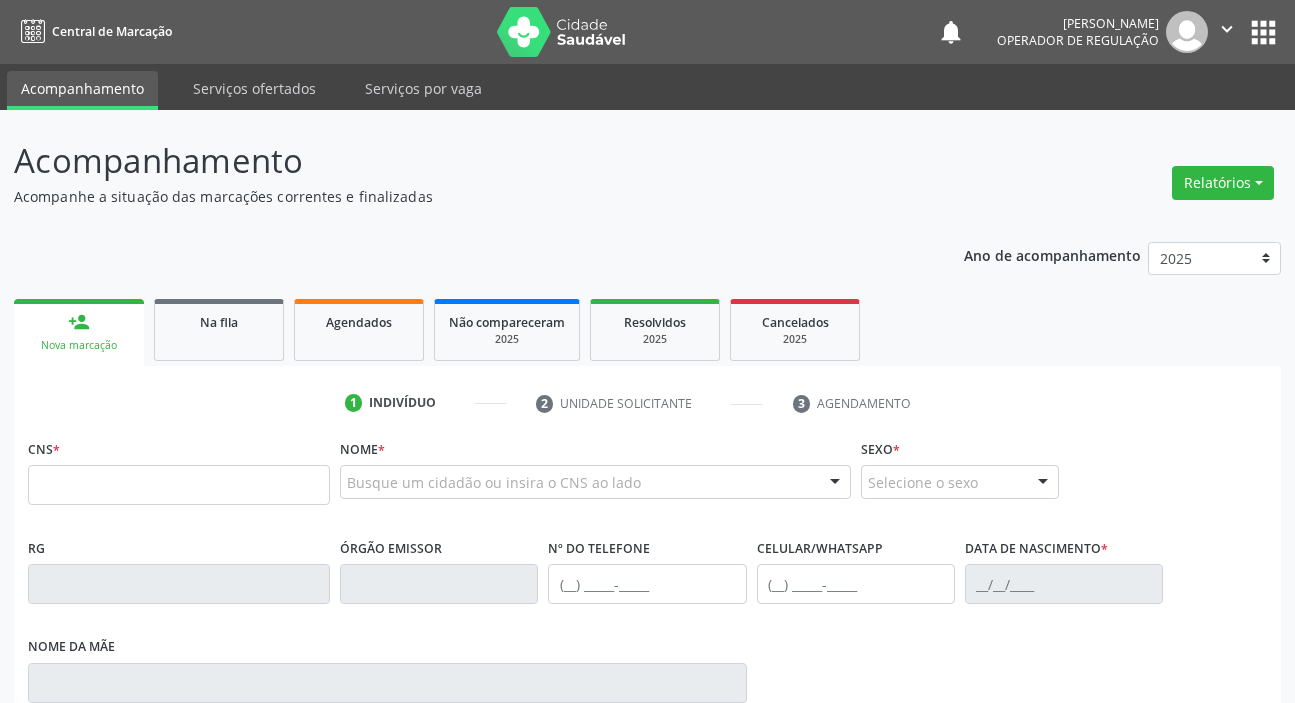 scroll, scrollTop: 0, scrollLeft: 0, axis: both 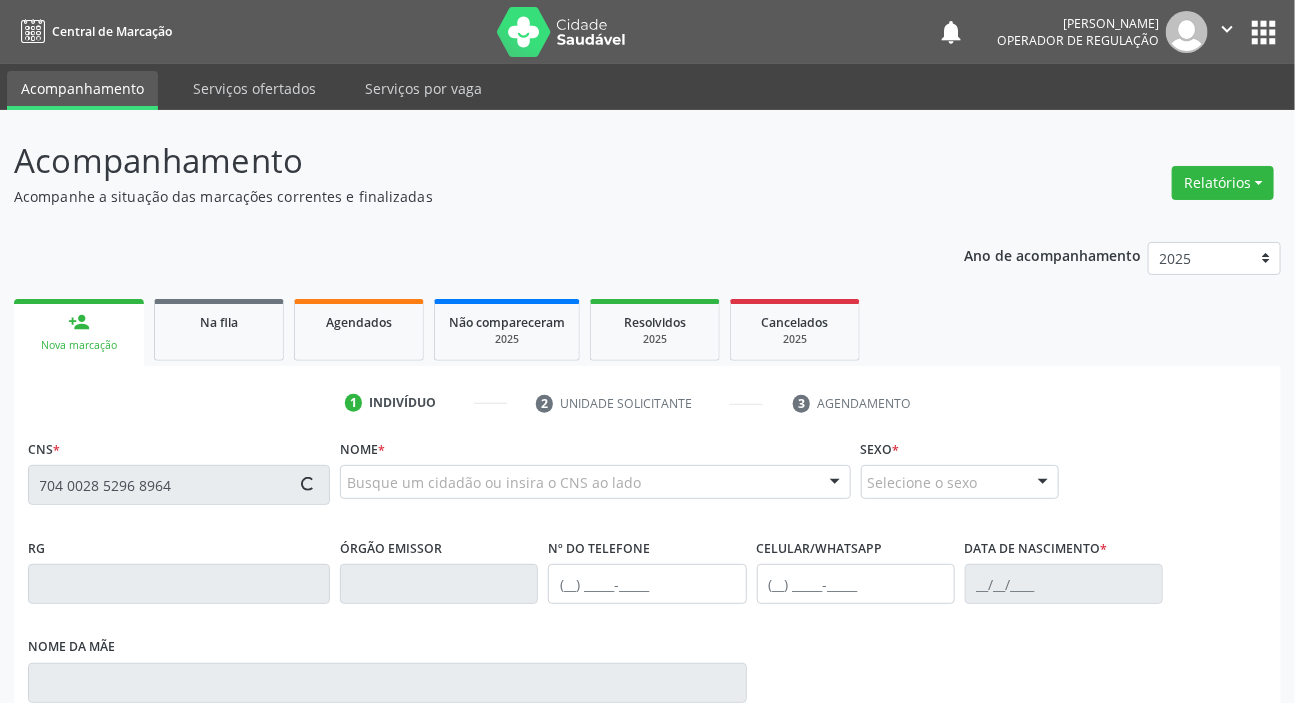 type on "704 0028 5296 8964" 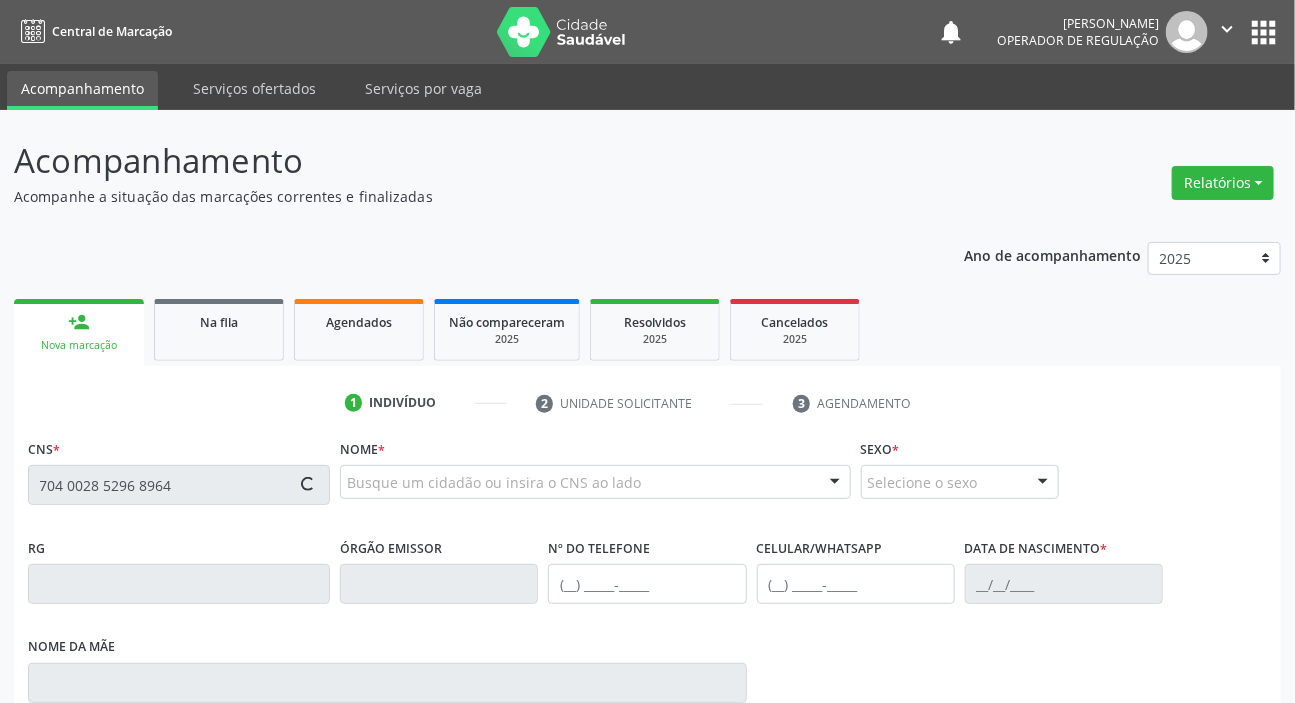type 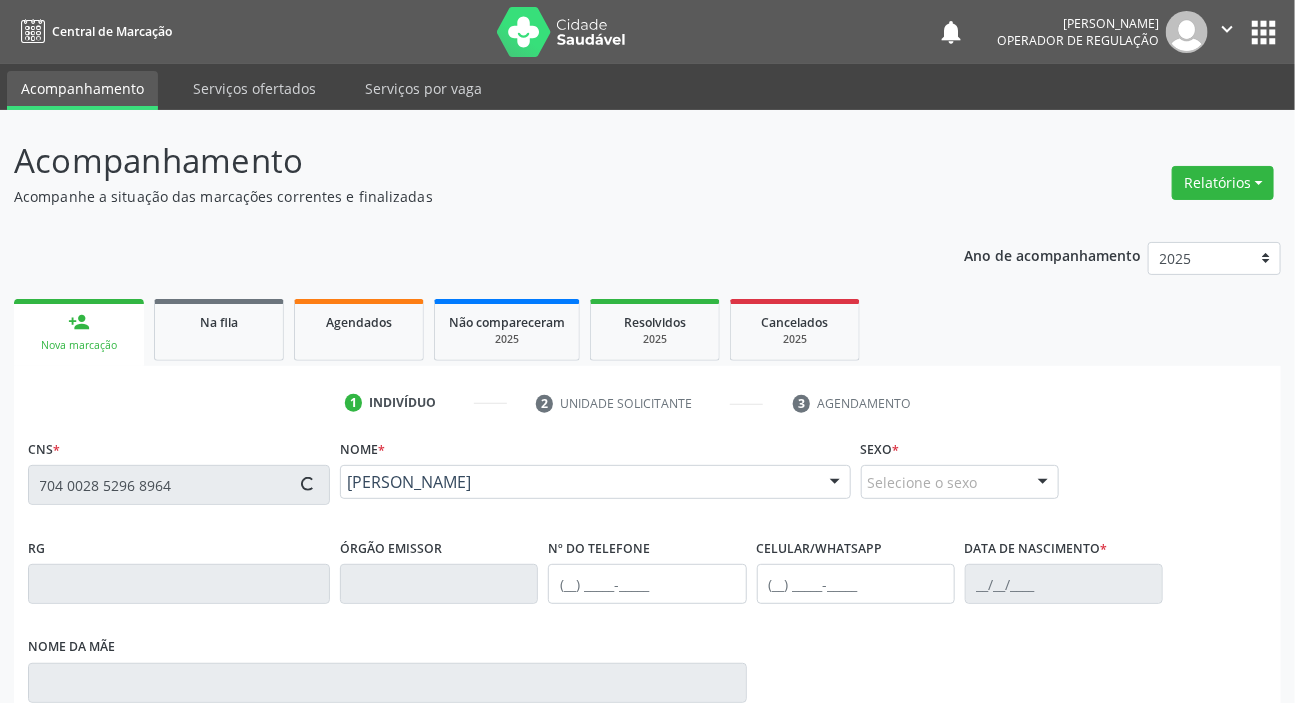type on "[PHONE_NUMBER]" 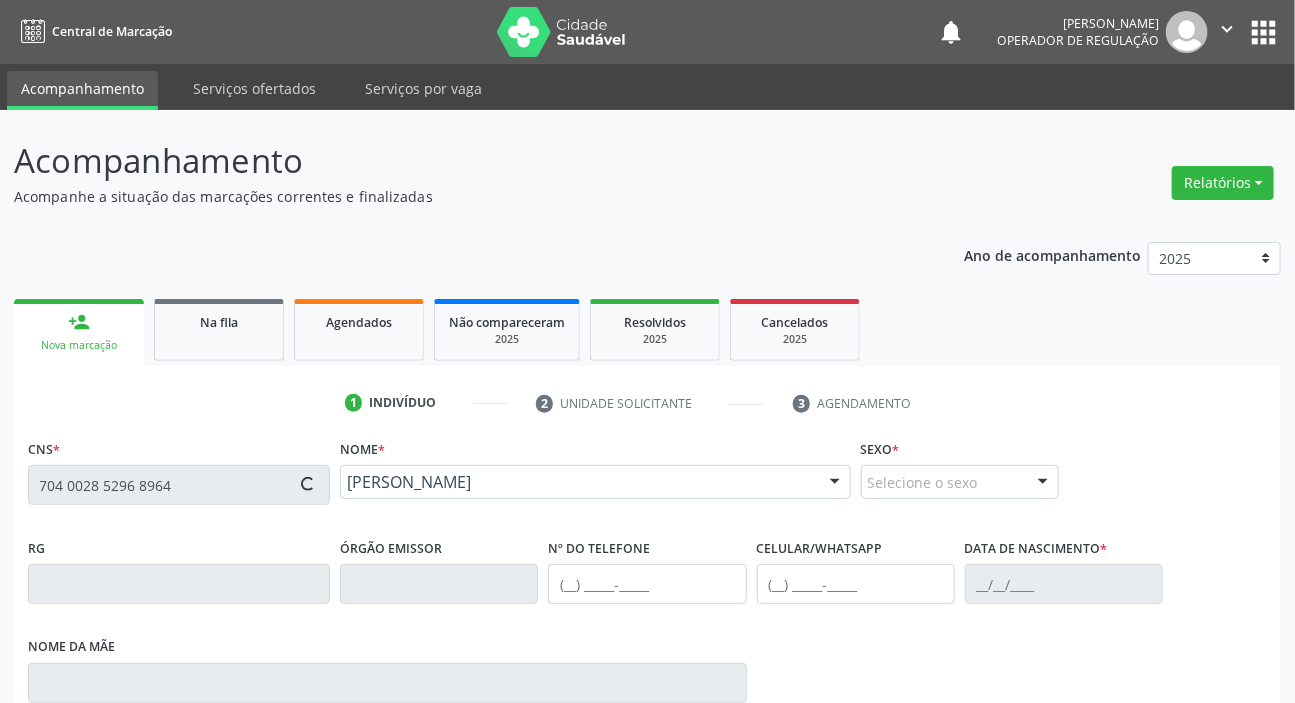 type on "[PHONE_NUMBER]" 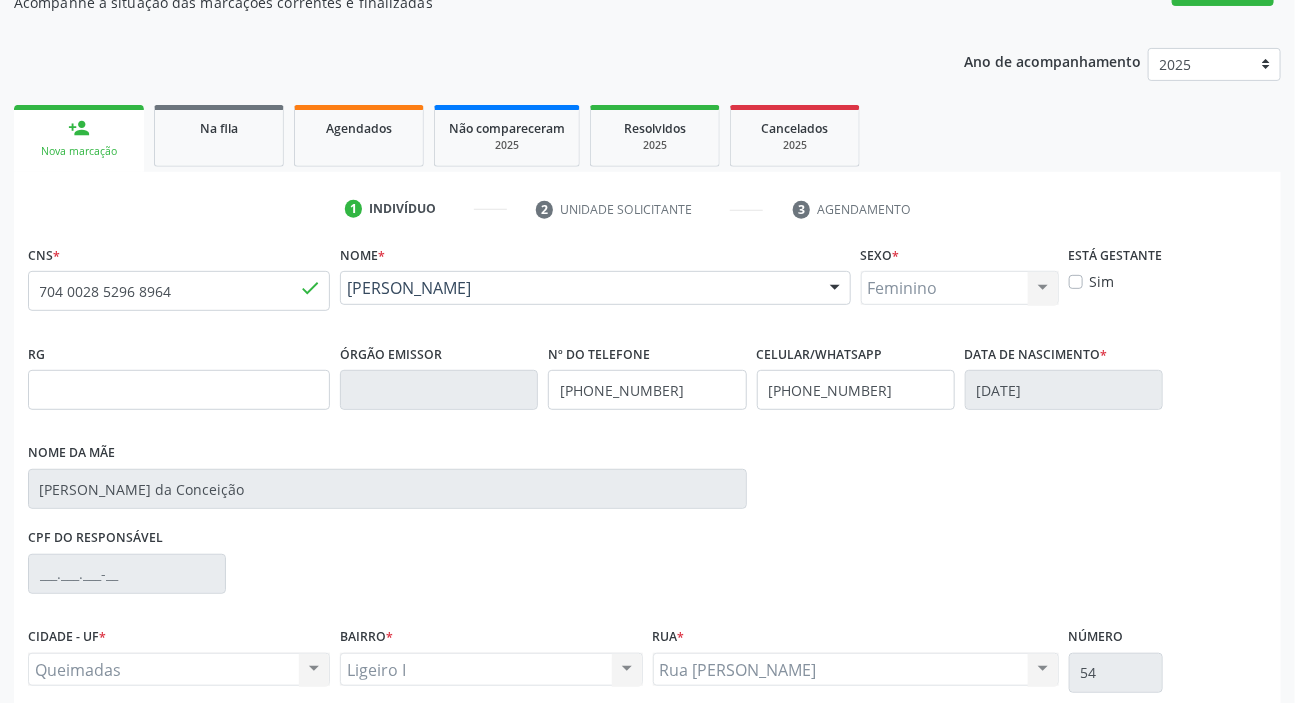 scroll, scrollTop: 366, scrollLeft: 0, axis: vertical 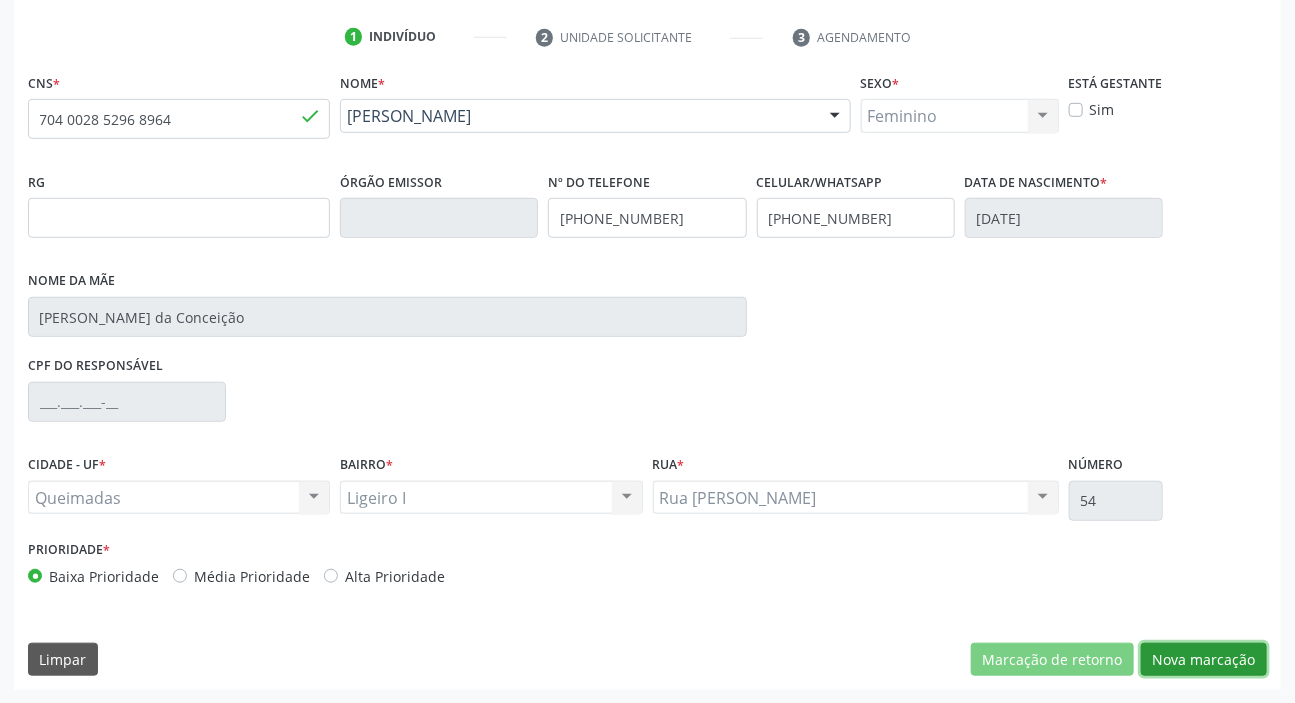 click on "Nova marcação" at bounding box center [1204, 660] 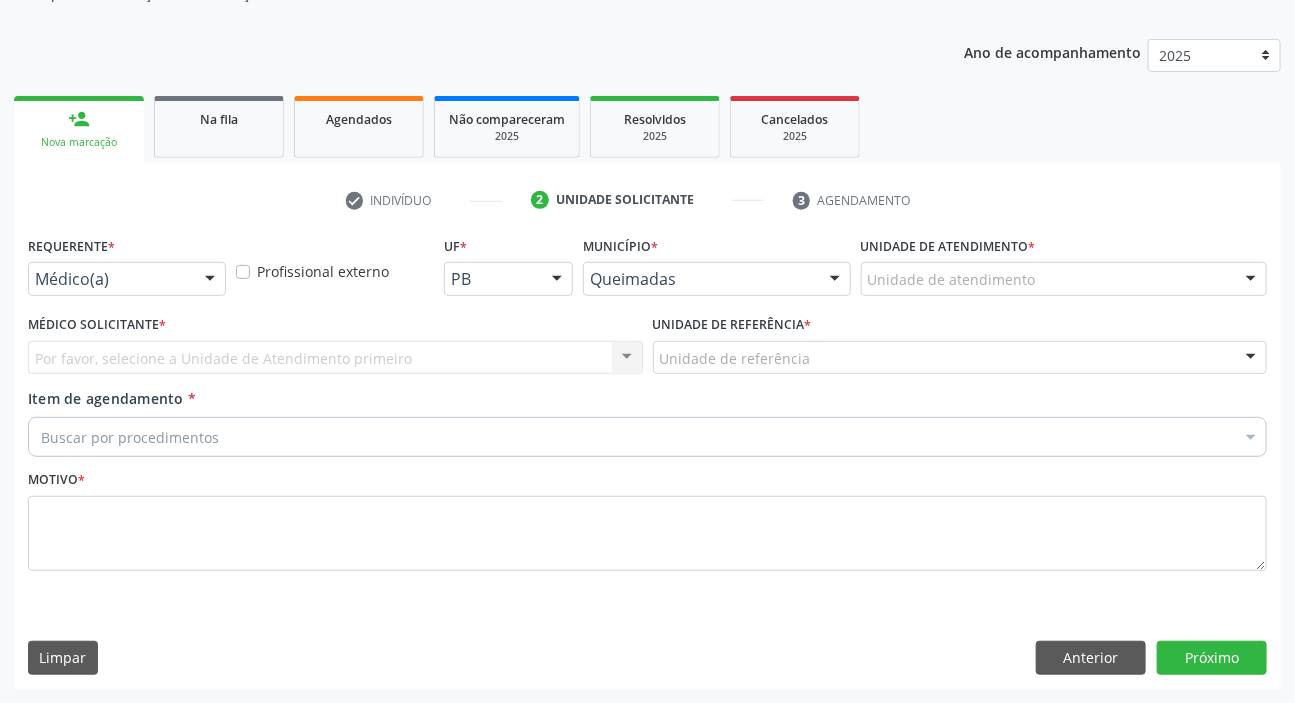 scroll, scrollTop: 201, scrollLeft: 0, axis: vertical 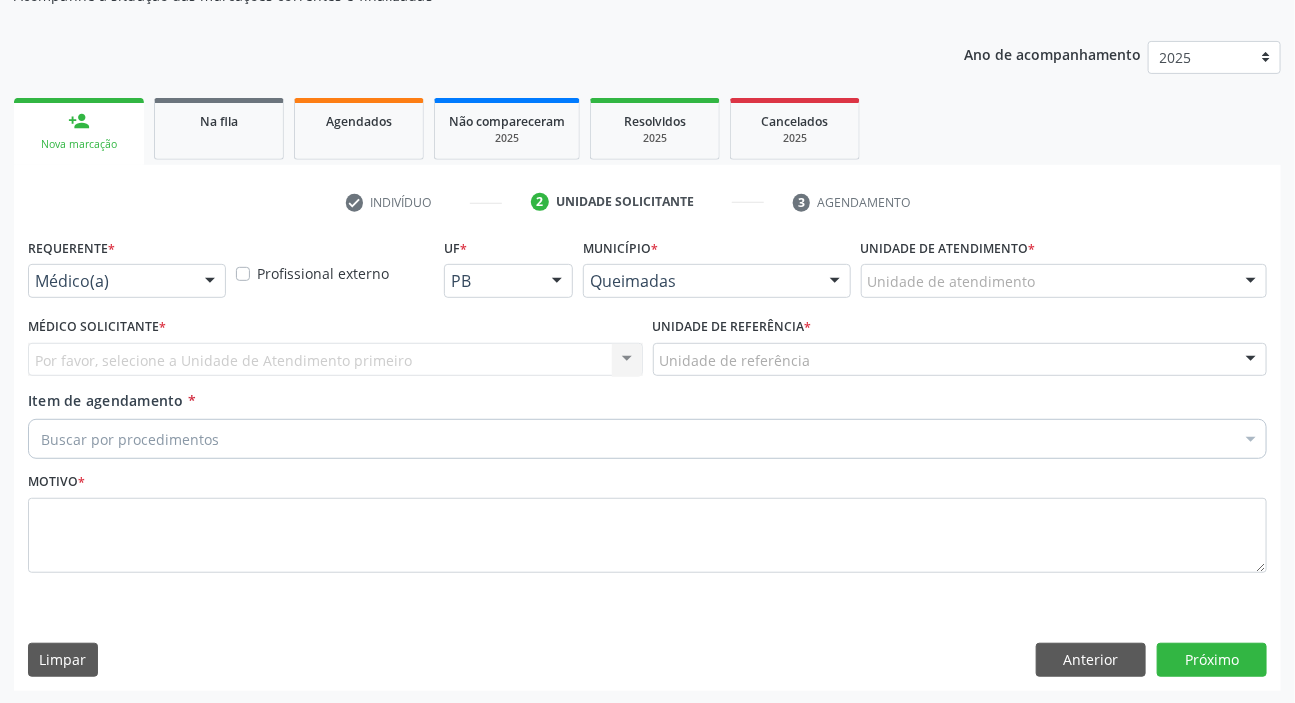 click on "Médico(a)" at bounding box center [127, 281] 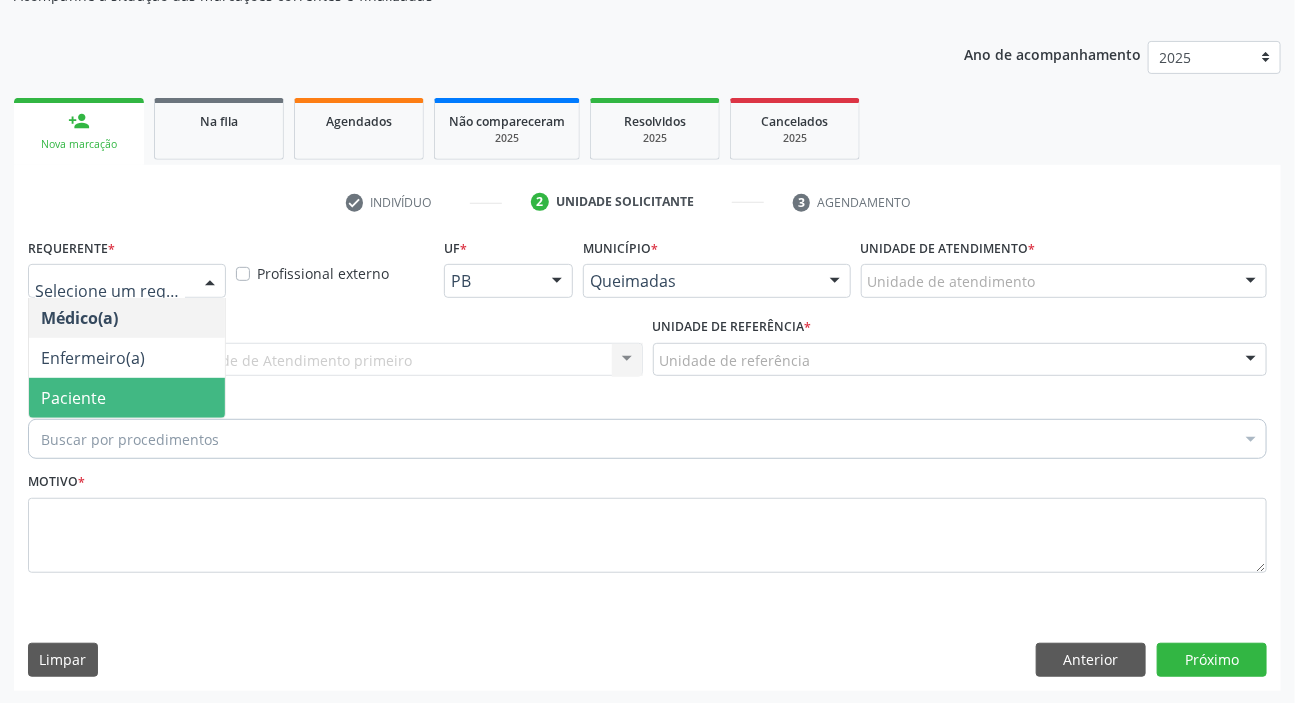 click on "Paciente" at bounding box center [127, 398] 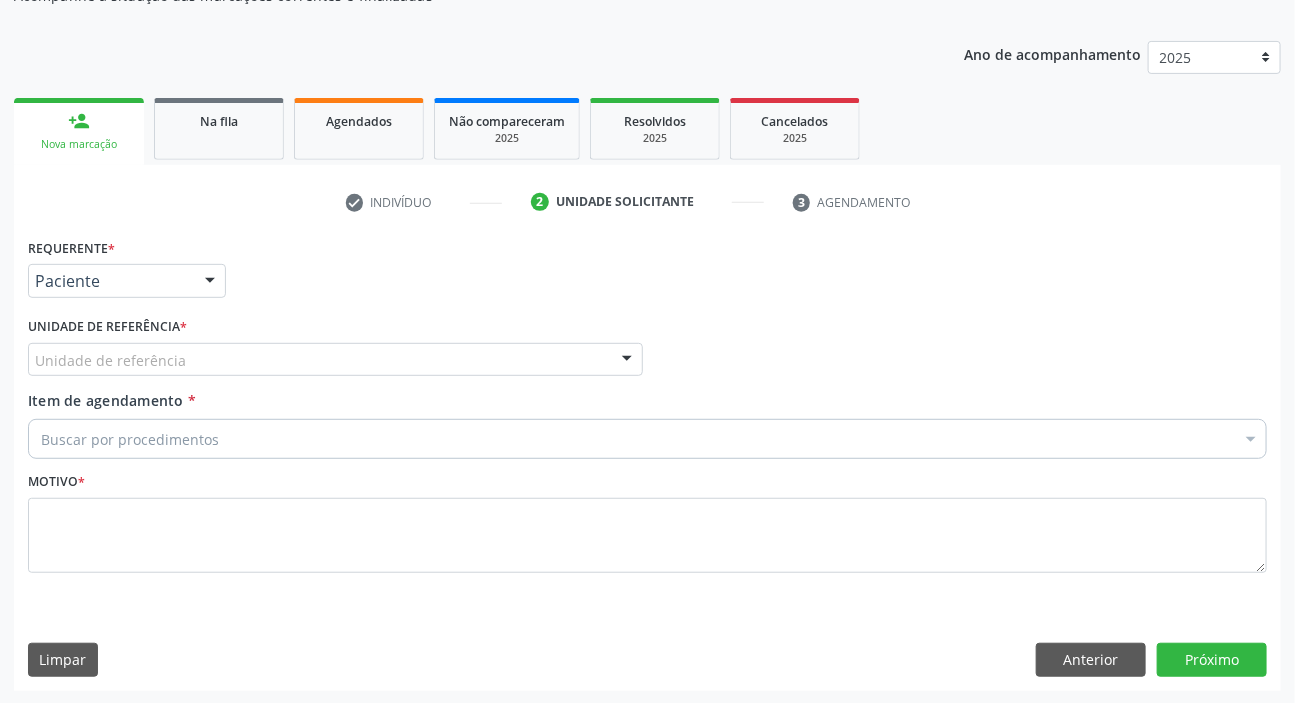 click on "Unidade de referência" at bounding box center (335, 360) 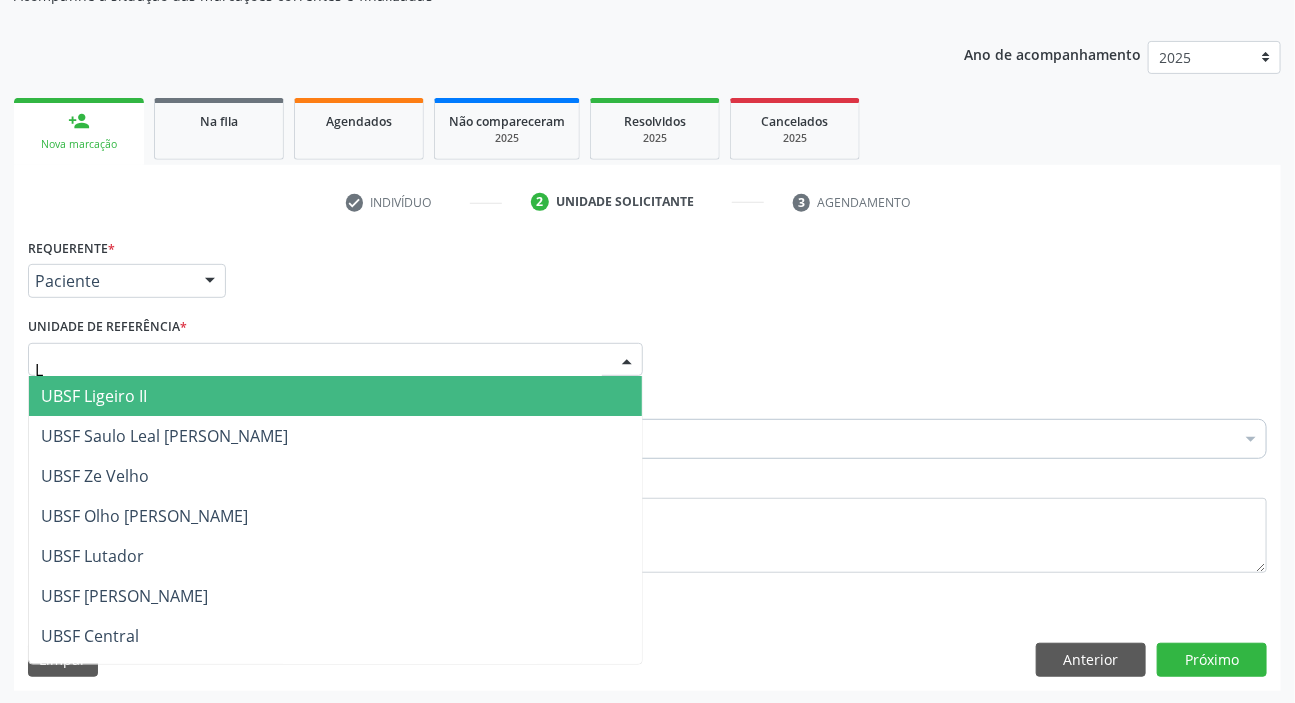 type on "LI" 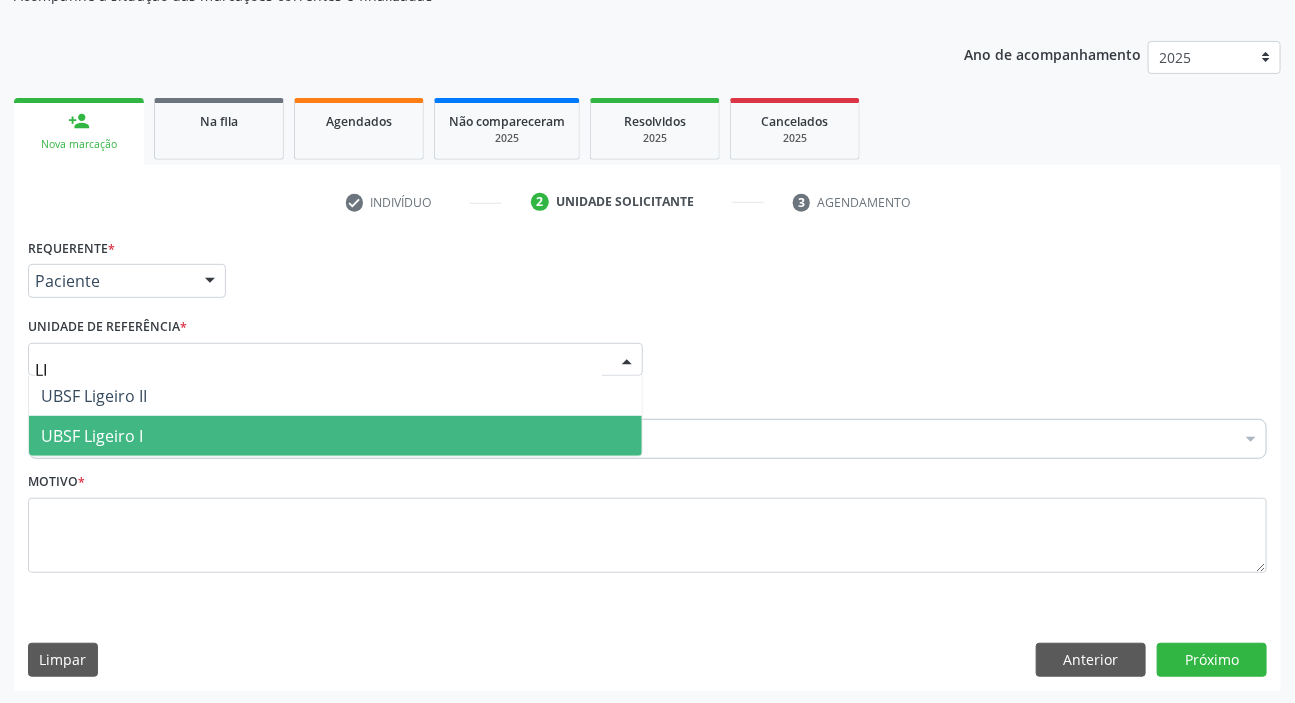click on "UBSF Ligeiro I" at bounding box center (92, 436) 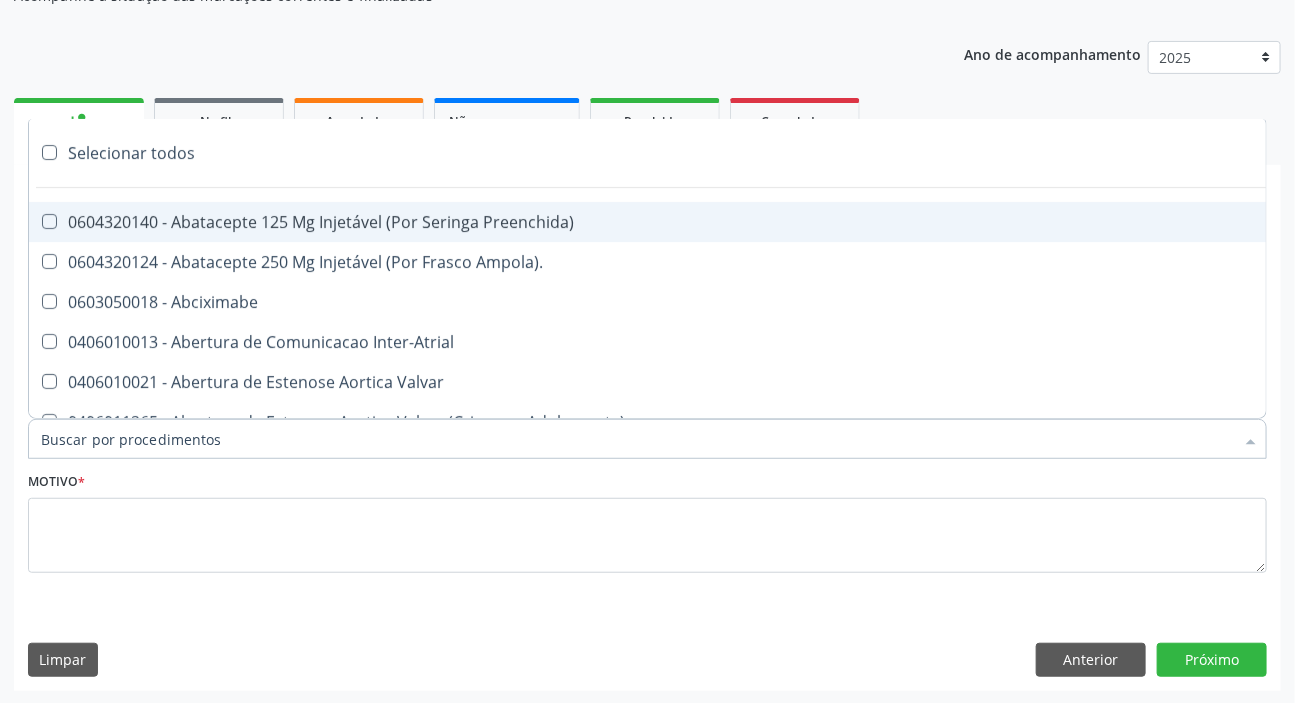paste on "ABDOMEN TOTA" 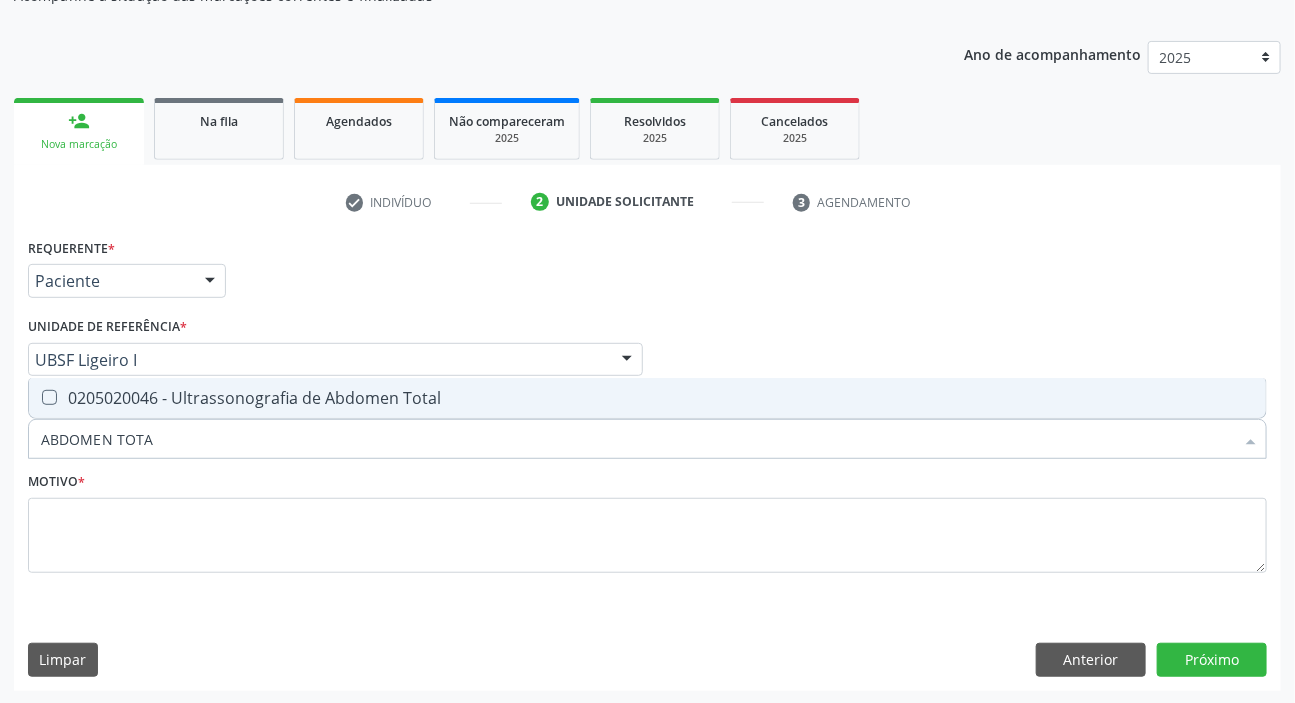 click on "0205020046 - Ultrassonografia de Abdomen Total" at bounding box center [647, 398] 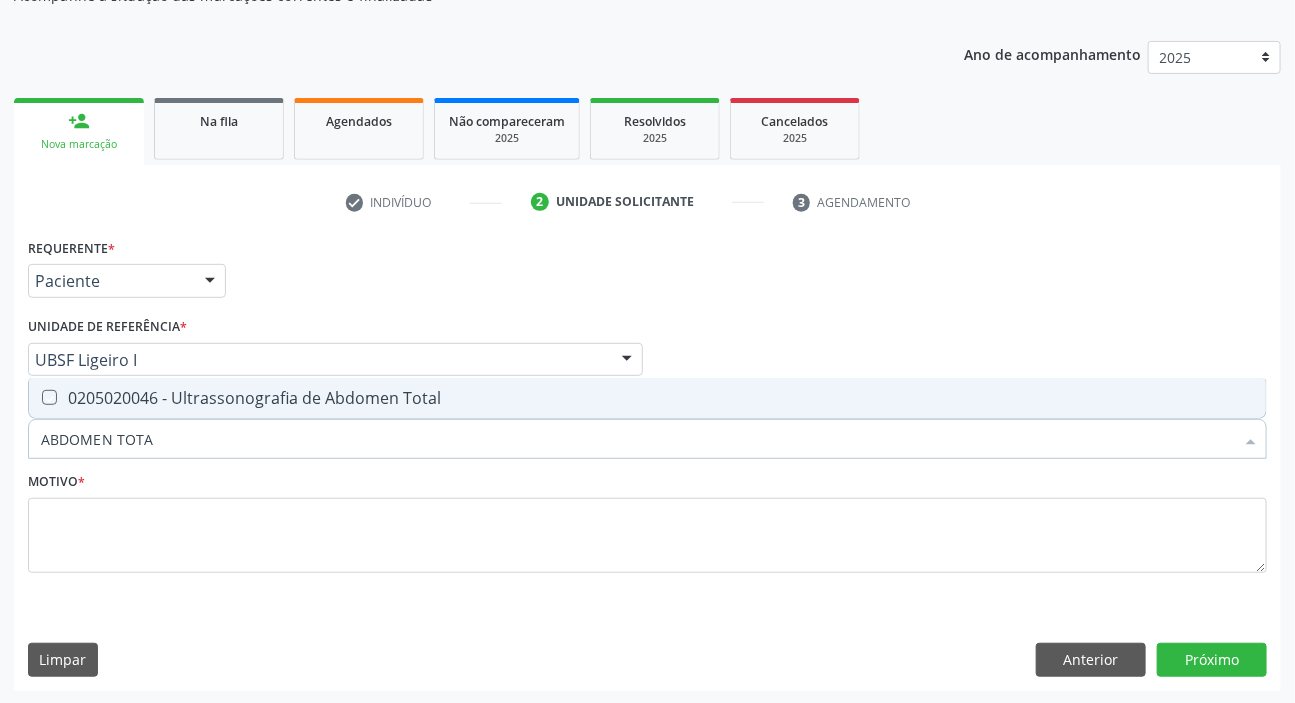 checkbox on "true" 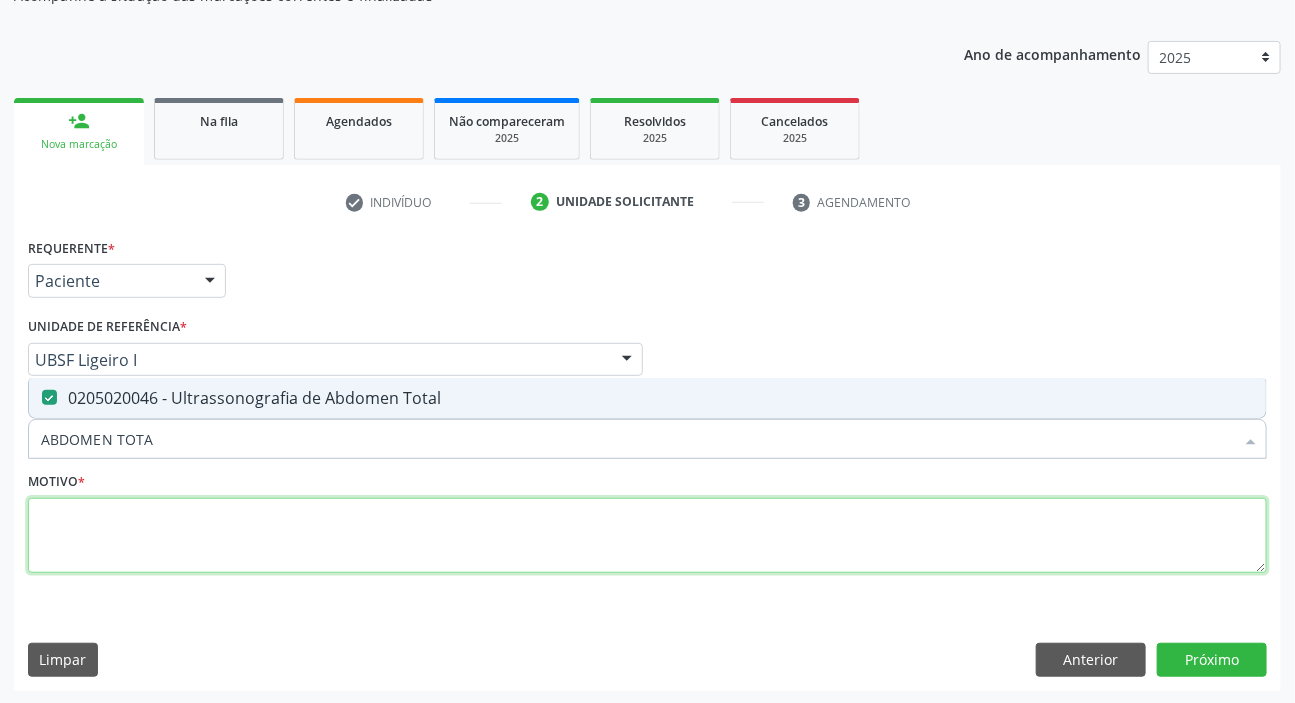 click at bounding box center [647, 536] 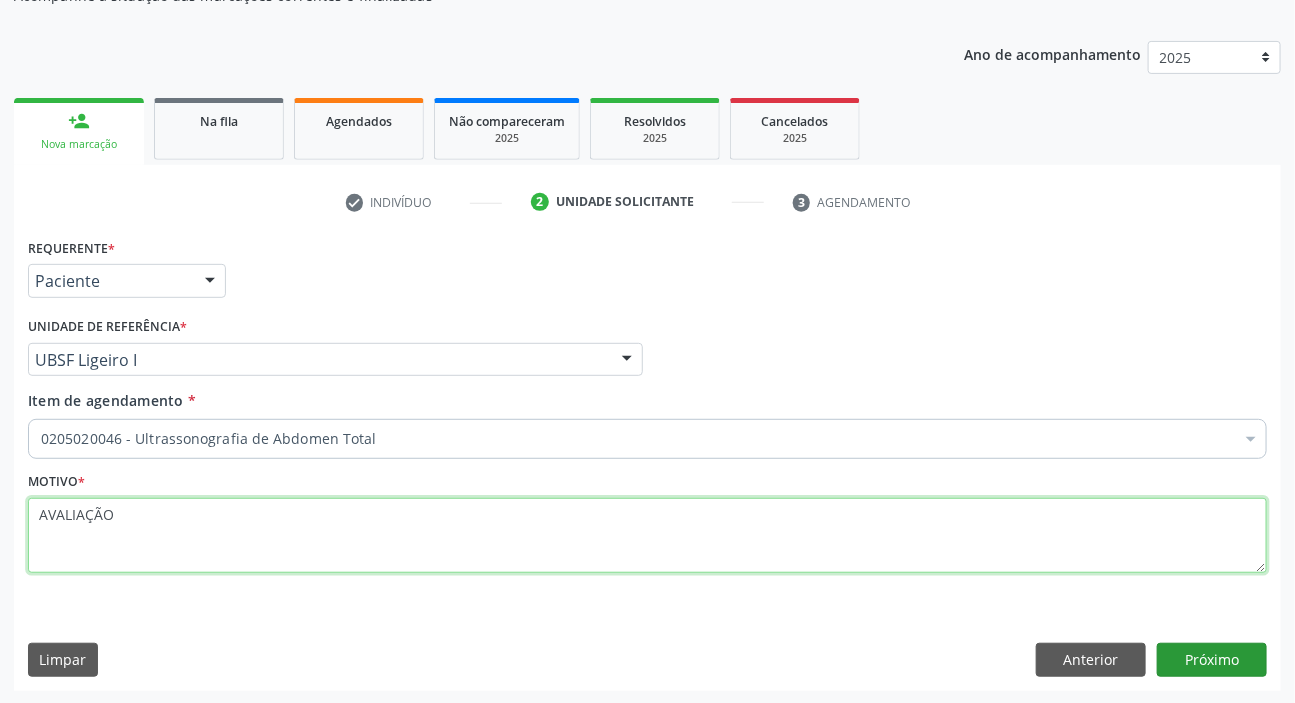 type on "AVALIAÇÃO" 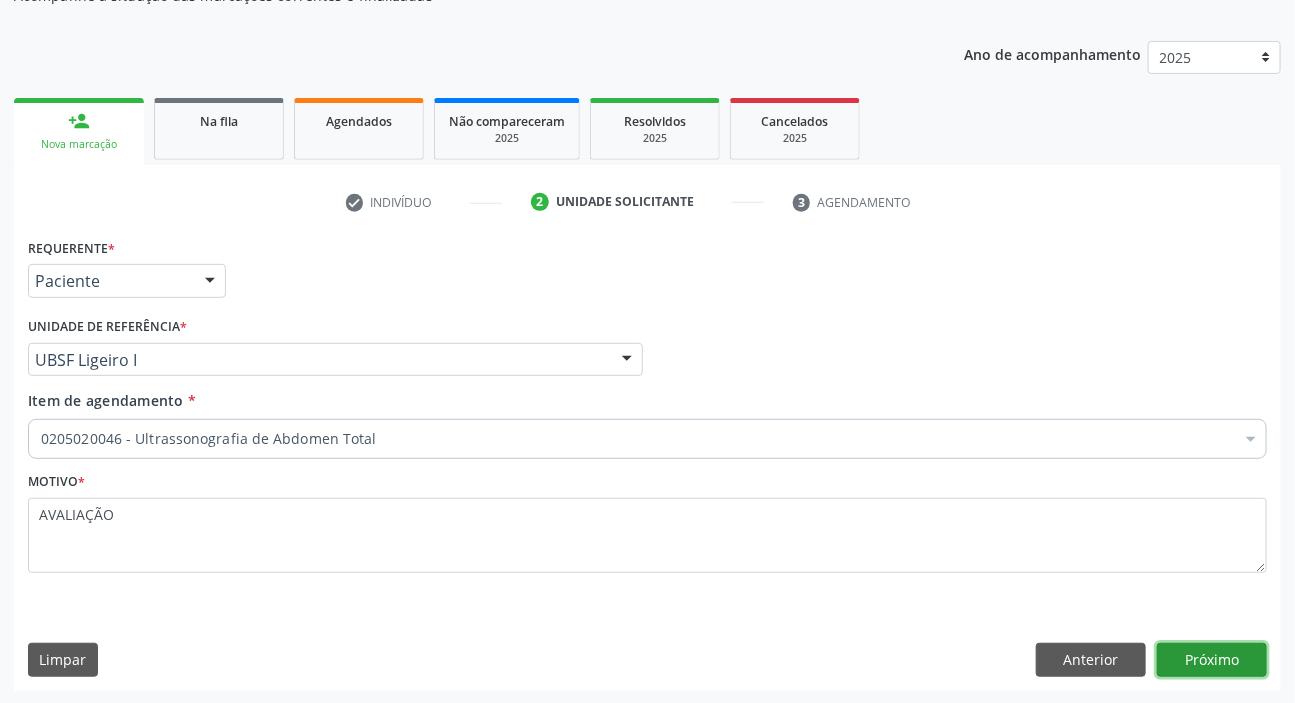 click on "Próximo" at bounding box center [1212, 660] 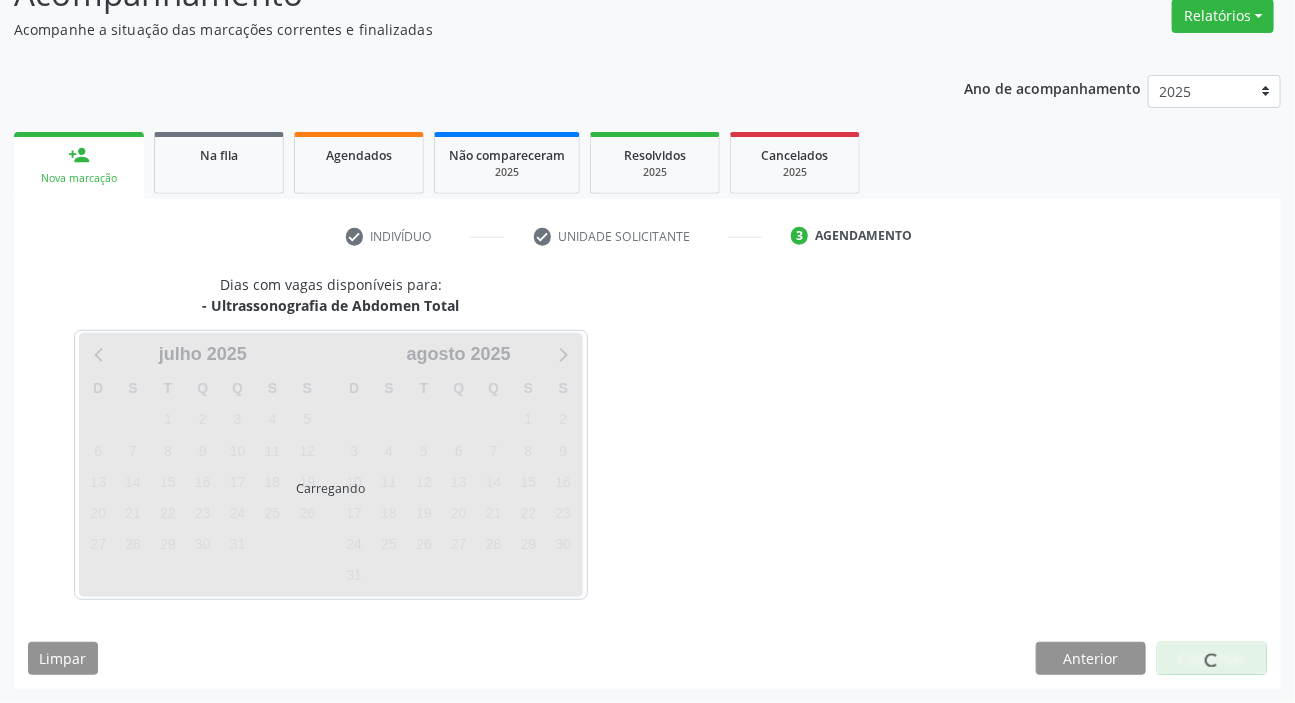 scroll, scrollTop: 166, scrollLeft: 0, axis: vertical 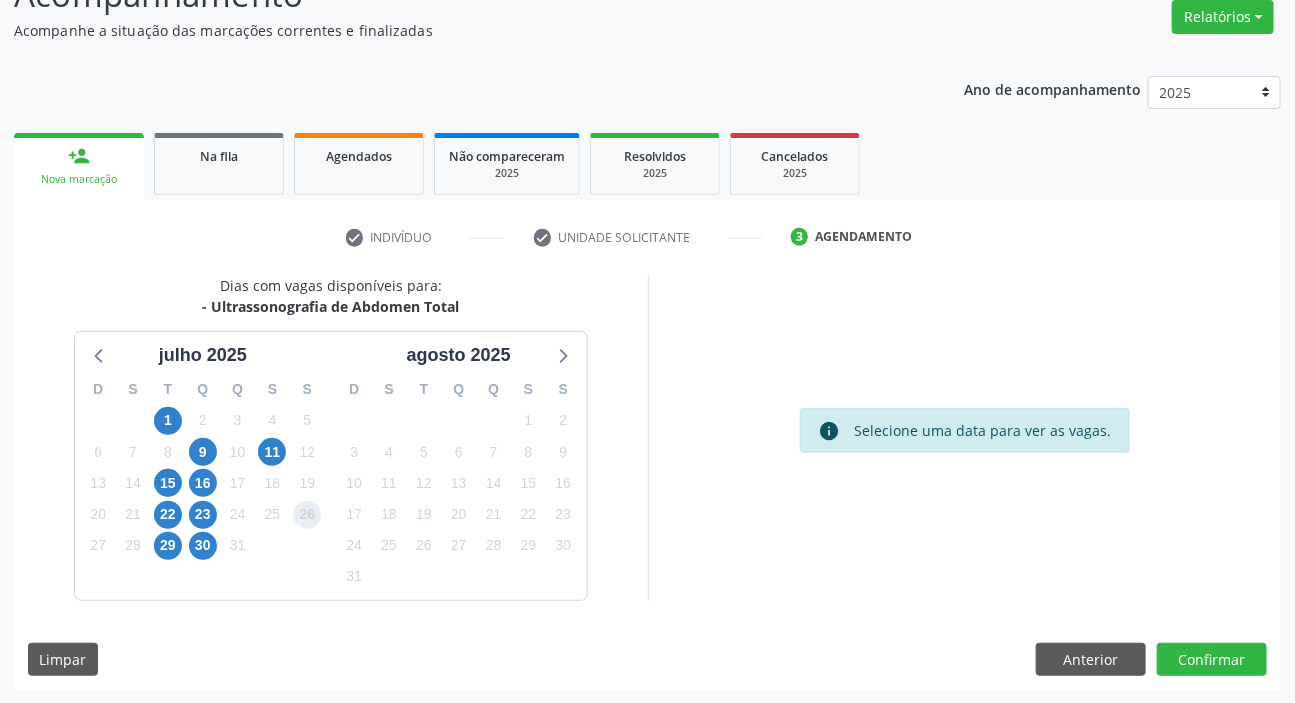 click on "26" at bounding box center [307, 515] 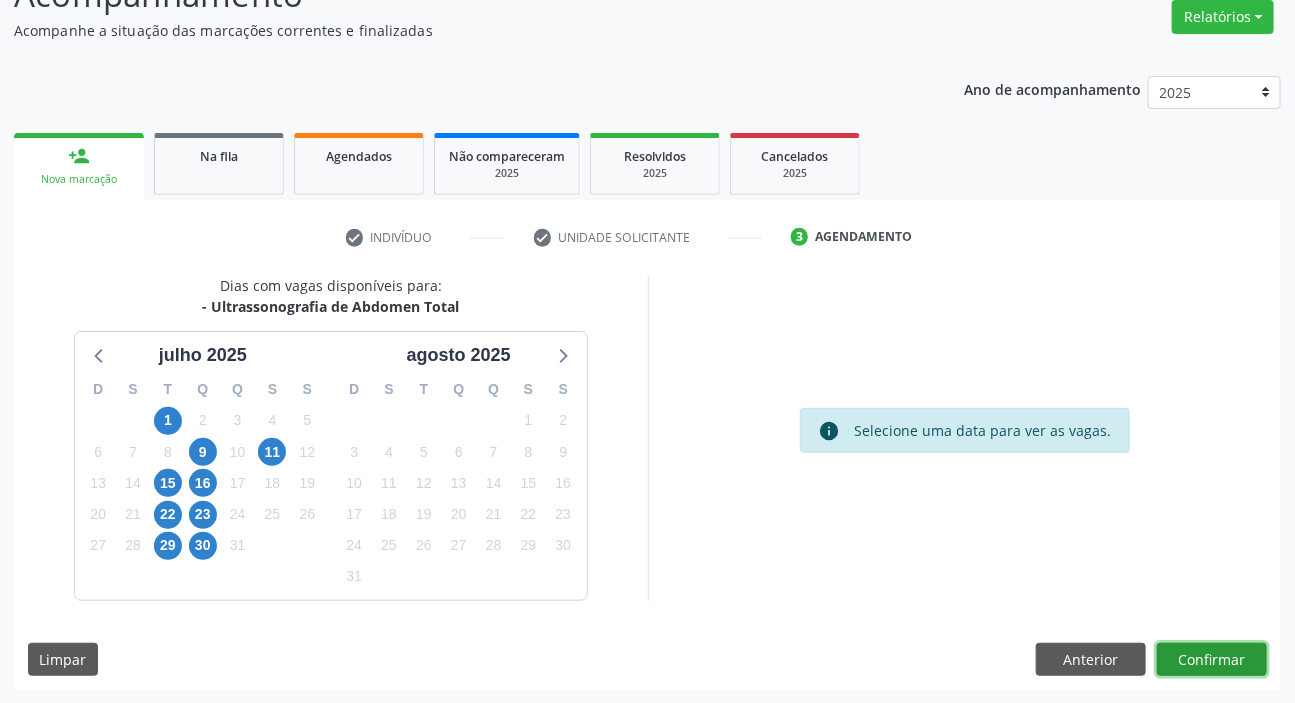 click on "Confirmar" at bounding box center (1212, 660) 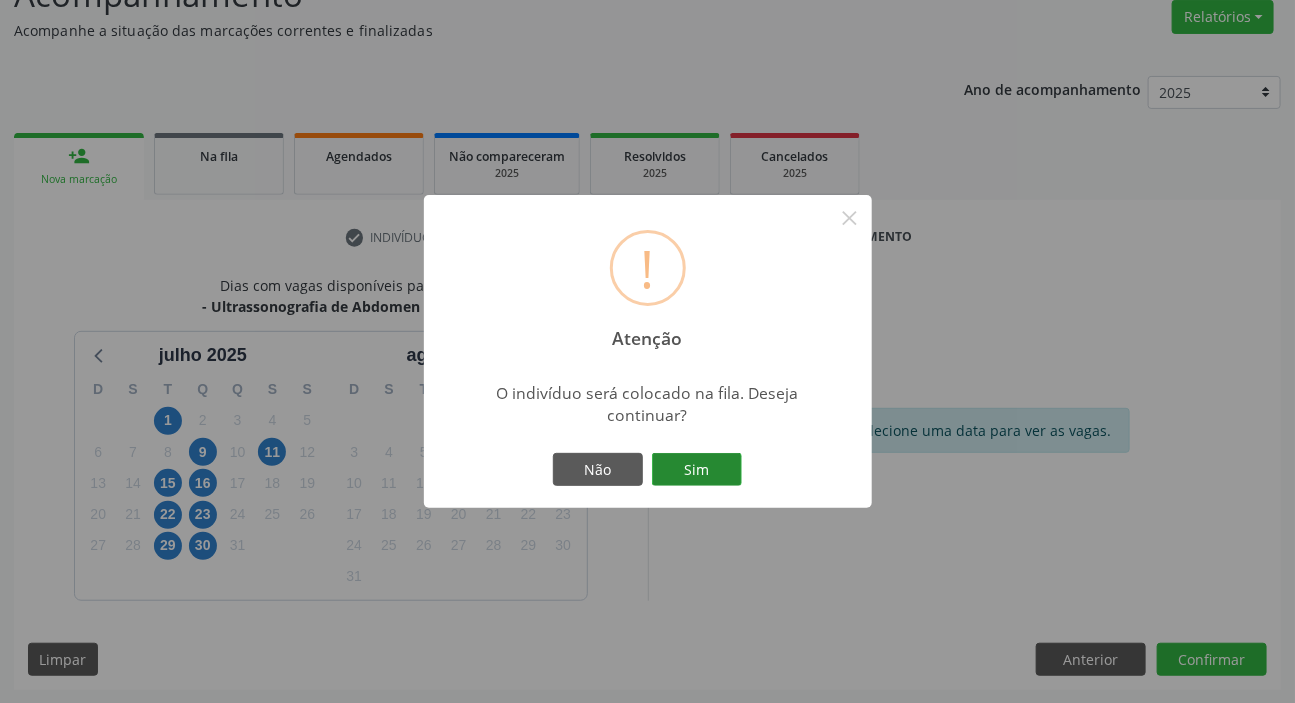 click on "Sim" at bounding box center (697, 470) 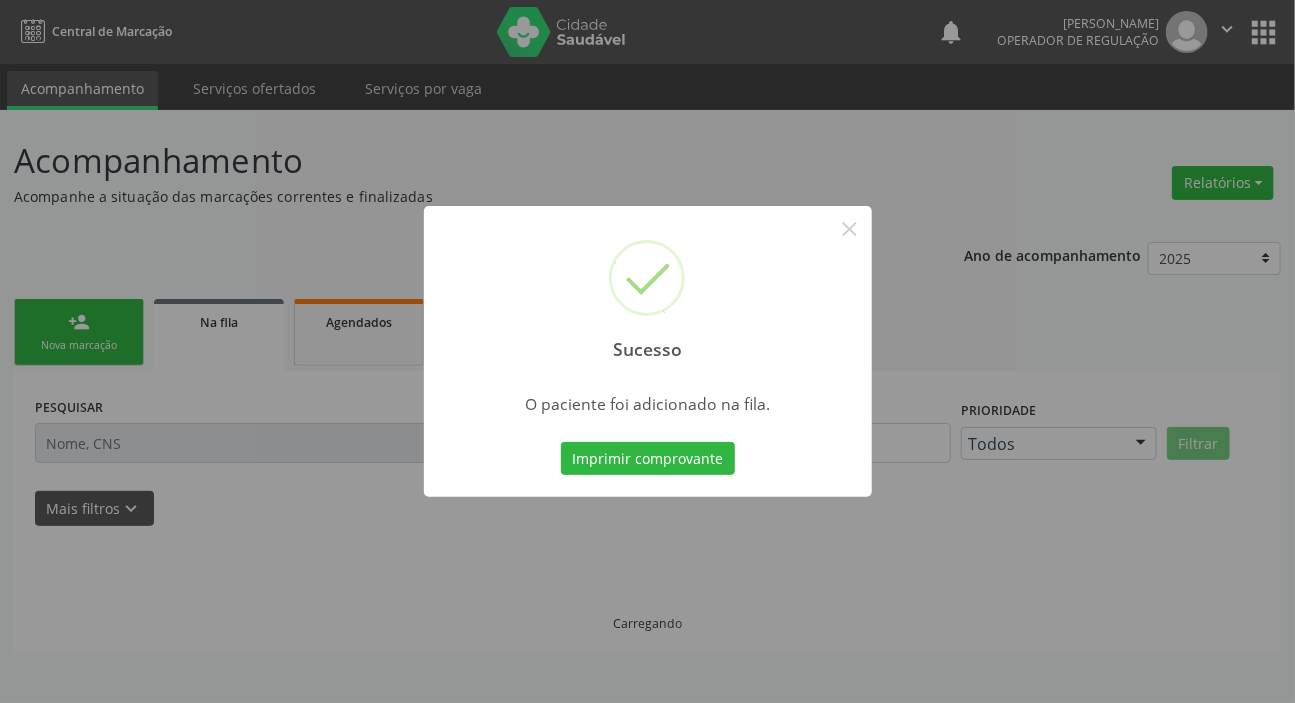 scroll, scrollTop: 0, scrollLeft: 0, axis: both 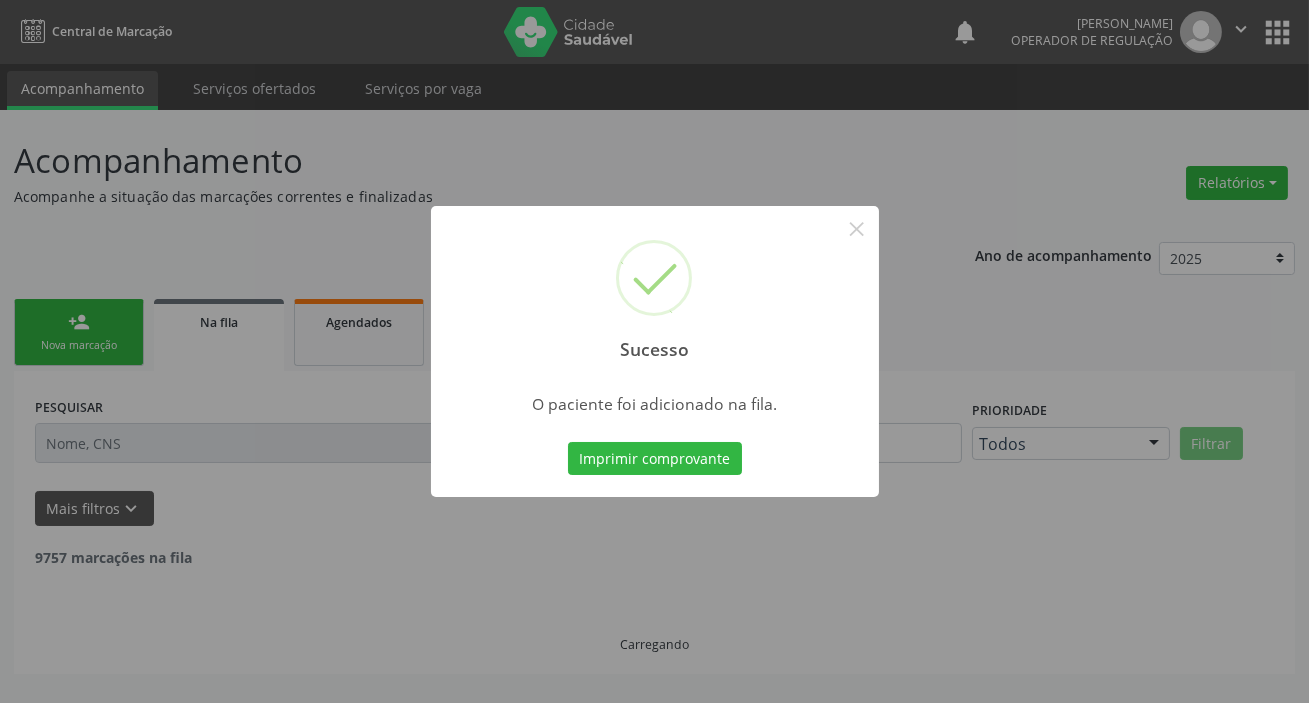 click on "Sucesso × O paciente foi adicionado na fila. Imprimir comprovante Cancel" at bounding box center (654, 351) 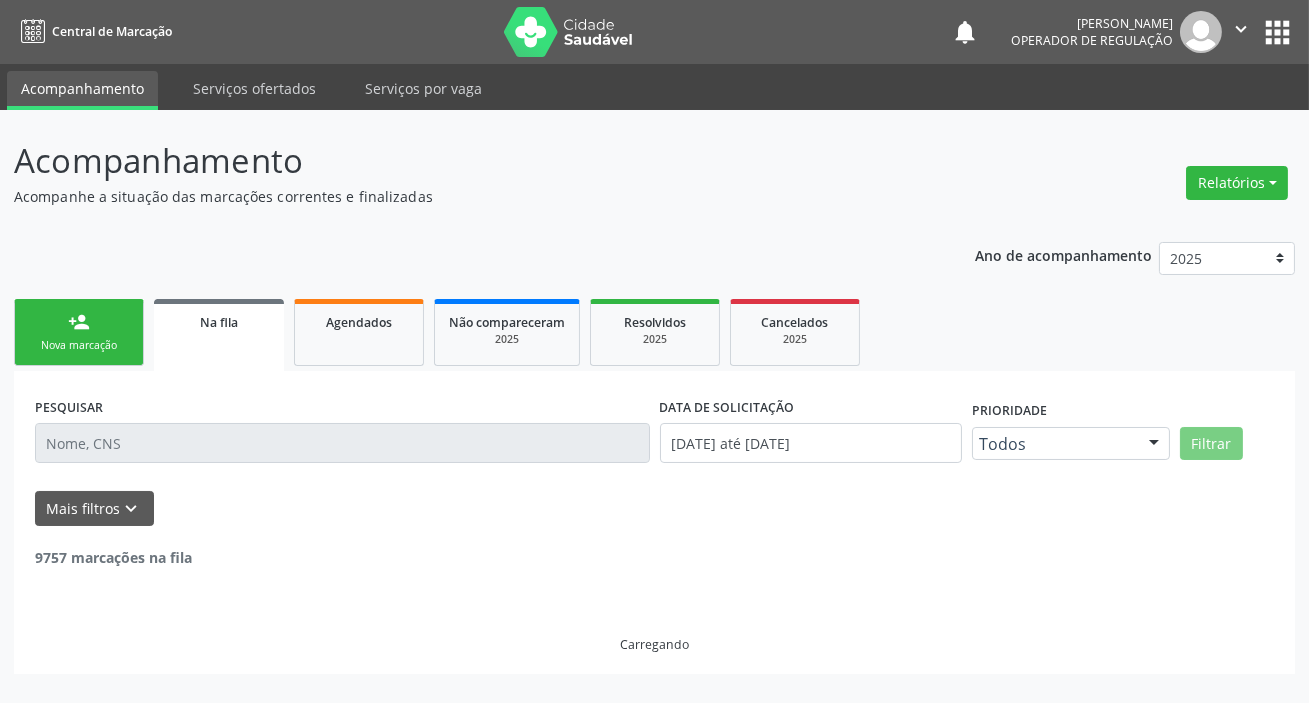 click on "Nova marcação" at bounding box center (79, 345) 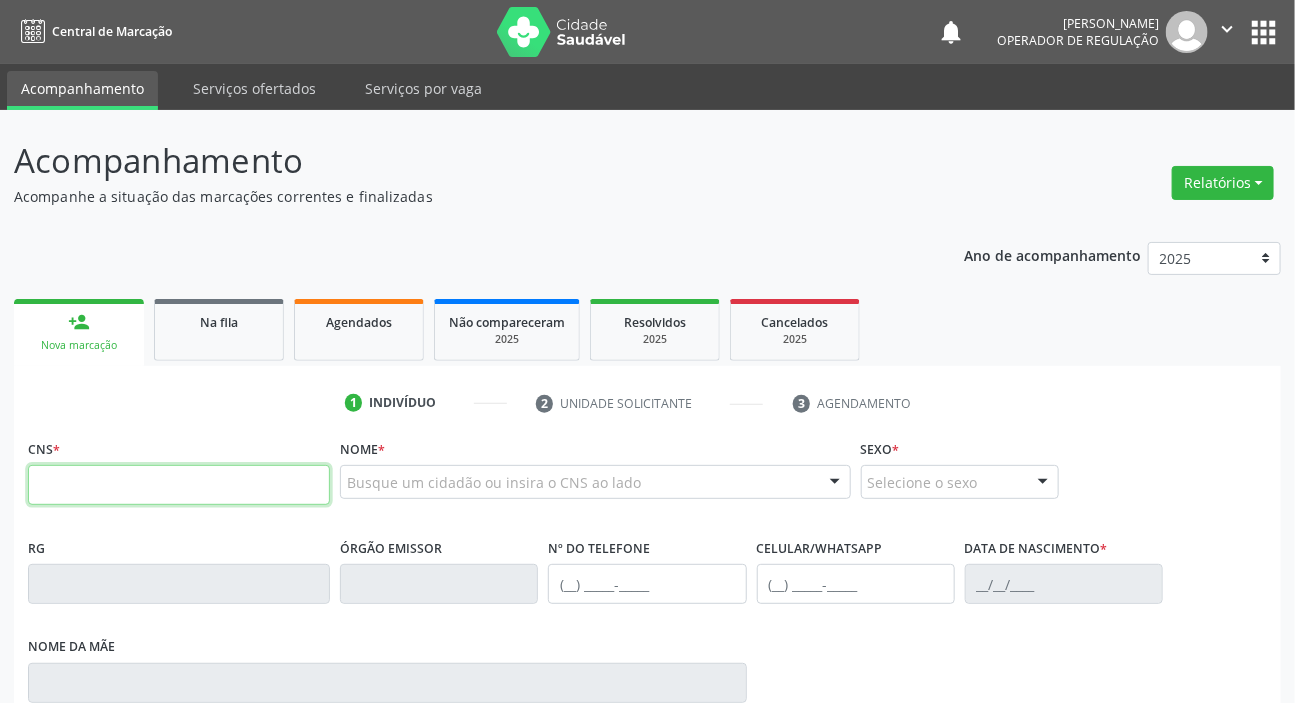 click at bounding box center [179, 485] 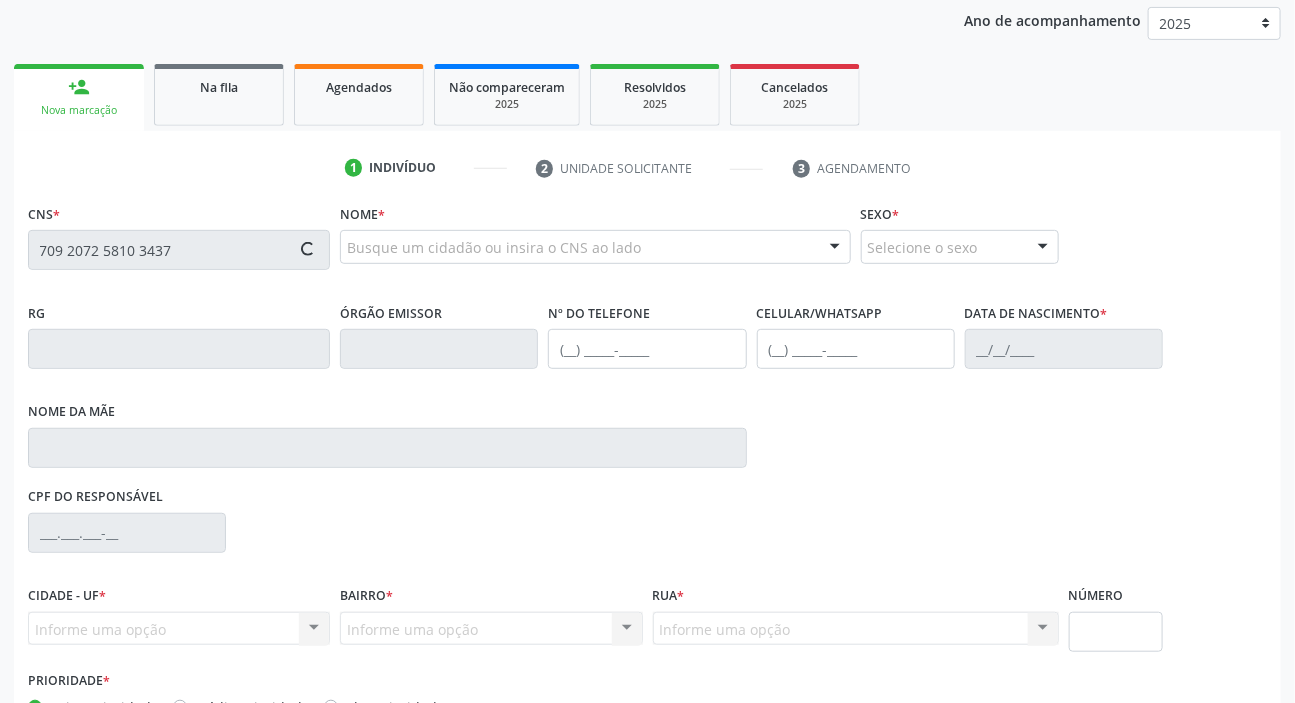 scroll, scrollTop: 363, scrollLeft: 0, axis: vertical 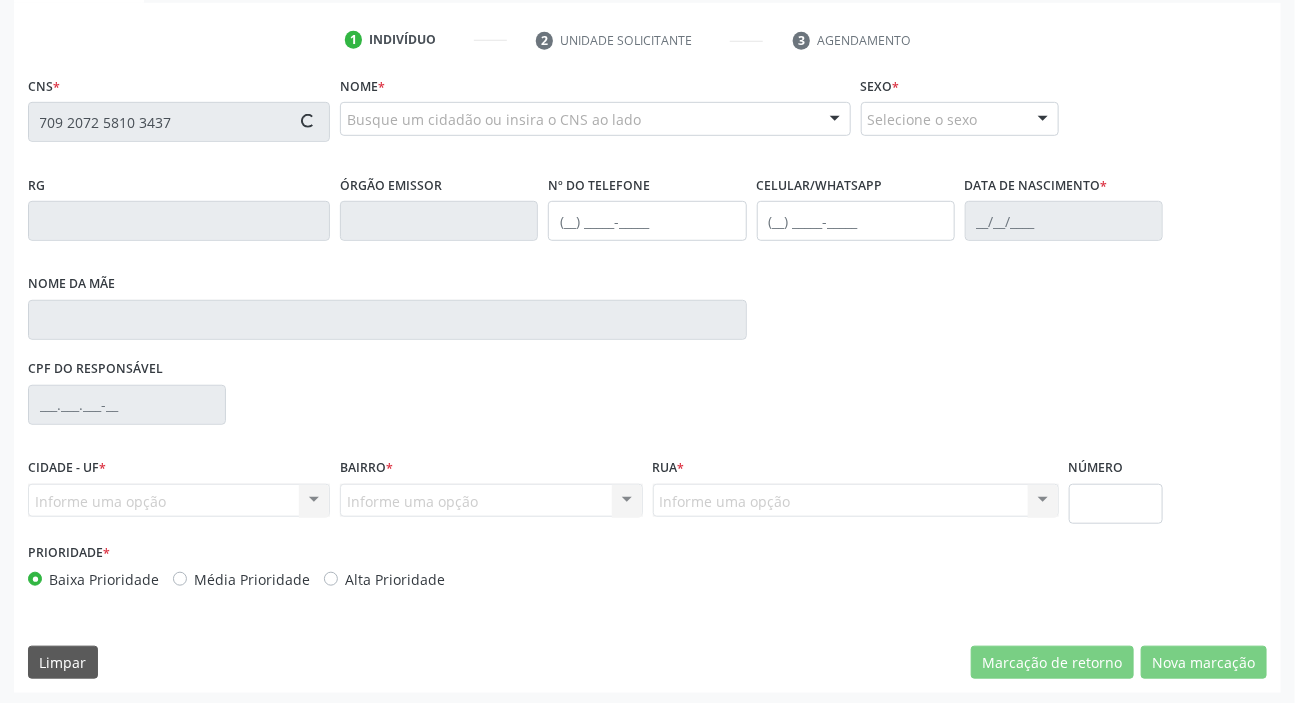 type on "709 2072 5810 3437" 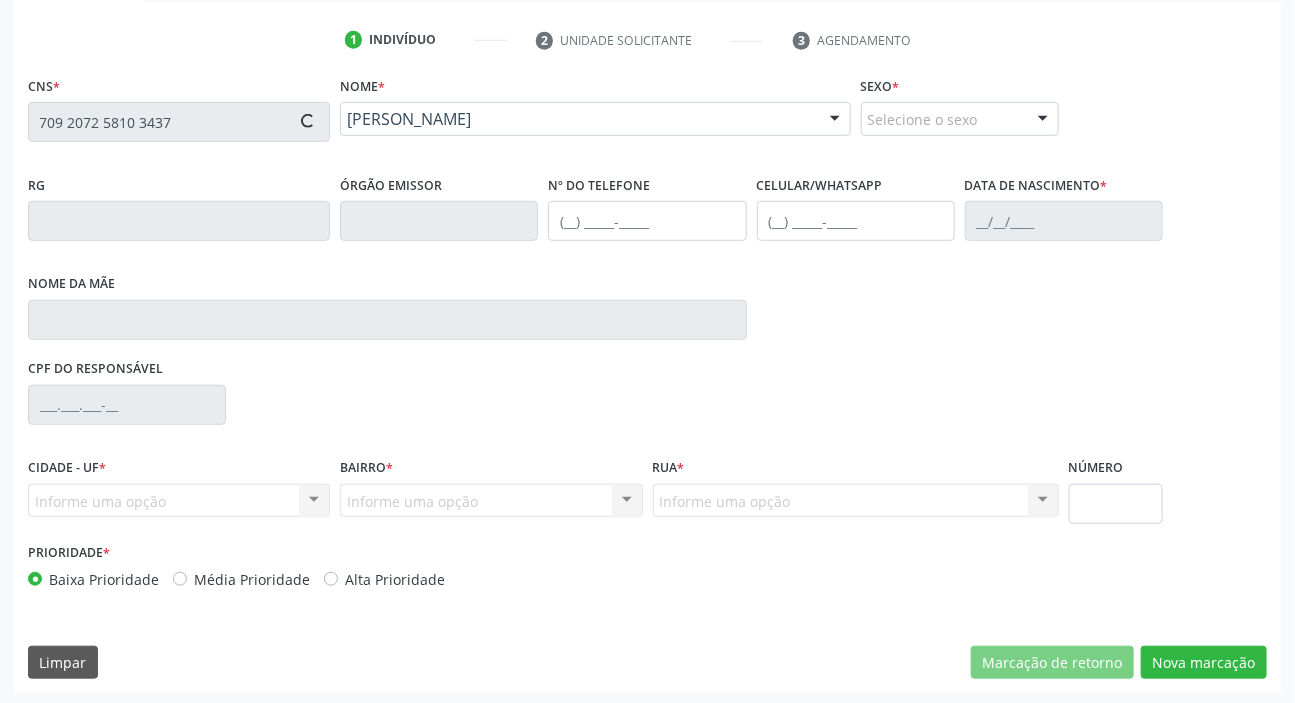 type on "[PHONE_NUMBER]" 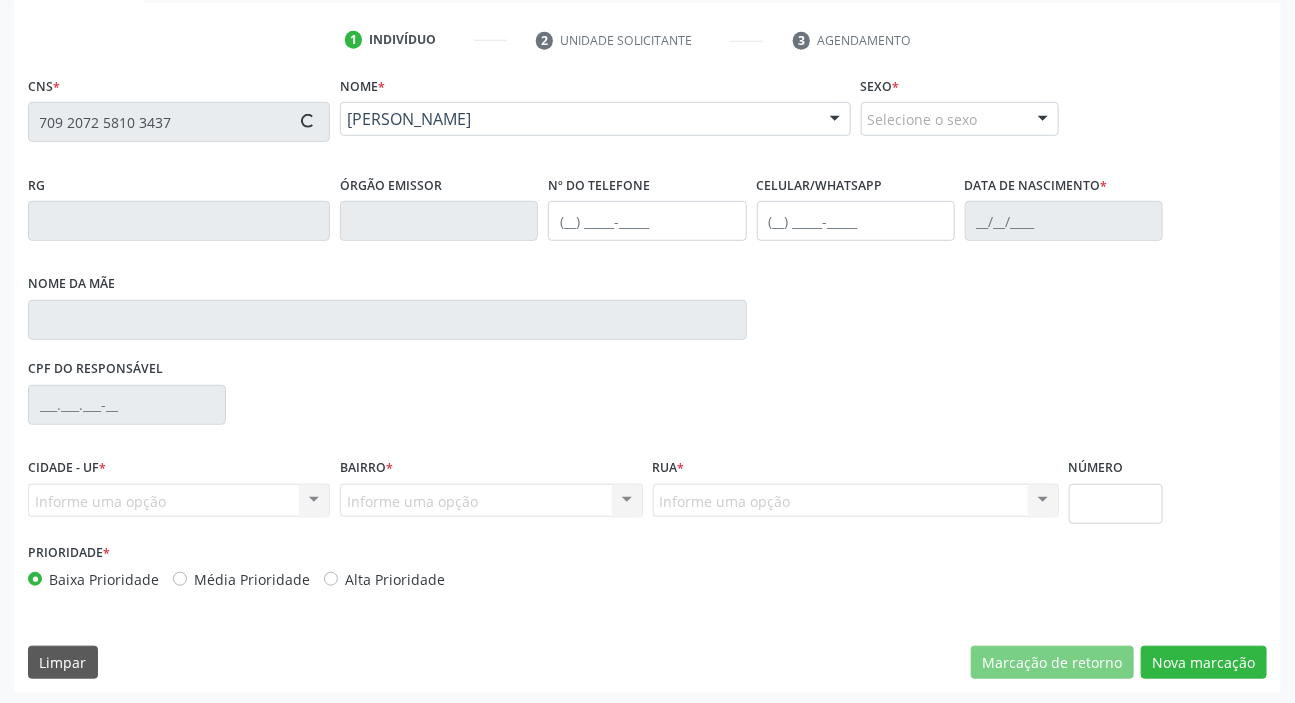 type on "[PHONE_NUMBER]" 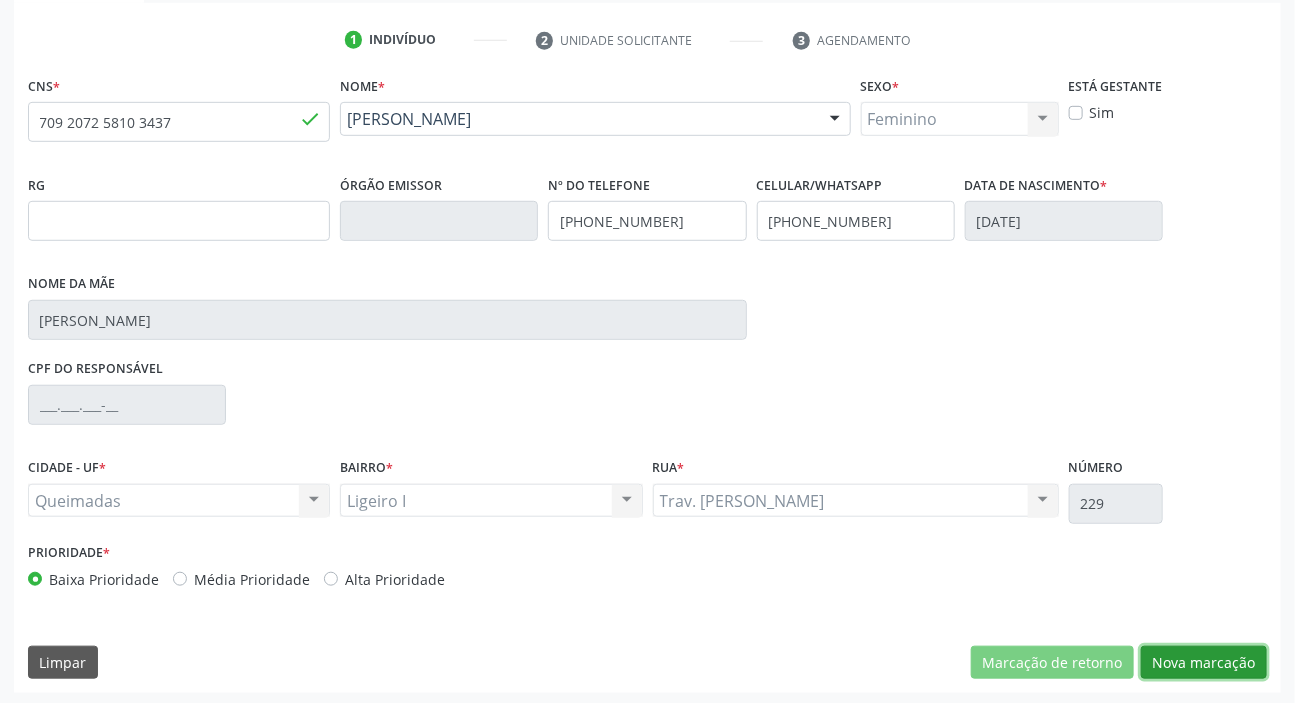 click on "Nova marcação" at bounding box center [1204, 663] 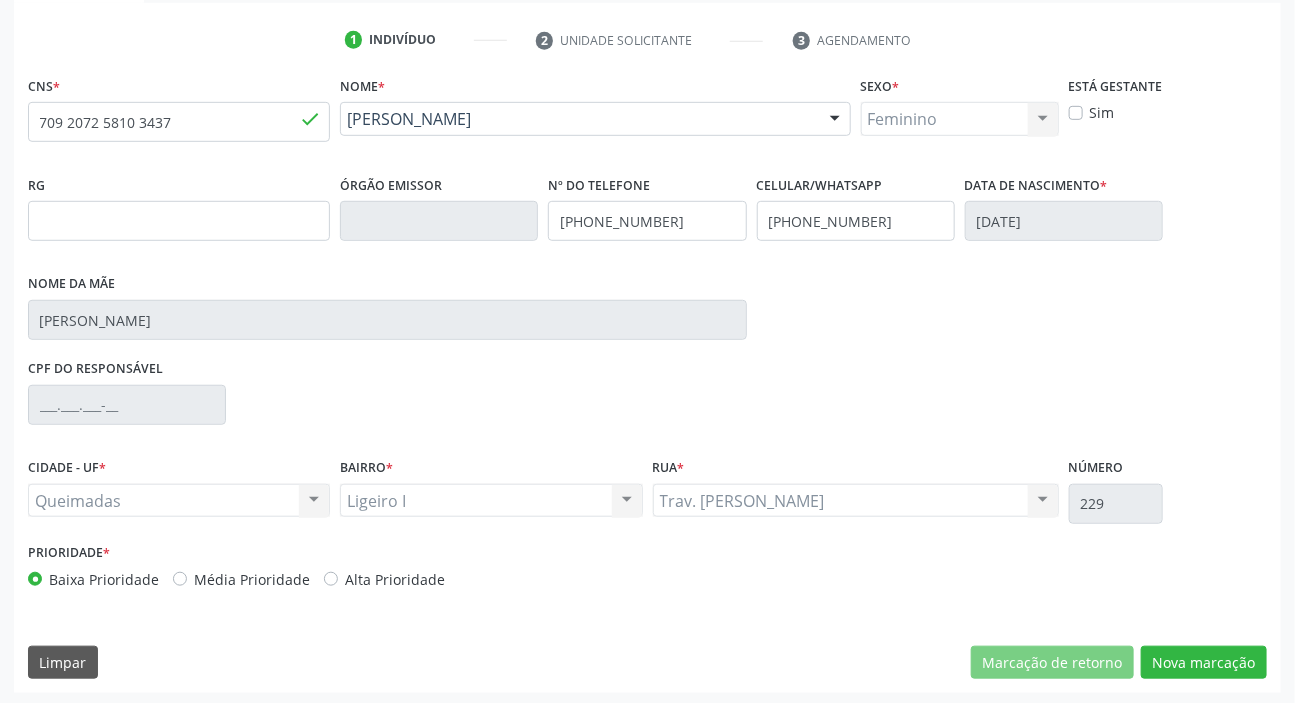 scroll, scrollTop: 201, scrollLeft: 0, axis: vertical 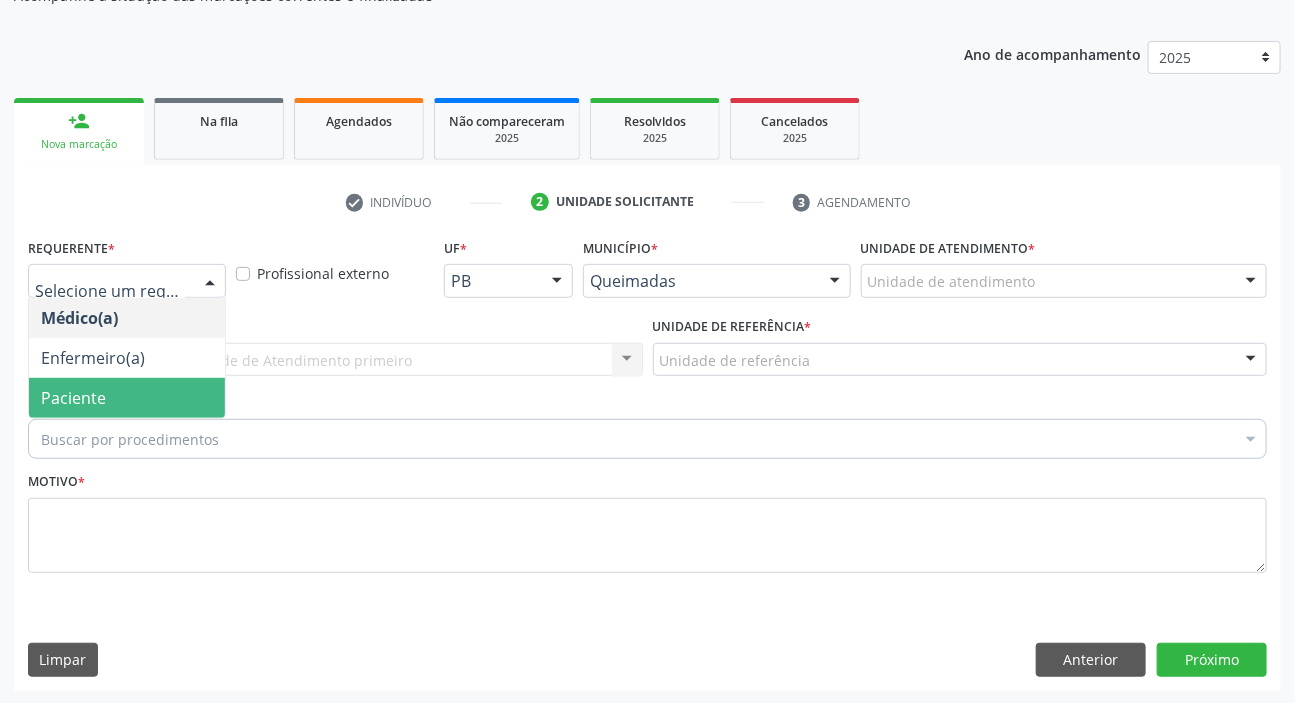 click on "Paciente" at bounding box center [127, 398] 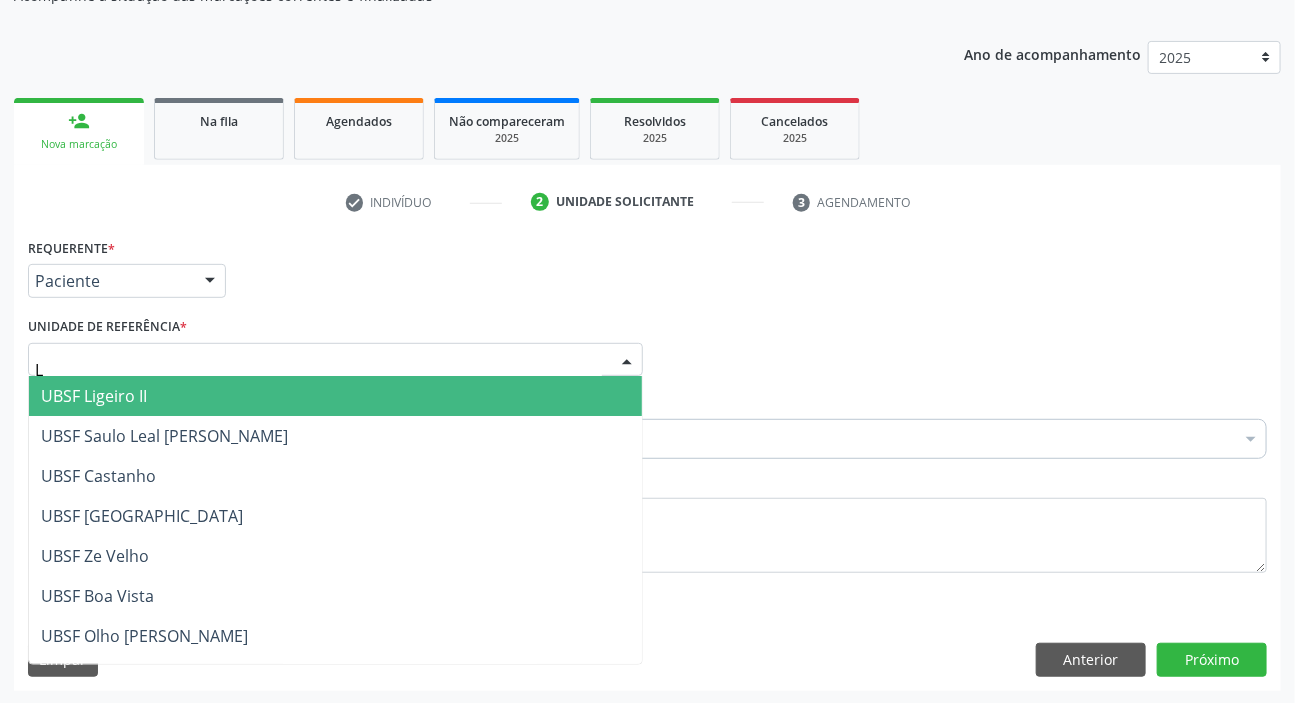 type on "LI" 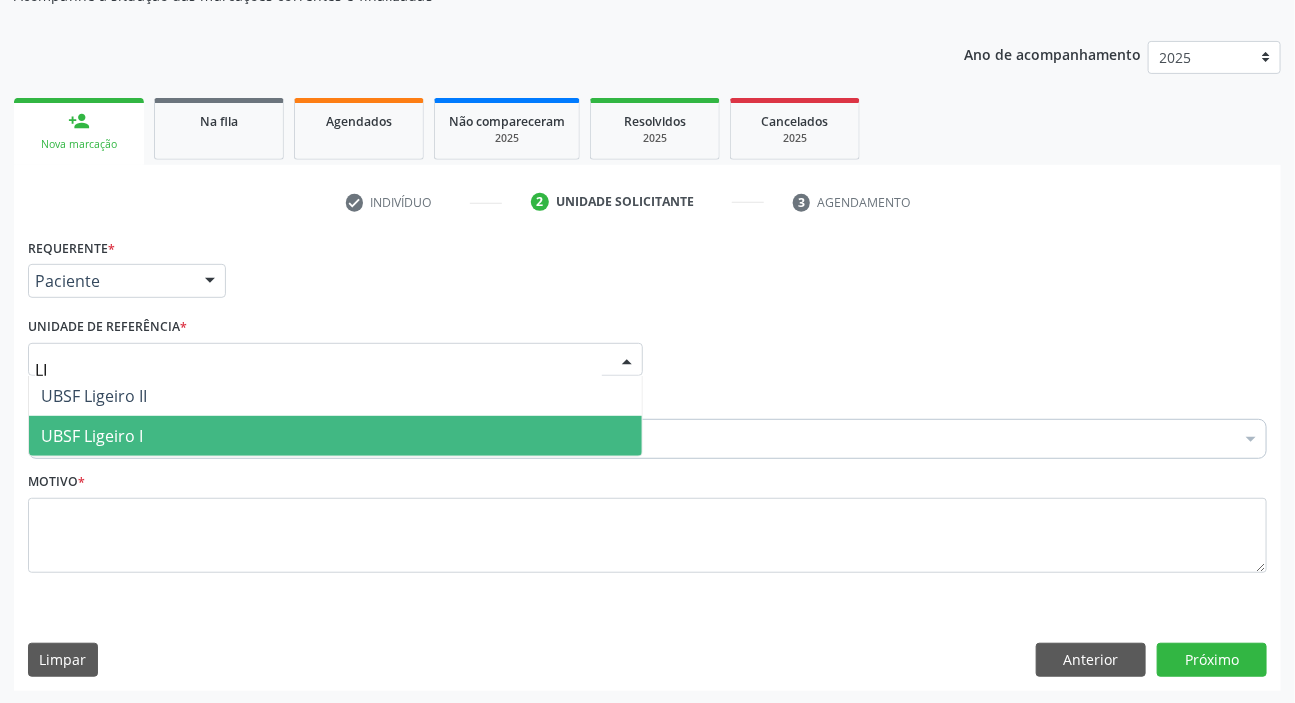 click on "UBSF Ligeiro I" at bounding box center [335, 436] 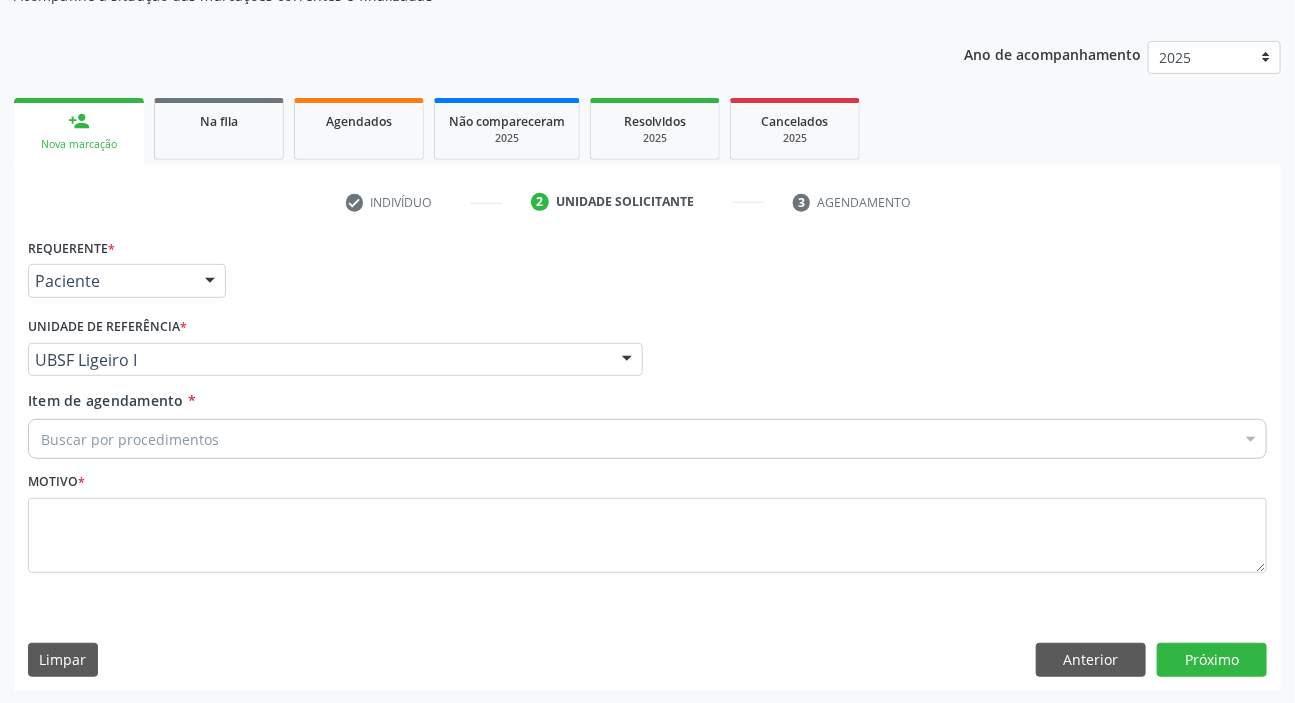 click on "Buscar por procedimentos" at bounding box center (647, 439) 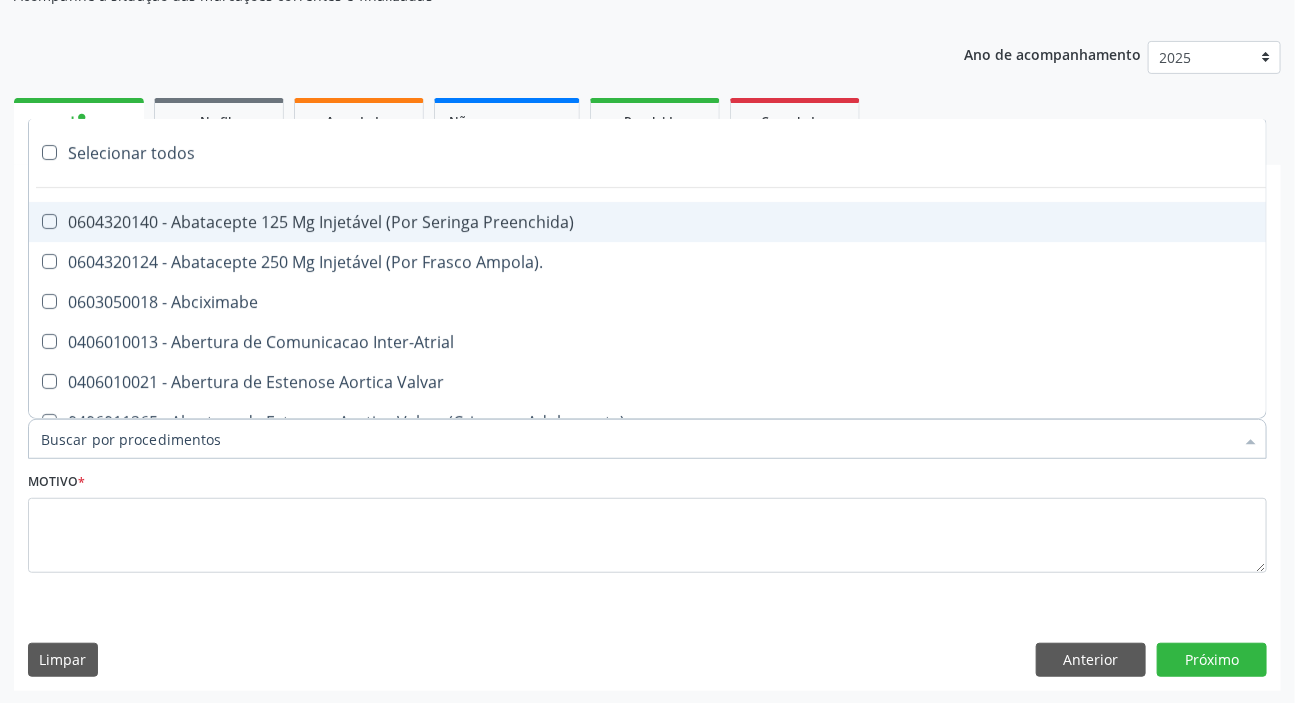 paste on "ABDOMEN TOTA" 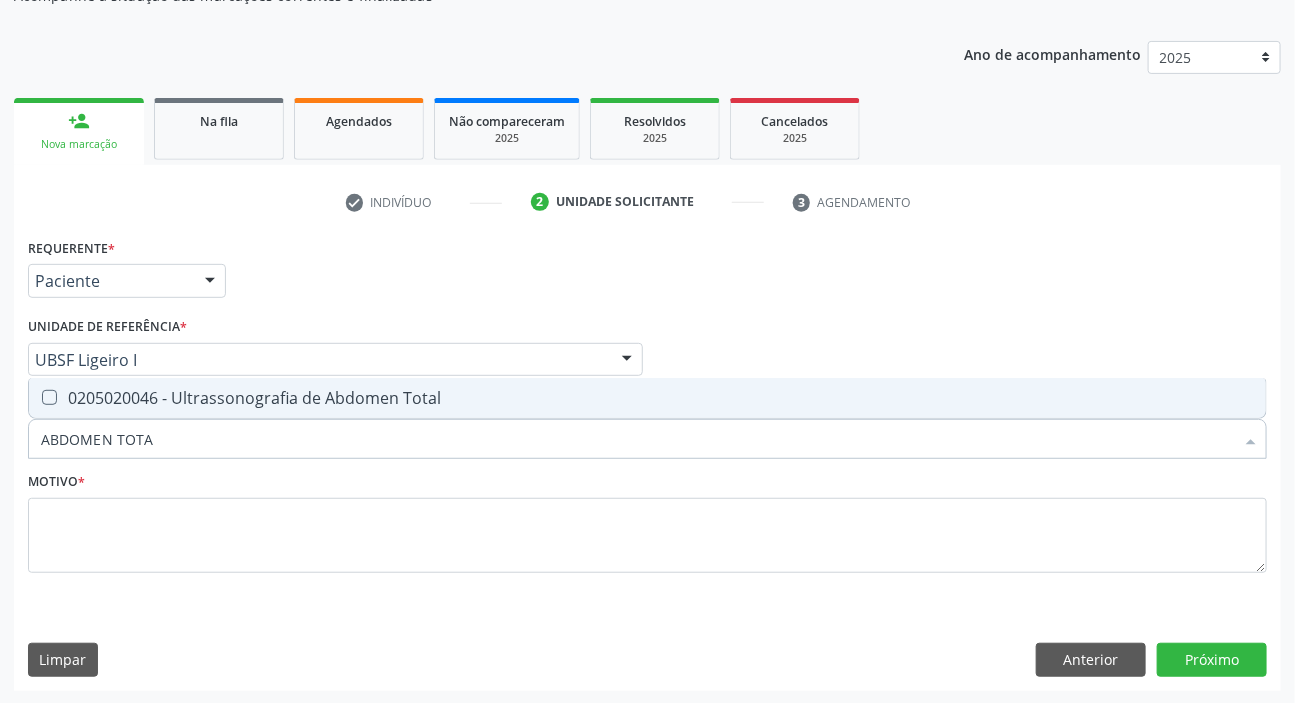 click on "0205020046 - Ultrassonografia de Abdomen Total" at bounding box center [647, 398] 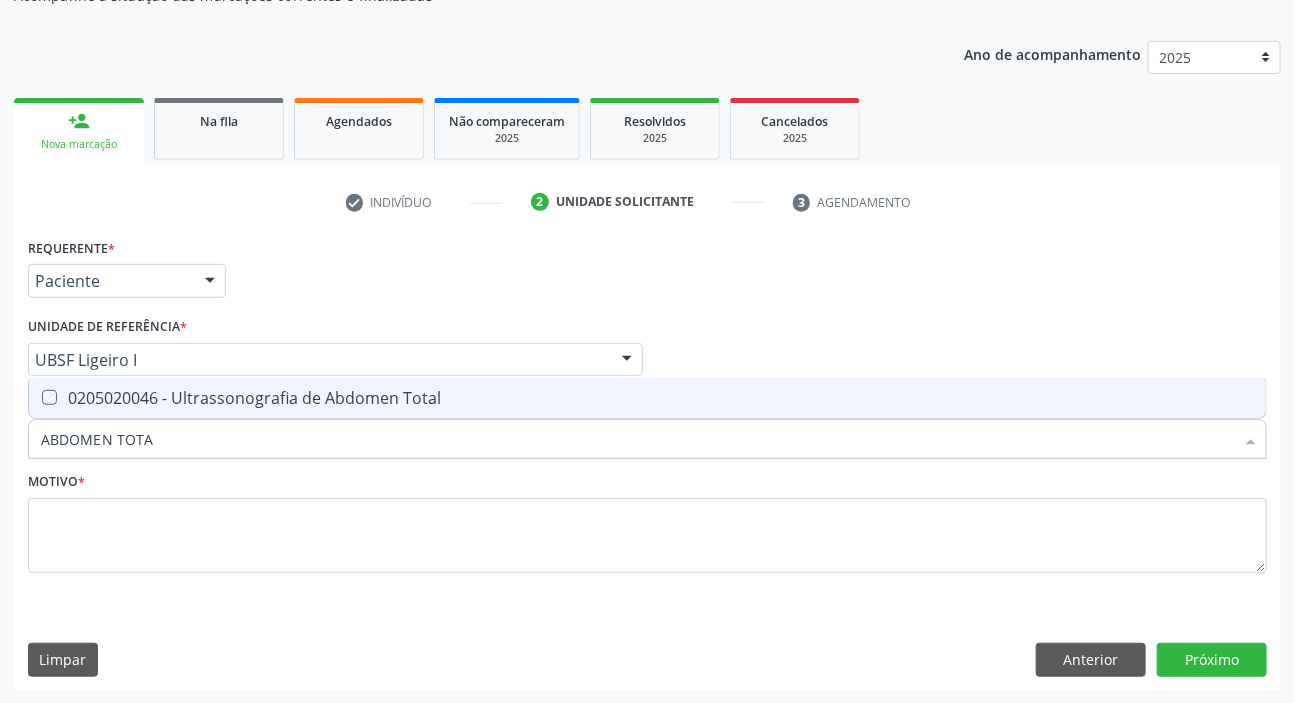 checkbox on "true" 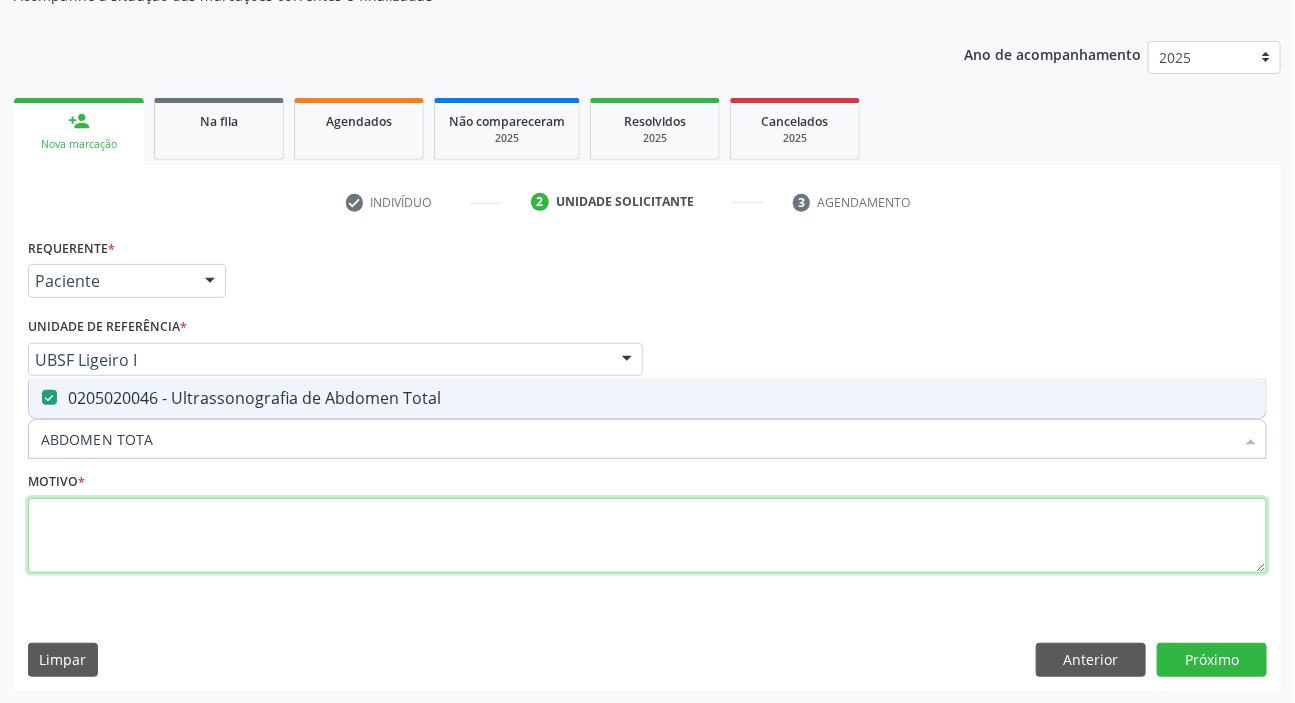 click at bounding box center [647, 536] 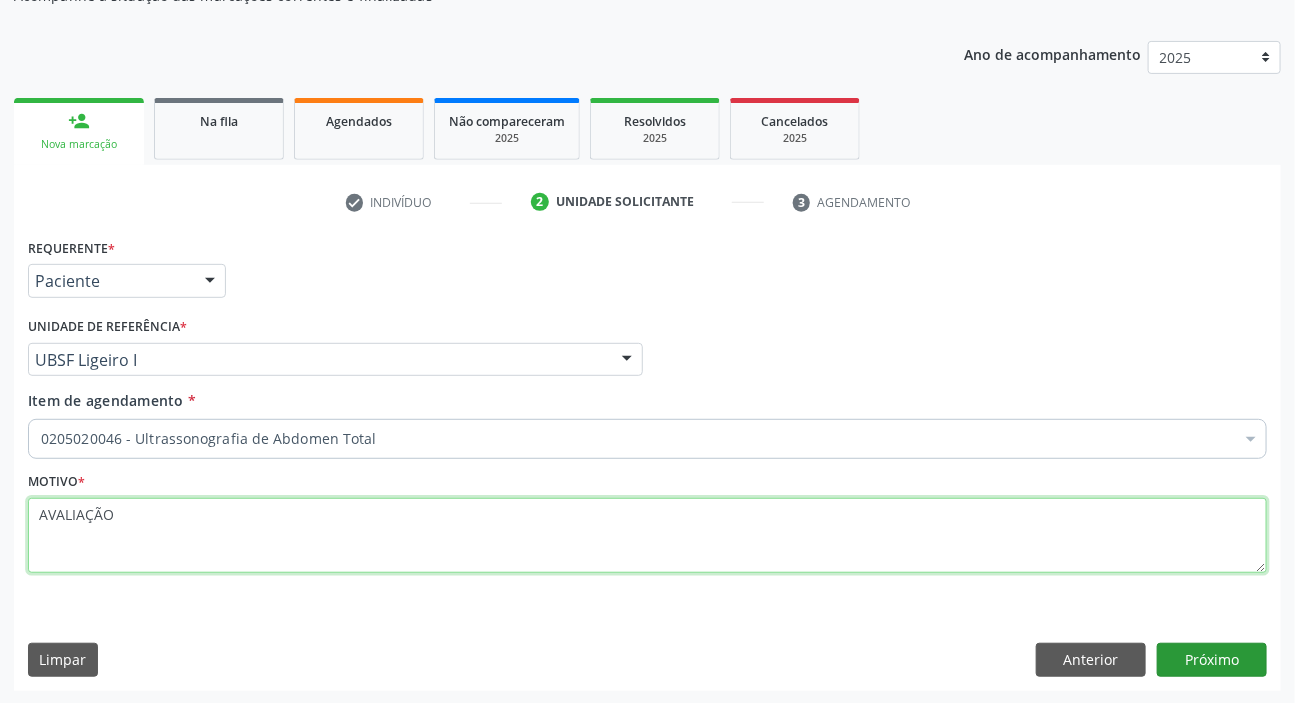 type on "AVALIAÇÃO" 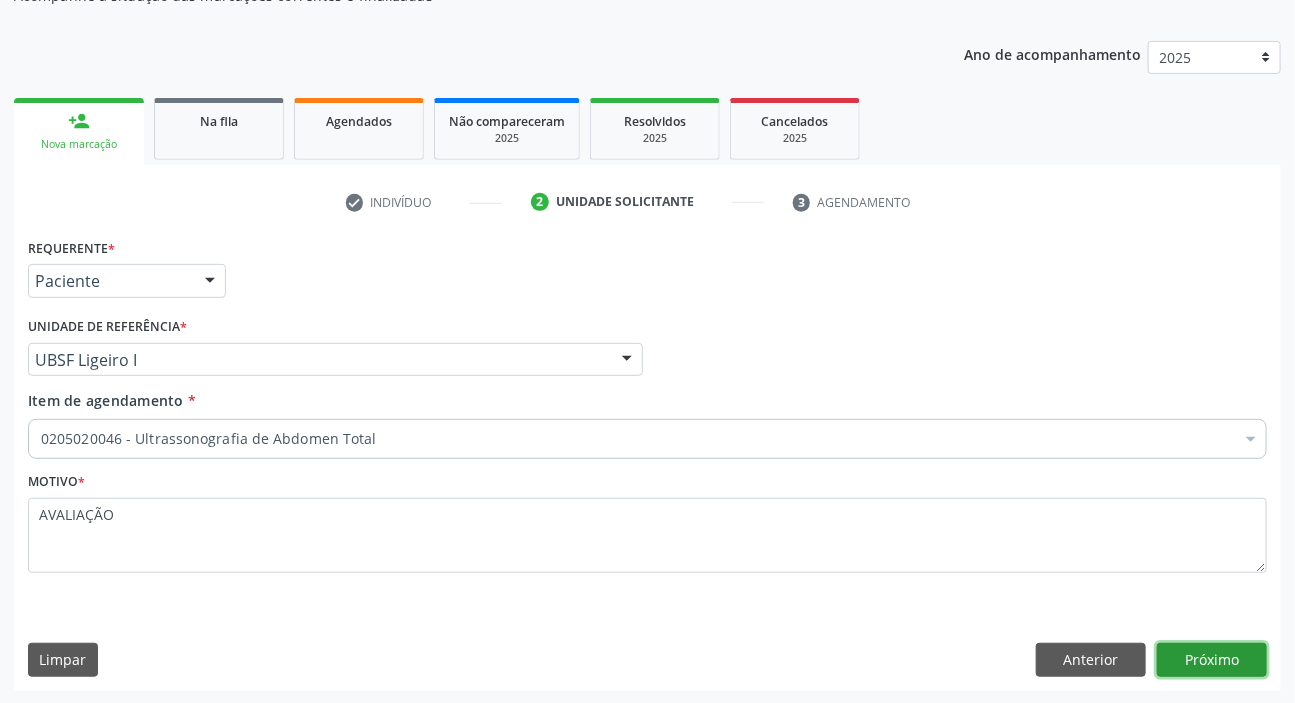 click on "Próximo" at bounding box center [1212, 660] 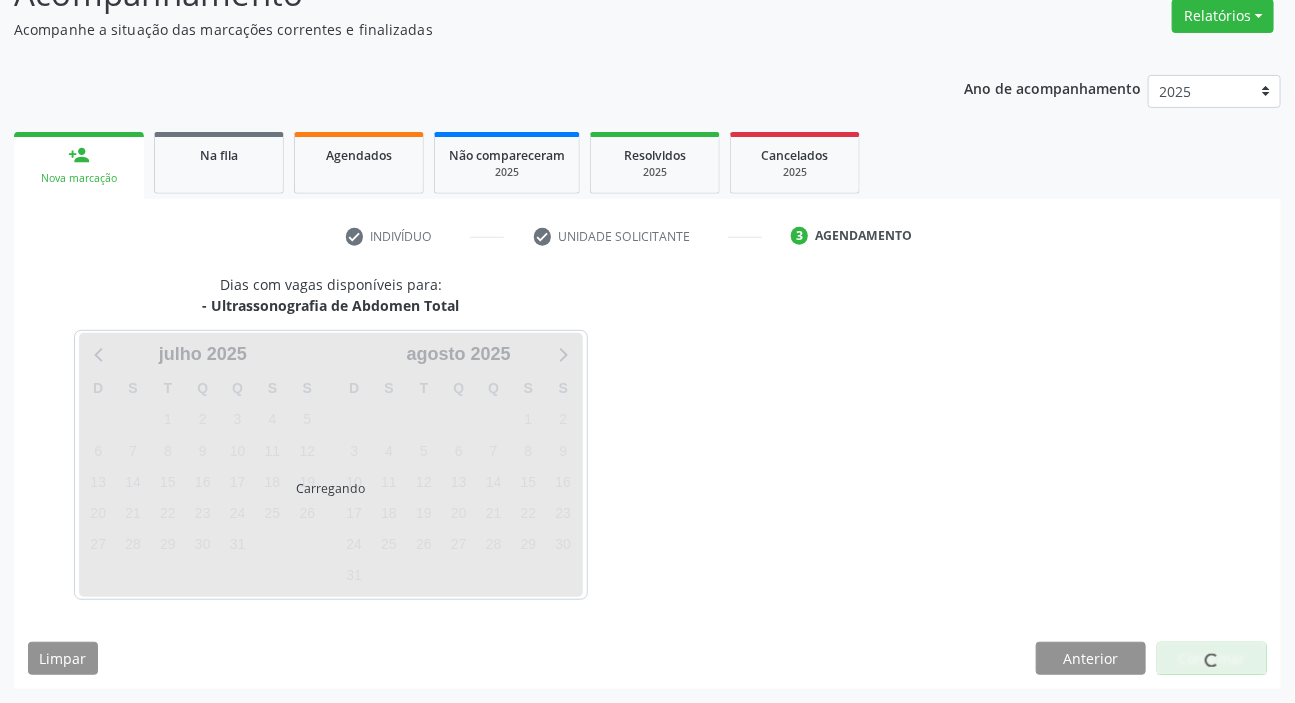 scroll, scrollTop: 166, scrollLeft: 0, axis: vertical 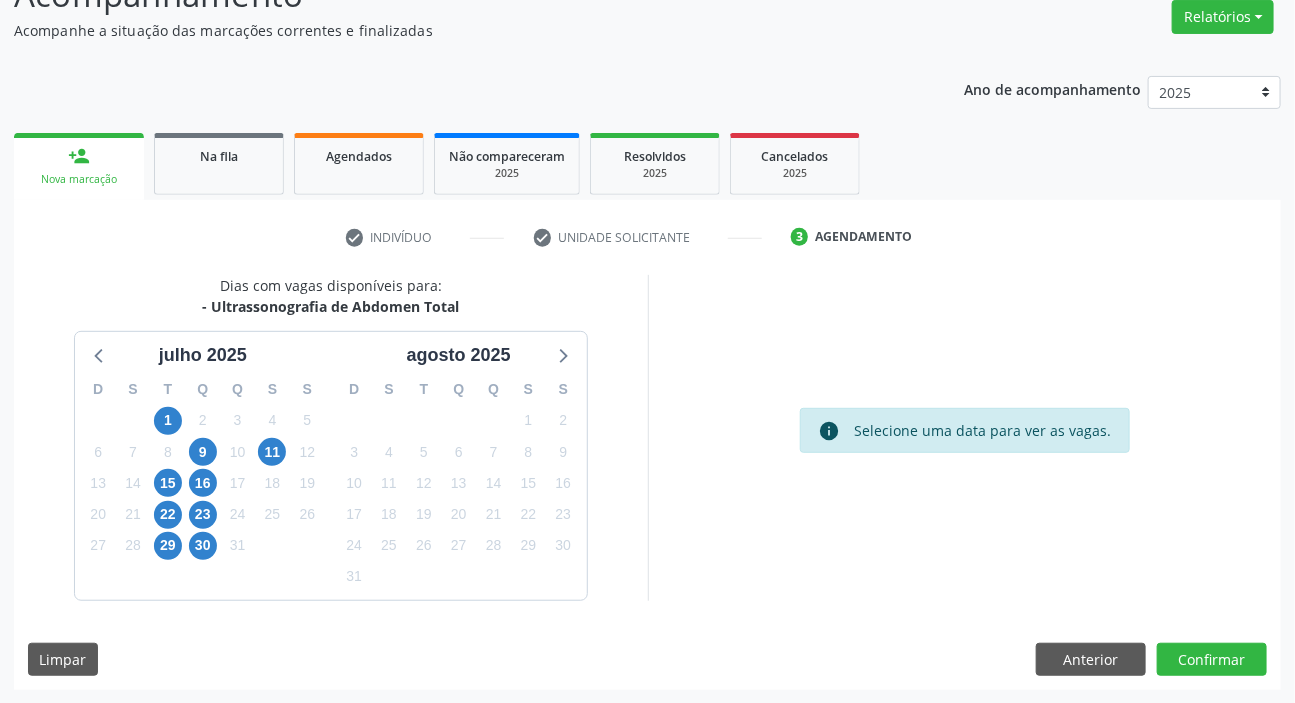 click on "25" at bounding box center (272, 514) 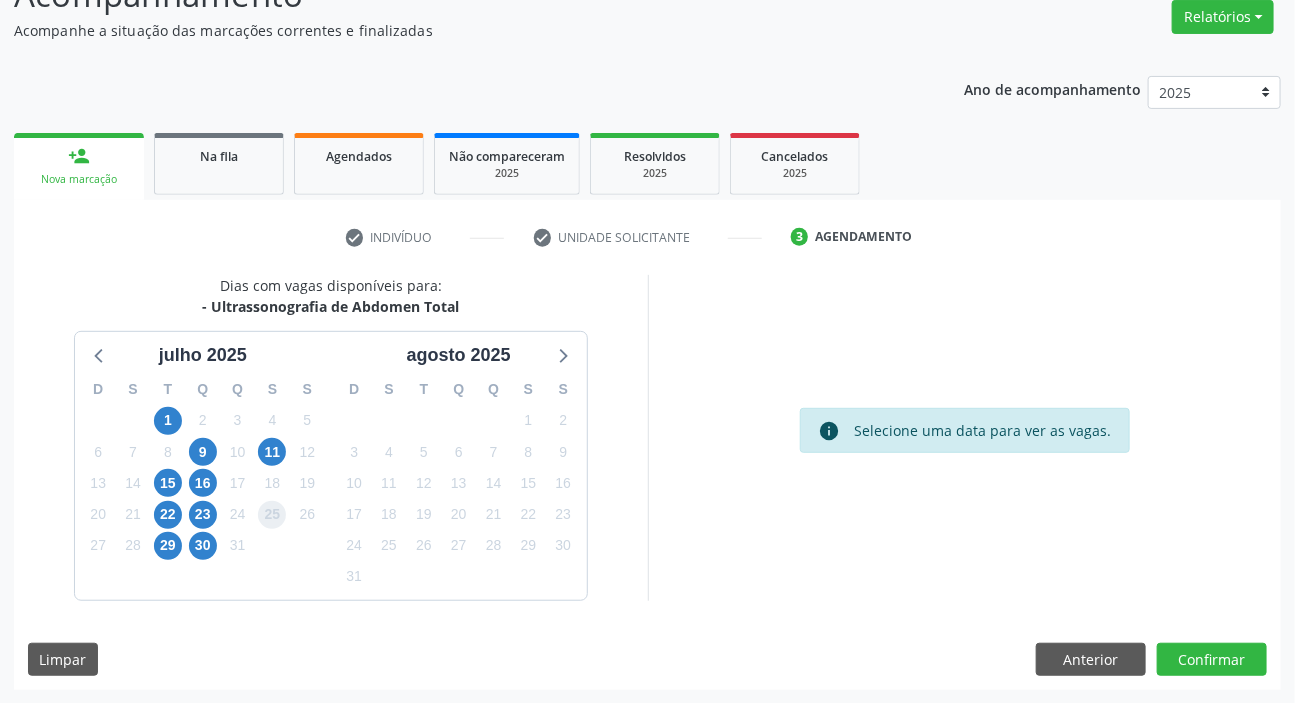 click on "25" at bounding box center [272, 515] 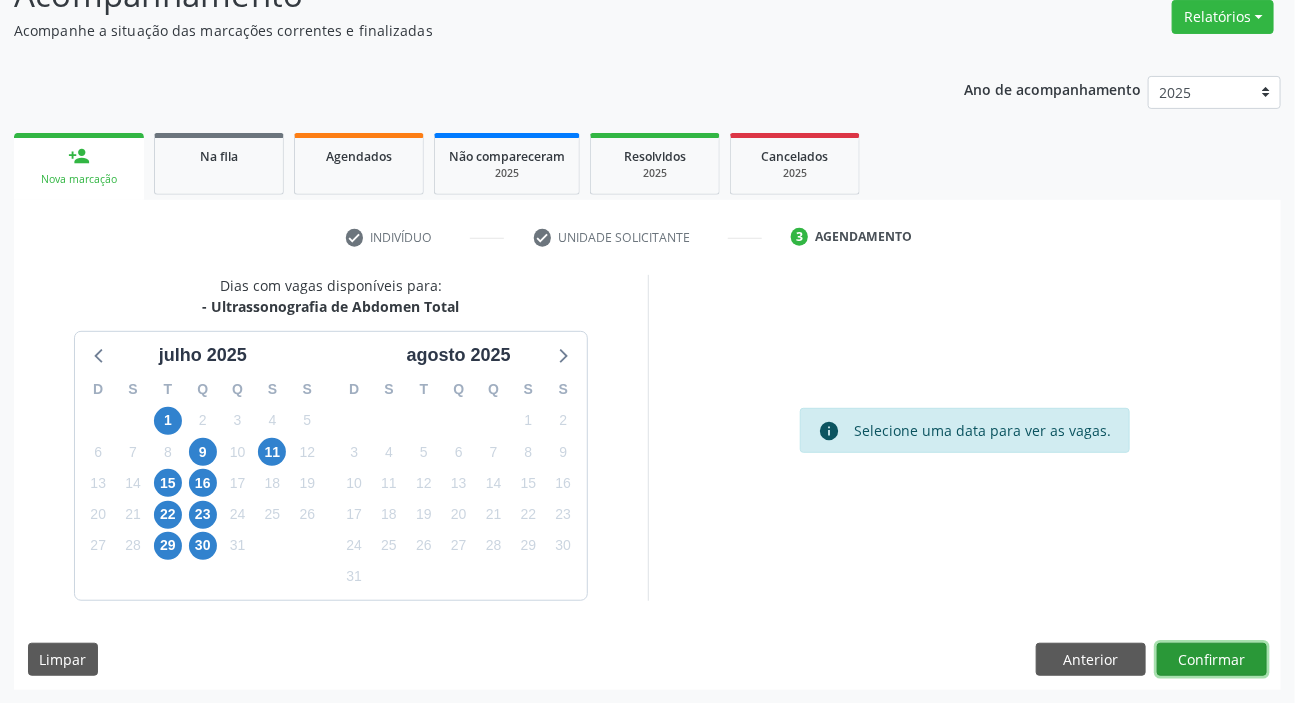 click on "Confirmar" at bounding box center [1212, 660] 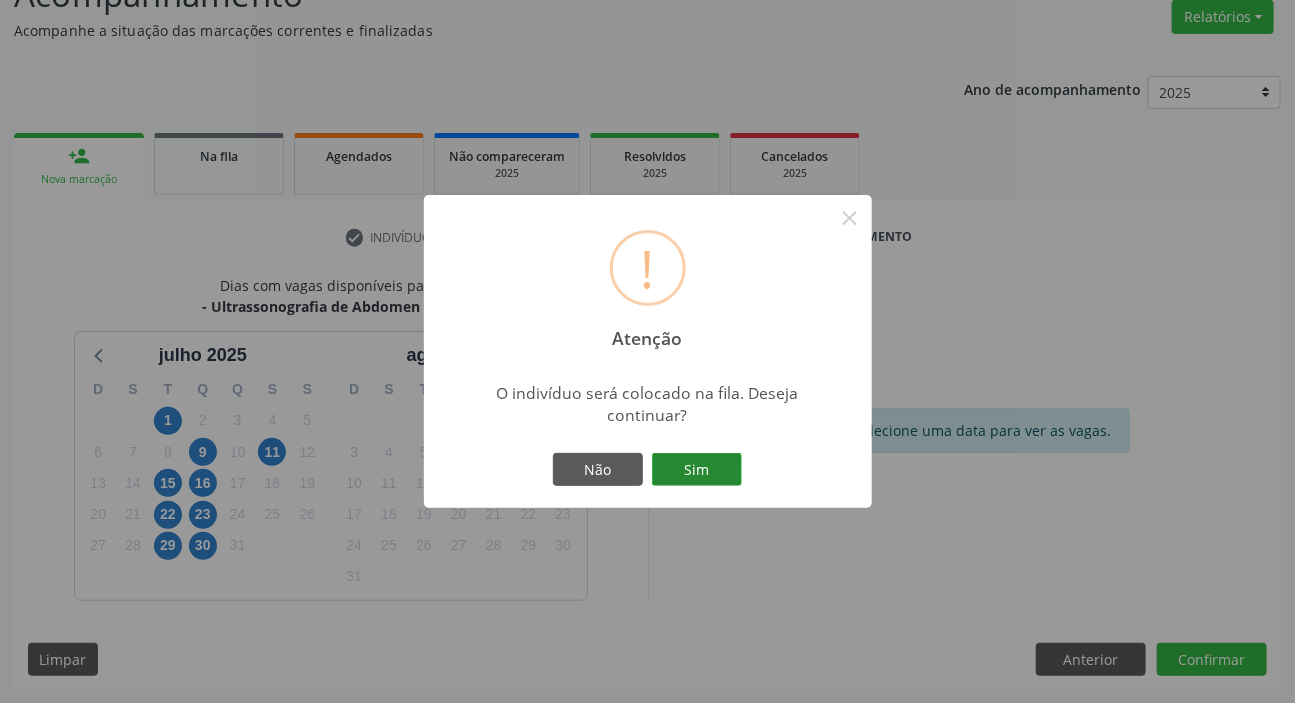 click on "Sim" at bounding box center (697, 470) 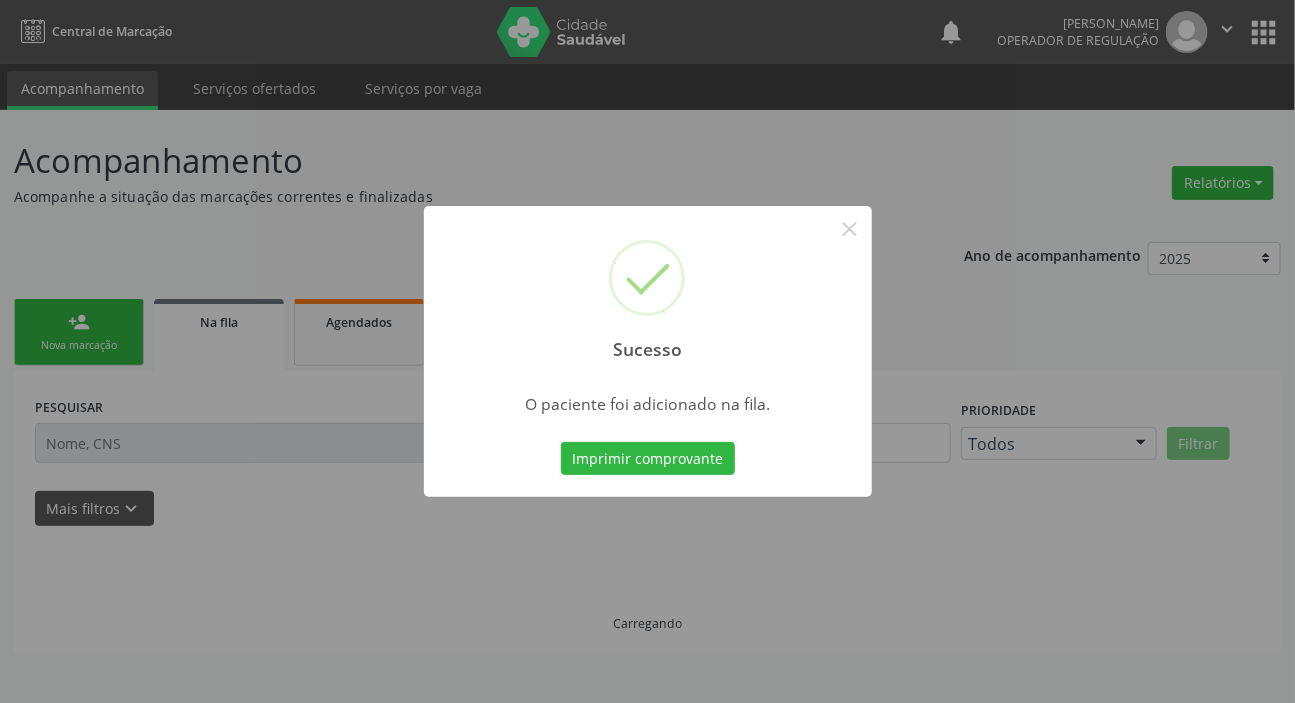 scroll, scrollTop: 0, scrollLeft: 0, axis: both 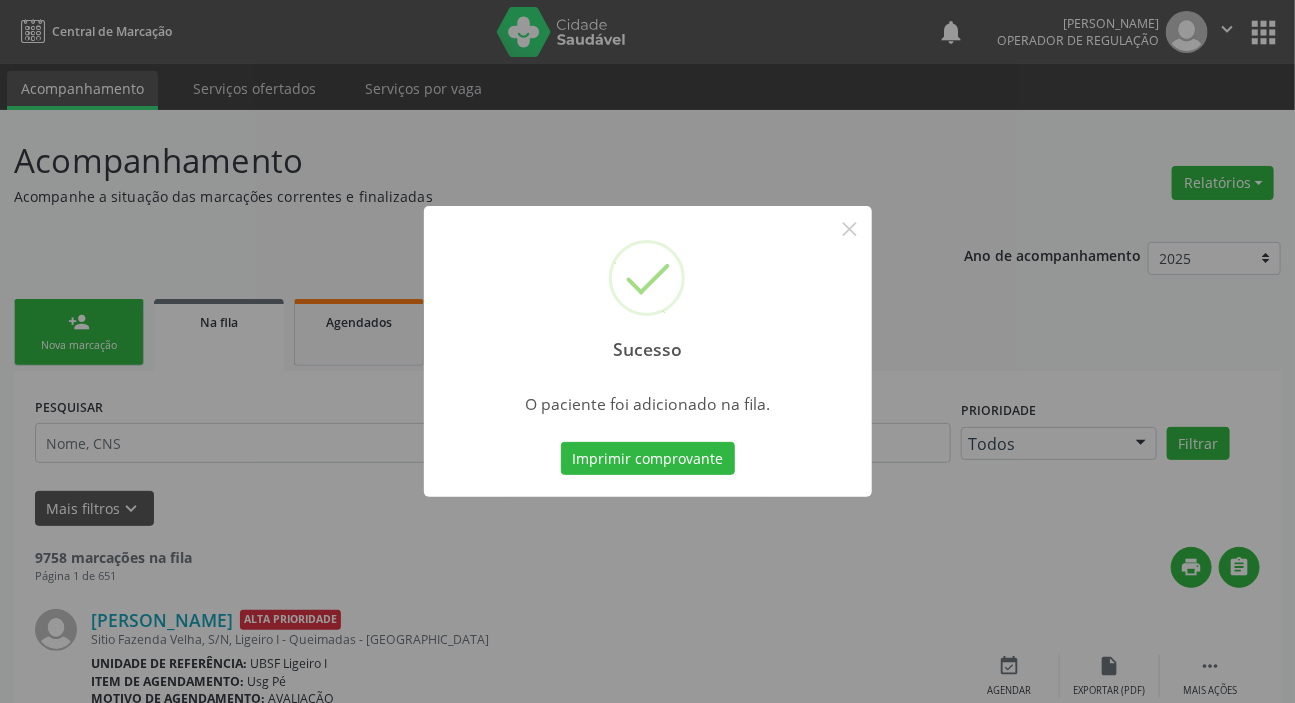 click on "Sucesso × O paciente foi adicionado na fila. Imprimir comprovante Cancel" at bounding box center (647, 351) 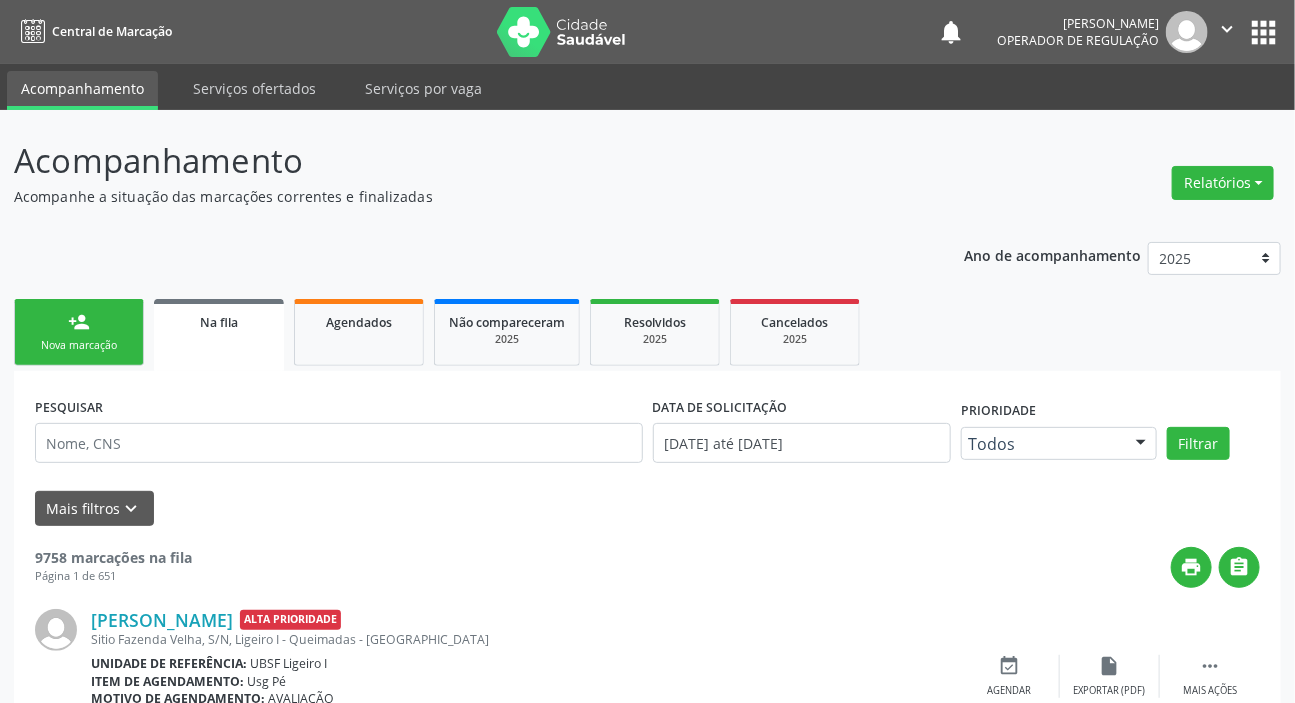 click on "person_add
Nova marcação" at bounding box center (79, 332) 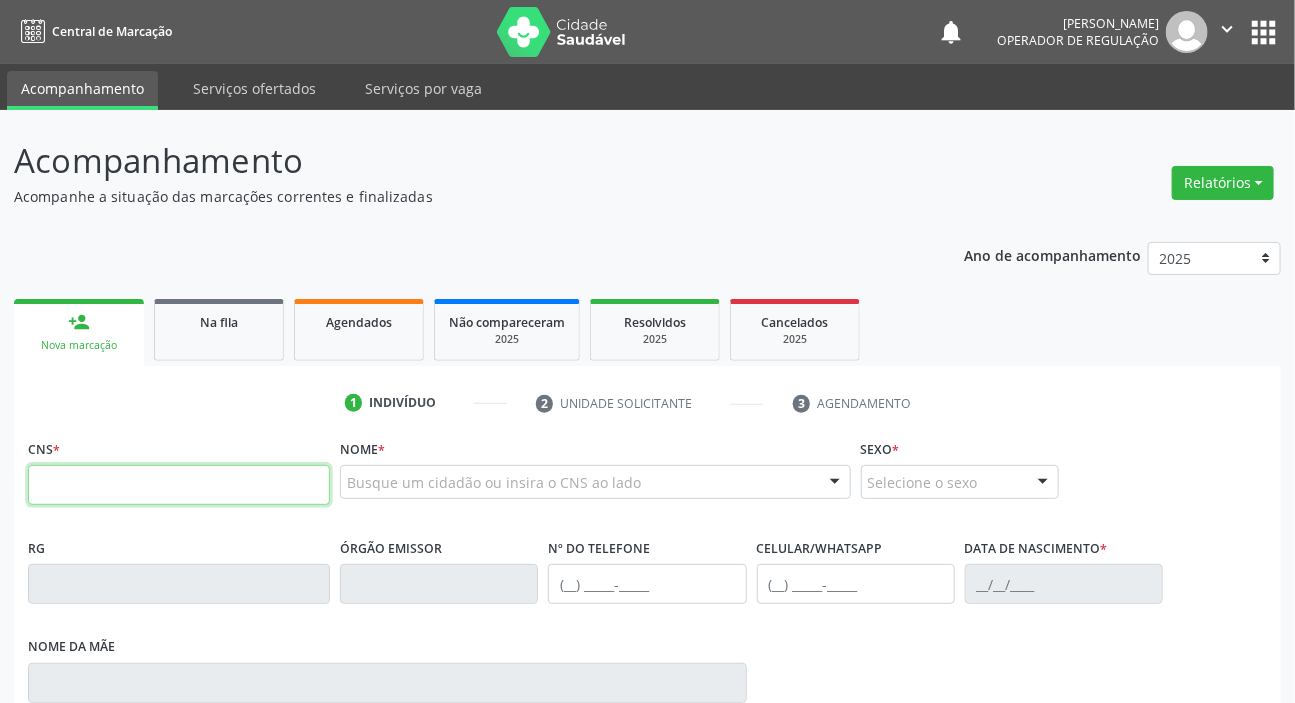 click at bounding box center [179, 485] 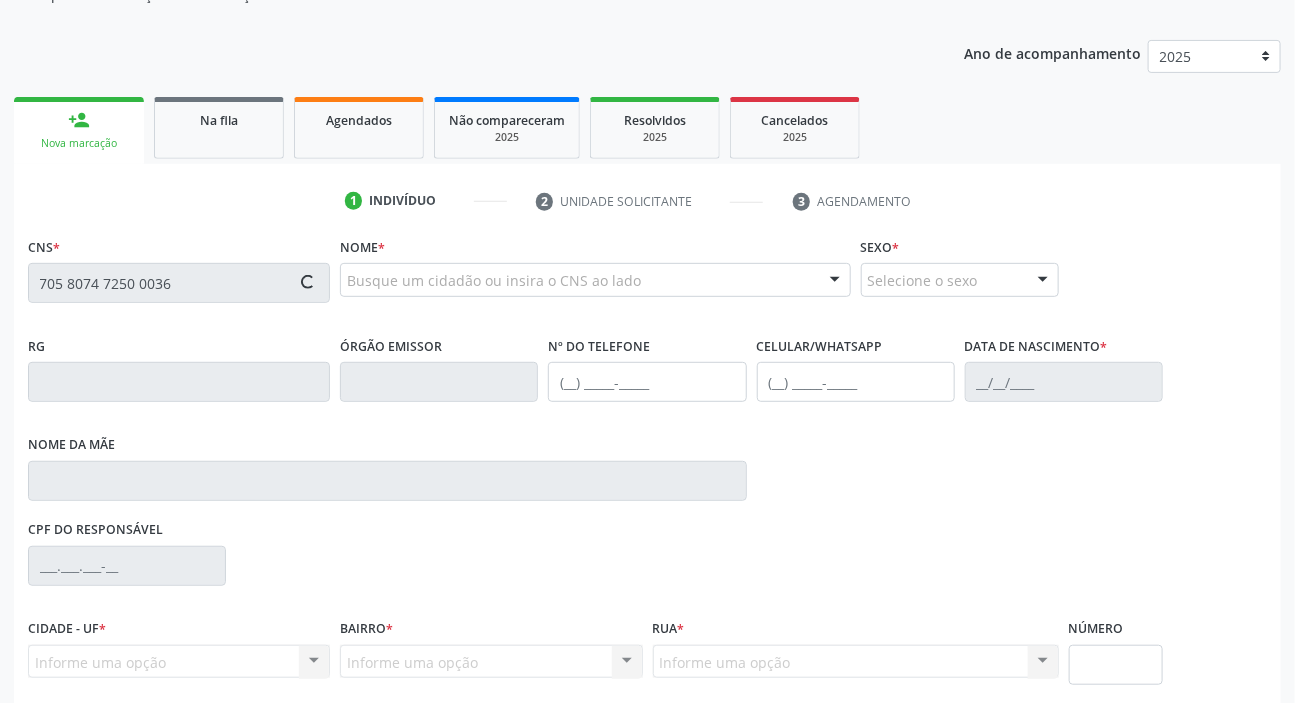 type on "705 8074 7250 0036" 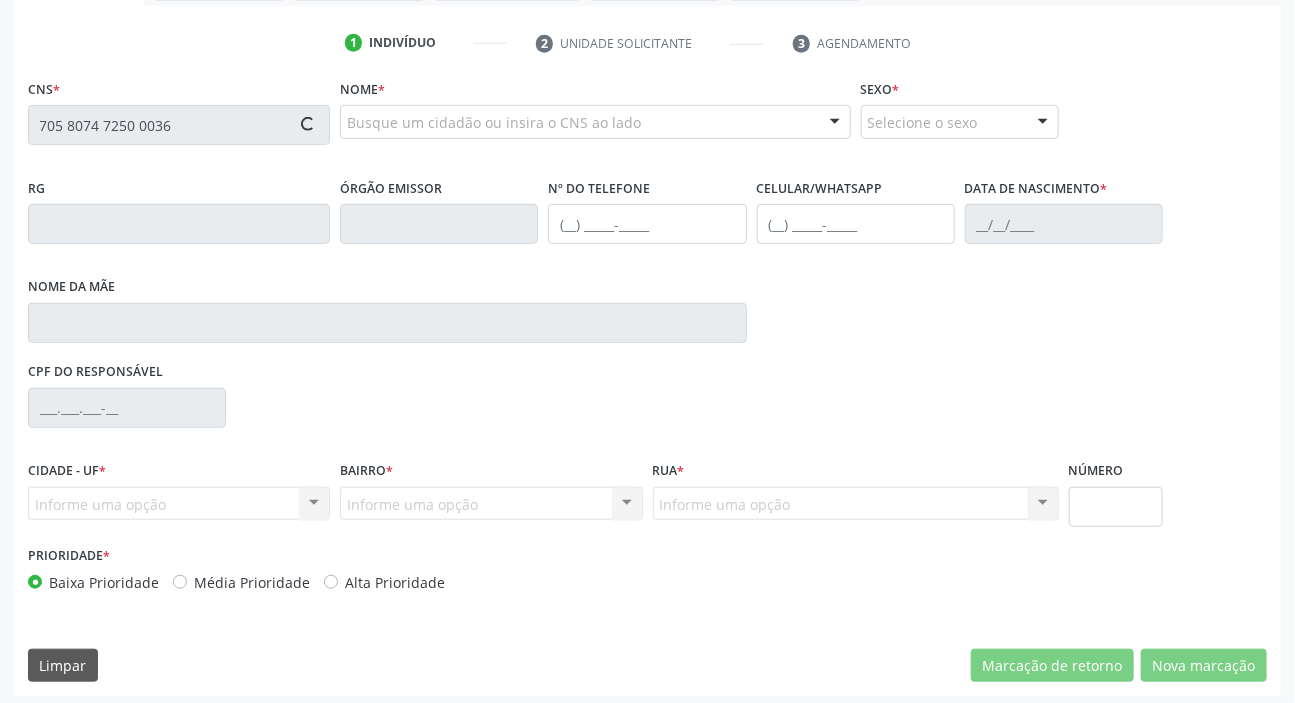 scroll, scrollTop: 366, scrollLeft: 0, axis: vertical 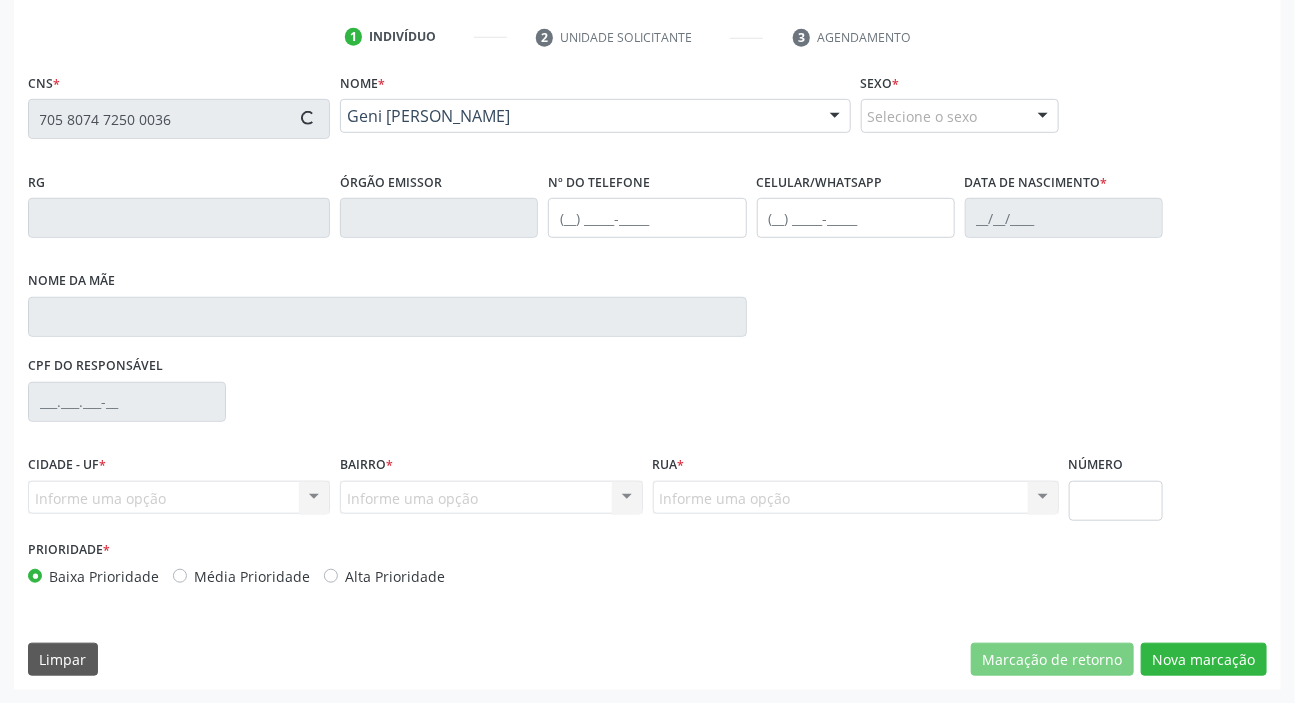 type on "[PHONE_NUMBER]" 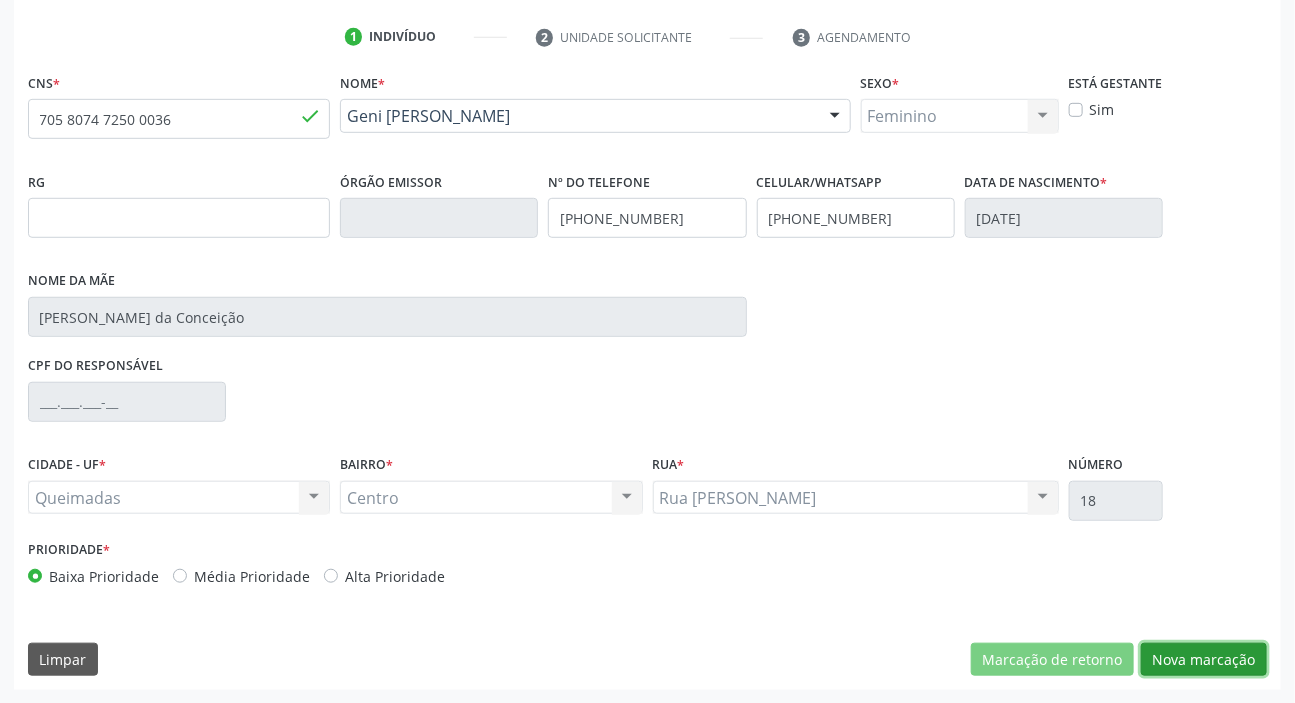 click on "Nova marcação" at bounding box center (1204, 660) 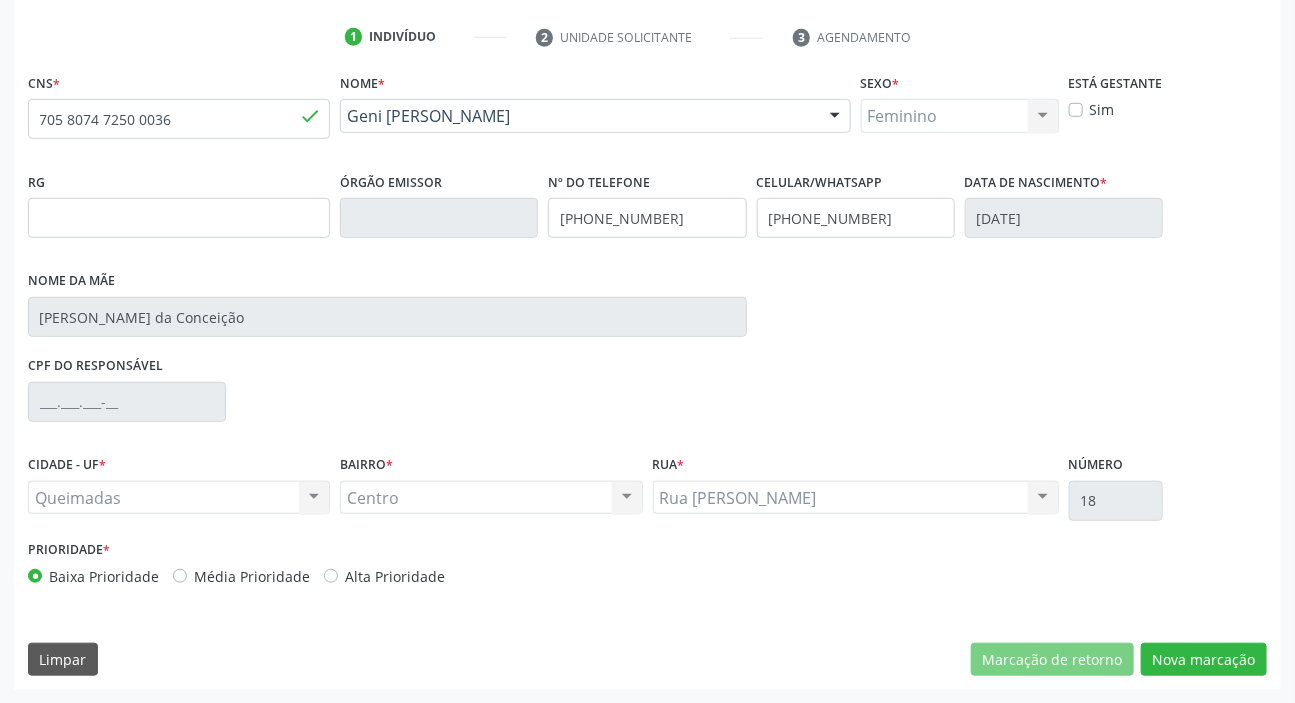 scroll, scrollTop: 201, scrollLeft: 0, axis: vertical 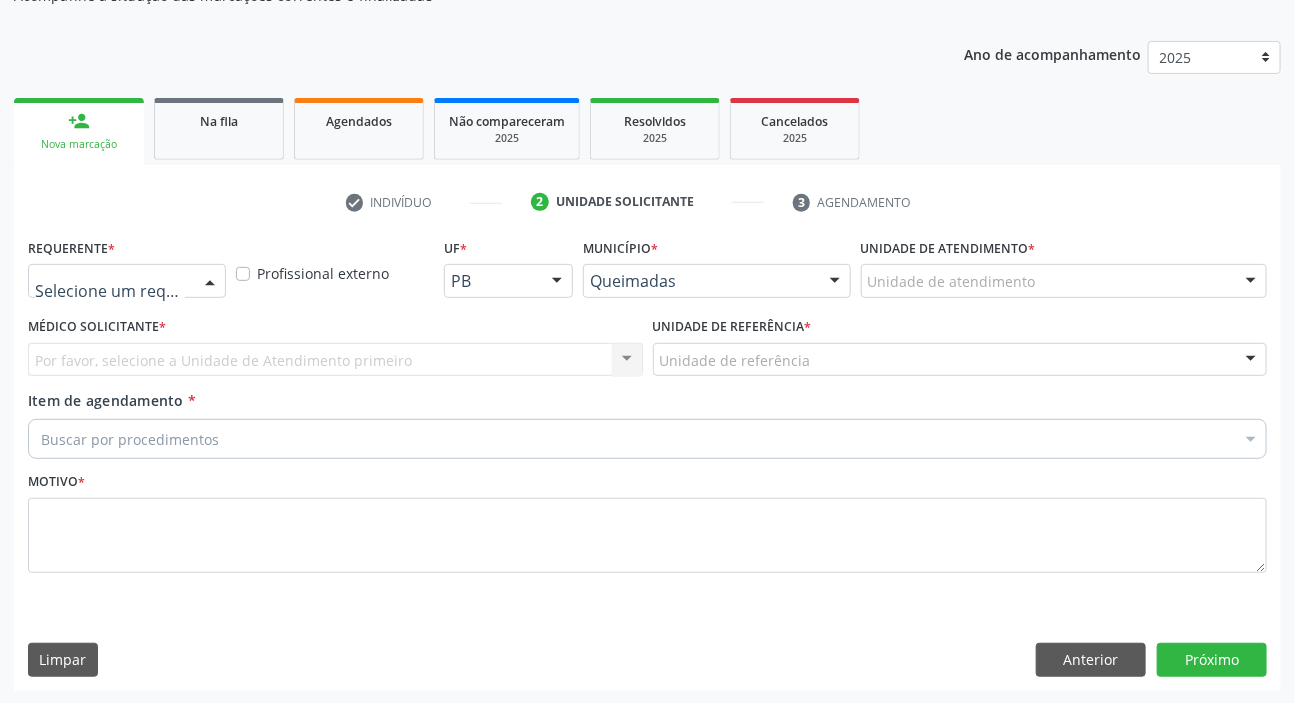 click at bounding box center [127, 281] 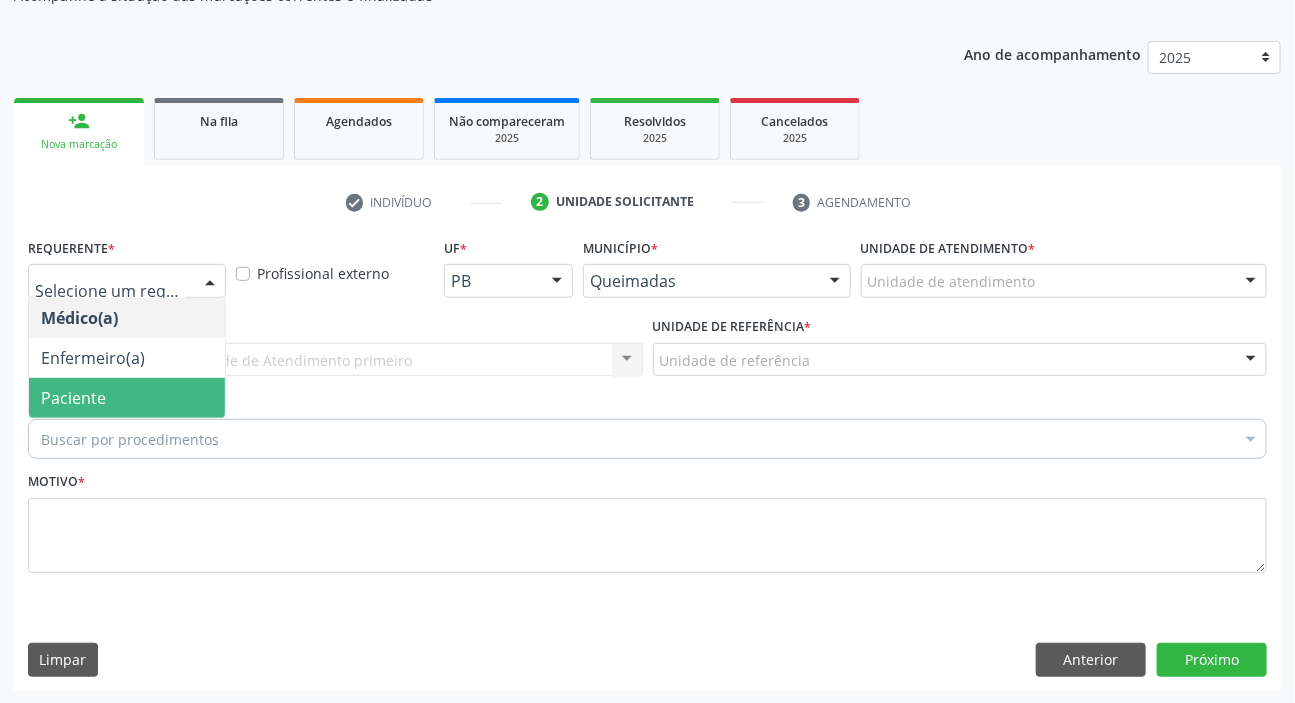 click on "Paciente" at bounding box center [127, 398] 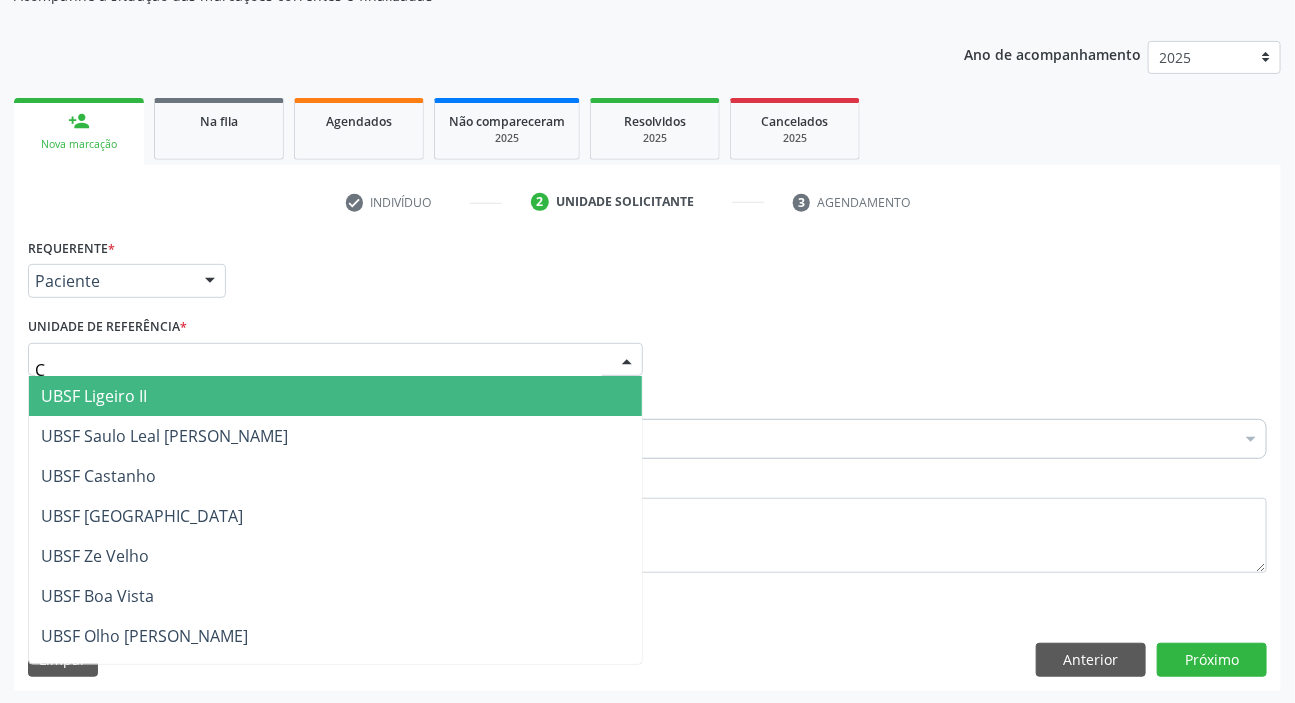 type on "CE" 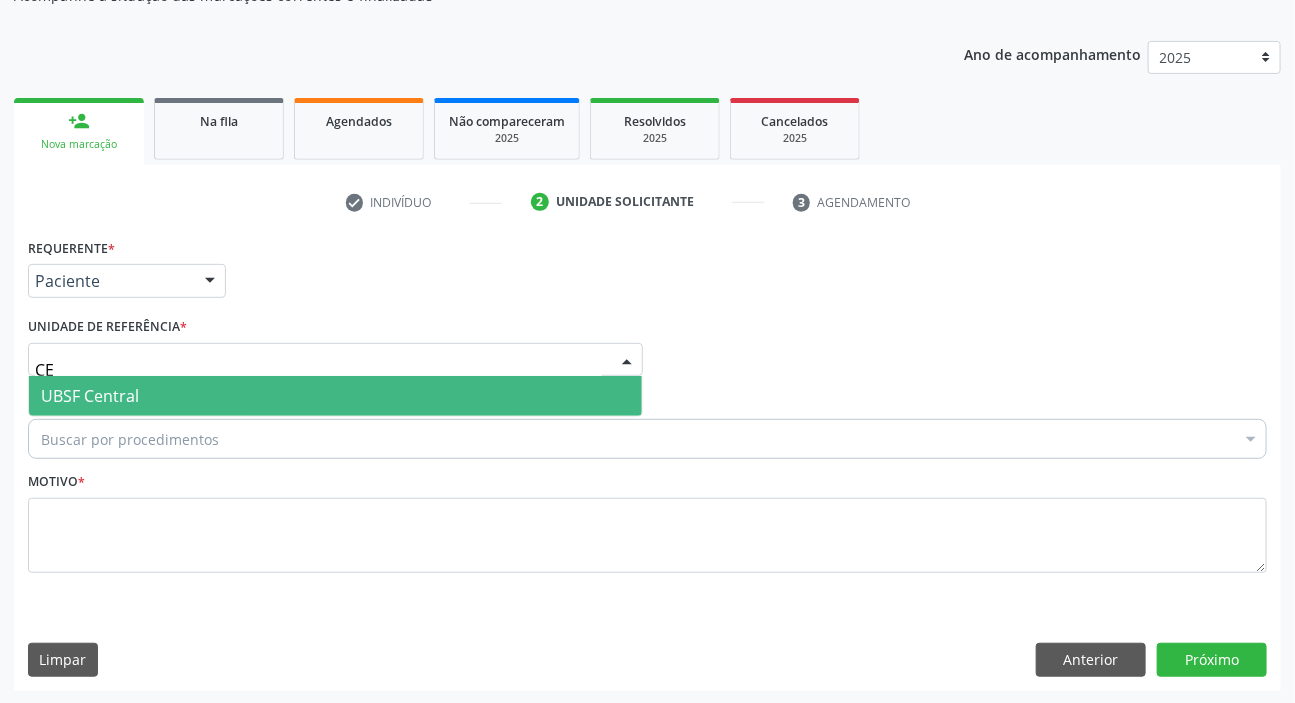 click on "UBSF Central" at bounding box center [90, 396] 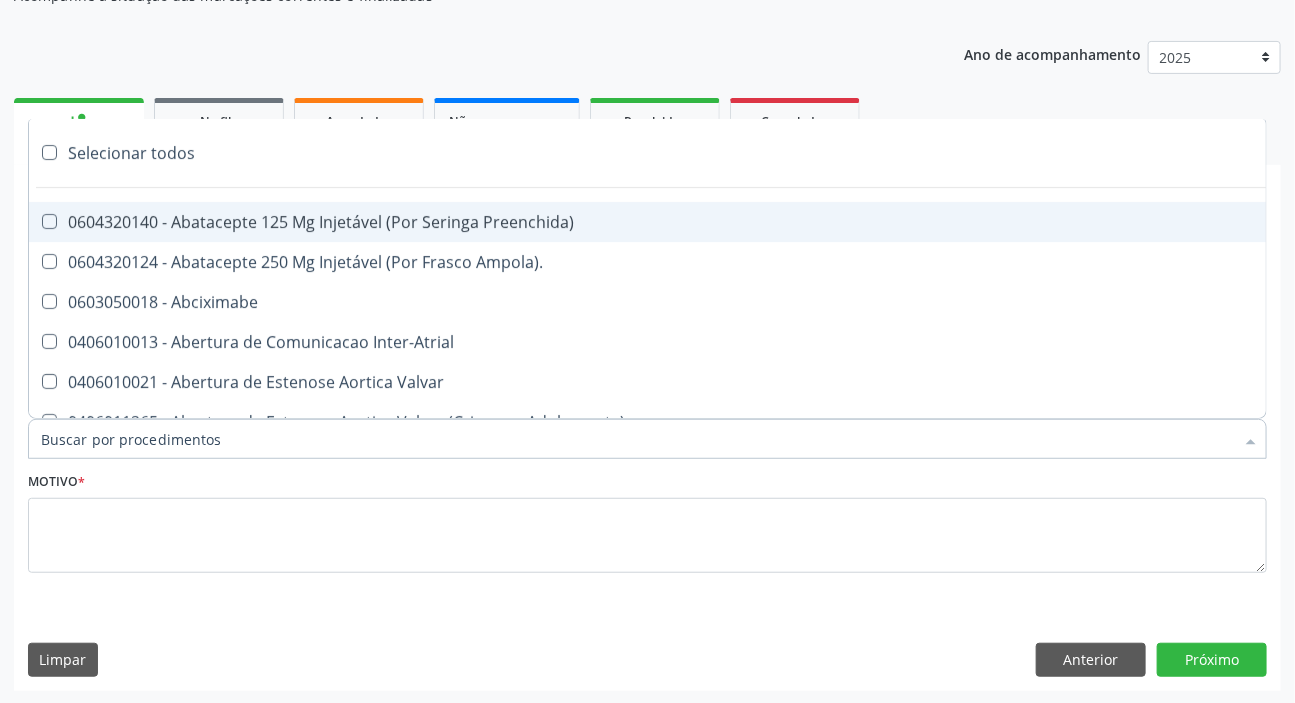 paste on "ABDOMEN TOTA" 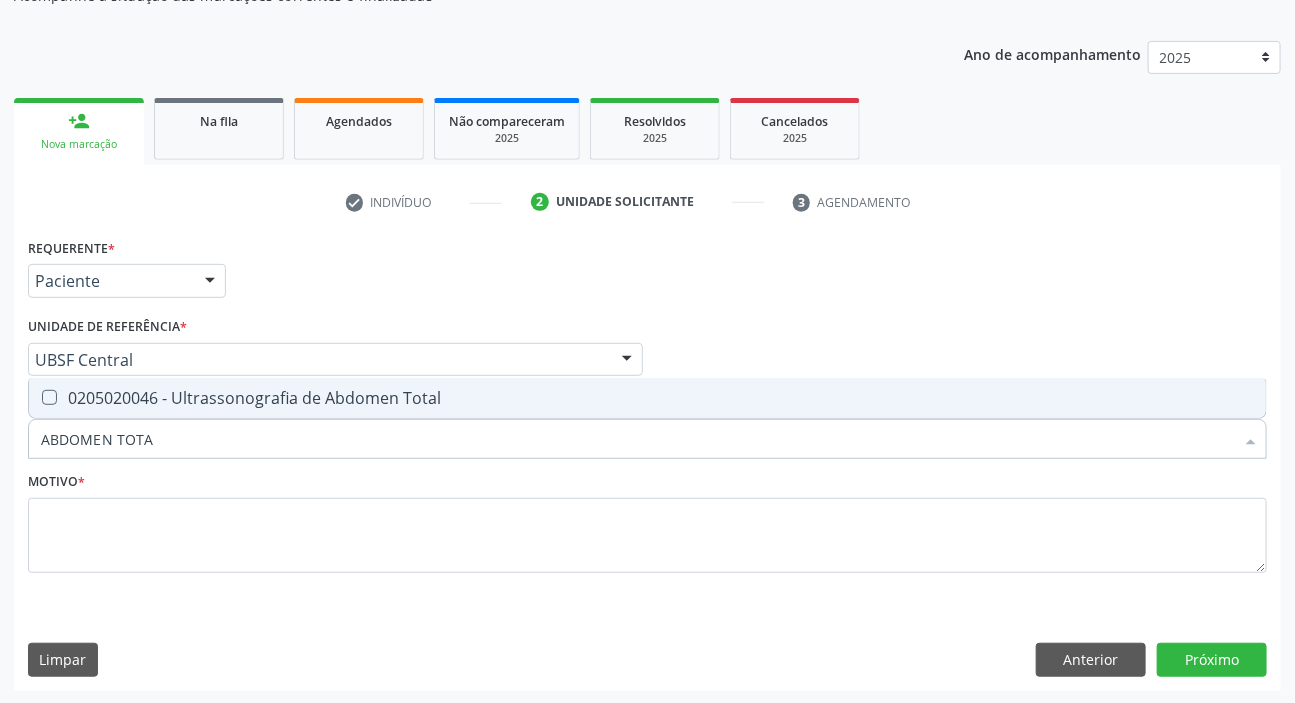 click on "0205020046 - Ultrassonografia de Abdomen Total" at bounding box center (647, 398) 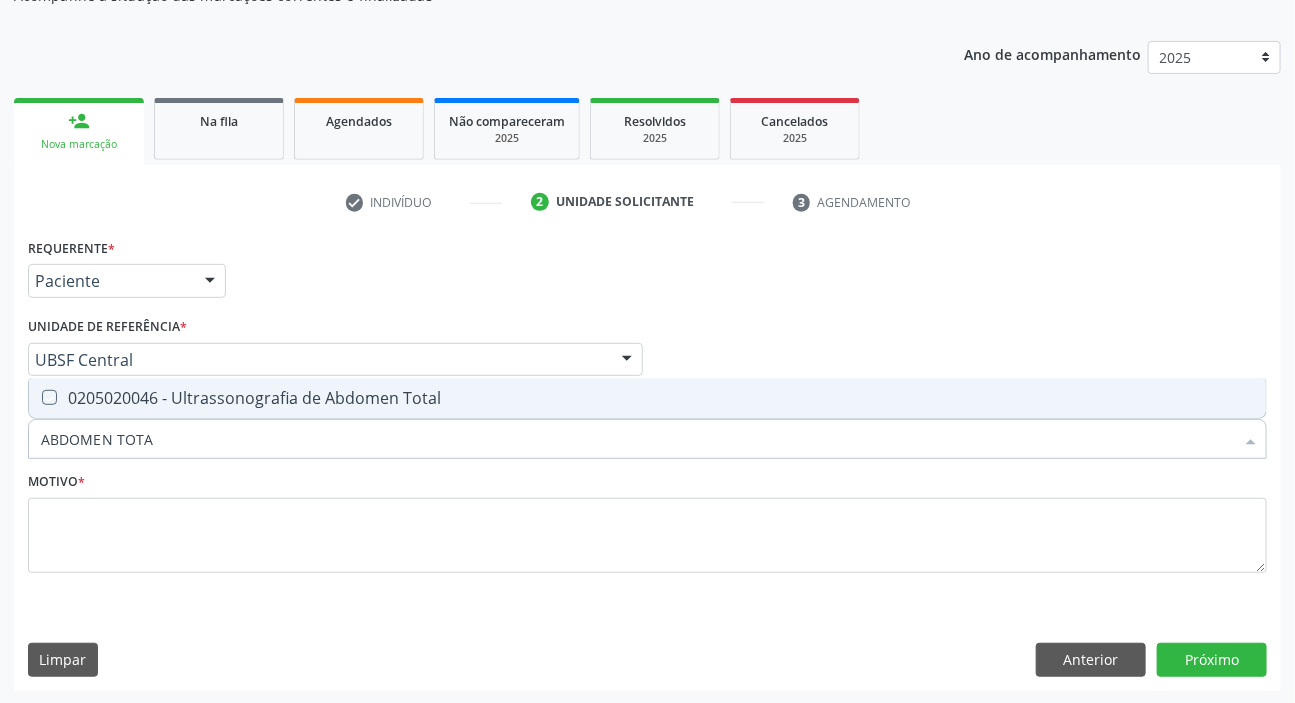 checkbox on "true" 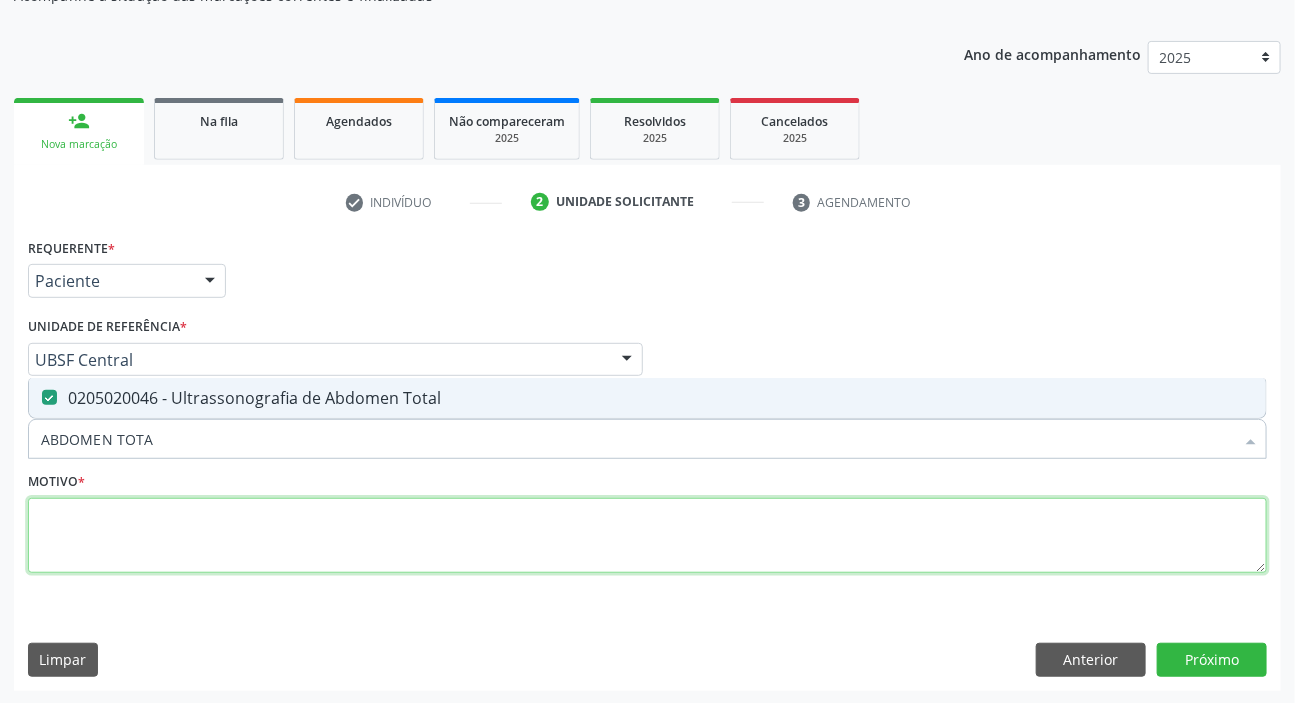 click at bounding box center (647, 536) 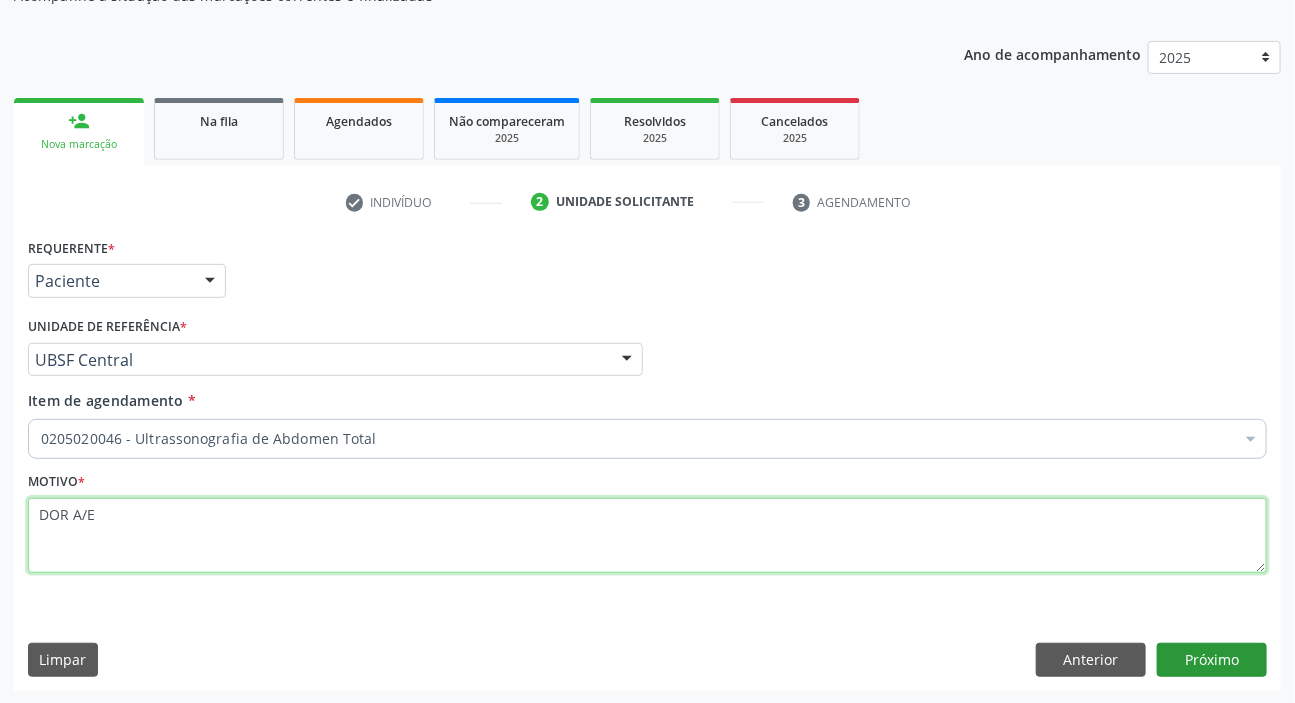 type on "DOR A/E" 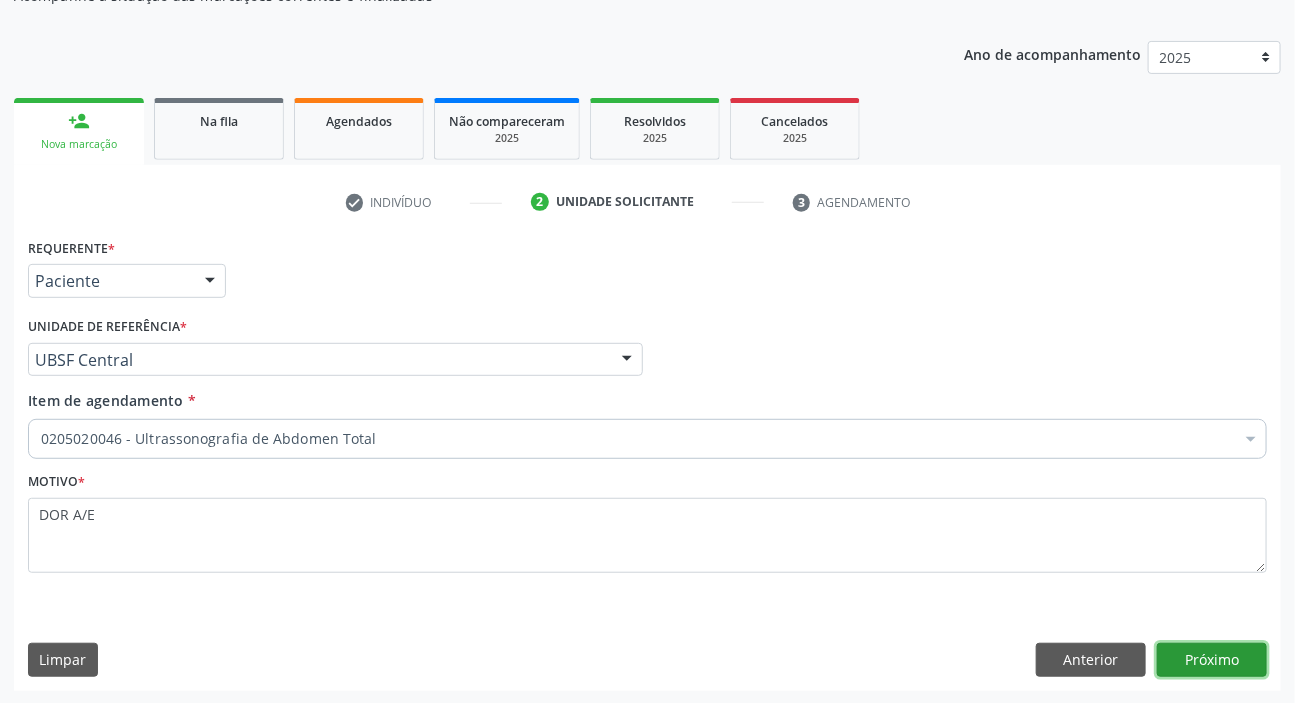 click on "Próximo" at bounding box center [1212, 660] 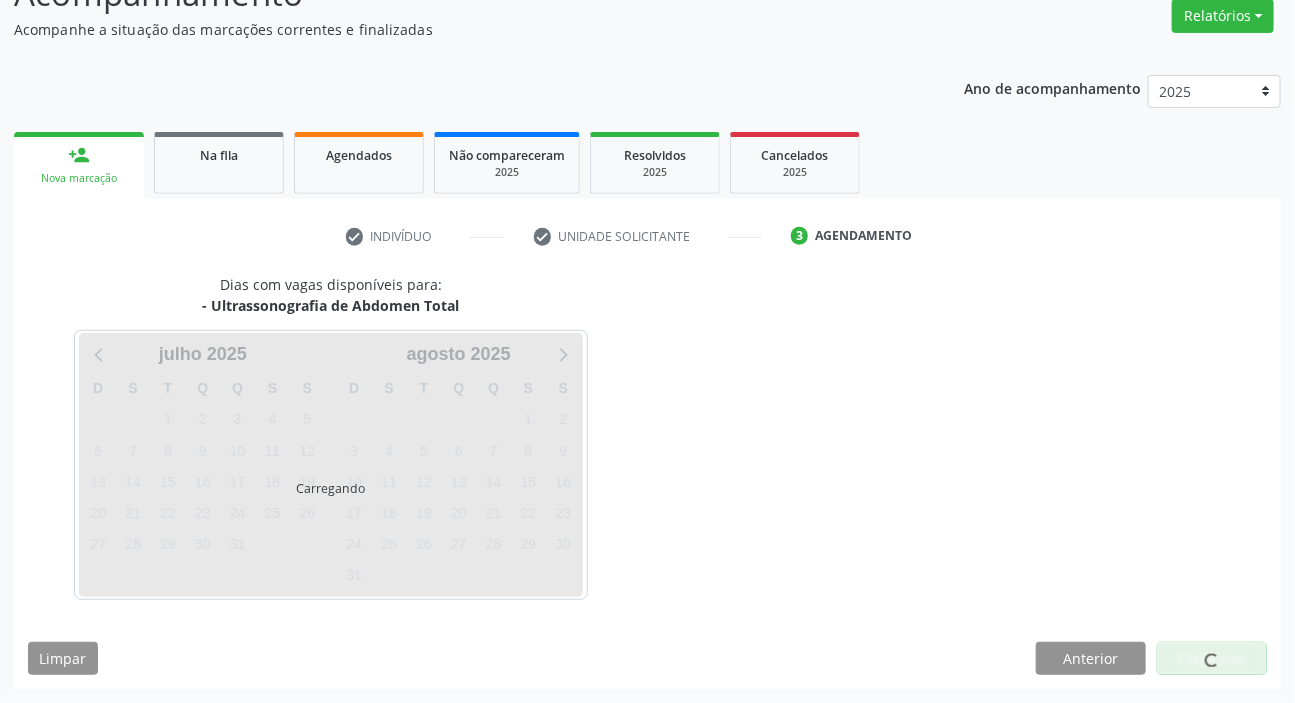 scroll, scrollTop: 166, scrollLeft: 0, axis: vertical 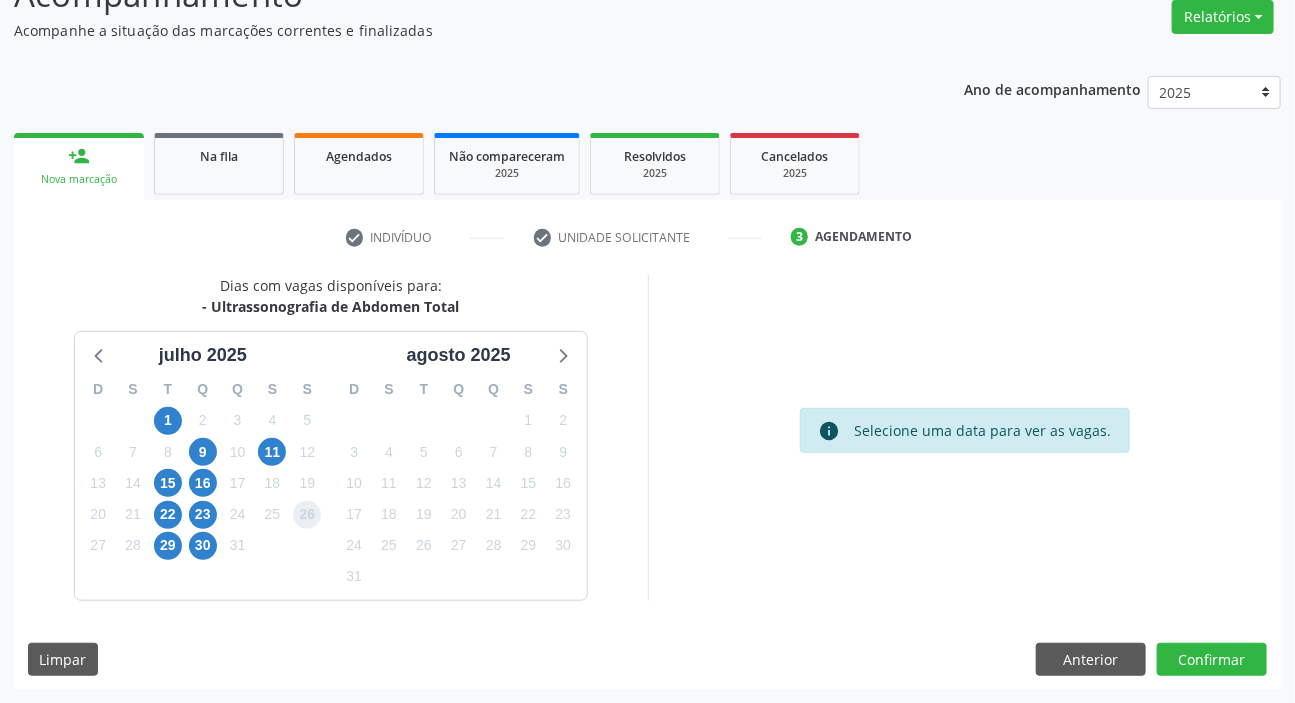 click on "26" at bounding box center (307, 515) 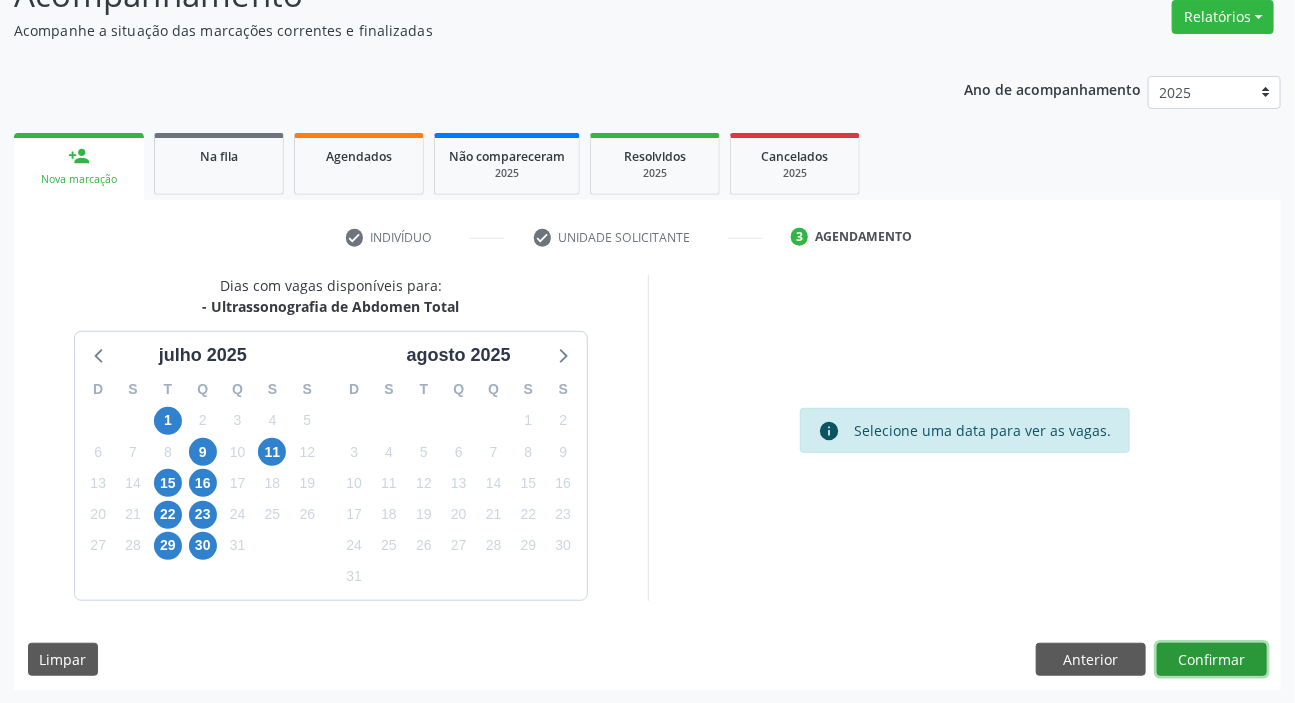 click on "Confirmar" at bounding box center (1212, 660) 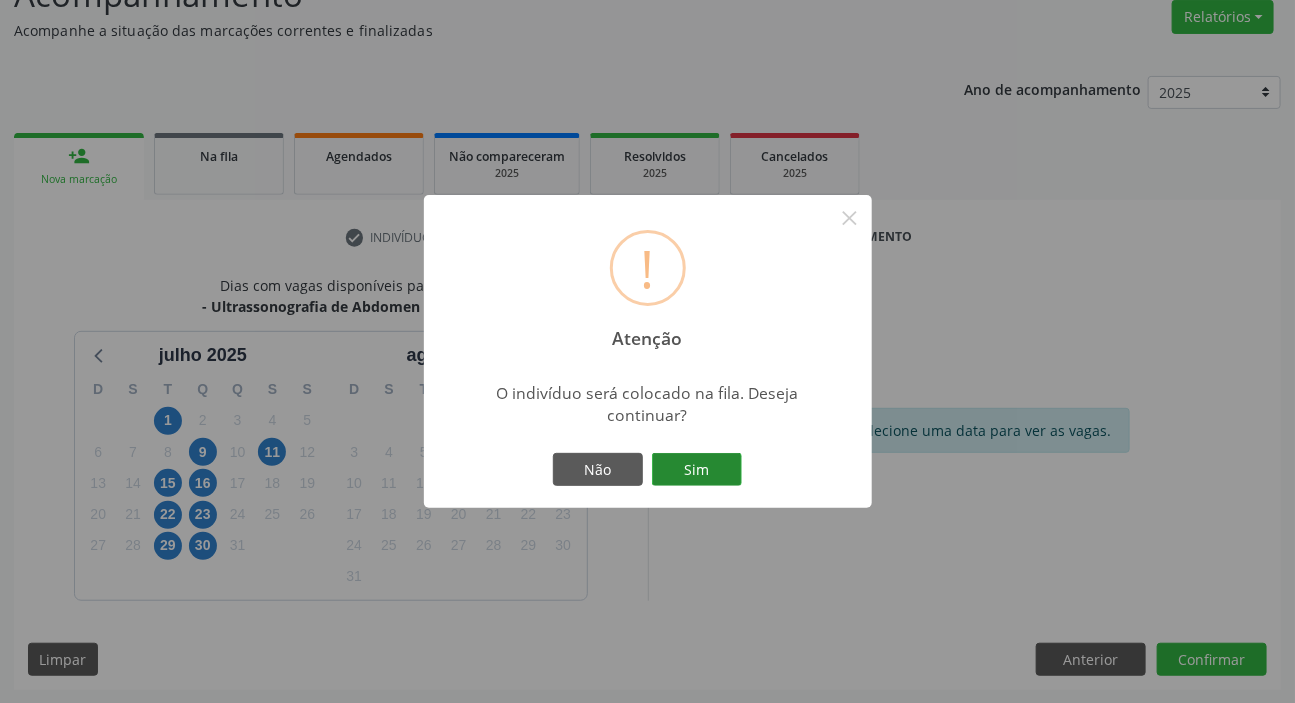 click on "Sim" at bounding box center (697, 470) 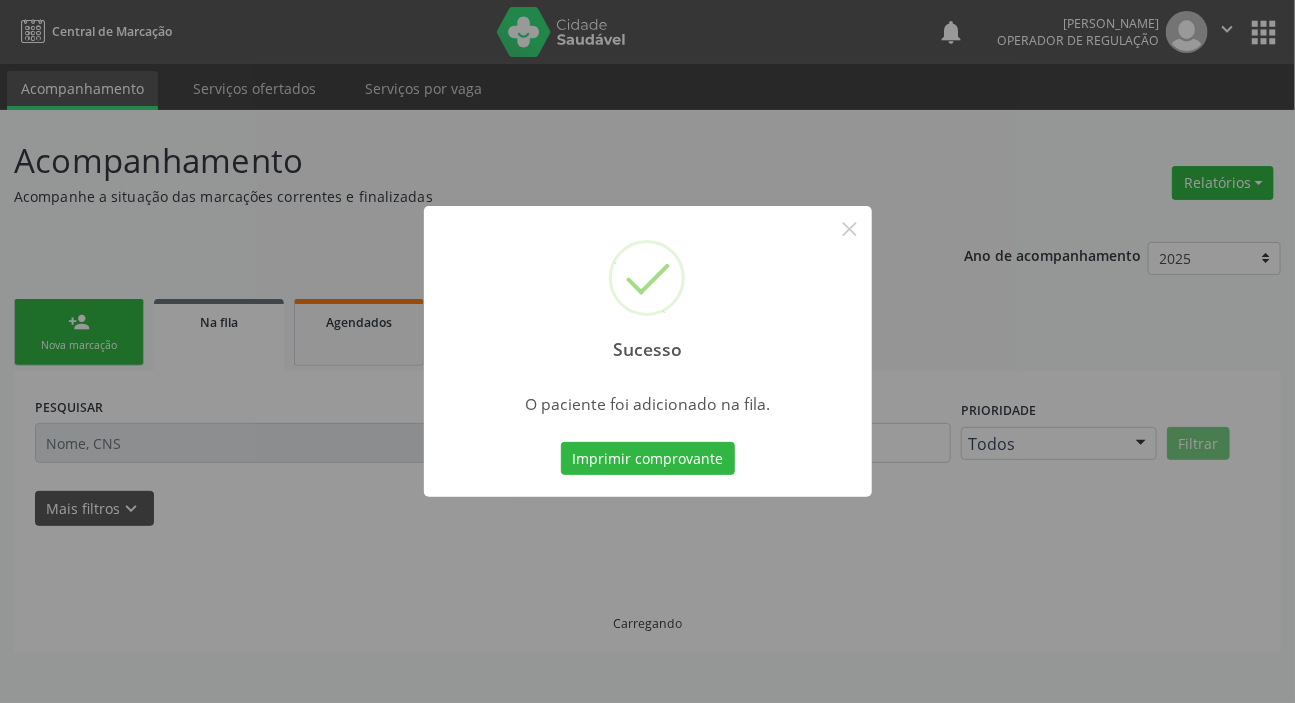 scroll, scrollTop: 0, scrollLeft: 0, axis: both 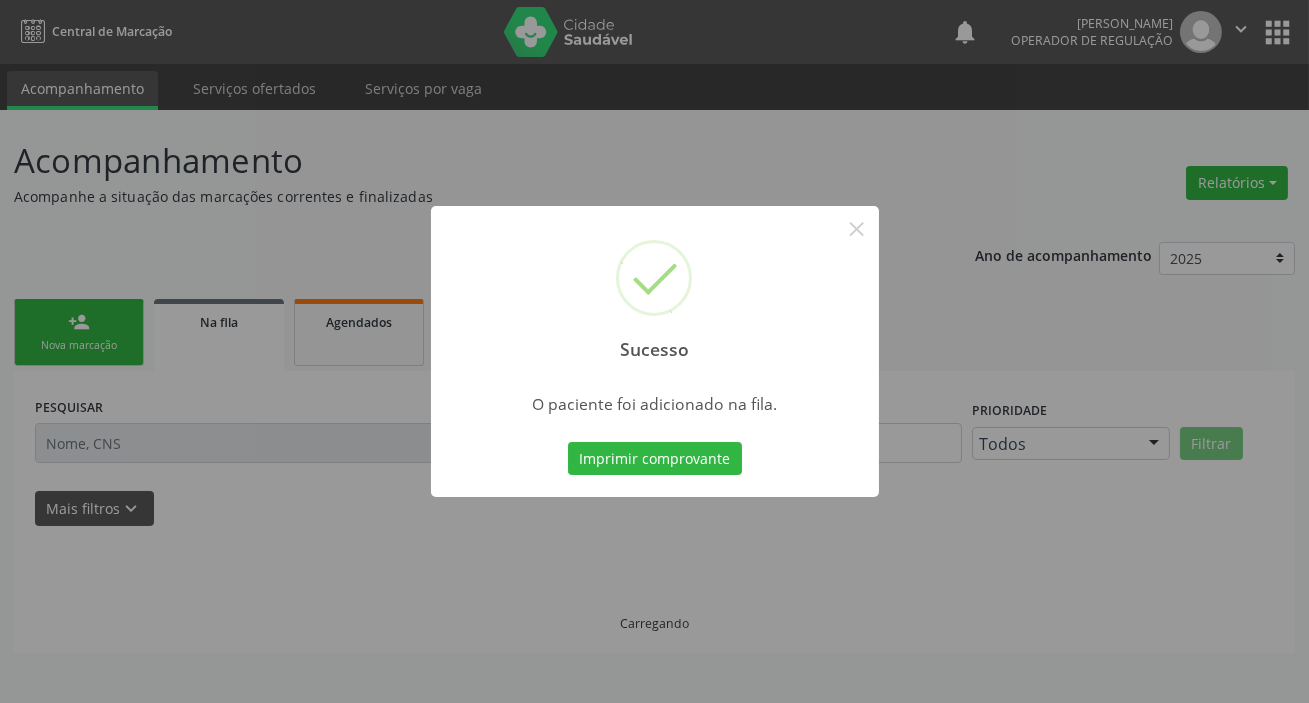 click on "Sucesso × O paciente foi adicionado na fila. Imprimir comprovante Cancel" at bounding box center (654, 351) 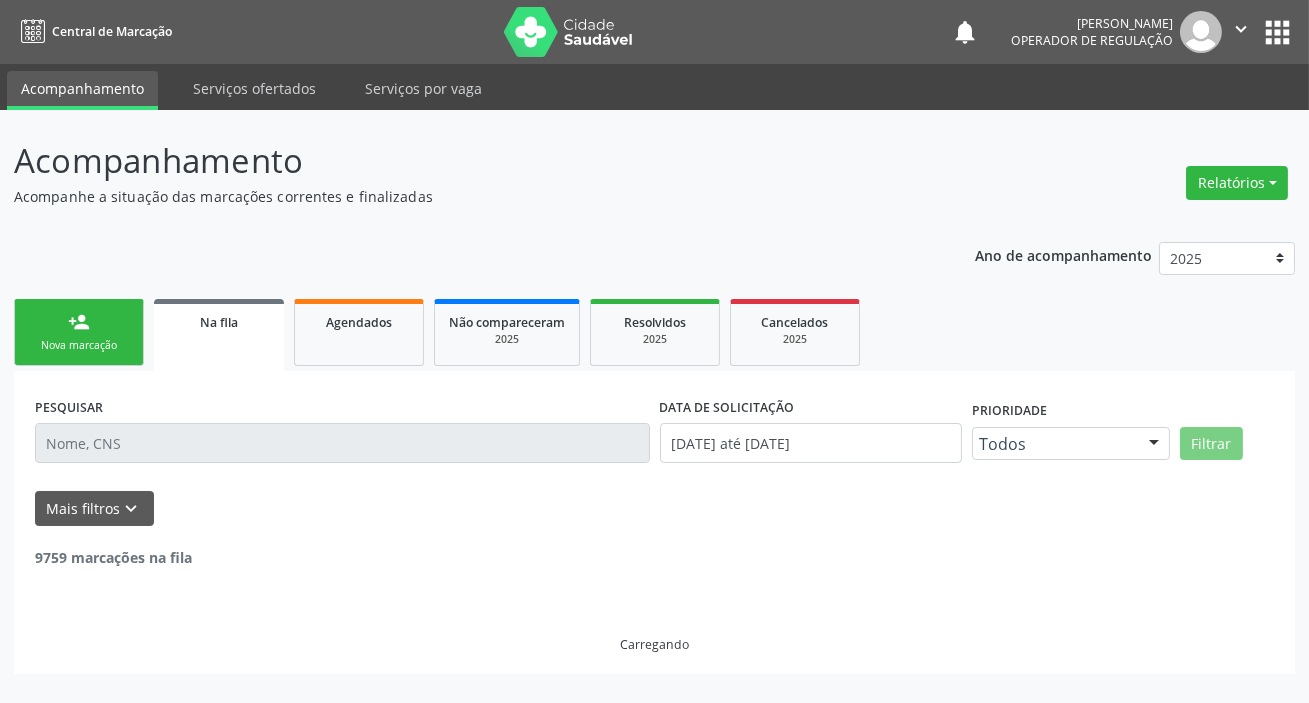 click on "person_add
Nova marcação" at bounding box center (79, 332) 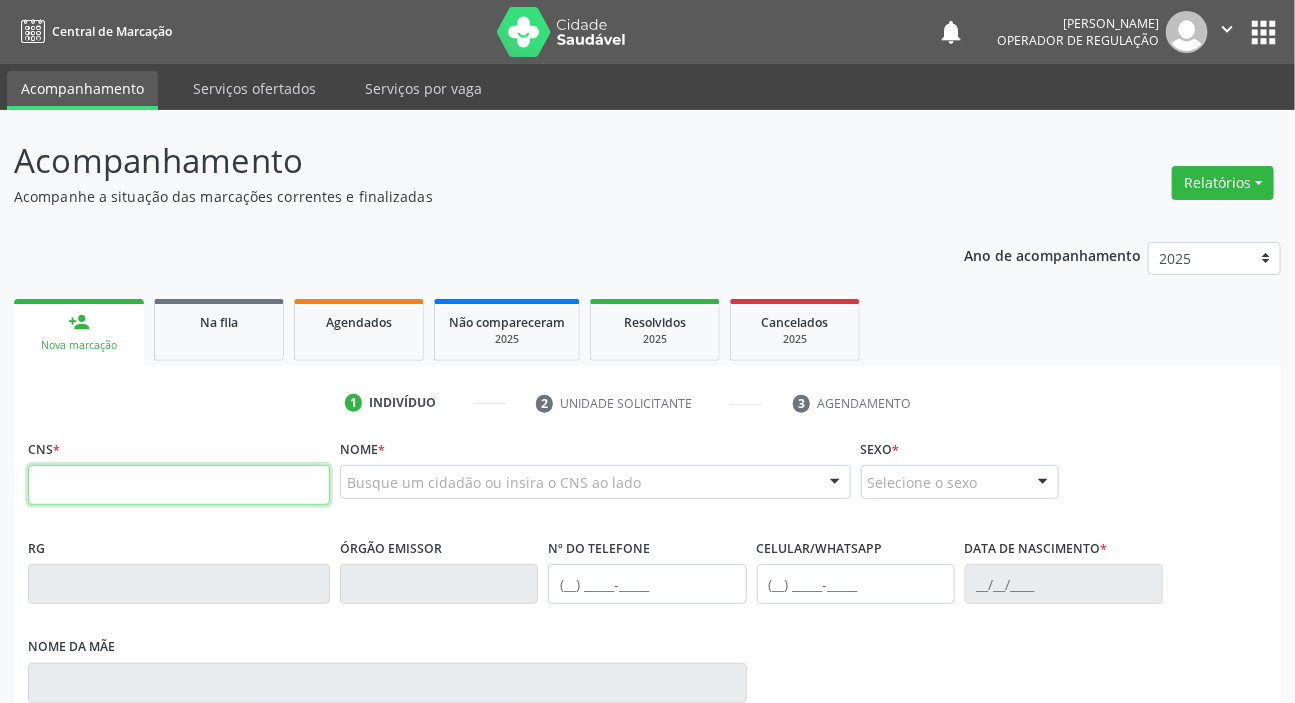 click at bounding box center [179, 485] 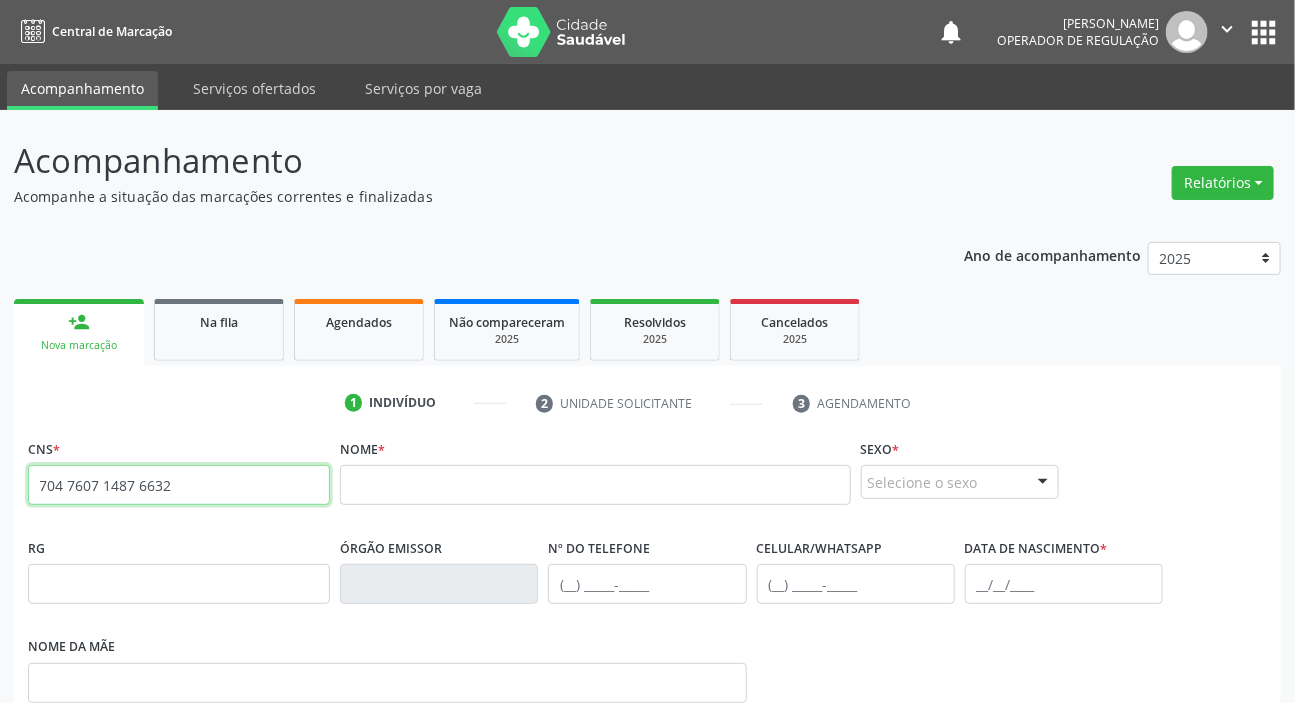 click on "704 7607 1487 6632" at bounding box center (179, 485) 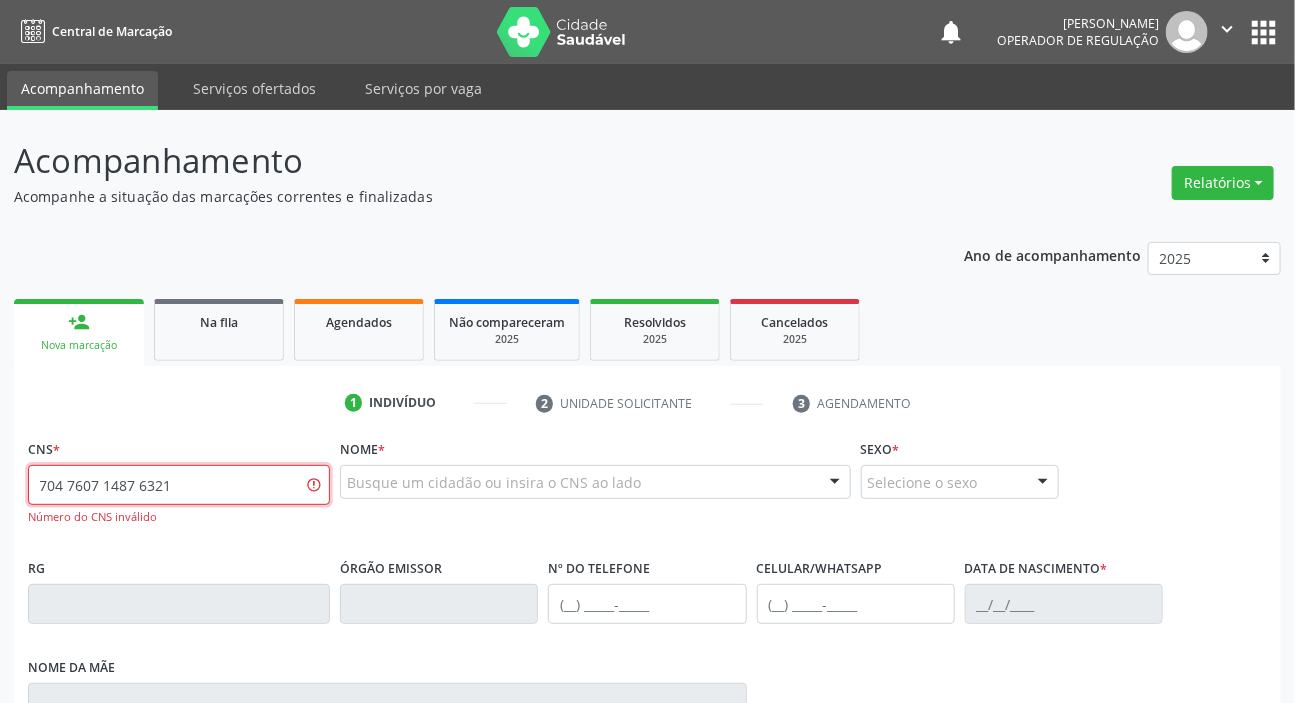 drag, startPoint x: 210, startPoint y: 490, endPoint x: 0, endPoint y: 528, distance: 213.4104 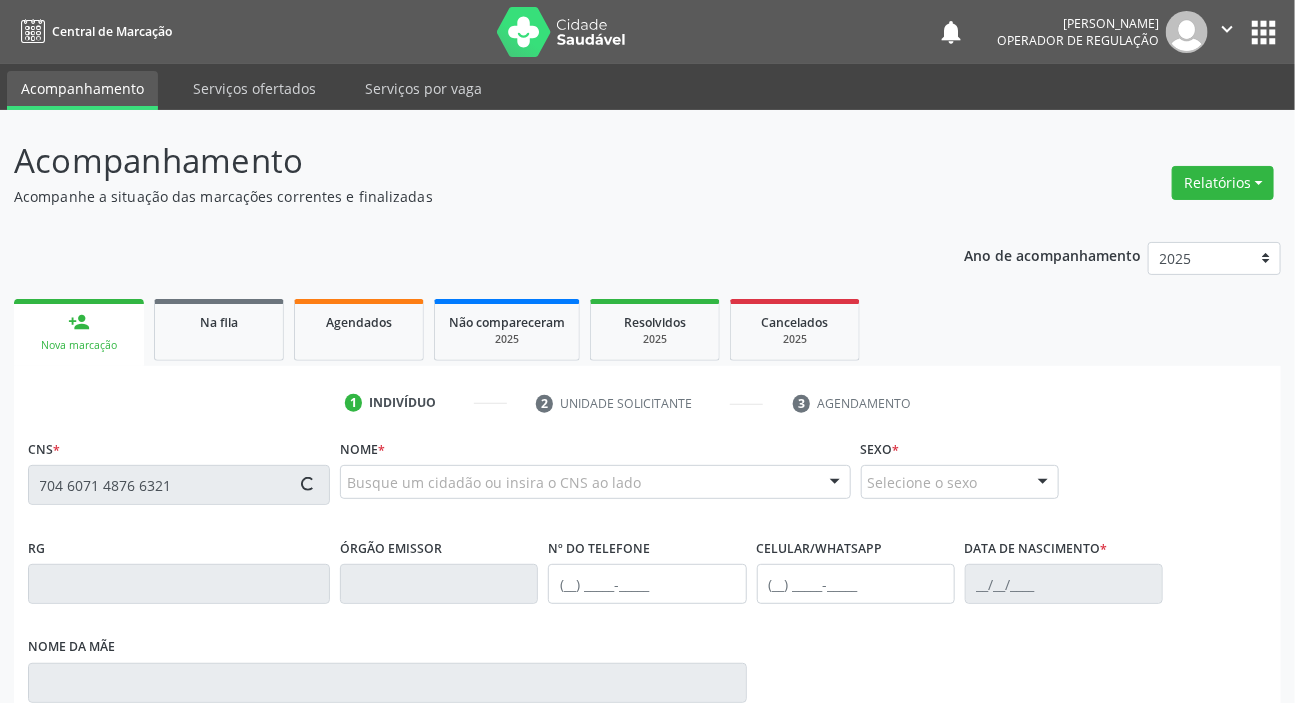 type on "704 6071 4876 6321" 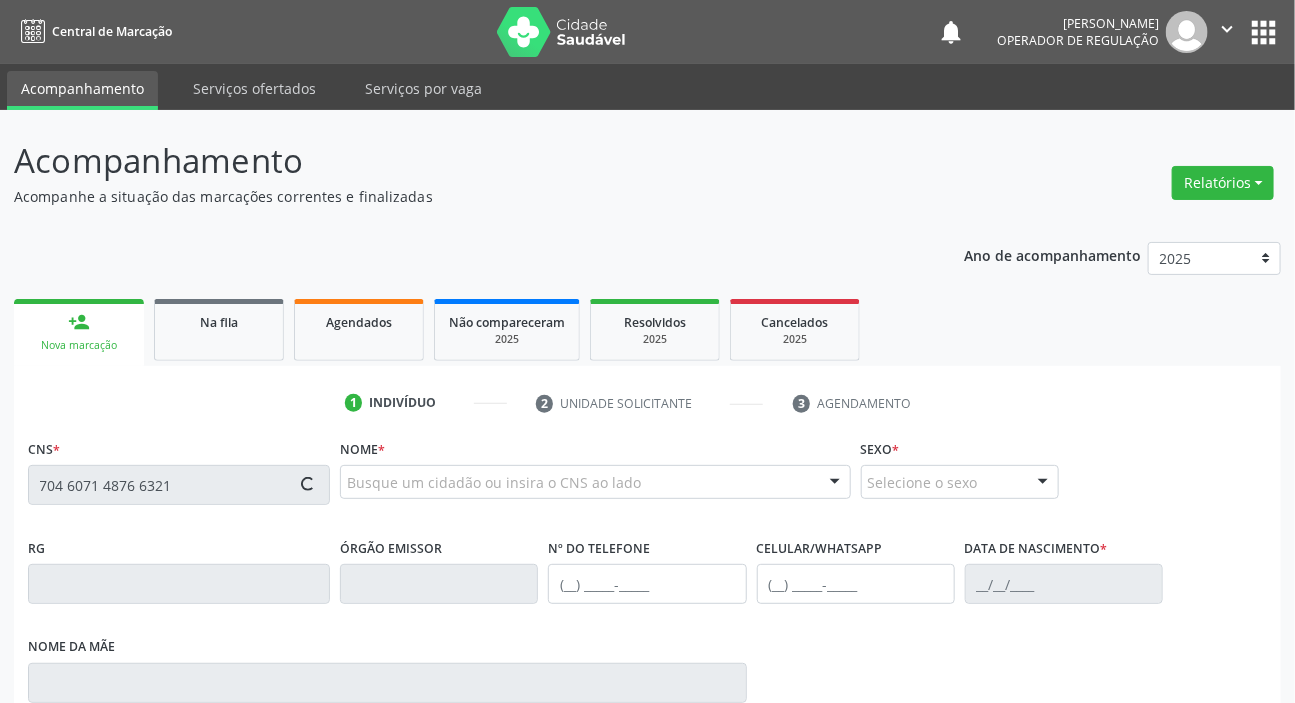 type 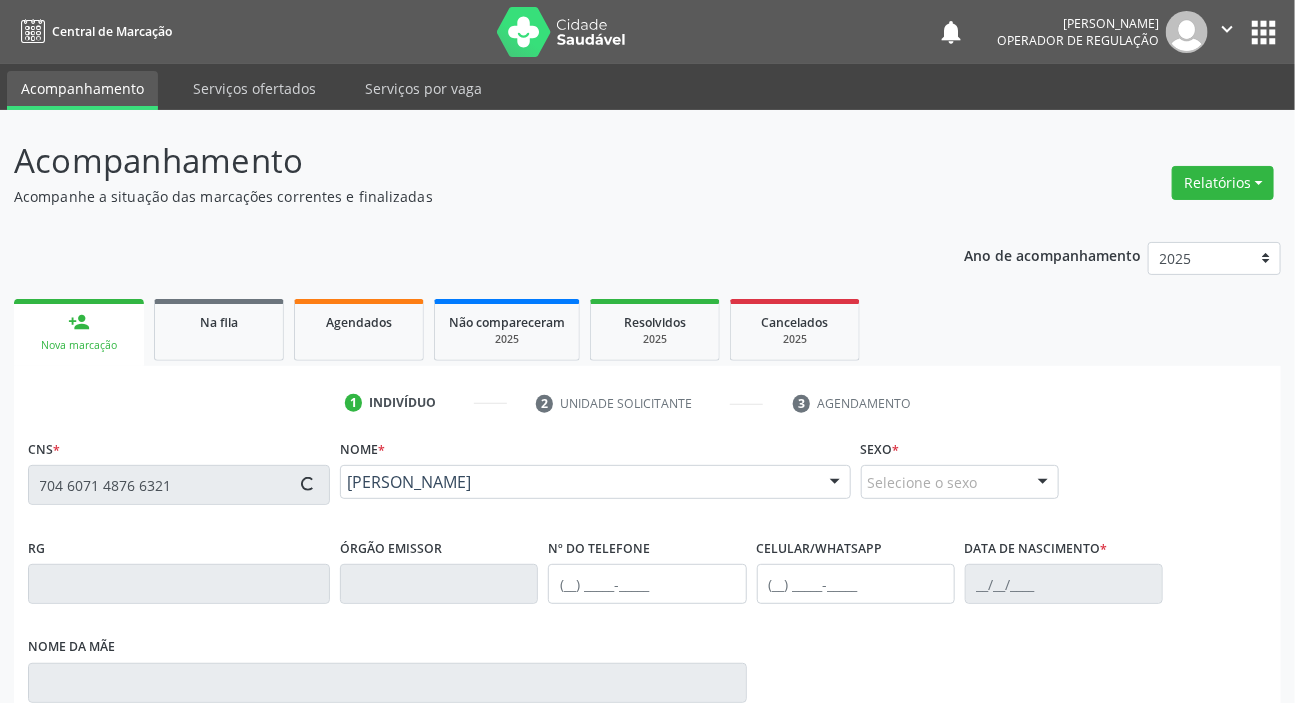 scroll, scrollTop: 366, scrollLeft: 0, axis: vertical 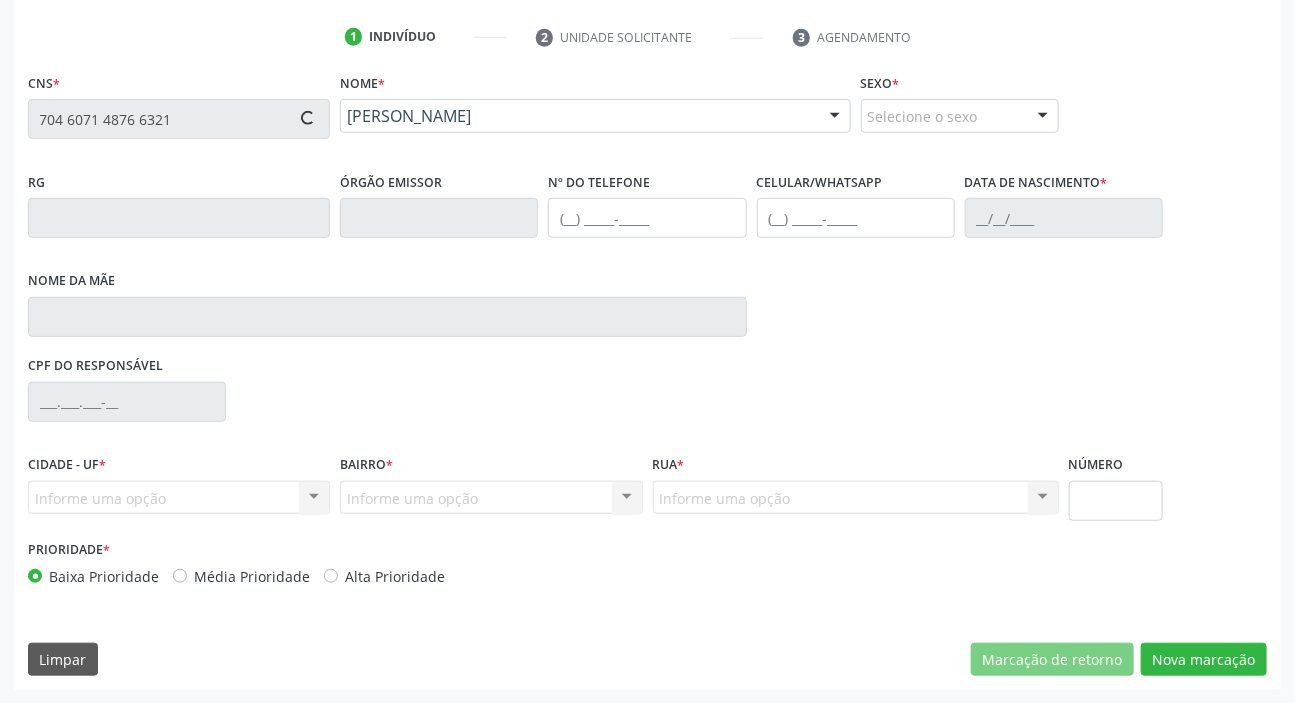 type on "[PHONE_NUMBER]" 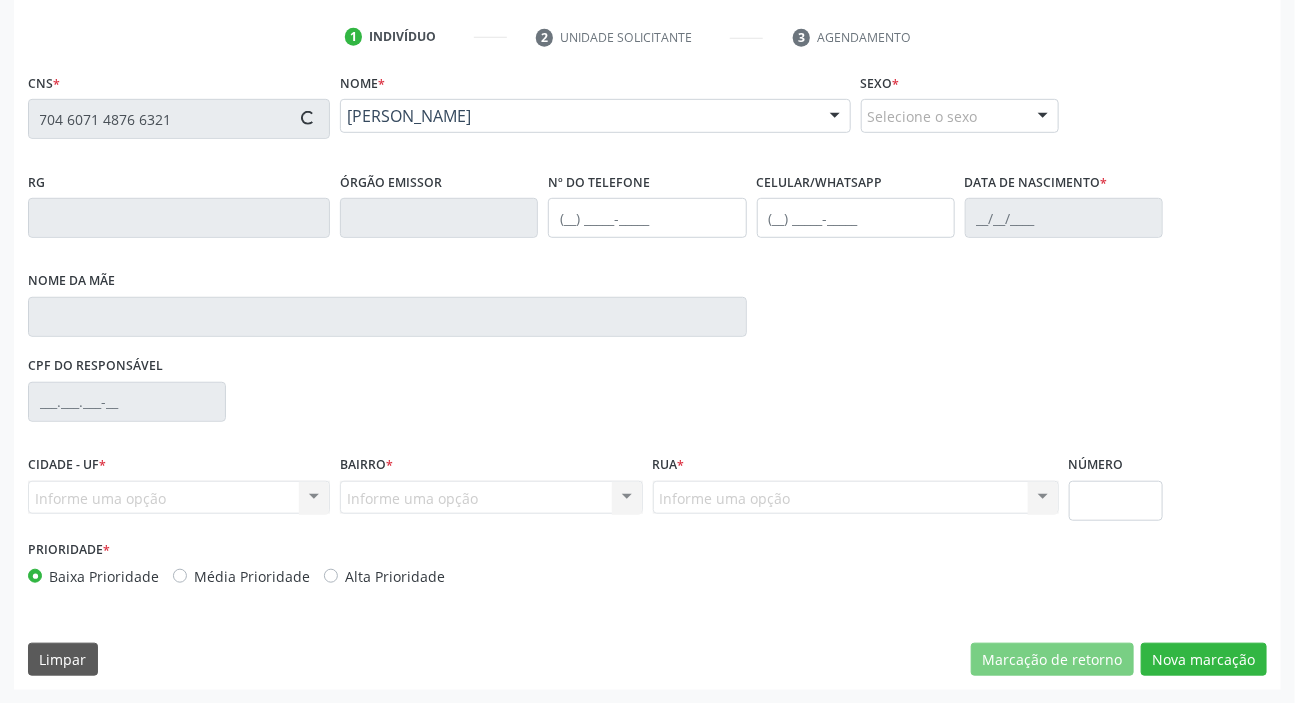 type on "[PHONE_NUMBER]" 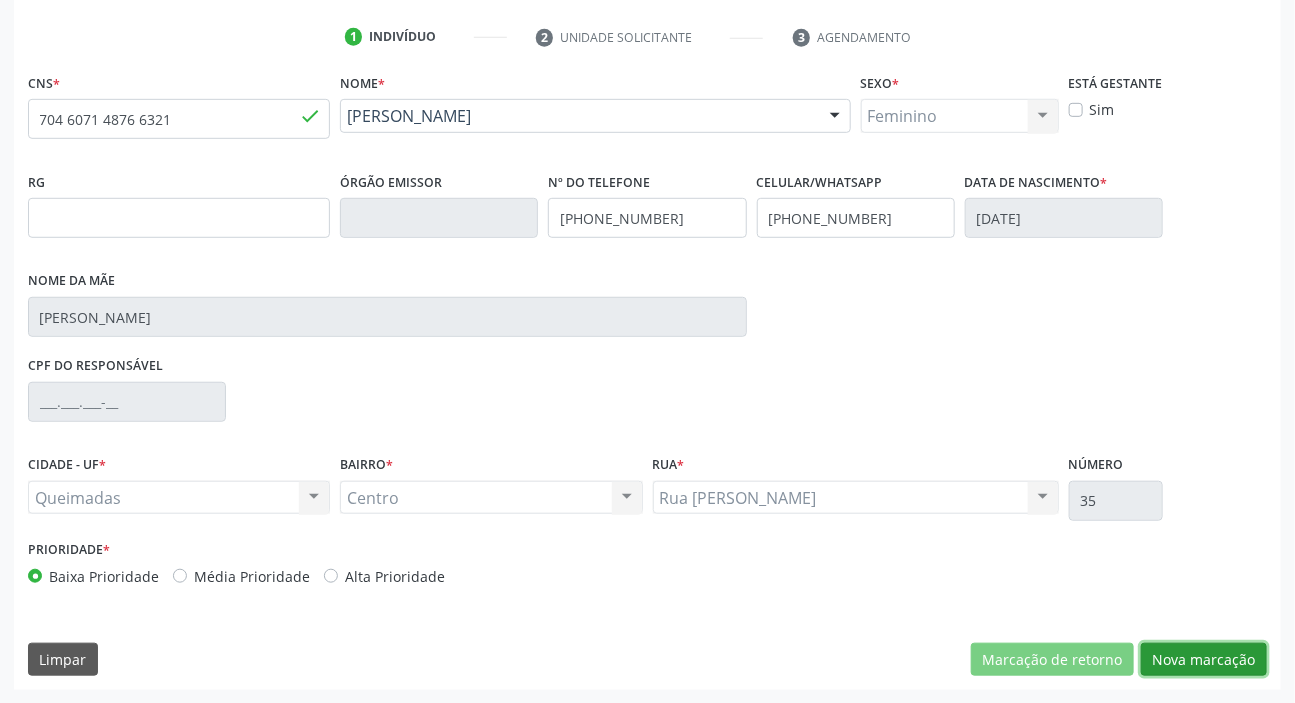 click on "Nova marcação" at bounding box center (1204, 660) 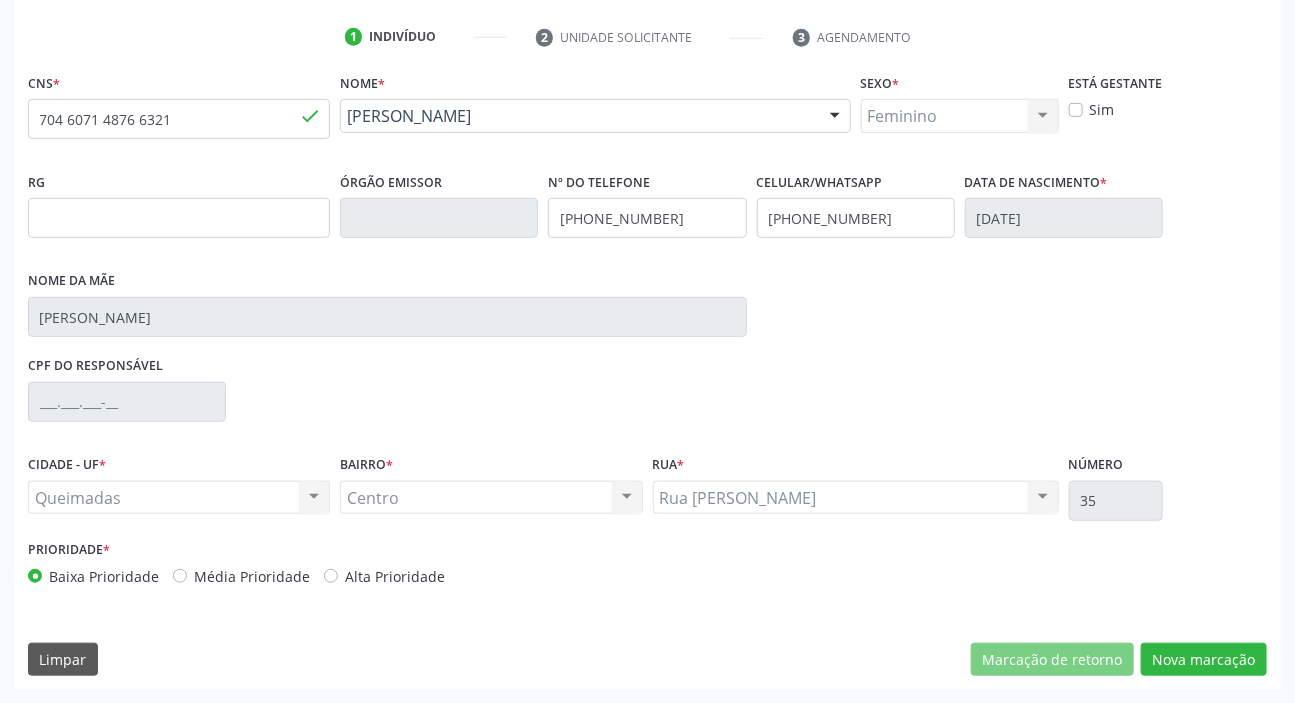 scroll, scrollTop: 201, scrollLeft: 0, axis: vertical 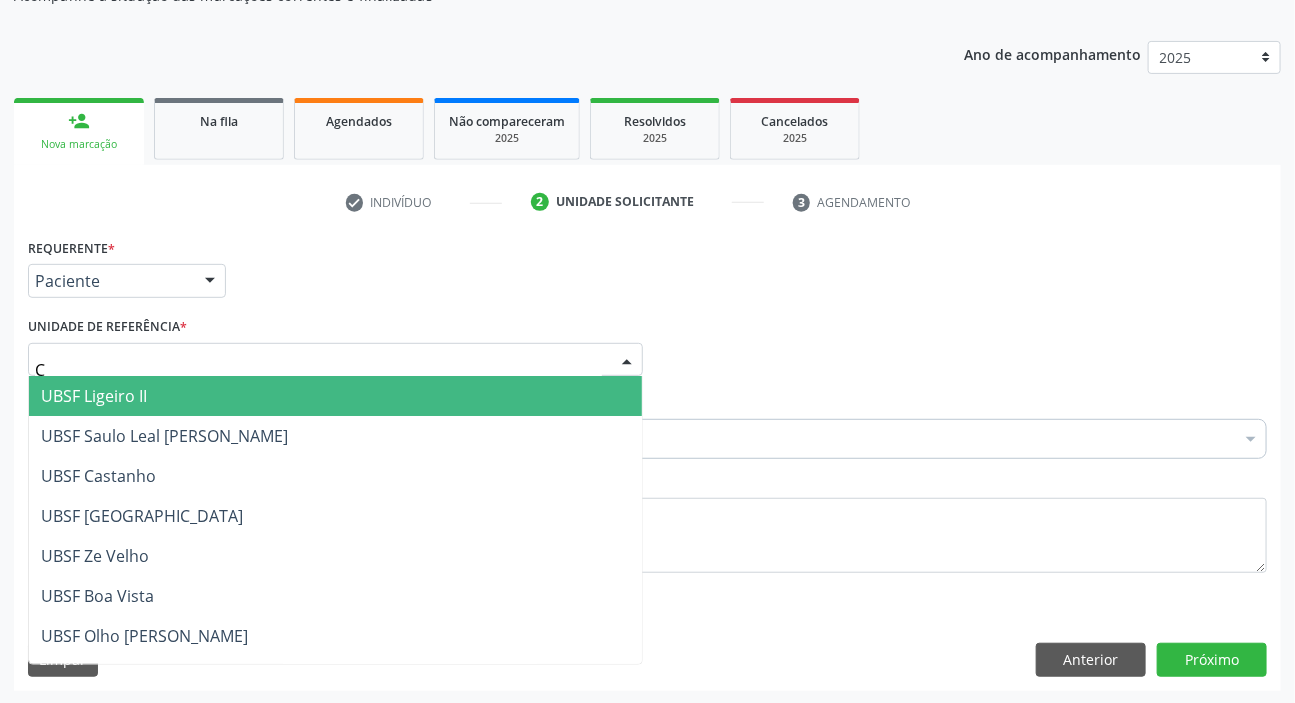 type on "CE" 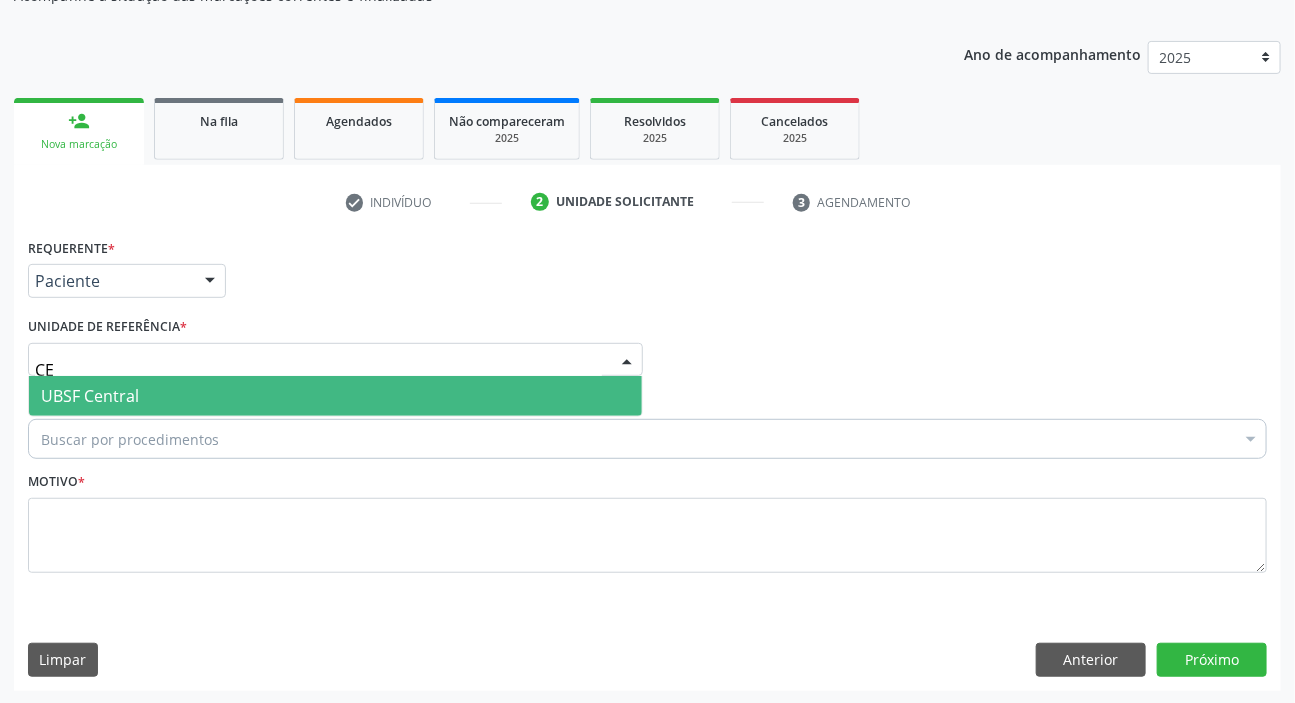 click on "UBSF Central" at bounding box center [90, 396] 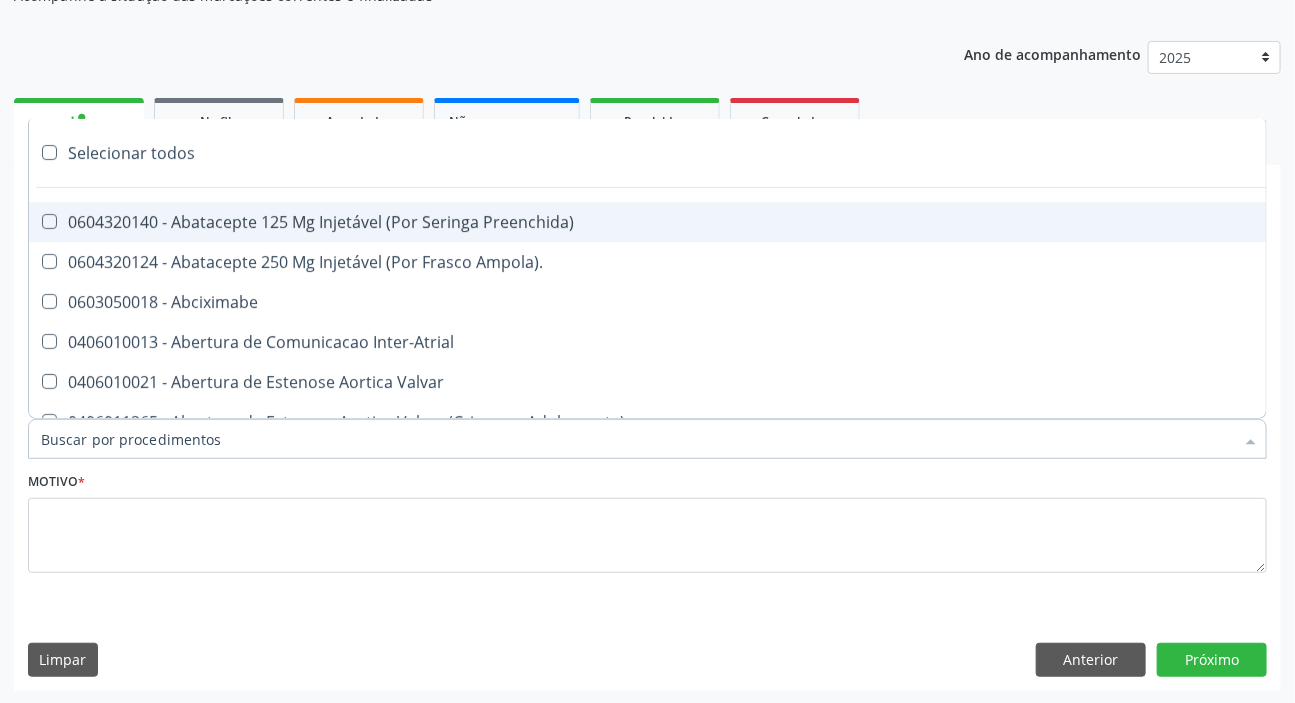 paste on "ABDOMEN TOTA" 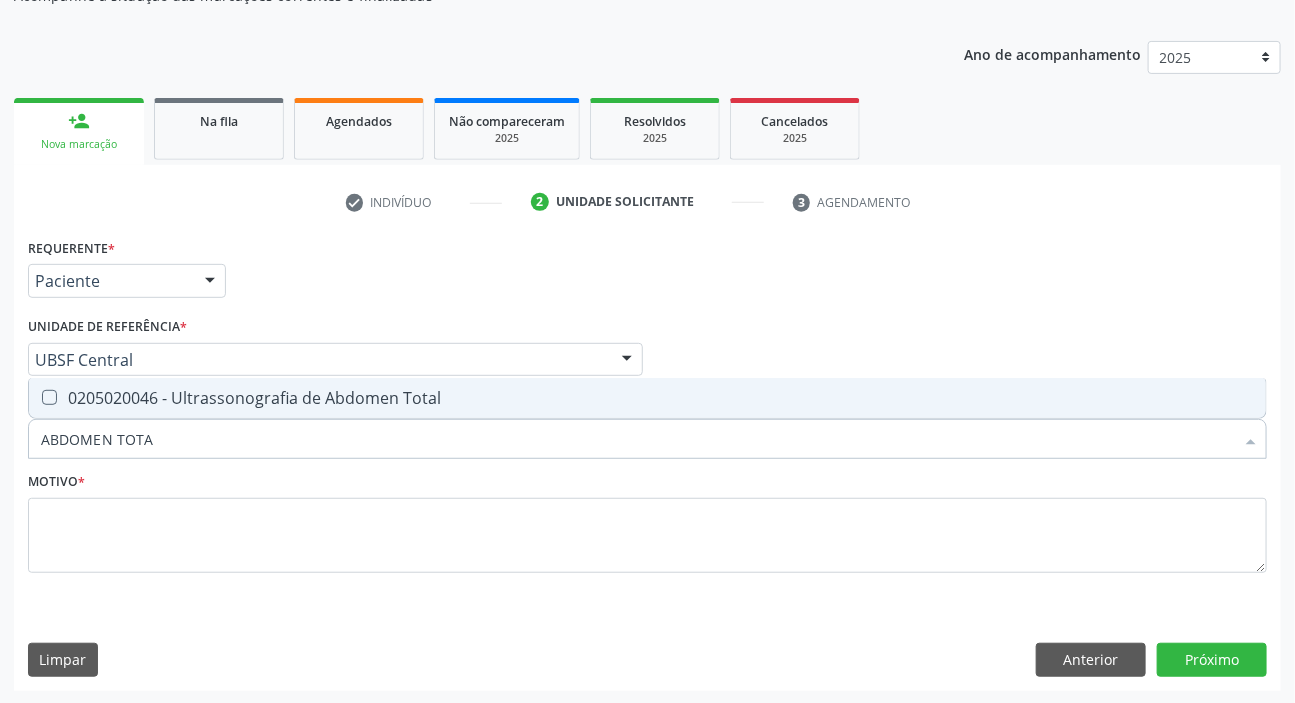 click on "0205020046 - Ultrassonografia de Abdomen Total" at bounding box center (647, 398) 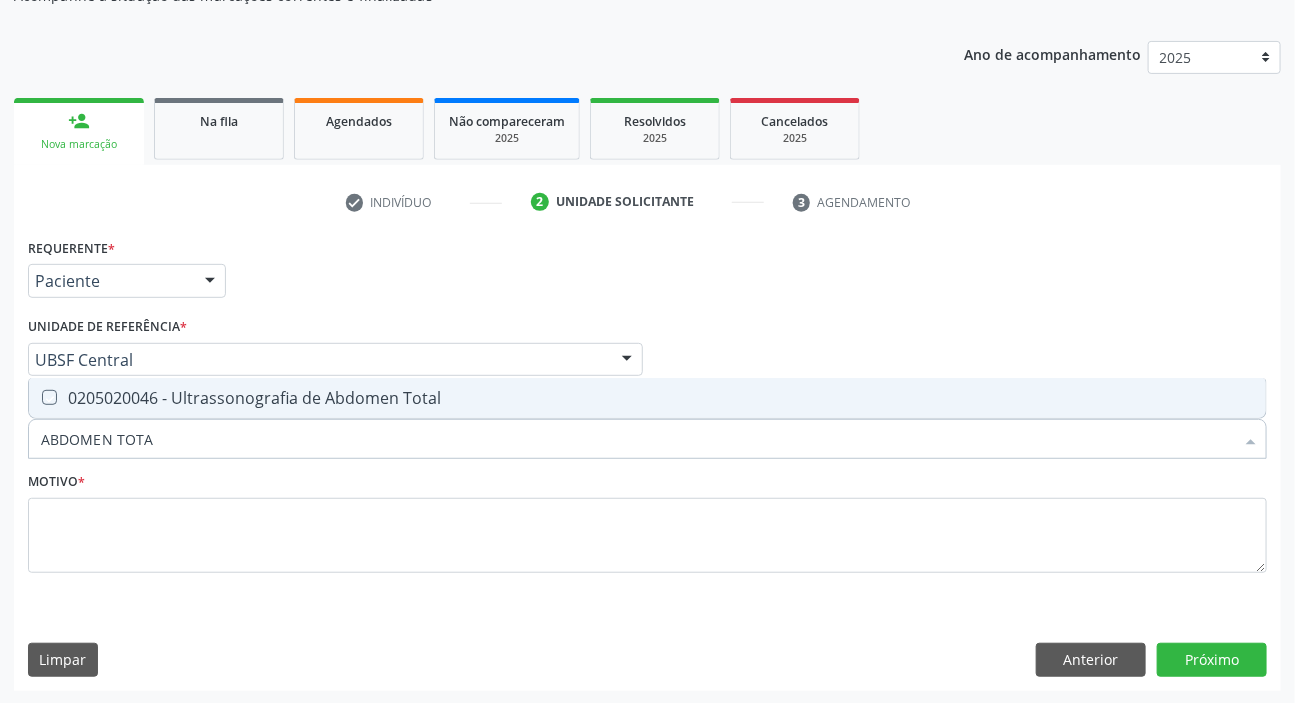 checkbox on "true" 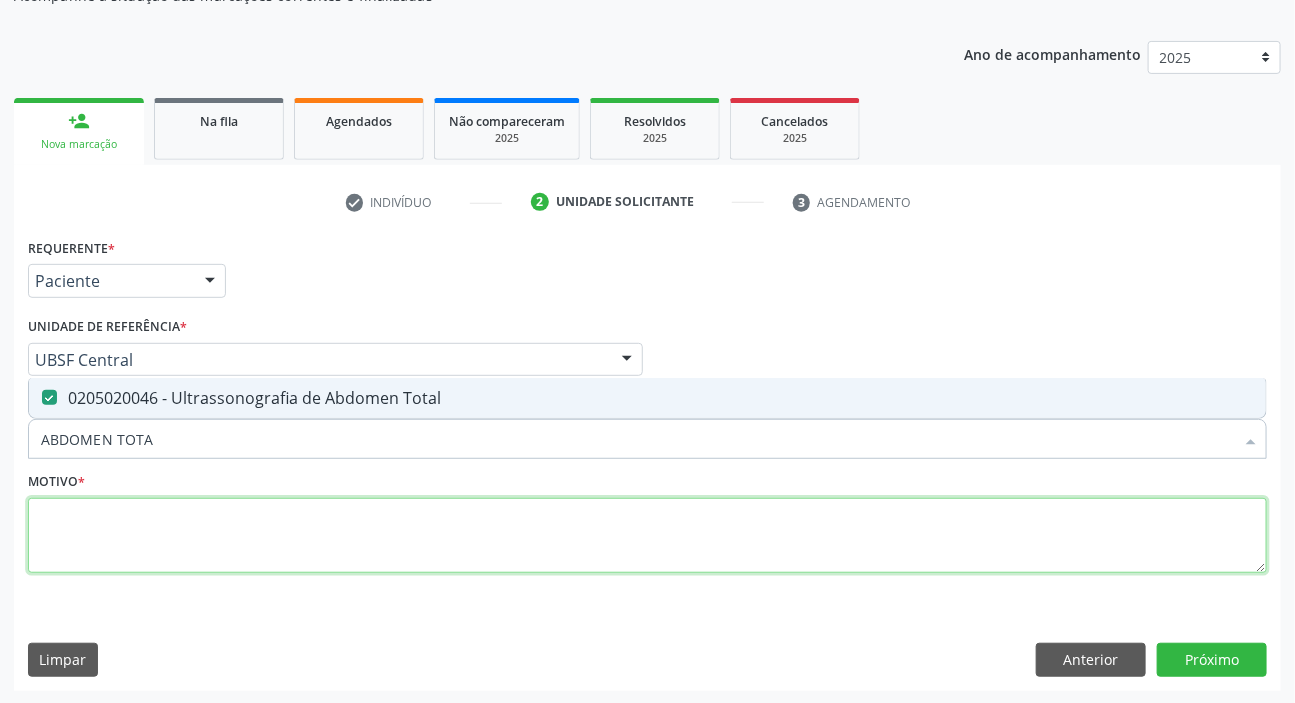 click at bounding box center (647, 536) 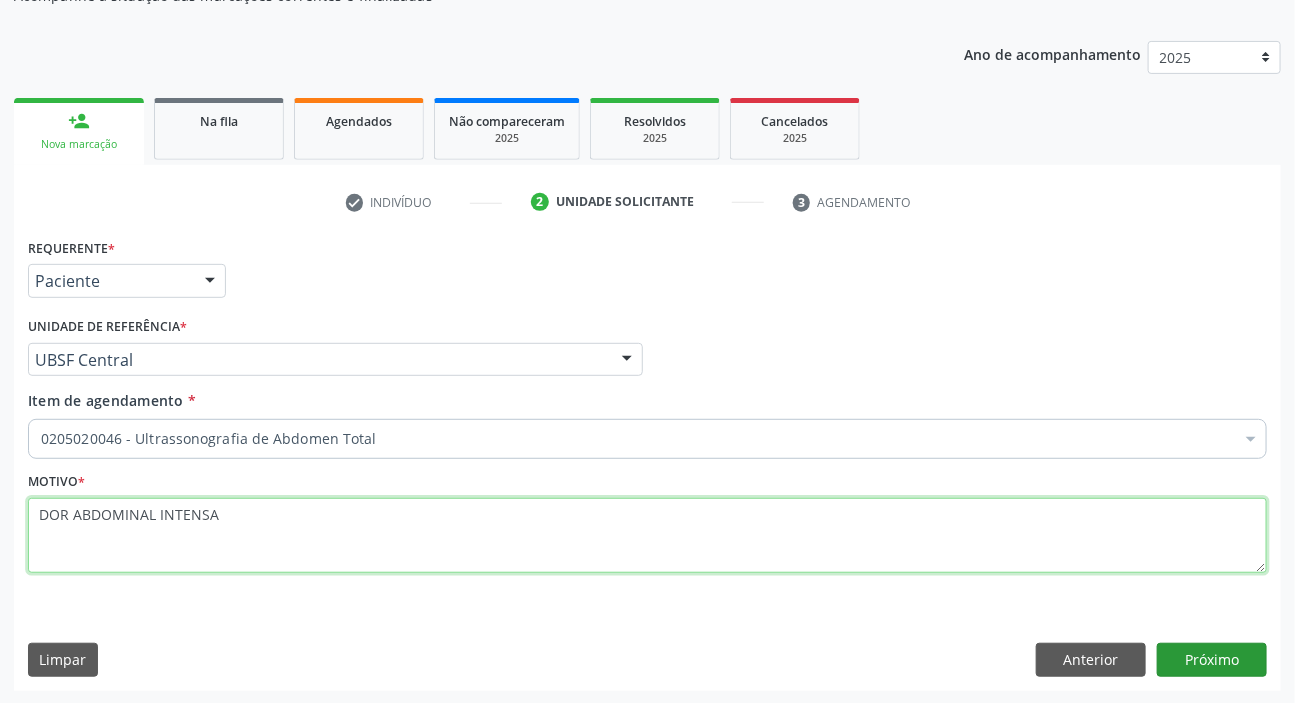 type on "DOR ABDOMINAL INTENSA" 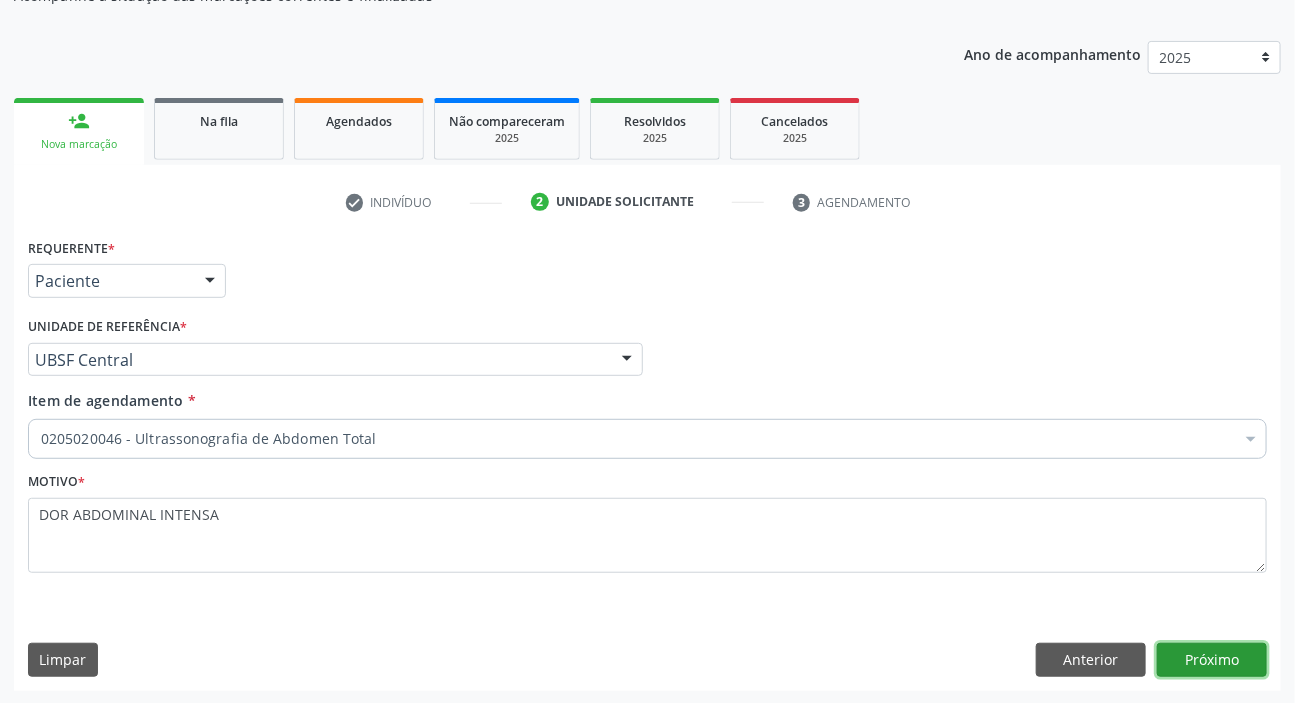 click on "Próximo" at bounding box center (1212, 660) 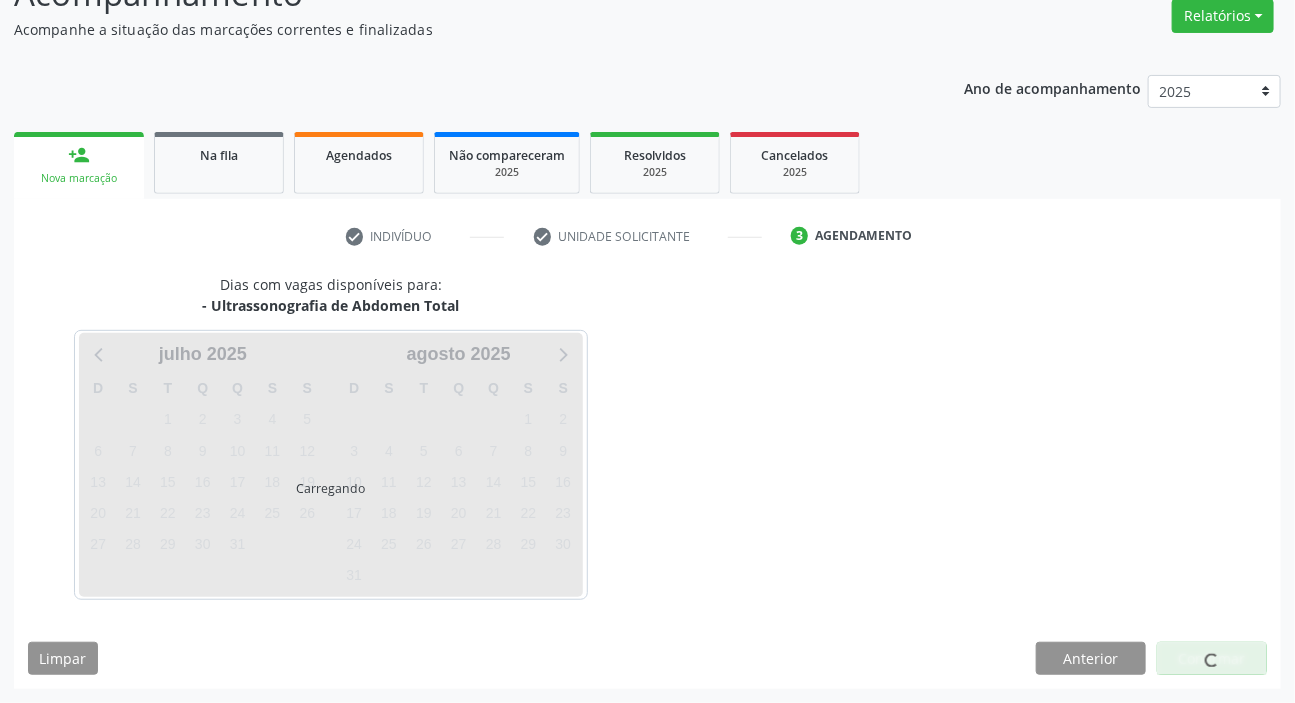 scroll, scrollTop: 166, scrollLeft: 0, axis: vertical 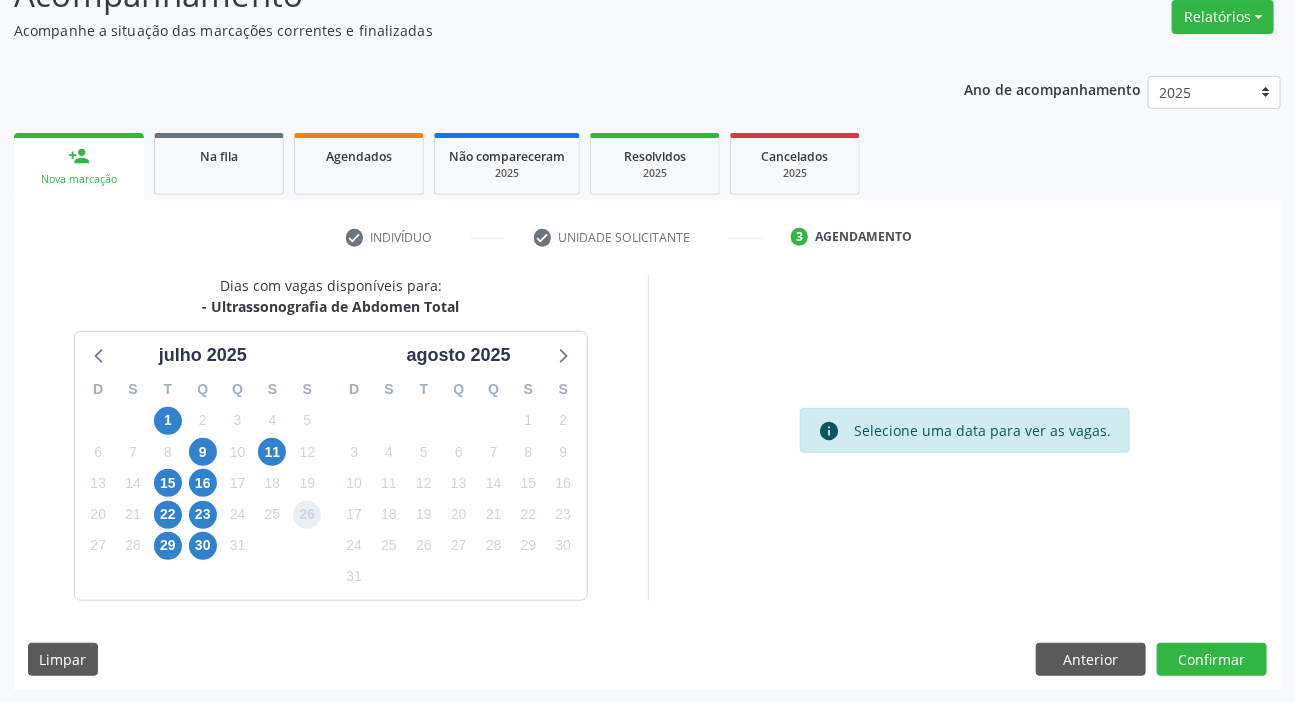 click on "26" at bounding box center [307, 515] 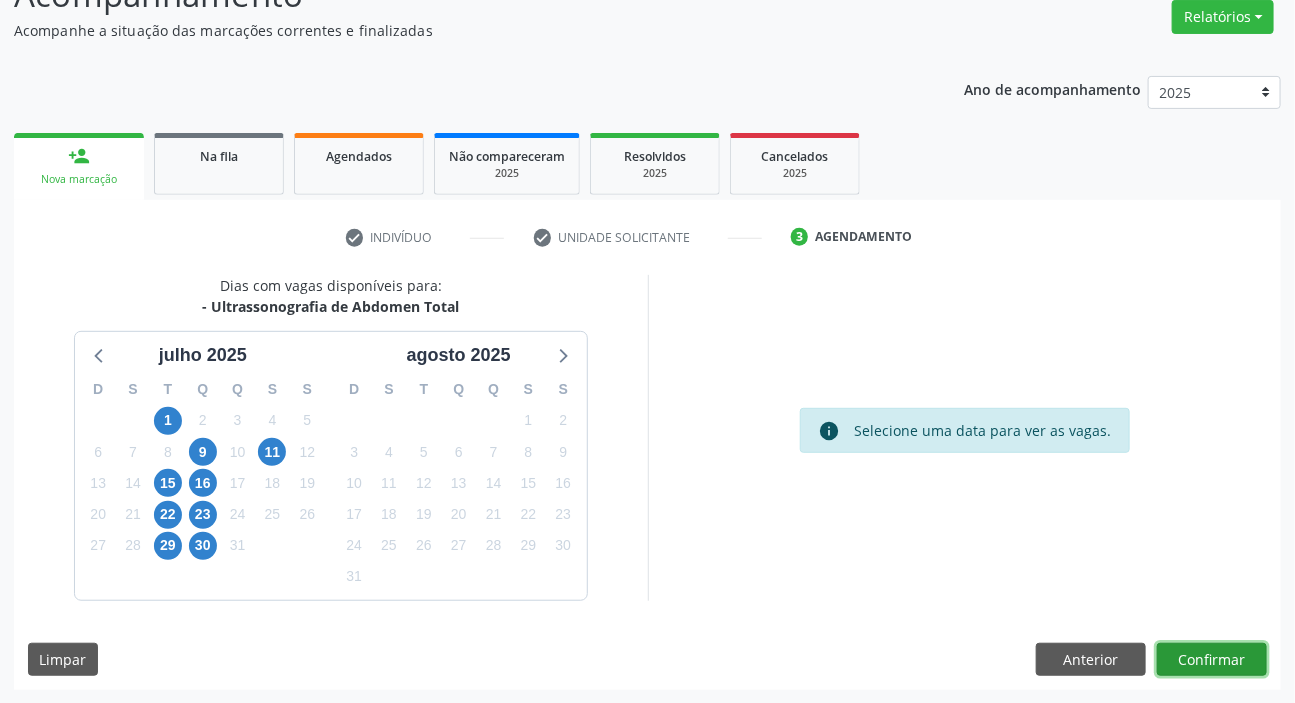 click on "Confirmar" at bounding box center [1212, 660] 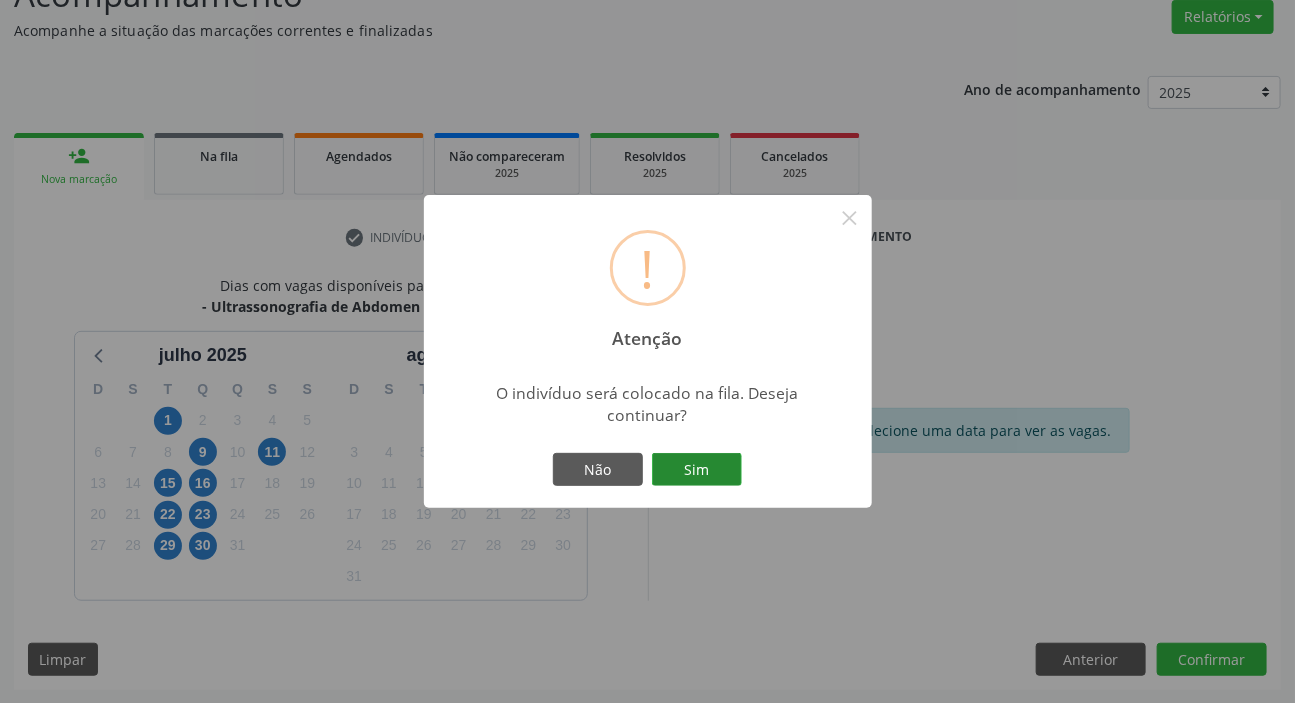 click on "Sim" at bounding box center (697, 470) 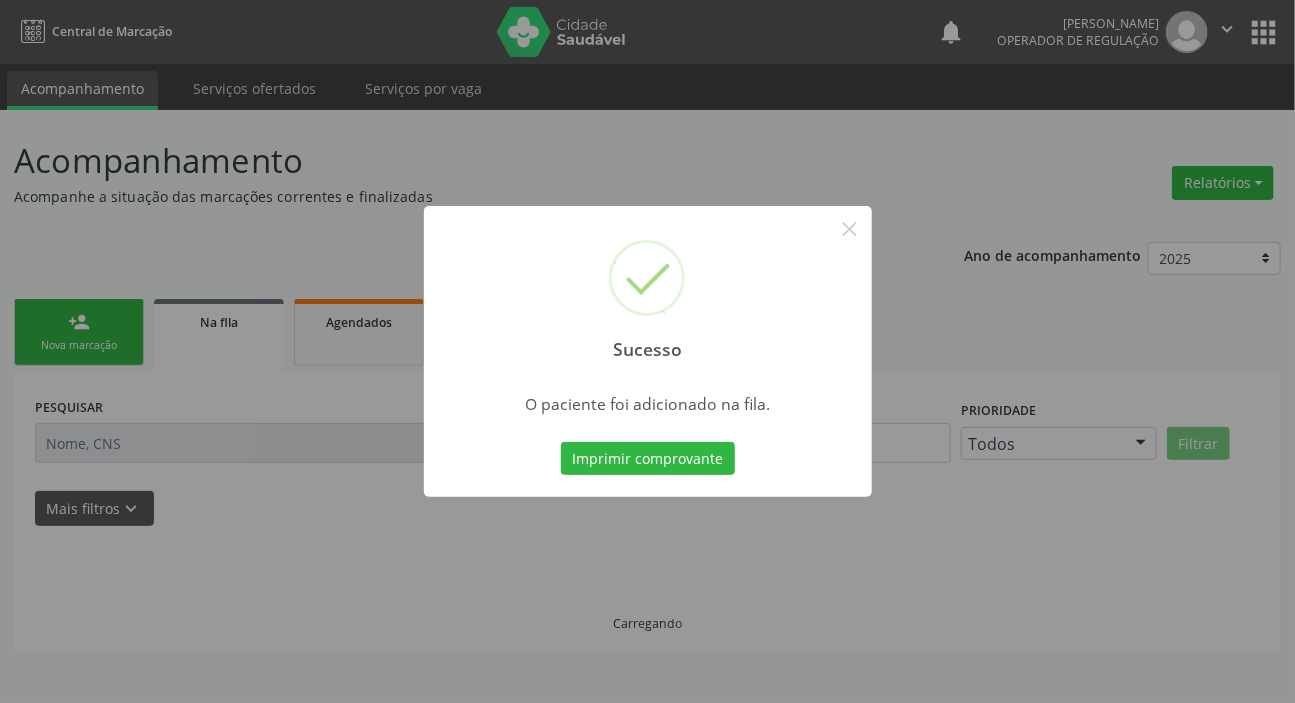 scroll, scrollTop: 0, scrollLeft: 0, axis: both 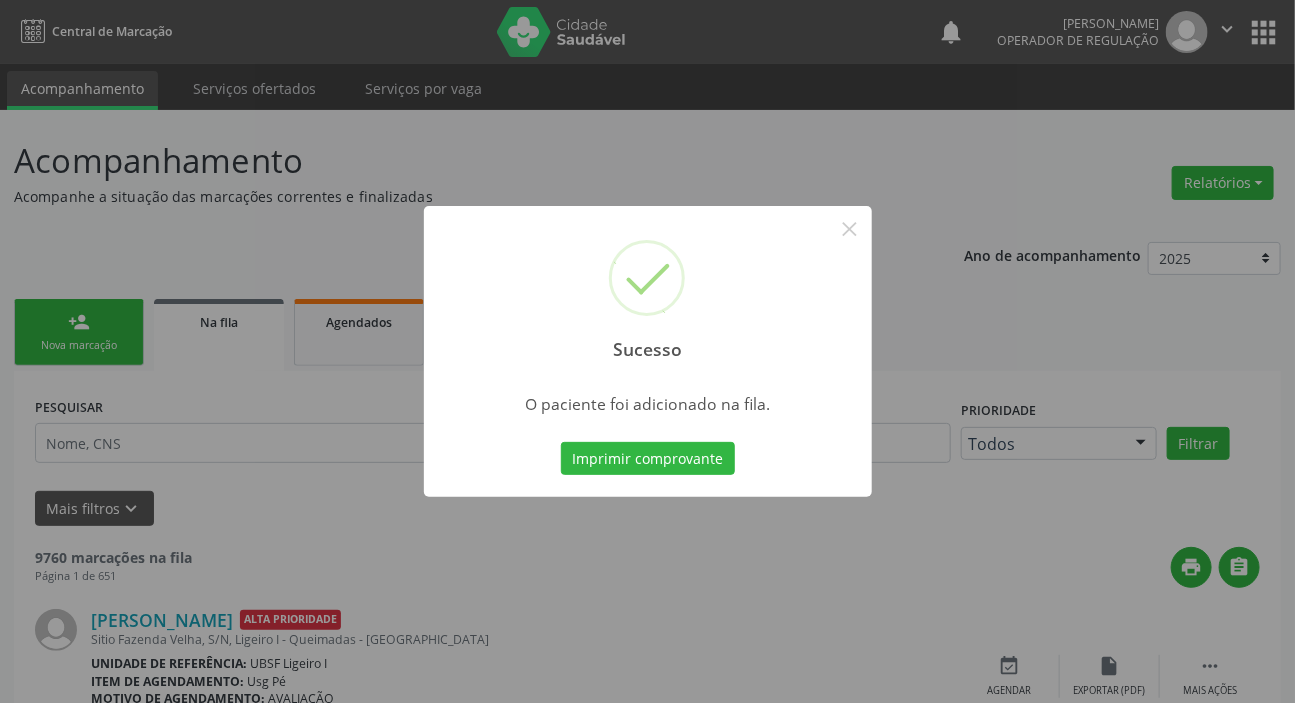 click on "Sucesso × O paciente foi adicionado na fila. Imprimir comprovante Cancel" at bounding box center (647, 351) 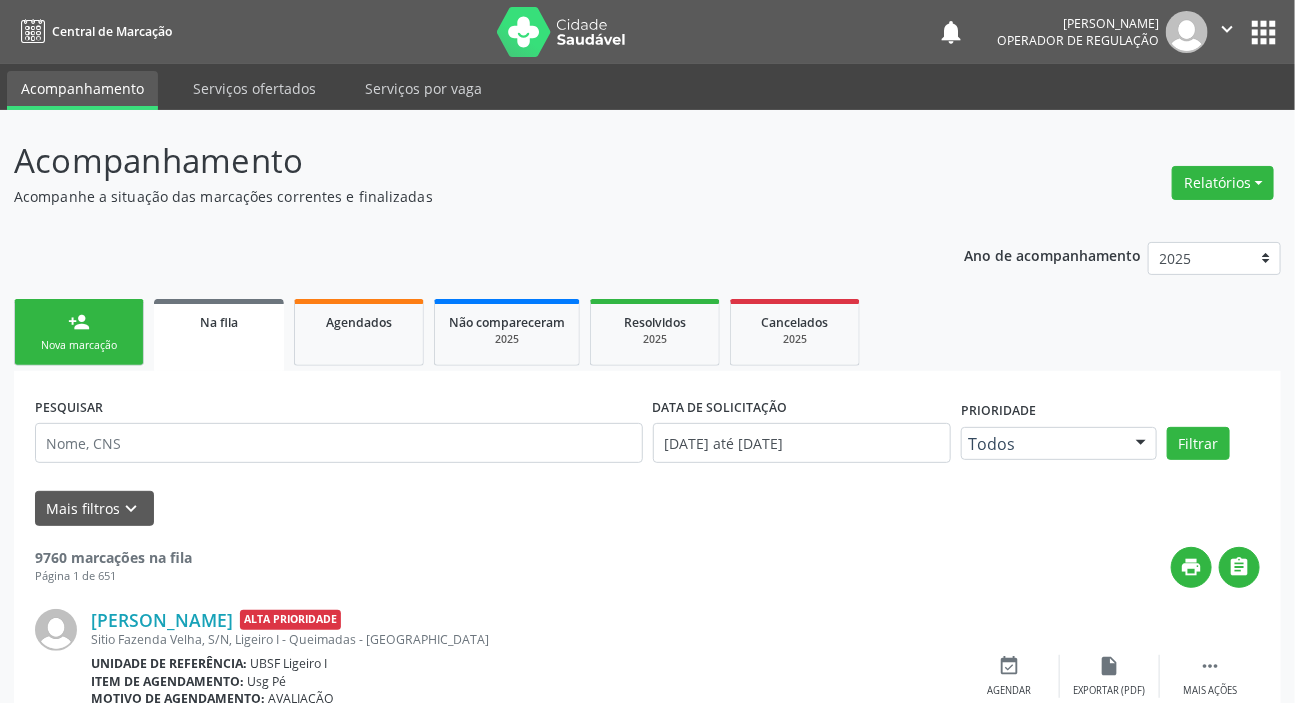 click on "person_add
Nova marcação" at bounding box center [79, 332] 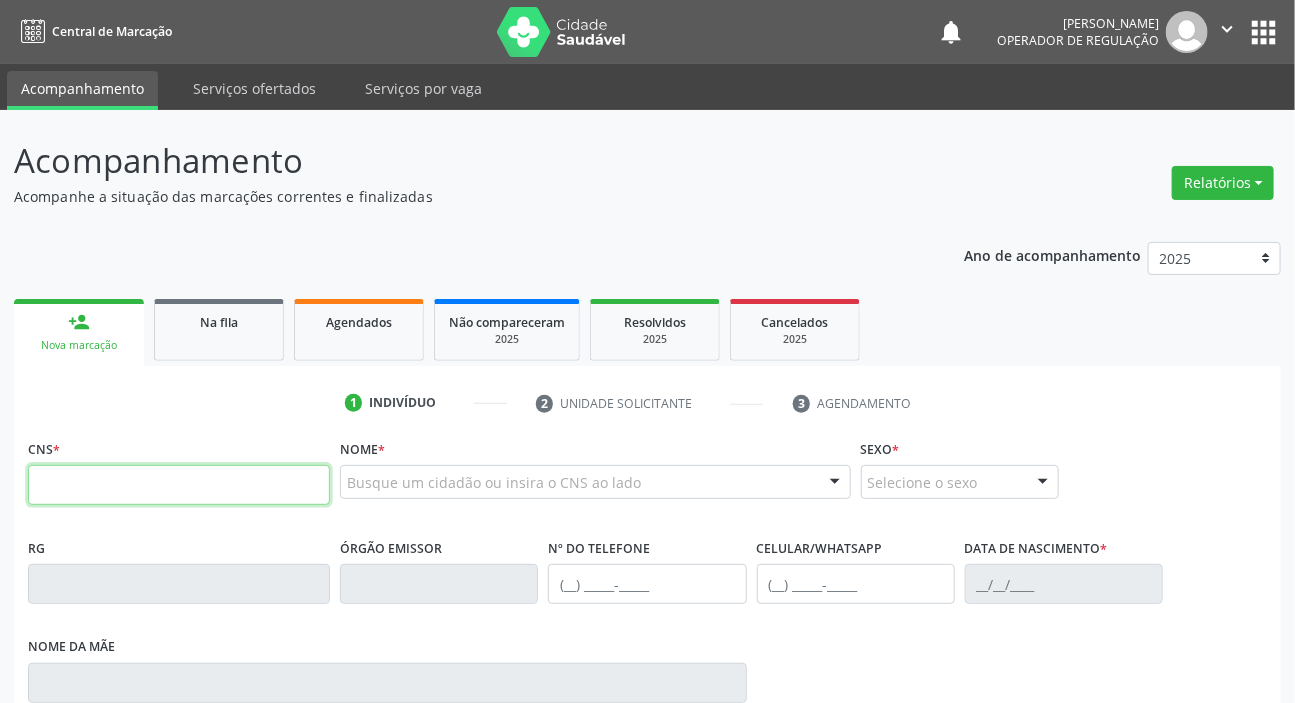 click at bounding box center [179, 485] 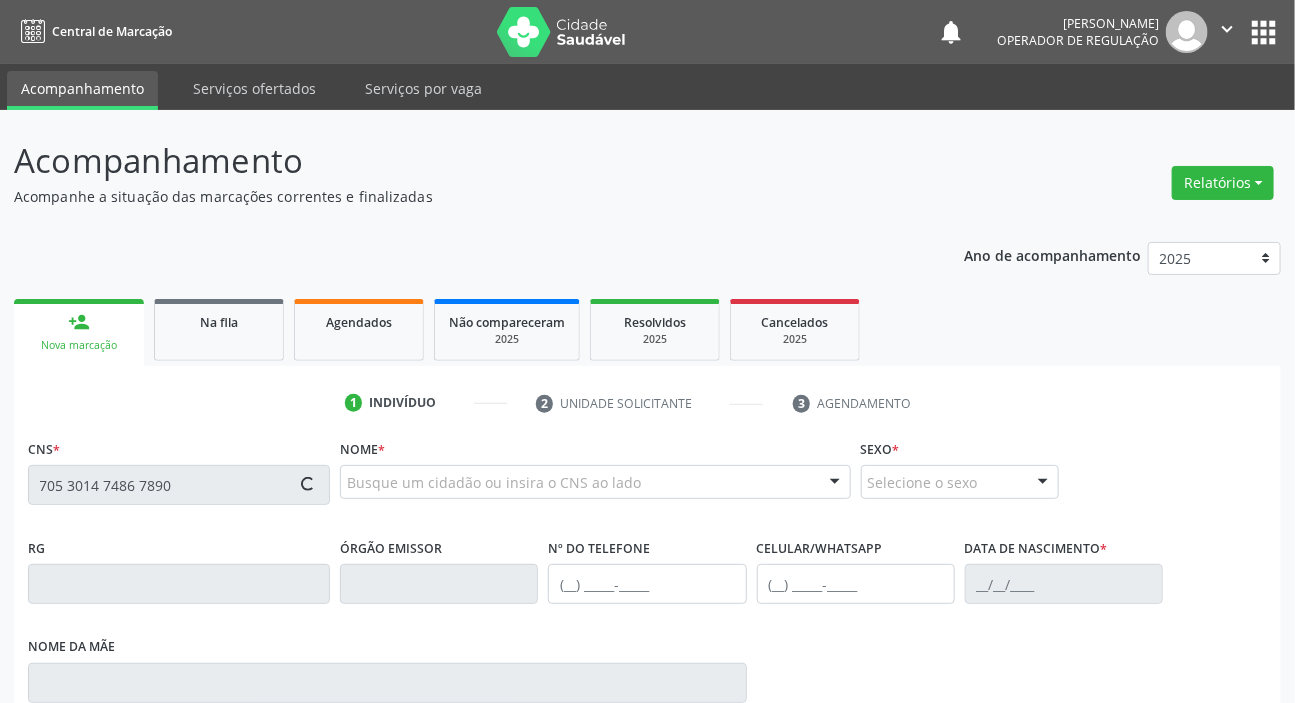 type on "705 3014 7486 7890" 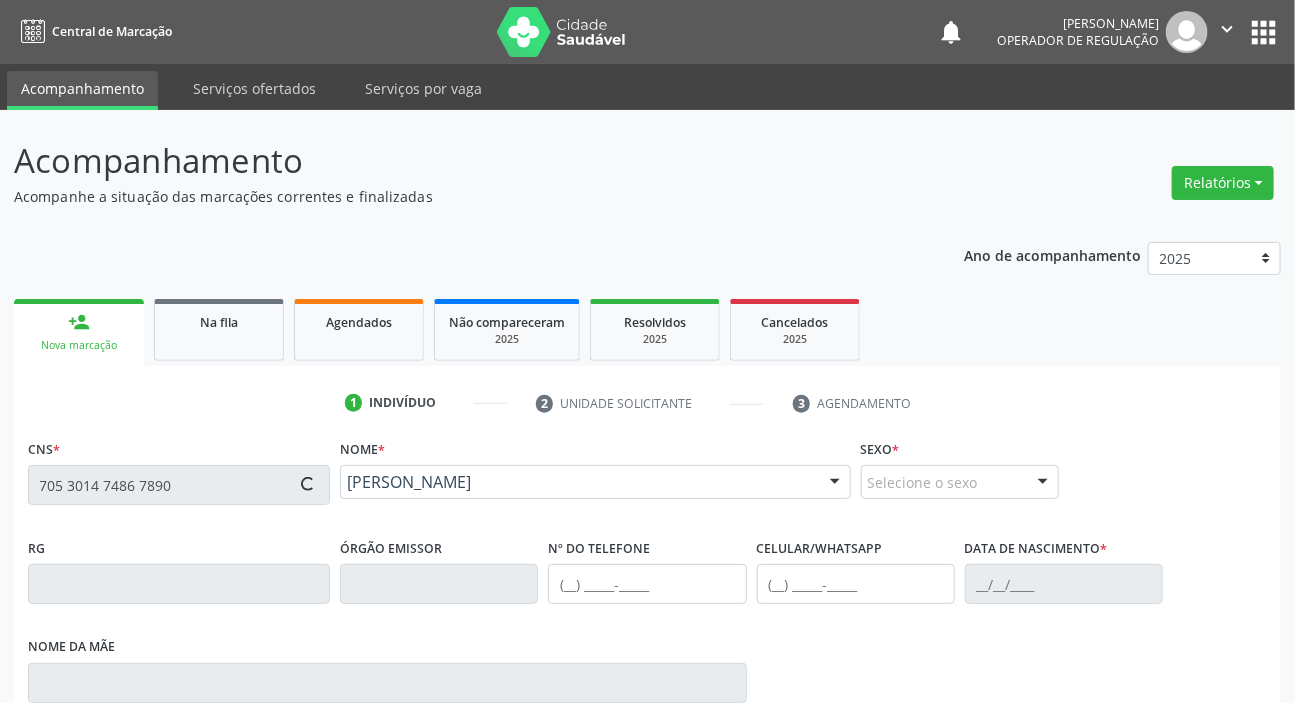 type on "[PHONE_NUMBER]" 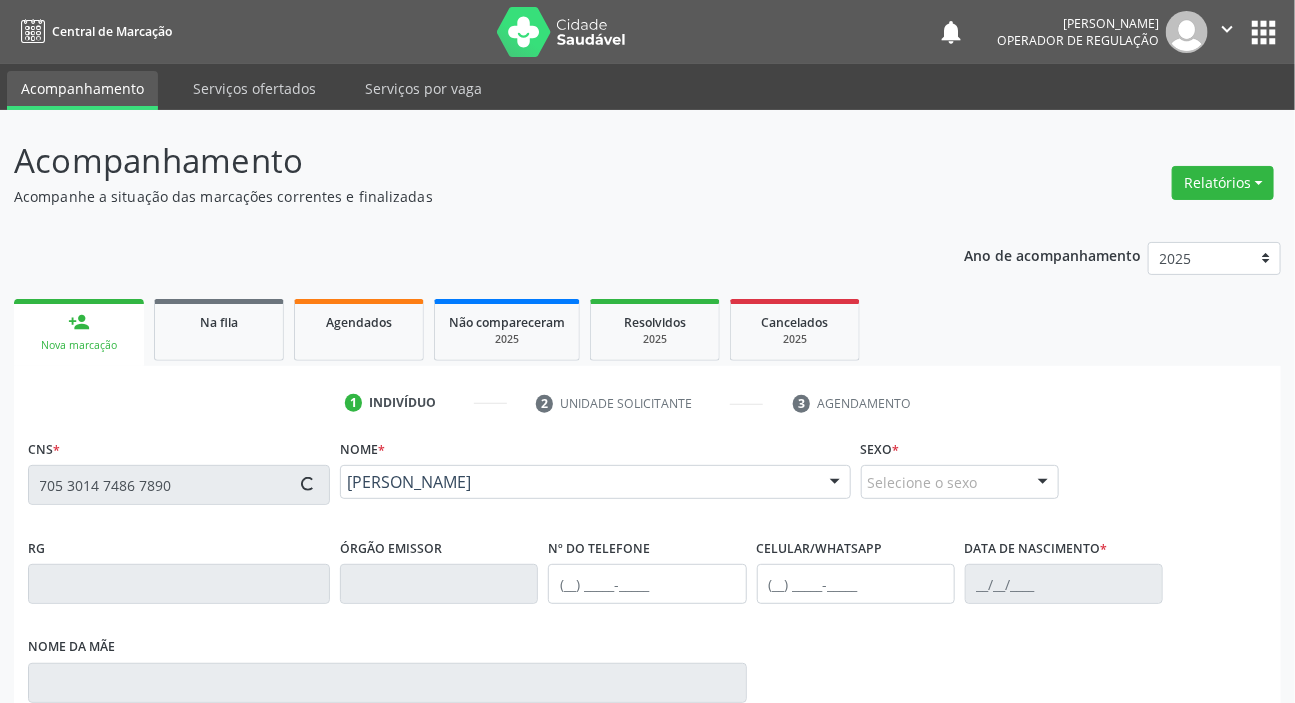 type on "[PHONE_NUMBER]" 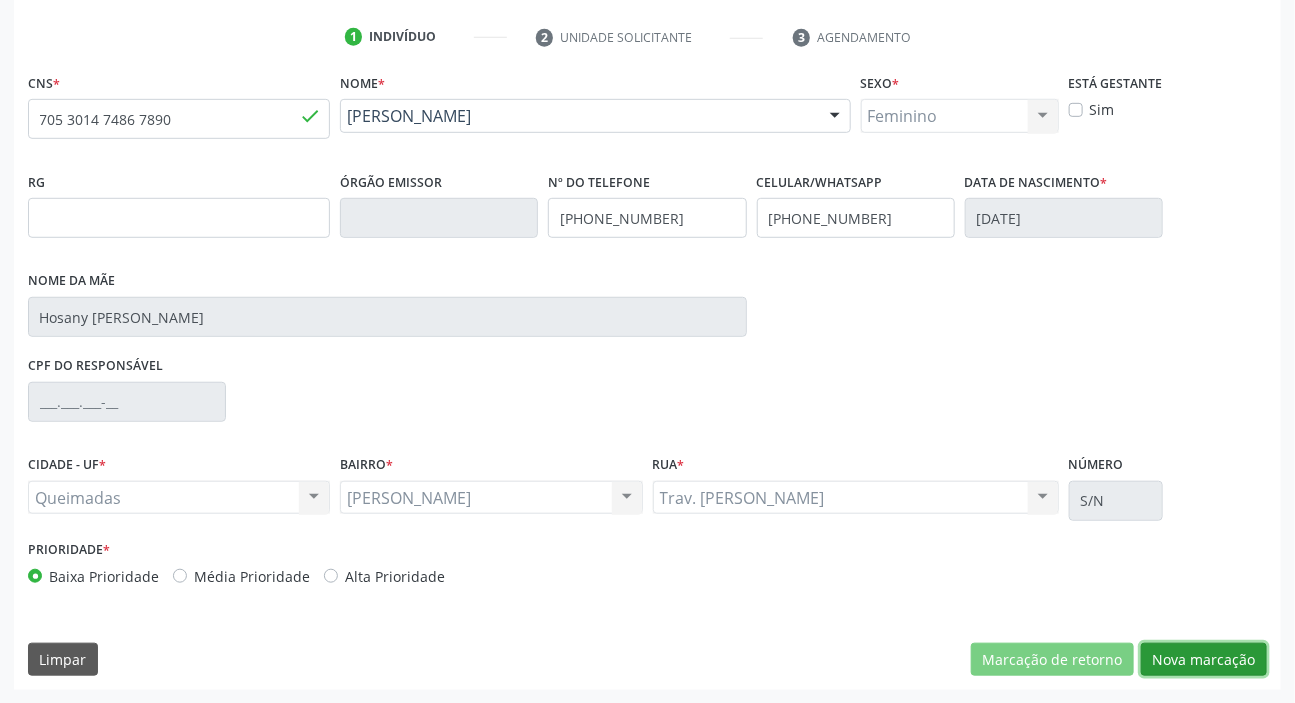 click on "Nova marcação" at bounding box center (1204, 660) 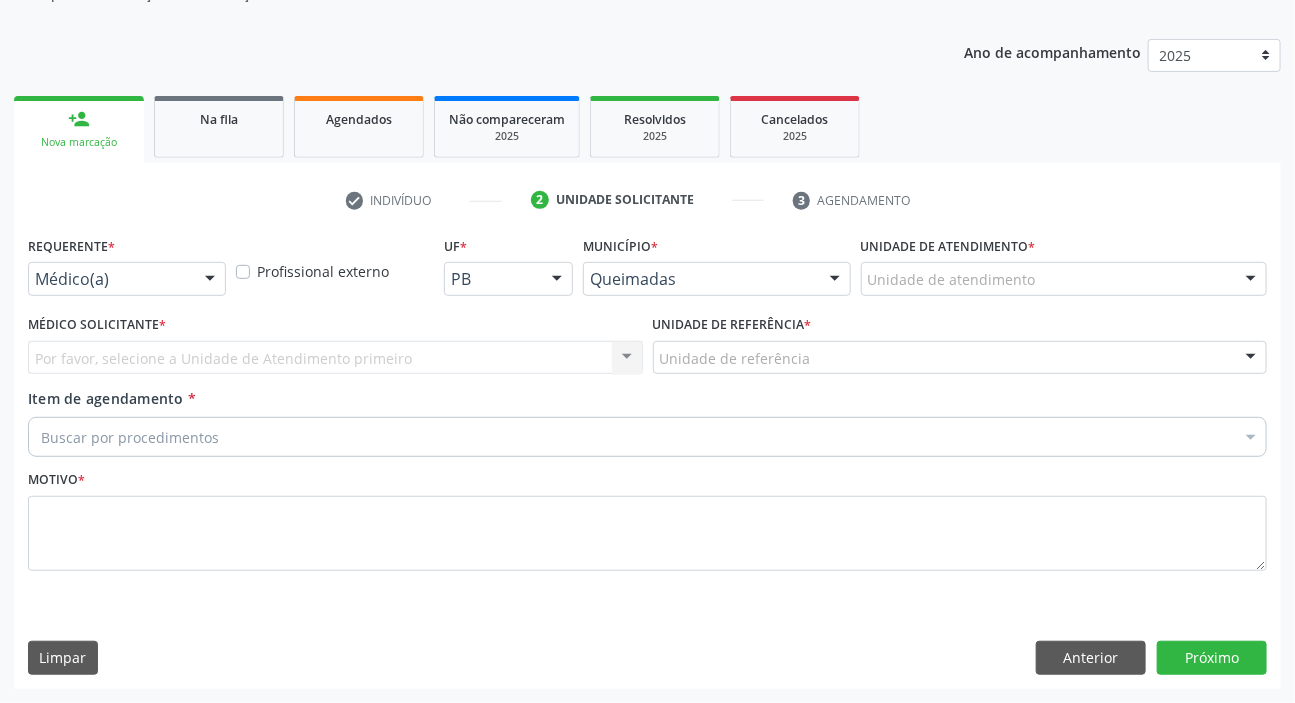 scroll, scrollTop: 201, scrollLeft: 0, axis: vertical 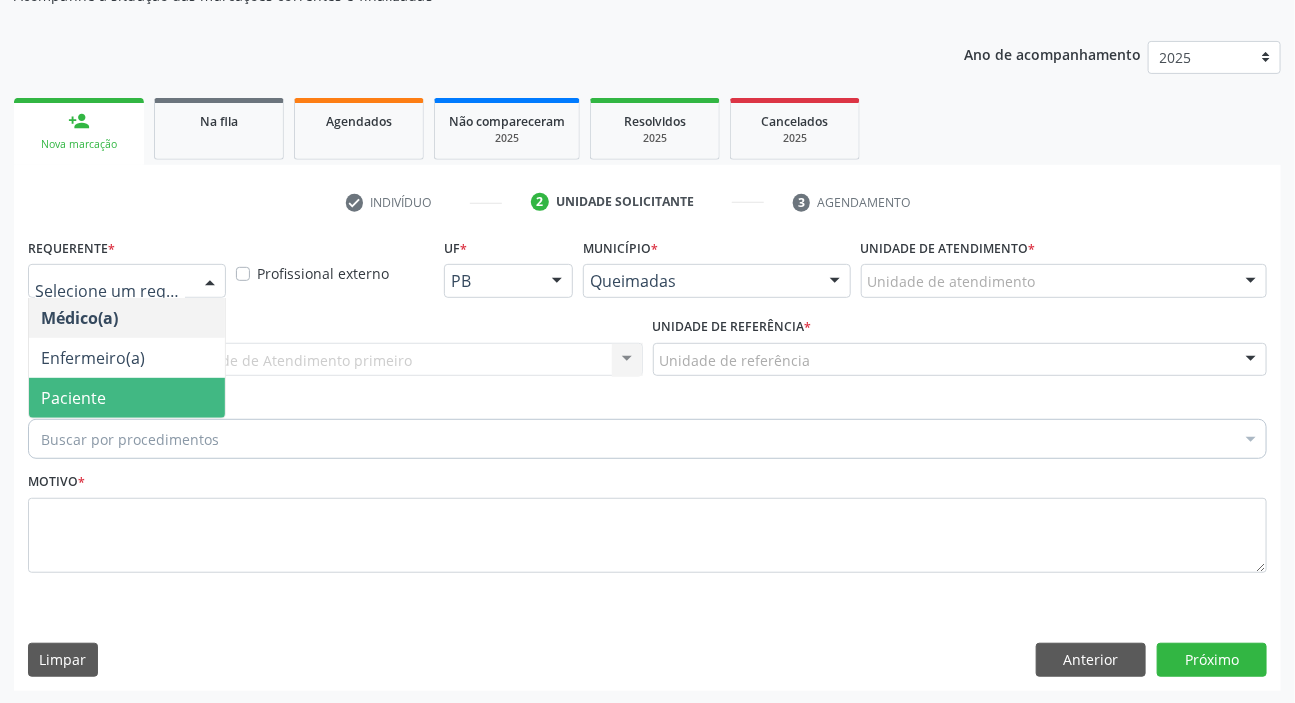 click on "Paciente" at bounding box center [127, 398] 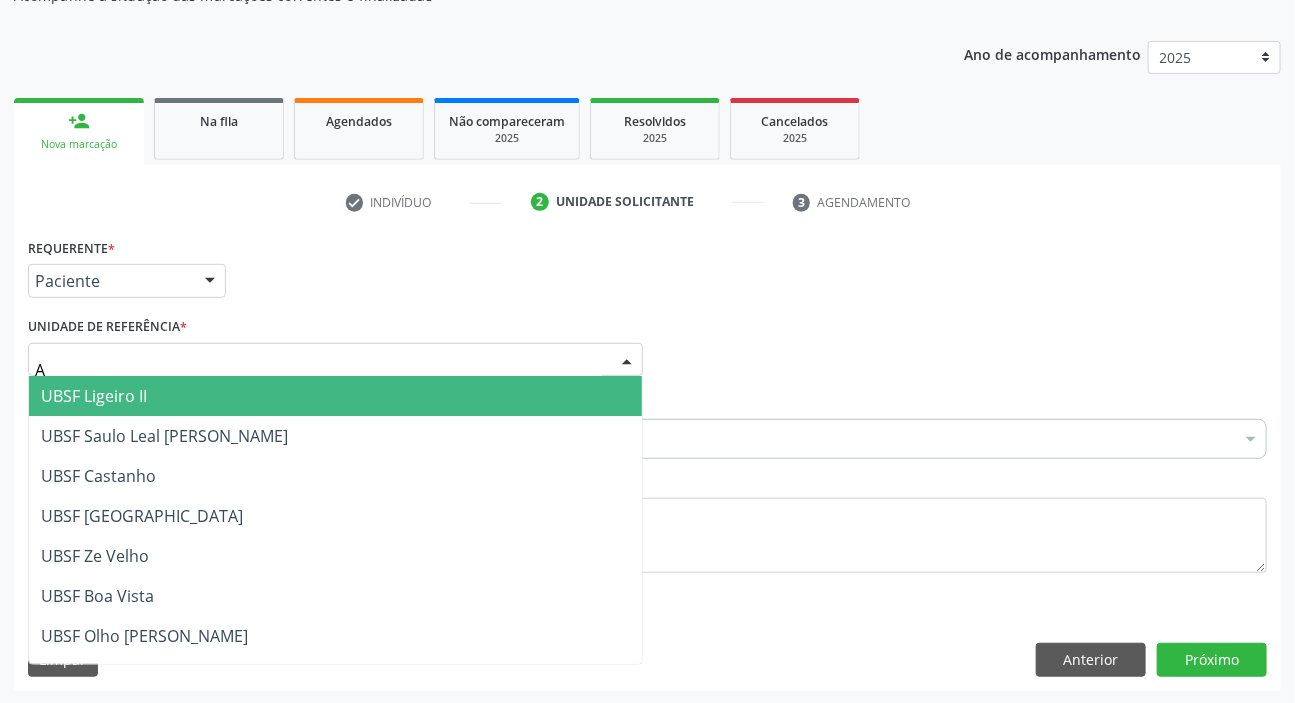 type on "AN" 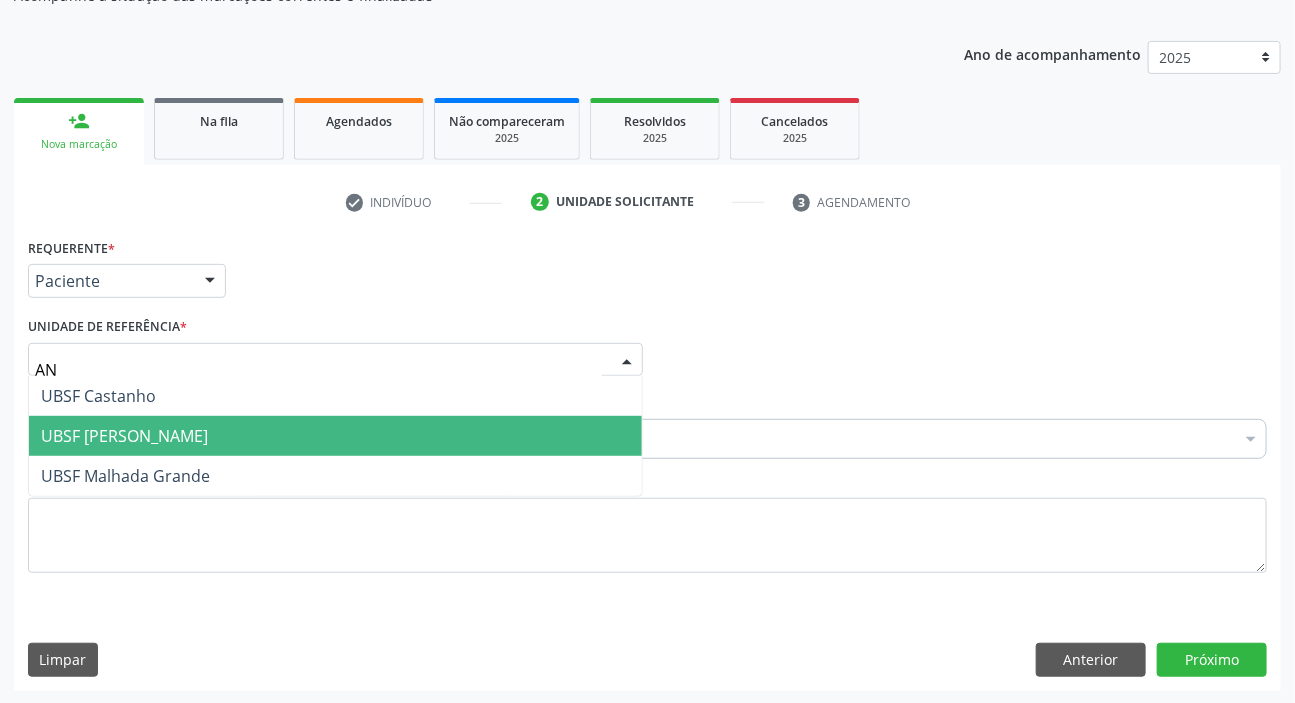click on "UBSF [PERSON_NAME]" at bounding box center [335, 436] 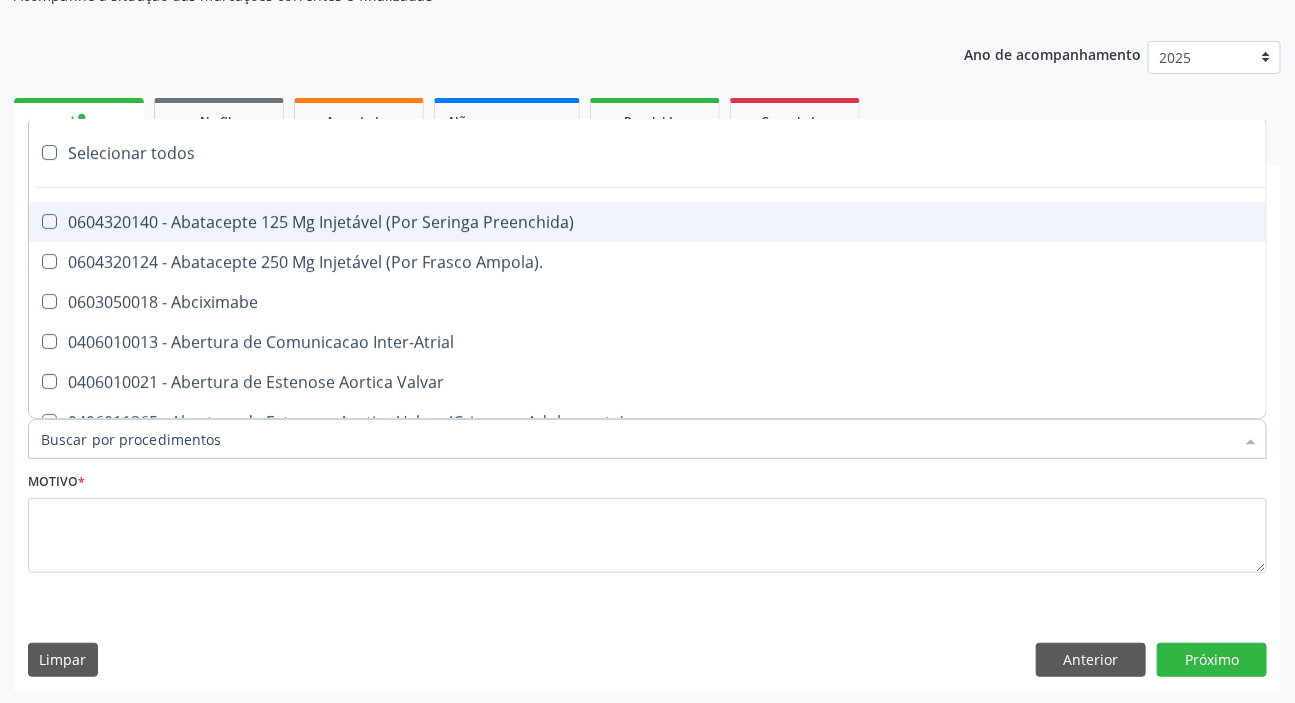 paste on "ABDOMEN TOTA" 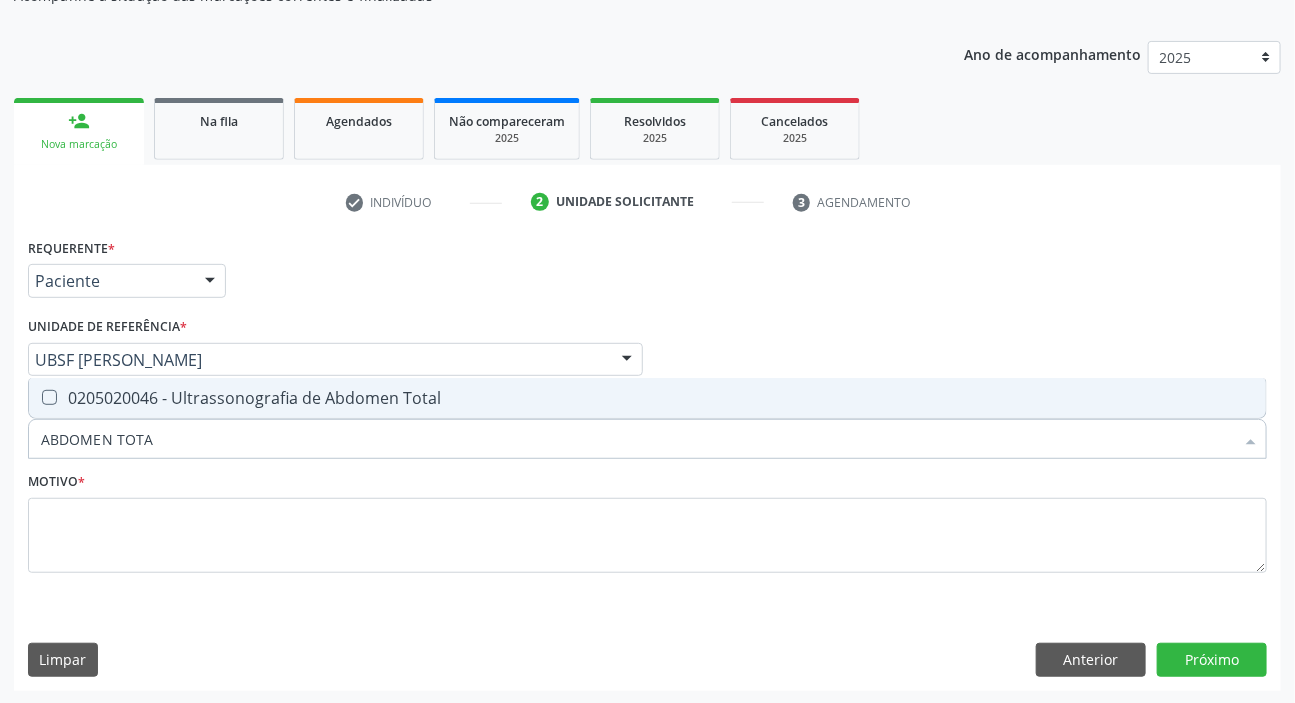 click on "0205020046 - Ultrassonografia de Abdomen Total" at bounding box center [647, 398] 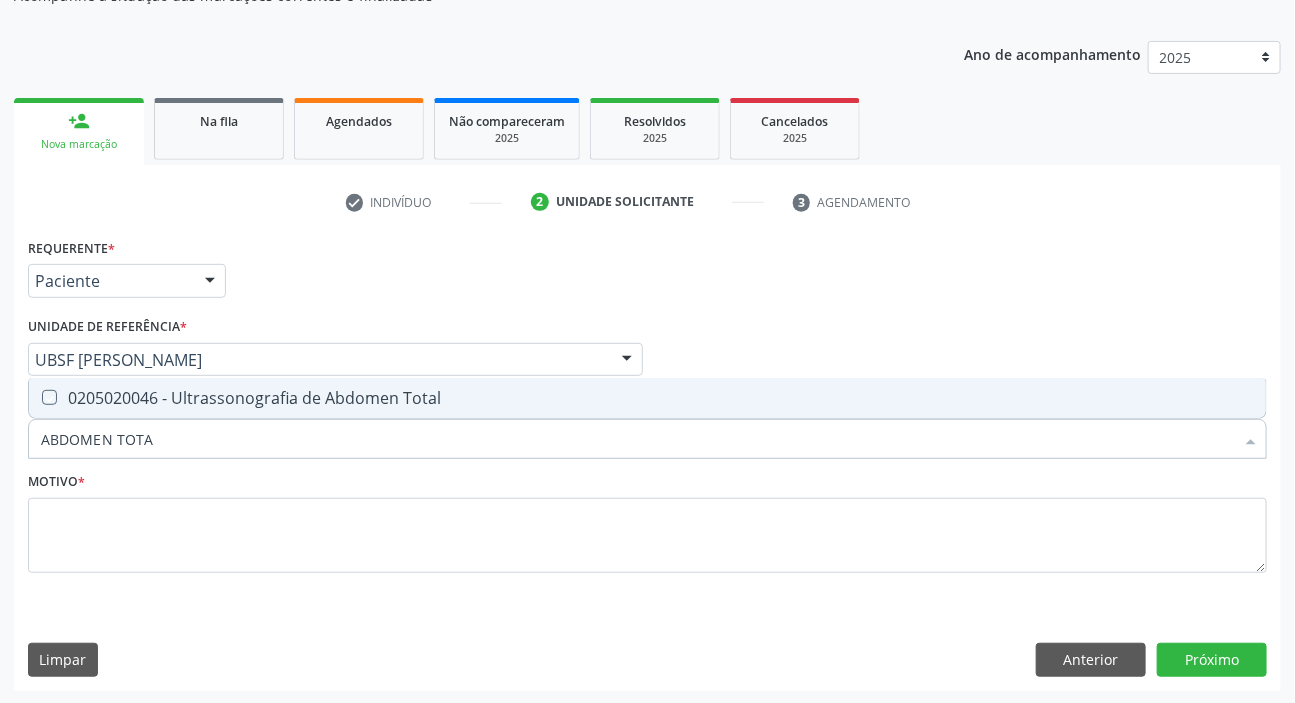 checkbox on "true" 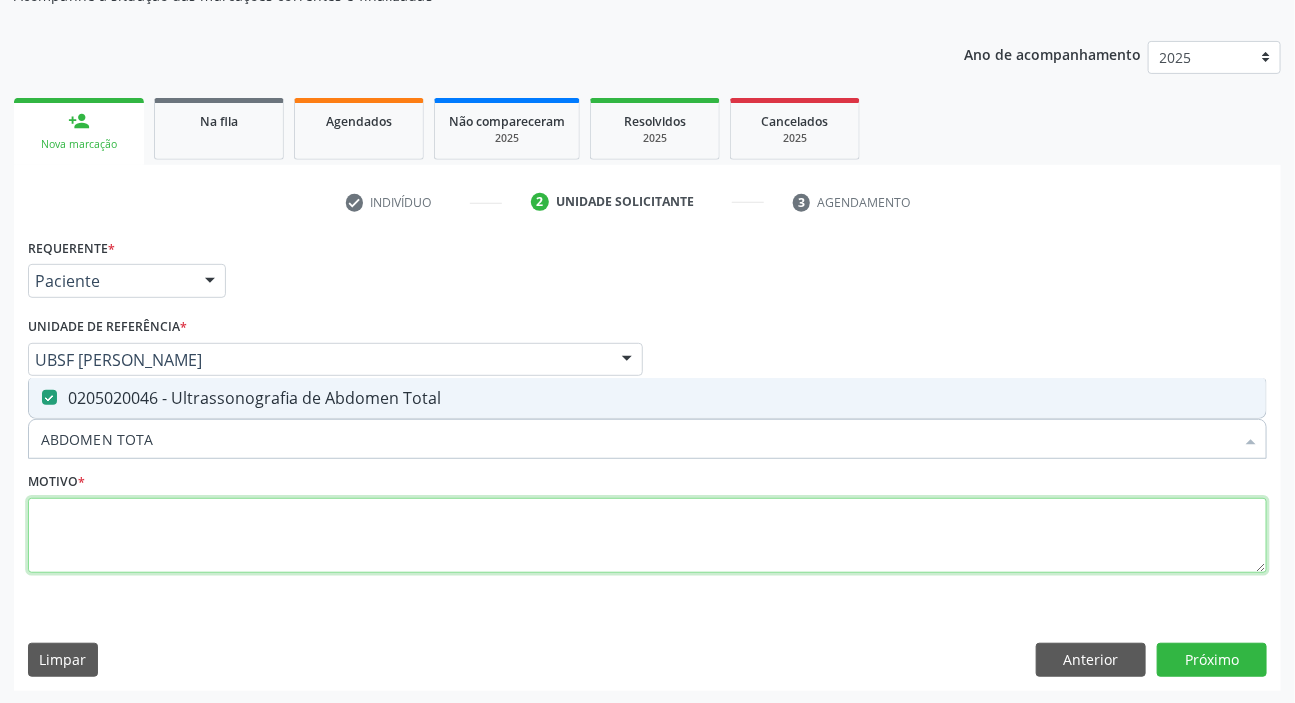 click at bounding box center (647, 536) 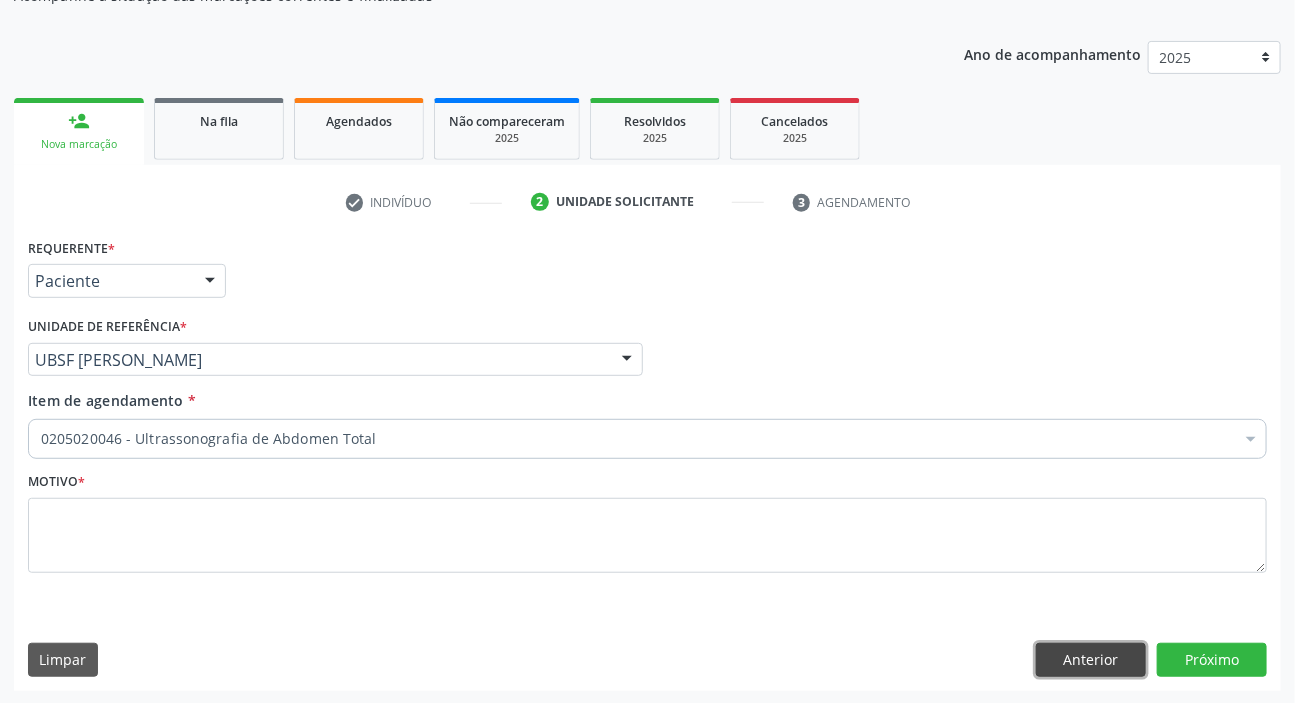 click on "Anterior" at bounding box center [1091, 660] 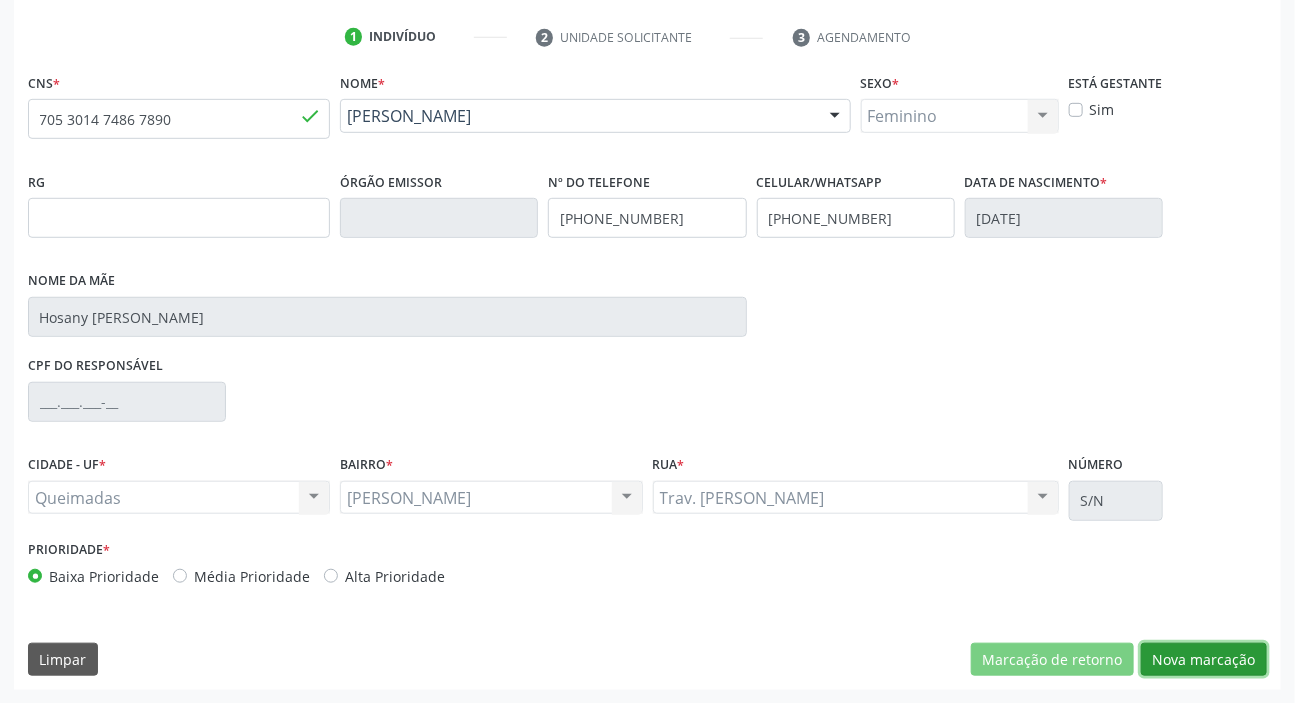 click on "Nova marcação" at bounding box center (1204, 660) 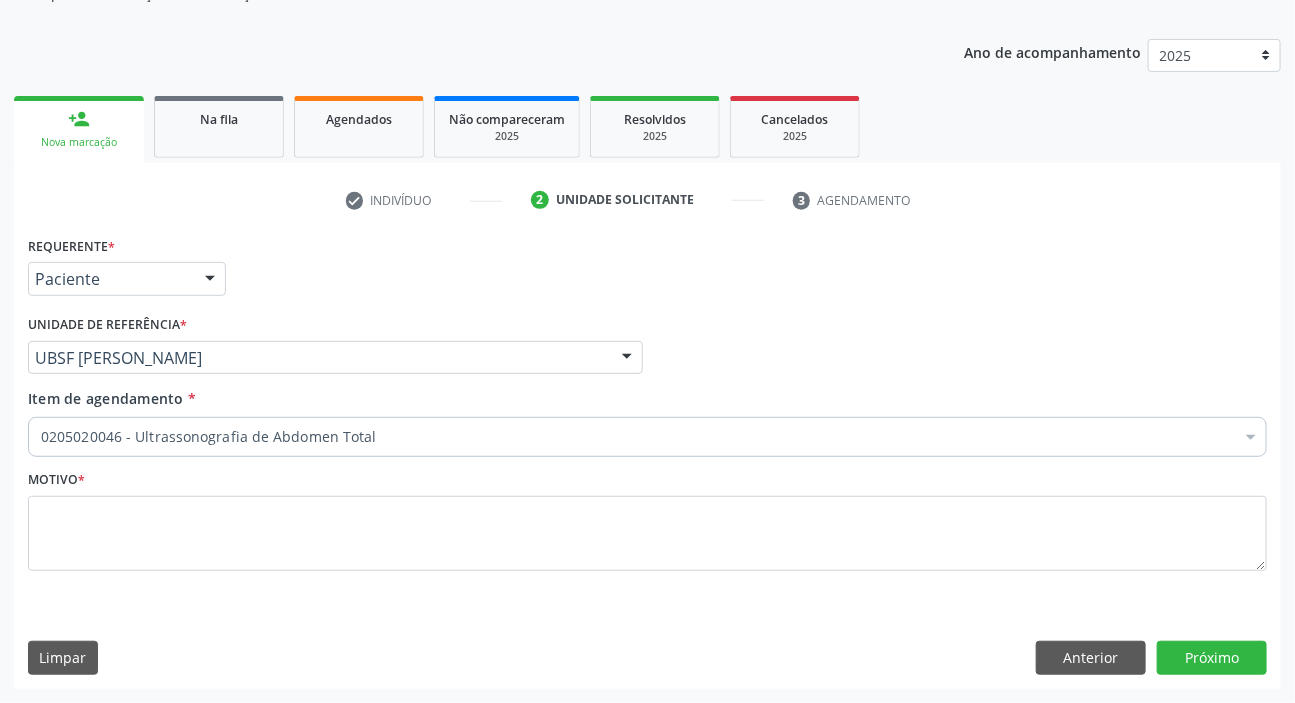 scroll, scrollTop: 201, scrollLeft: 0, axis: vertical 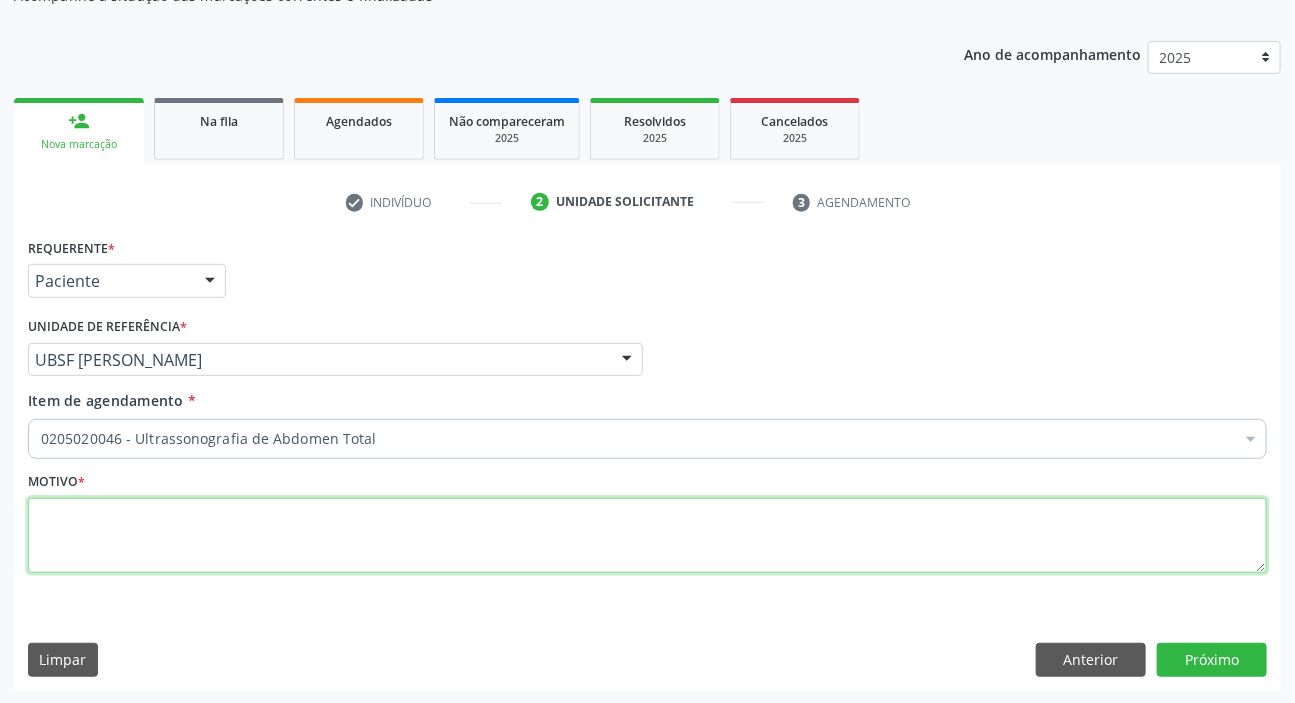 click at bounding box center [647, 536] 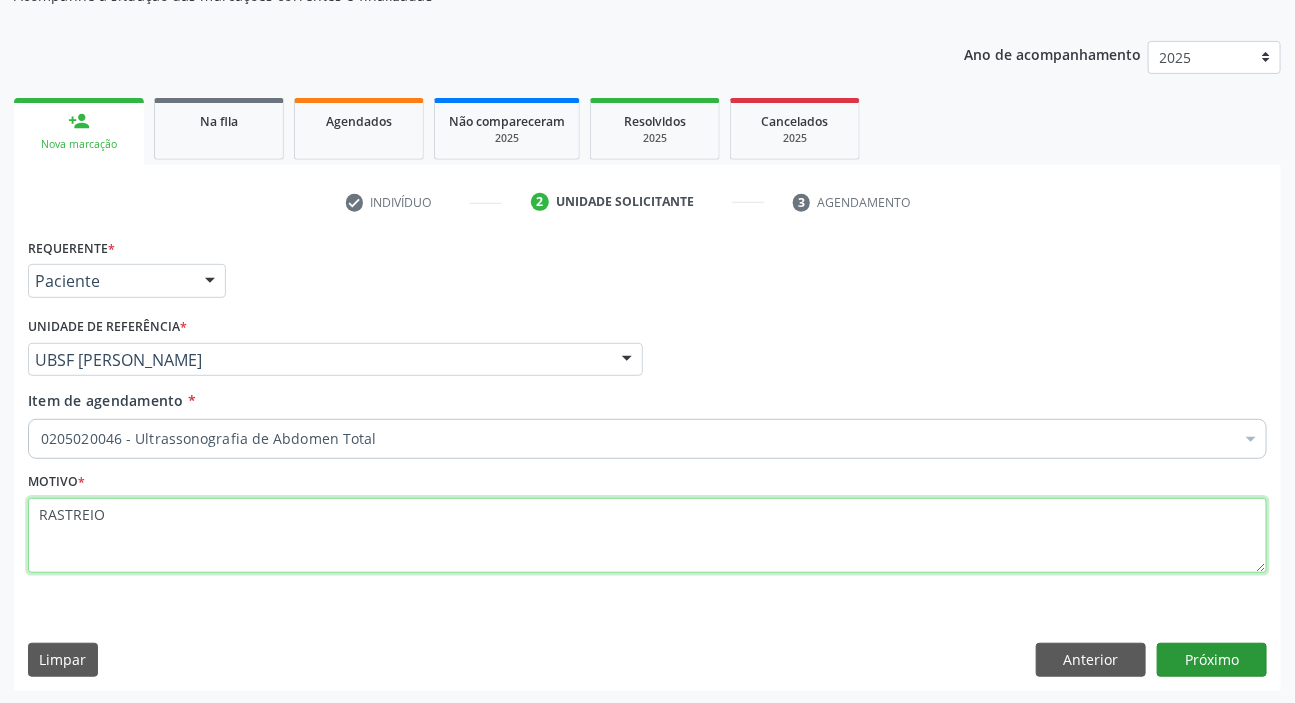 type on "RASTREIO" 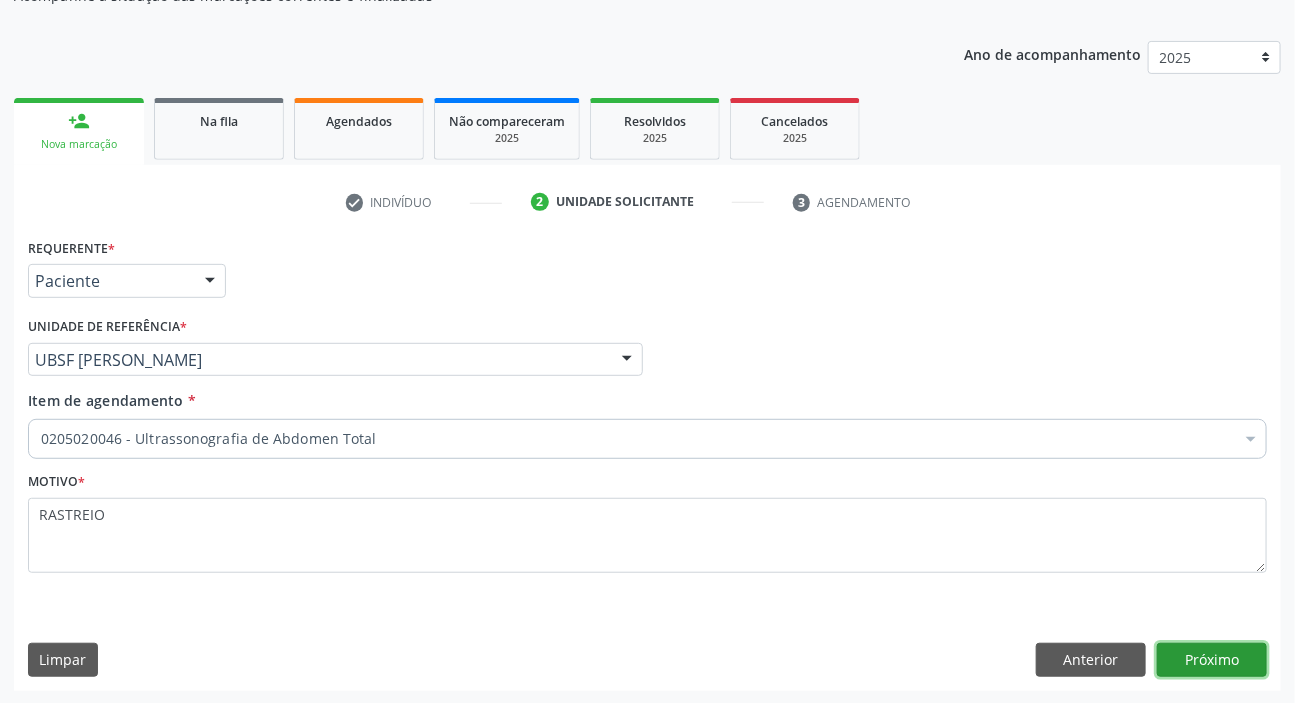 click on "Próximo" at bounding box center (1212, 660) 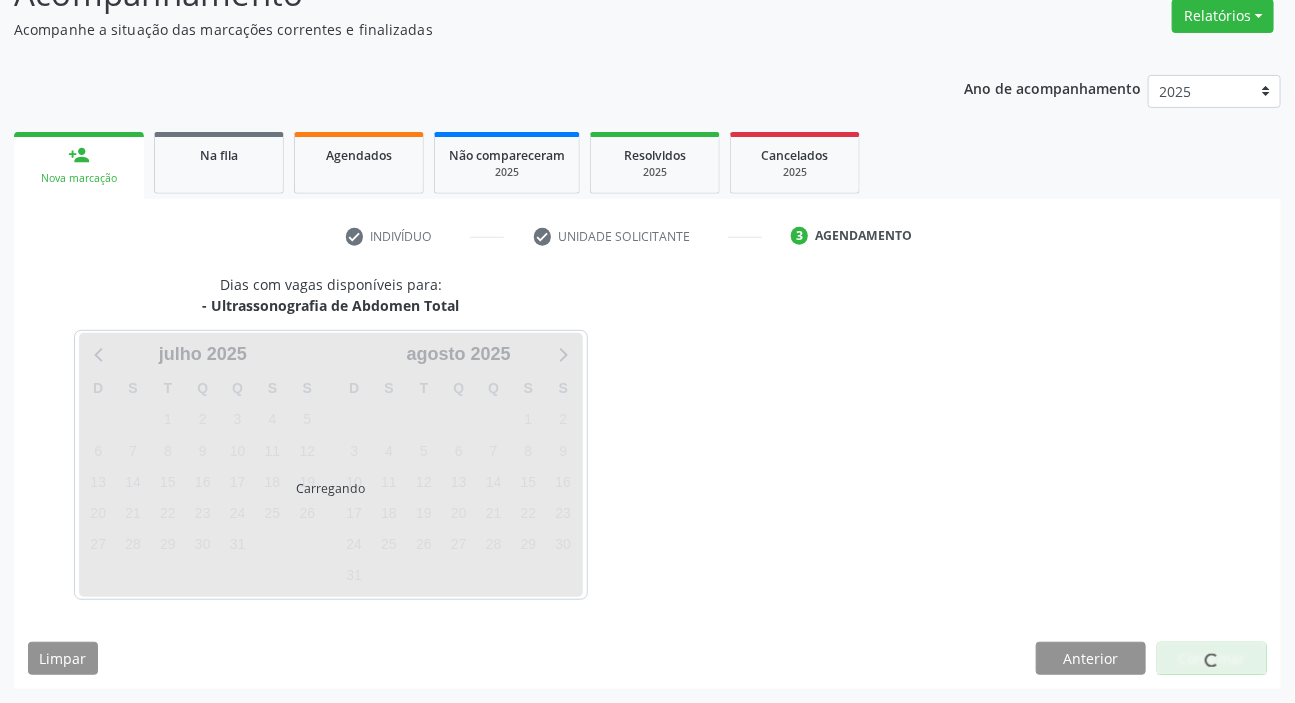 scroll, scrollTop: 166, scrollLeft: 0, axis: vertical 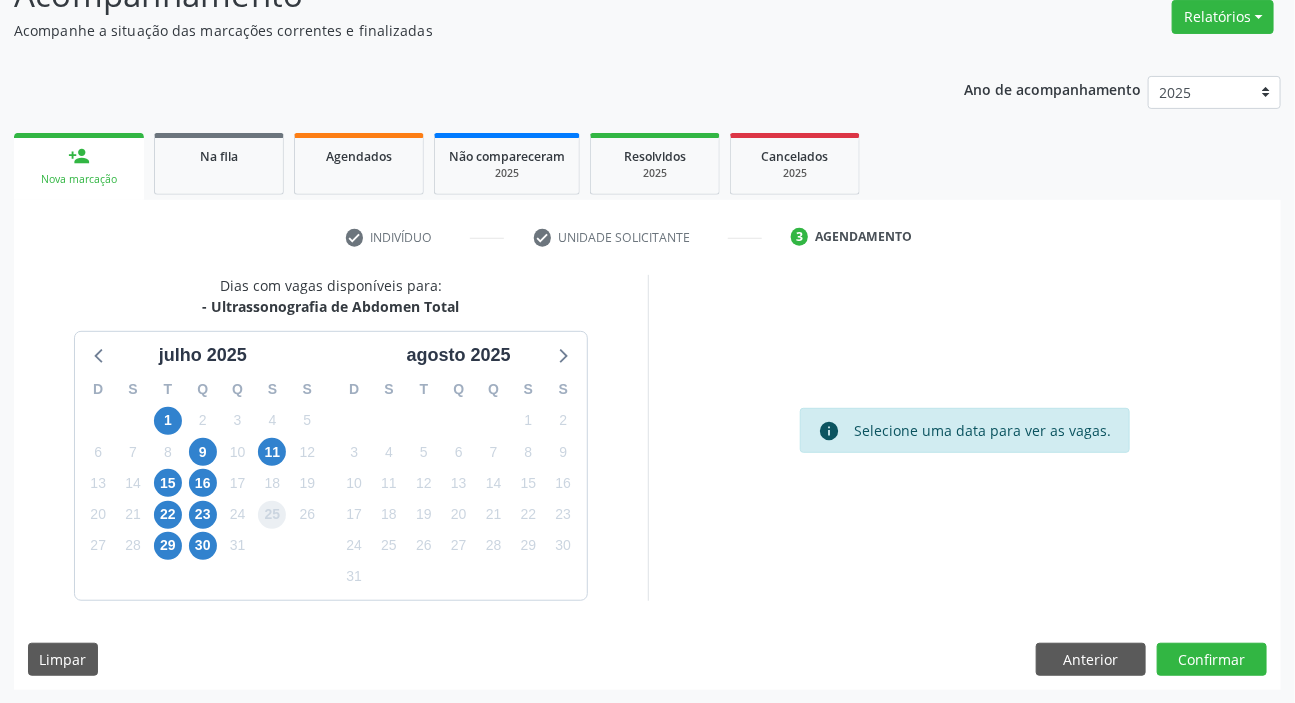 drag, startPoint x: 268, startPoint y: 506, endPoint x: 849, endPoint y: 698, distance: 611.9028 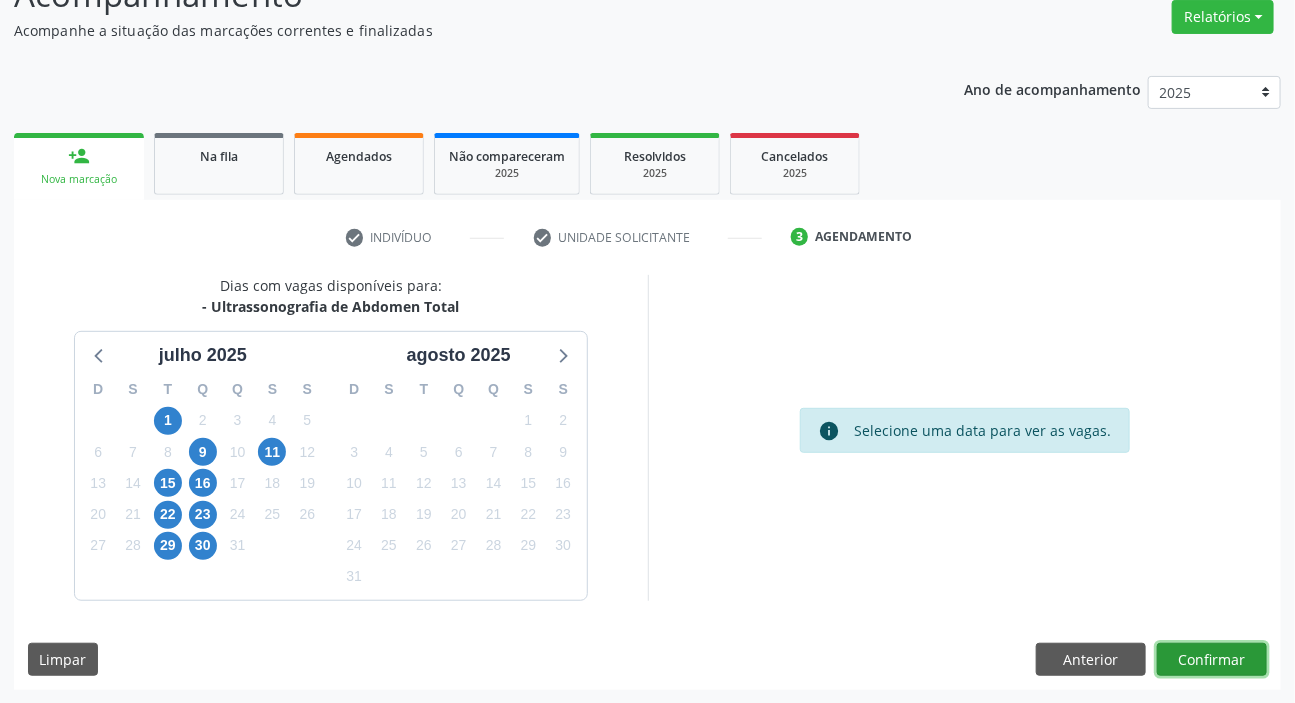 click on "Confirmar" at bounding box center [1212, 660] 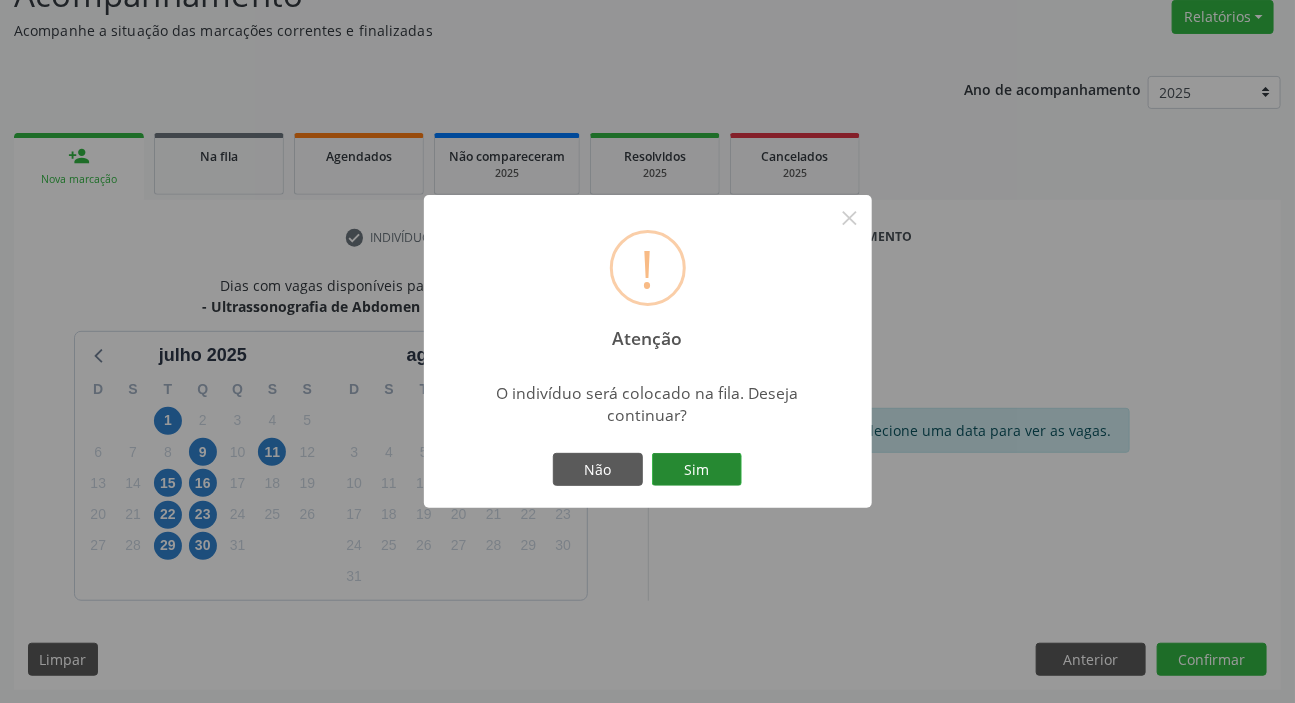 click on "Sim" at bounding box center [697, 470] 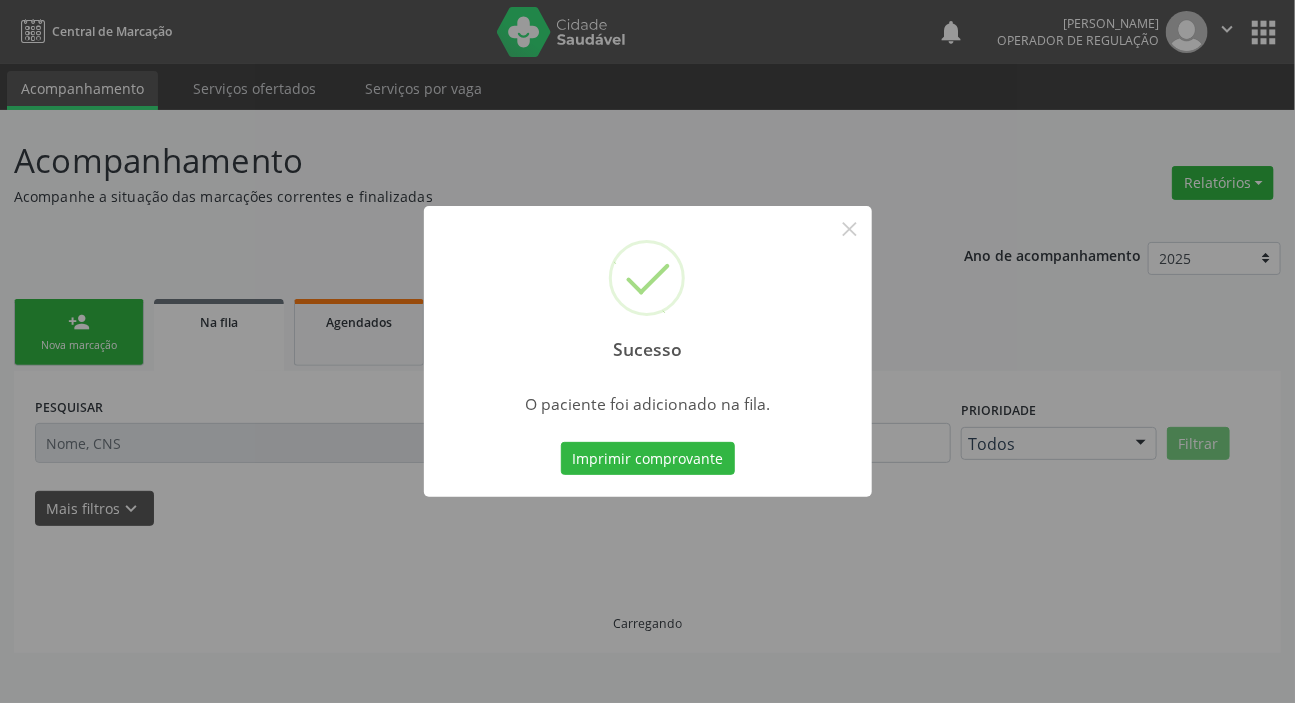 scroll, scrollTop: 0, scrollLeft: 0, axis: both 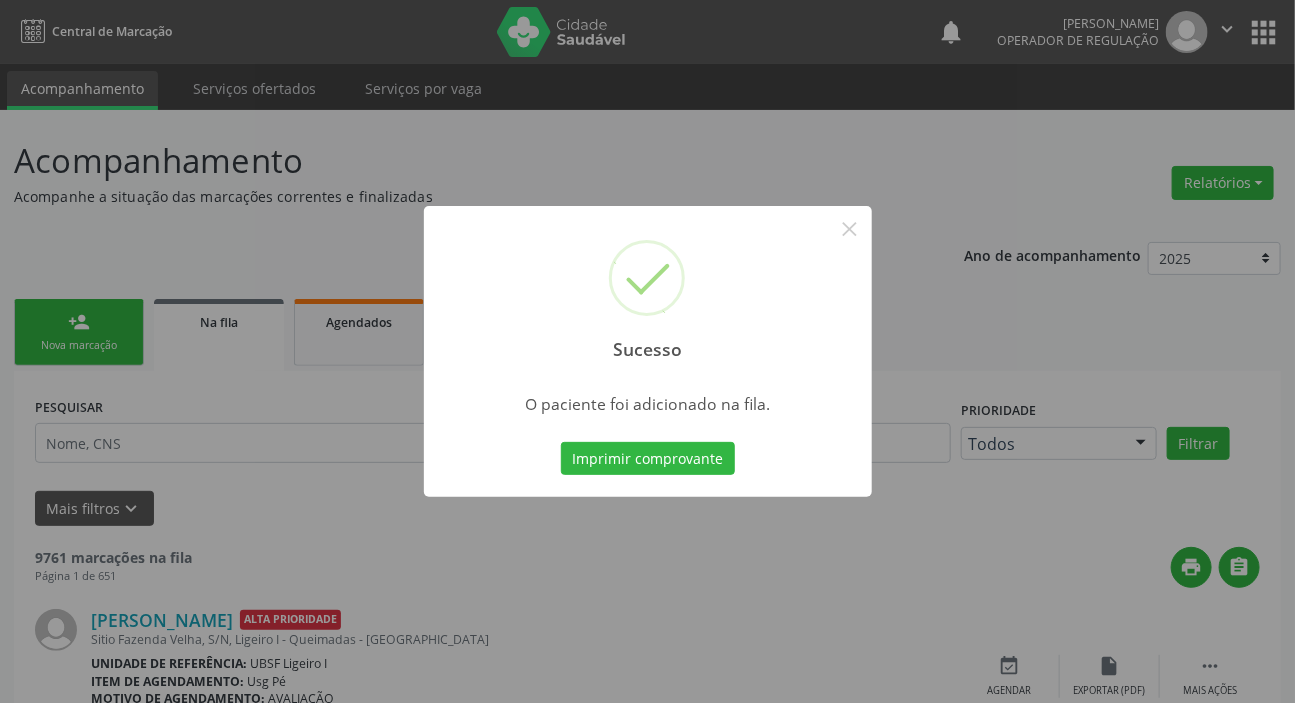 click on "Sucesso × O paciente foi adicionado na fila. Imprimir comprovante Cancel" at bounding box center [647, 351] 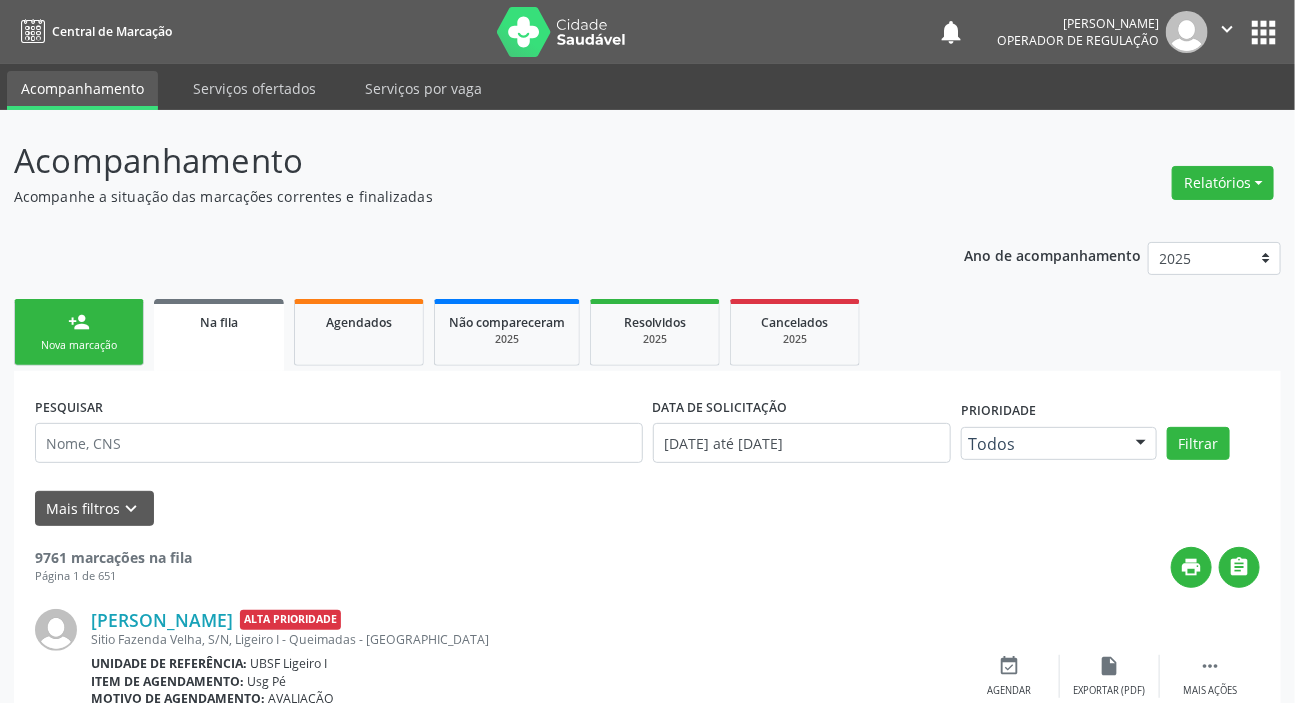 click on "Nova marcação" at bounding box center [79, 345] 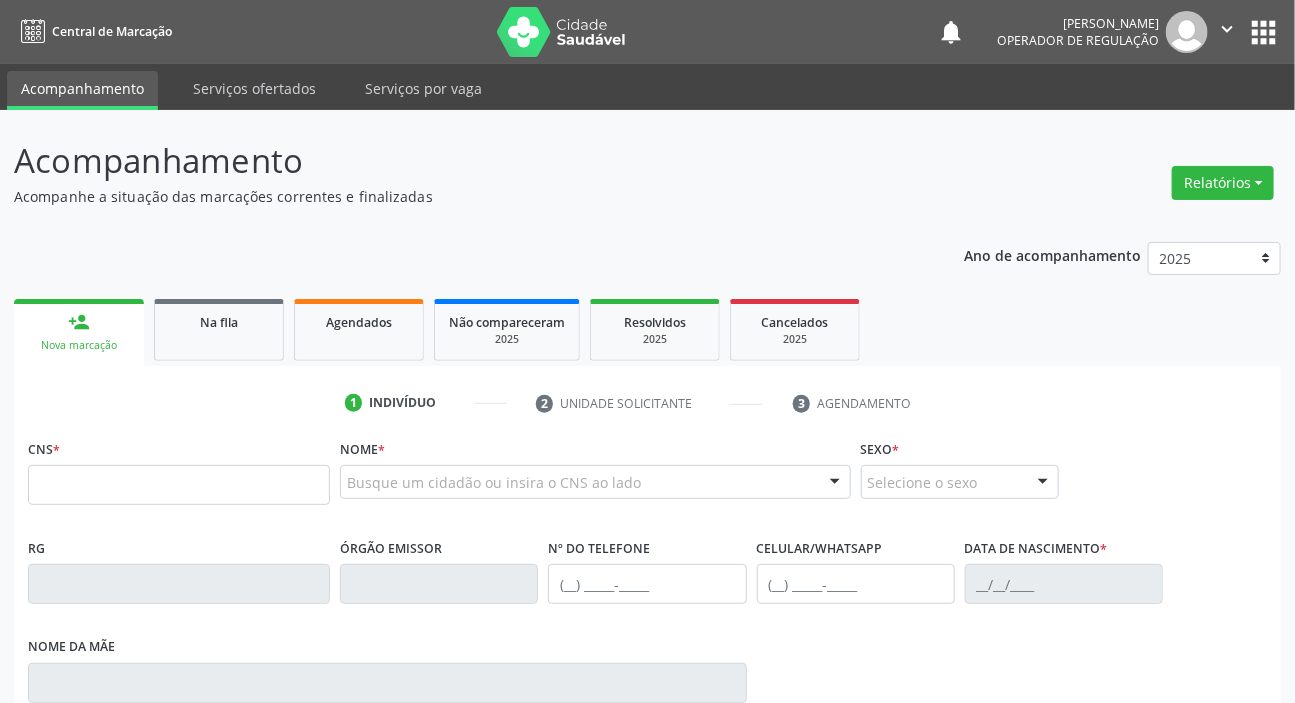click on "CNS
*" at bounding box center [179, 469] 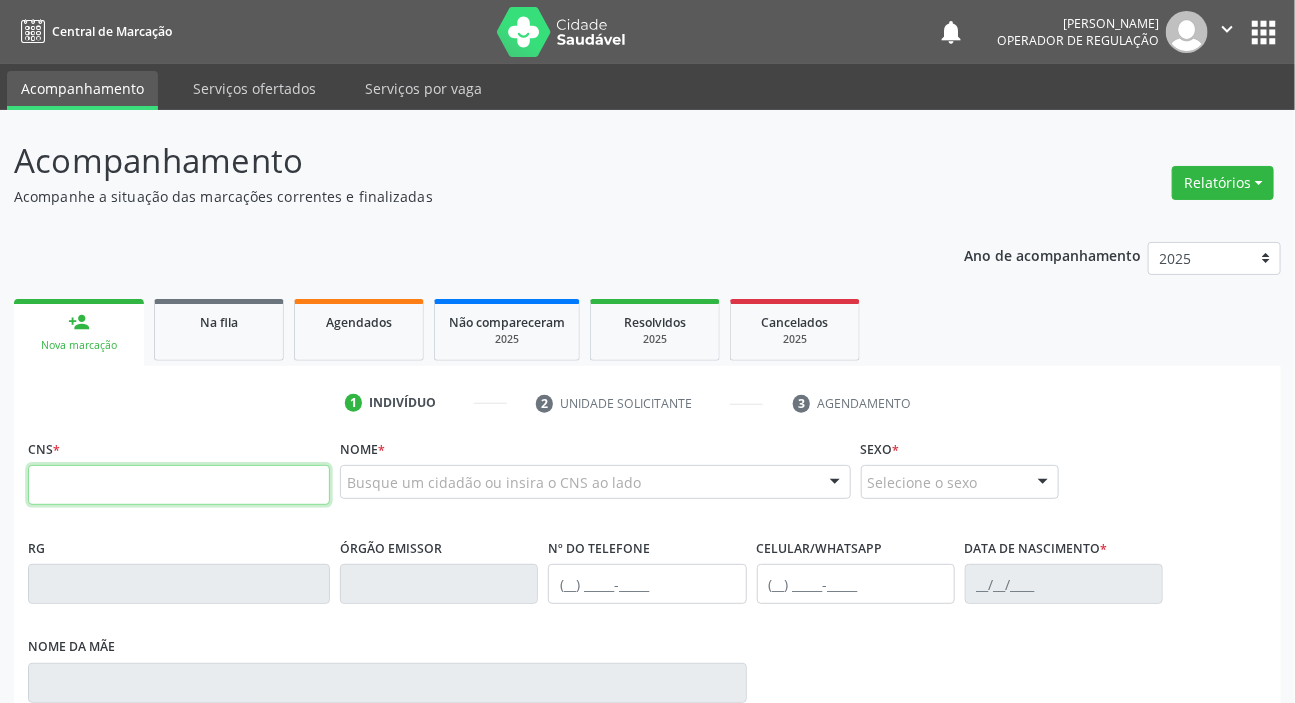 click at bounding box center [179, 485] 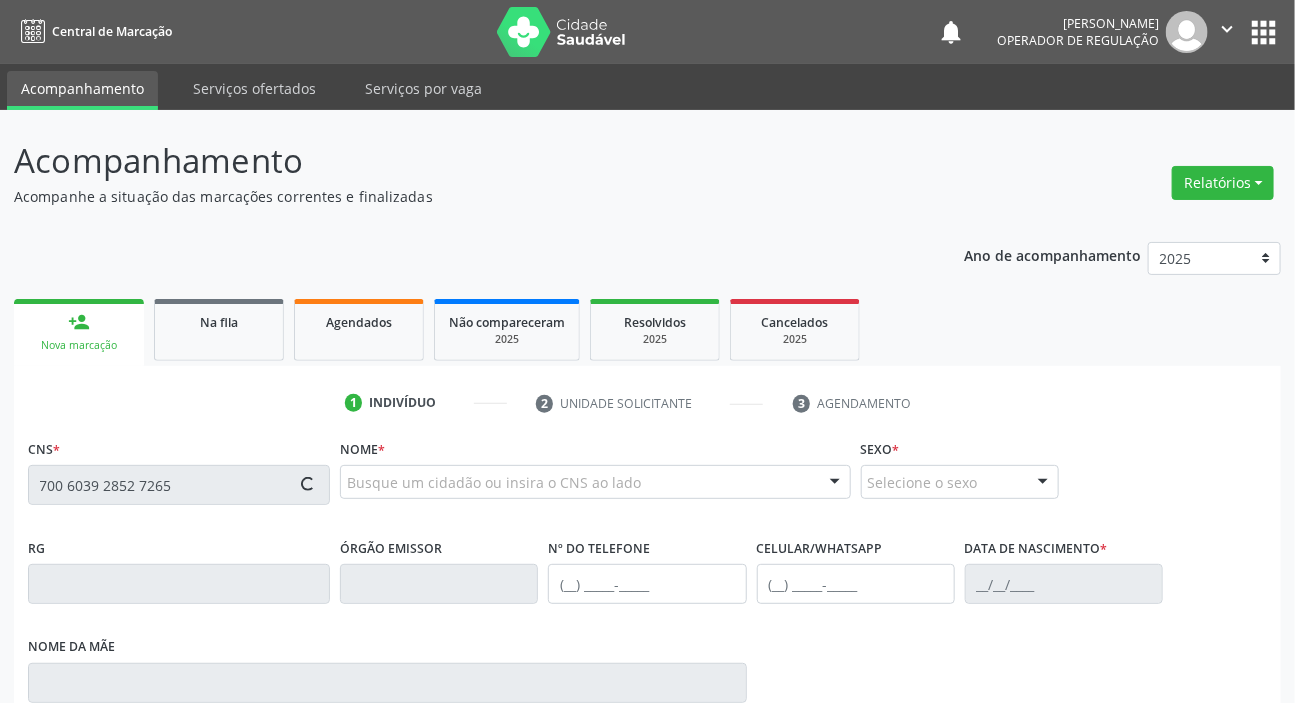 type on "700 6039 2852 7265" 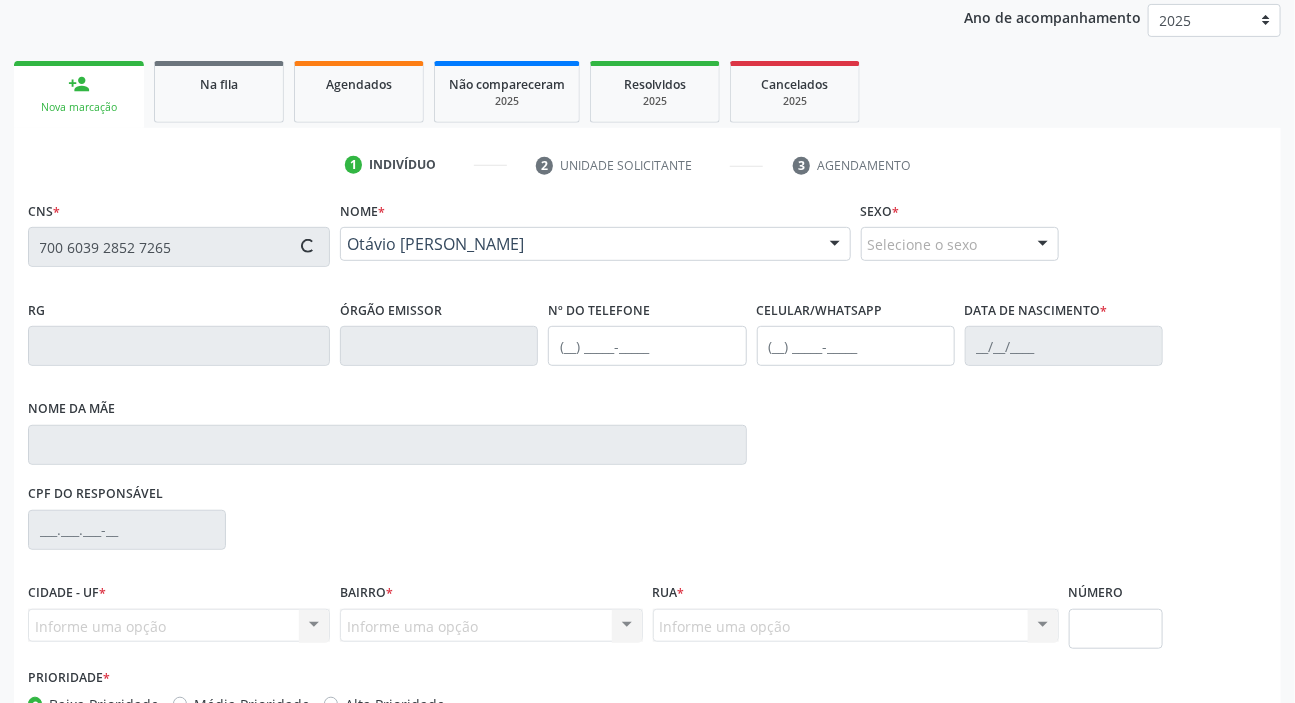 scroll, scrollTop: 366, scrollLeft: 0, axis: vertical 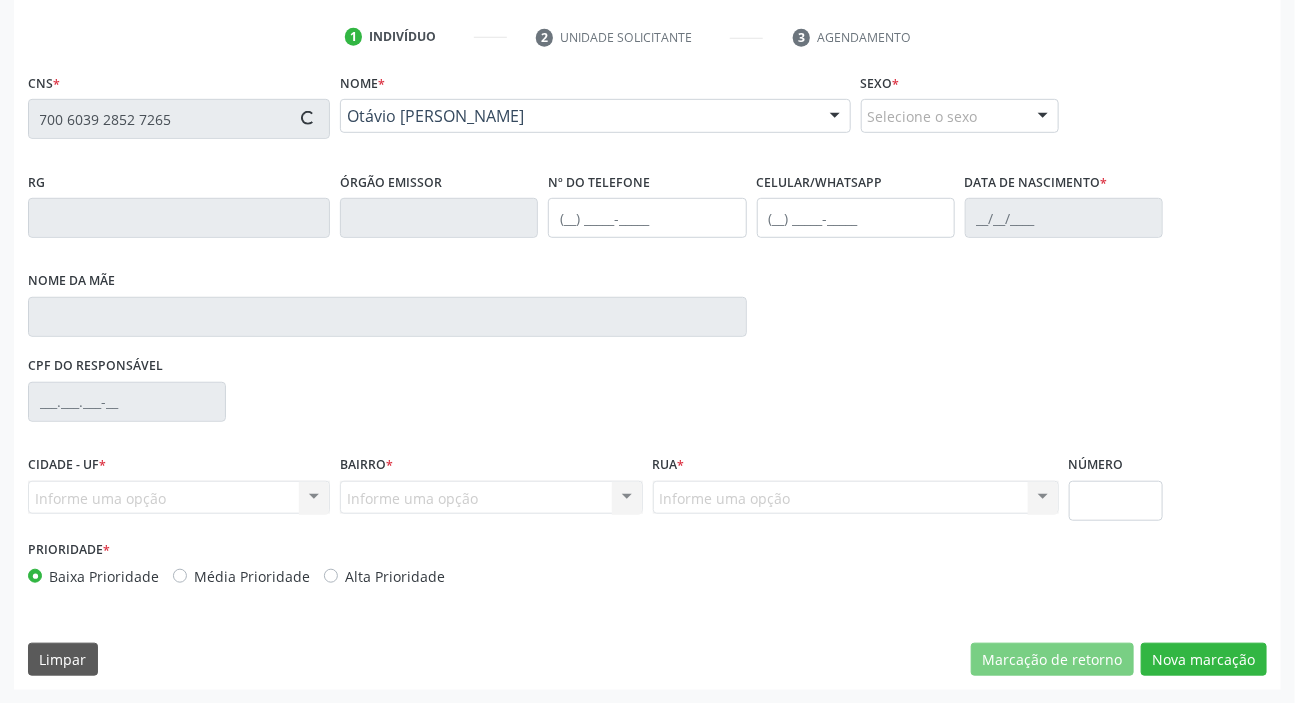 type on "[PHONE_NUMBER]" 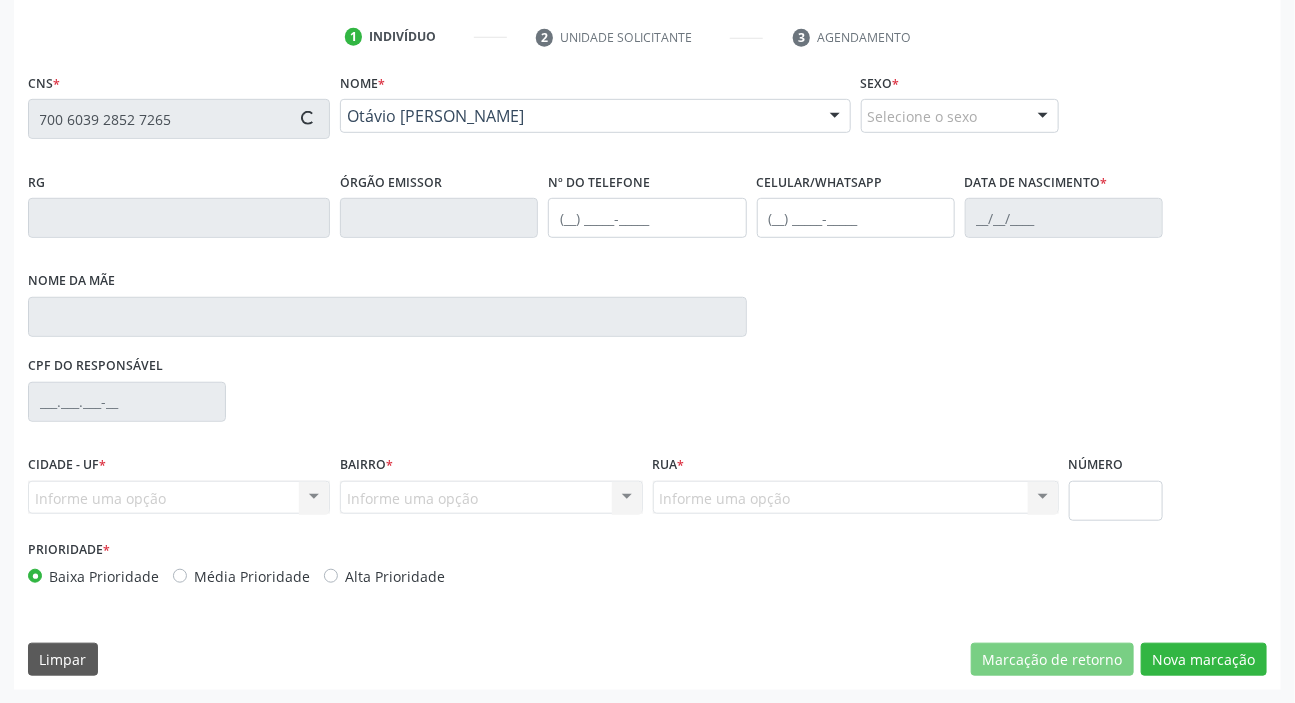 type on "[PHONE_NUMBER]" 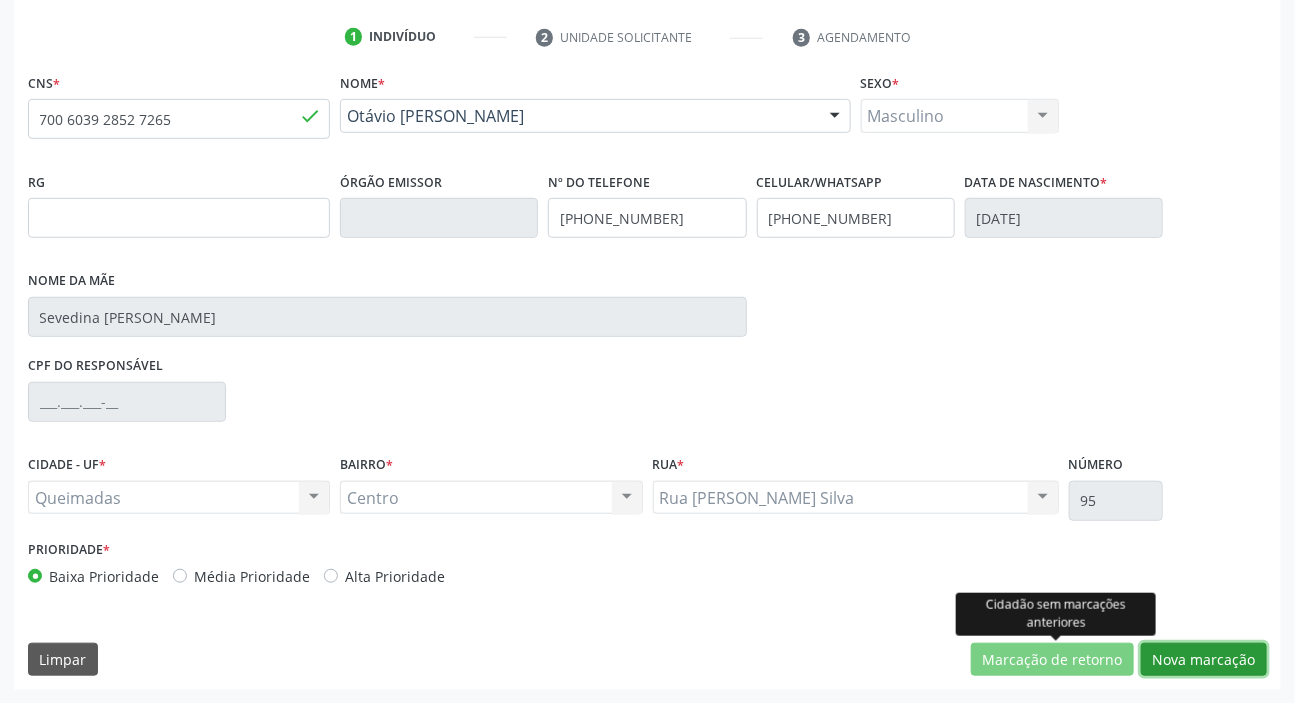 click on "Nova marcação" at bounding box center (1204, 660) 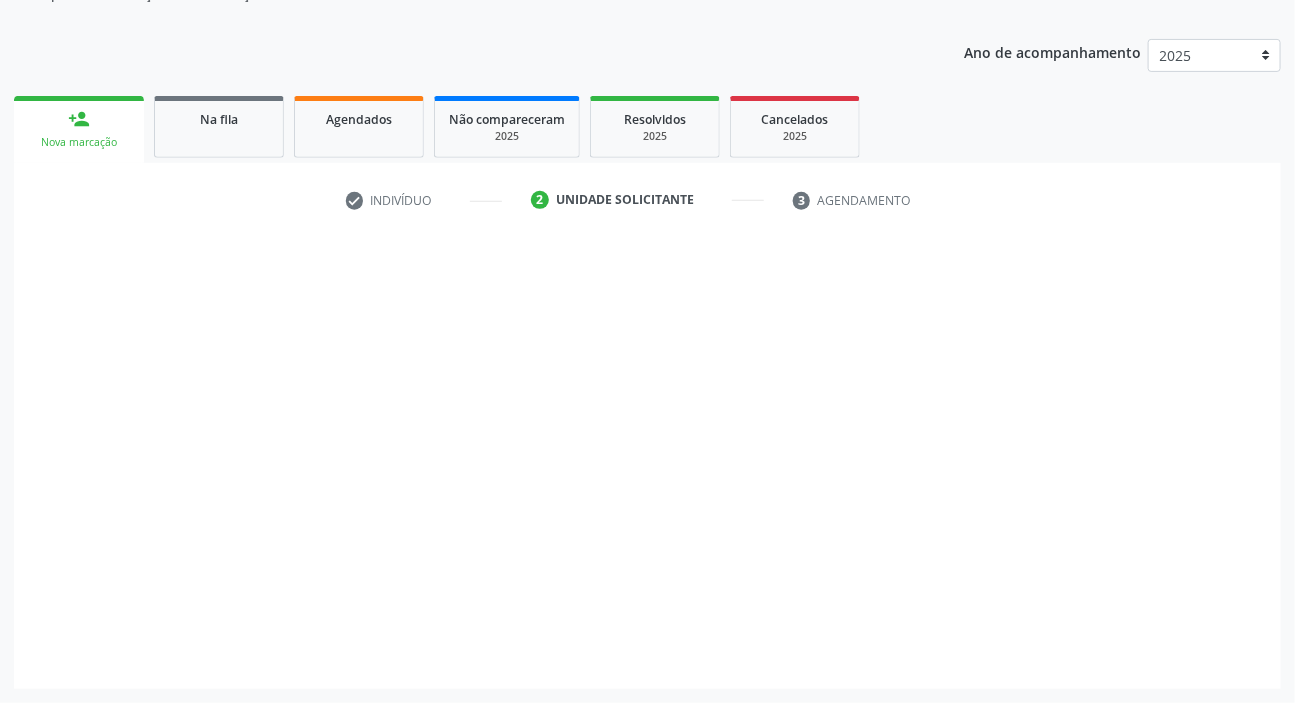 scroll, scrollTop: 201, scrollLeft: 0, axis: vertical 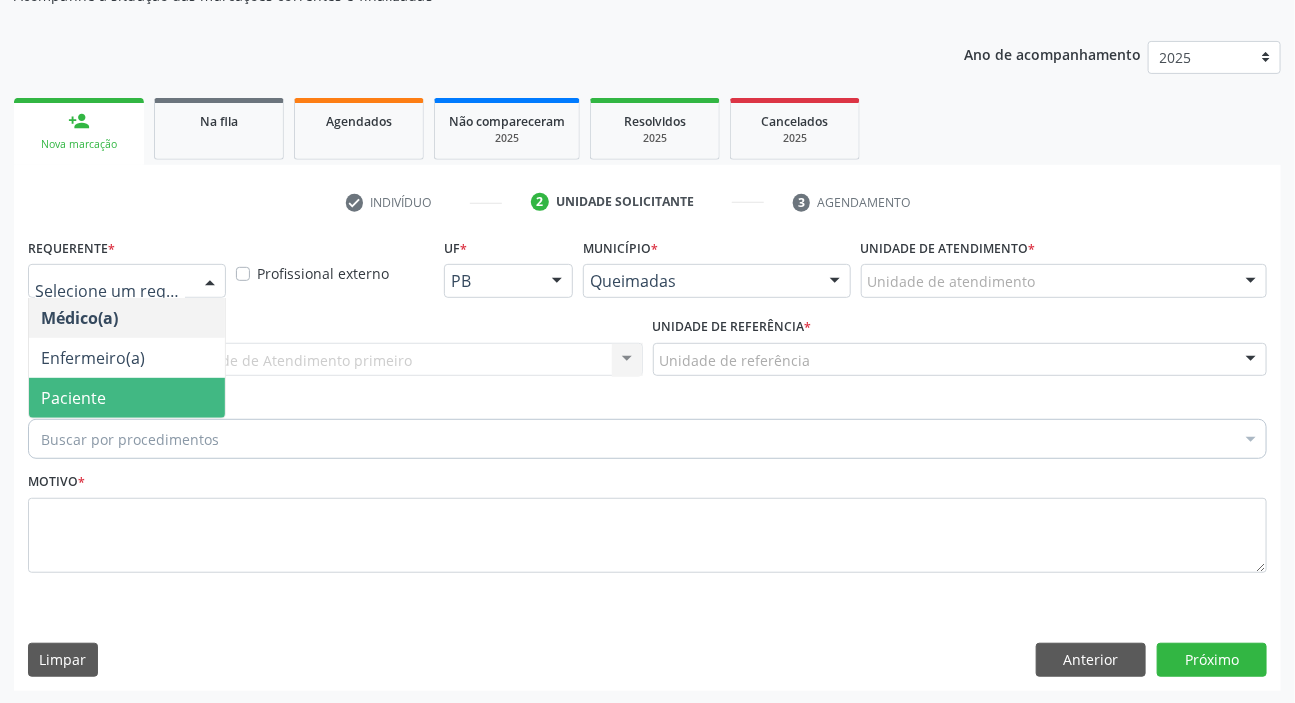 click on "Paciente" at bounding box center (73, 398) 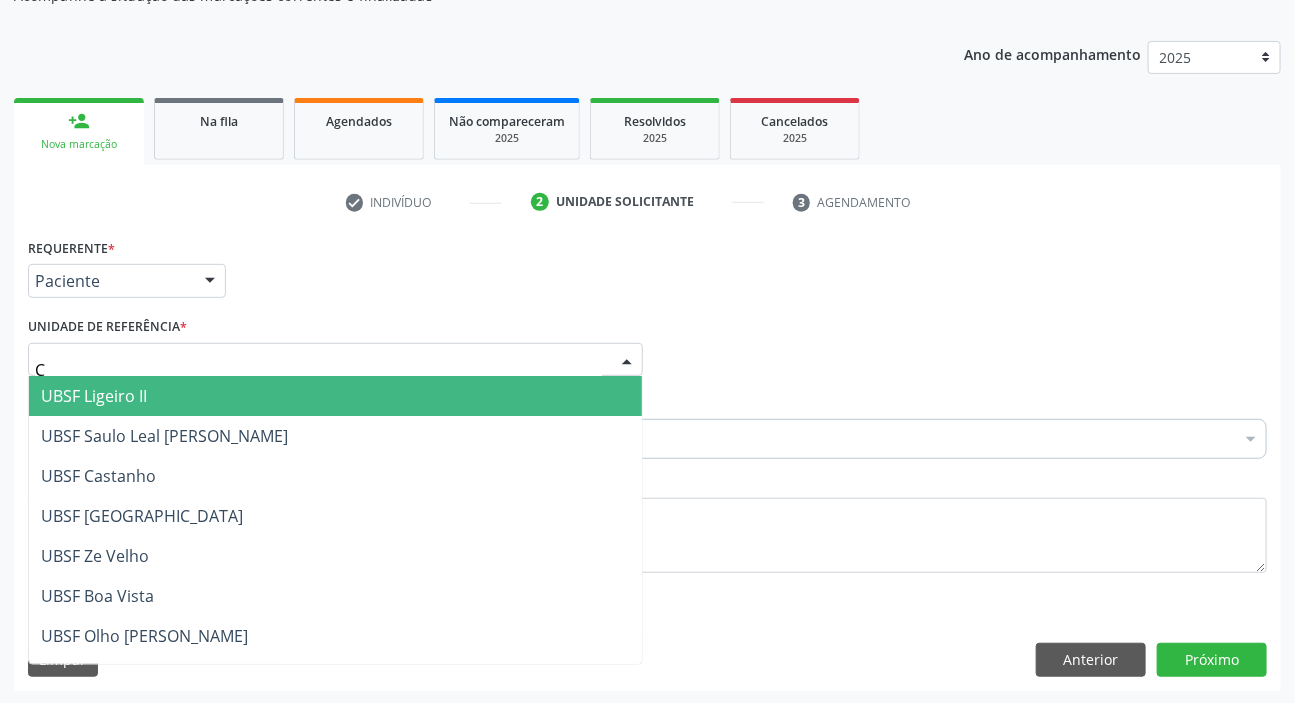 type on "CE" 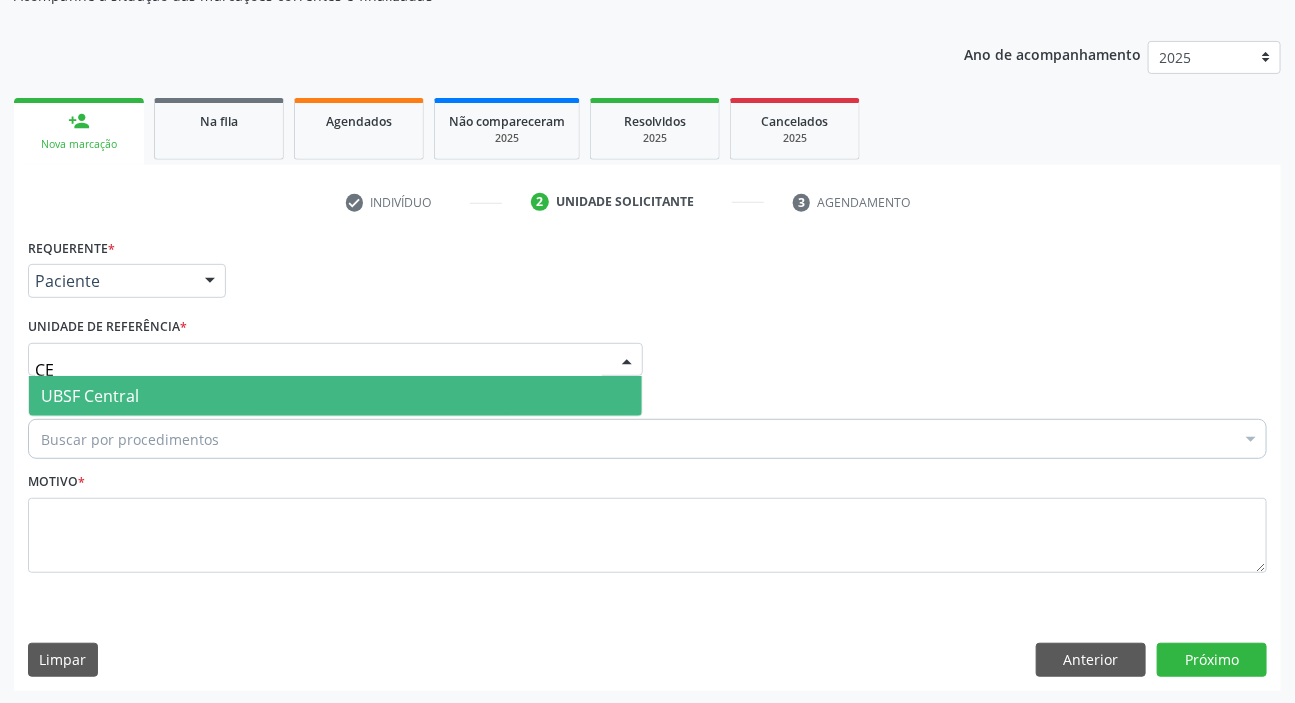 drag, startPoint x: 128, startPoint y: 390, endPoint x: 125, endPoint y: 411, distance: 21.213203 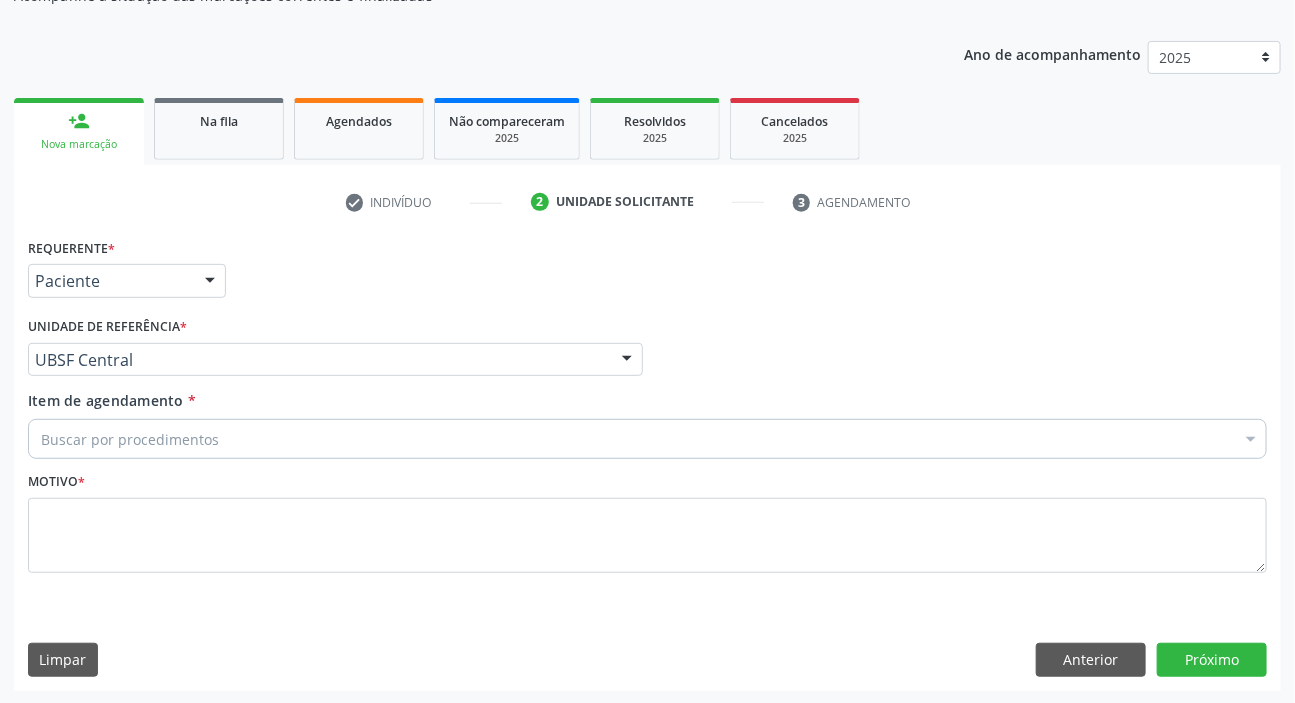 click on "Buscar por procedimentos" at bounding box center (647, 439) 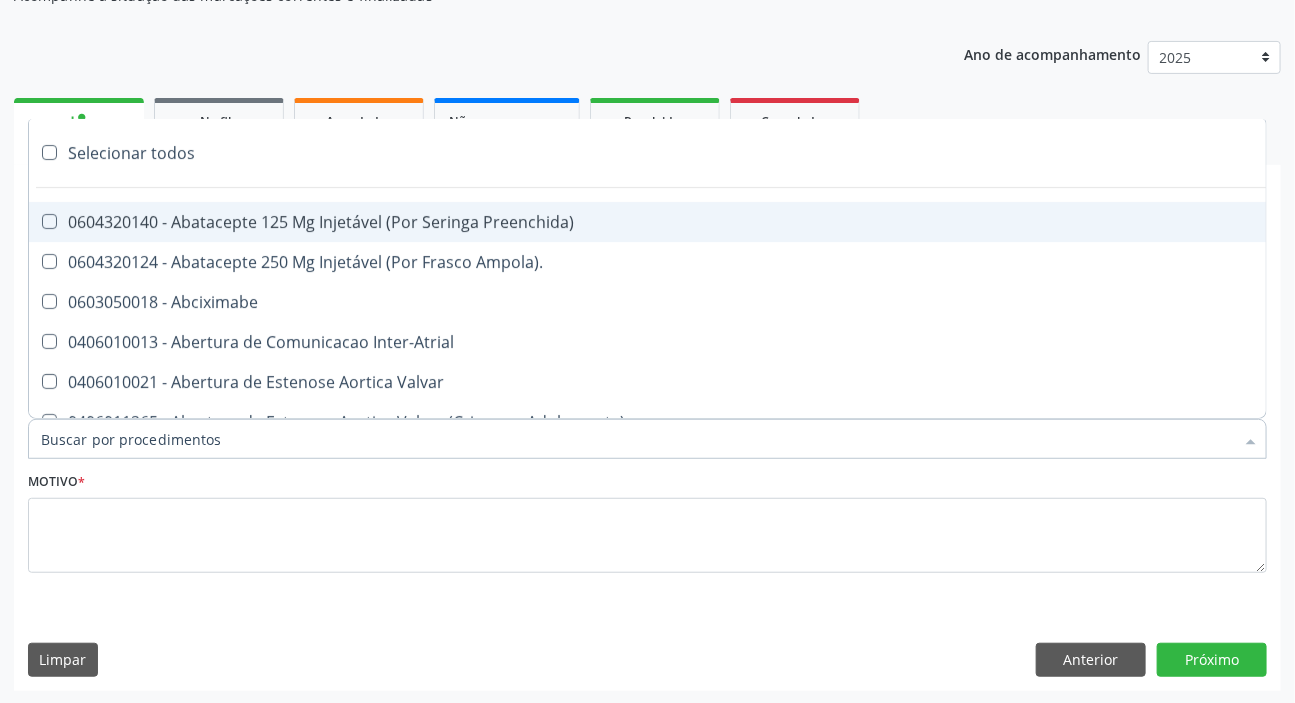 paste on "ABDOMEN TOTA" 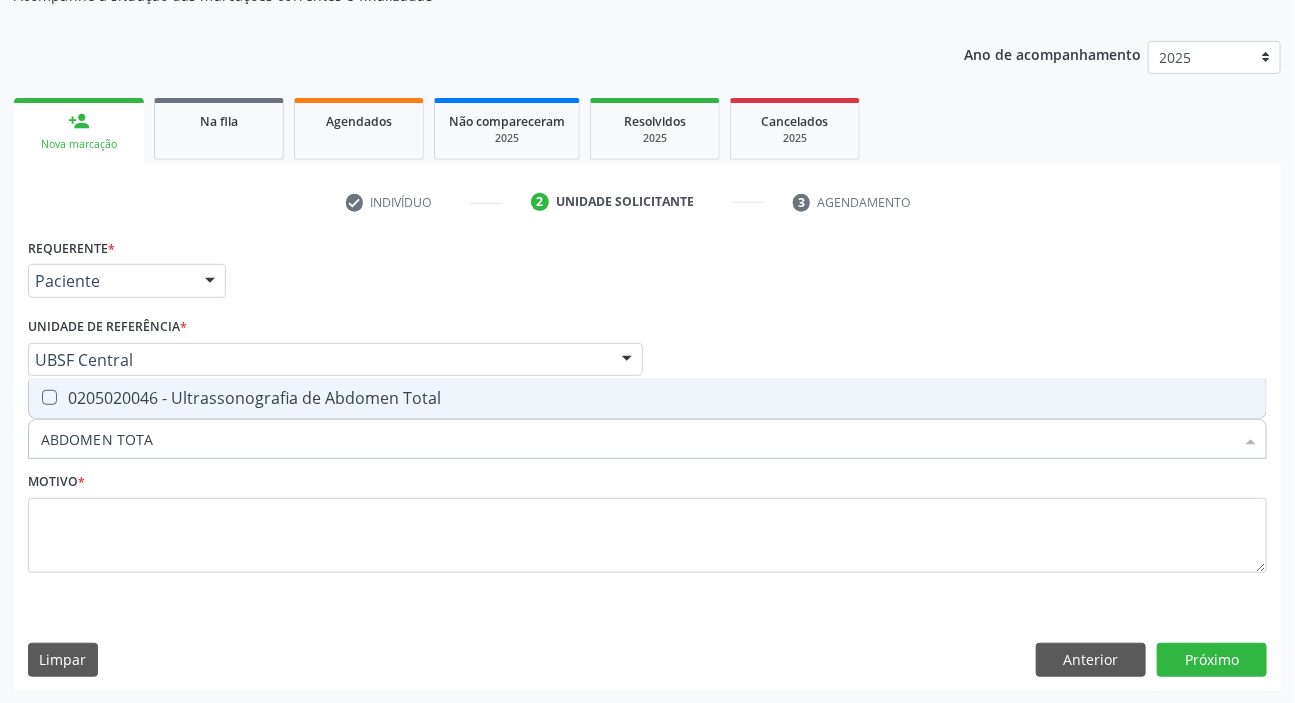click on "0205020046 - Ultrassonografia de Abdomen Total" at bounding box center (647, 398) 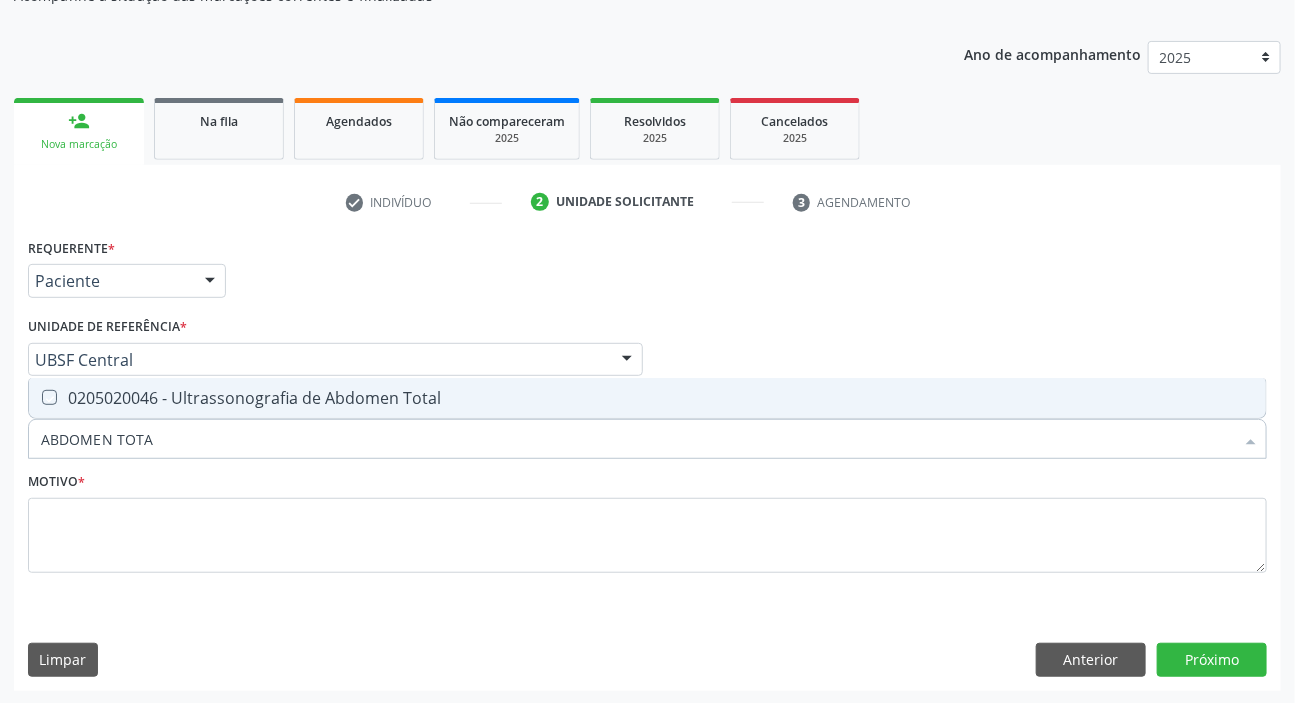 checkbox on "true" 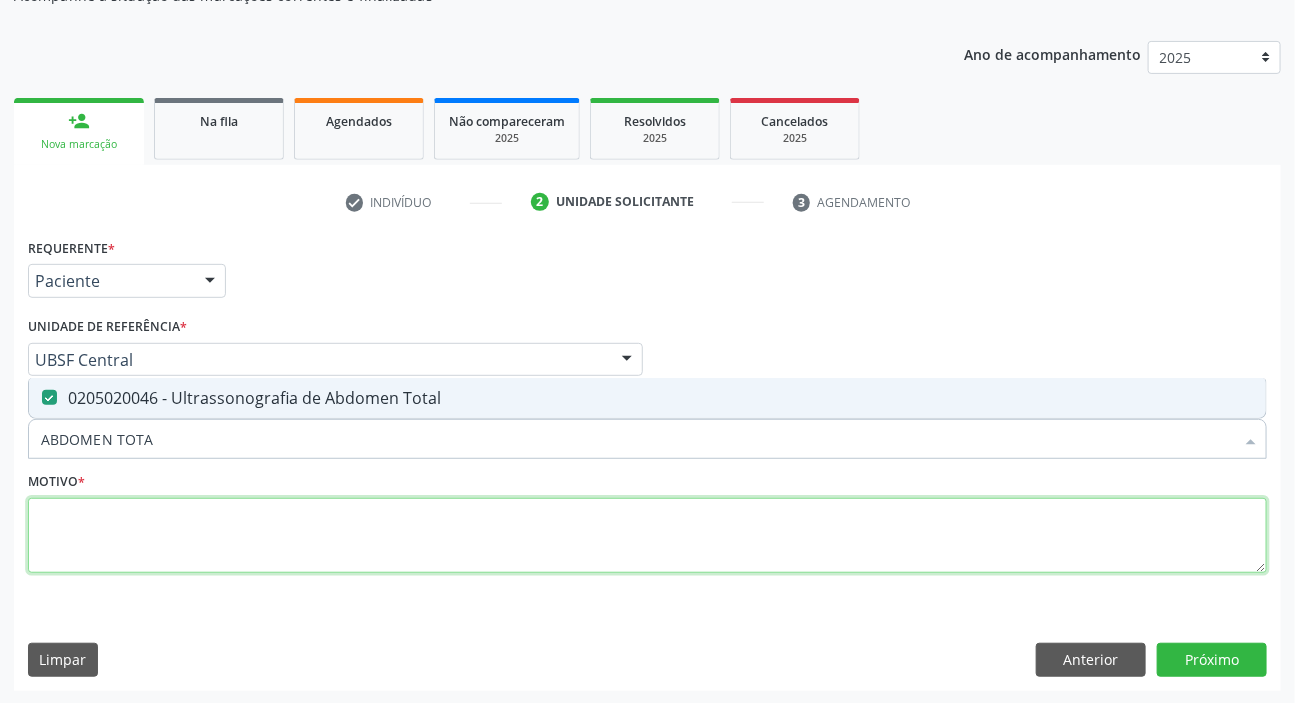 click at bounding box center [647, 536] 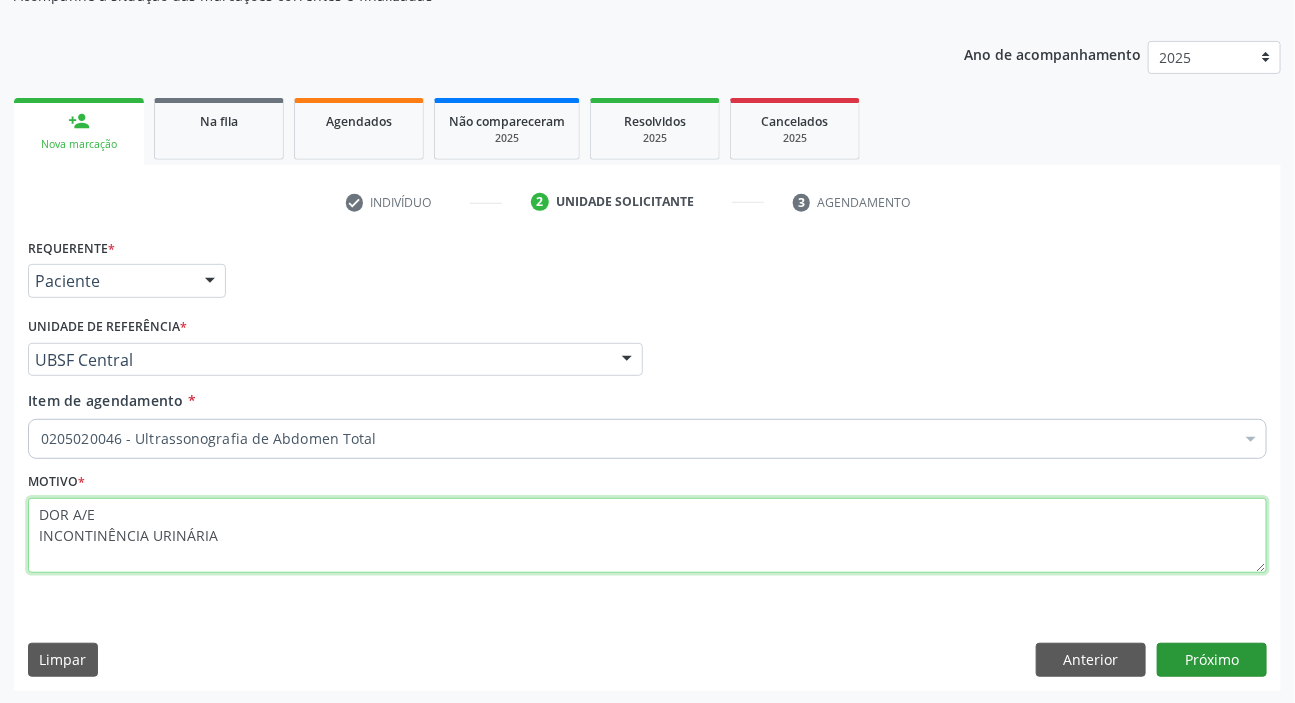 type on "DOR A/E
INCONTINÊNCIA URINÁRIA" 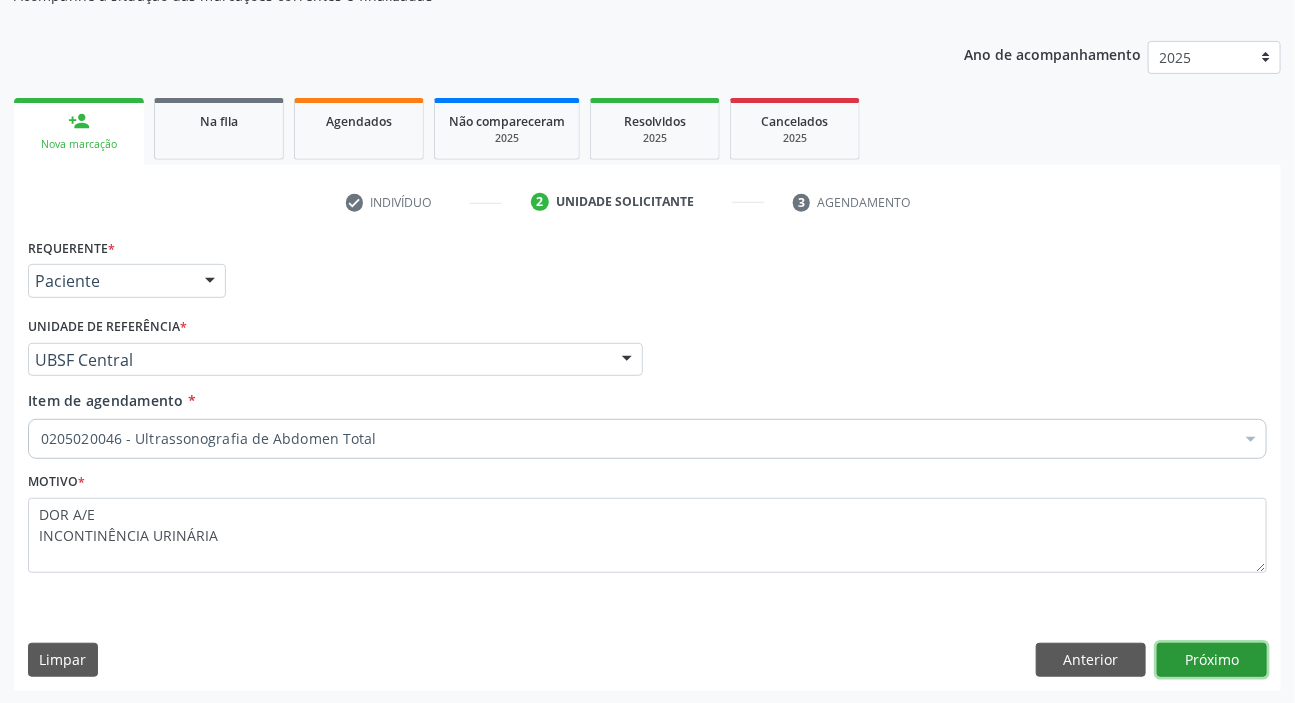 click on "Próximo" at bounding box center [1212, 660] 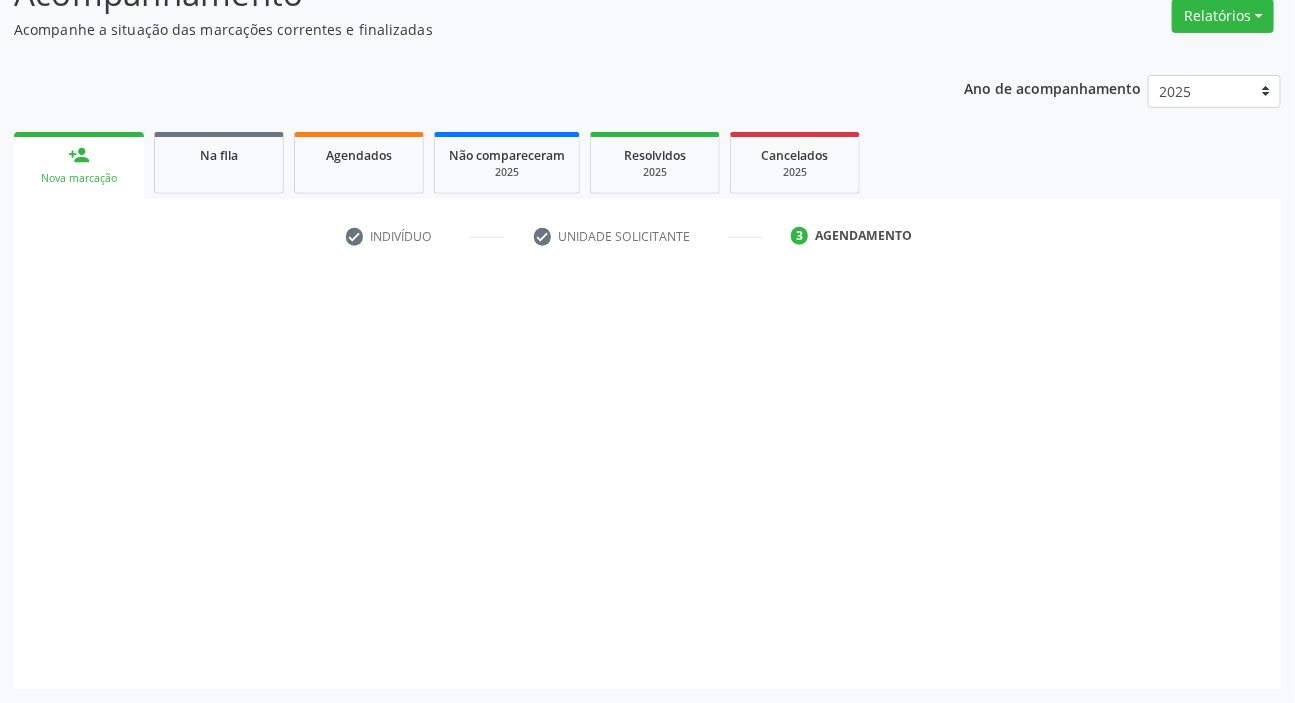 scroll, scrollTop: 166, scrollLeft: 0, axis: vertical 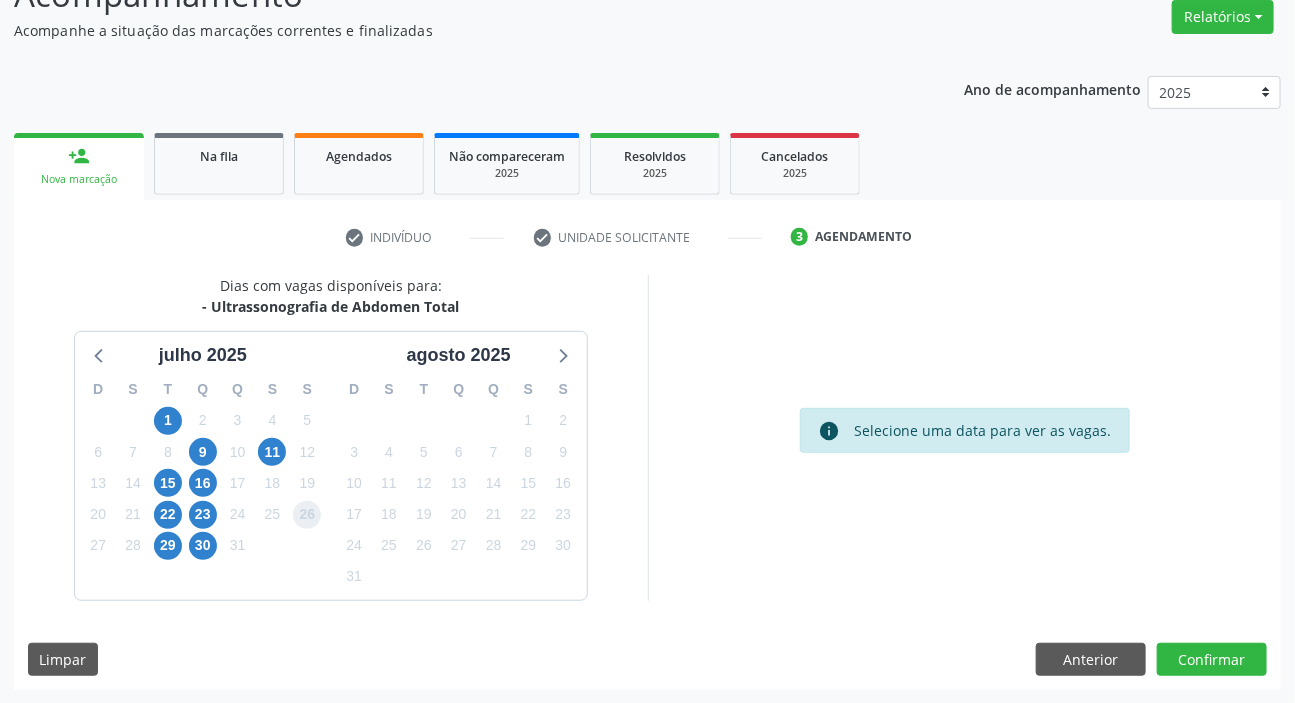 click on "26" at bounding box center [307, 515] 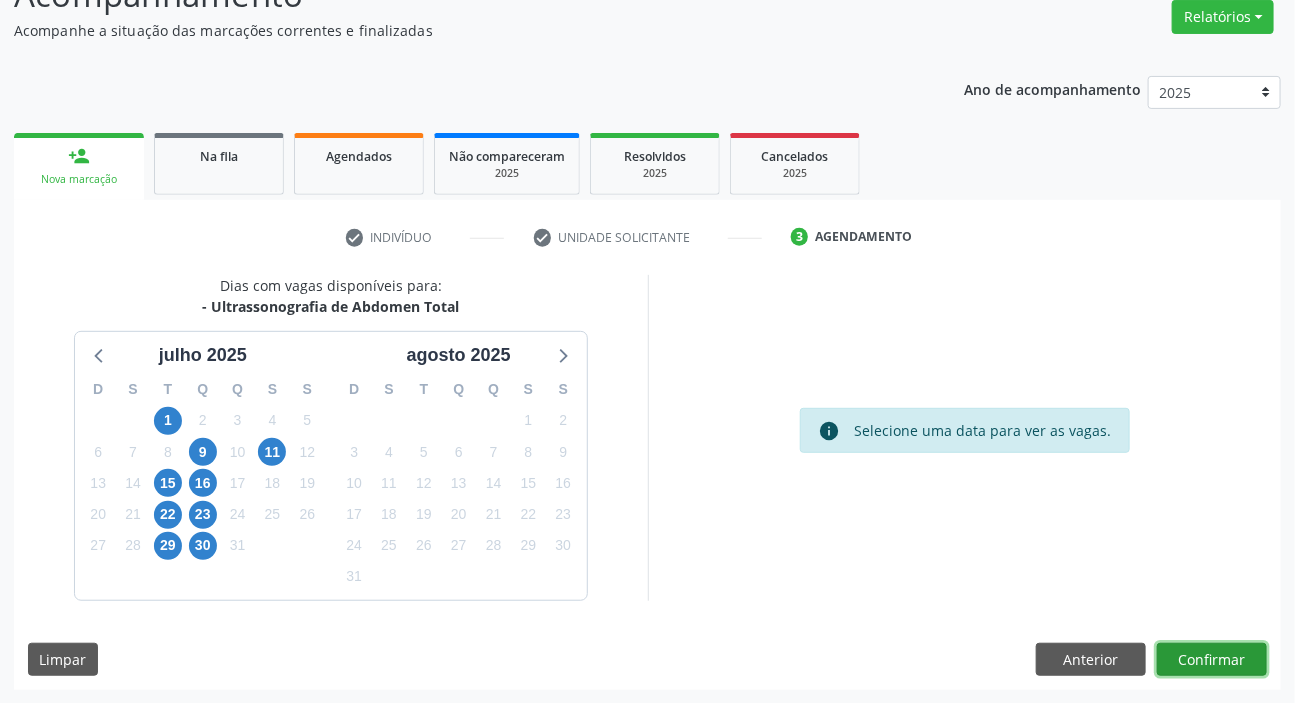 click on "Confirmar" at bounding box center [1212, 660] 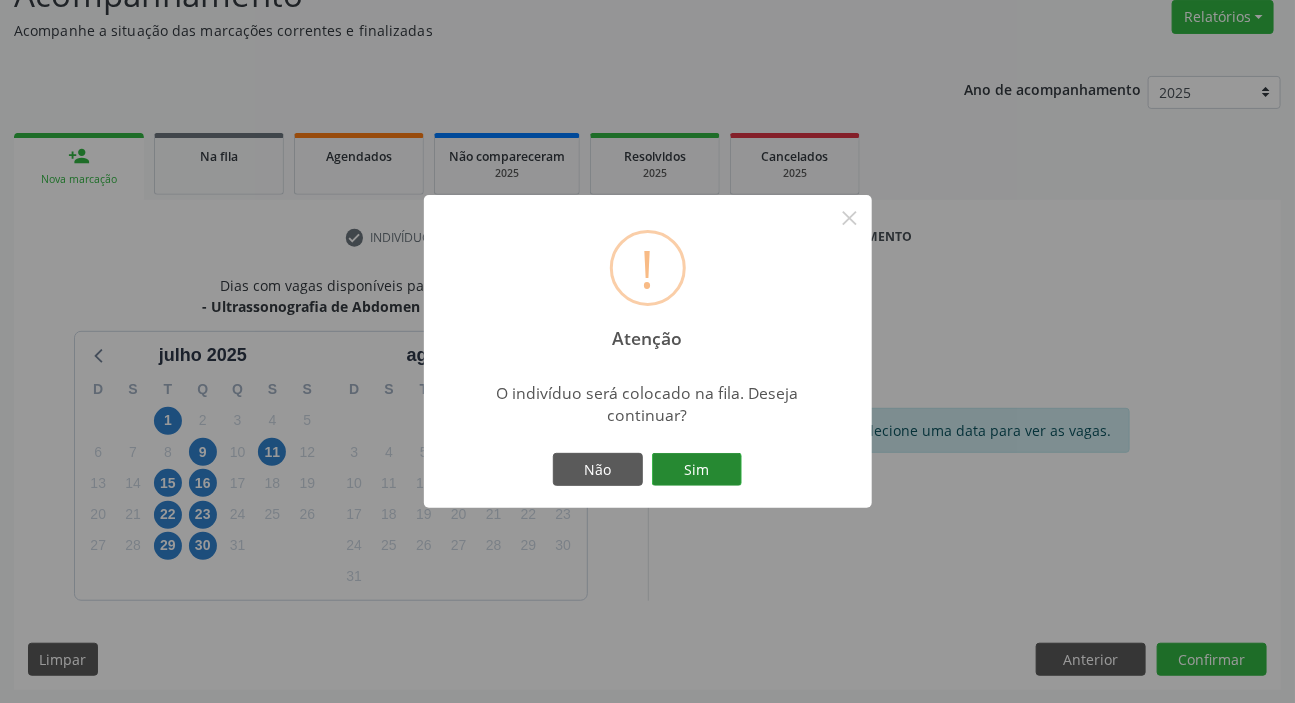 click on "Sim" at bounding box center [697, 470] 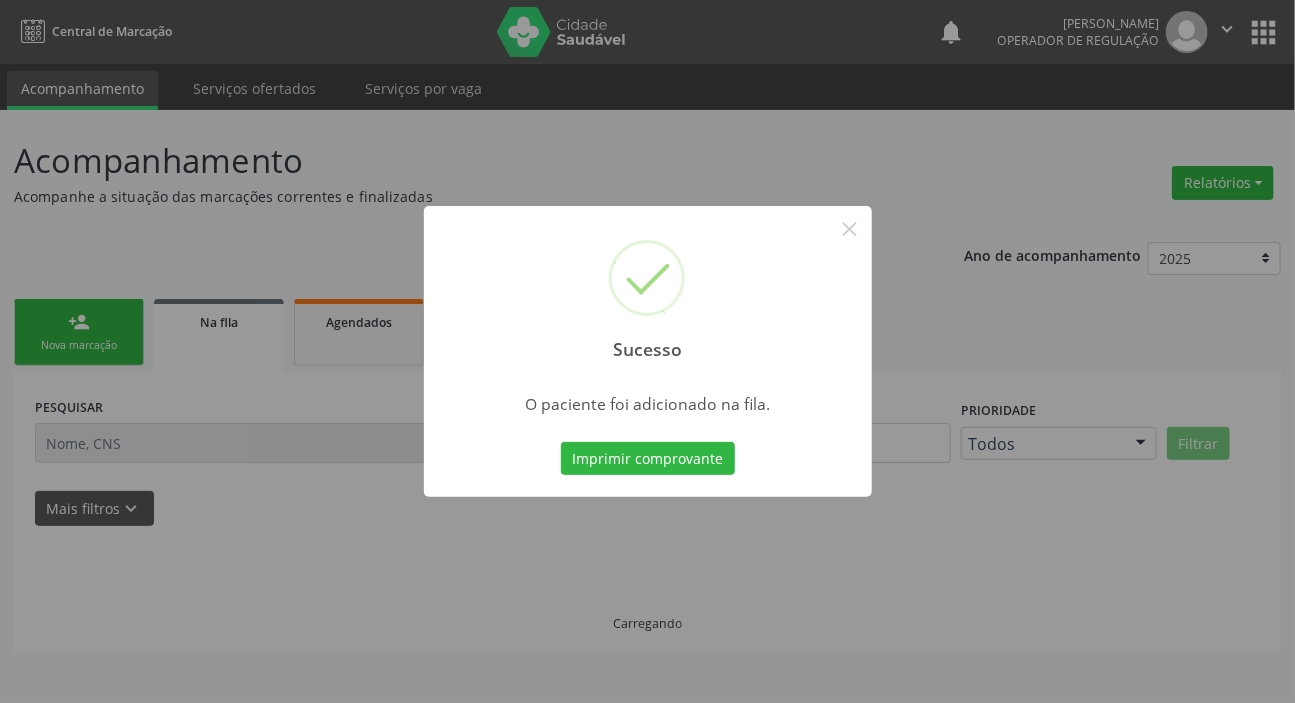 scroll, scrollTop: 0, scrollLeft: 0, axis: both 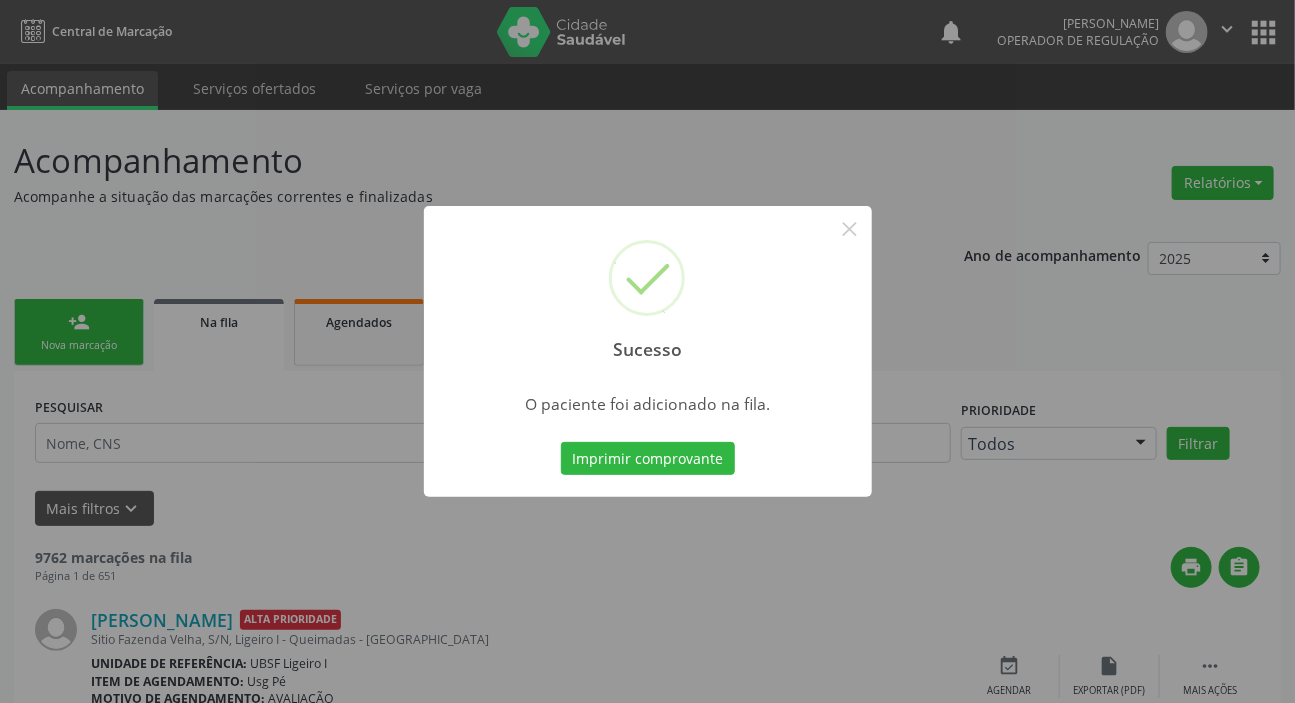 click on "Sucesso × O paciente foi adicionado na fila. Imprimir comprovante Cancel" at bounding box center (647, 351) 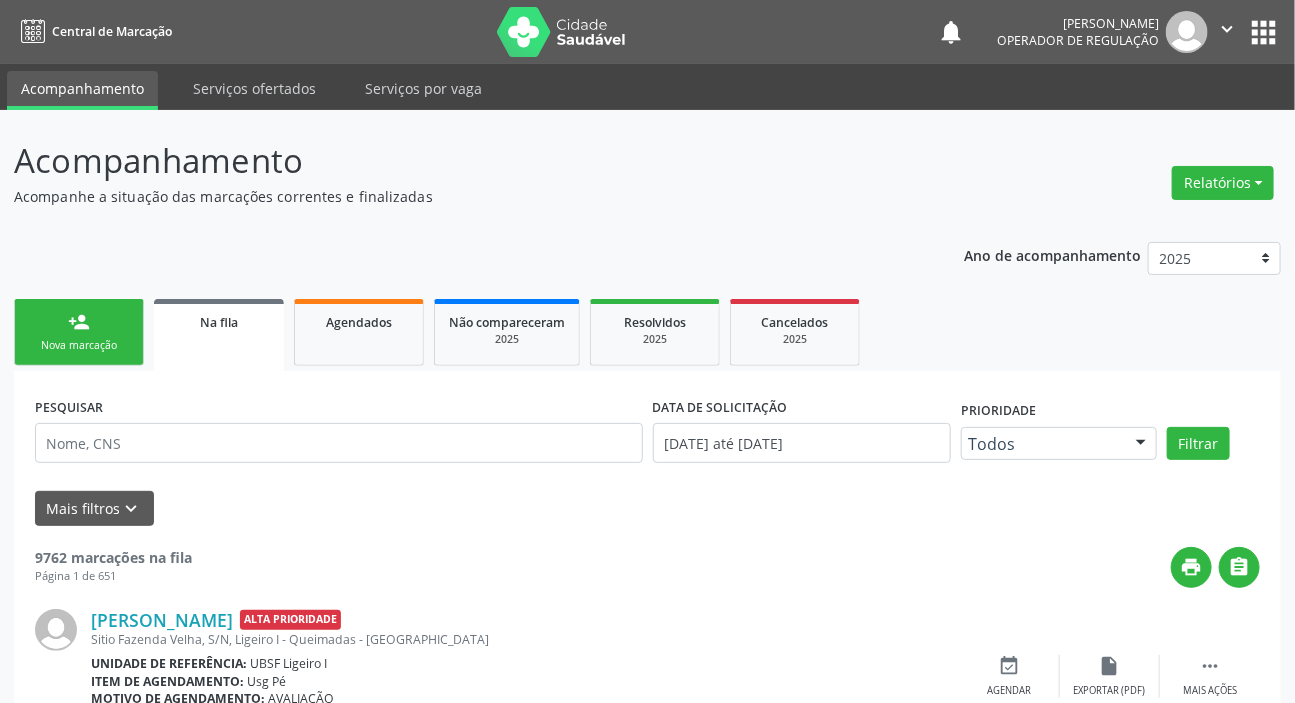 click on "person_add
Nova marcação" at bounding box center (79, 332) 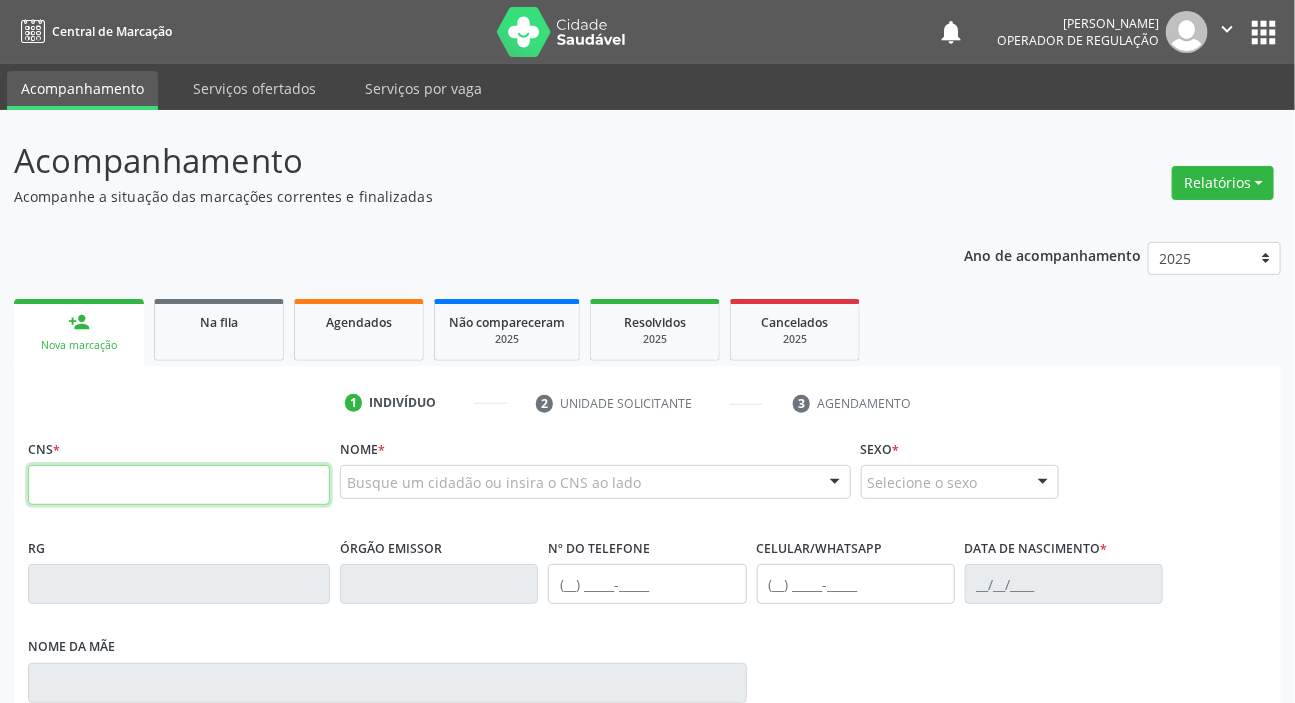 click at bounding box center (179, 485) 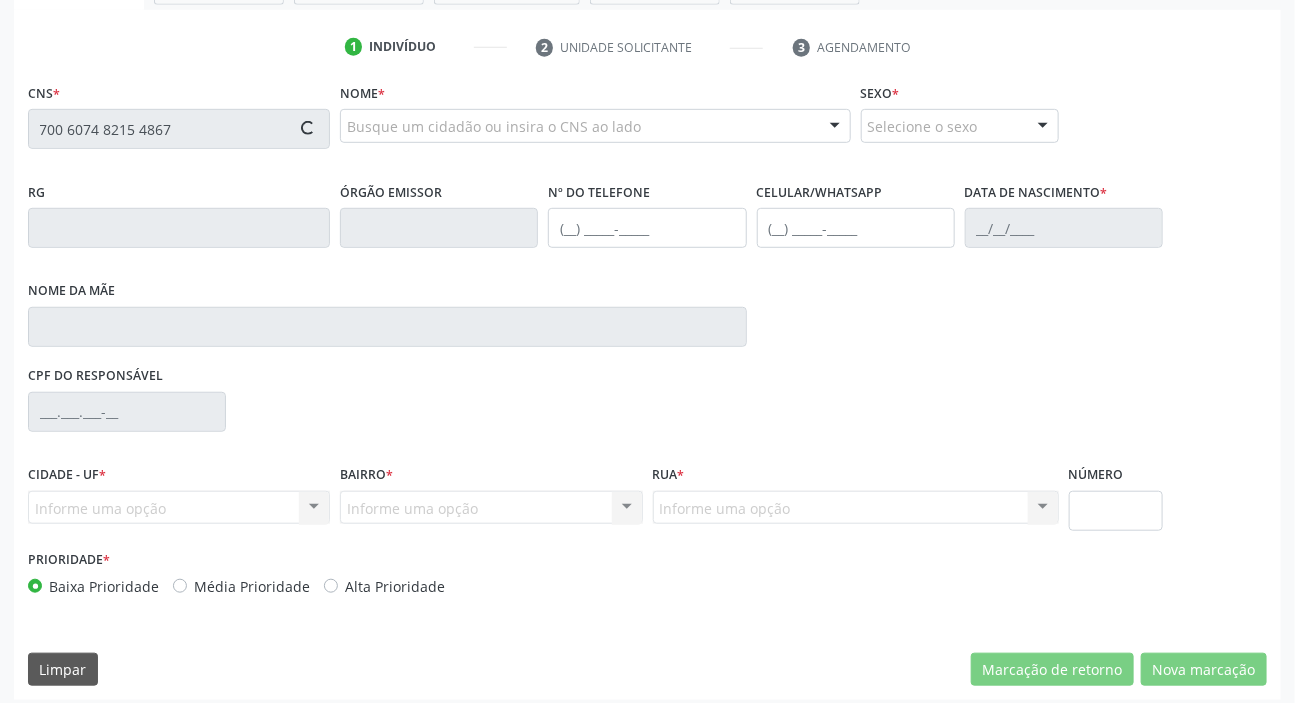 scroll, scrollTop: 366, scrollLeft: 0, axis: vertical 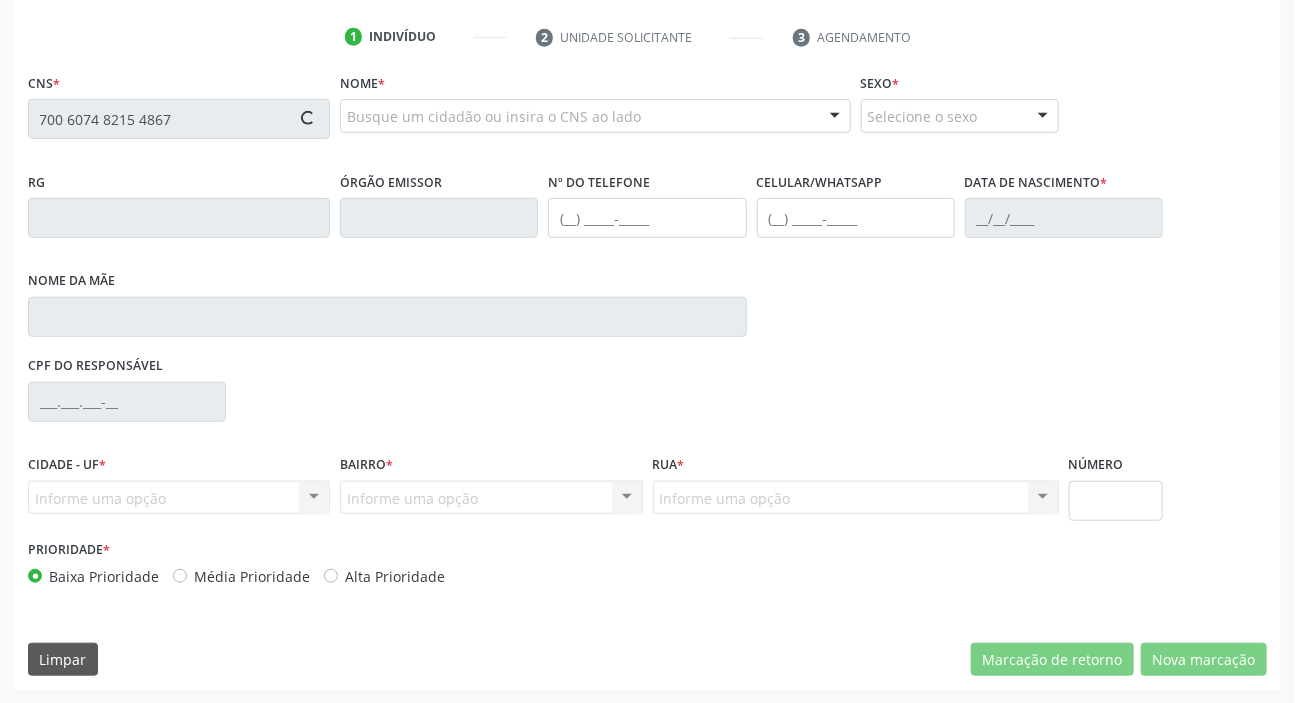 type on "700 6074 8215 4867" 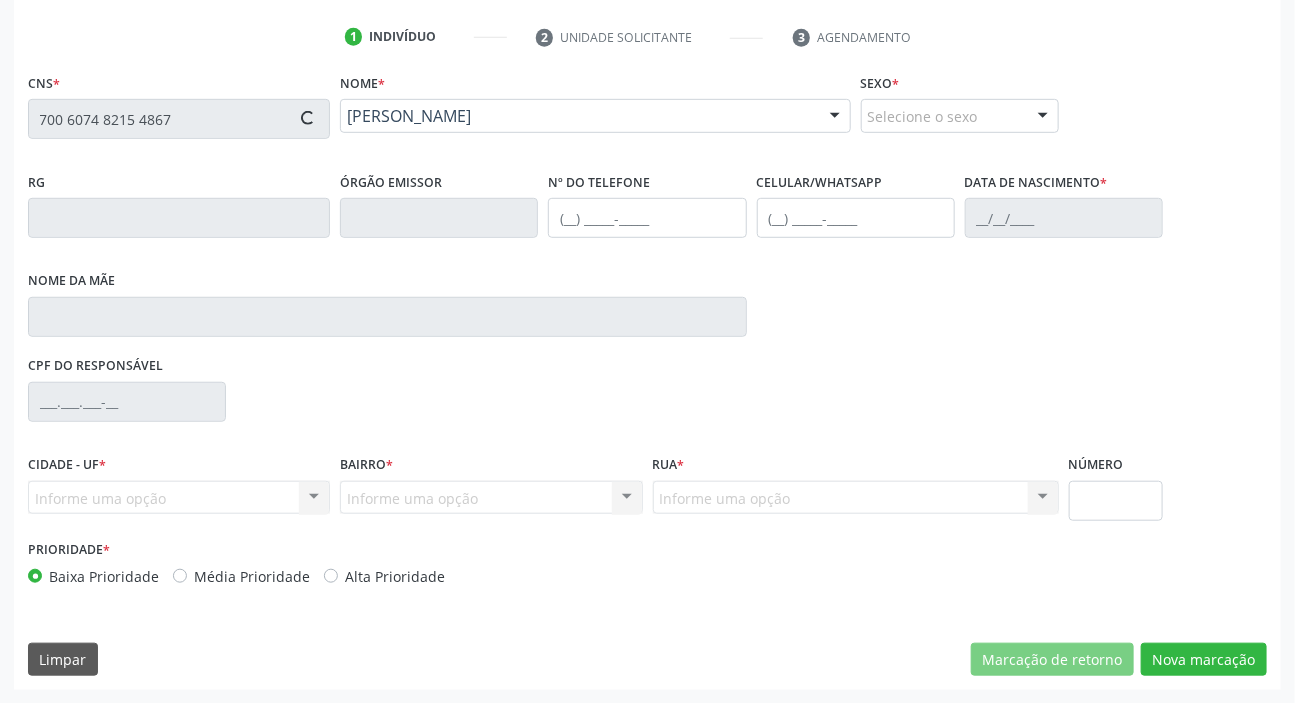 type on "[PHONE_NUMBER]" 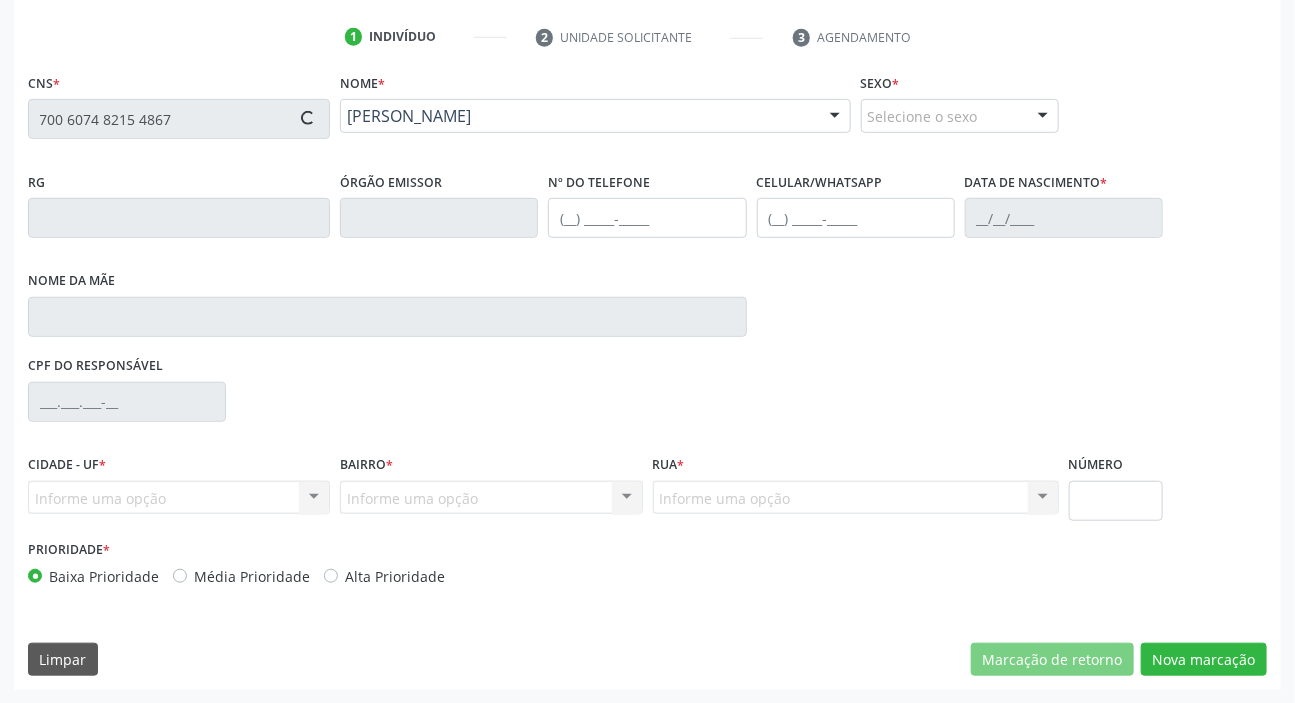 type on "[PHONE_NUMBER]" 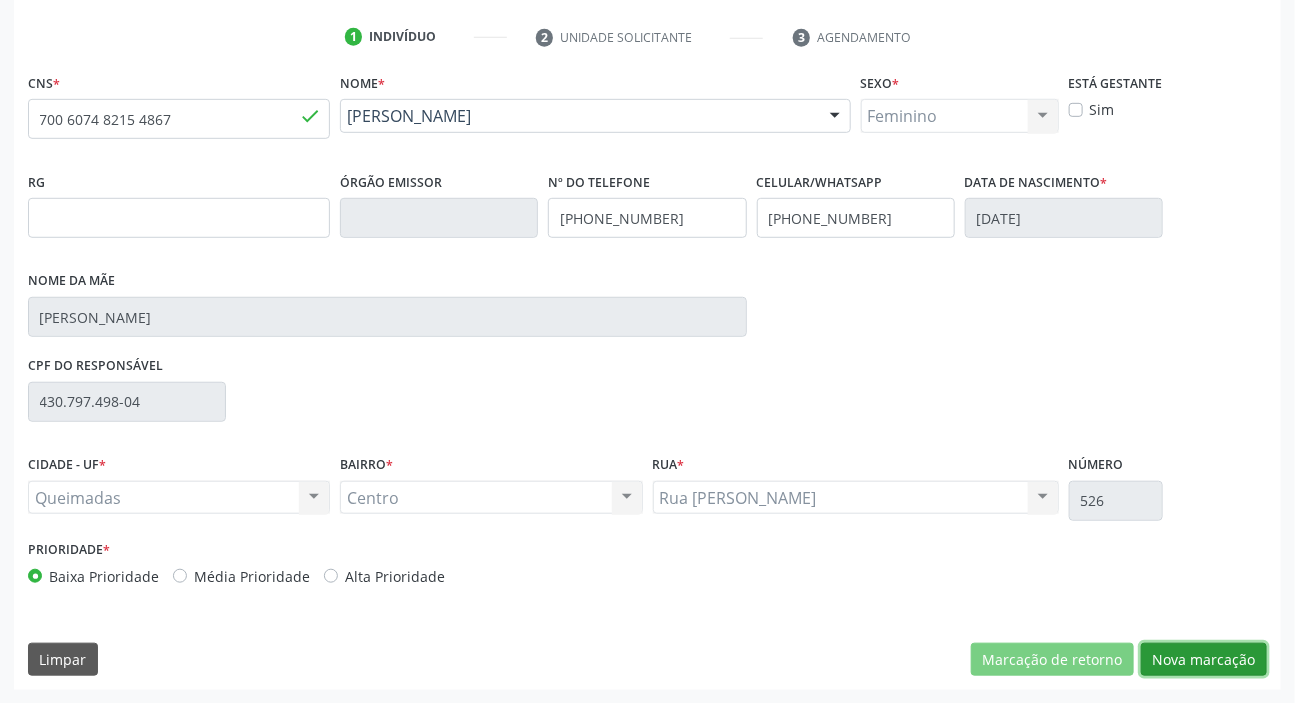 click on "Nova marcação" at bounding box center [1204, 660] 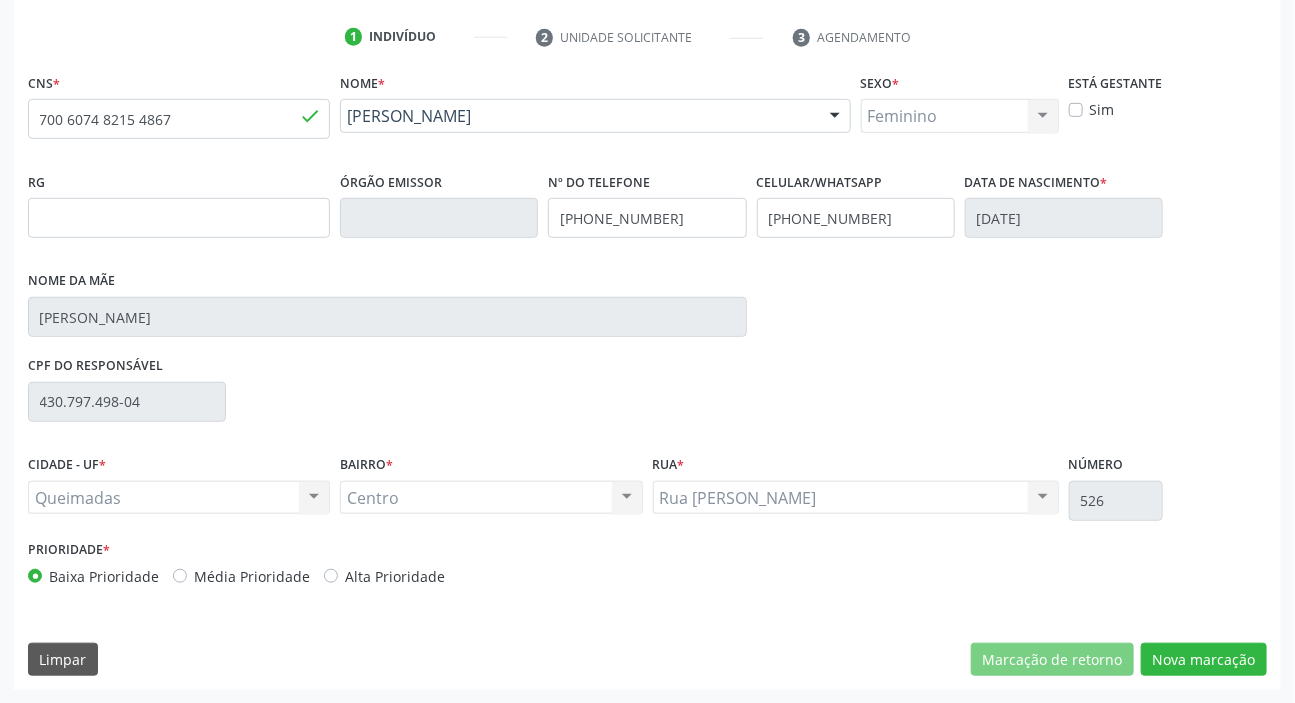 scroll, scrollTop: 201, scrollLeft: 0, axis: vertical 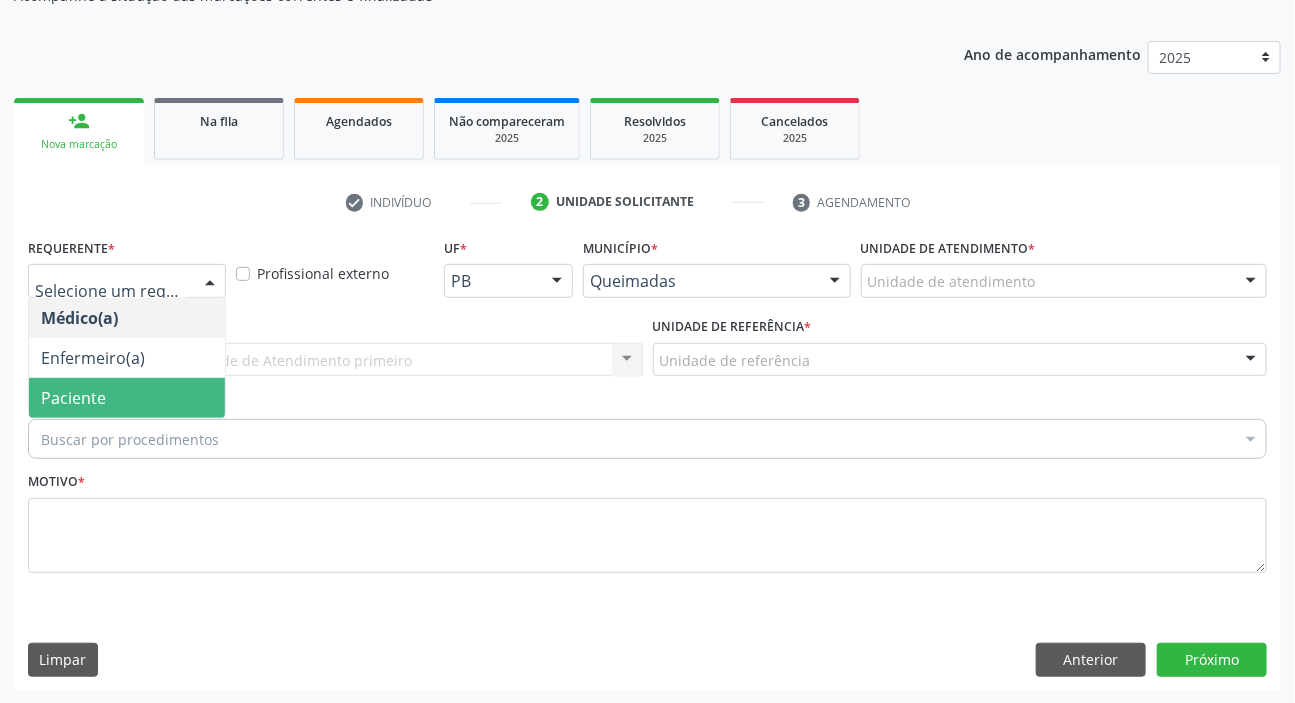 click on "Paciente" at bounding box center [73, 398] 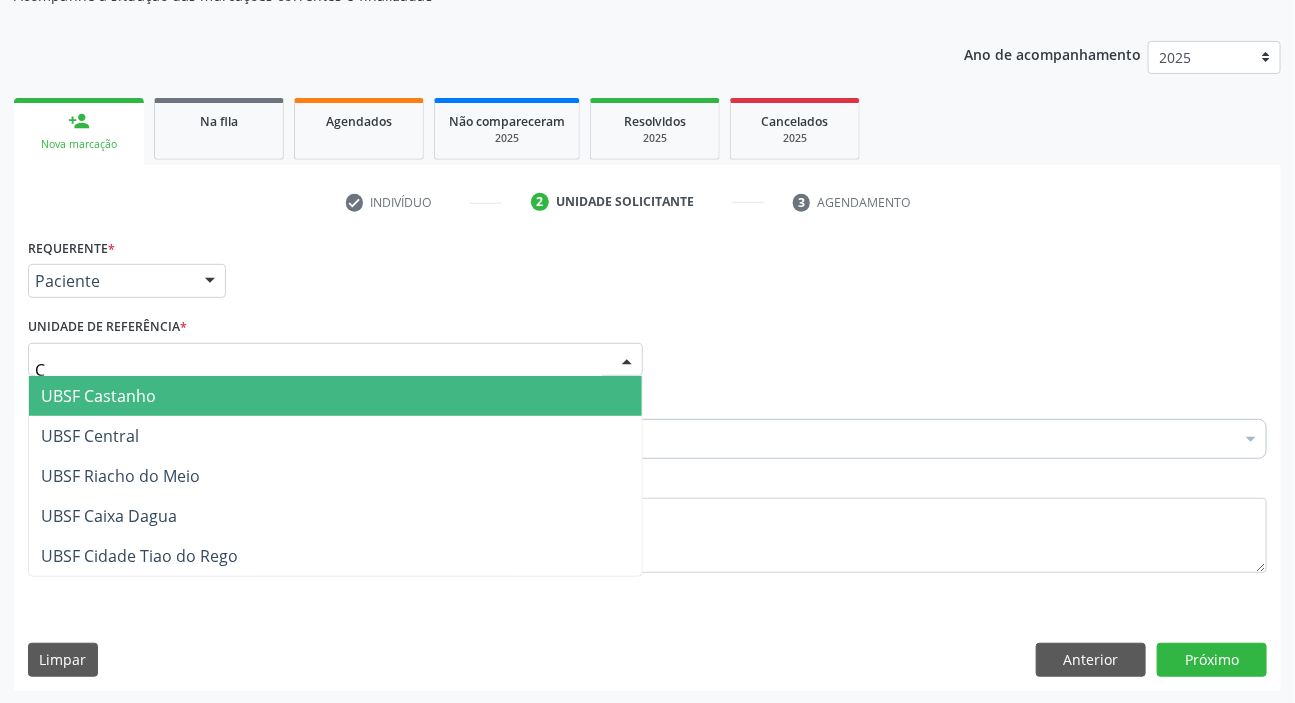 type on "CE" 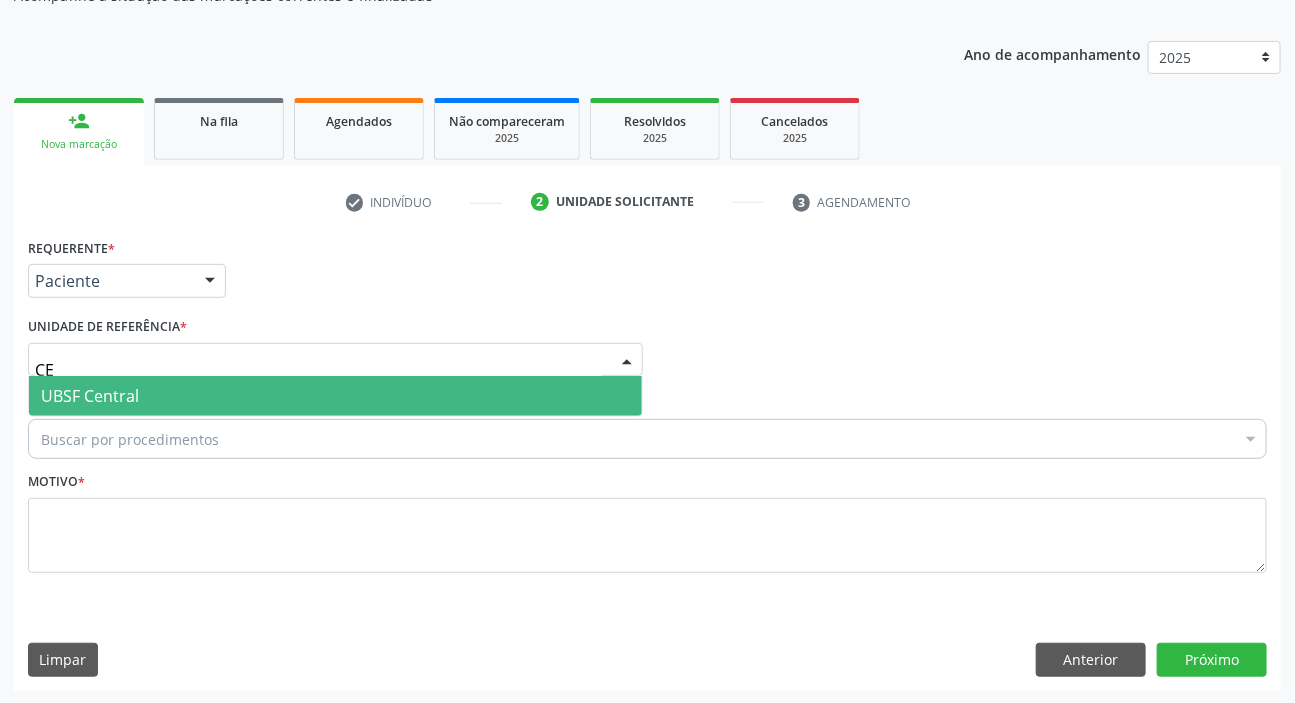 click on "UBSF Central" at bounding box center (90, 396) 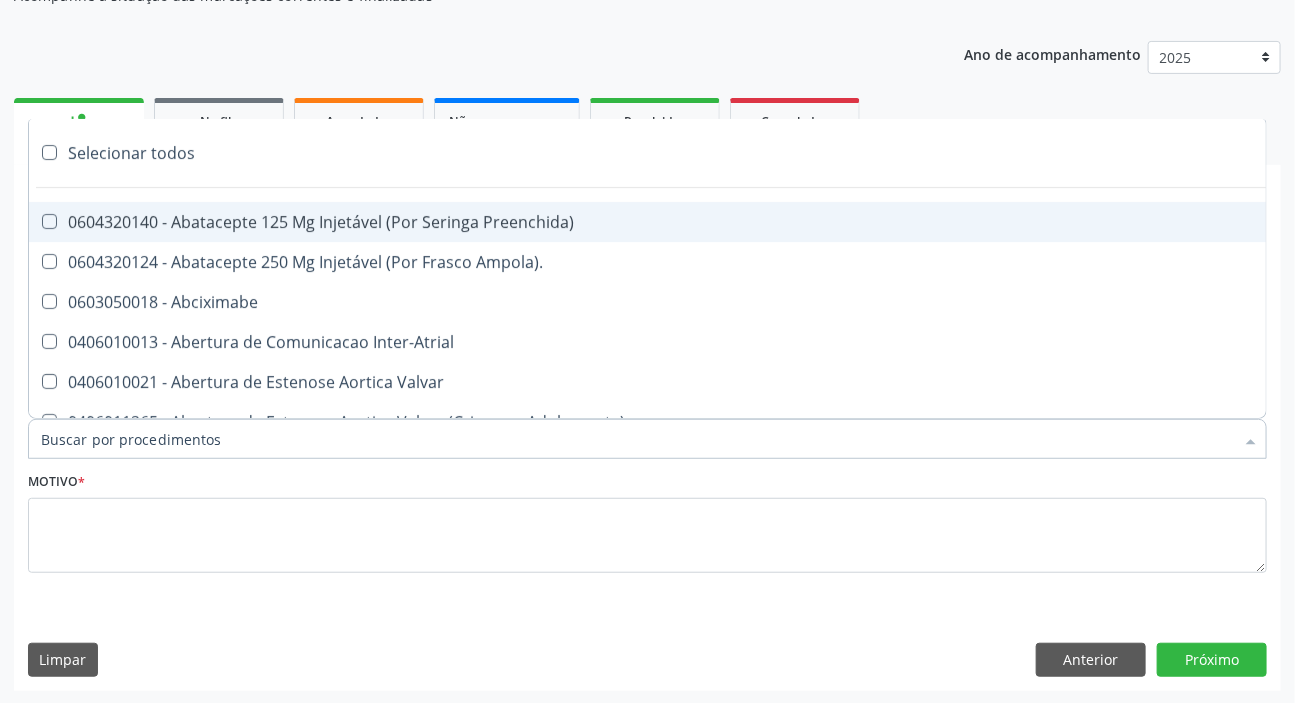 paste on "ABDOMEN TOTA" 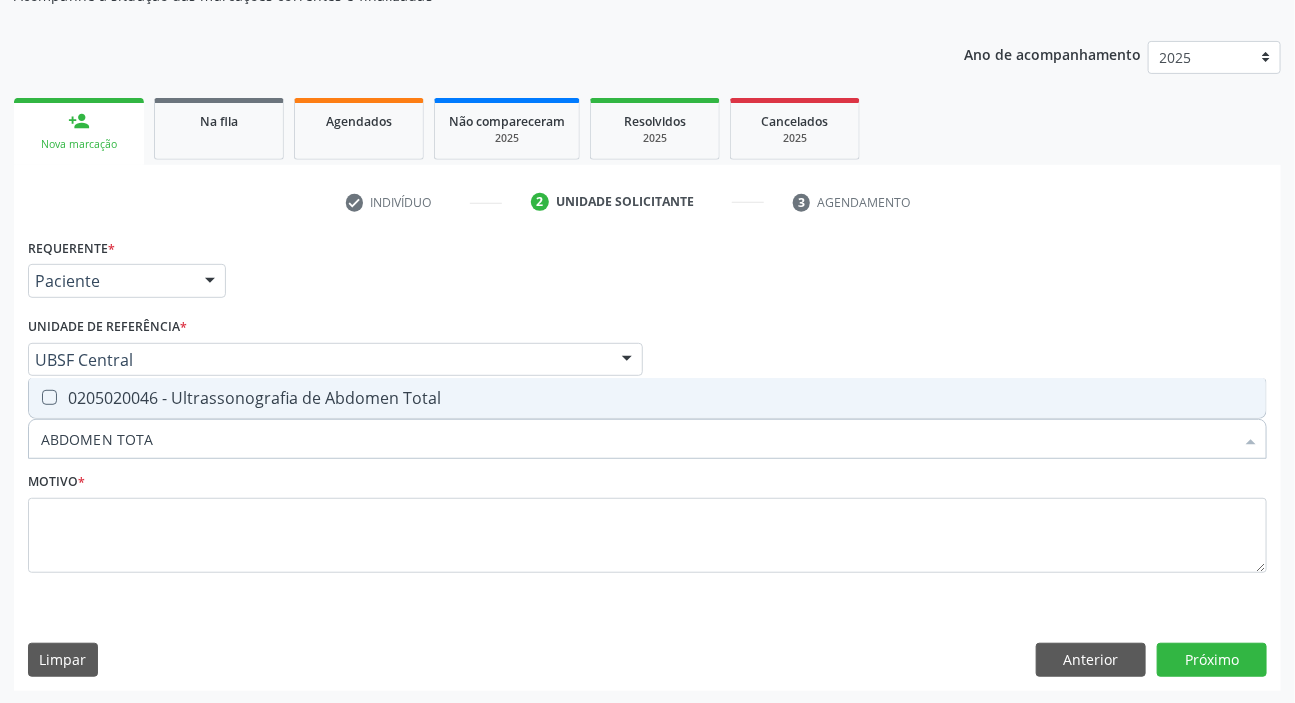 click on "0205020046 - Ultrassonografia de Abdomen Total" at bounding box center (647, 398) 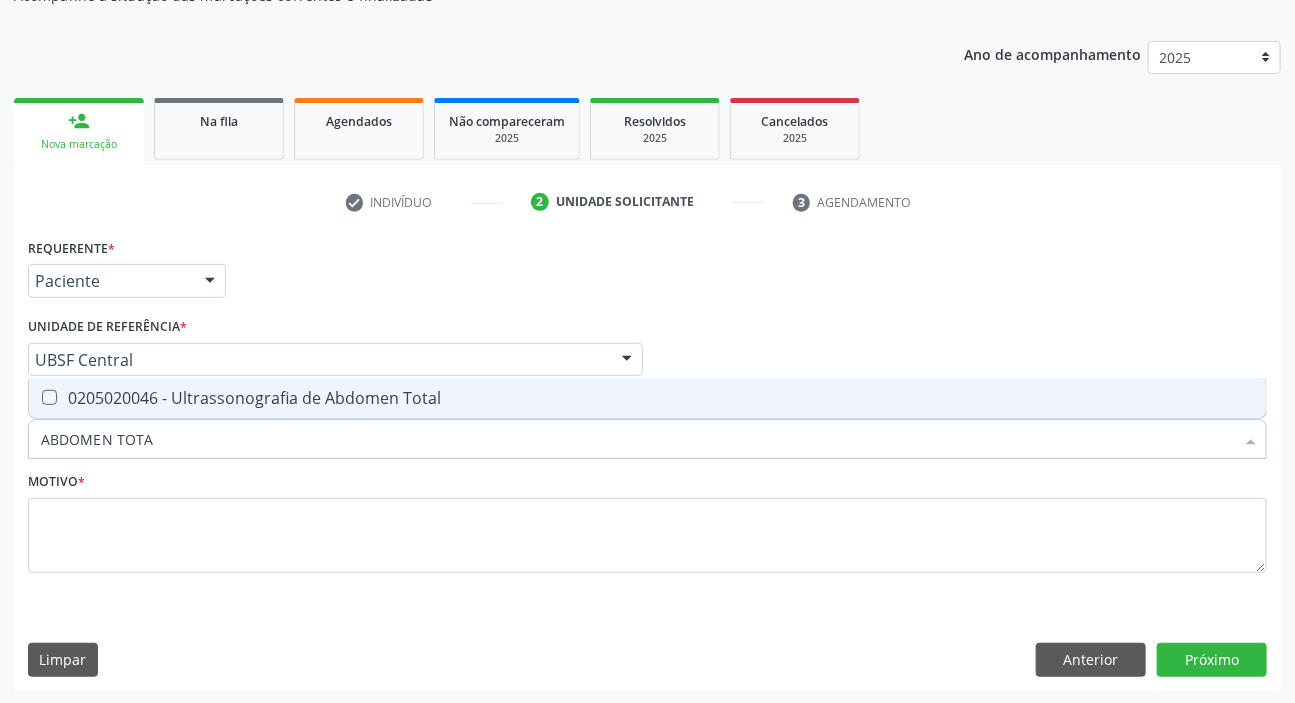checkbox on "true" 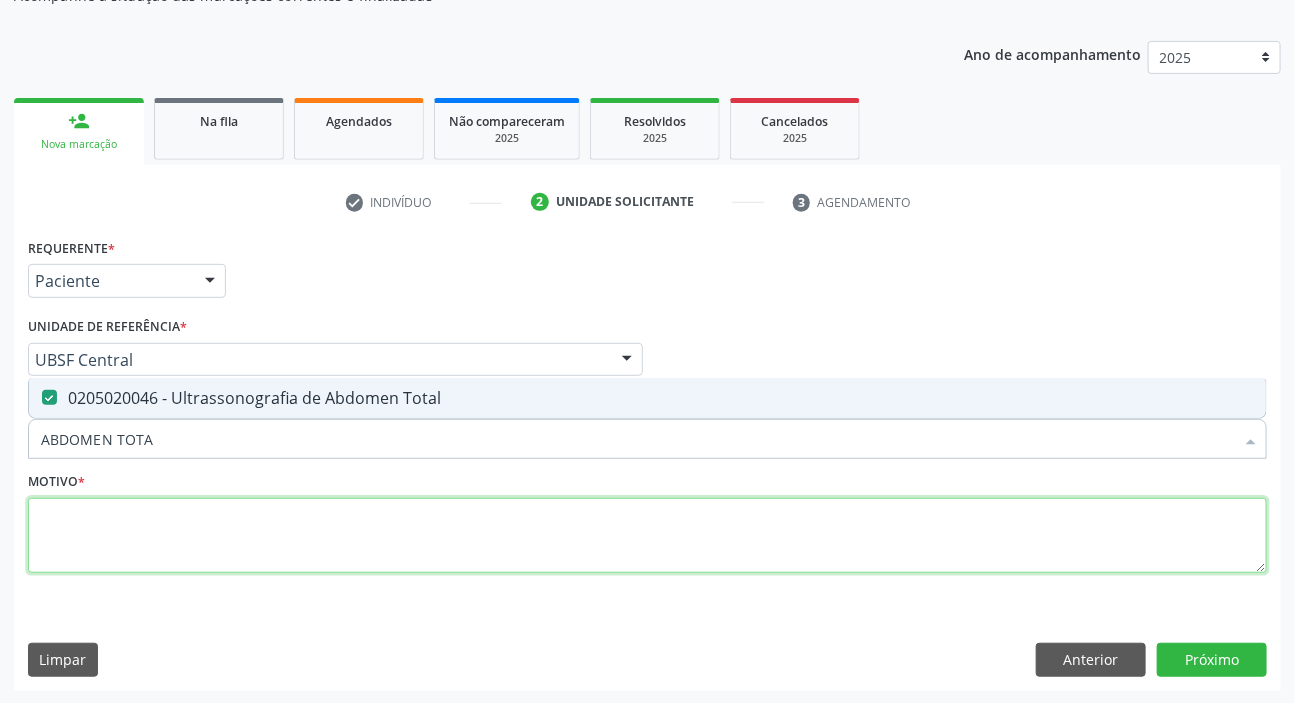 click at bounding box center [647, 536] 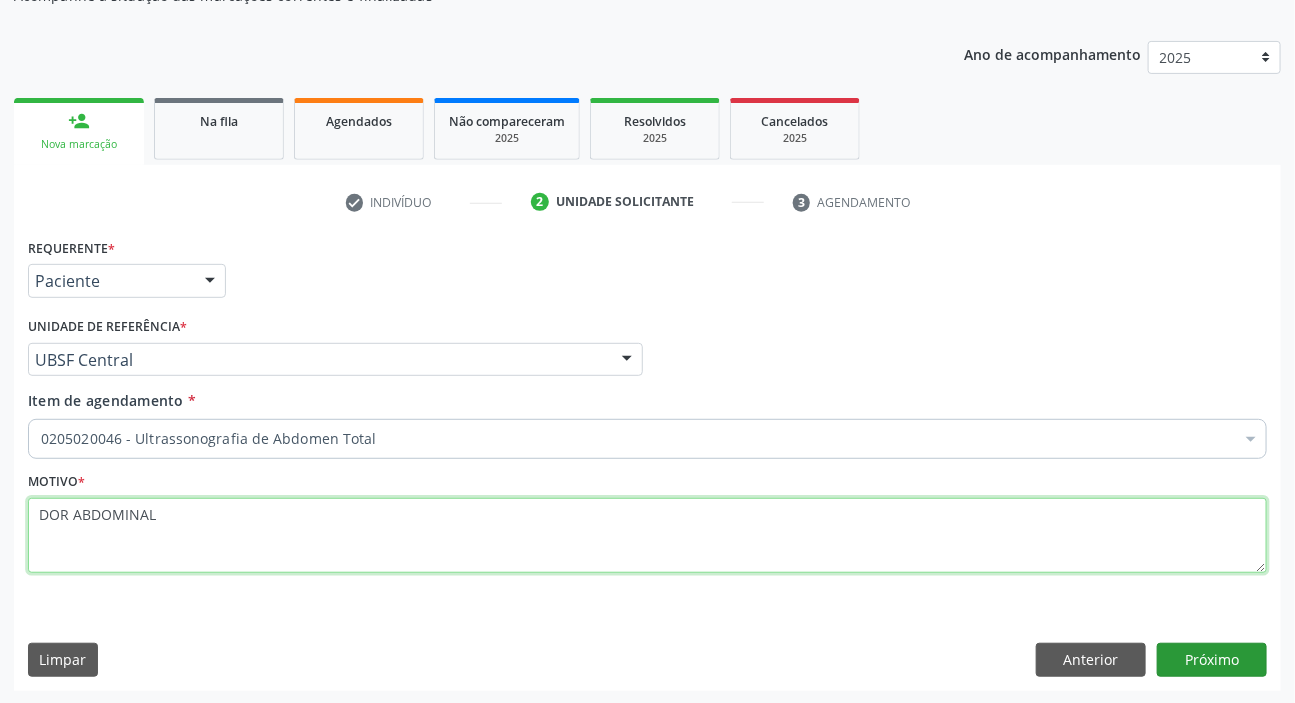 type on "DOR ABDOMINAL" 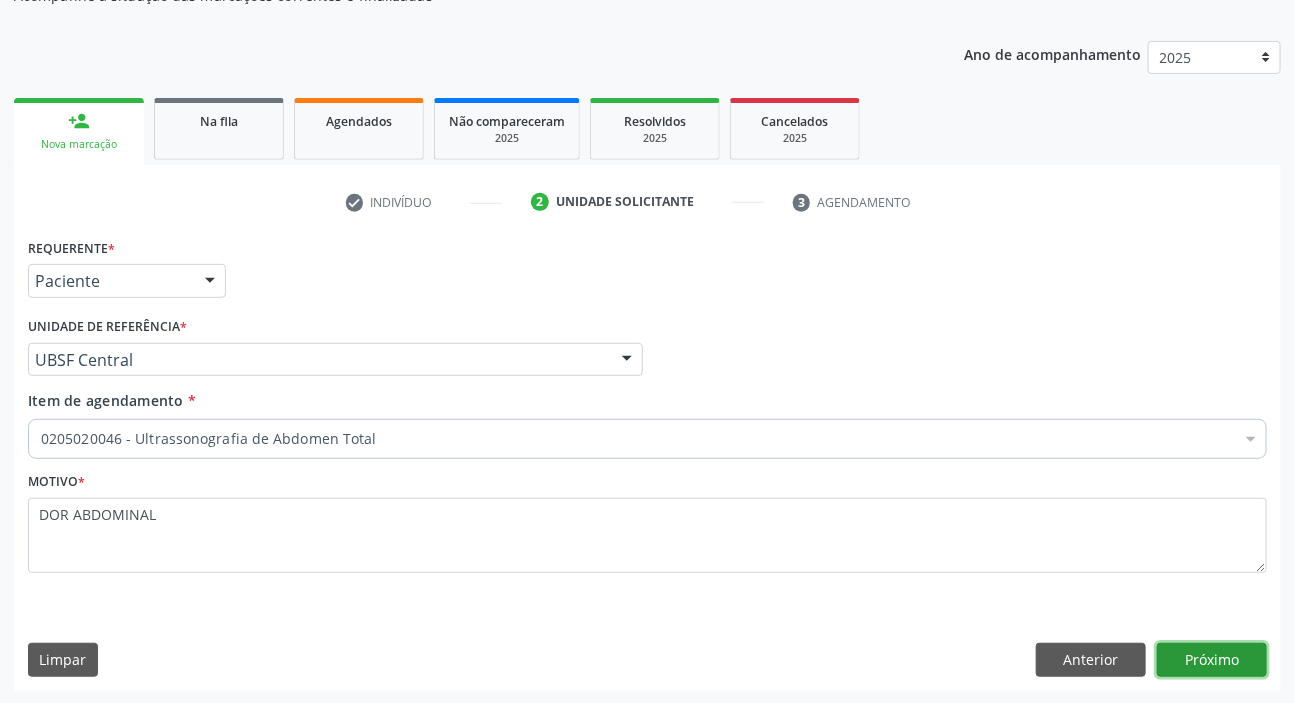 click on "Próximo" at bounding box center (1212, 660) 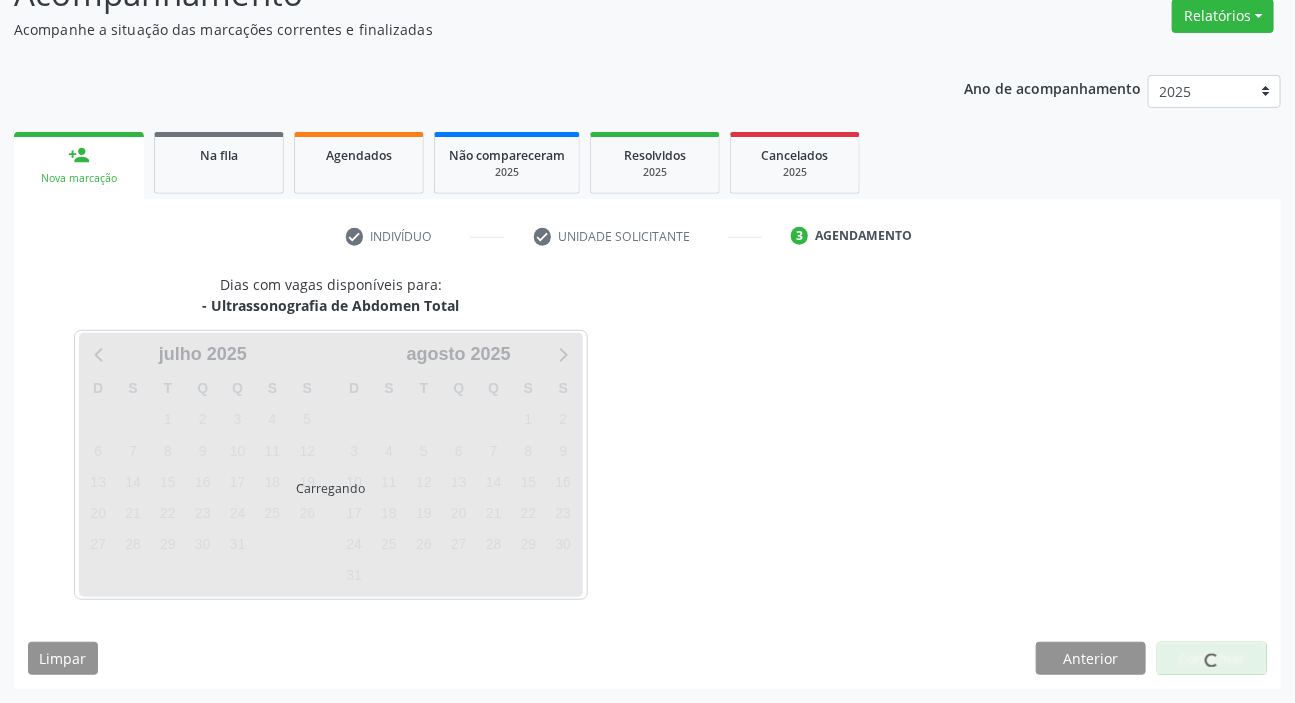 scroll, scrollTop: 166, scrollLeft: 0, axis: vertical 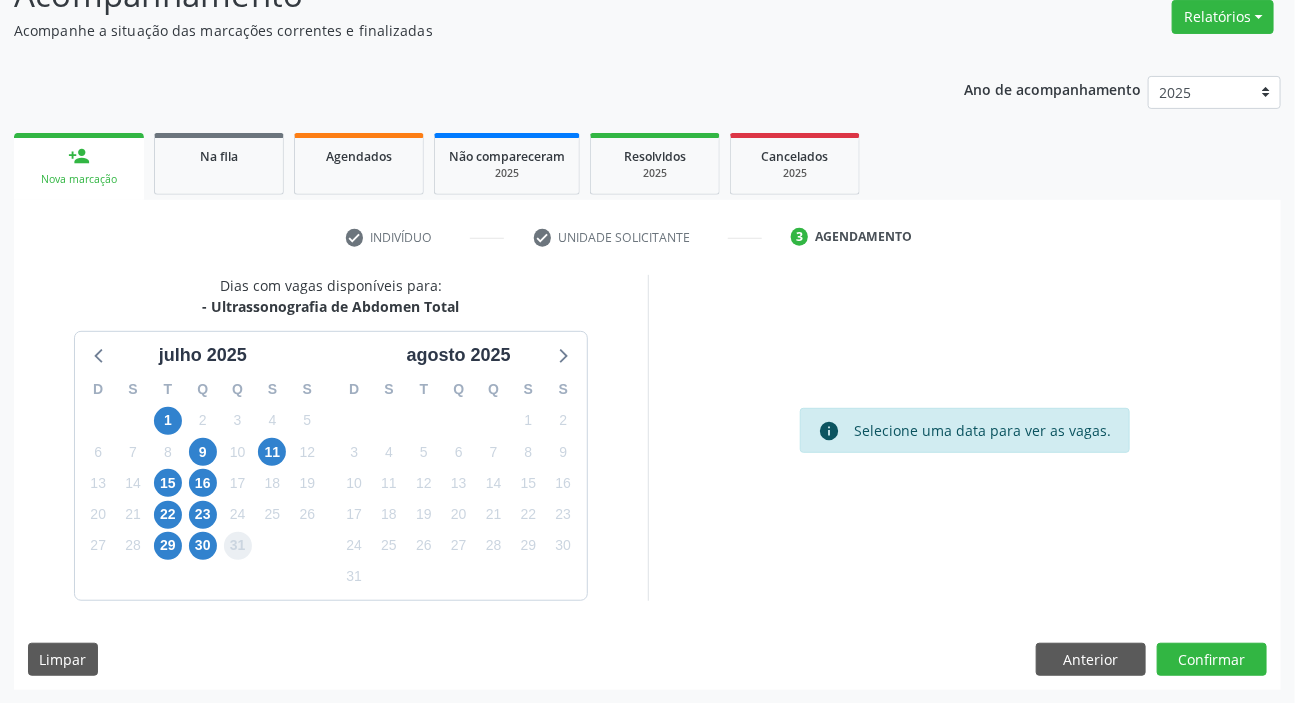 click on "31" at bounding box center (238, 546) 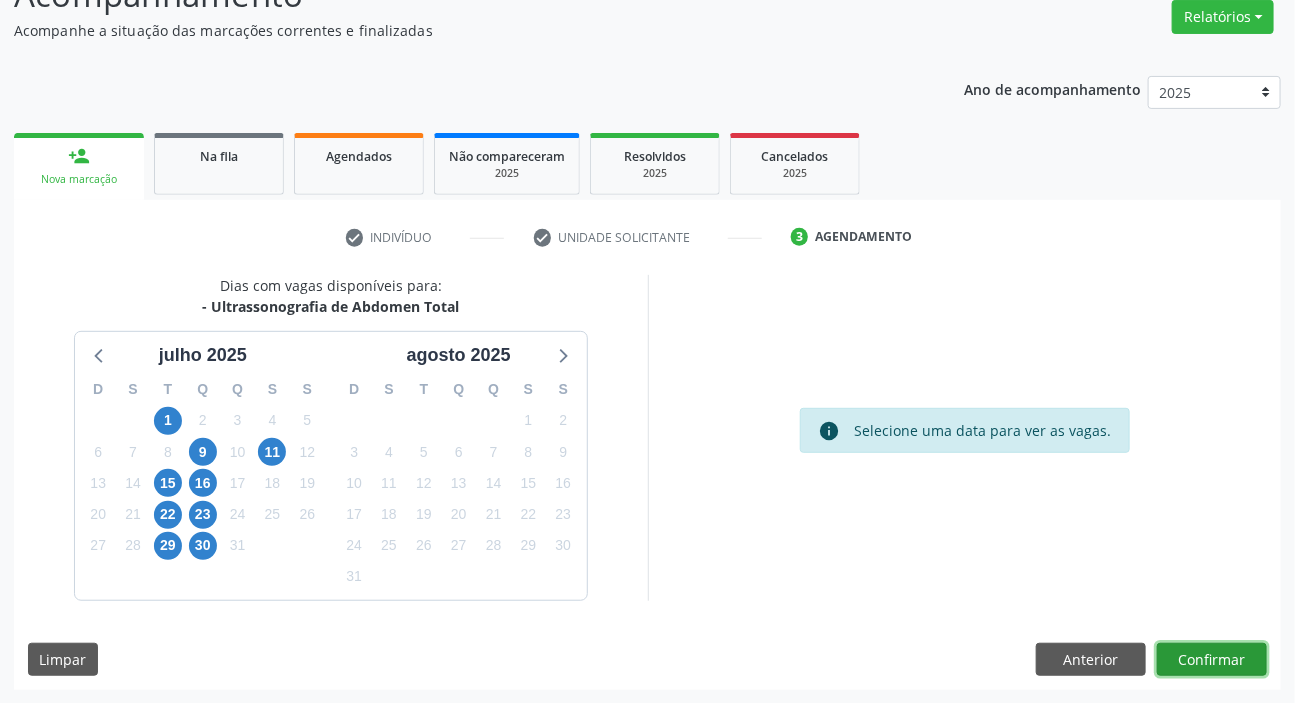 click on "Confirmar" at bounding box center (1212, 660) 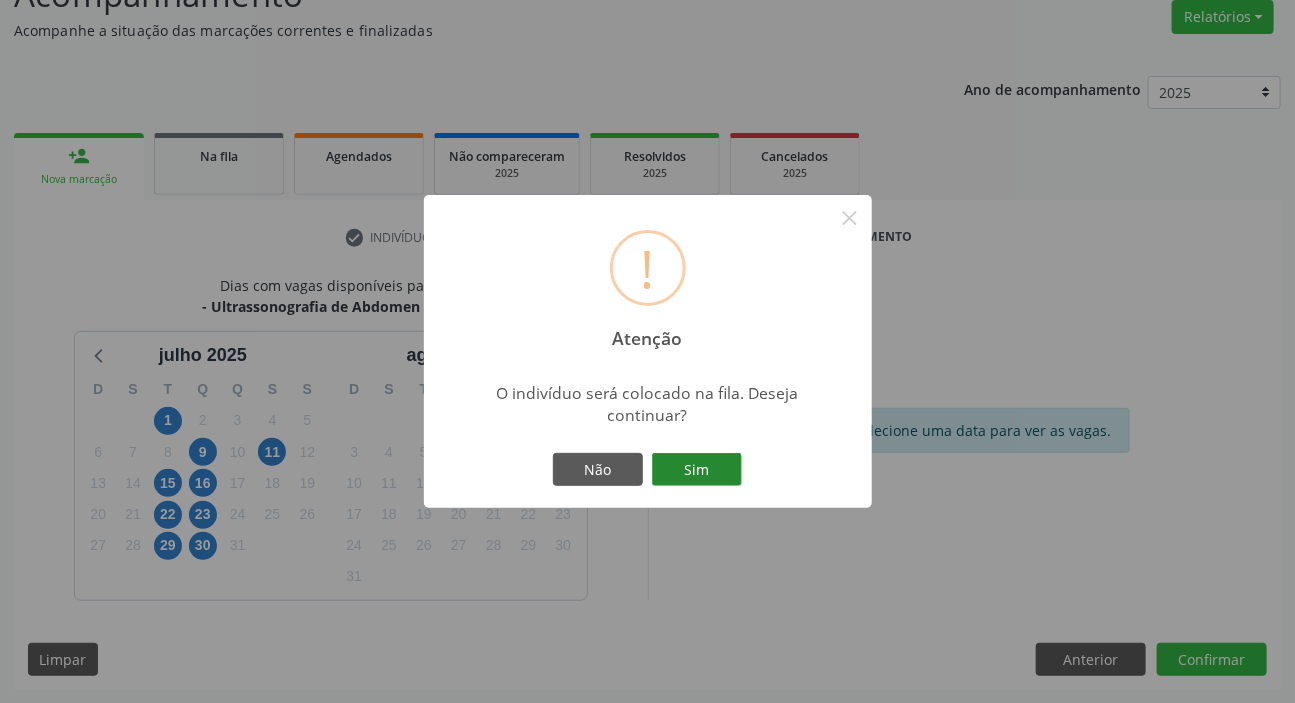 click on "Sim" at bounding box center (697, 470) 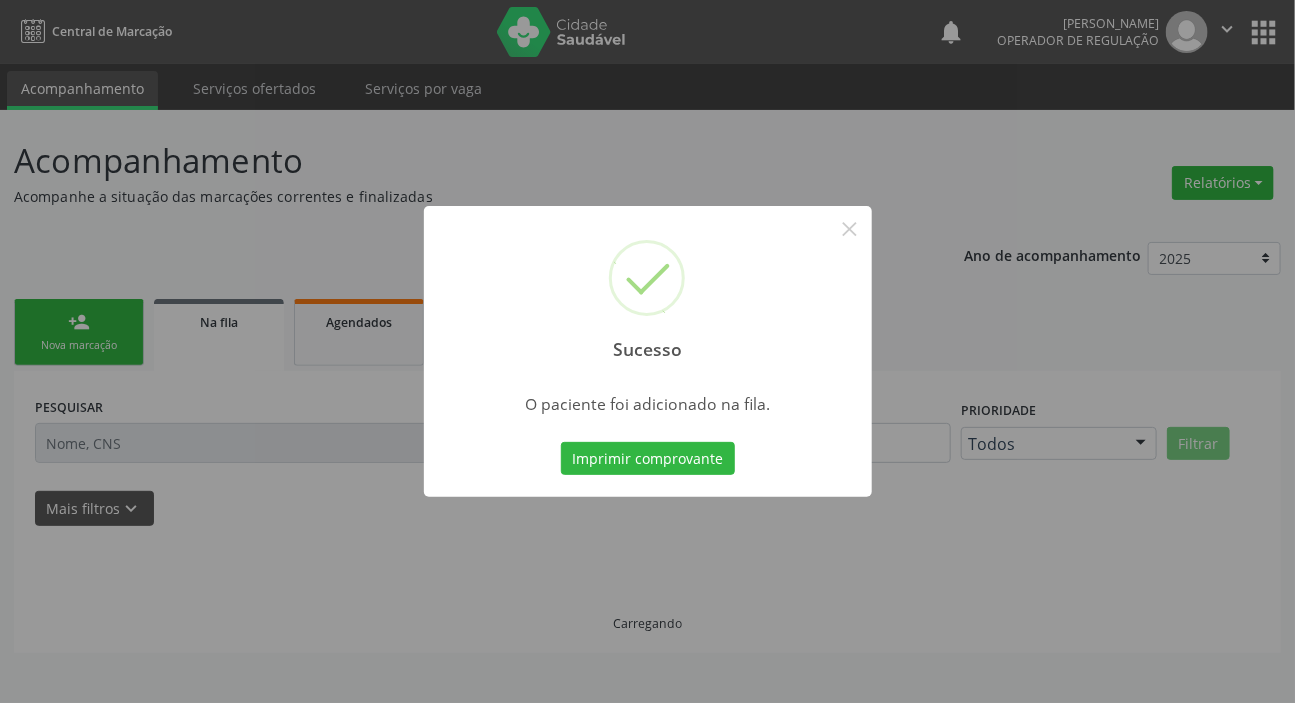scroll, scrollTop: 0, scrollLeft: 0, axis: both 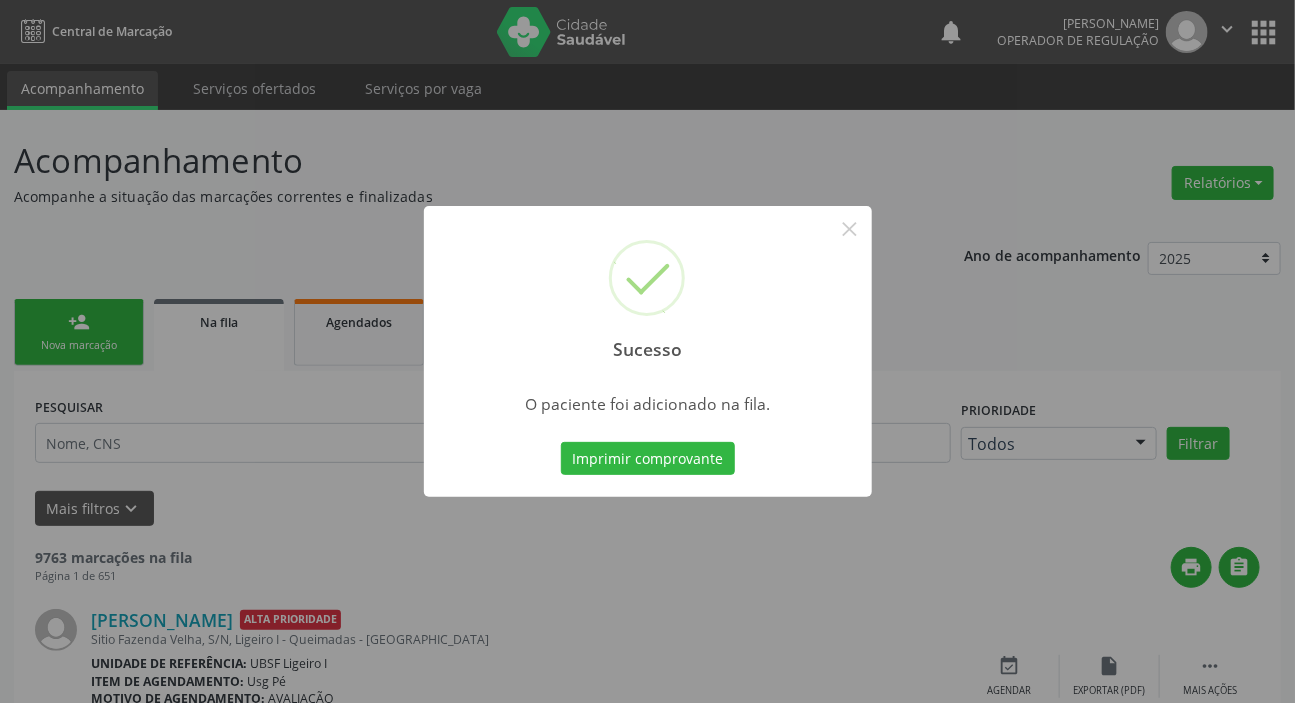 click on "Sucesso × O paciente foi adicionado na fila. Imprimir comprovante Cancel" at bounding box center (647, 351) 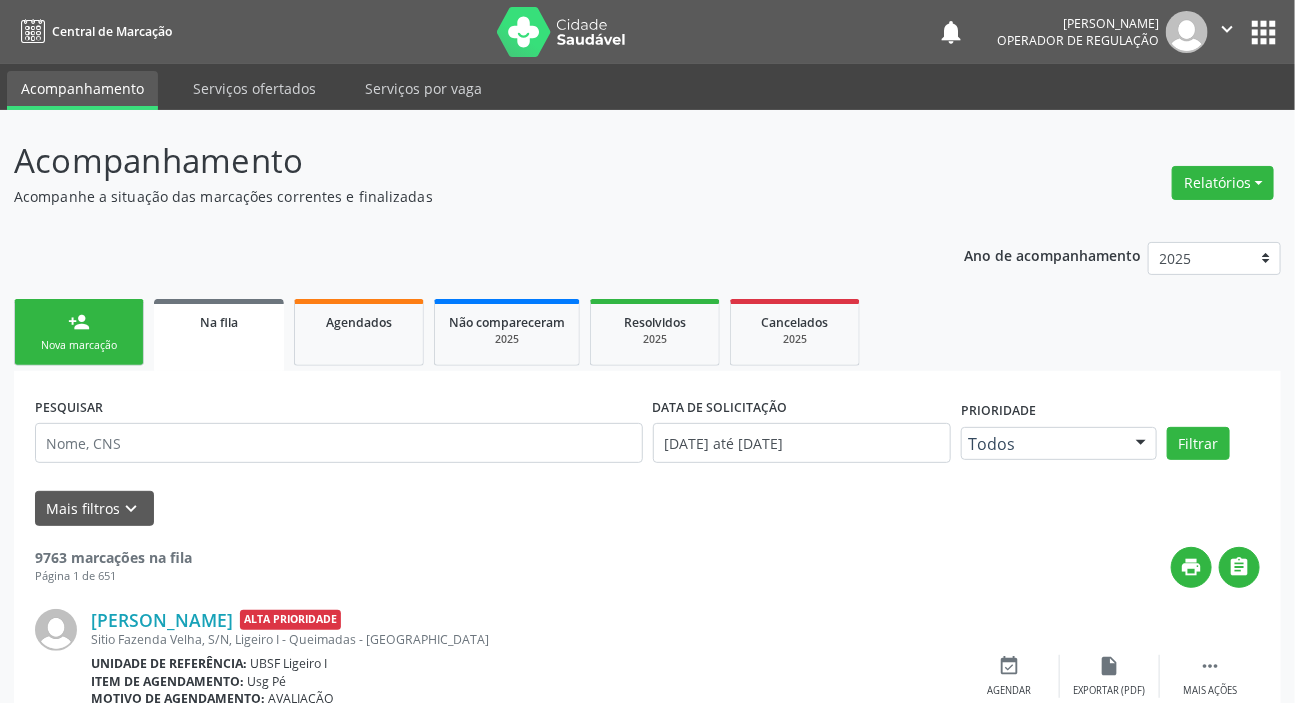 click on "person_add
Nova marcação" at bounding box center (79, 332) 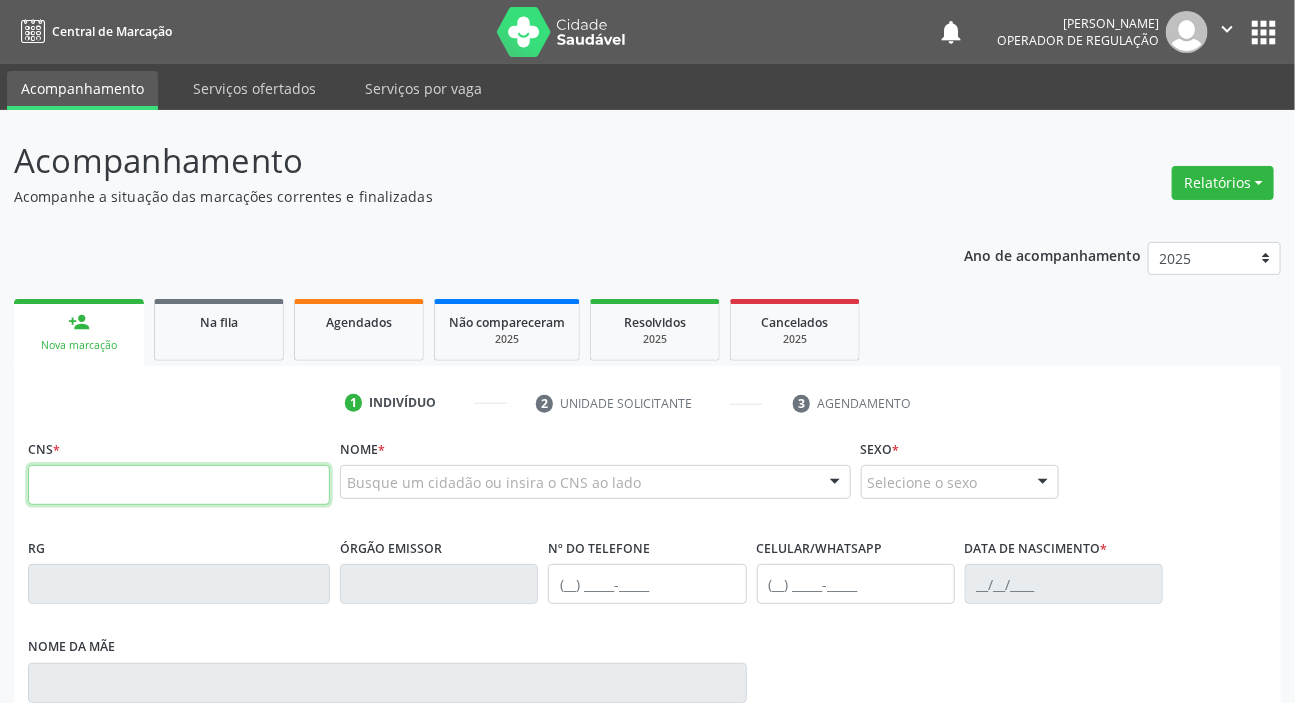 click at bounding box center [179, 485] 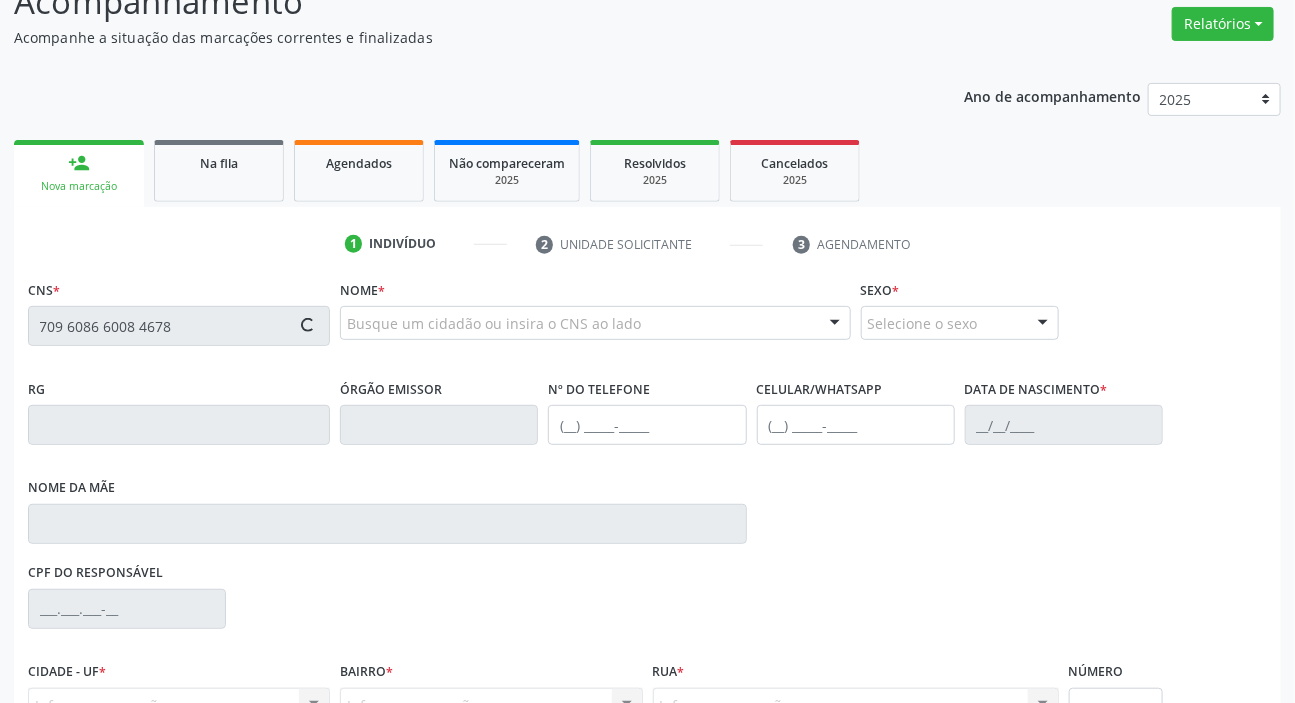 scroll, scrollTop: 366, scrollLeft: 0, axis: vertical 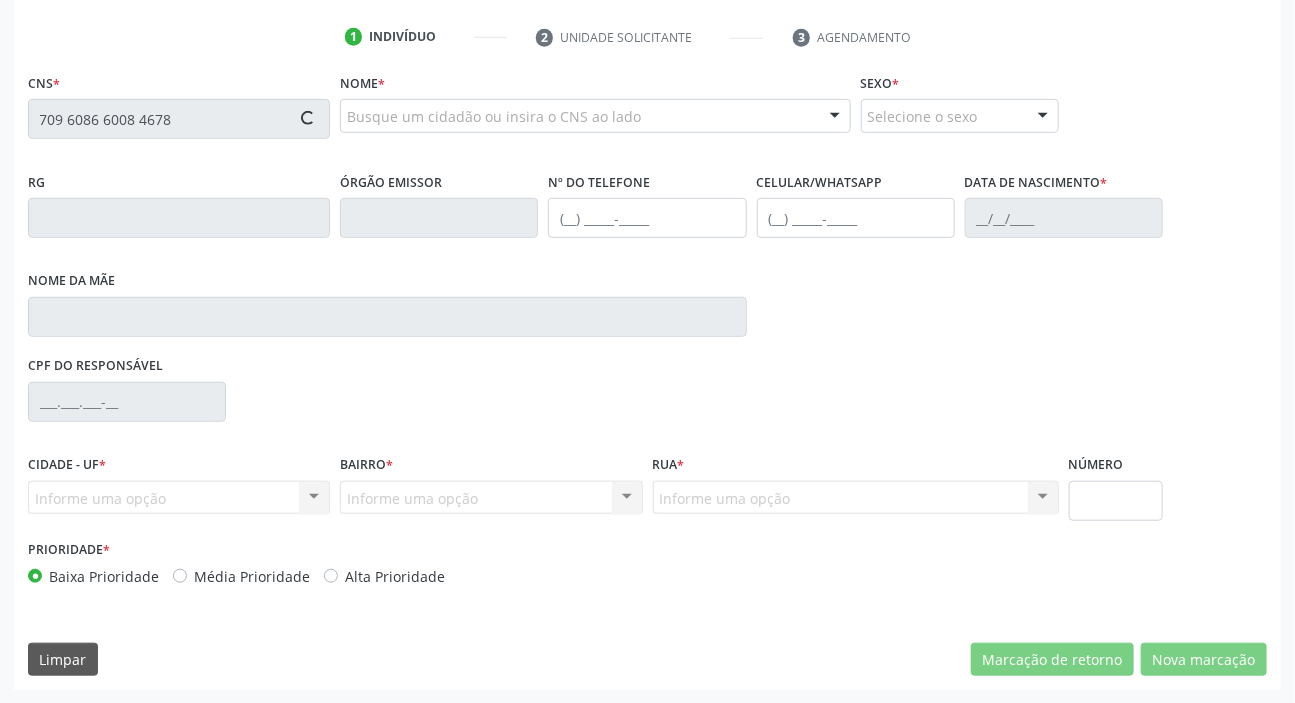 type on "709 6086 6008 4678" 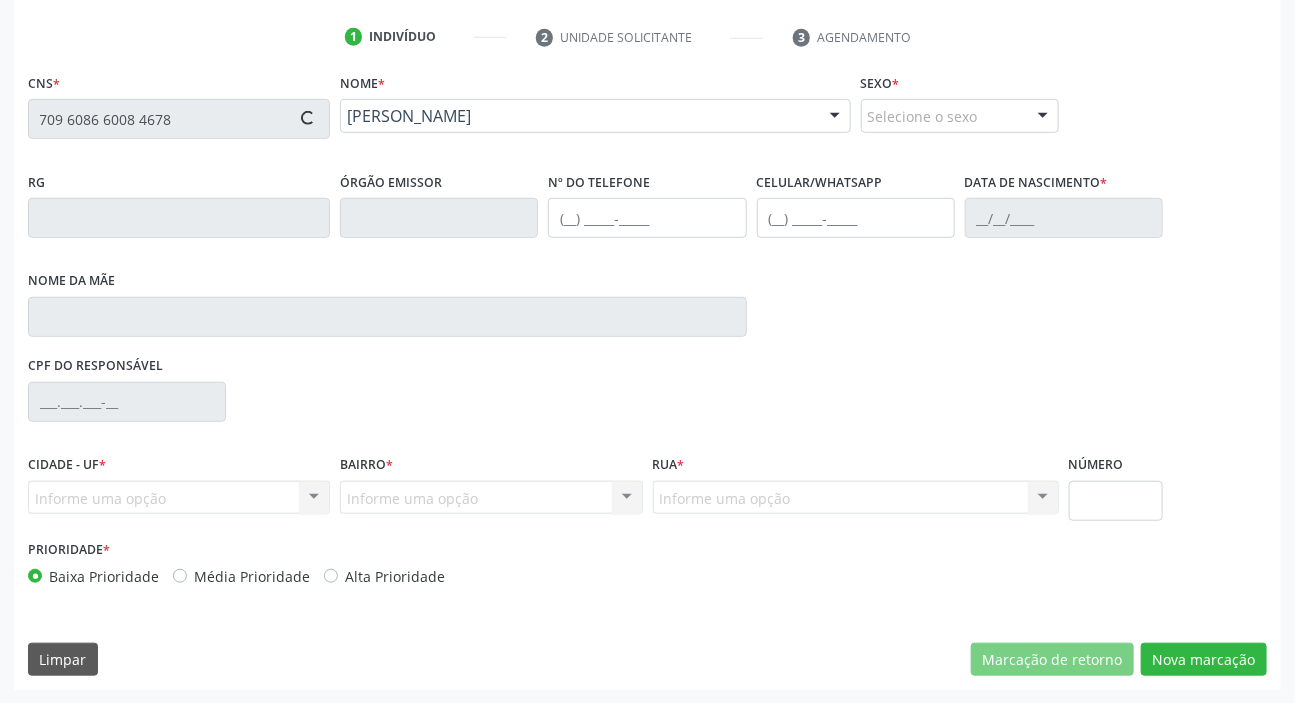 type on "[PHONE_NUMBER]" 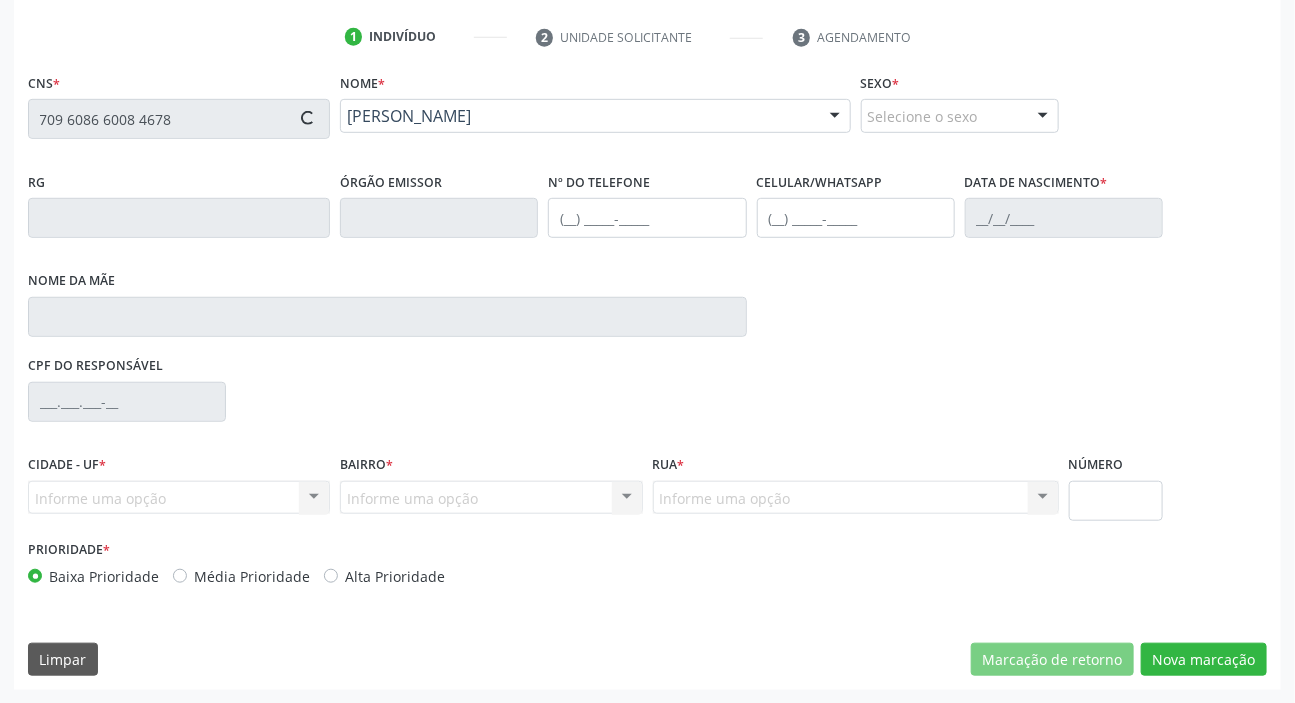 type on "[DATE]" 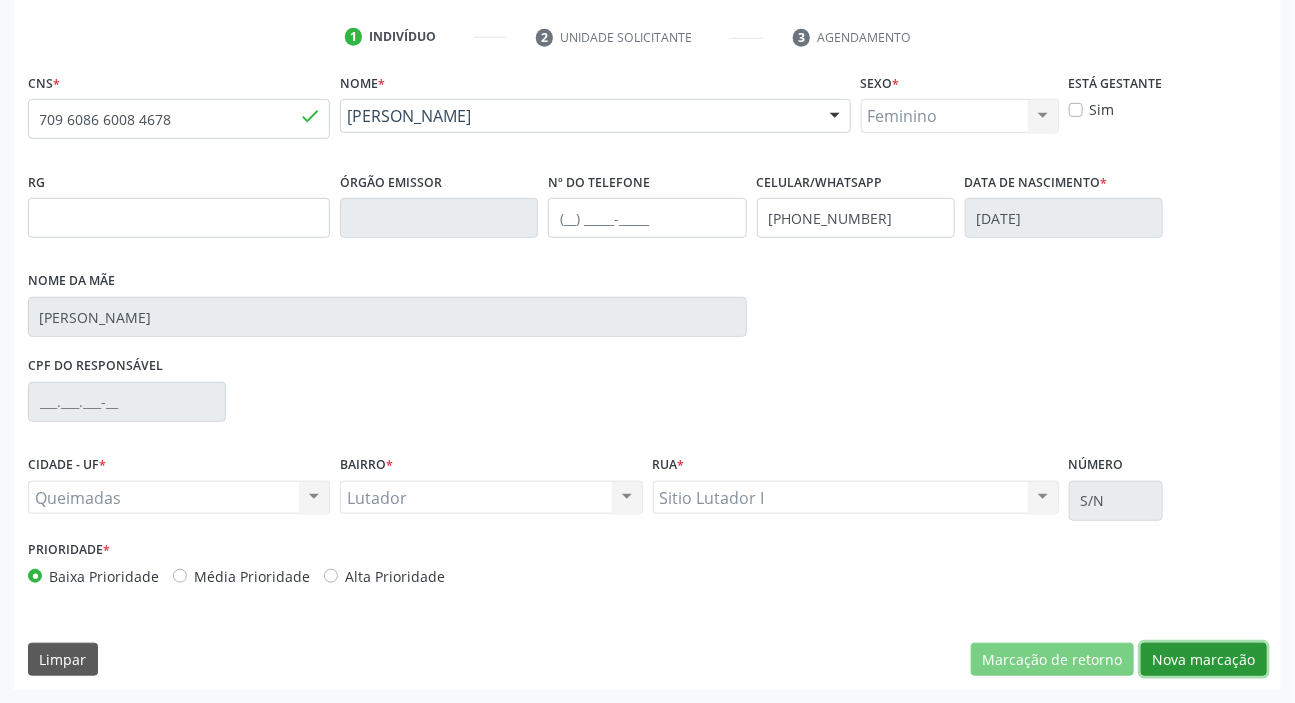 click on "Nova marcação" at bounding box center (1204, 660) 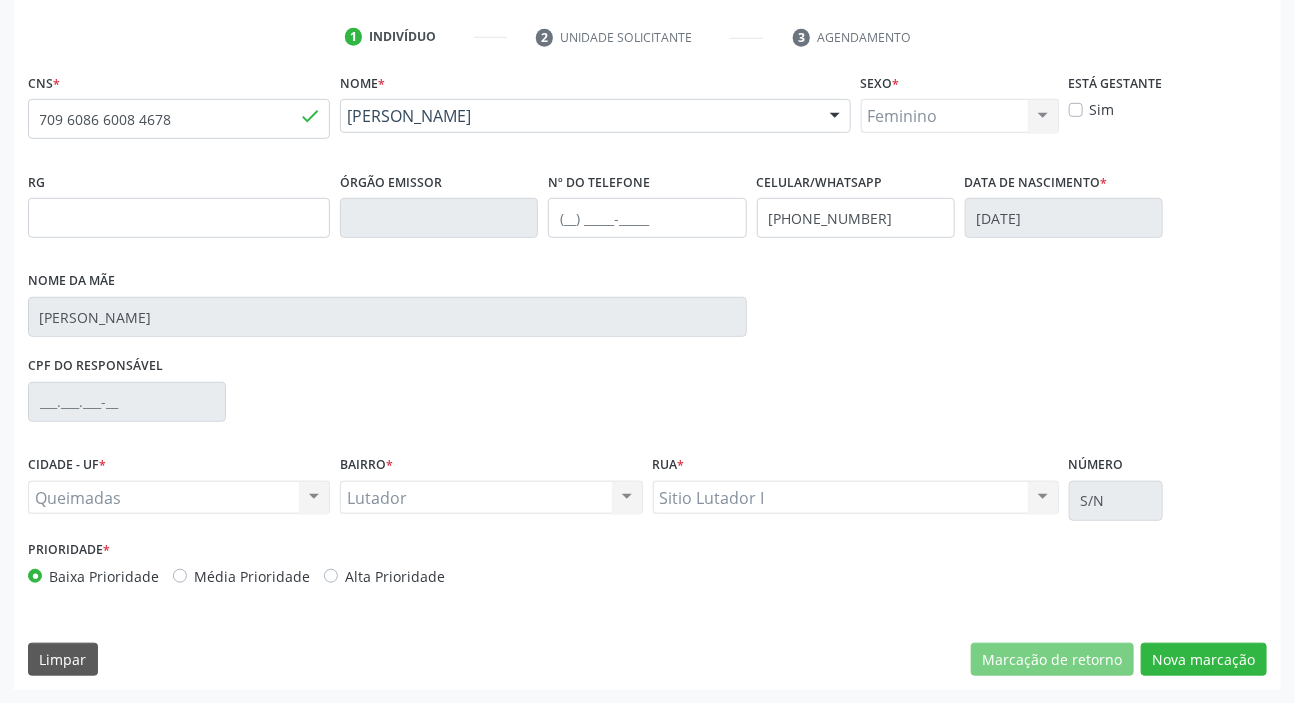 scroll, scrollTop: 201, scrollLeft: 0, axis: vertical 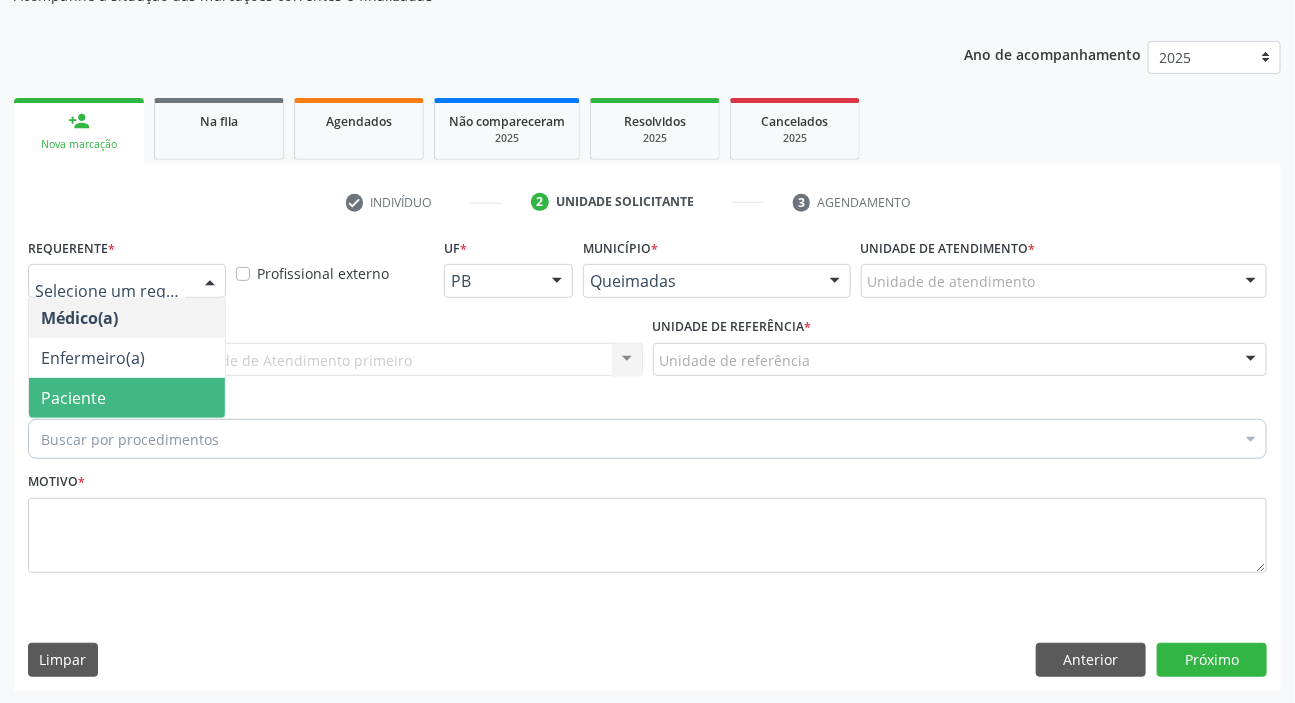 click on "Buscar por procedimentos" at bounding box center [647, 439] 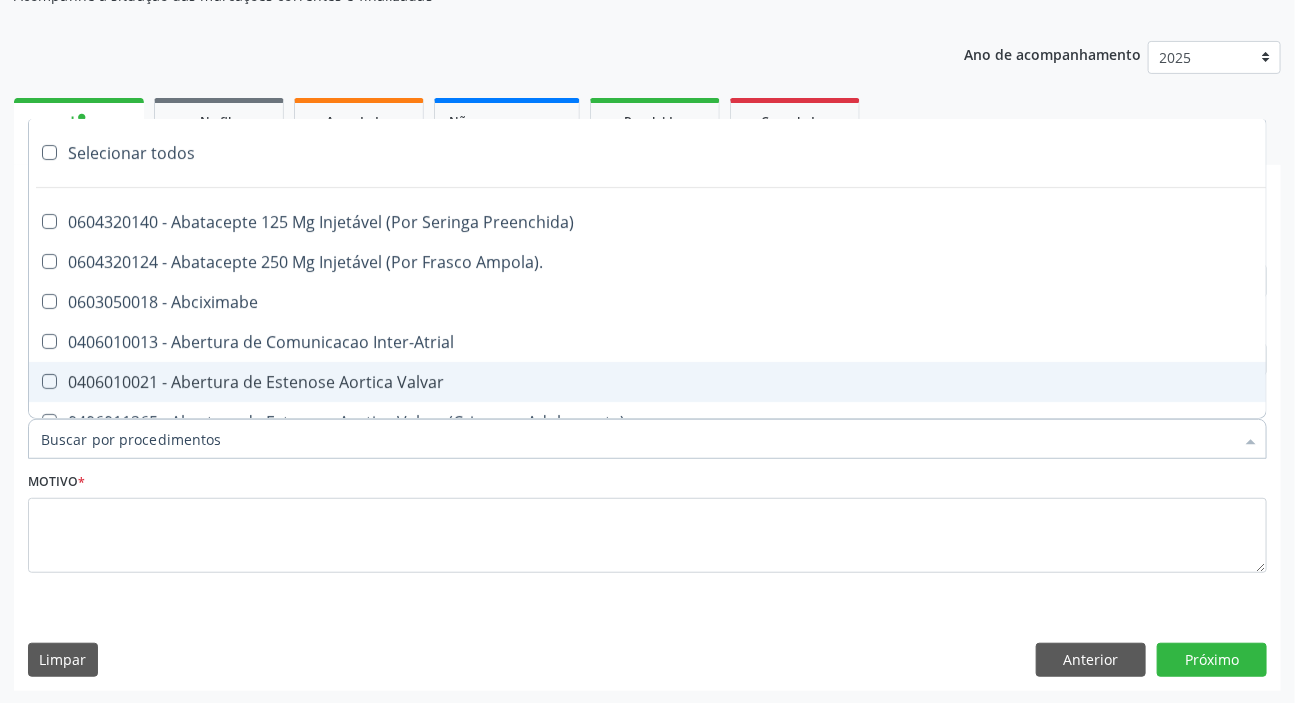 click on "Acompanhamento
Acompanhe a situação das marcações correntes e finalizadas
Relatórios
Acompanhamento
Consolidado
Procedimentos realizados
Ano de acompanhamento
2025 2024 2023 2022 2021
person_add
Nova marcação
Na fila   Agendados   Não compareceram
2025
Resolvidos
2025
Cancelados
2025
check
Indivíduo
2
Unidade solicitante
3
Agendamento
CNS
*
709 6086 6008 4678       done
Nome
*
[PERSON_NAME]
[PERSON_NAME]
CNS:
709 6086 6008 4678
CPF:    --   Nascimento:
[DATE]
Nenhum resultado encontrado para: "   "
Digite o nome ou CNS para buscar um indivíduo
Sexo
*" at bounding box center [647, 307] 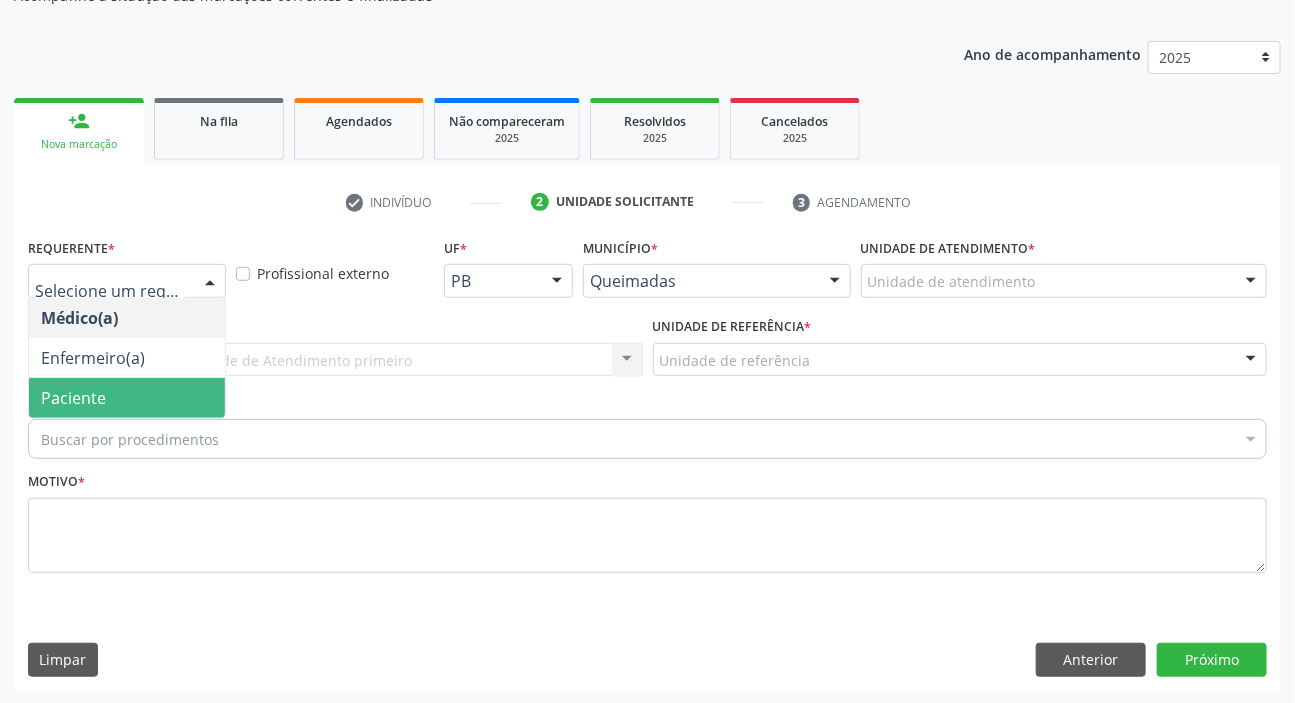 click on "Paciente" at bounding box center [73, 398] 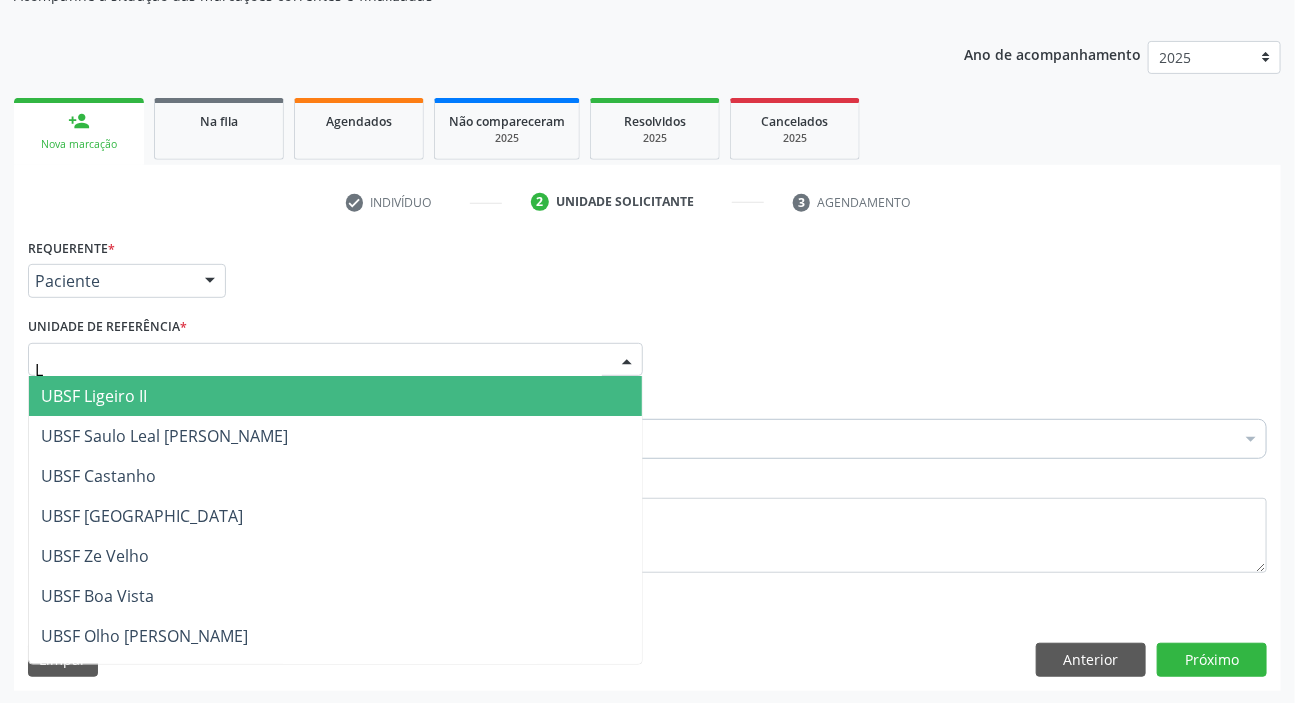 type on "LU" 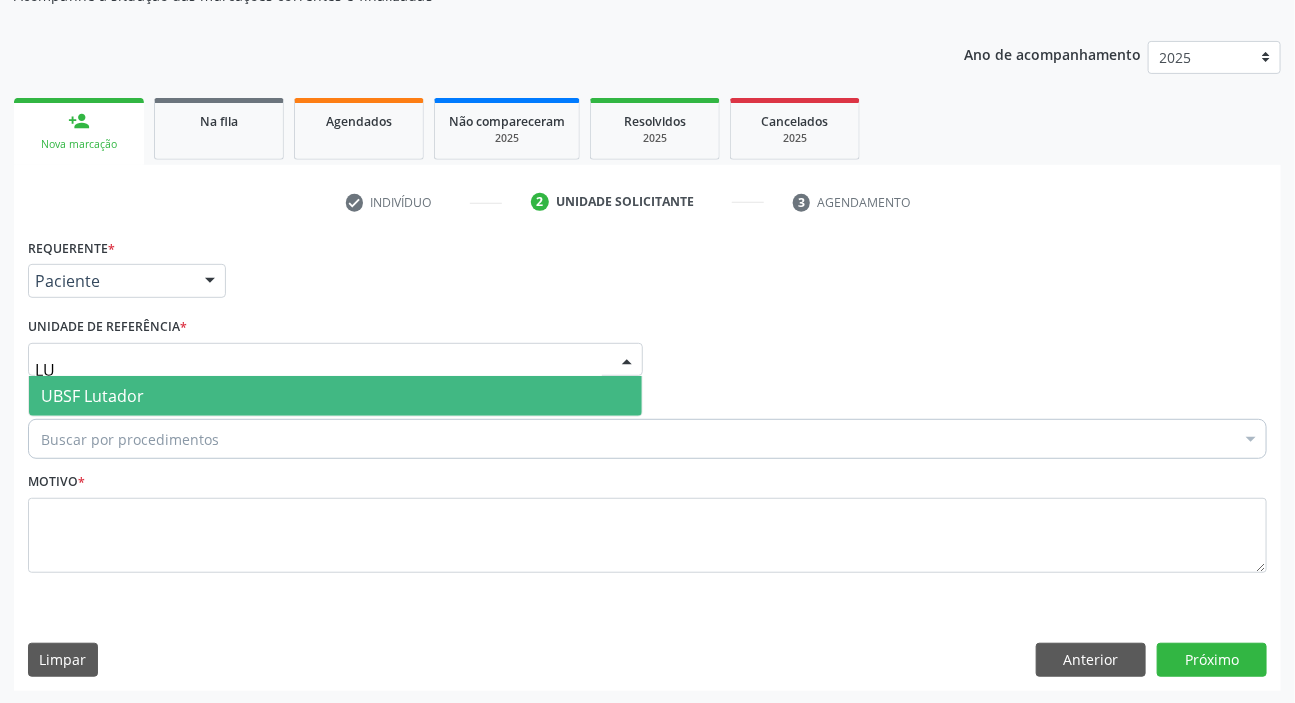 click on "UBSF Lutador" at bounding box center [92, 396] 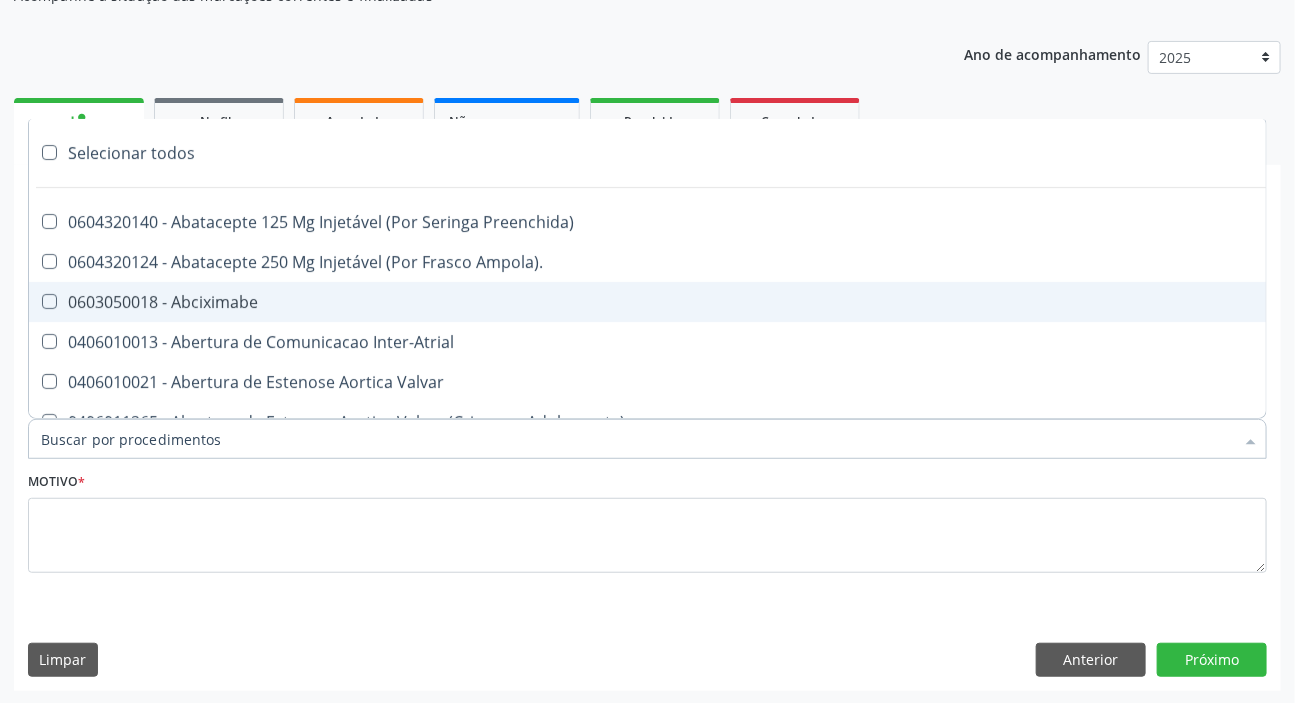 paste on "ABDOMEN TOTA" 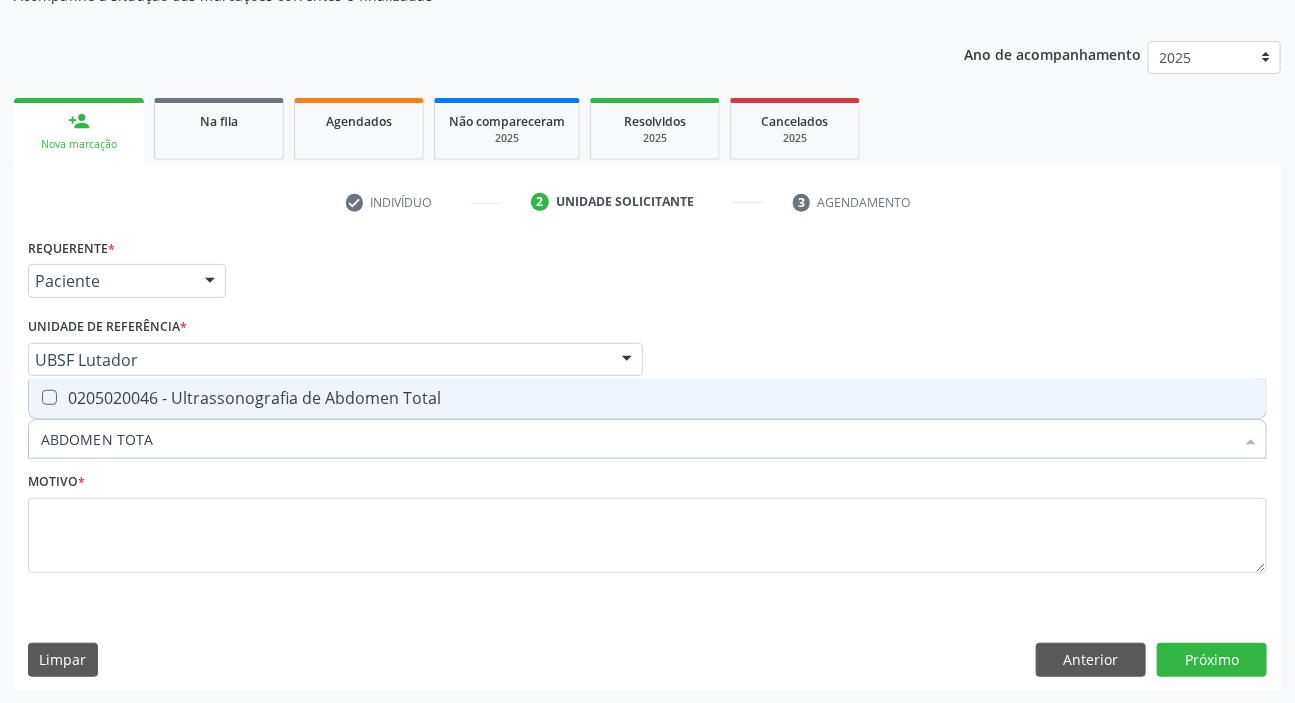 click on "0205020046 - Ultrassonografia de Abdomen Total" at bounding box center [647, 398] 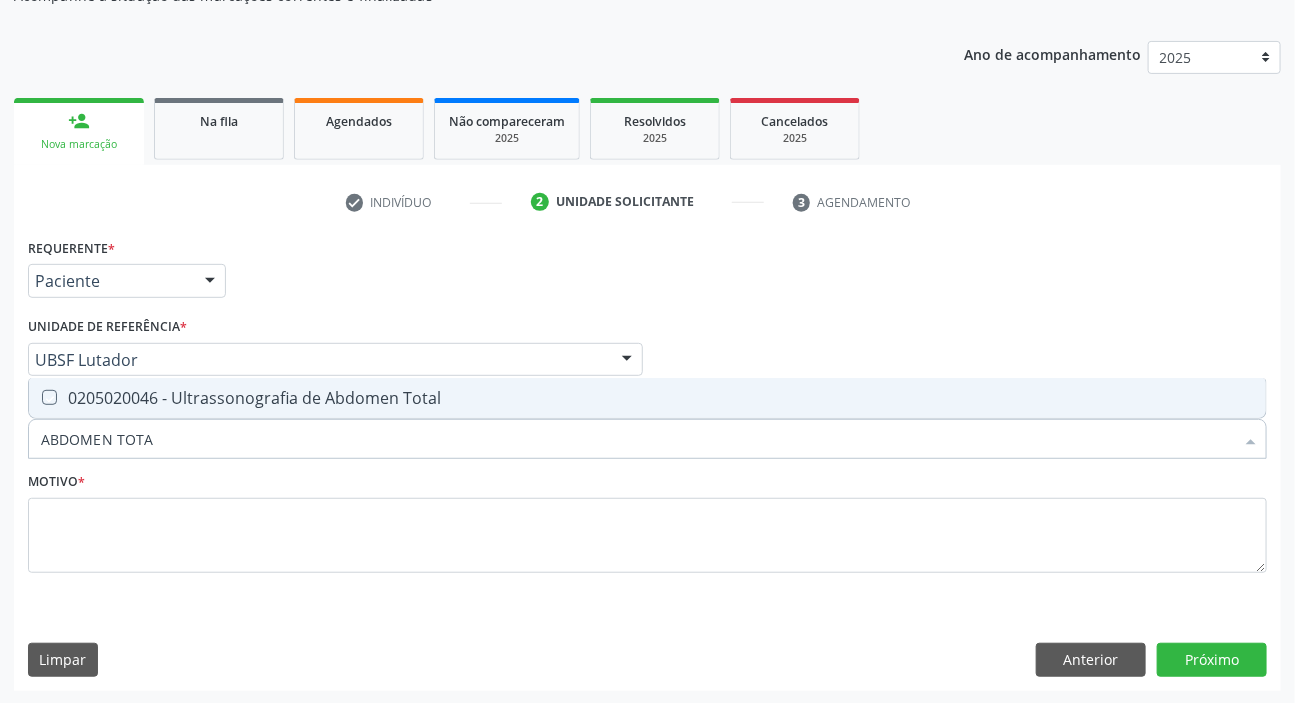 checkbox on "true" 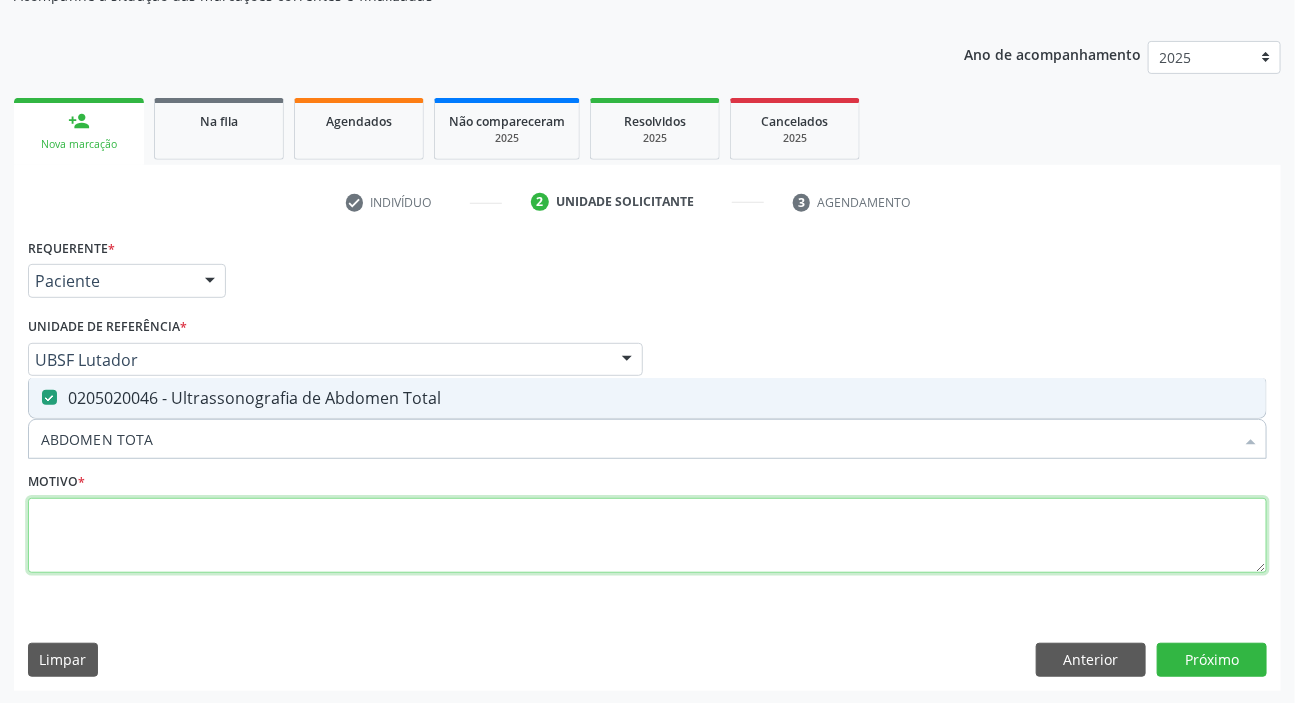click at bounding box center [647, 536] 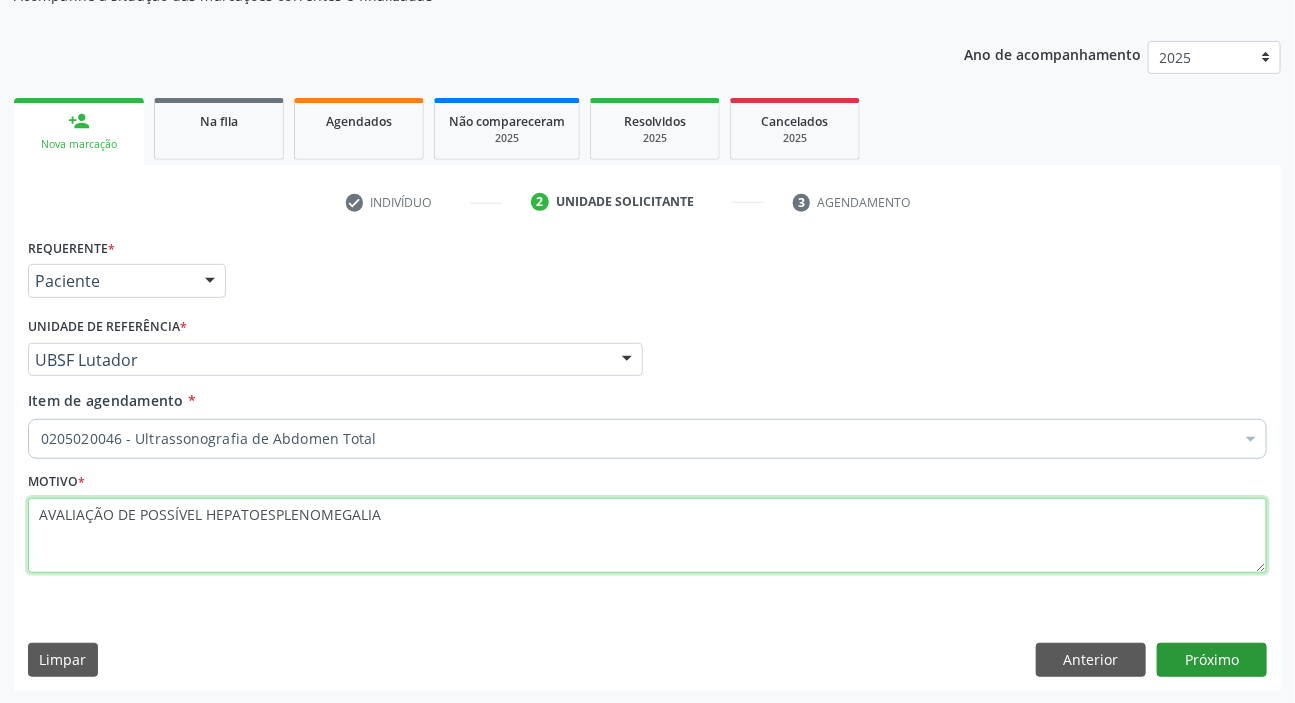 type on "AVALIAÇÃO DE POSSÍVEL HEPATOESPLENOMEGALIA" 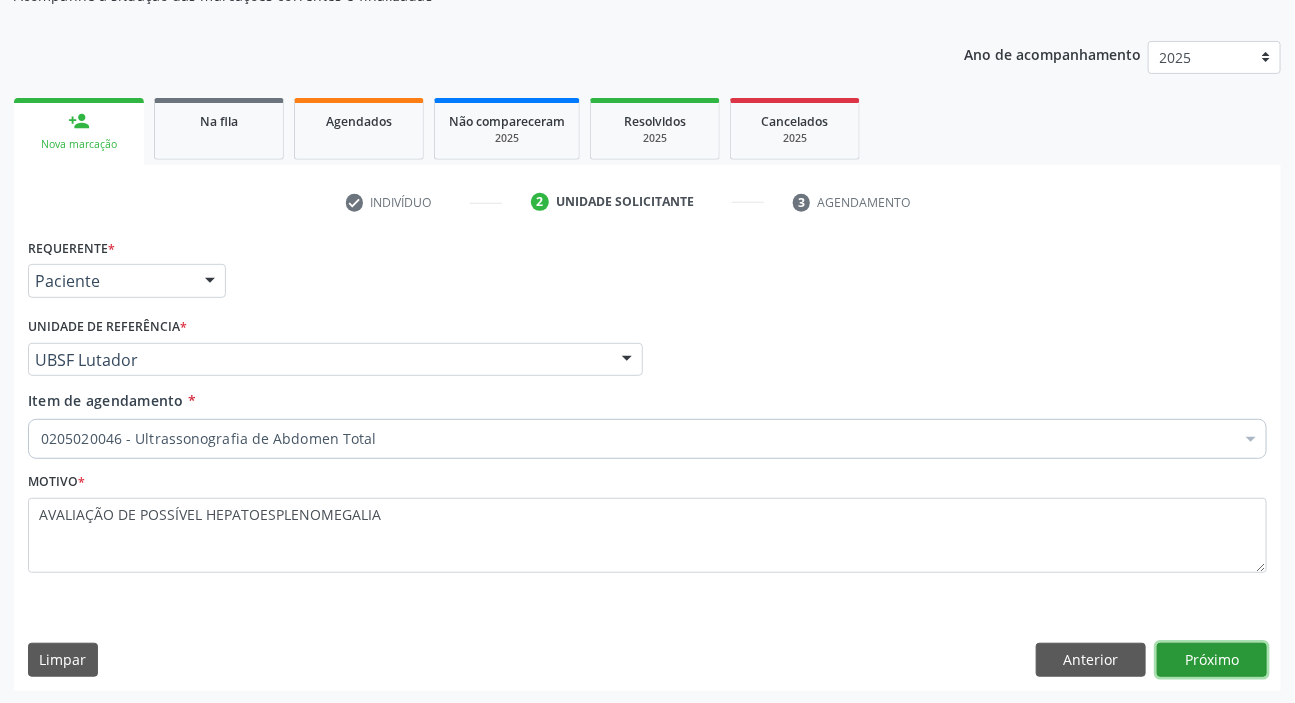click on "Próximo" at bounding box center (1212, 660) 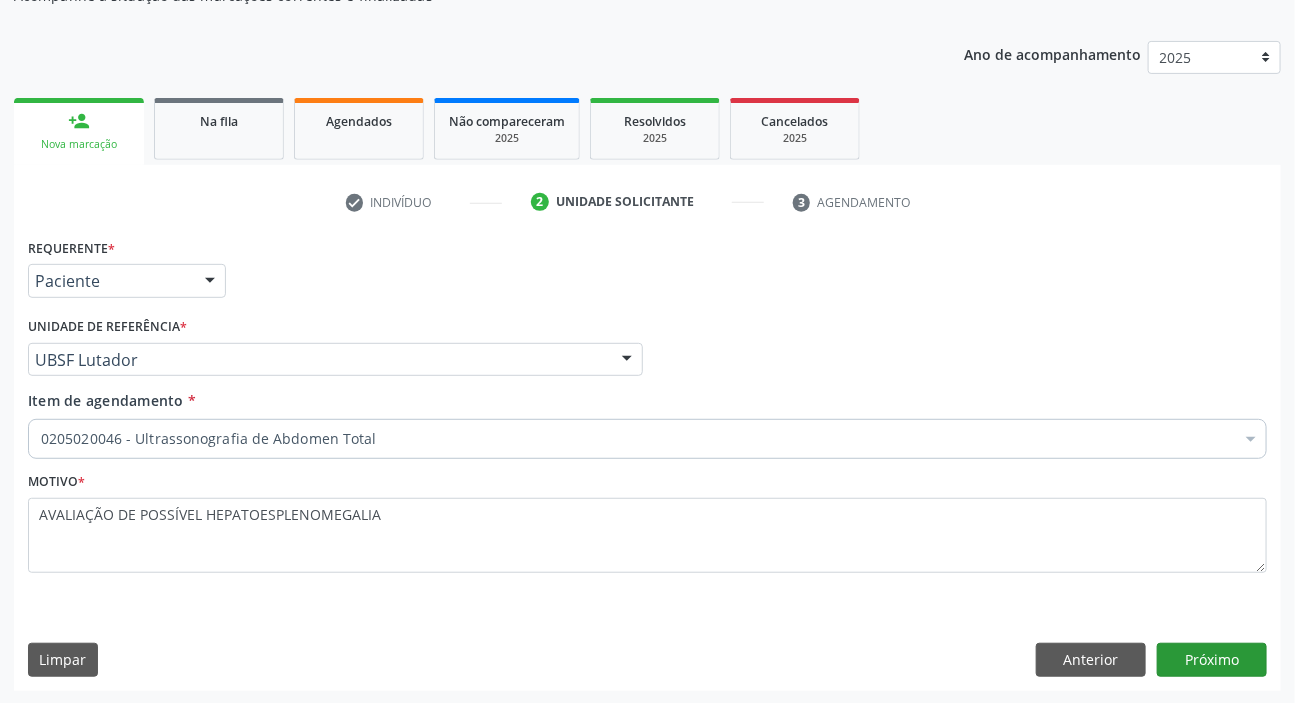 scroll, scrollTop: 166, scrollLeft: 0, axis: vertical 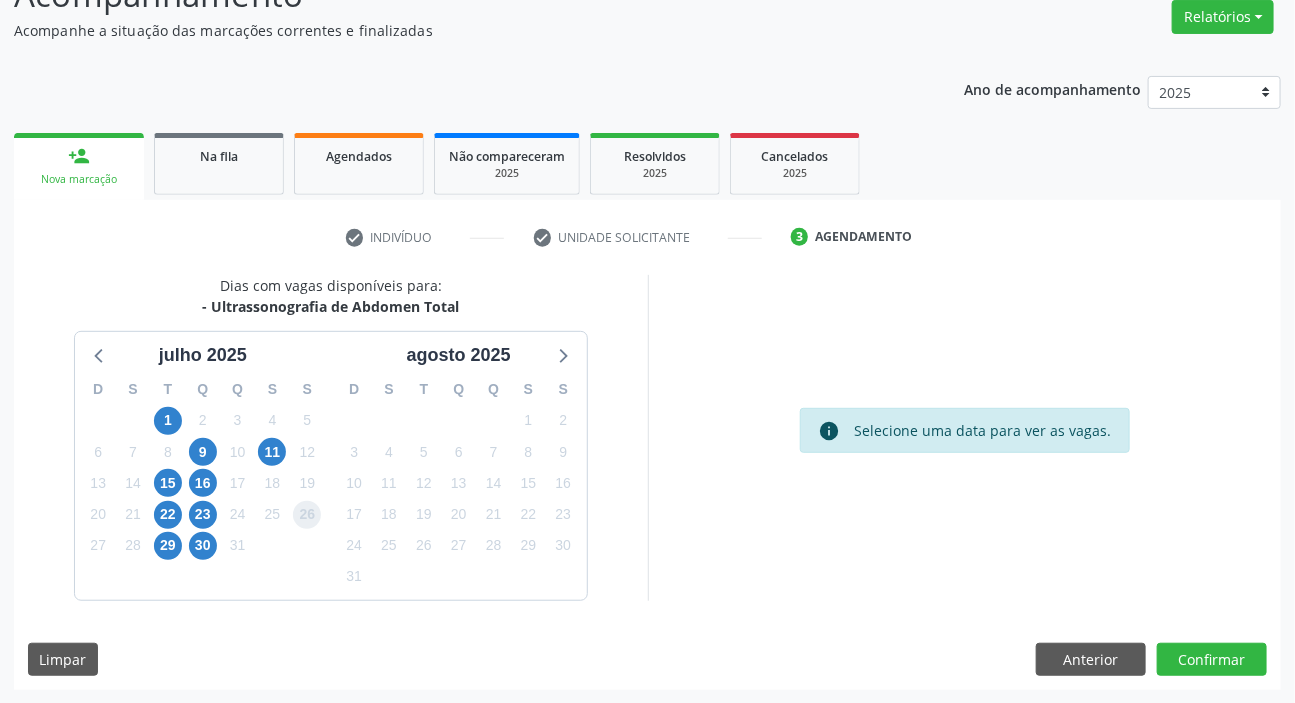 click on "26" at bounding box center [307, 515] 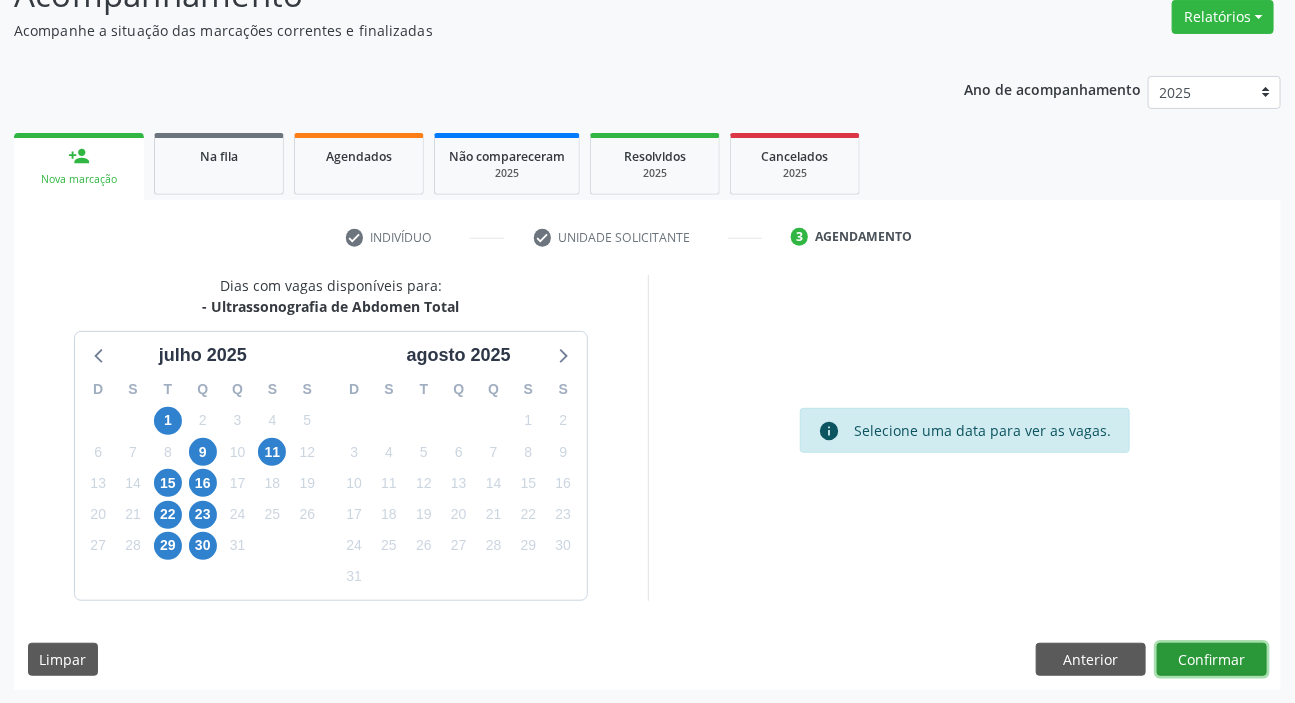 click on "Confirmar" at bounding box center [1212, 660] 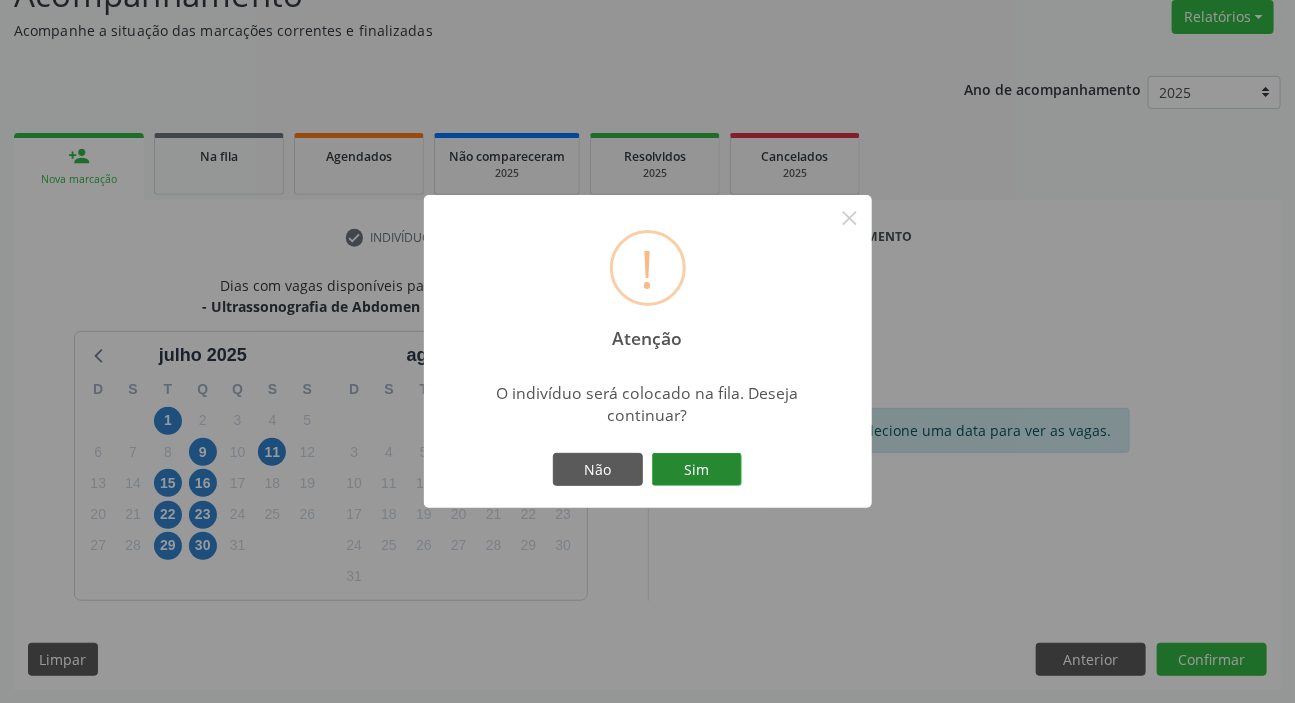 click on "Sim" at bounding box center (697, 470) 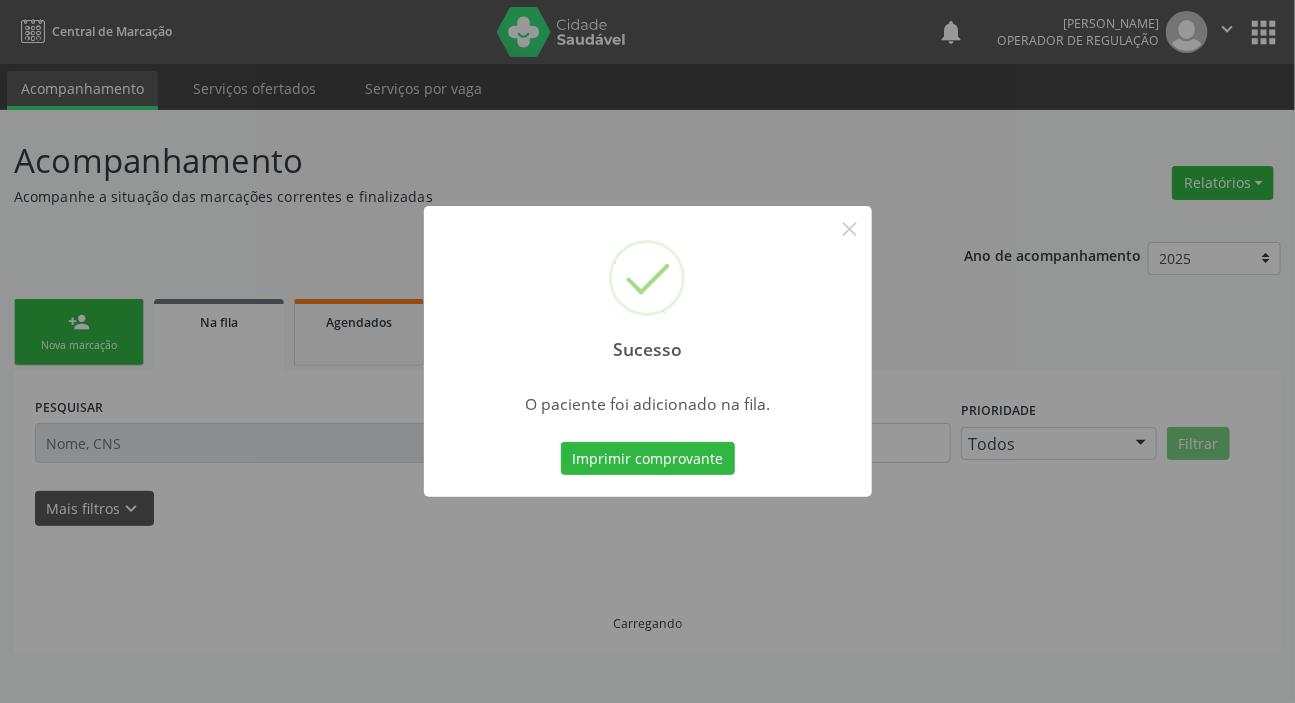 scroll, scrollTop: 0, scrollLeft: 0, axis: both 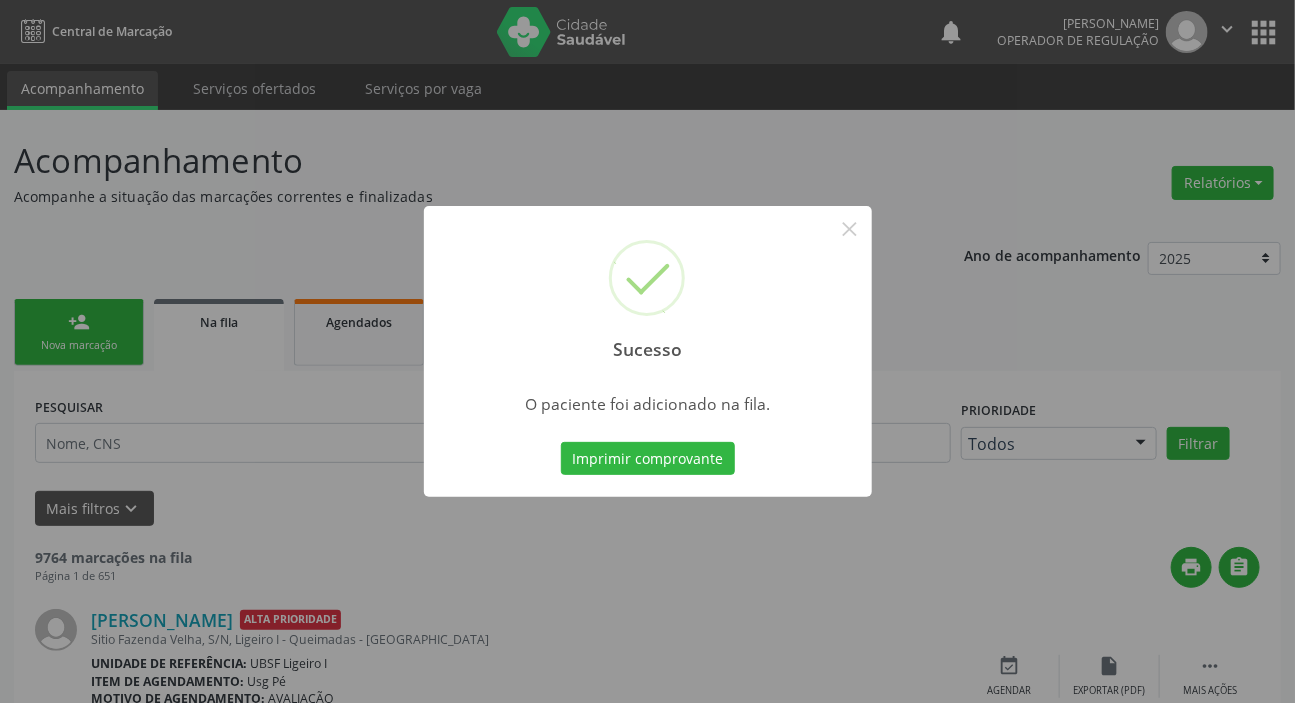 click on "Sucesso × O paciente foi adicionado na fila. Imprimir comprovante Cancel" at bounding box center (647, 351) 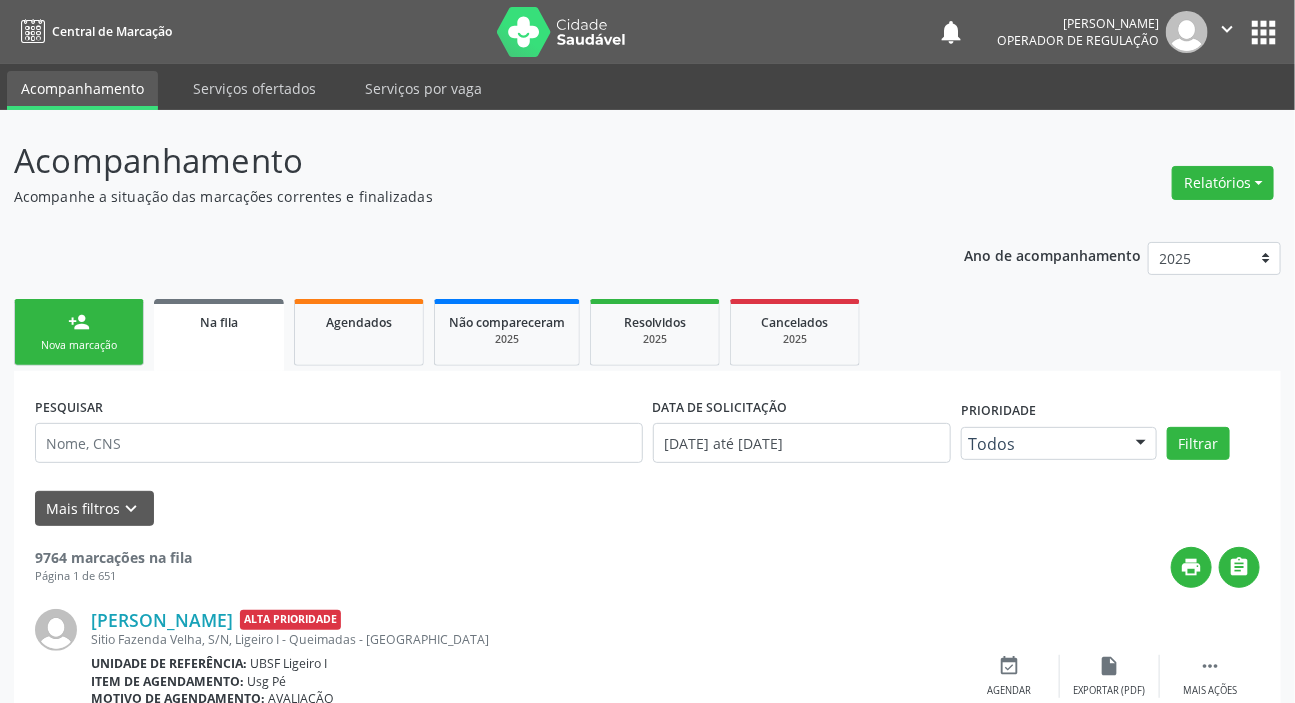 click on "Nova marcação" at bounding box center [79, 345] 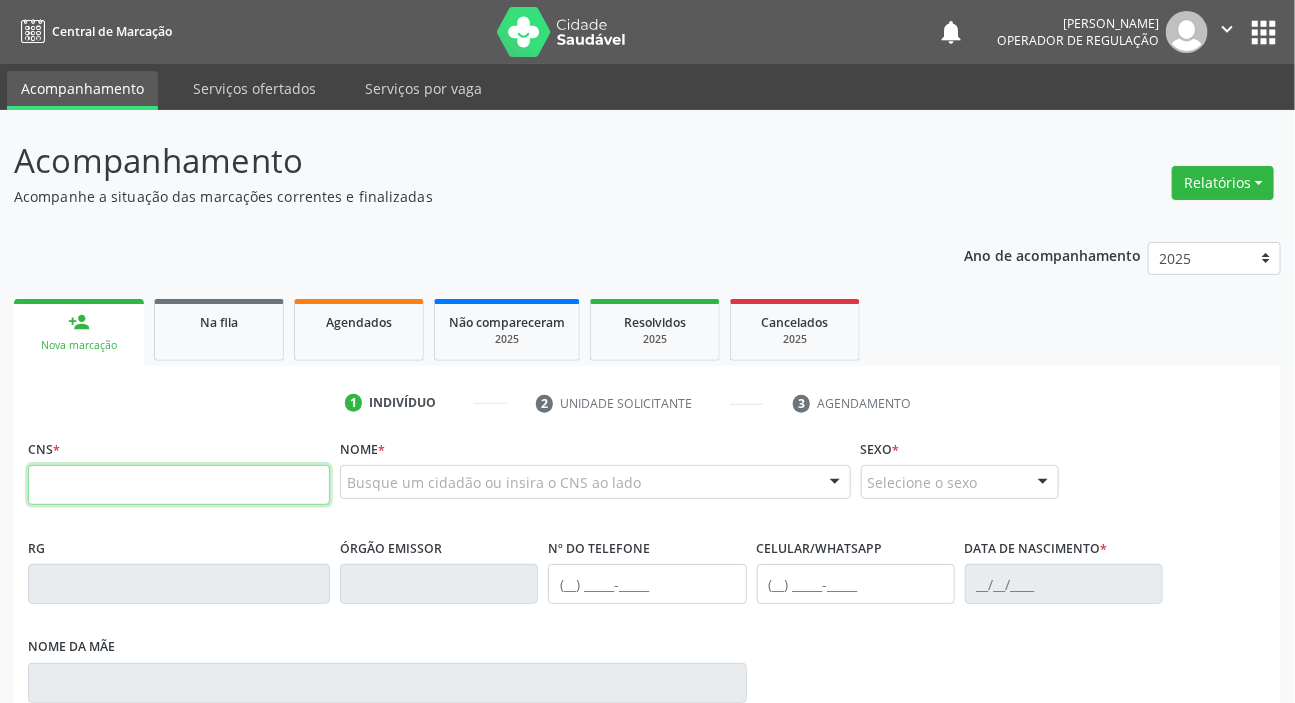 click at bounding box center [179, 485] 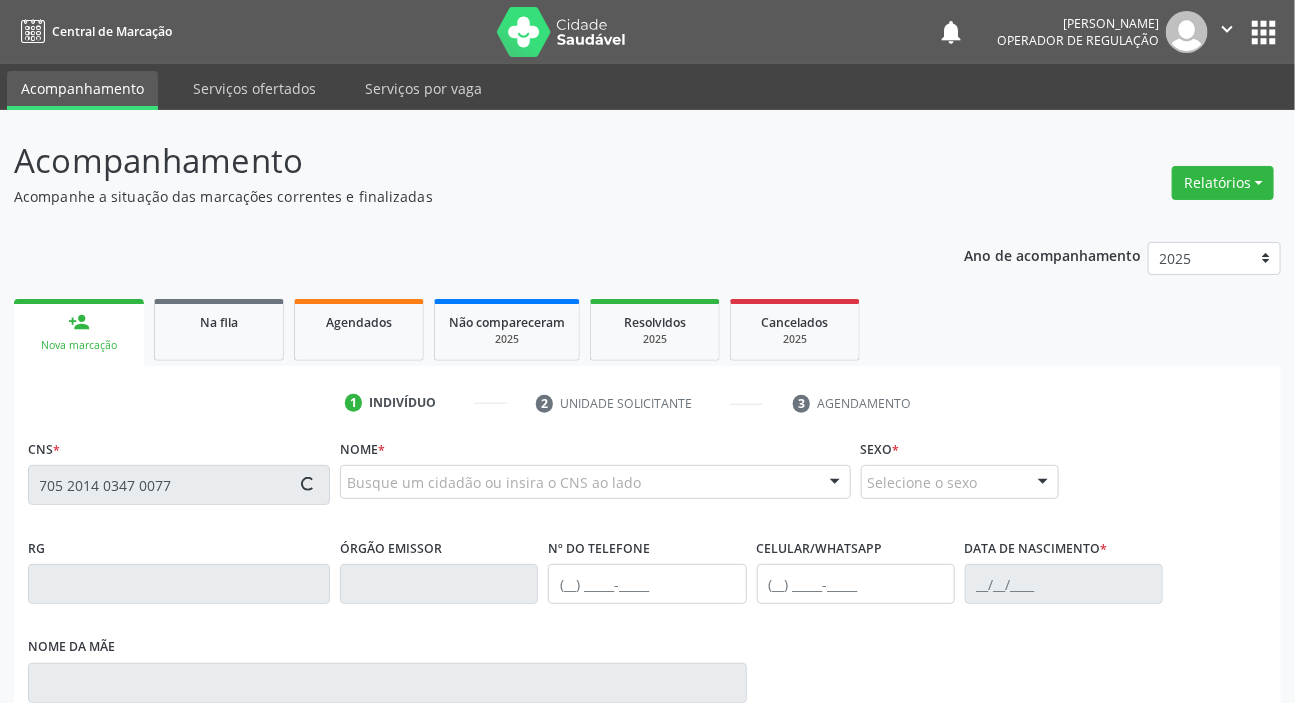 type on "705 2014 0347 0077" 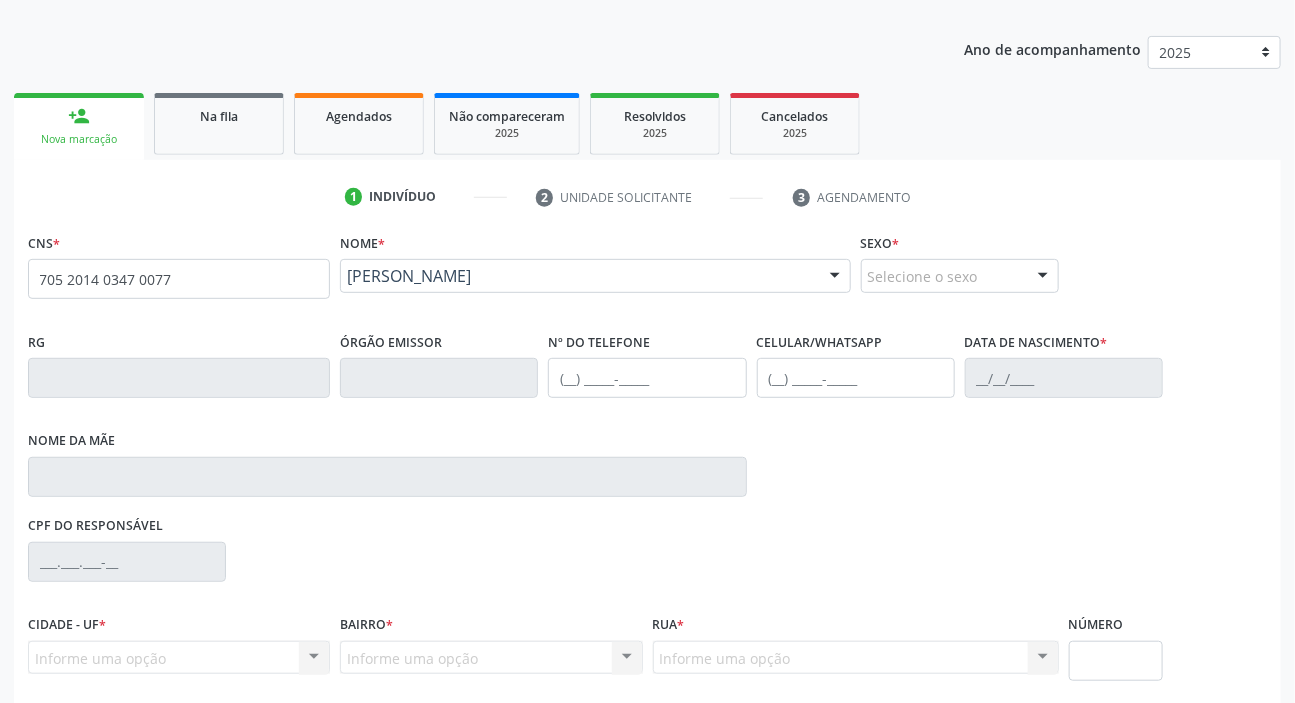 scroll, scrollTop: 366, scrollLeft: 0, axis: vertical 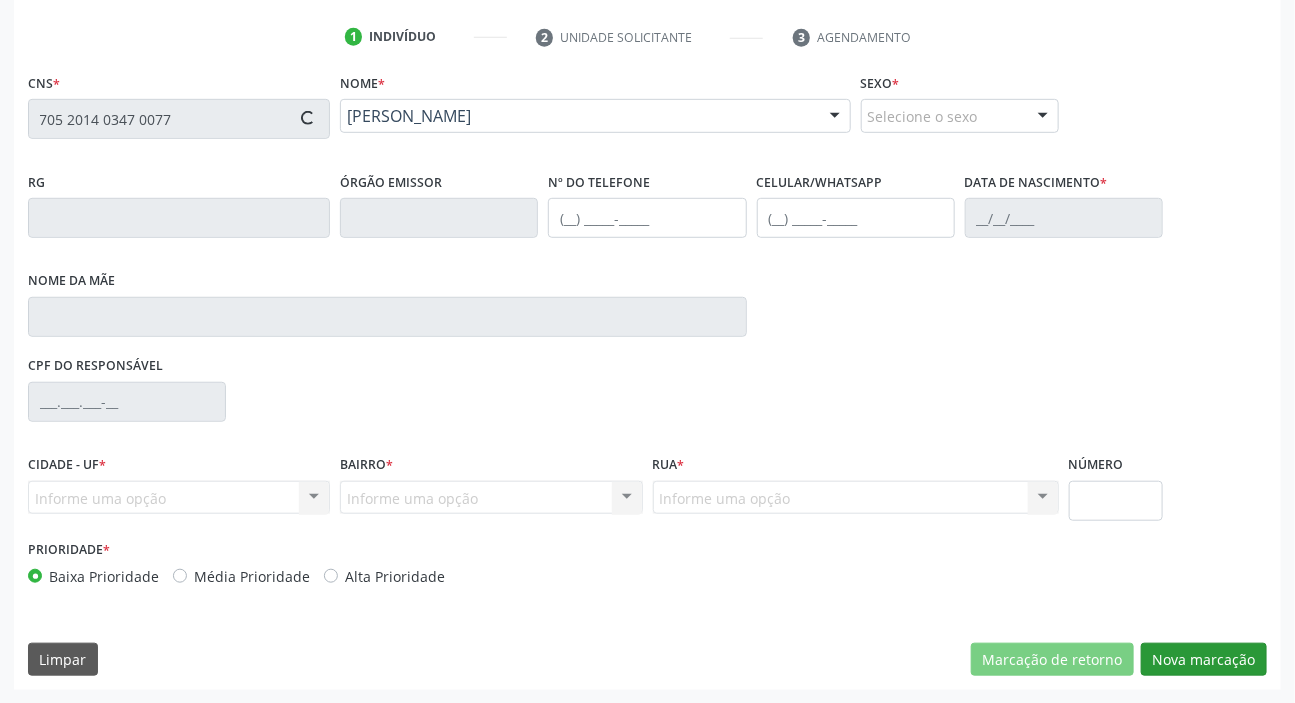 type on "[PHONE_NUMBER]" 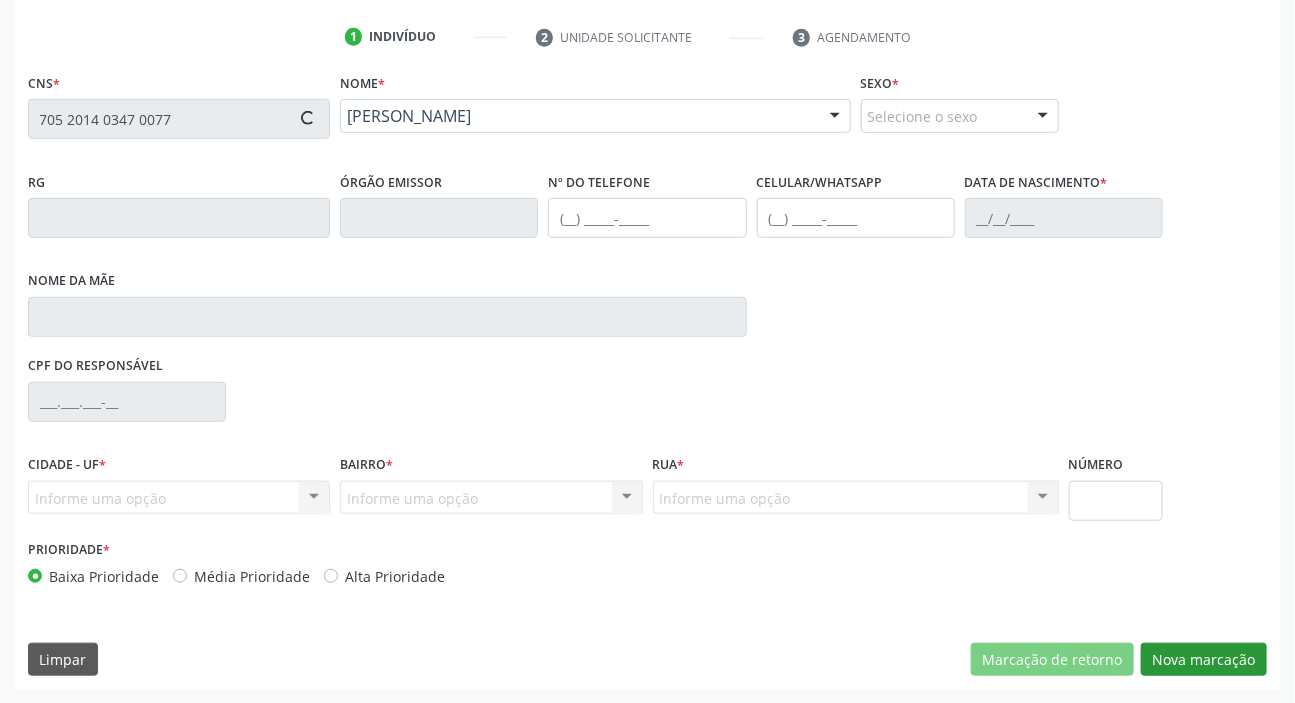 type on "[DATE]" 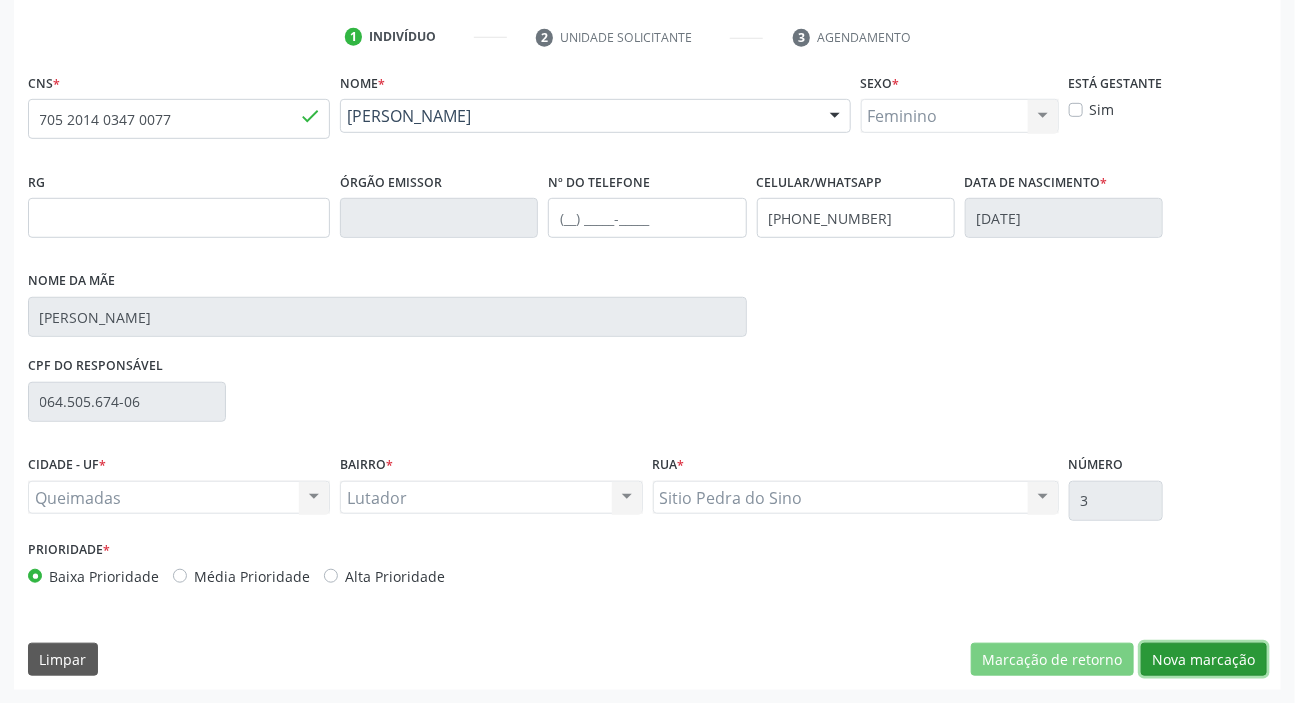 click on "Nova marcação" at bounding box center (1204, 660) 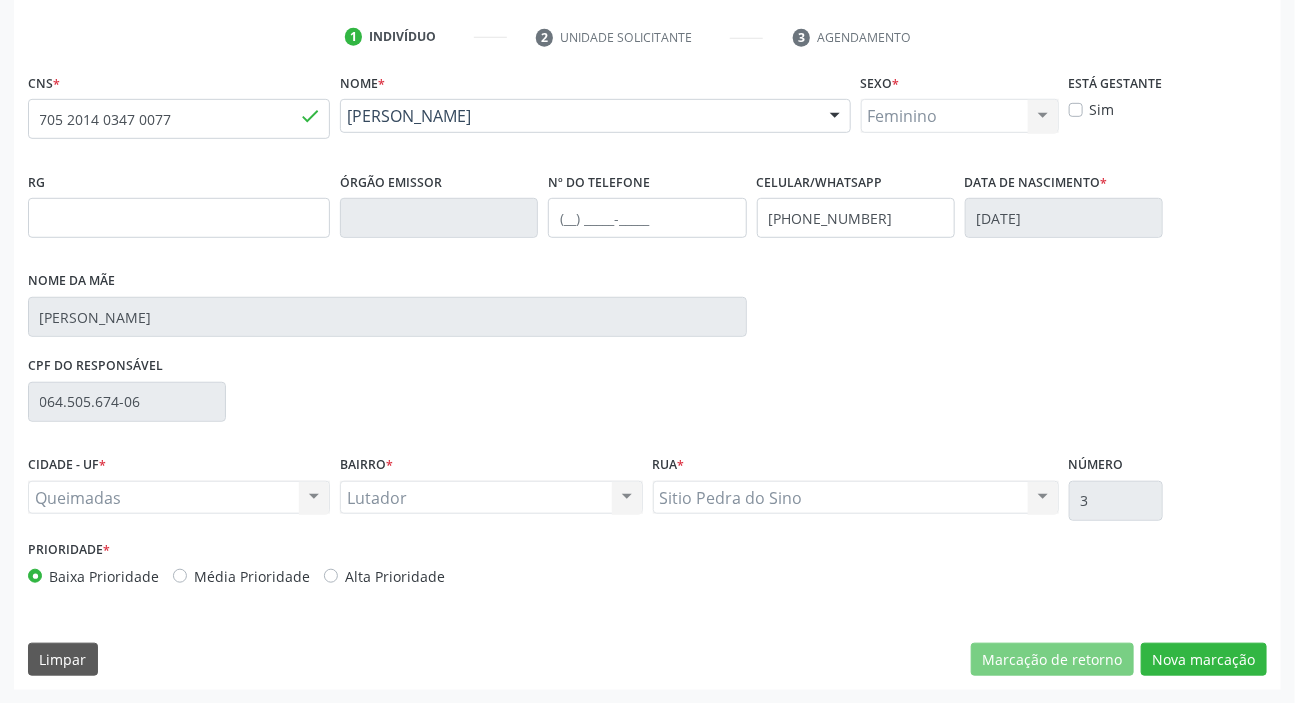 scroll, scrollTop: 201, scrollLeft: 0, axis: vertical 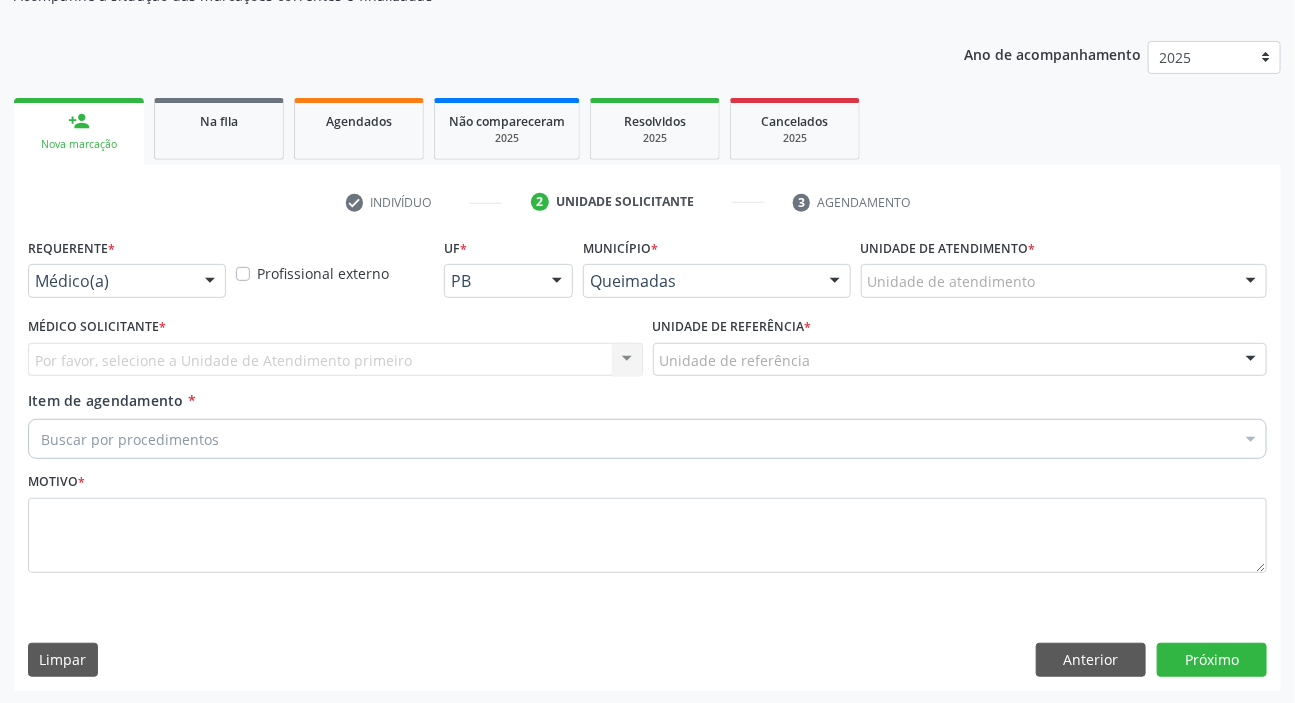 click on "Médico(a)" at bounding box center (127, 281) 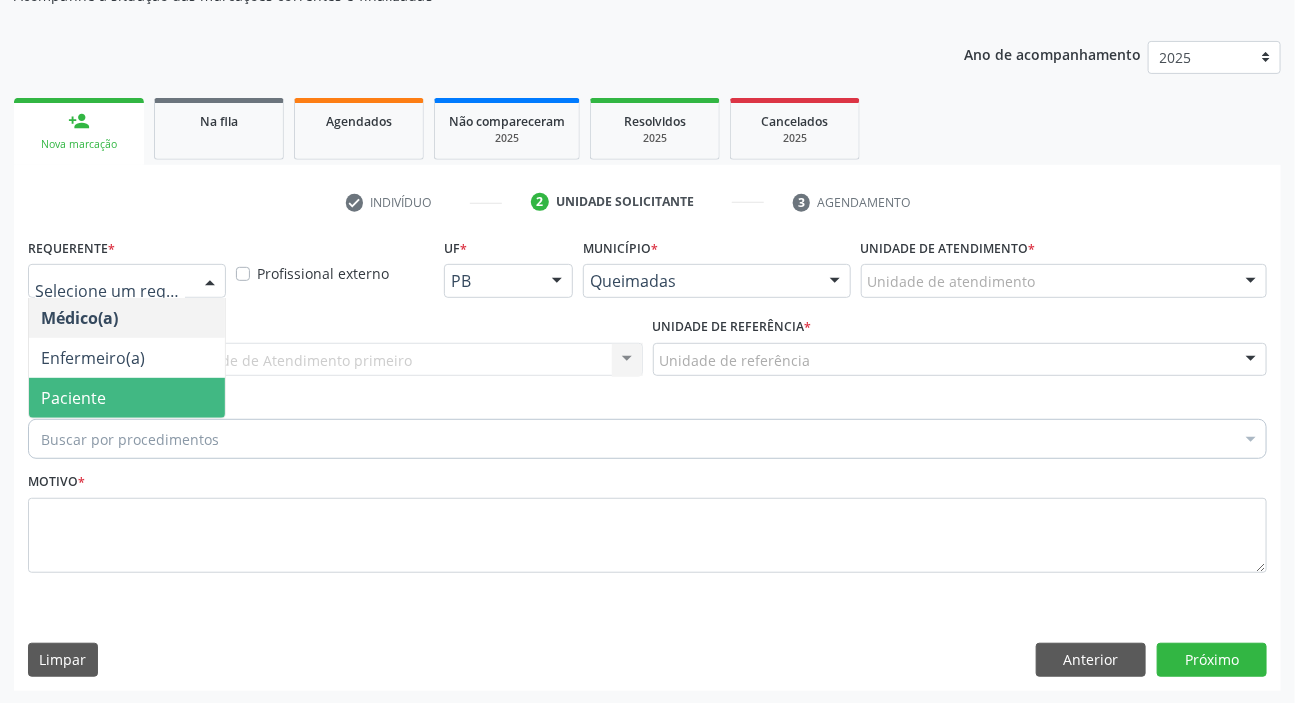 click on "Paciente" at bounding box center (73, 398) 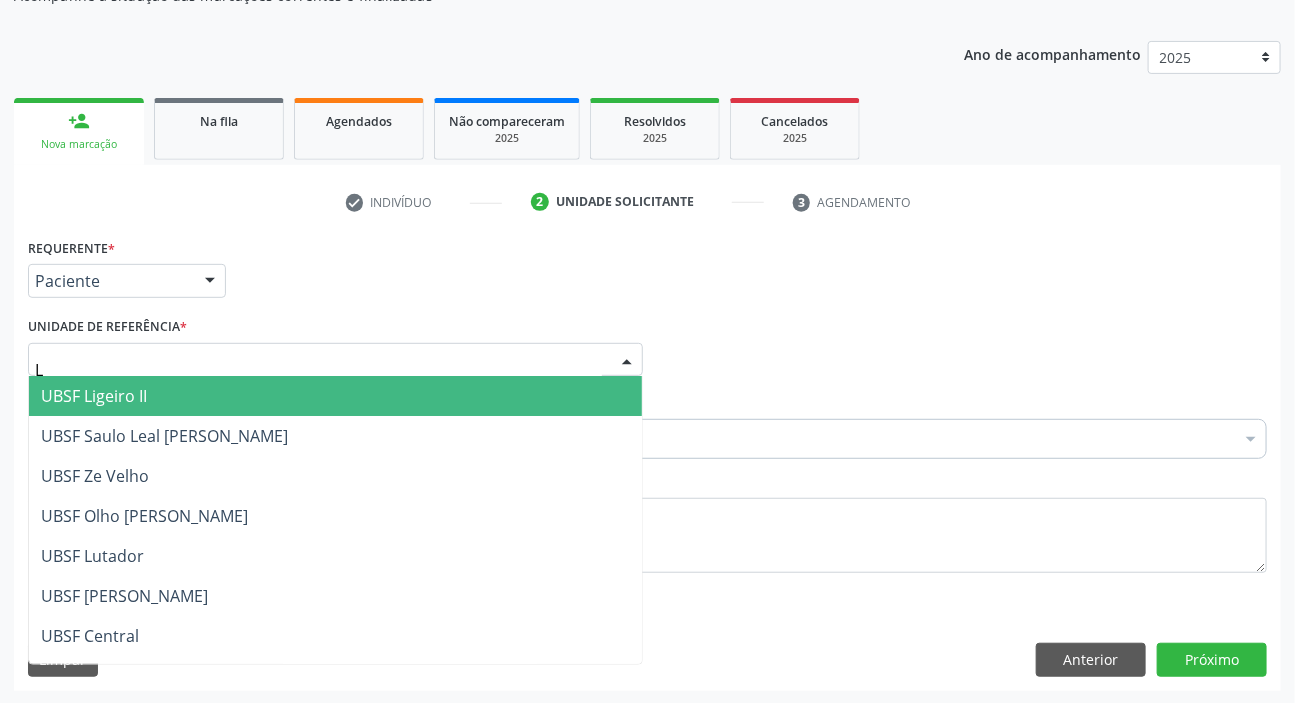 type on "LU" 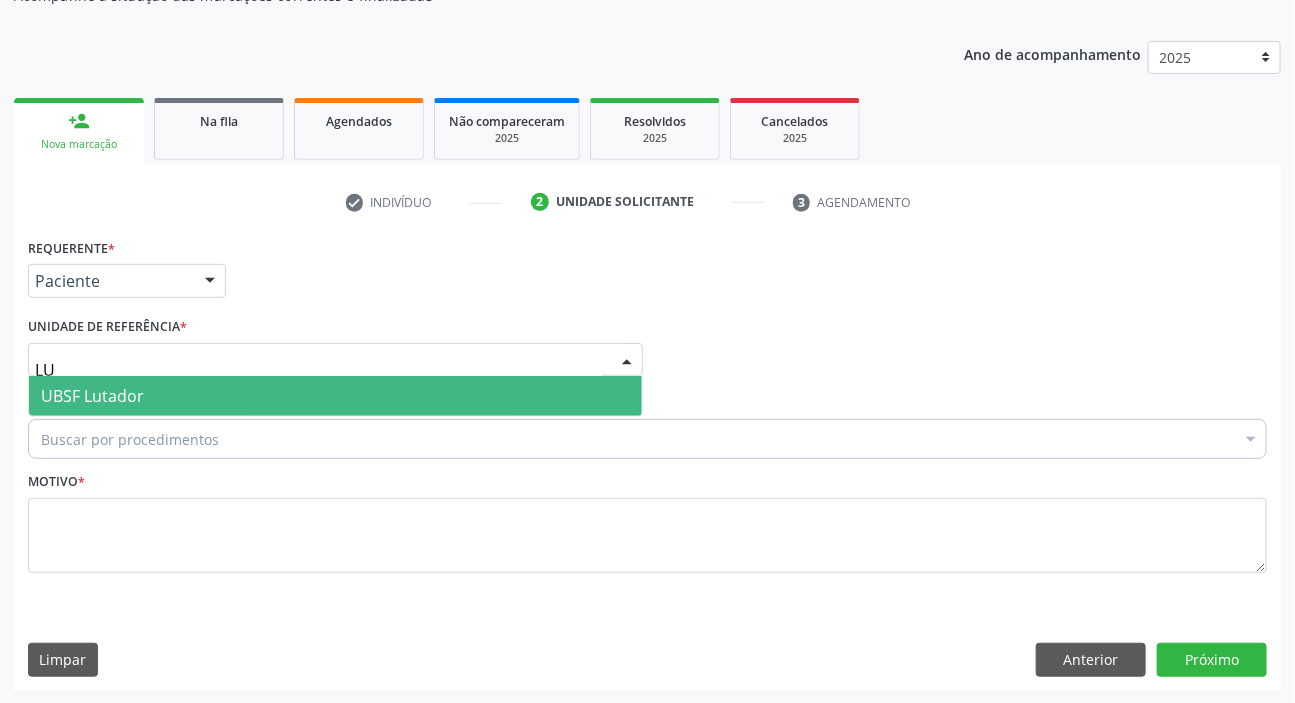 click on "UBSF Lutador" at bounding box center (92, 396) 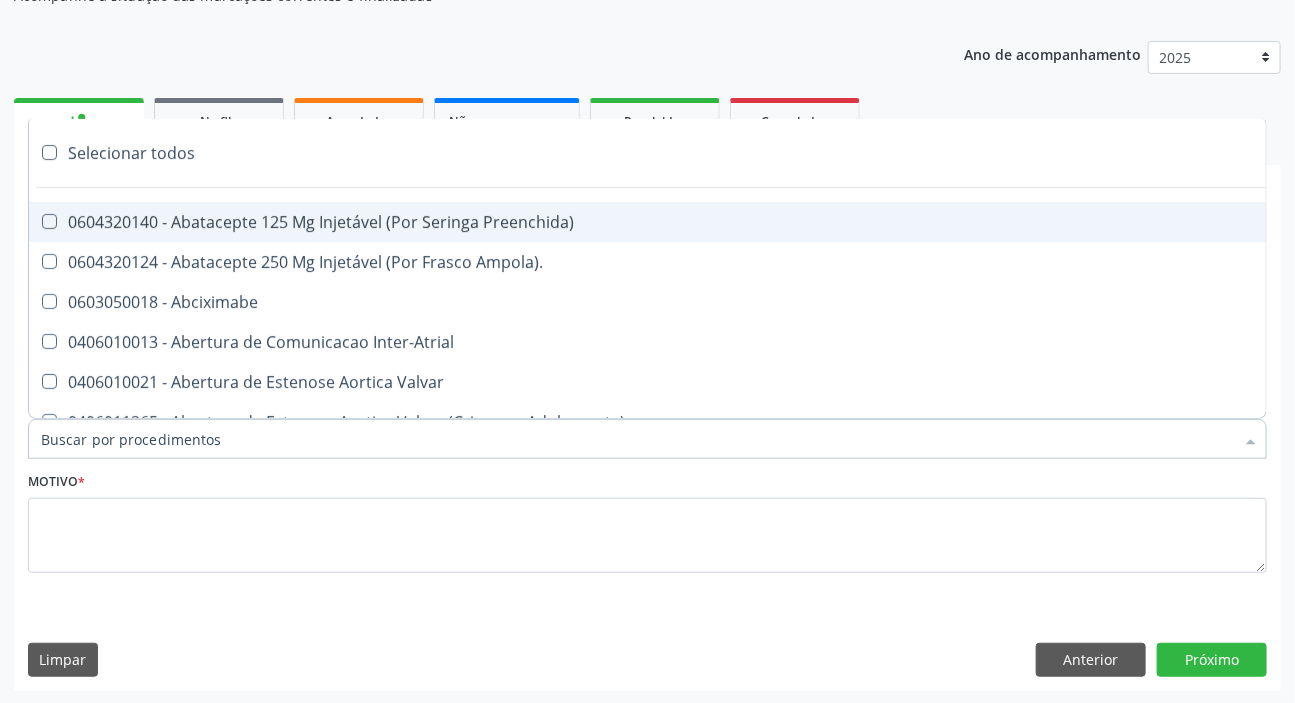 paste on "ABDOMEN TOTA" 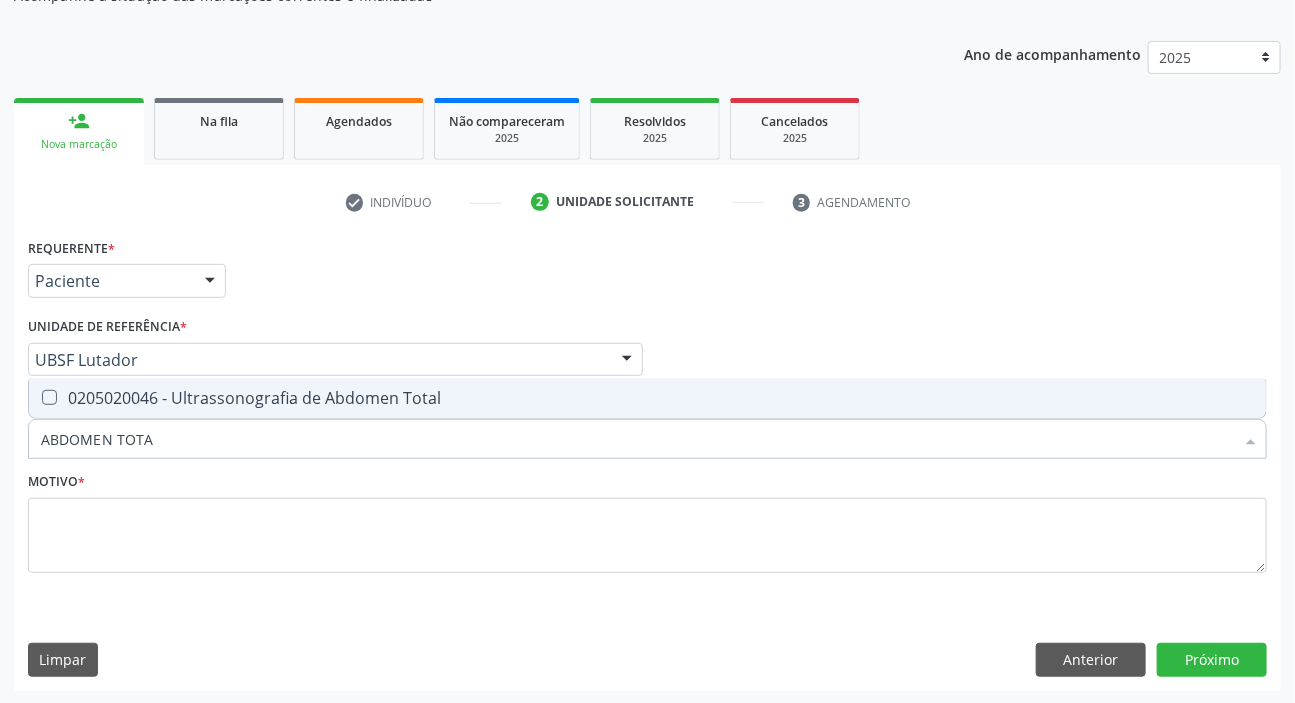 click on "0205020046 - Ultrassonografia de Abdomen Total" at bounding box center [647, 398] 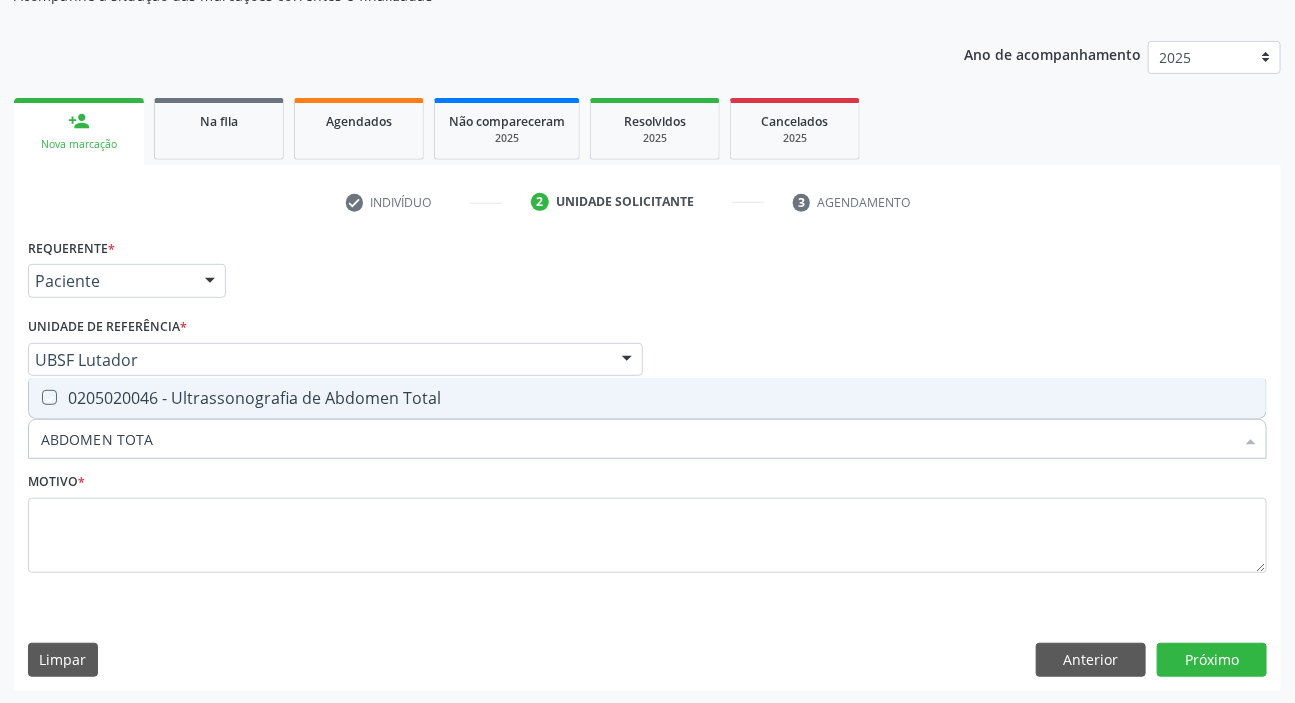 checkbox on "true" 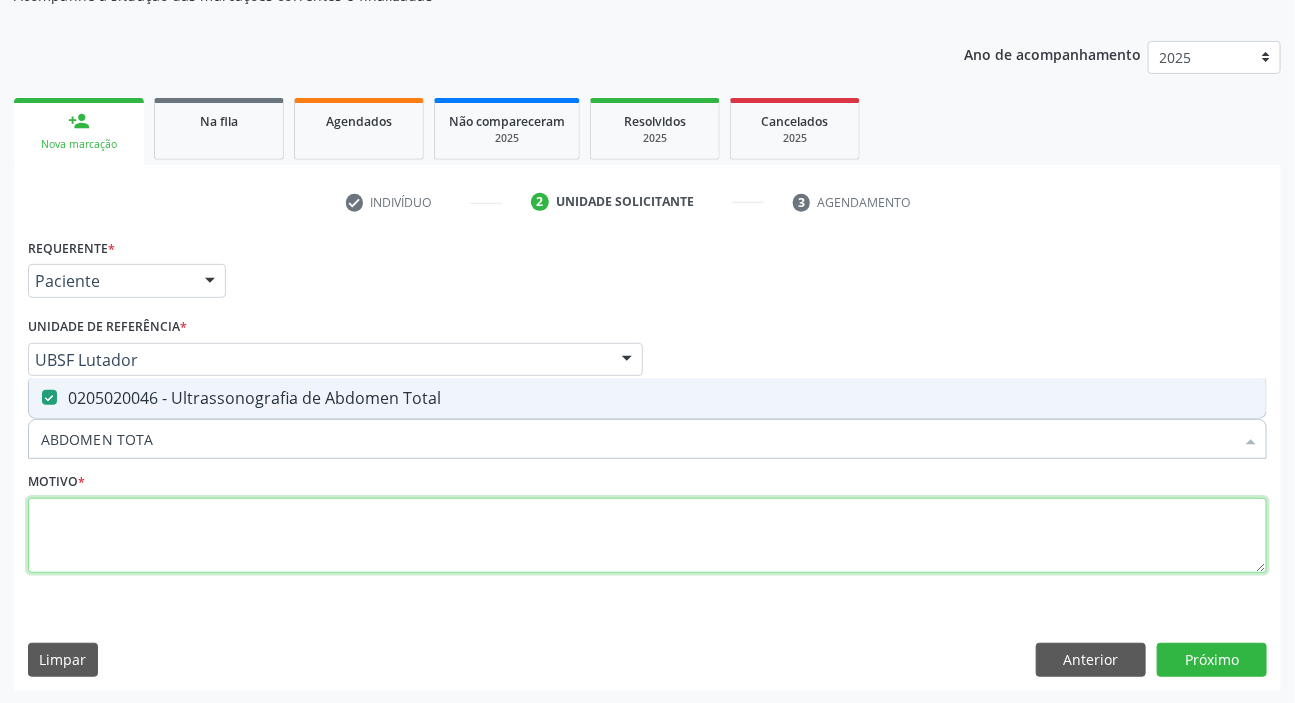 click at bounding box center [647, 536] 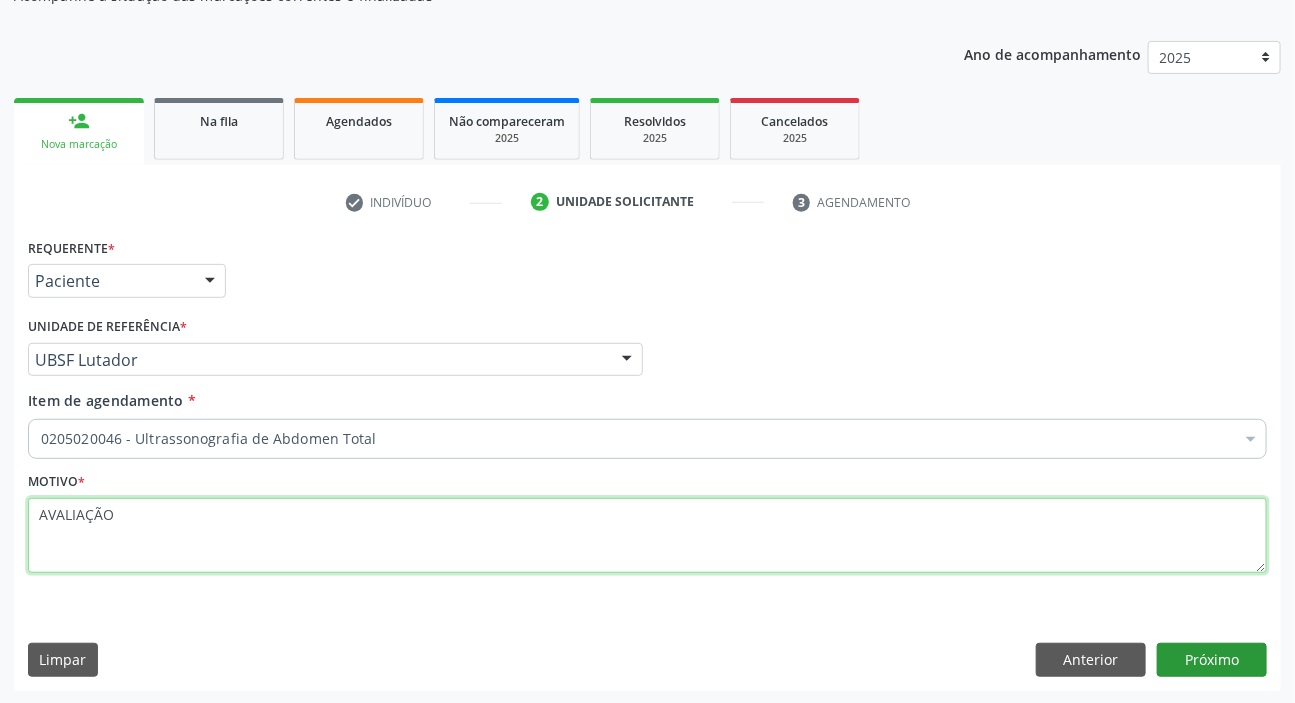 type on "AVALIAÇÃO" 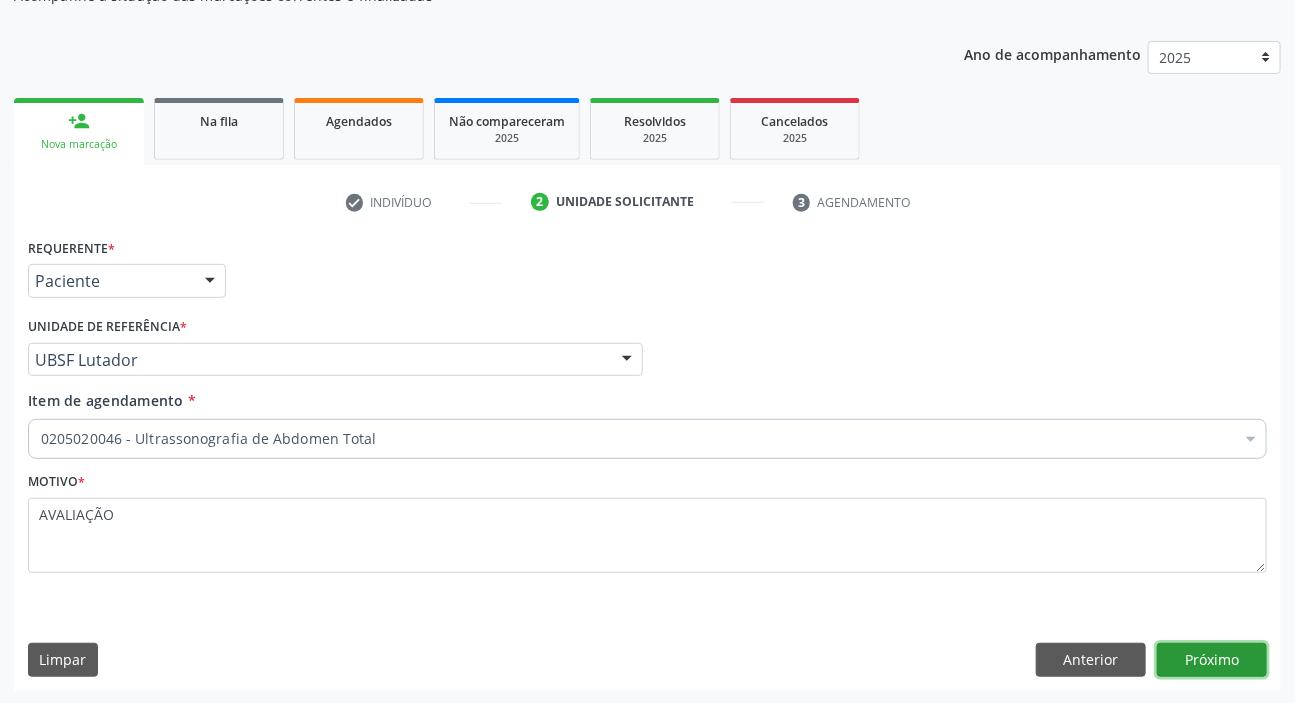 click on "Próximo" at bounding box center [1212, 660] 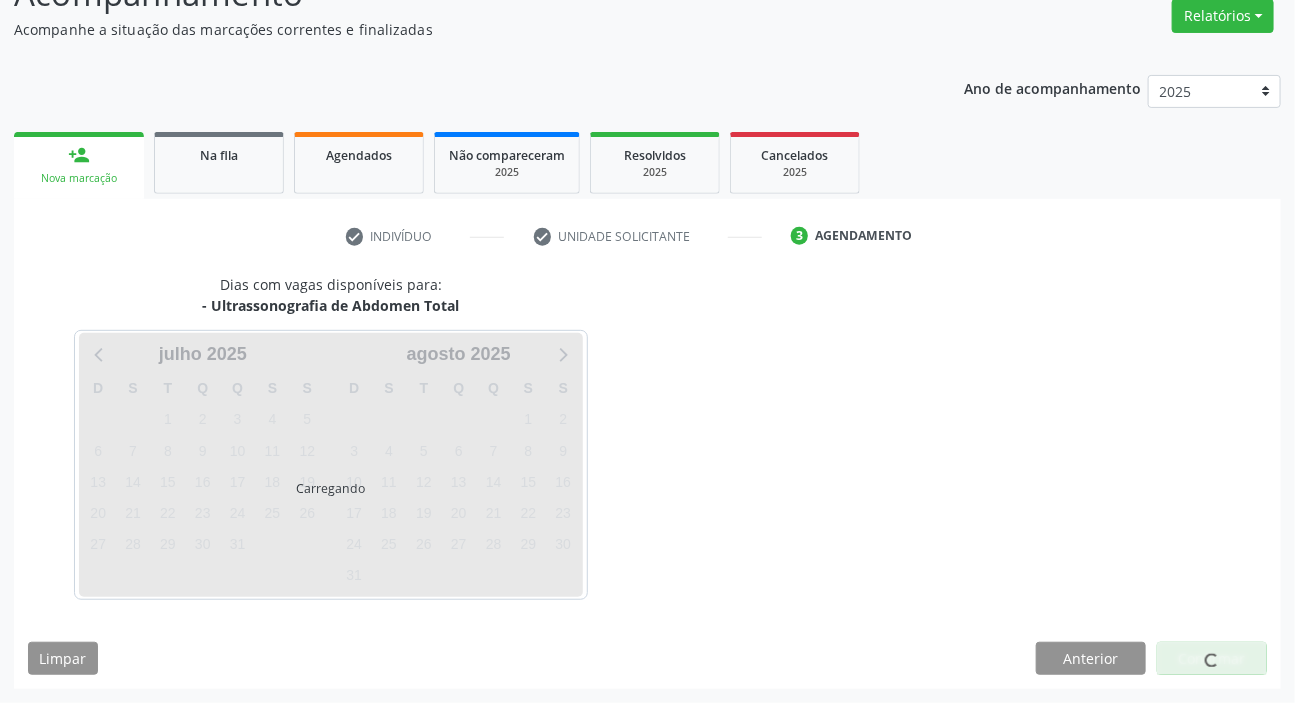 scroll, scrollTop: 166, scrollLeft: 0, axis: vertical 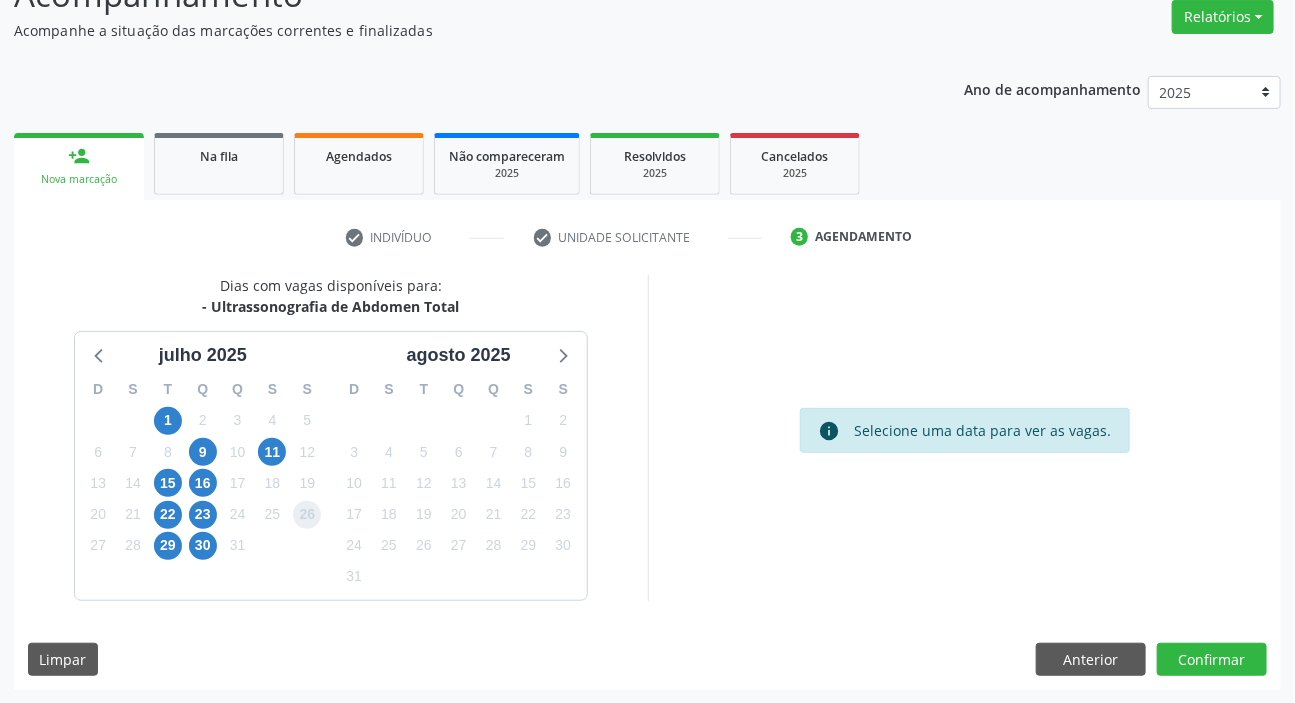 click on "26" at bounding box center [307, 515] 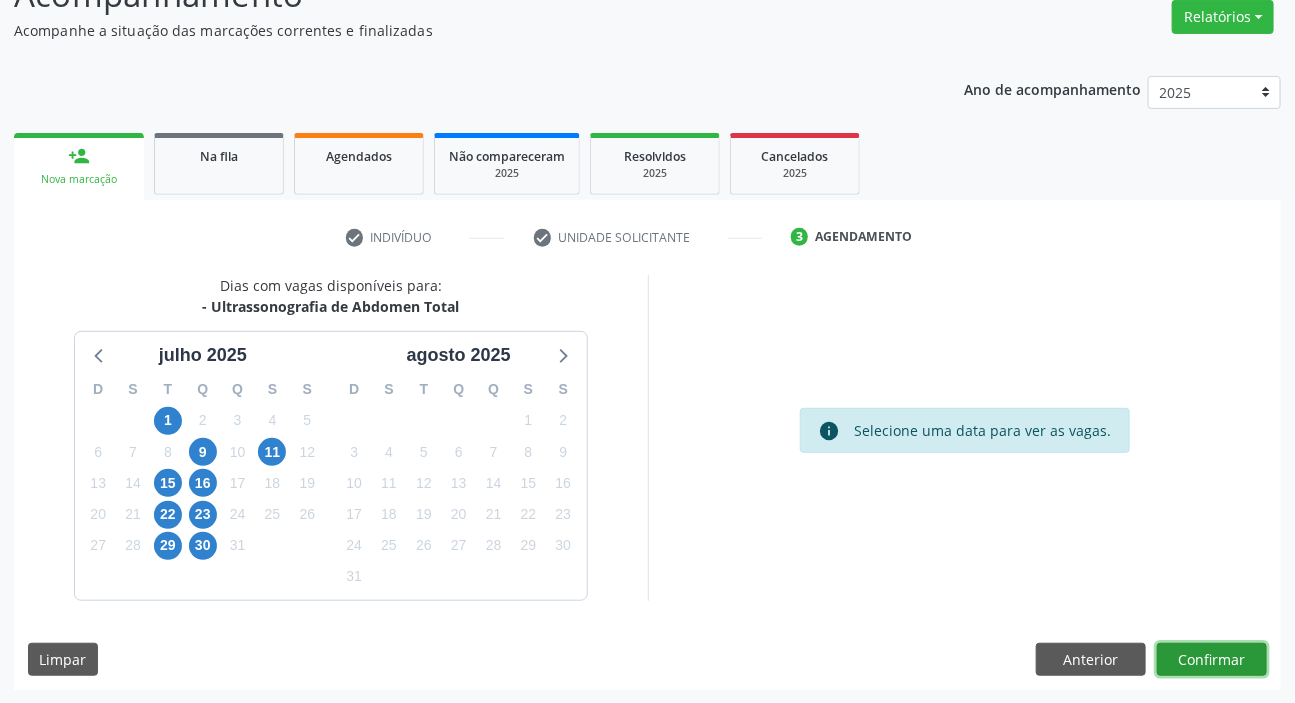 click on "Confirmar" at bounding box center (1212, 660) 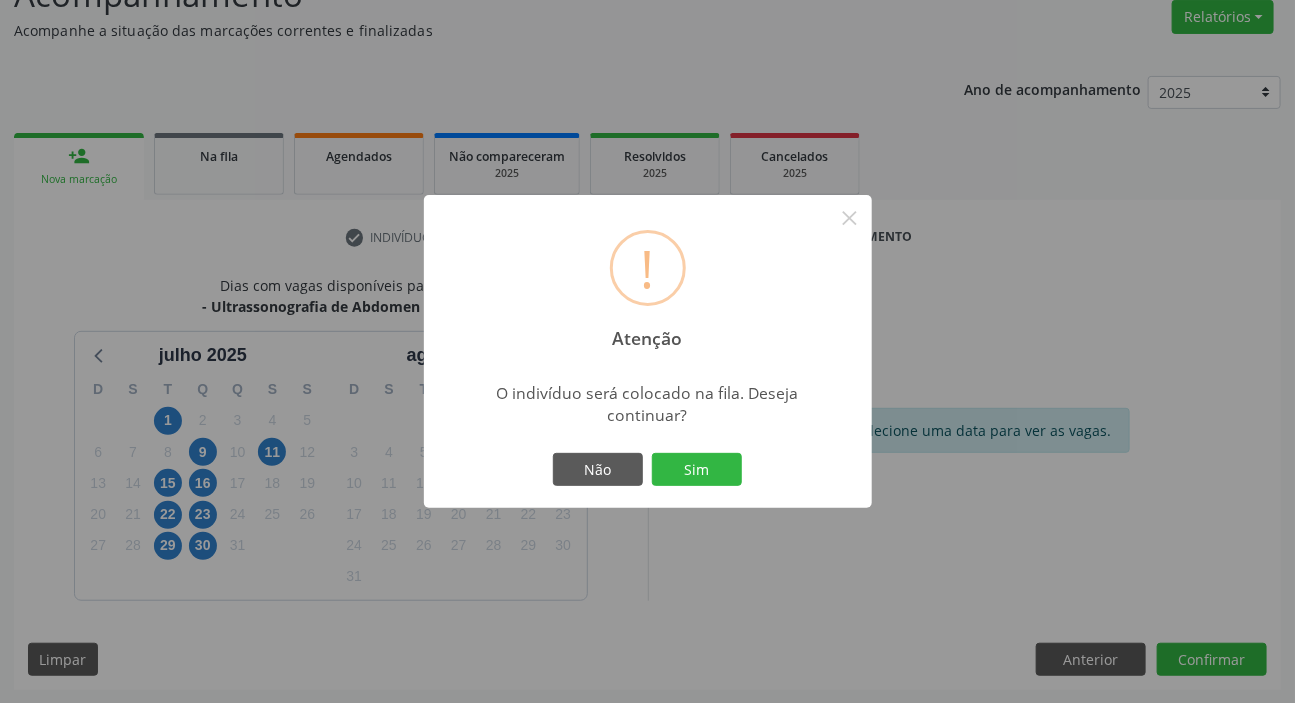 click on "Não Sim" at bounding box center (648, 470) 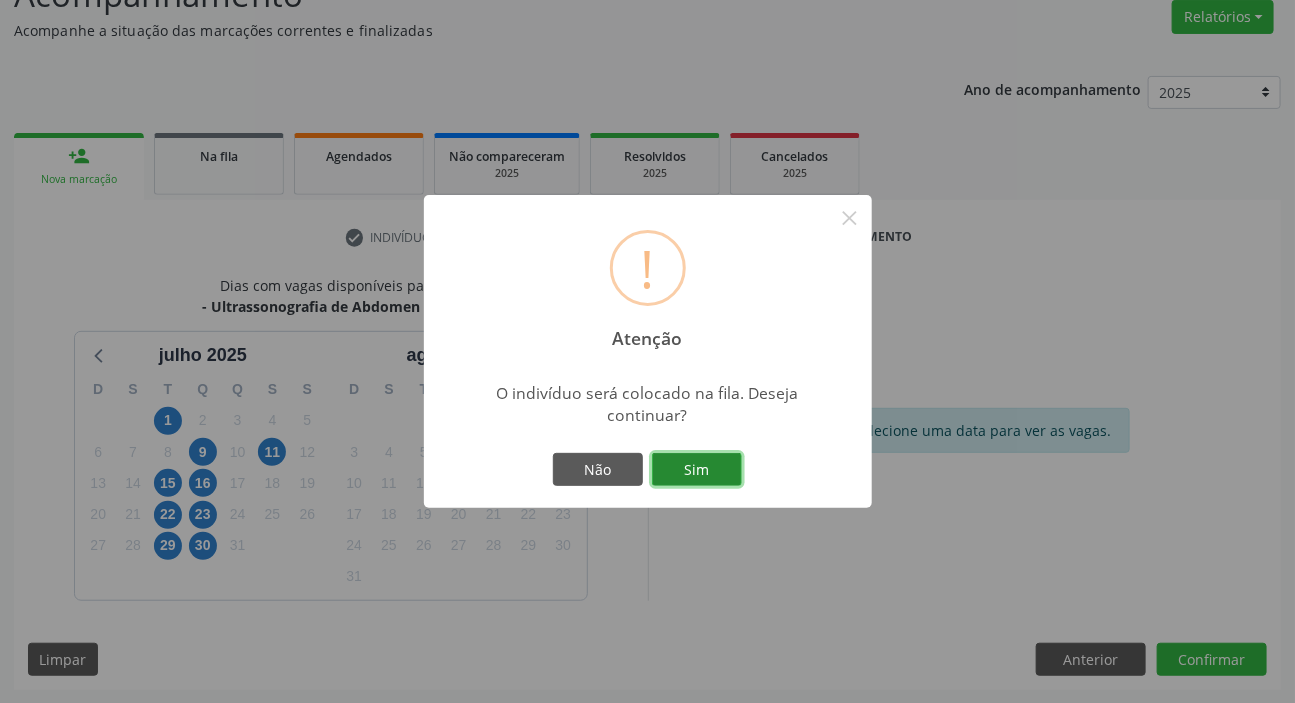 click on "Sim" at bounding box center (697, 470) 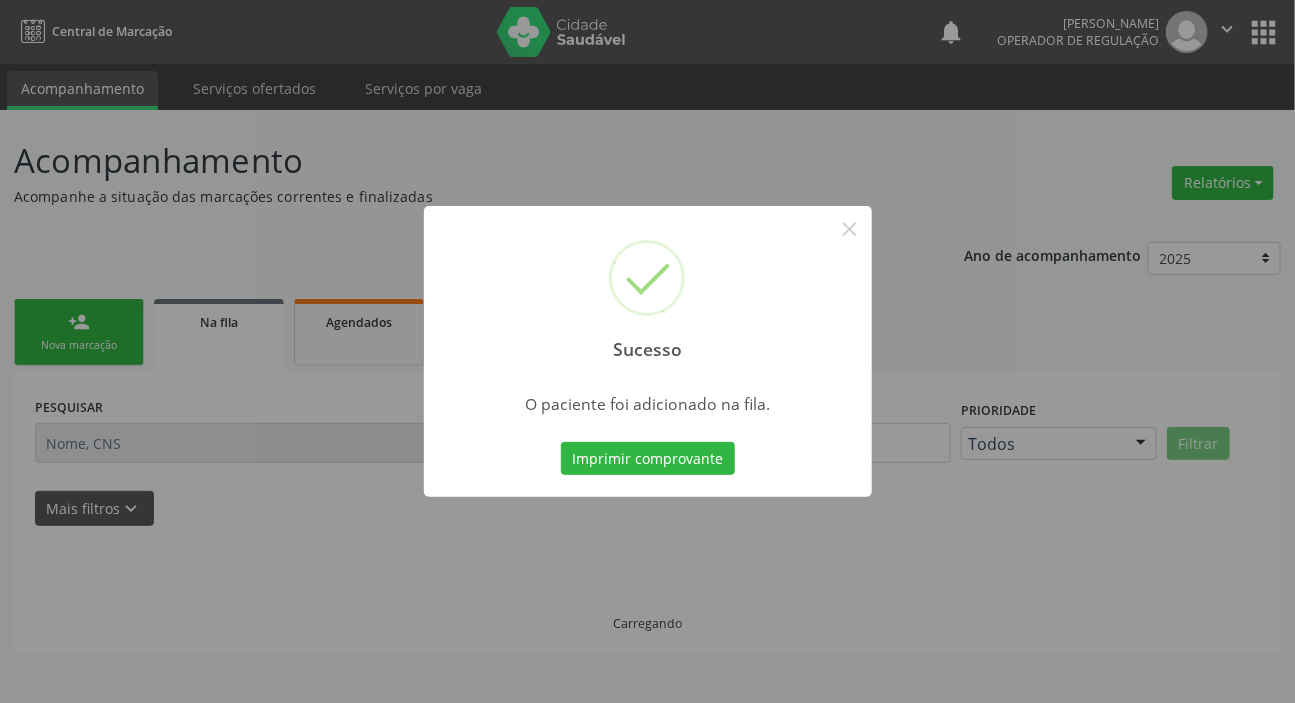 scroll, scrollTop: 0, scrollLeft: 0, axis: both 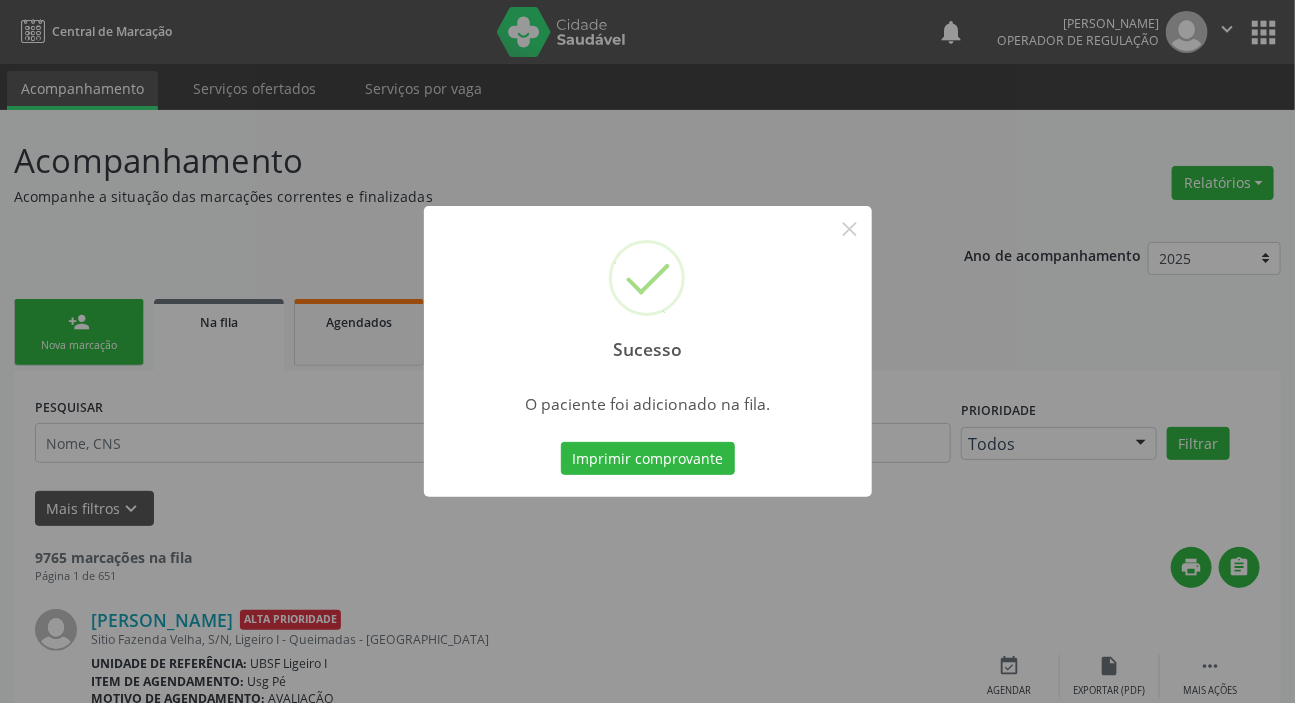 click on "Sucesso × O paciente foi adicionado na fila. Imprimir comprovante Cancel" at bounding box center (647, 351) 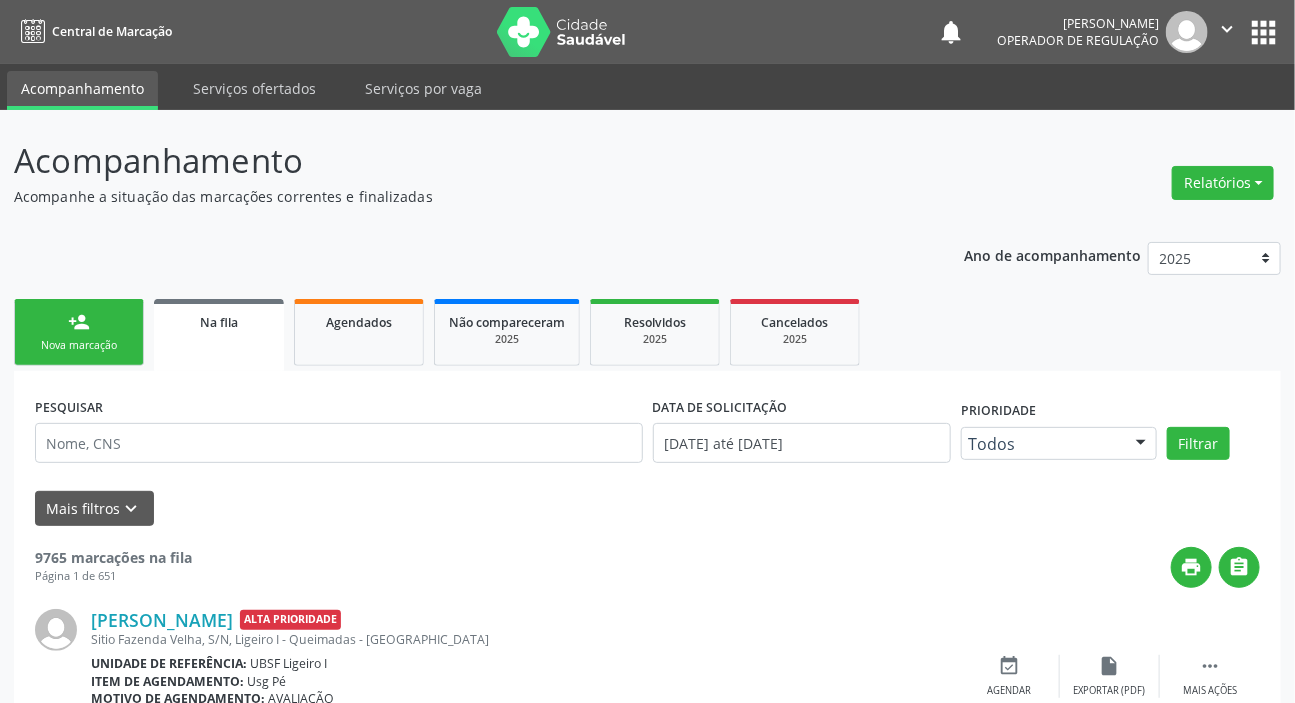 click on "Nova marcação" at bounding box center [79, 345] 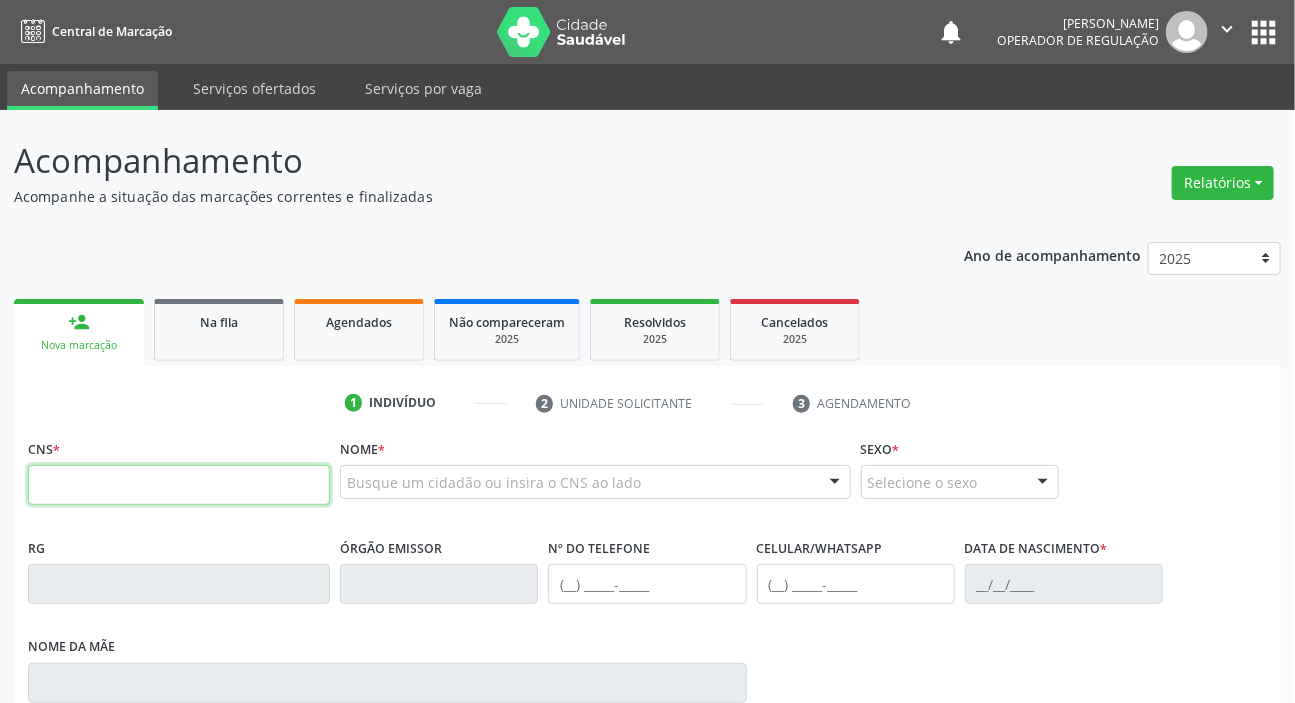 click at bounding box center [179, 485] 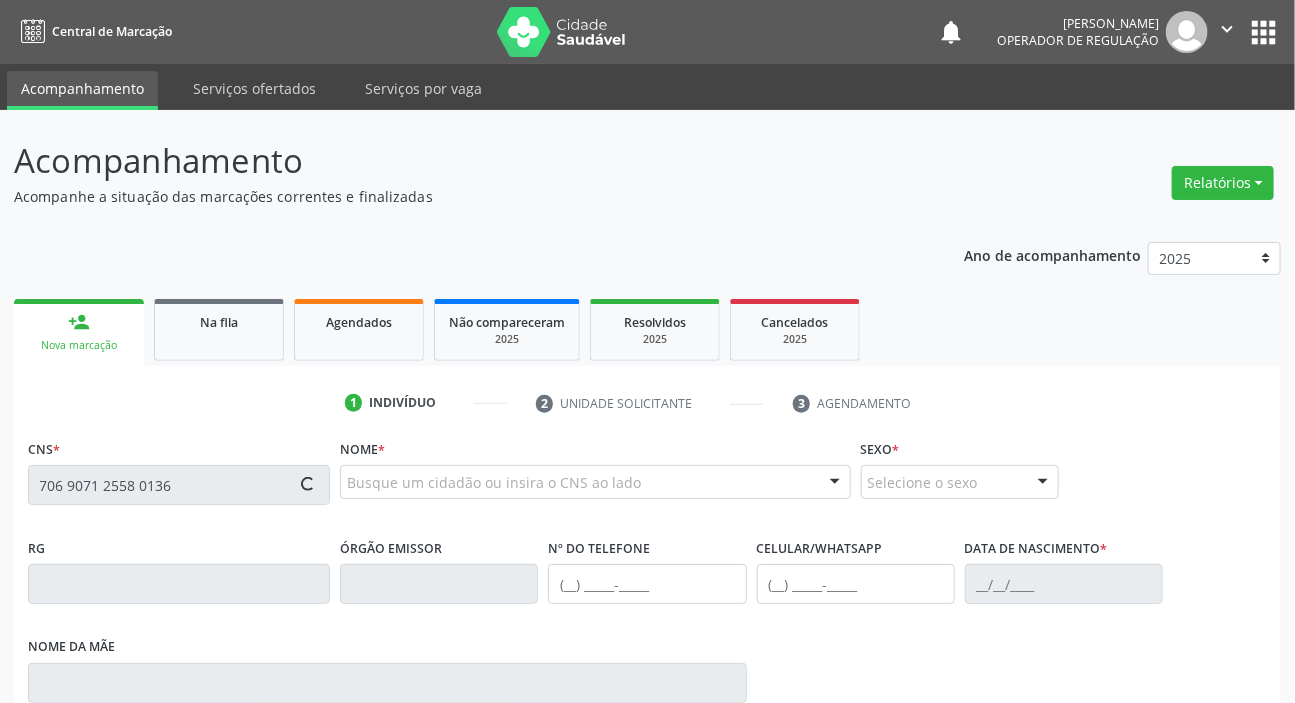 type on "706 9071 2558 0136" 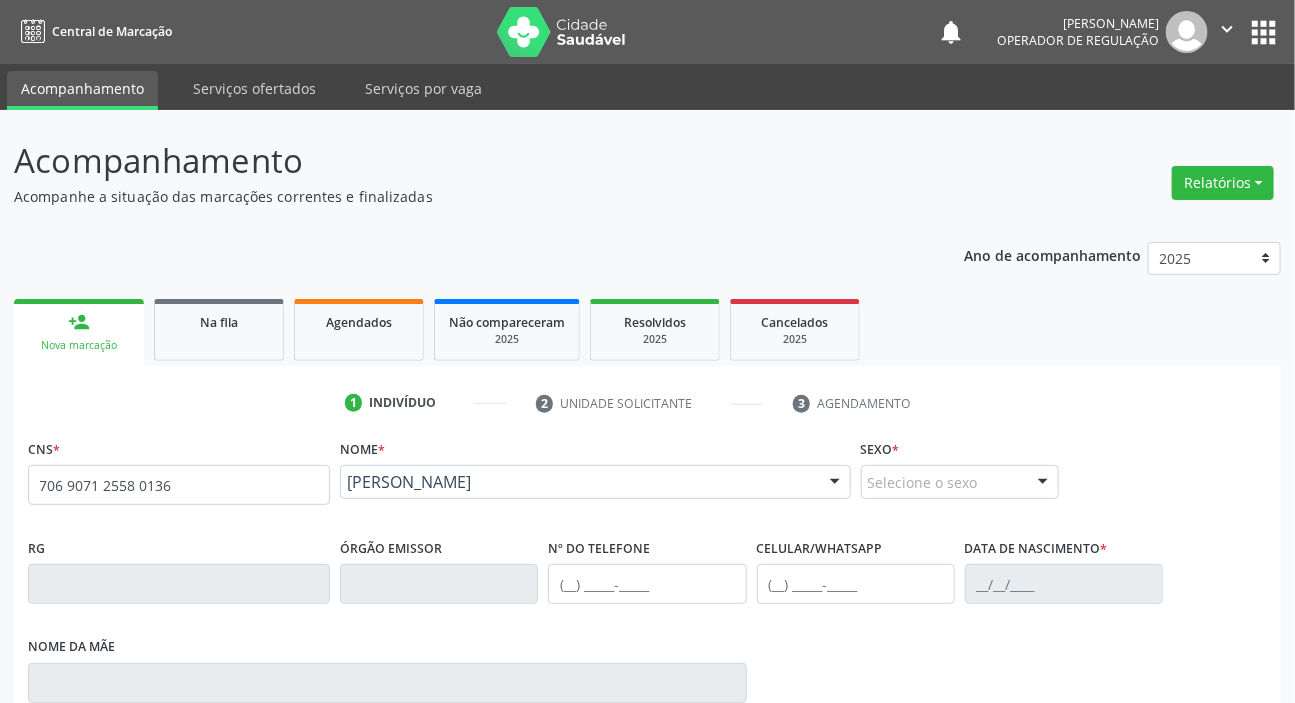 scroll, scrollTop: 363, scrollLeft: 0, axis: vertical 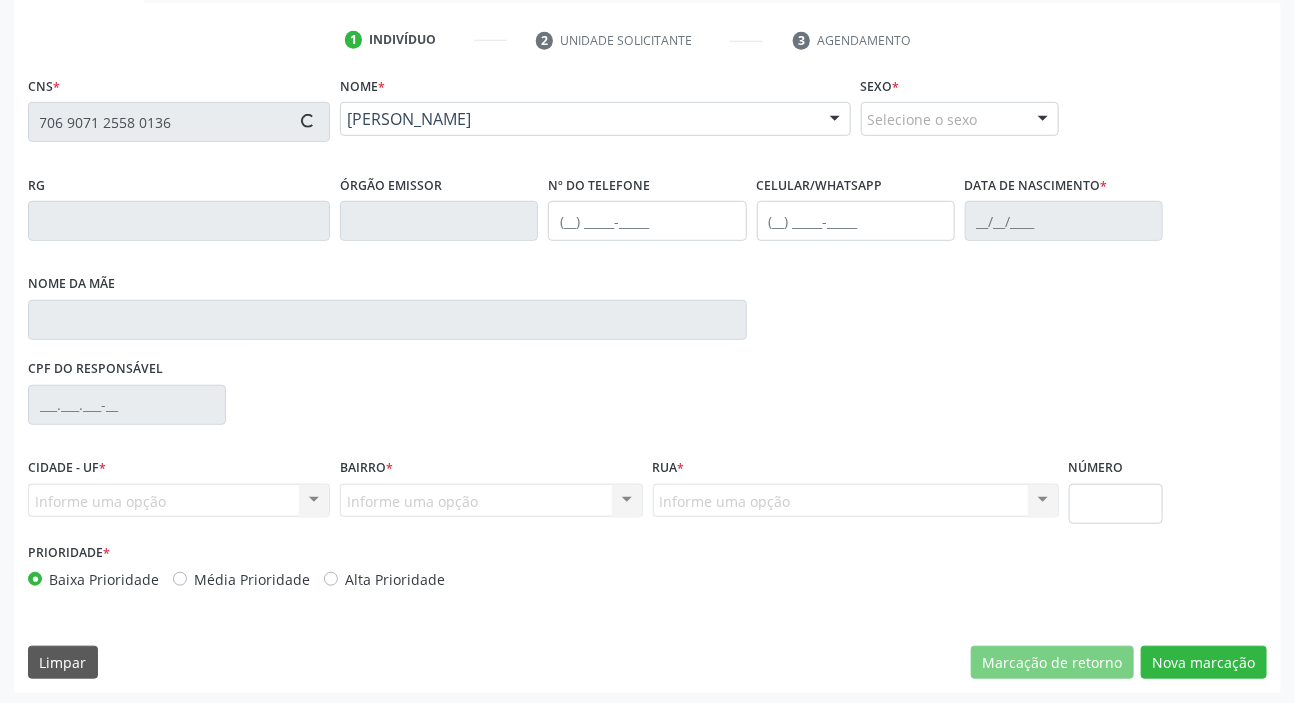 type on "[PHONE_NUMBER]" 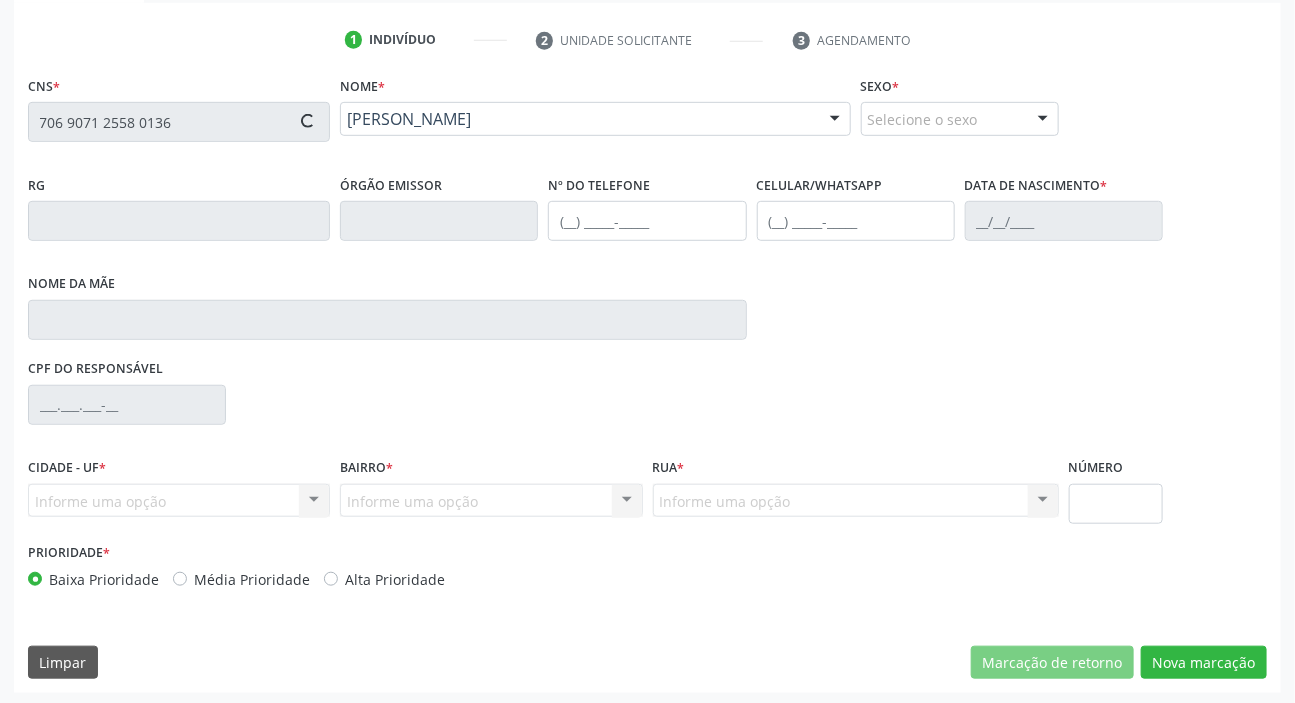 type on "[PHONE_NUMBER]" 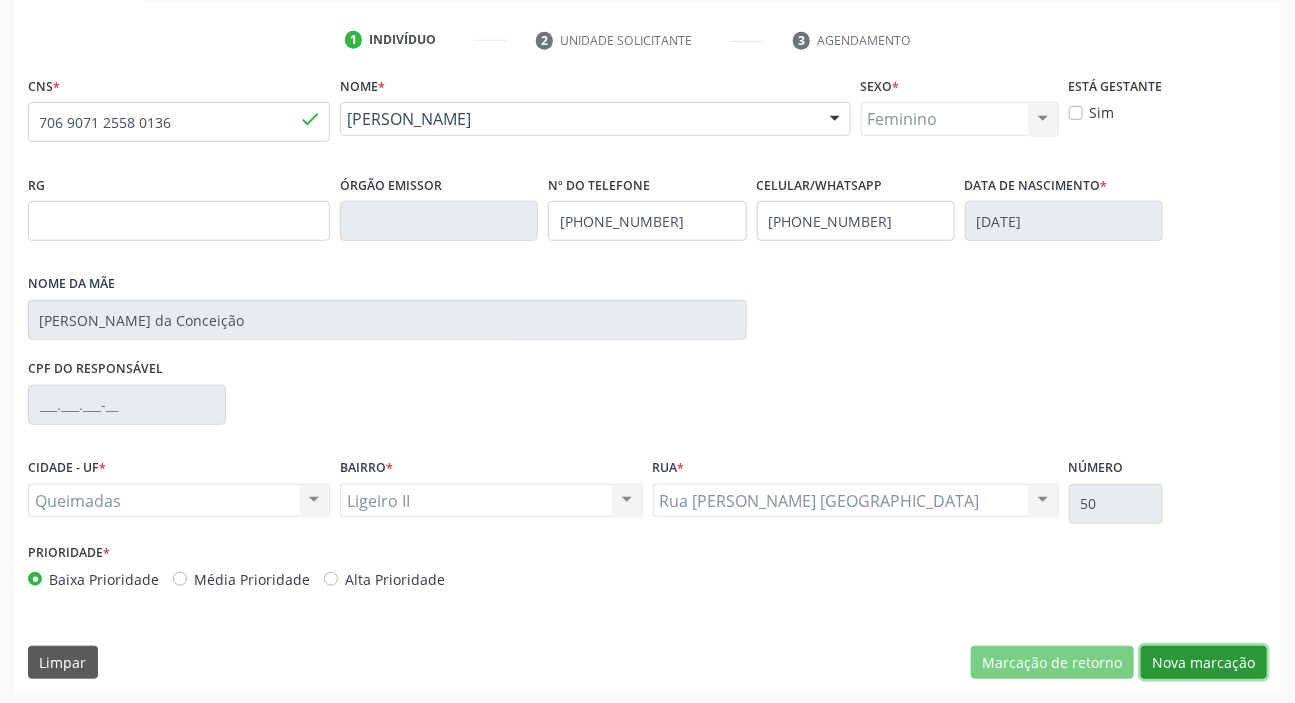click on "Nova marcação" at bounding box center (1204, 663) 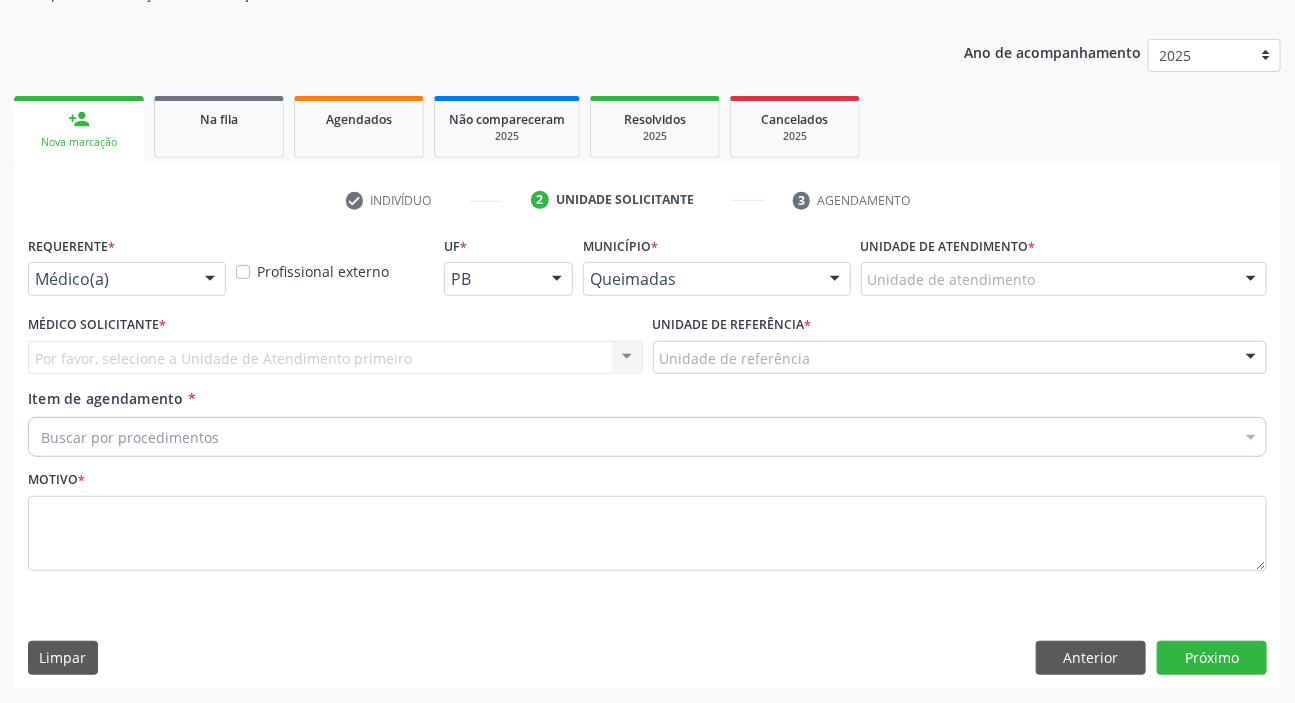scroll, scrollTop: 201, scrollLeft: 0, axis: vertical 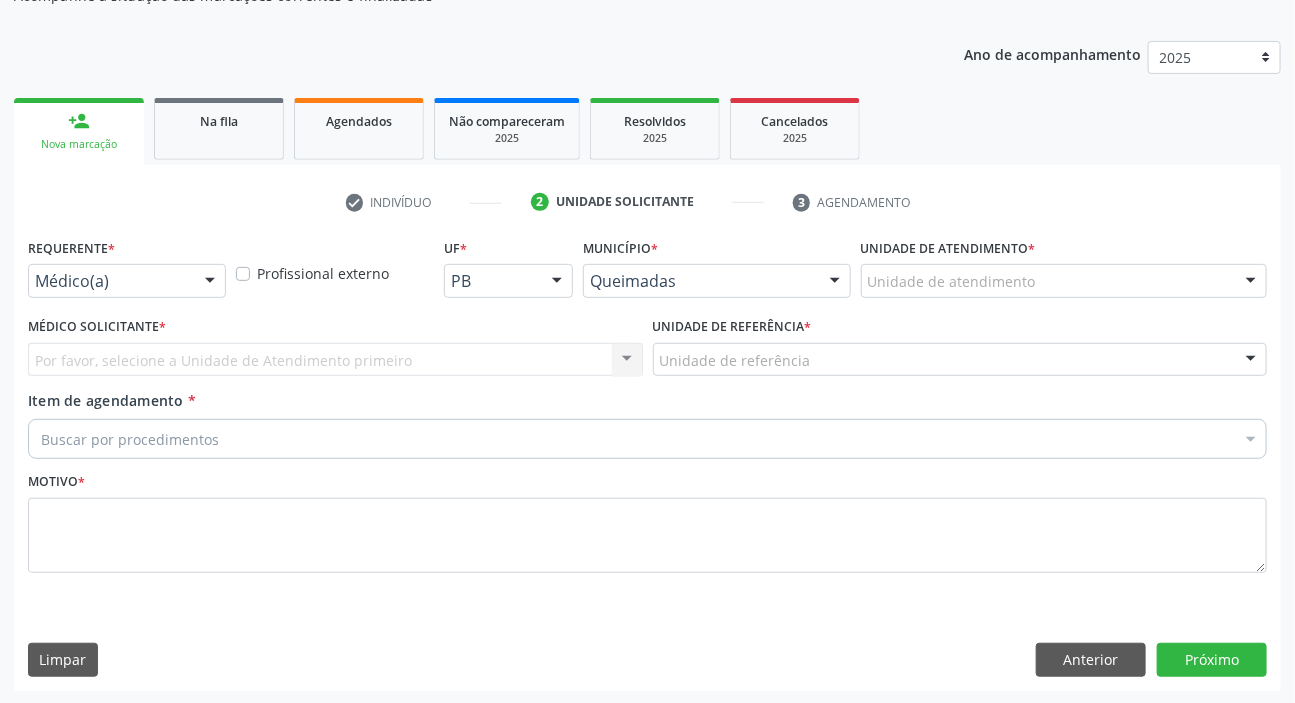 click on "Médico(a)" at bounding box center (127, 281) 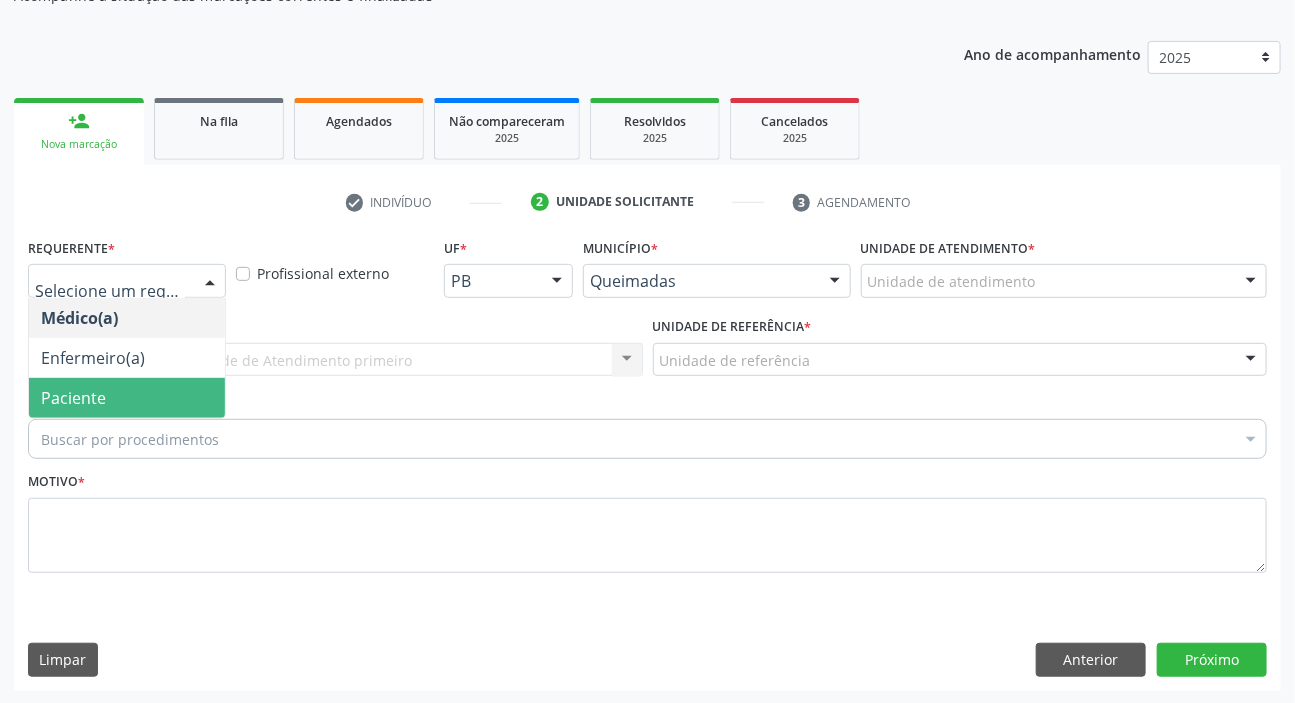 click on "Paciente" at bounding box center (127, 398) 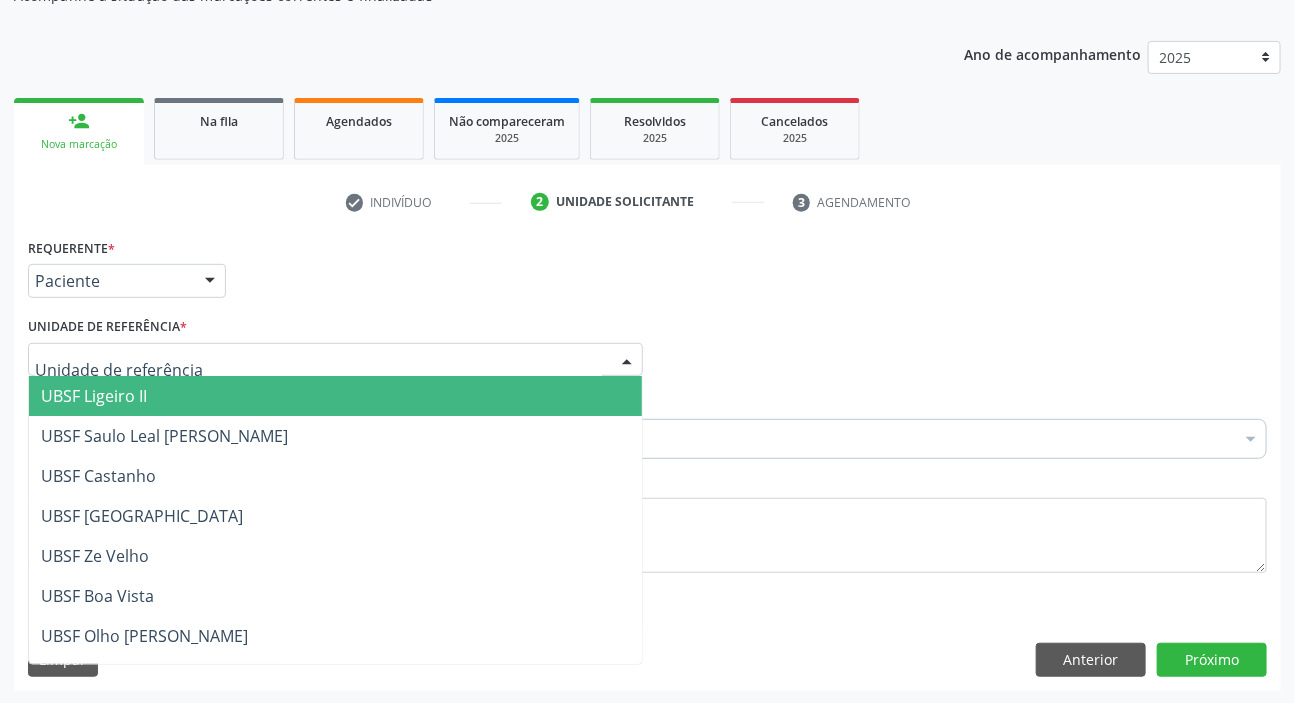 drag, startPoint x: 137, startPoint y: 392, endPoint x: 132, endPoint y: 411, distance: 19.646883 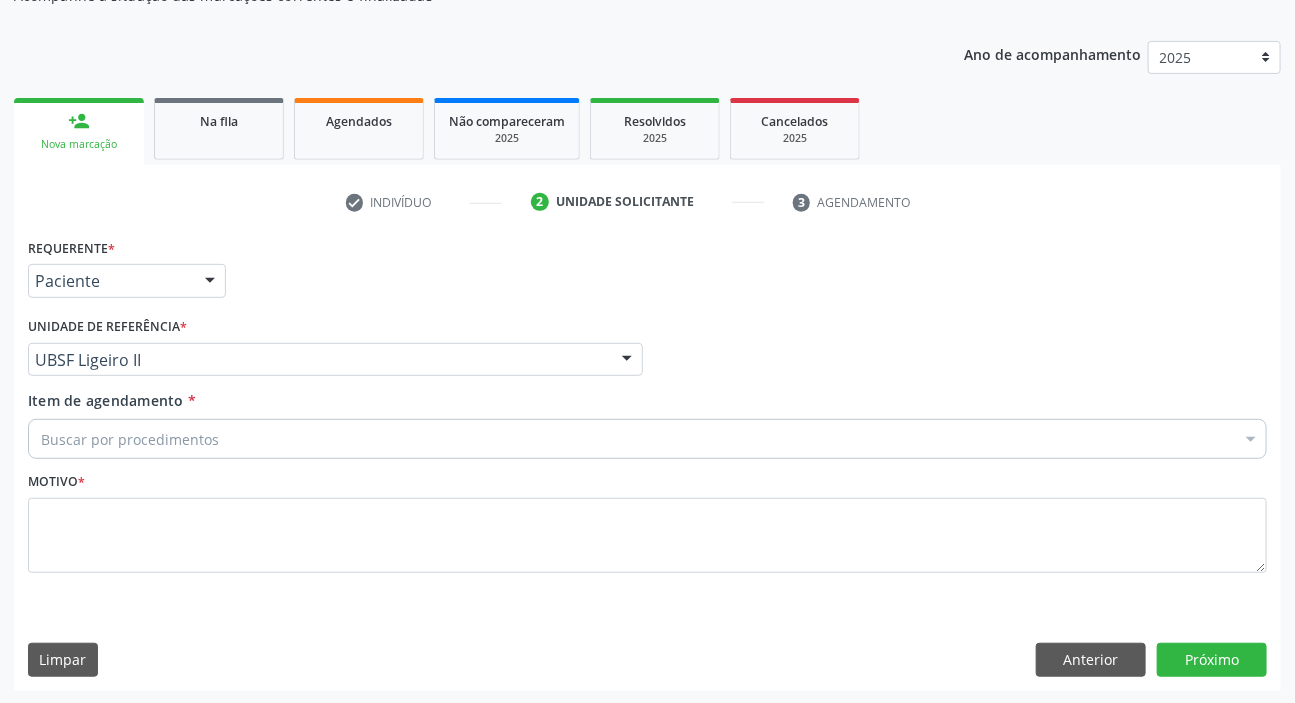 click on "Buscar por procedimentos" at bounding box center (647, 439) 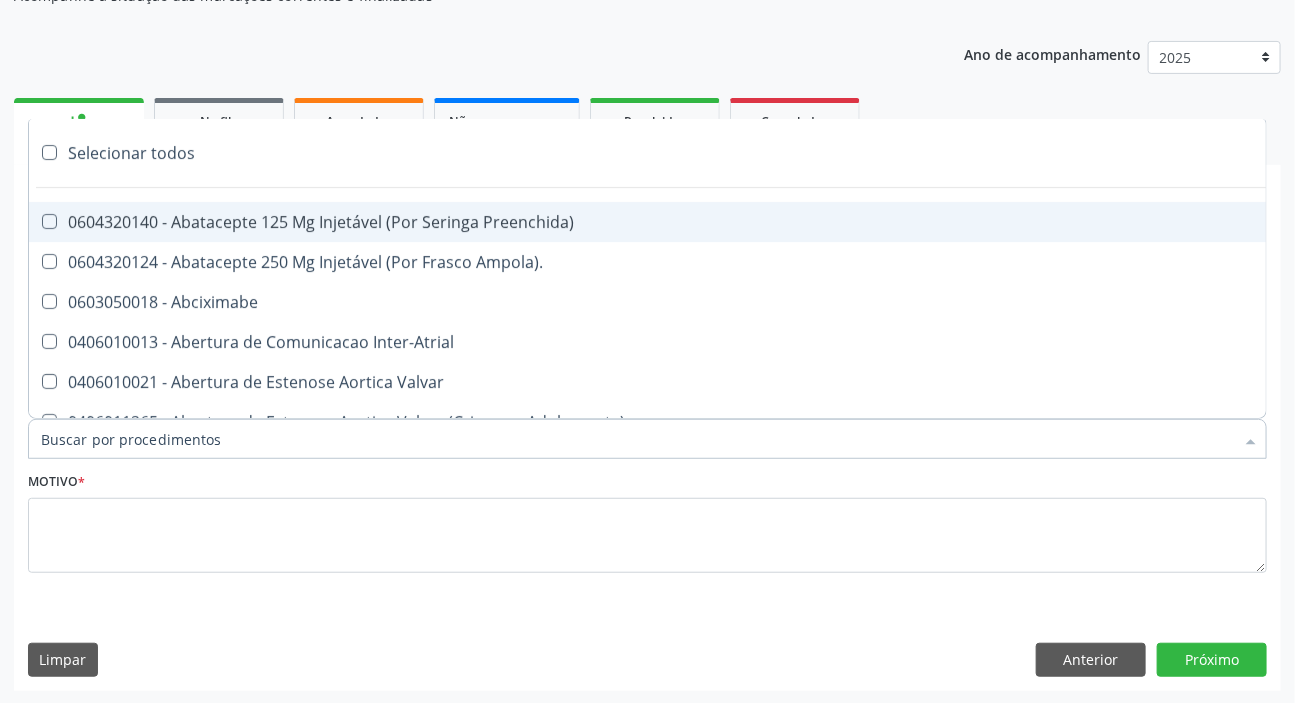 paste on "ABDOMEN TOTA" 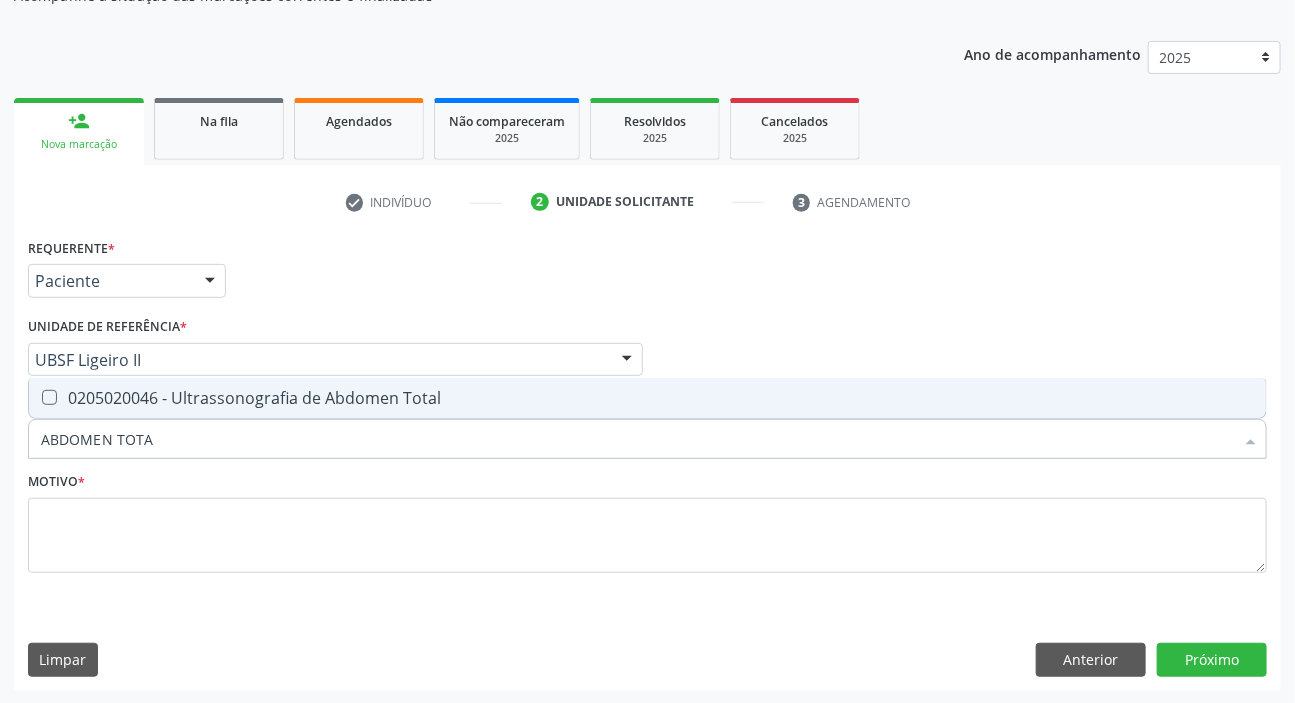 click on "0205020046 - Ultrassonografia de Abdomen Total" at bounding box center (647, 398) 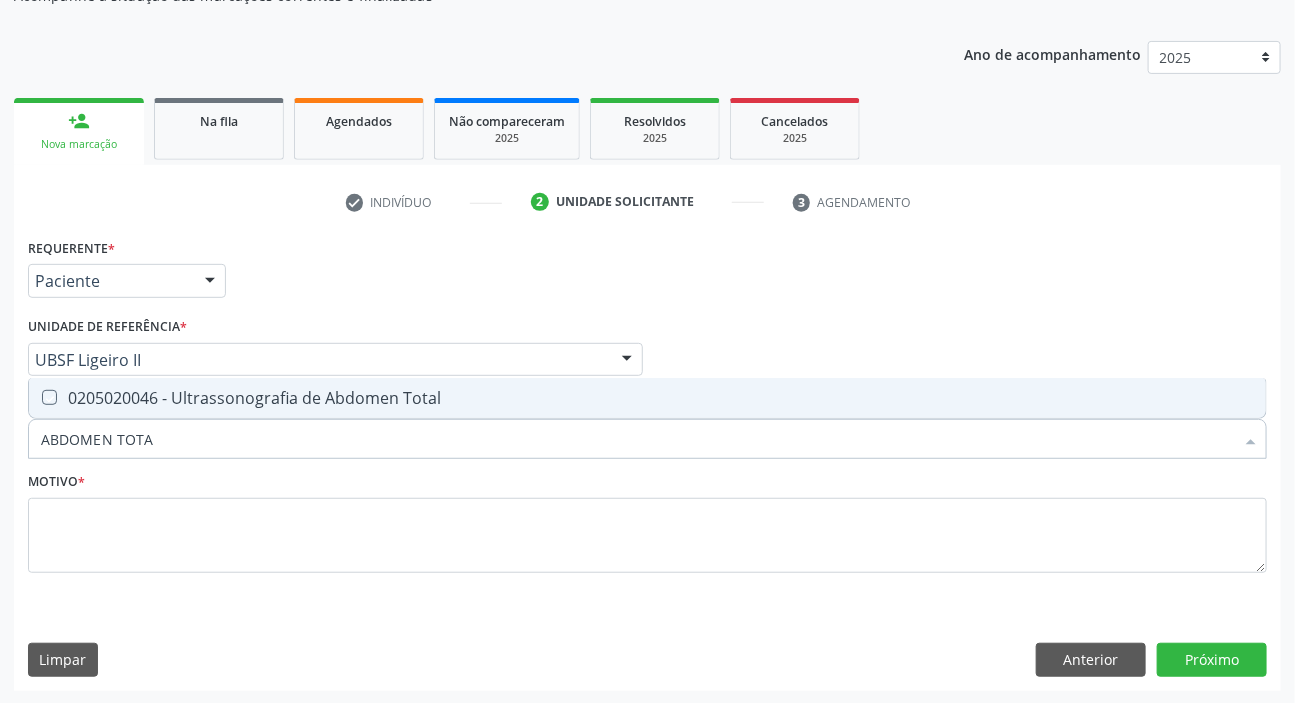 checkbox on "true" 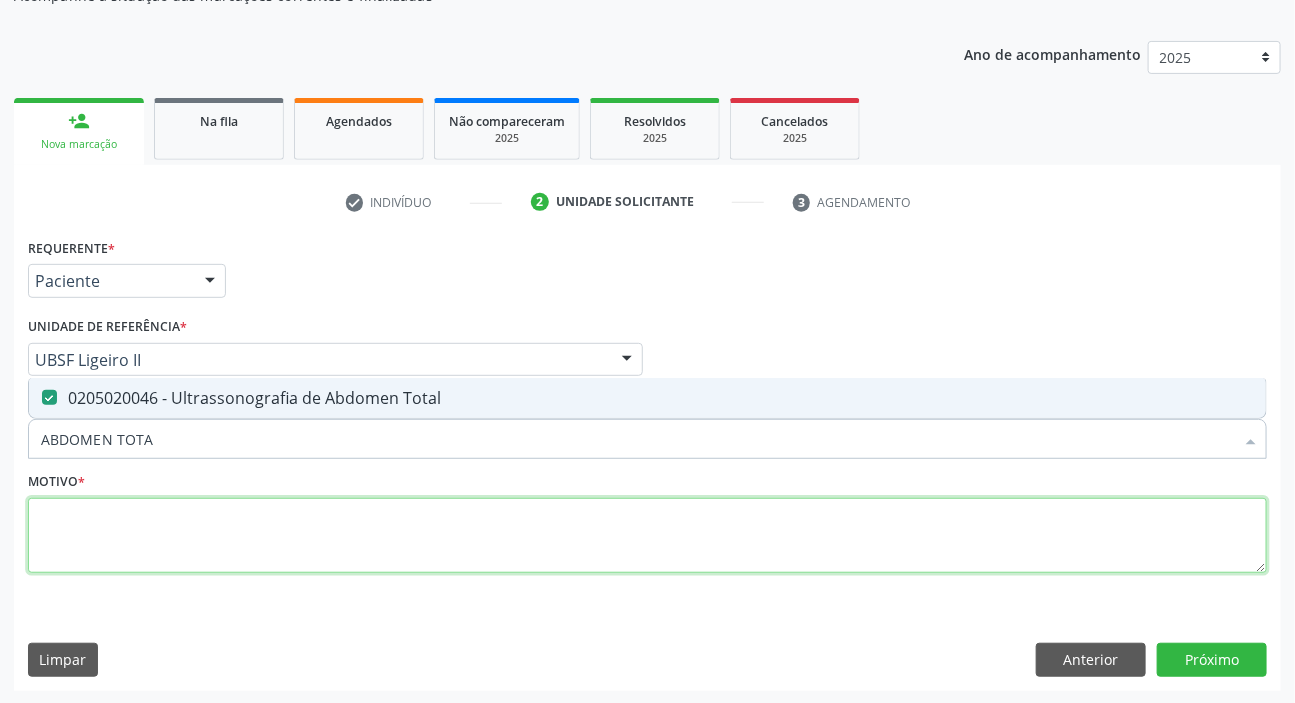 click at bounding box center [647, 536] 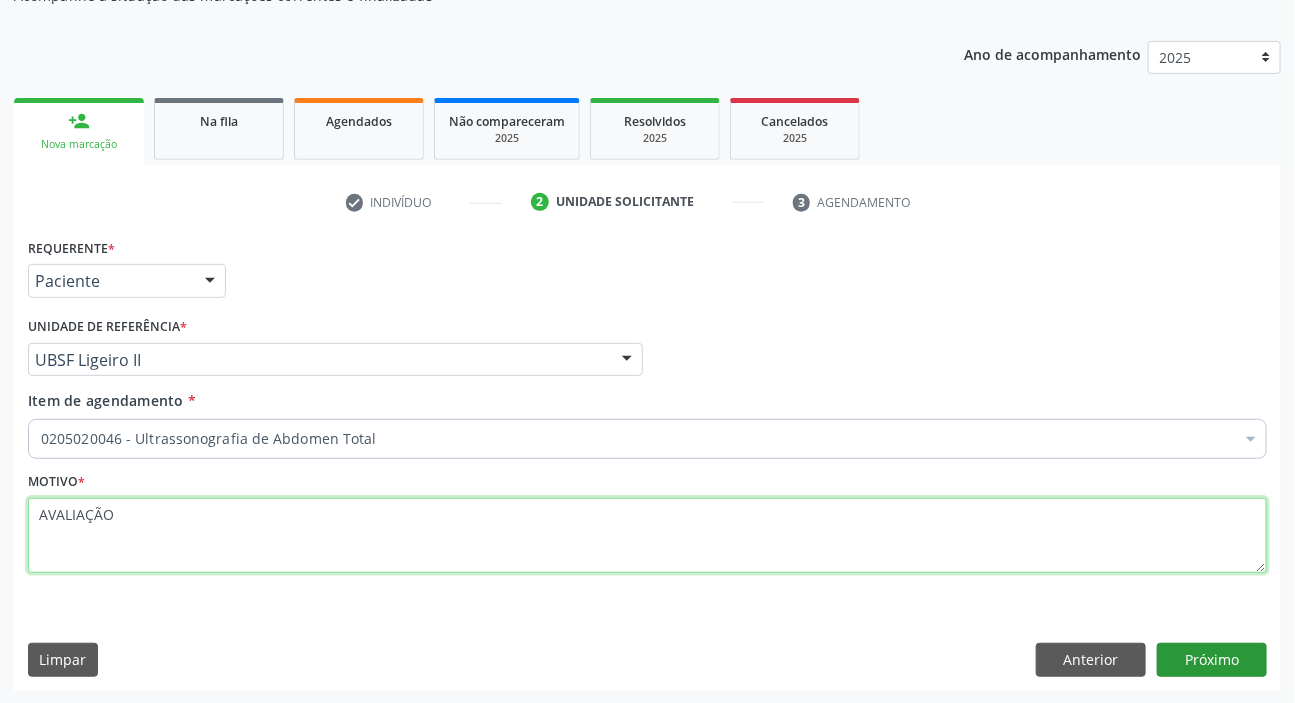 type on "AVALIAÇÃO" 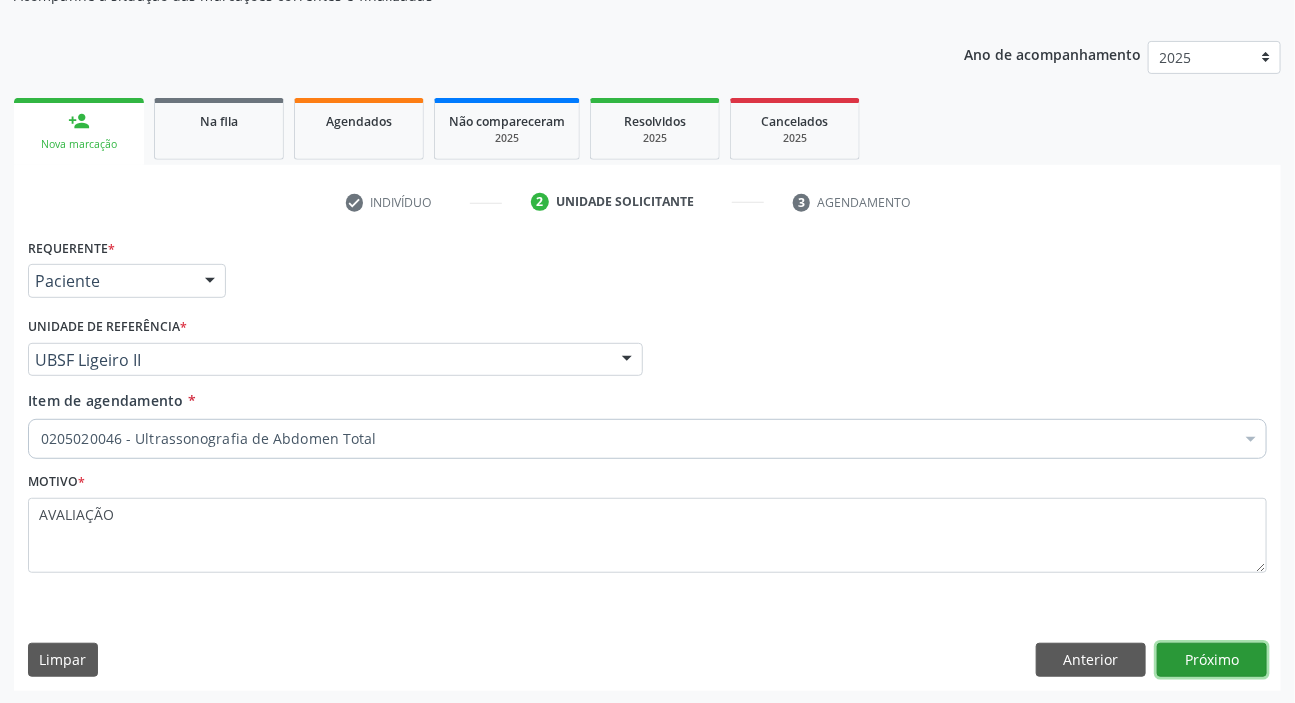 click on "Próximo" at bounding box center [1212, 660] 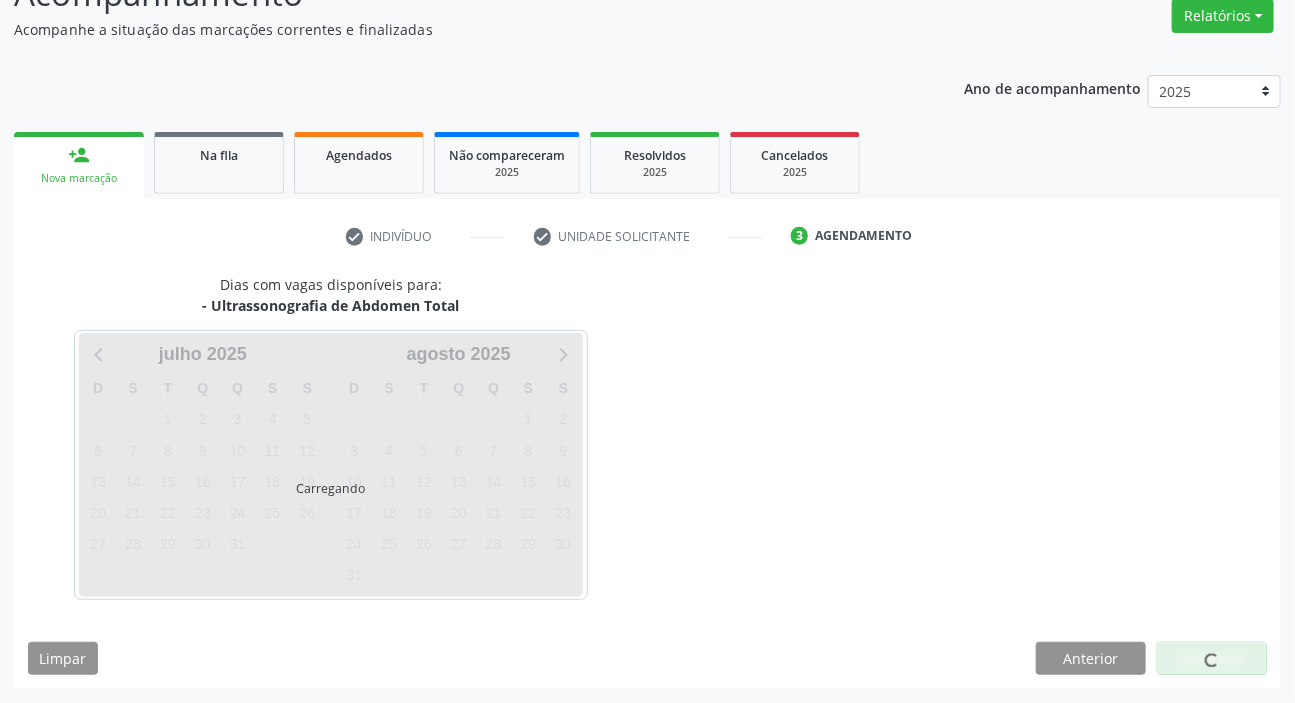 scroll, scrollTop: 166, scrollLeft: 0, axis: vertical 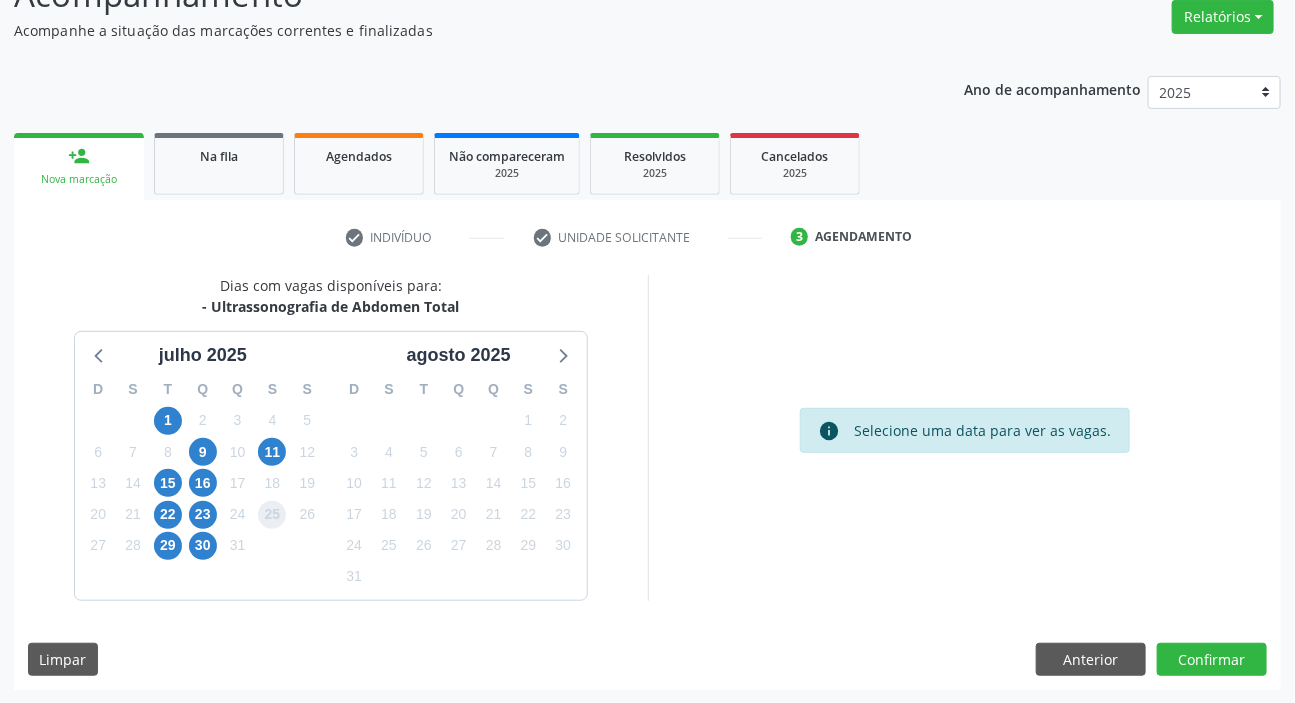 click on "25" at bounding box center (272, 515) 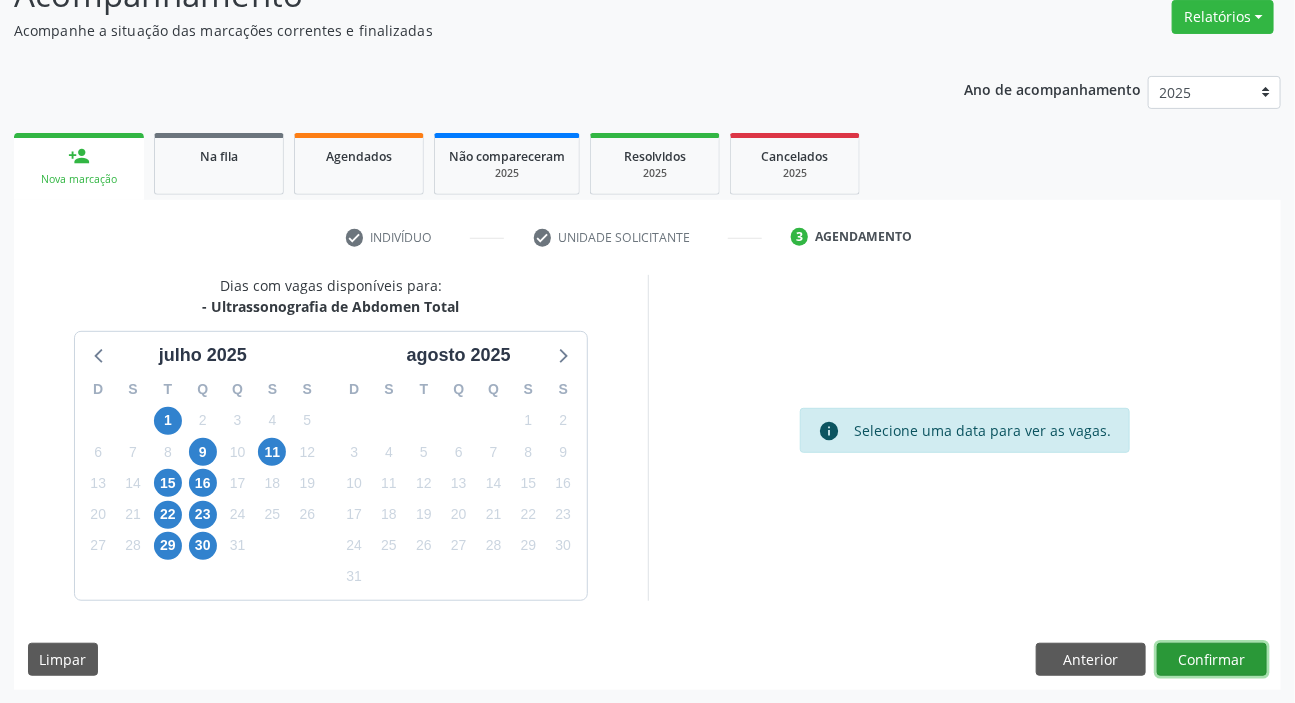 click on "Confirmar" at bounding box center [1212, 660] 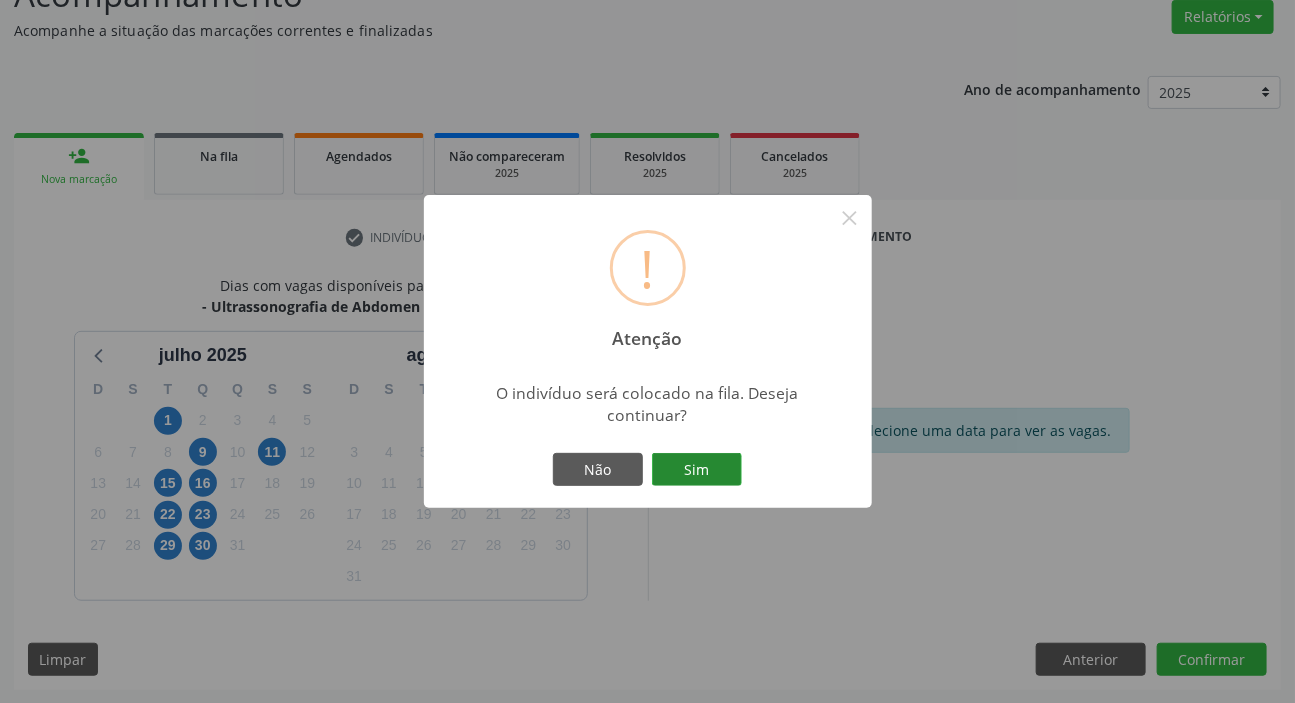 click on "Sim" at bounding box center (697, 470) 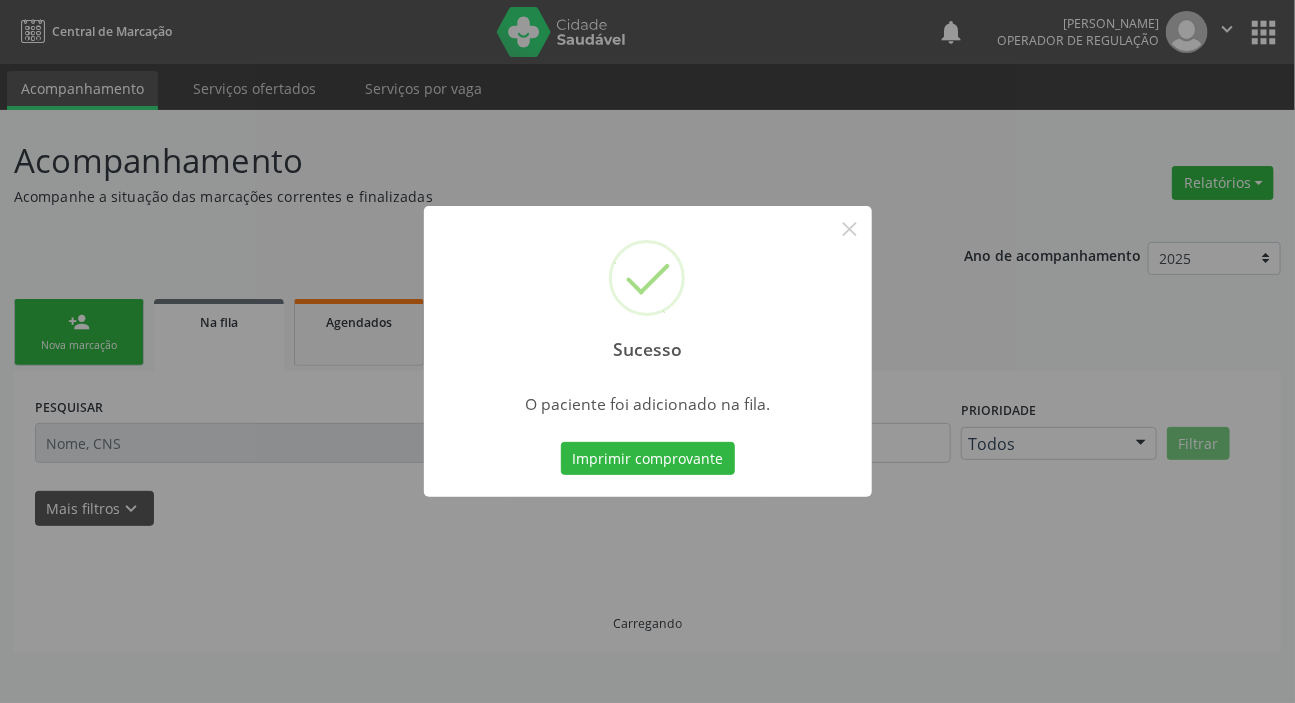 scroll, scrollTop: 0, scrollLeft: 0, axis: both 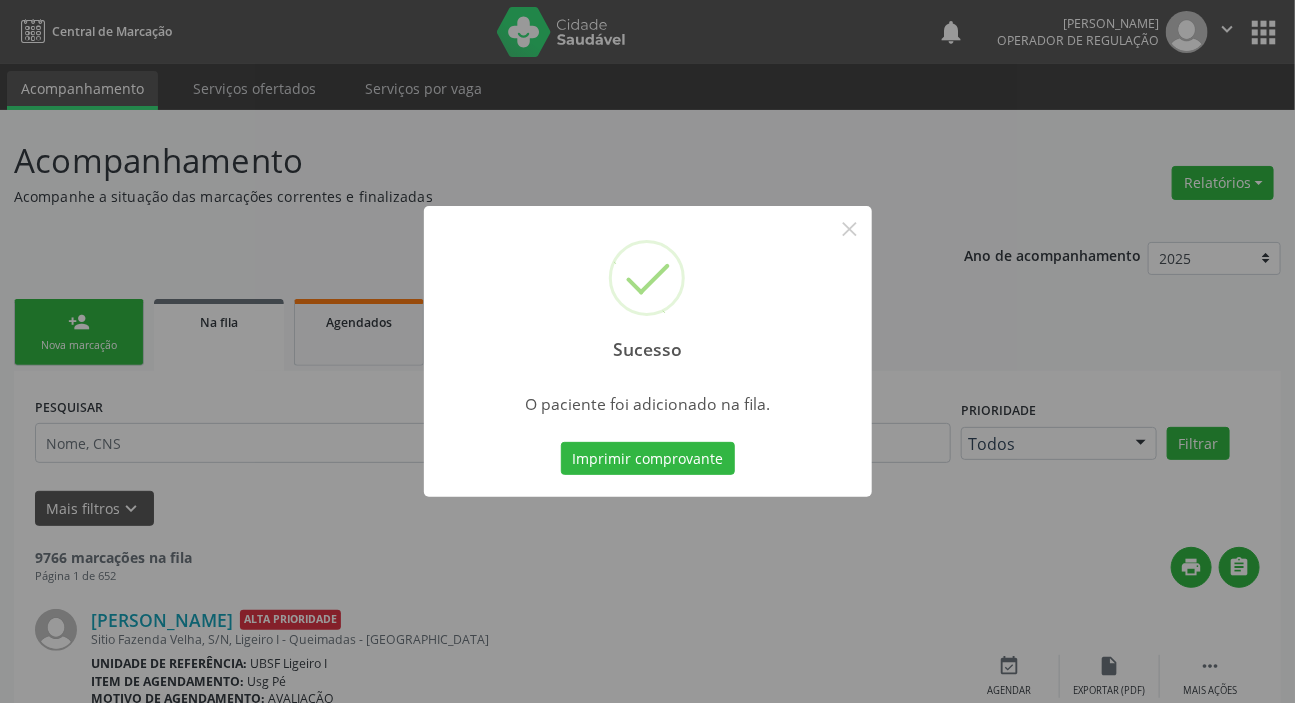click on "Sucesso × O paciente foi adicionado na fila. Imprimir comprovante Cancel" at bounding box center [647, 351] 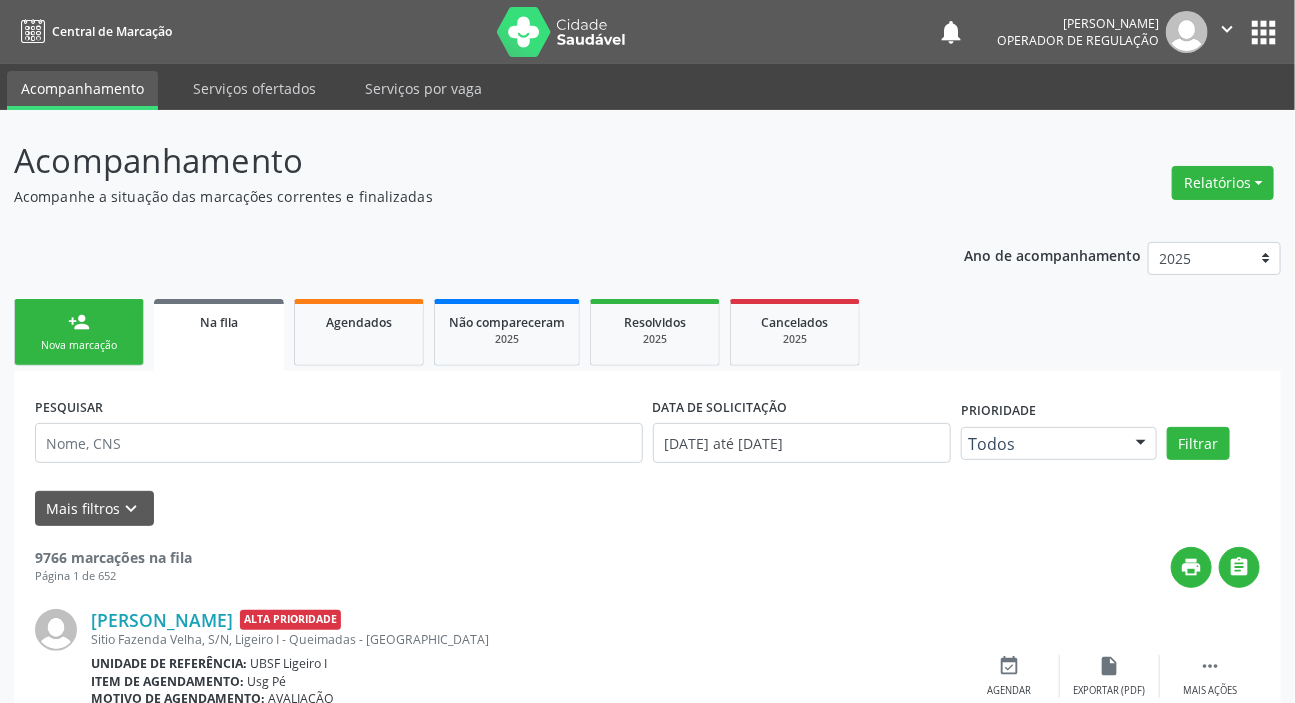 click on "person_add
Nova marcação" at bounding box center (79, 332) 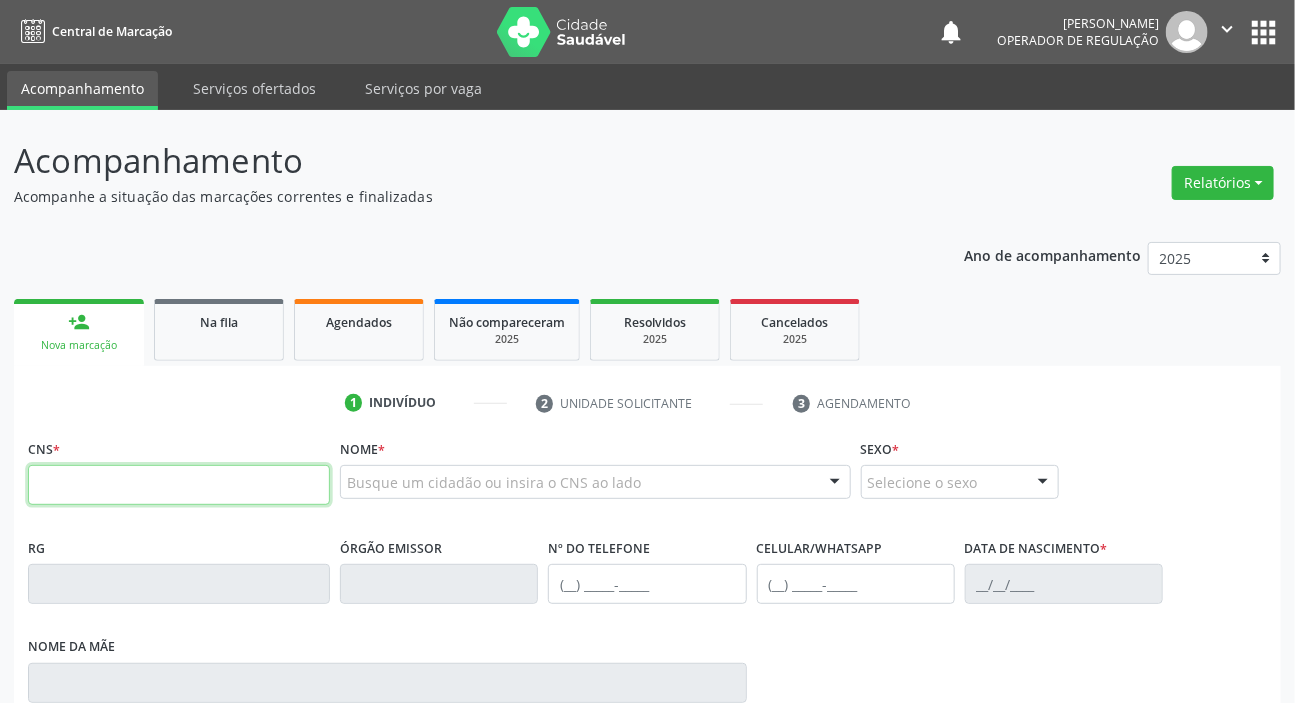 click at bounding box center (179, 485) 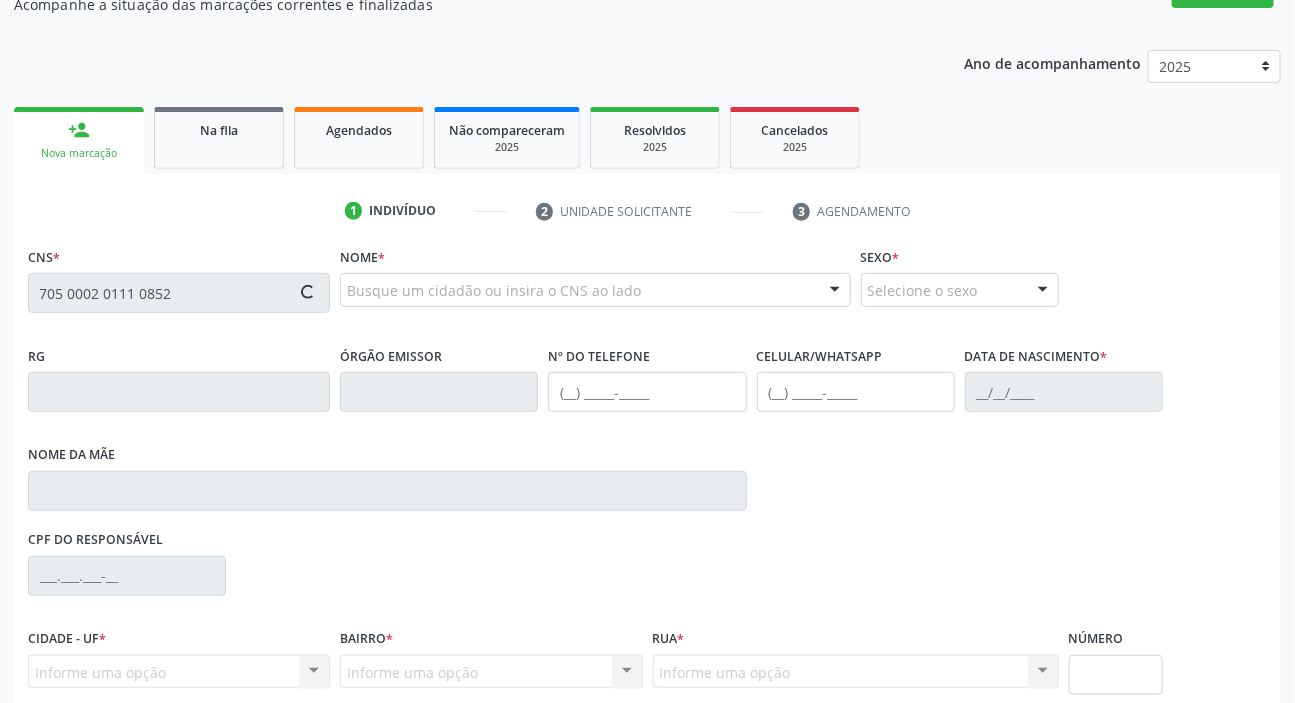 scroll, scrollTop: 366, scrollLeft: 0, axis: vertical 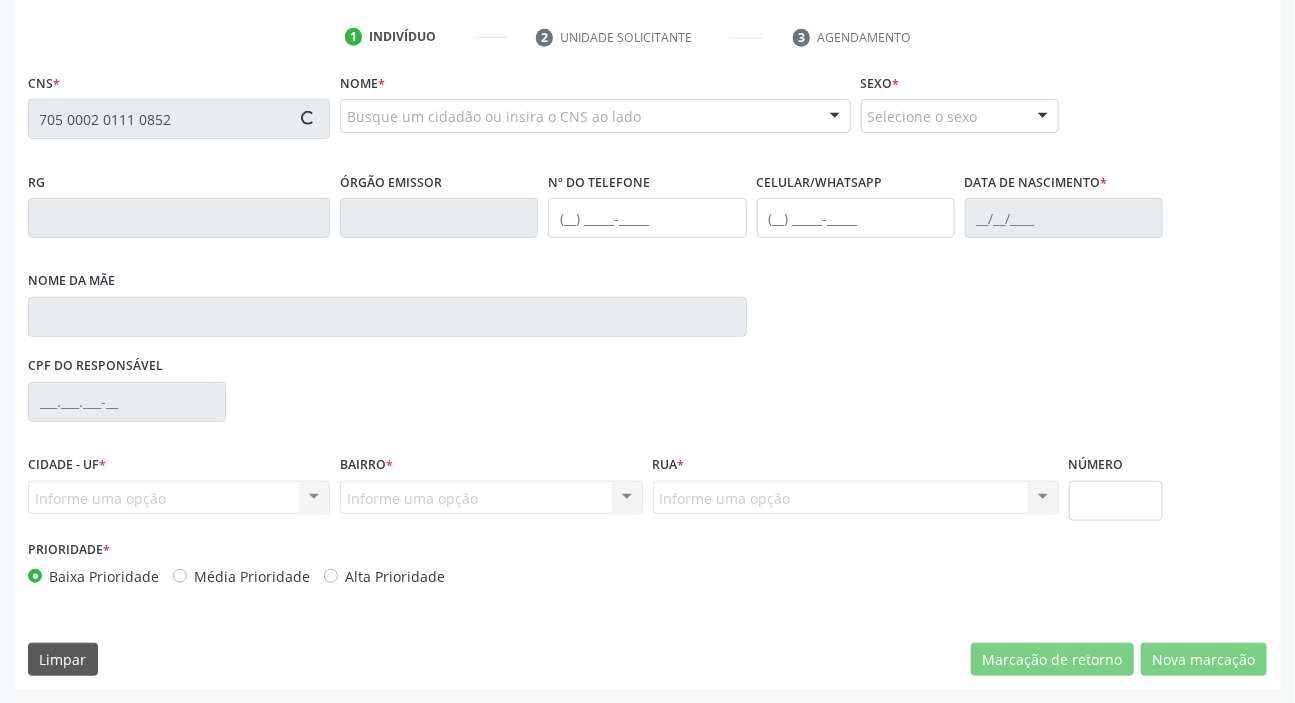 type on "705 0002 0111 0852" 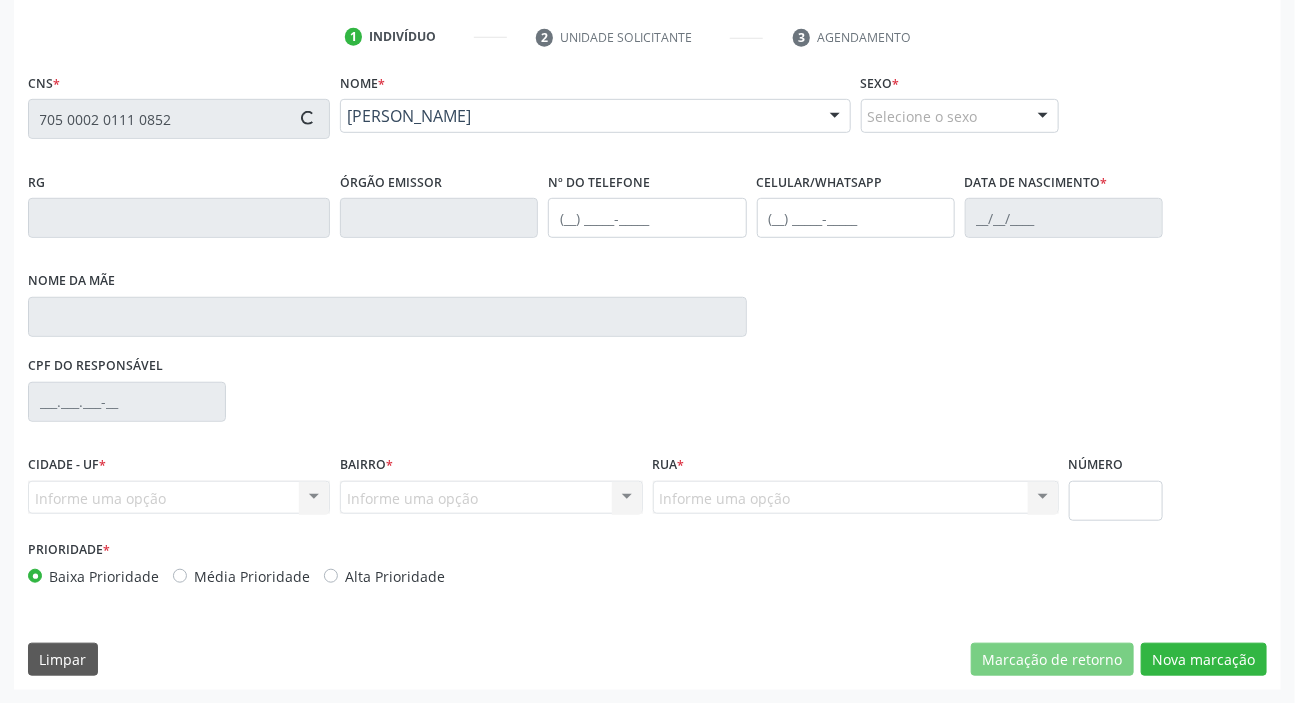 type on "[PHONE_NUMBER]" 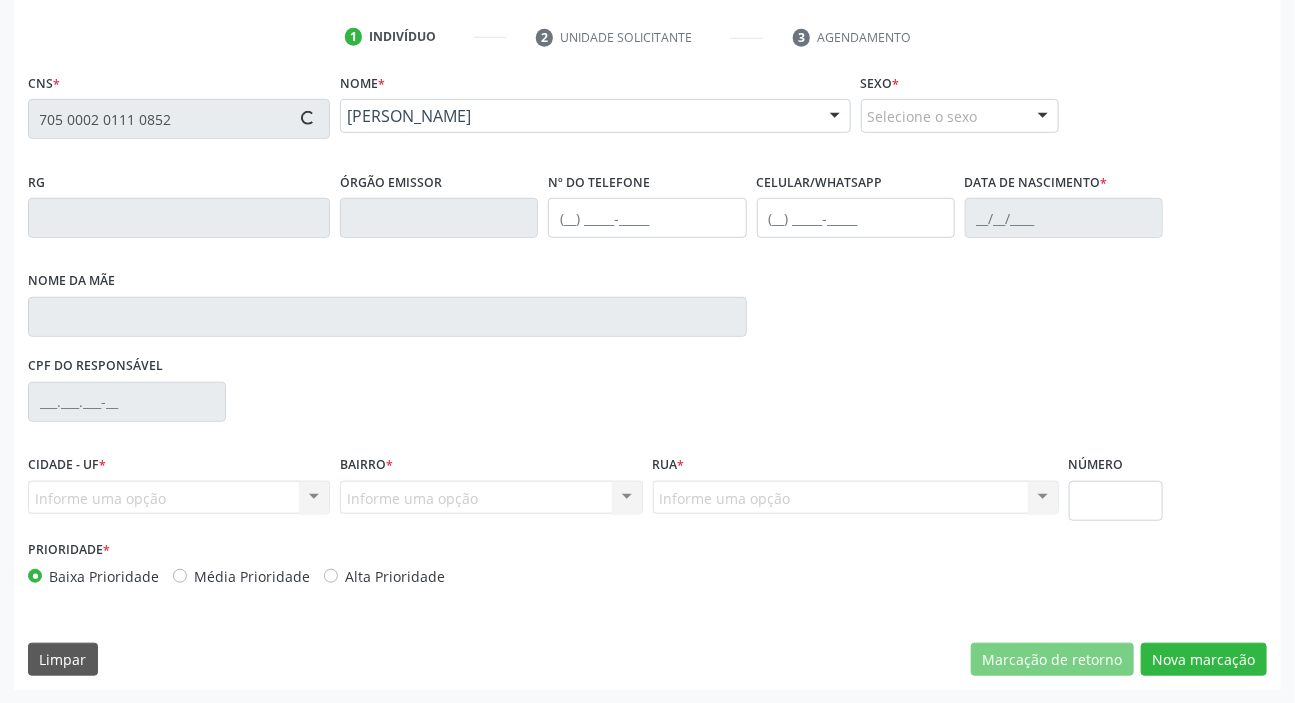 type on "[DATE]" 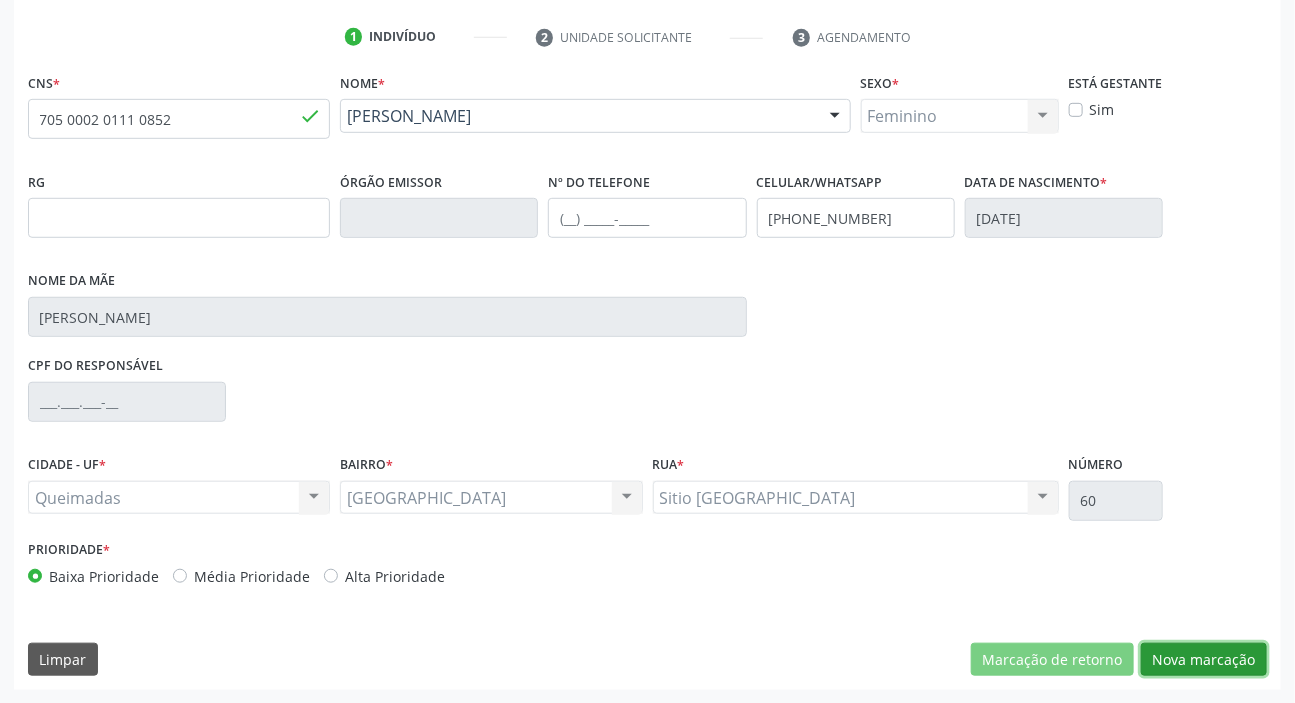 drag, startPoint x: 1184, startPoint y: 658, endPoint x: 978, endPoint y: 590, distance: 216.93317 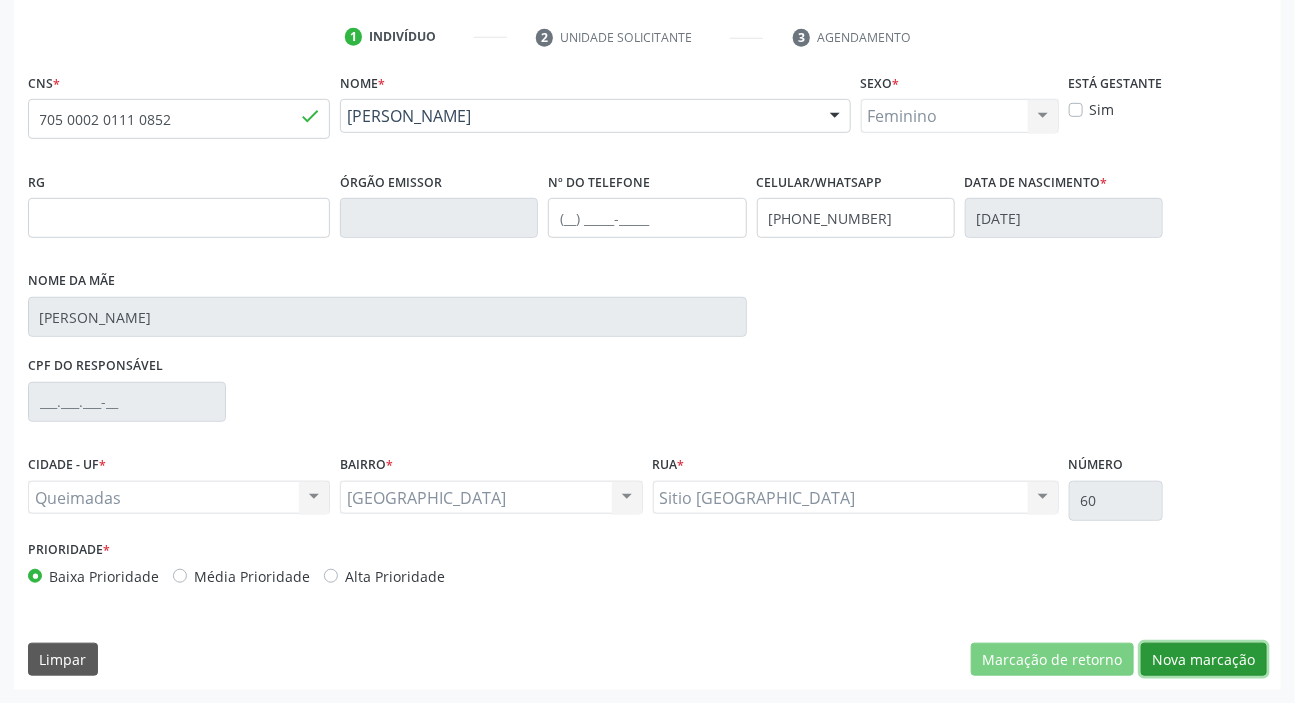 click on "Nova marcação" at bounding box center [1204, 660] 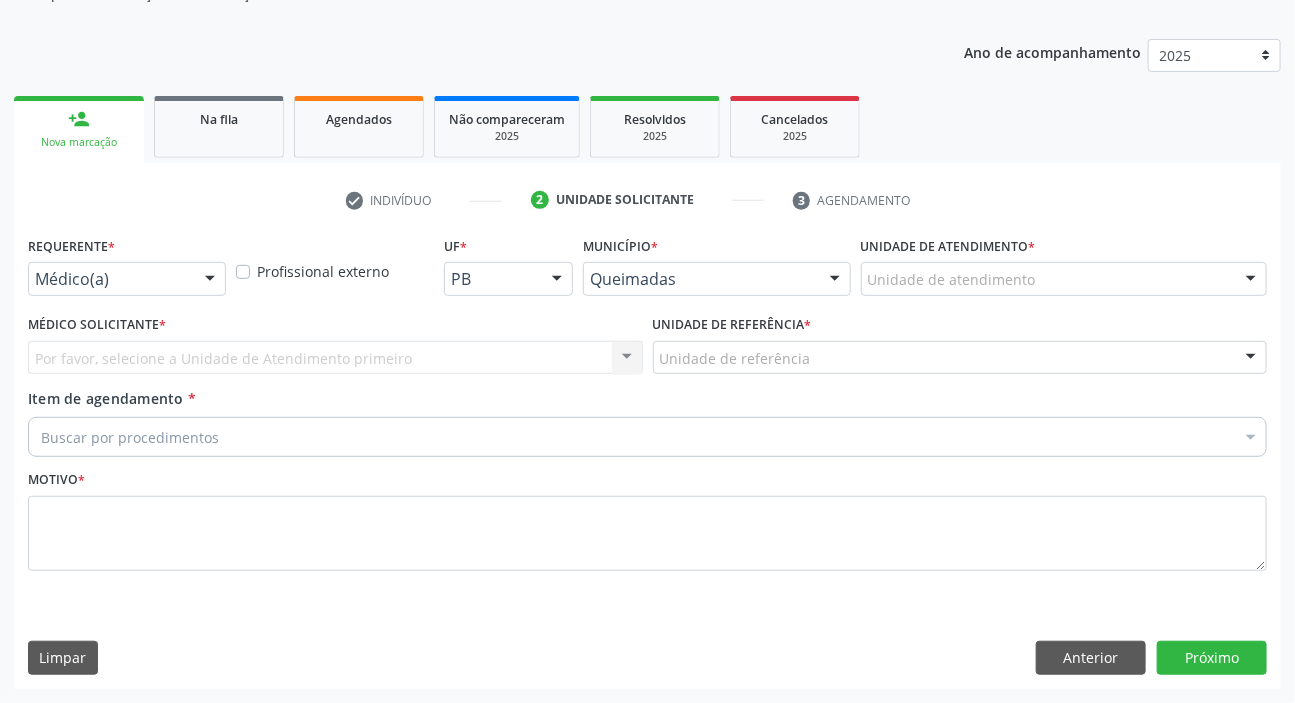 scroll, scrollTop: 201, scrollLeft: 0, axis: vertical 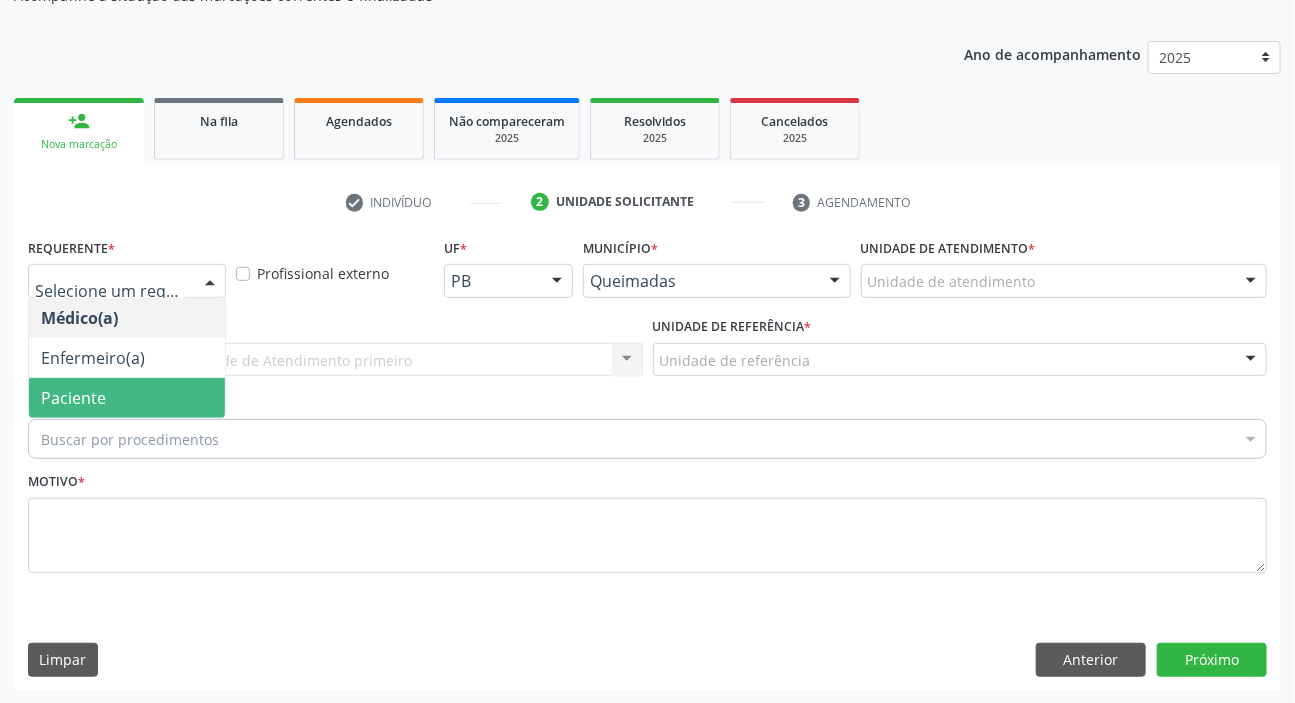 click on "Paciente" at bounding box center (73, 398) 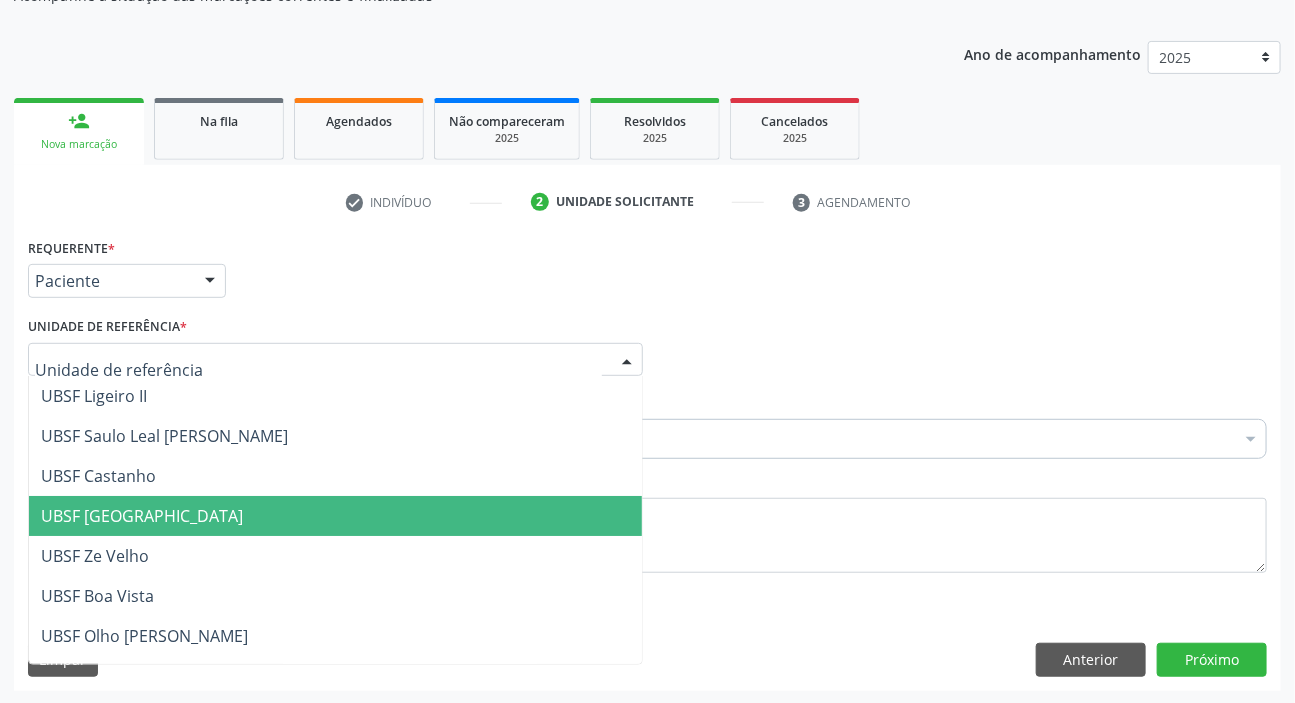 click on "UBSF [GEOGRAPHIC_DATA]" at bounding box center (142, 516) 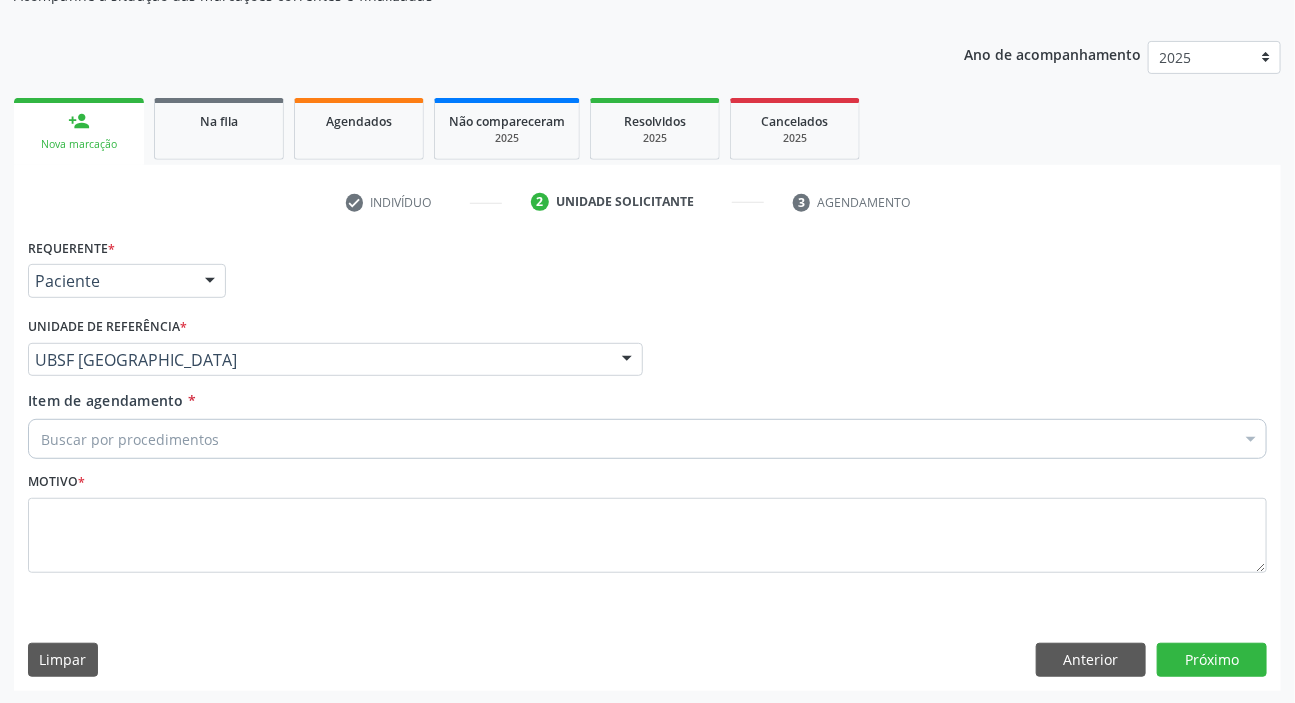 click on "Buscar por procedimentos" at bounding box center [647, 439] 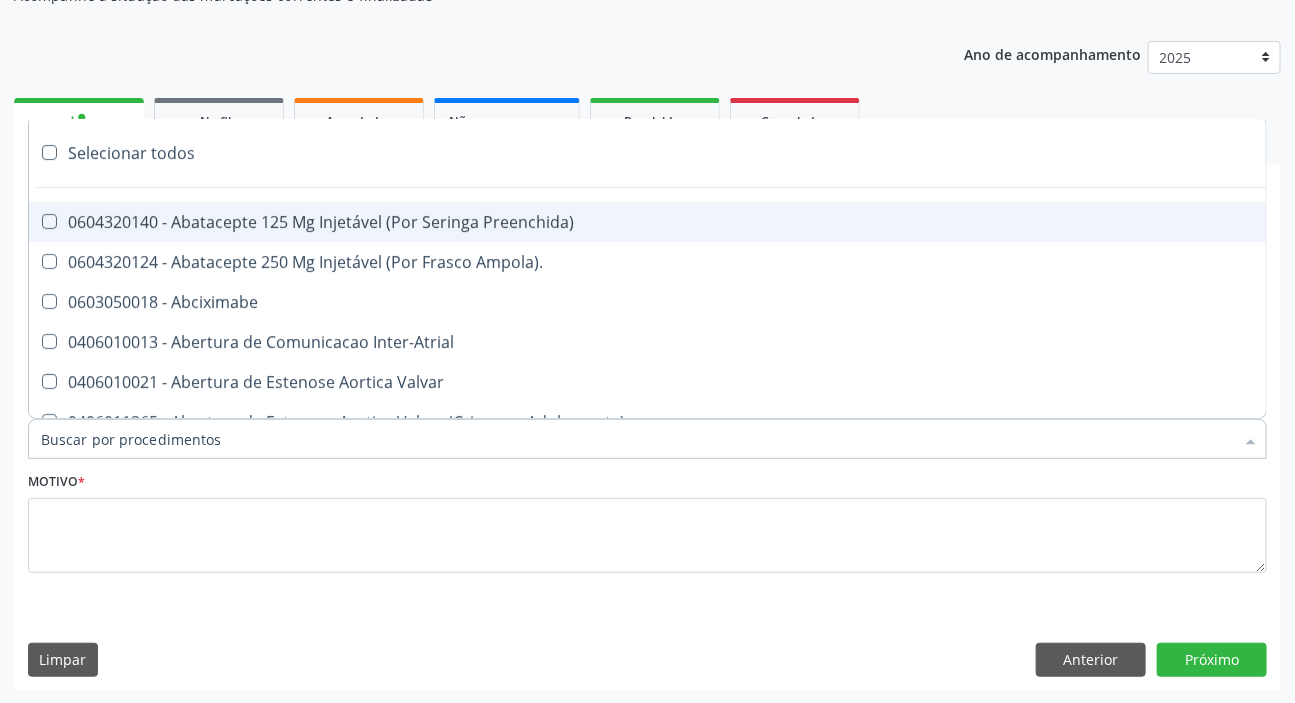 paste on "ABDOMEN TOTA" 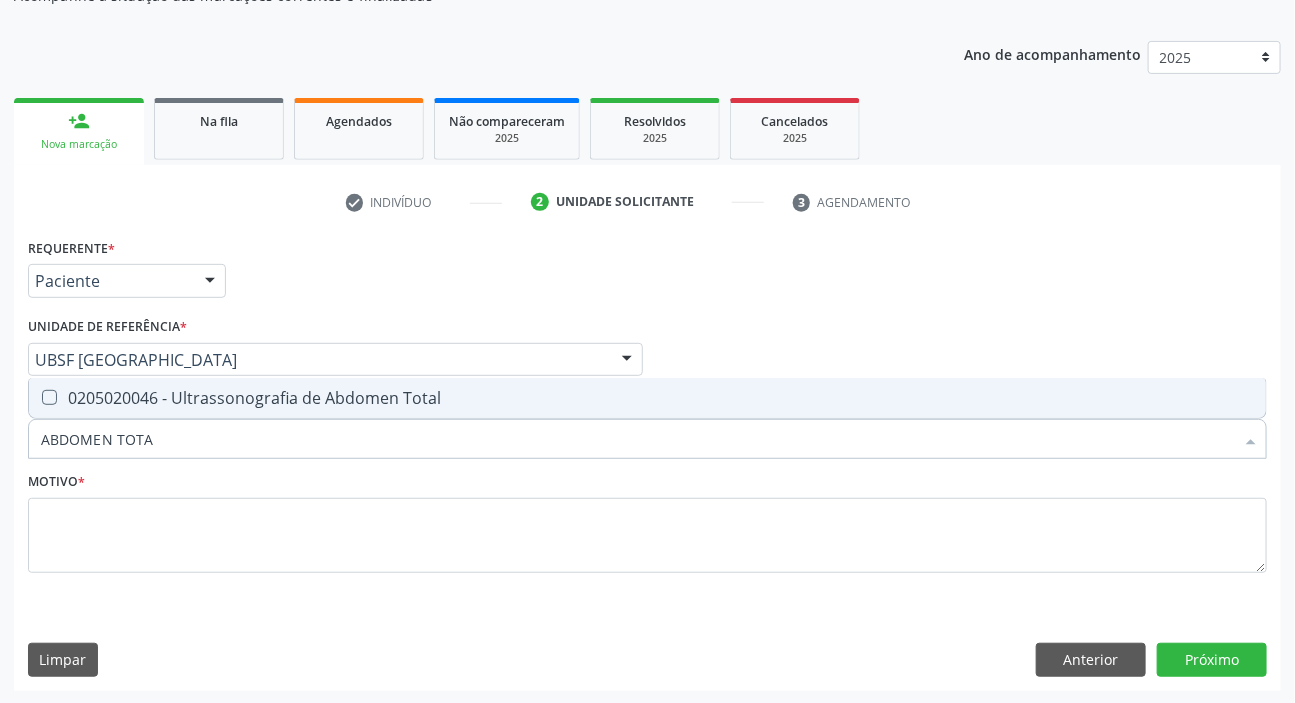 drag, startPoint x: 166, startPoint y: 399, endPoint x: 160, endPoint y: 457, distance: 58.30952 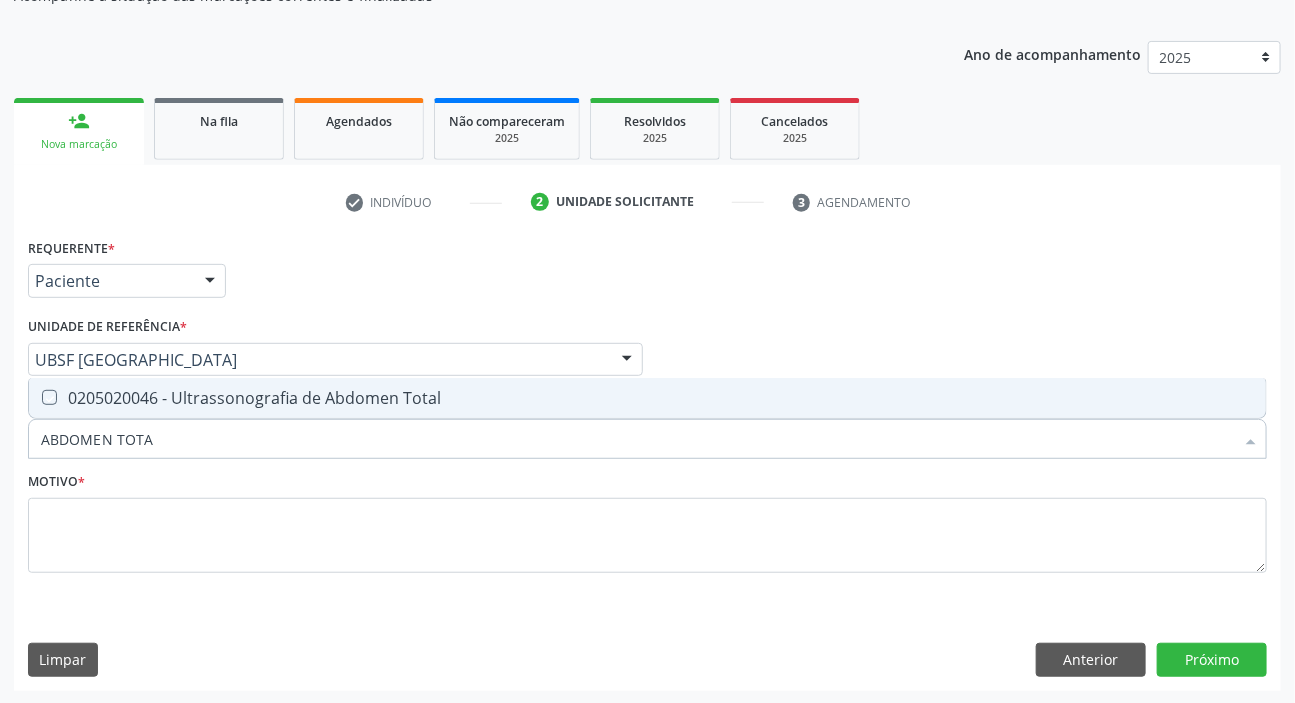 checkbox on "true" 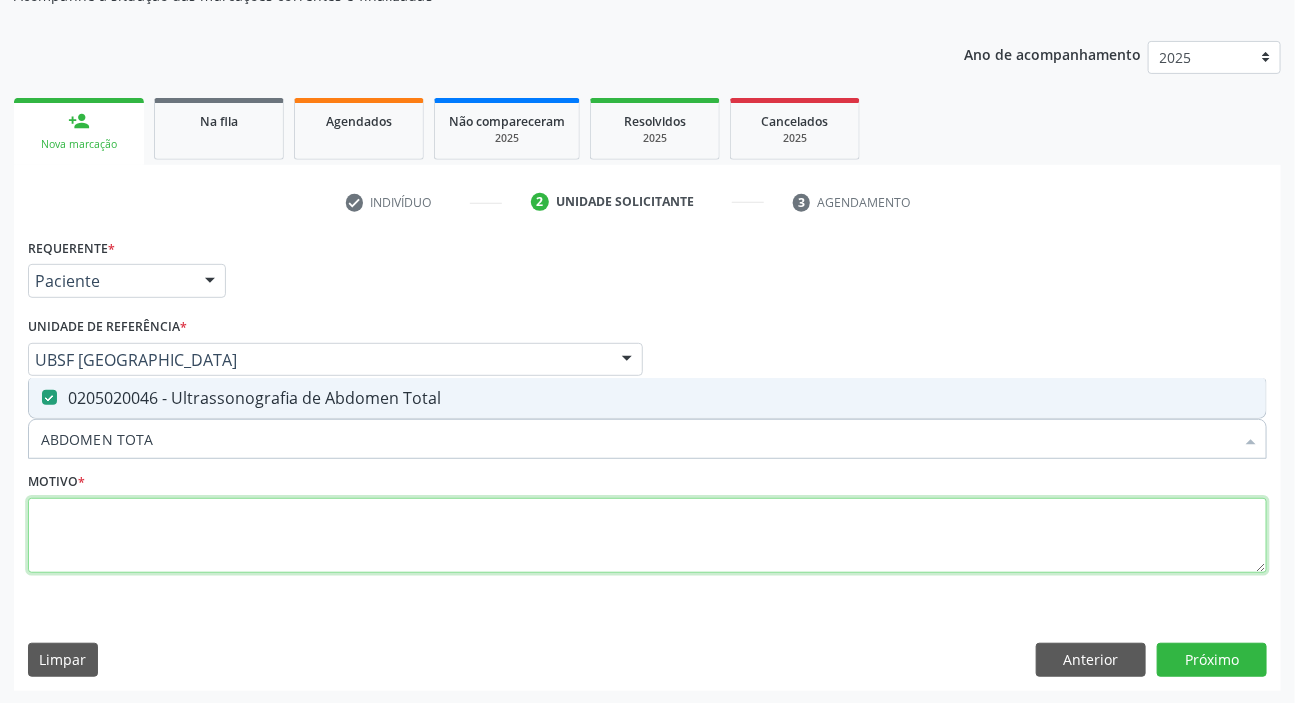 click at bounding box center (647, 536) 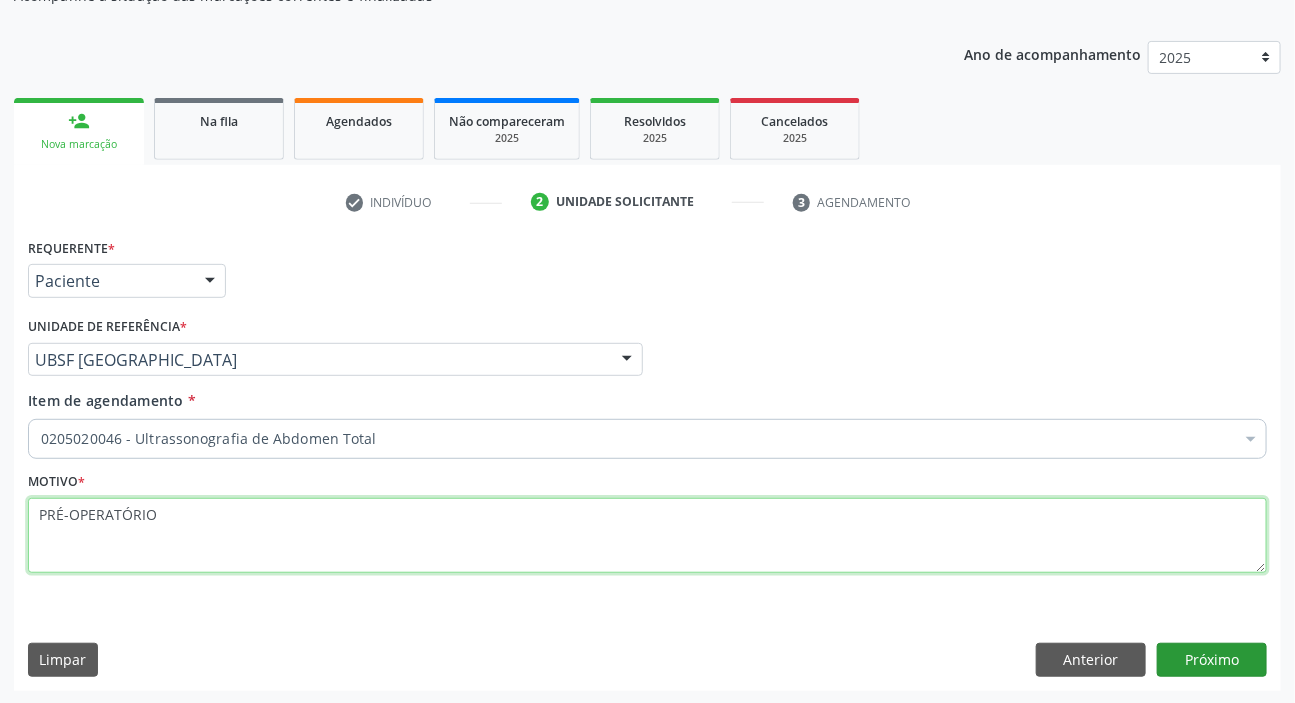 type on "PRÉ-OPERATÓRIO" 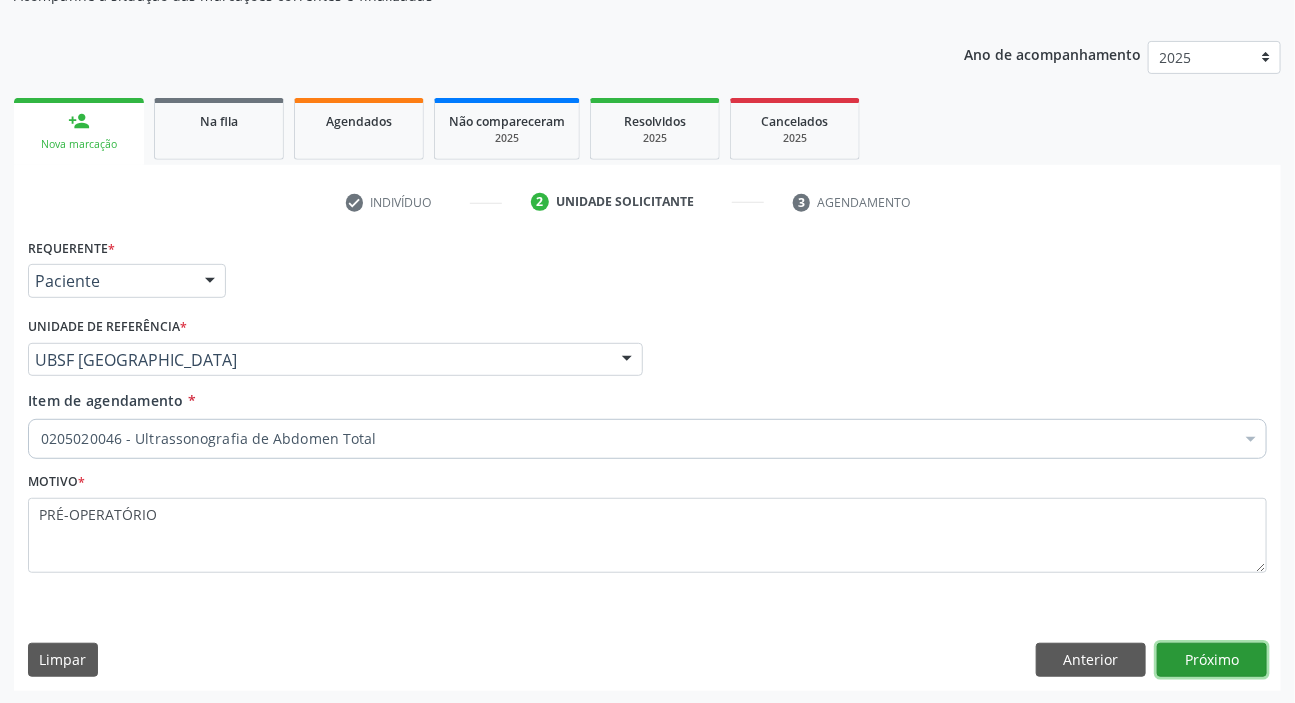 click on "Próximo" at bounding box center (1212, 660) 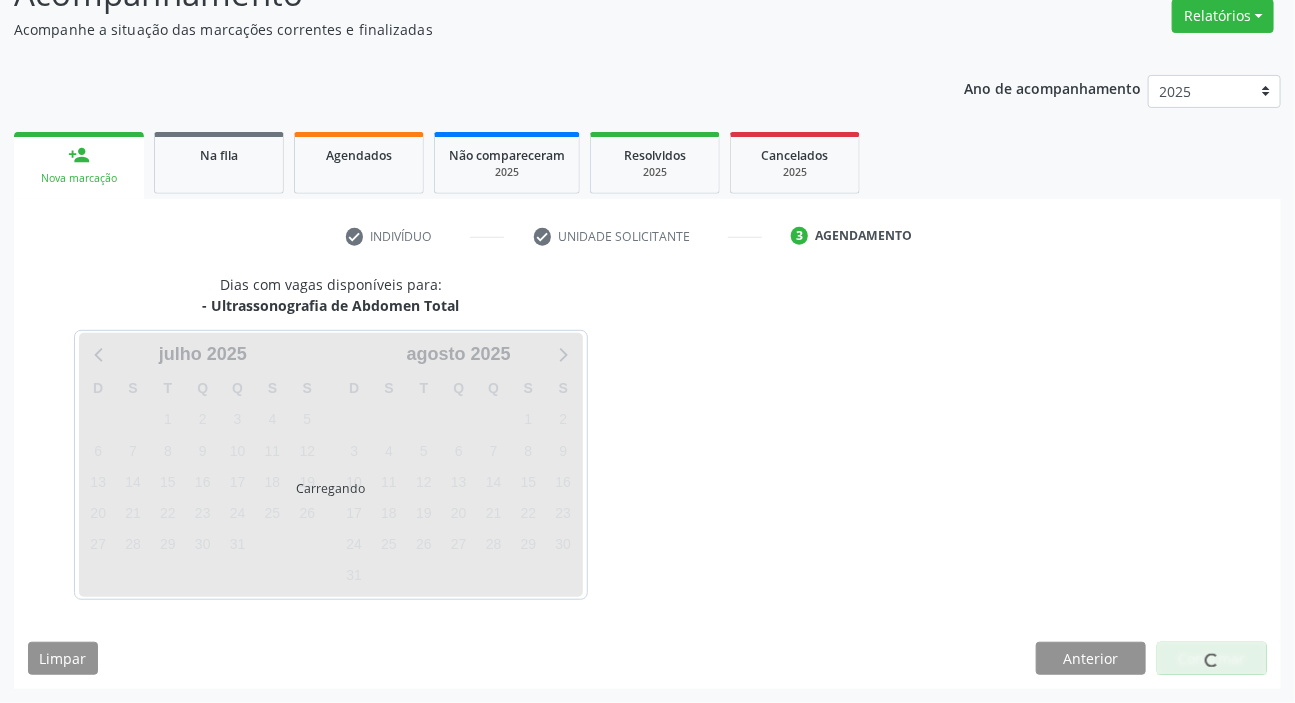 scroll, scrollTop: 166, scrollLeft: 0, axis: vertical 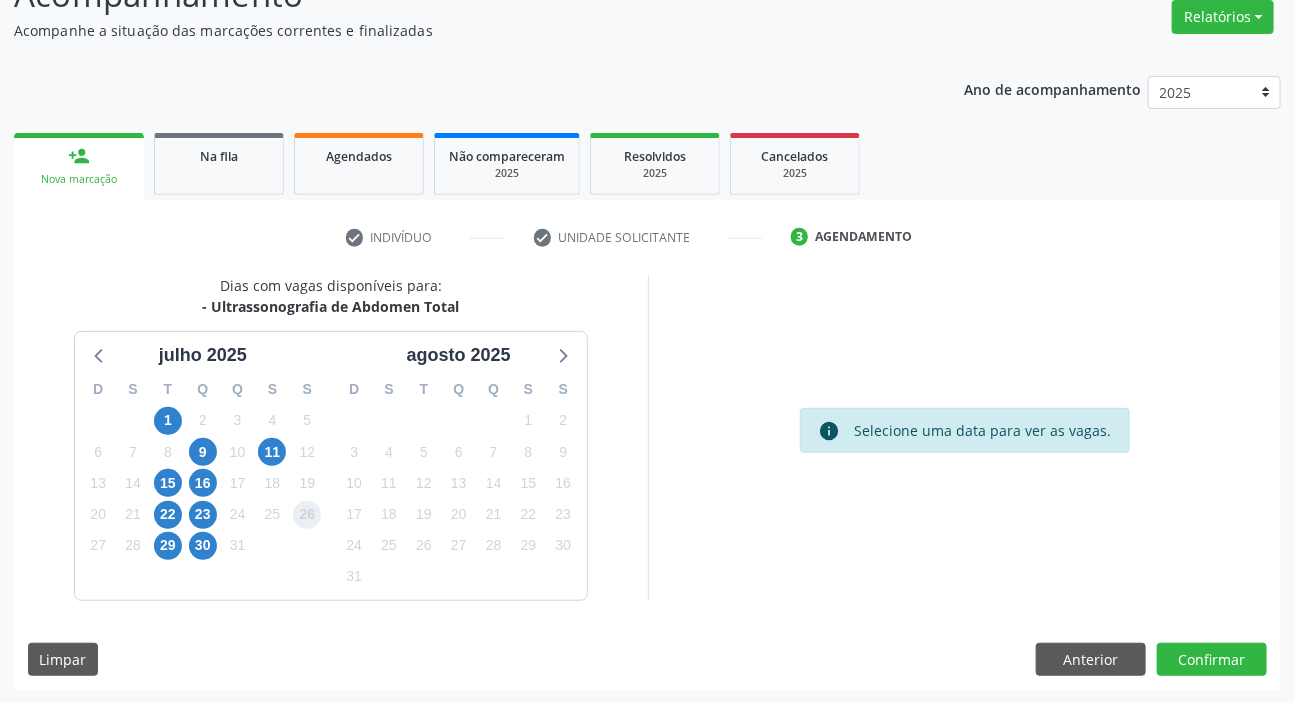 click on "26" at bounding box center [307, 515] 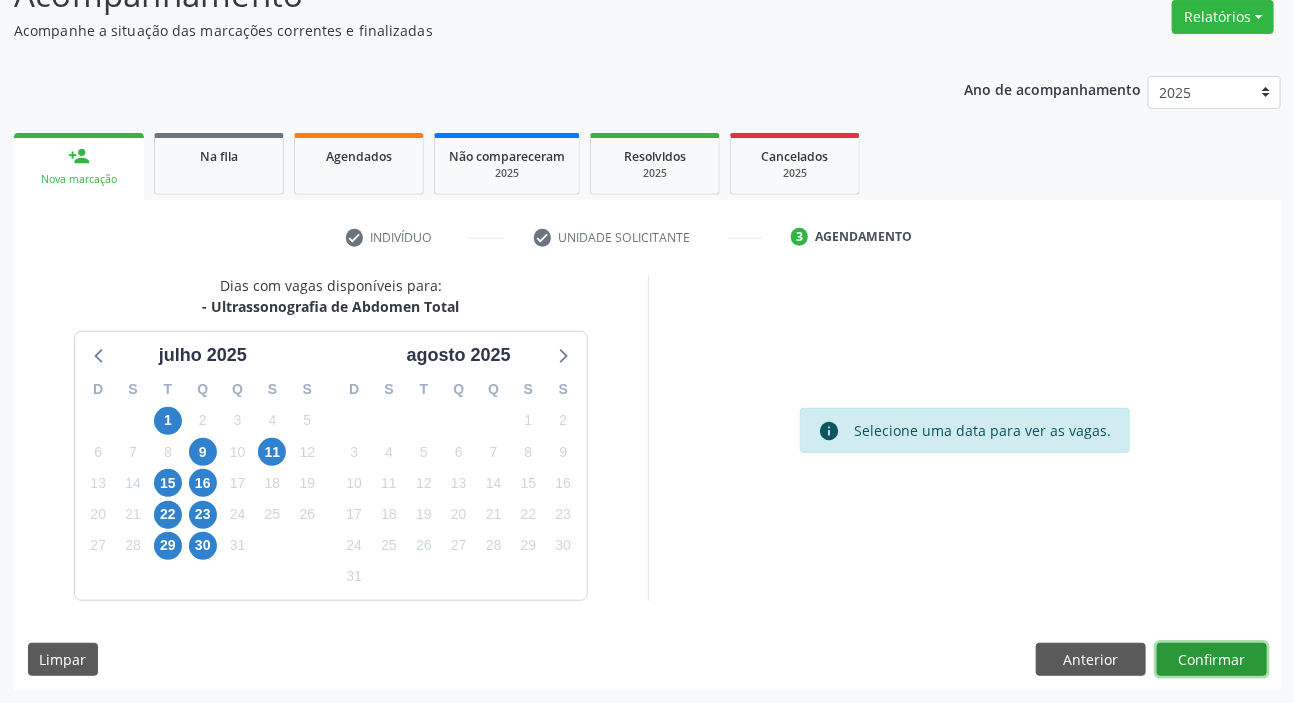 click on "Confirmar" at bounding box center [1212, 660] 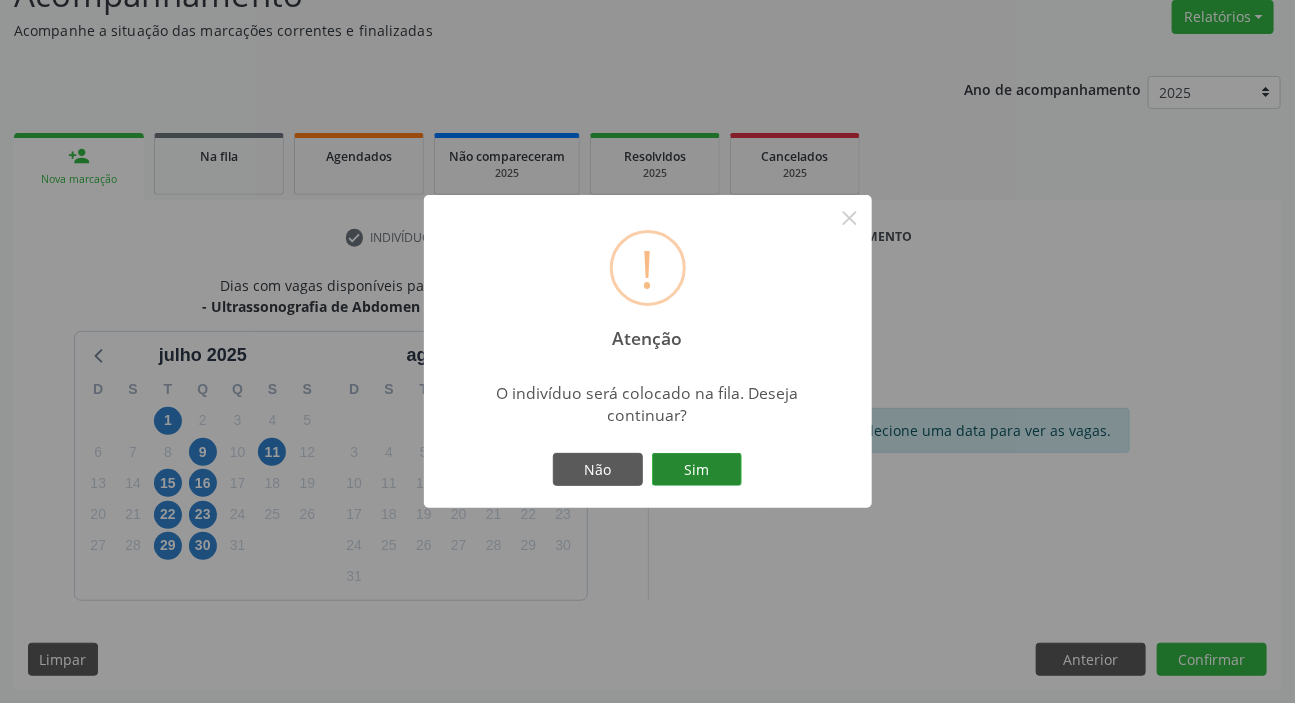 click on "Sim" at bounding box center (697, 470) 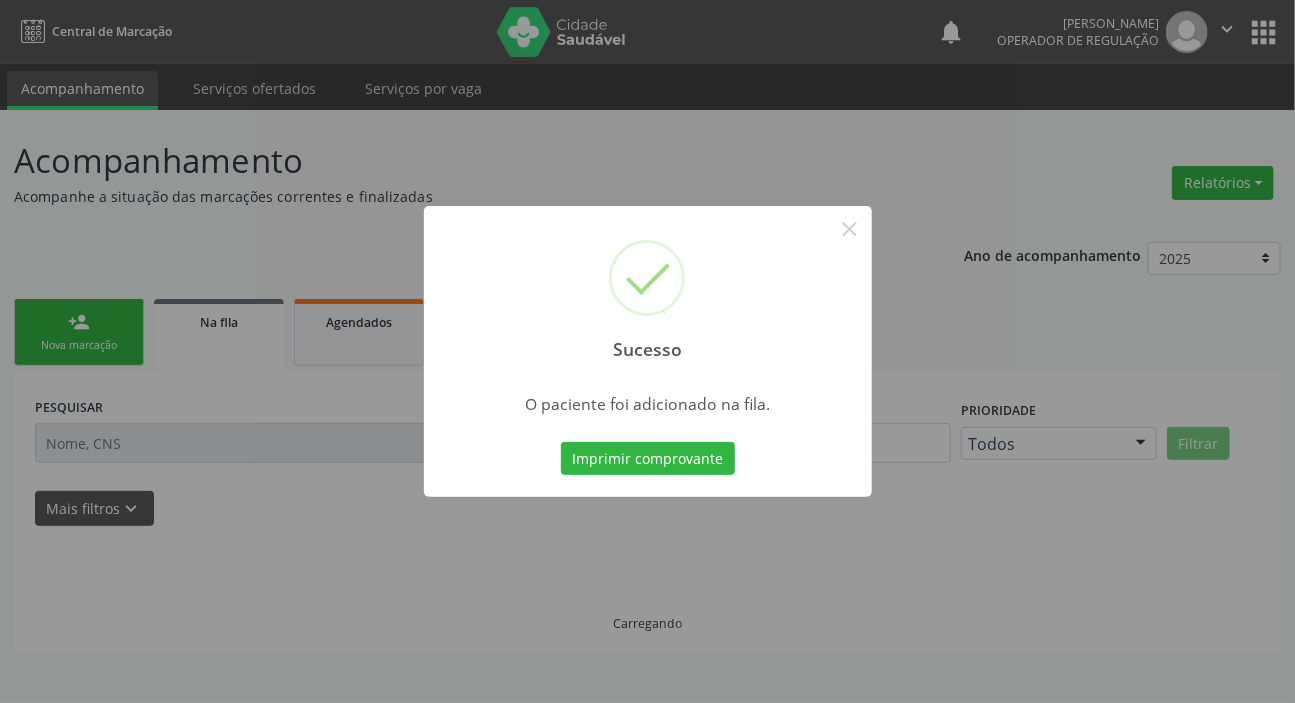 scroll, scrollTop: 0, scrollLeft: 0, axis: both 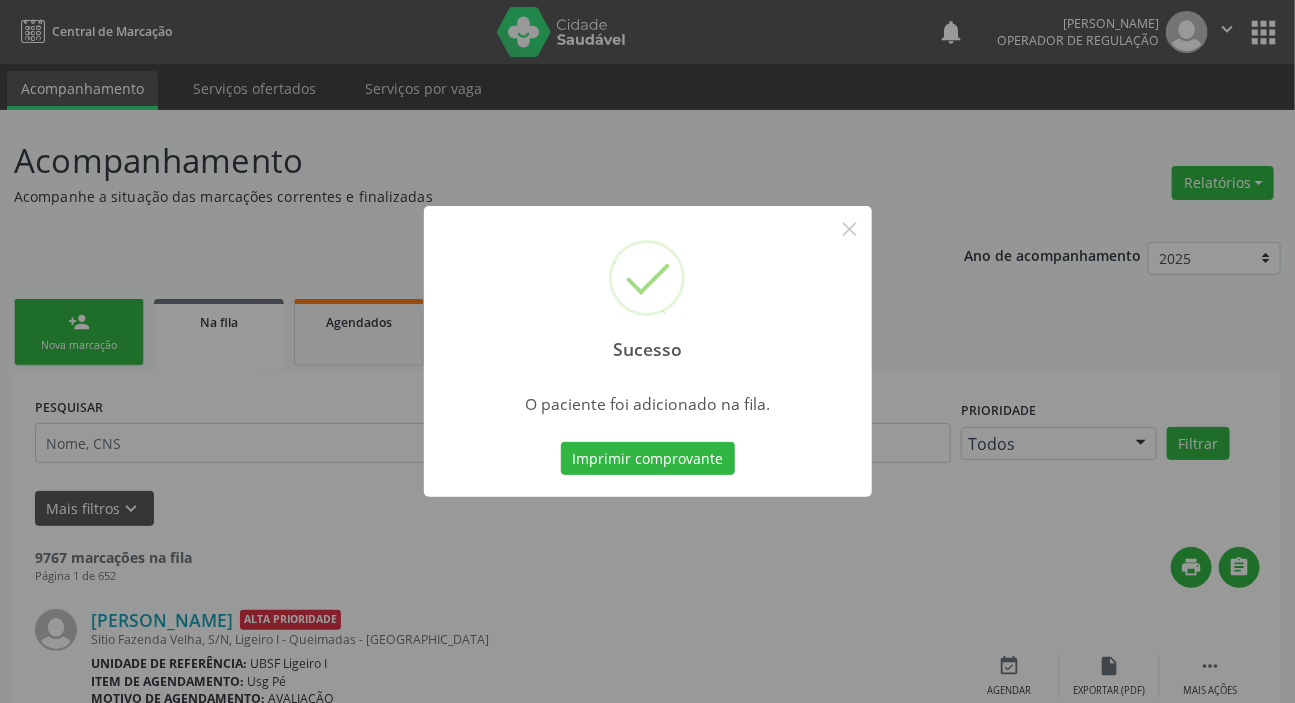click on "Sucesso × O paciente foi adicionado na fila. Imprimir comprovante Cancel" at bounding box center (647, 351) 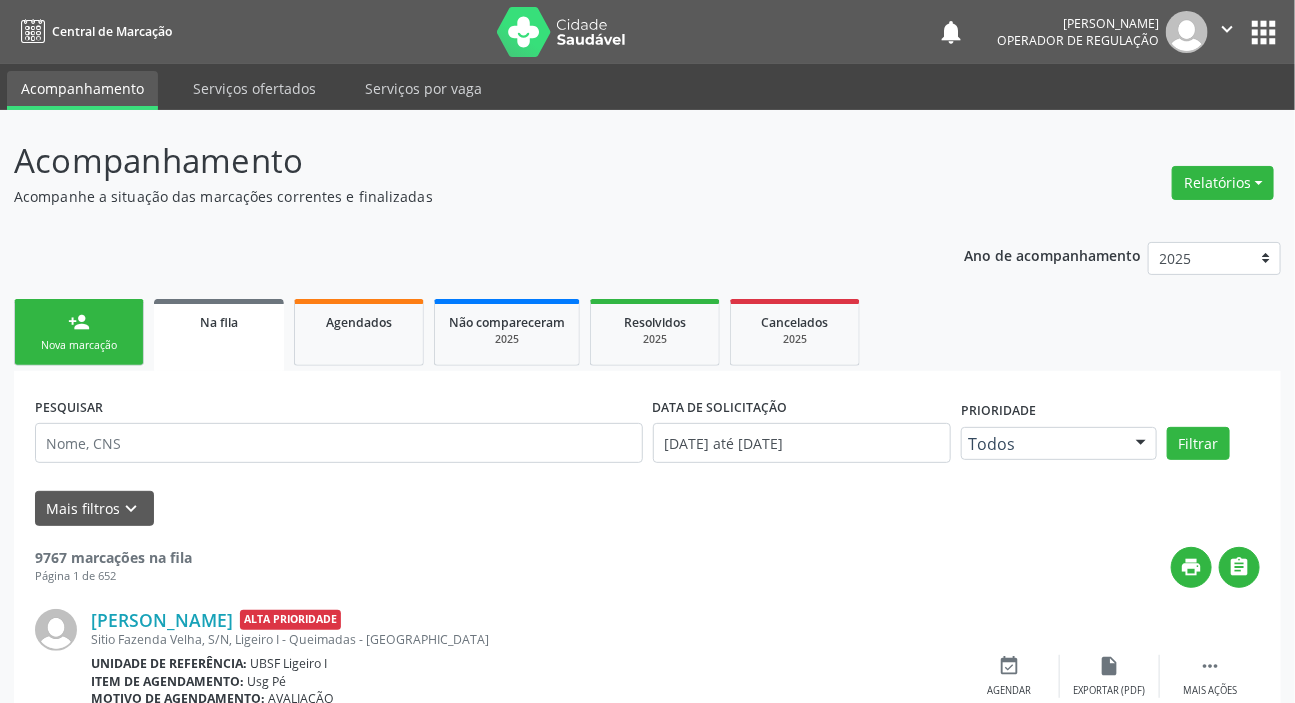 click on "person_add
Nova marcação" at bounding box center (79, 332) 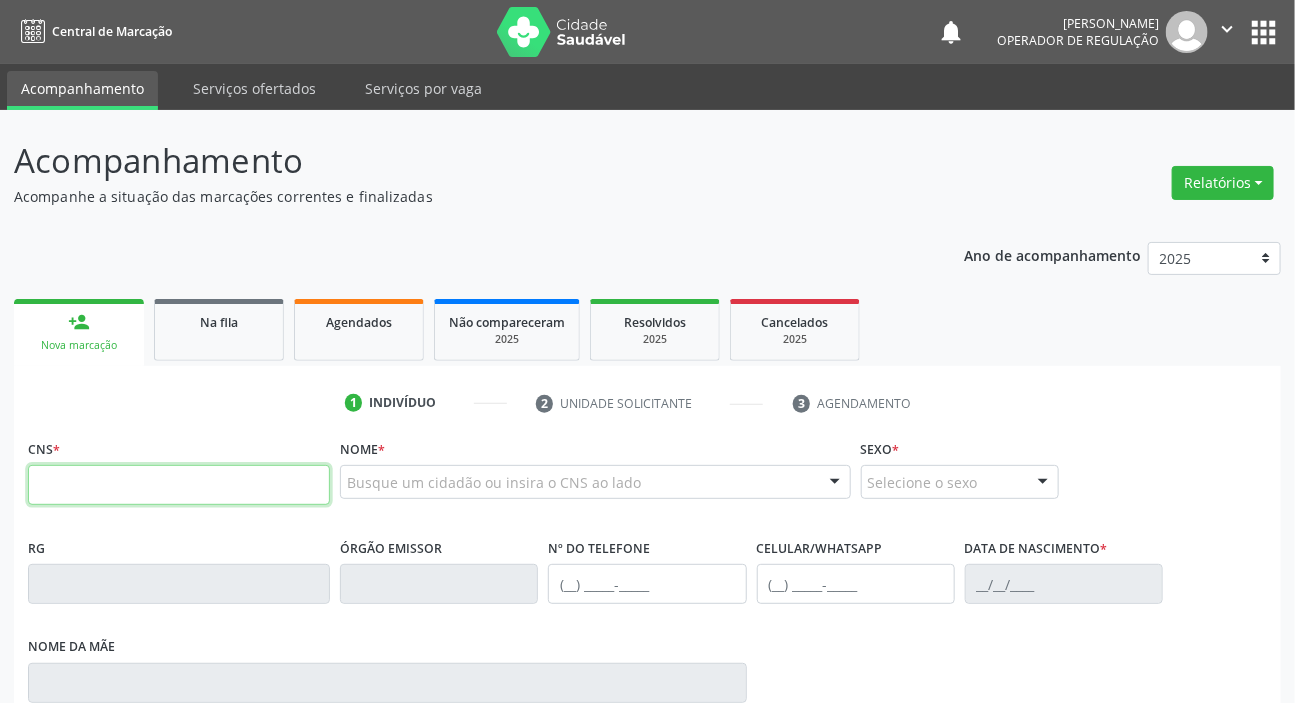 click at bounding box center (179, 485) 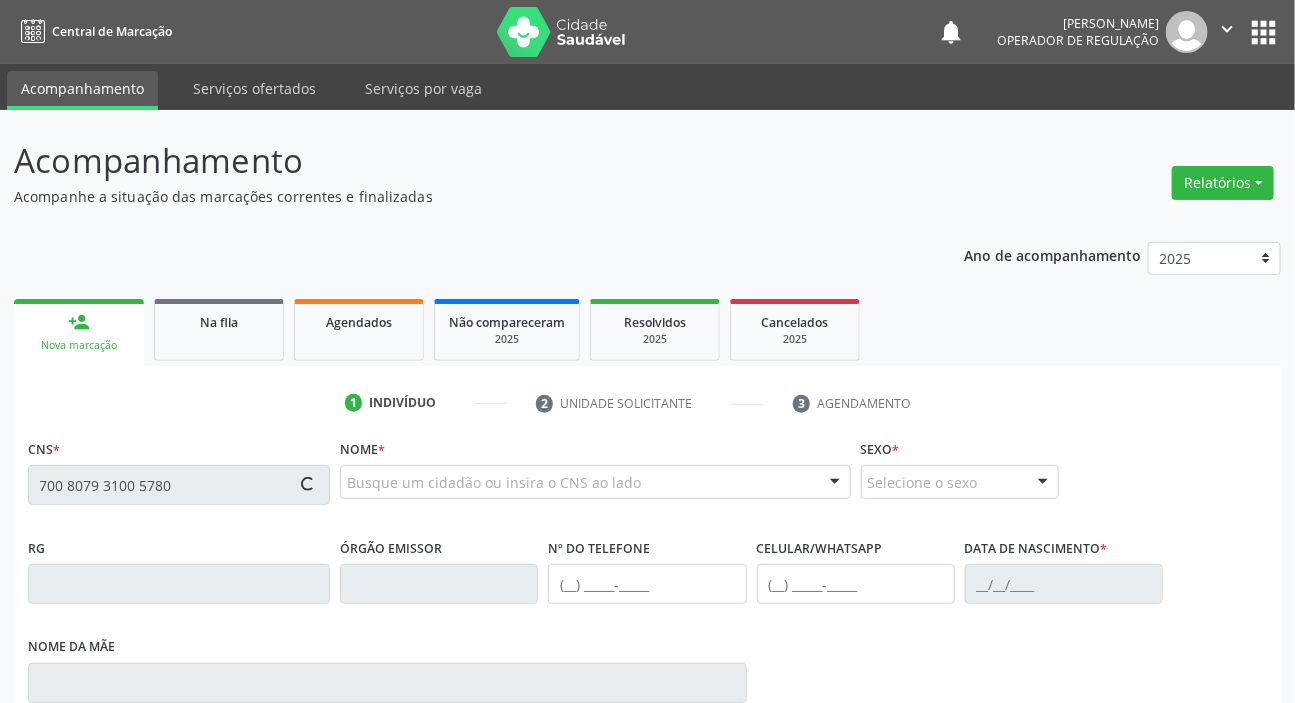 type on "700 8079 3100 5780" 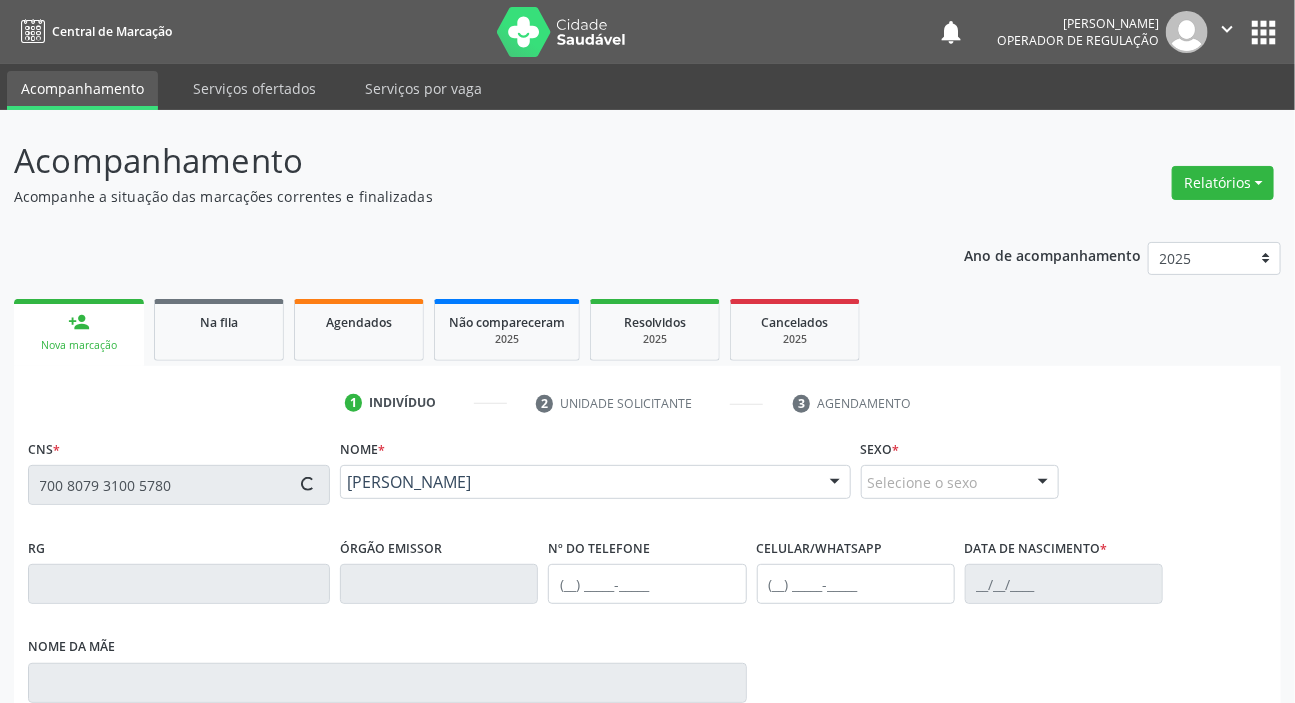 type on "[PHONE_NUMBER]" 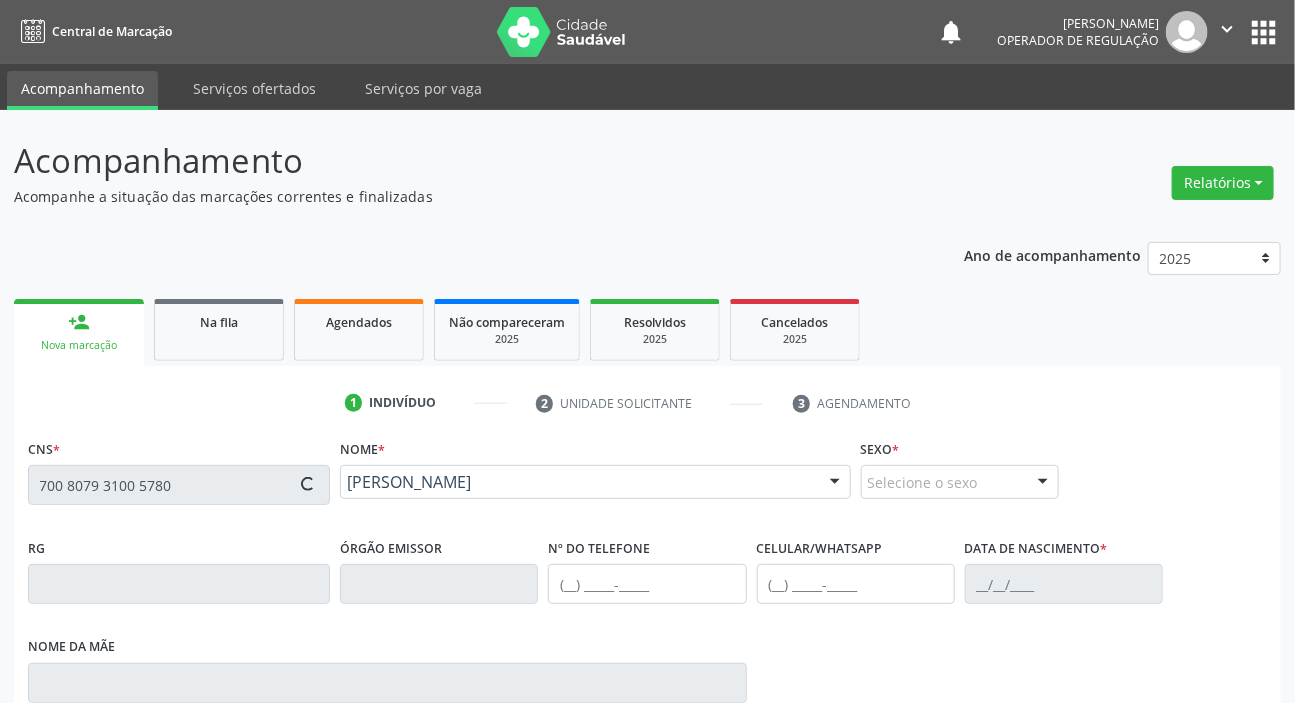 type on "[DATE]" 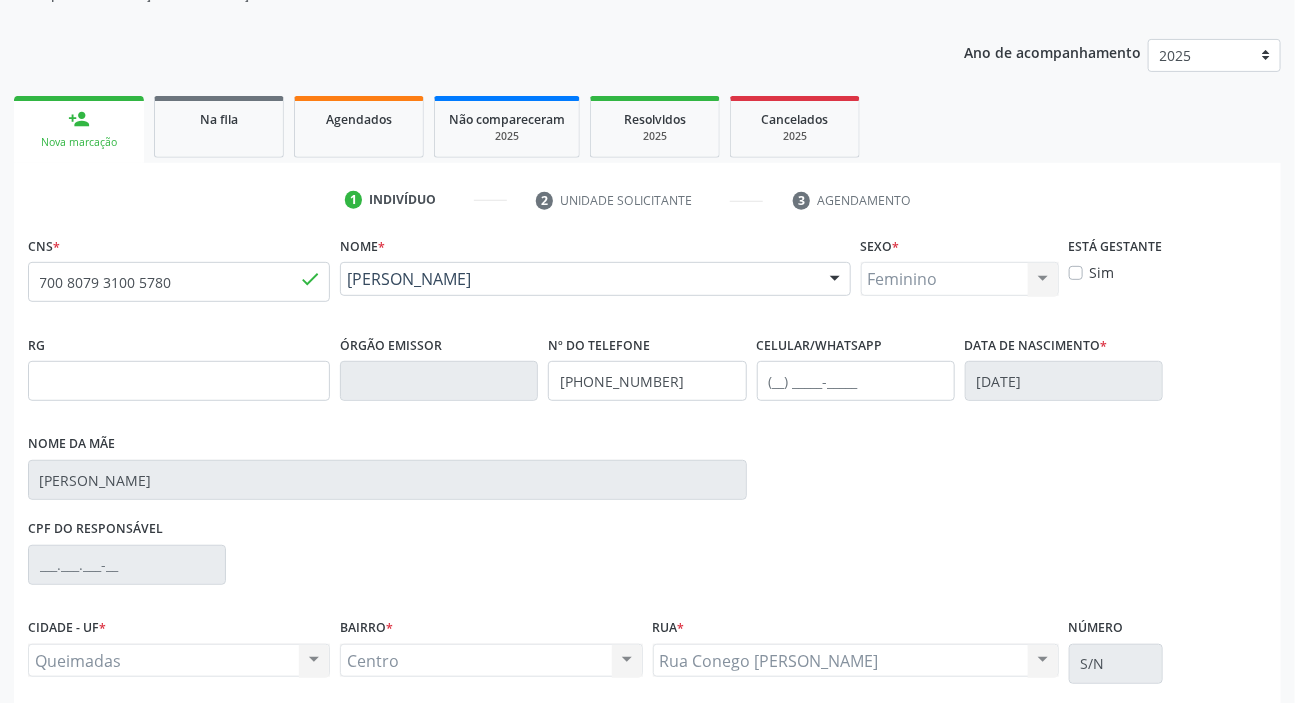 scroll, scrollTop: 366, scrollLeft: 0, axis: vertical 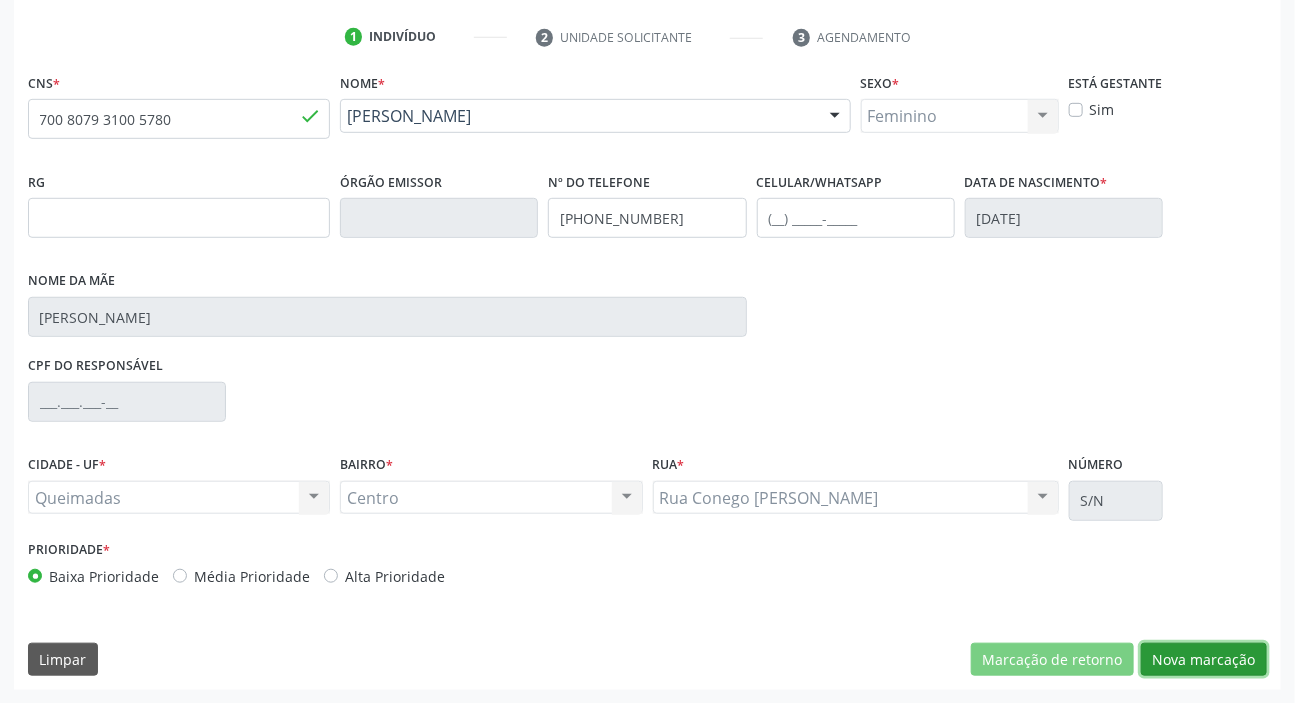 click on "Nova marcação" at bounding box center (1204, 660) 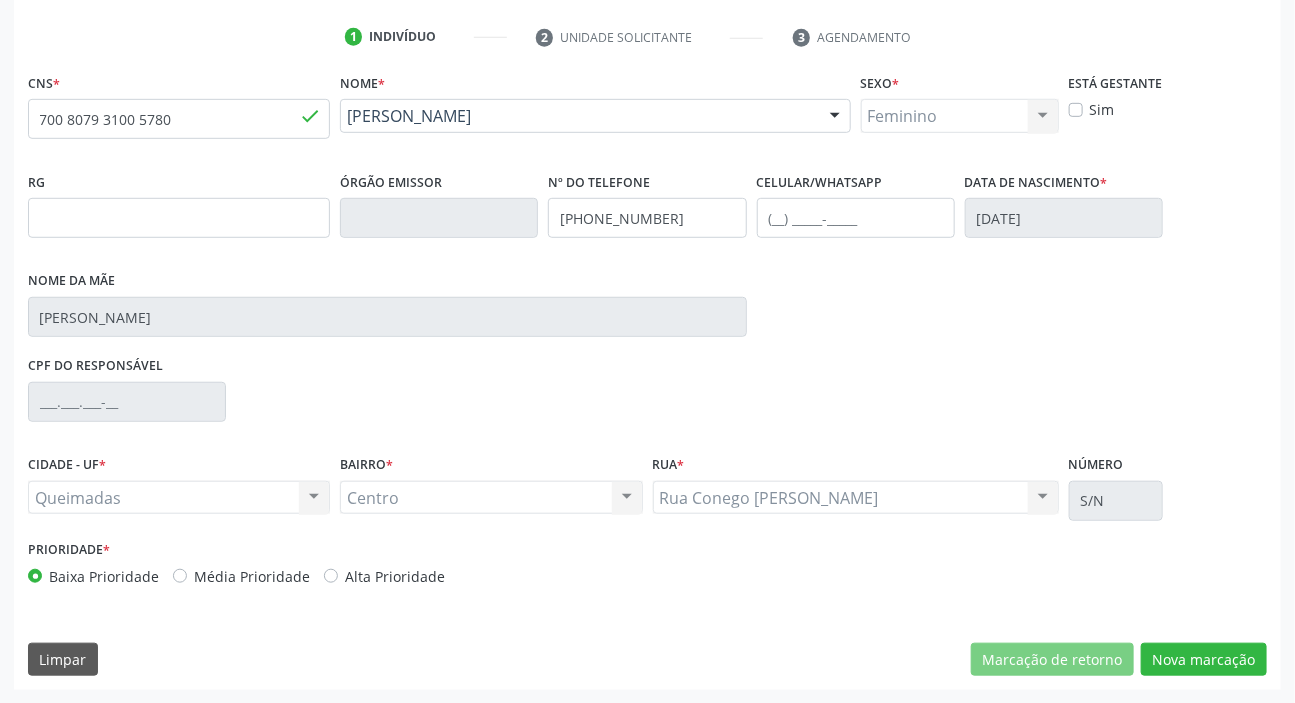 scroll, scrollTop: 201, scrollLeft: 0, axis: vertical 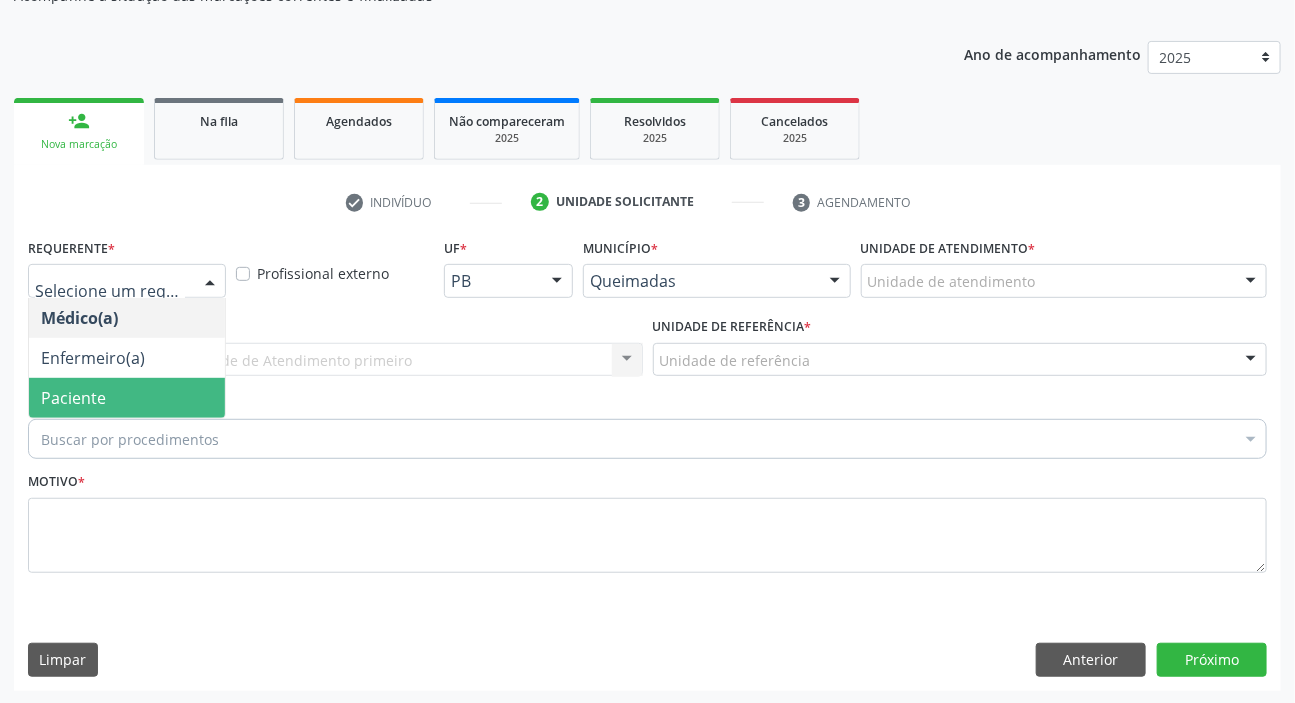 click on "Paciente" at bounding box center (73, 398) 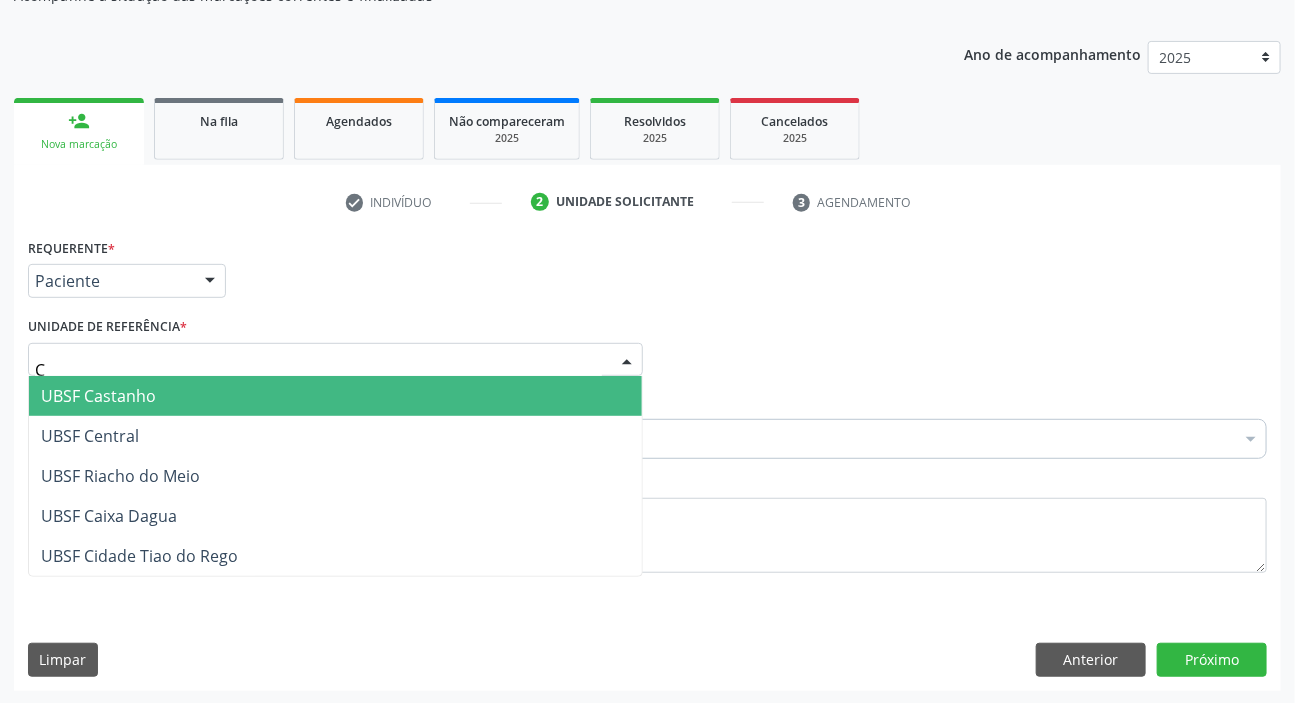 type on "CE" 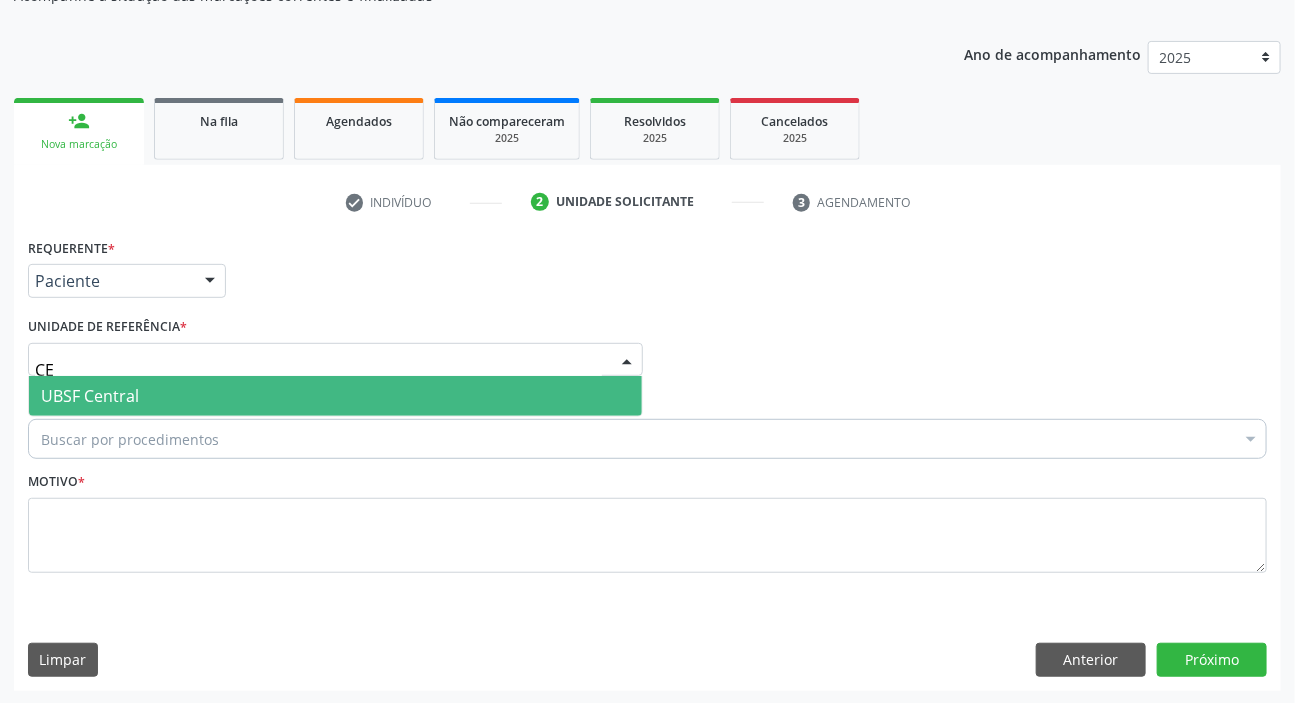 click on "UBSF Central" at bounding box center (90, 396) 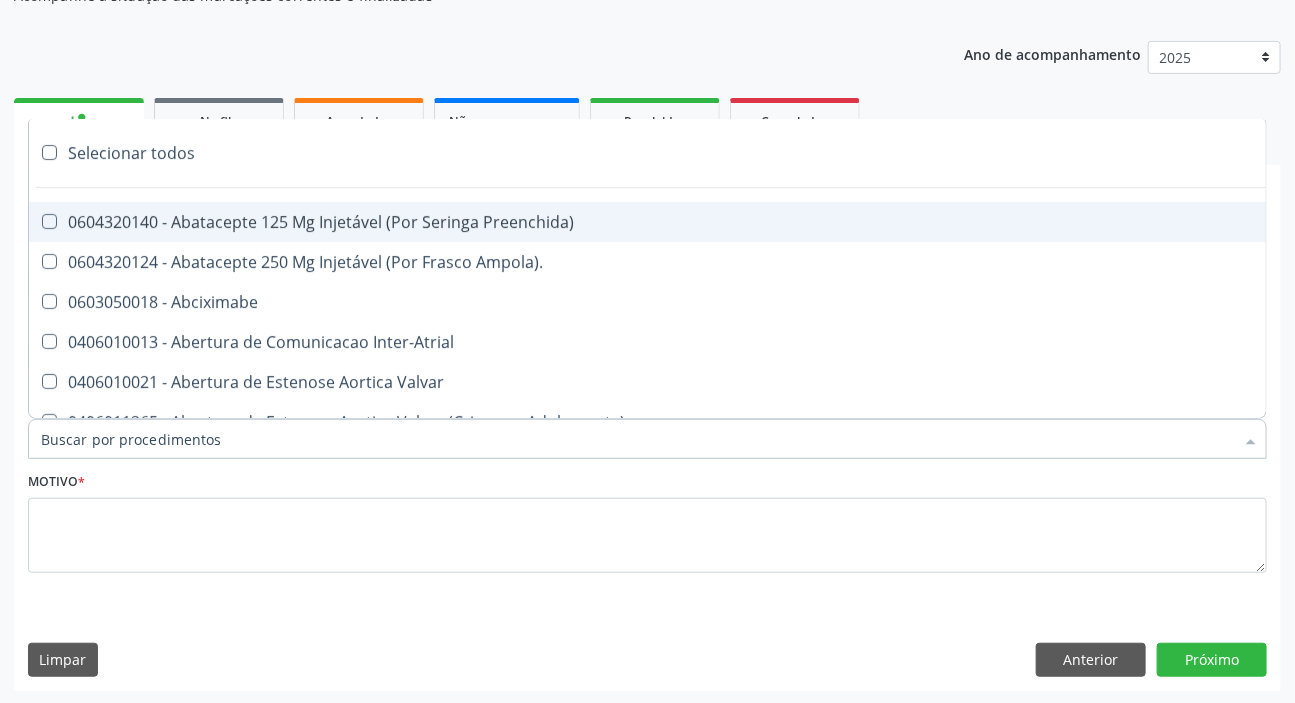 paste on "ABDOMEN TOTA" 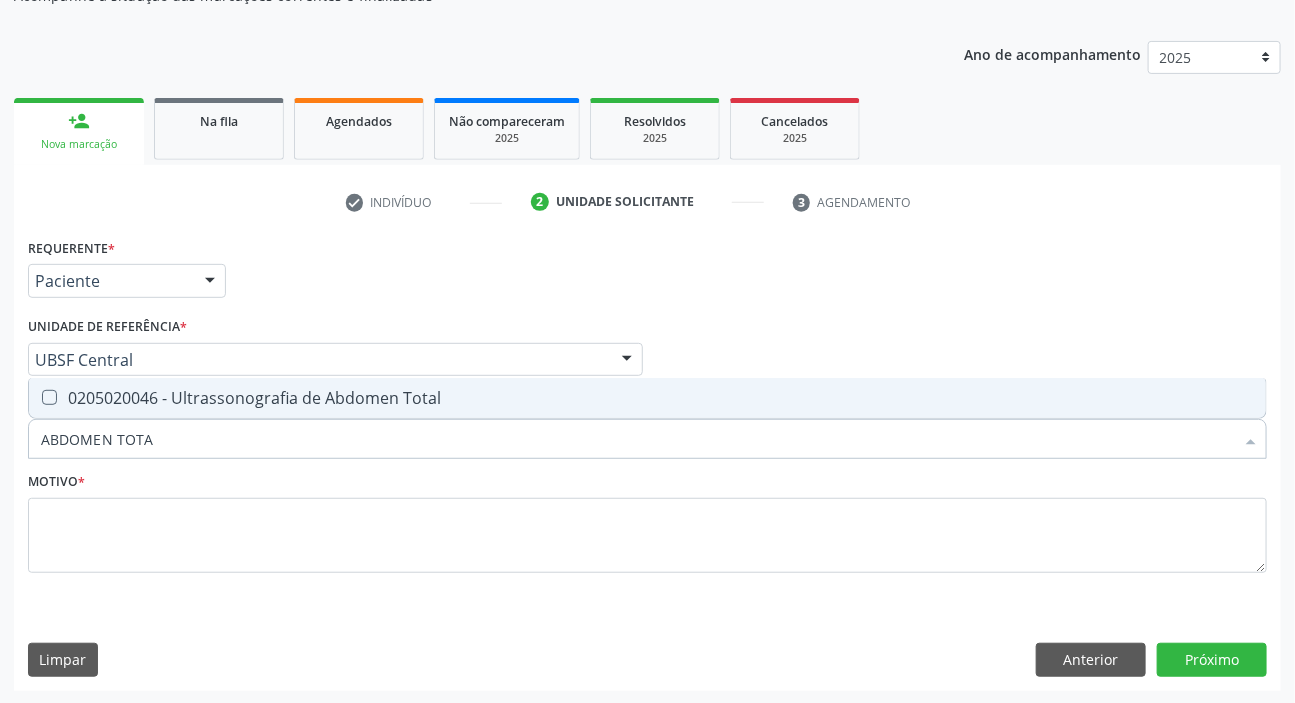 click on "0205020046 - Ultrassonografia de Abdomen Total" at bounding box center [647, 398] 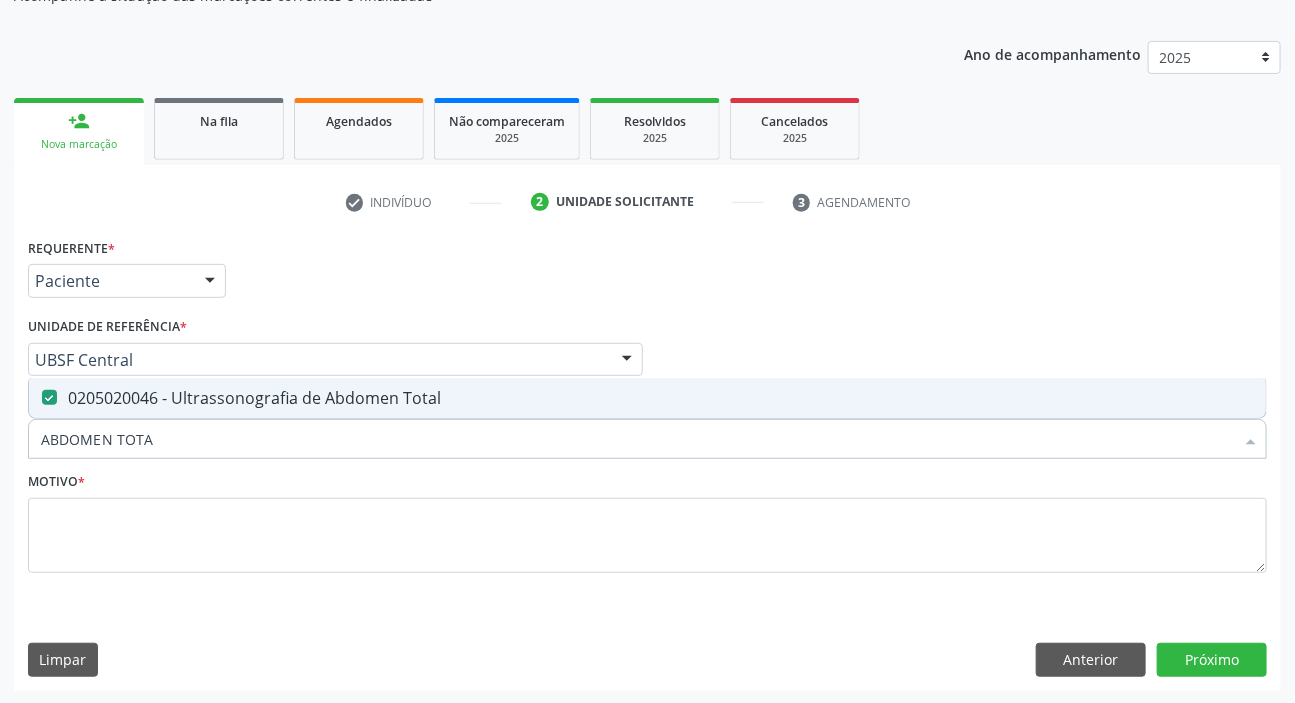 click on "ABDOMEN TOTA" at bounding box center (637, 439) 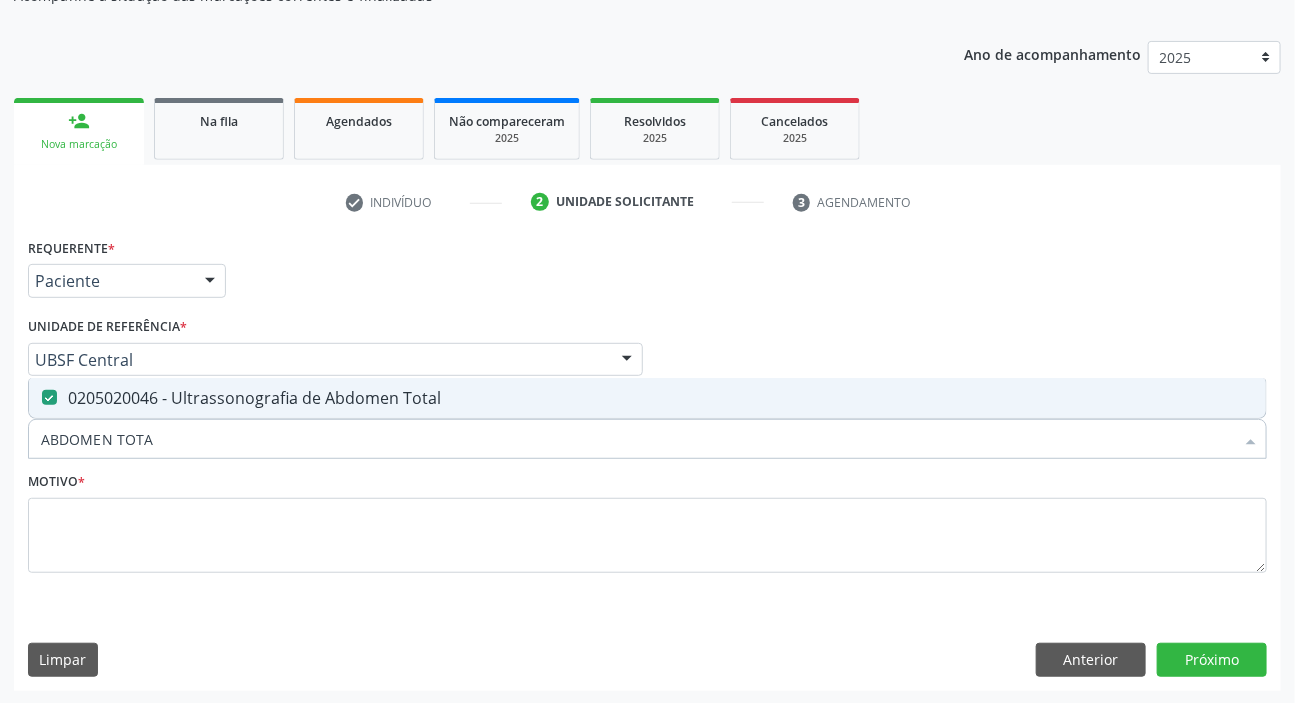 click at bounding box center [49, 397] 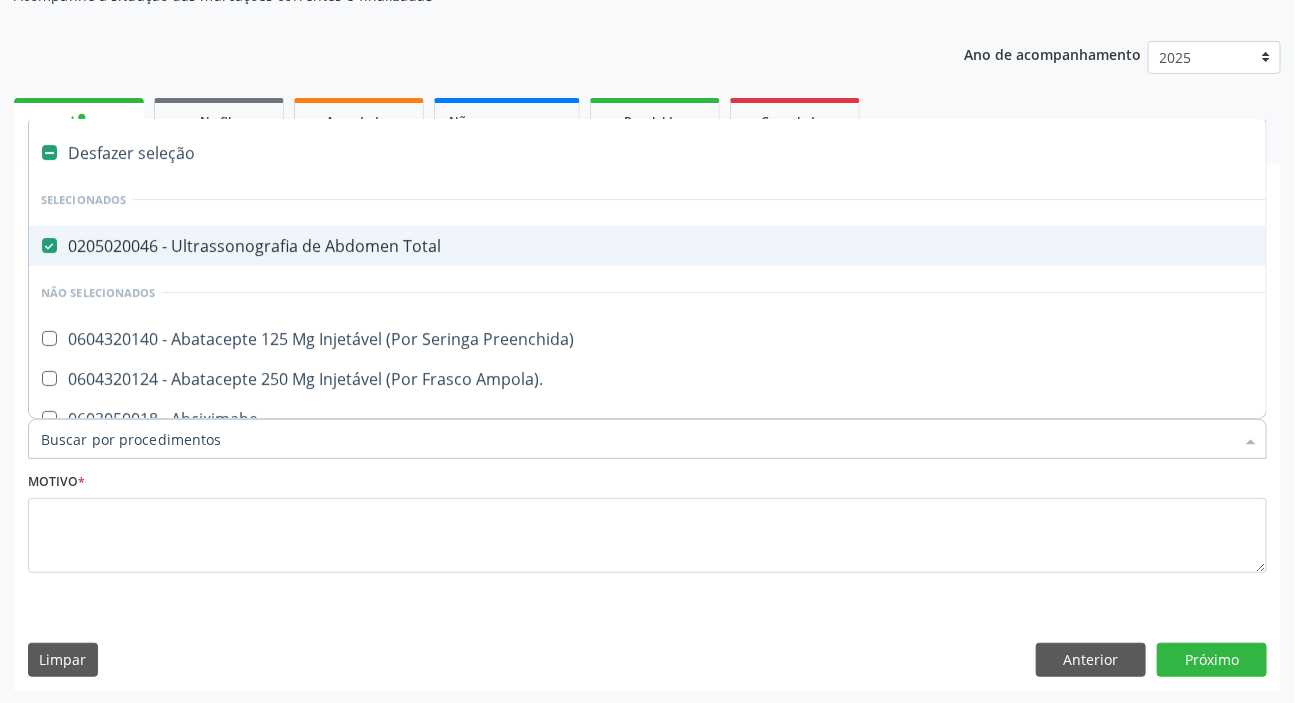click on "Desfazer seleção" at bounding box center (819, 153) 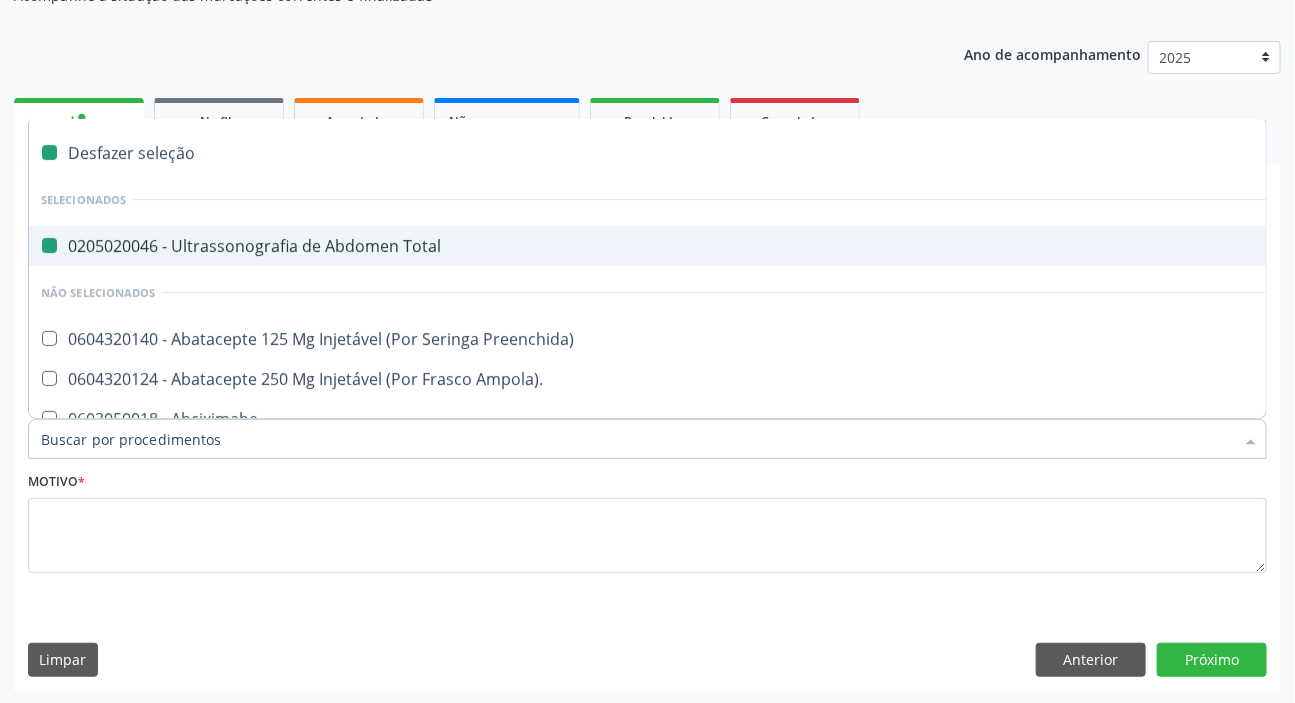 checkbox on "false" 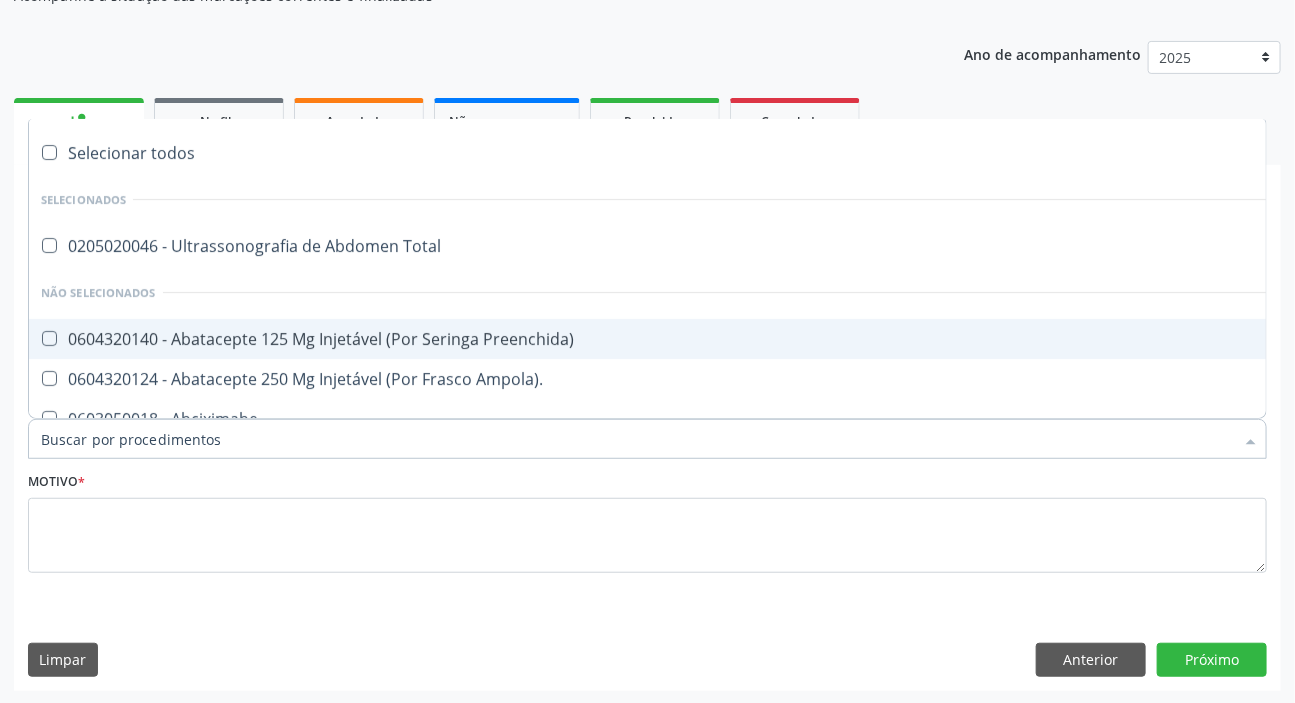 click on "Acompanhamento
Acompanhe a situação das marcações correntes e finalizadas
Relatórios
Acompanhamento
Consolidado
Procedimentos realizados
Ano de acompanhamento
2025 2024 2023 2022 2021
person_add
Nova marcação
Na fila   Agendados   Não compareceram
2025
Resolvidos
2025
Cancelados
2025
check
Indivíduo
2
Unidade solicitante
3
Agendamento
CNS
*
700 8079 3100 5780       [GEOGRAPHIC_DATA]
*
[PERSON_NAME]
[PERSON_NAME]
CNS:
700 8079 3100 5780
CPF:    --   Nascimento:
[DATE]
Nenhum resultado encontrado para: "   "
Digite o nome ou CNS para buscar um indivíduo
Sexo
*
Feminino" at bounding box center (647, 307) 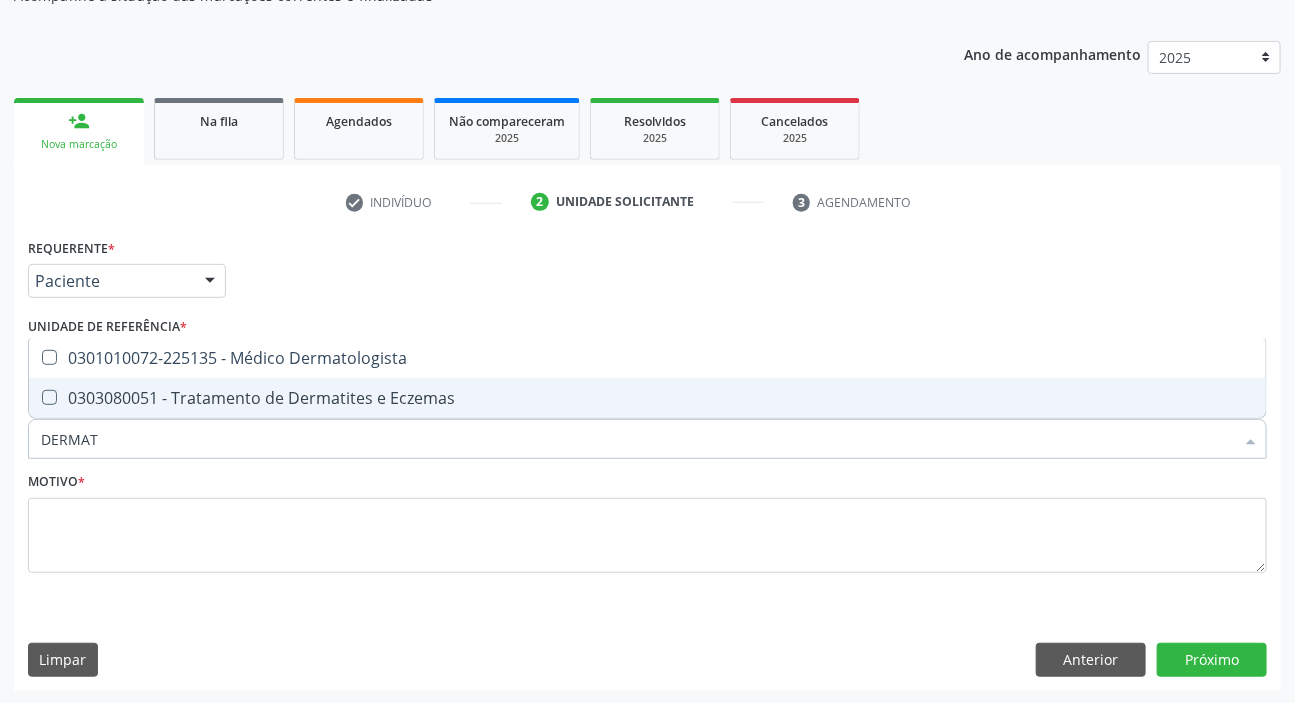type on "DERMATO" 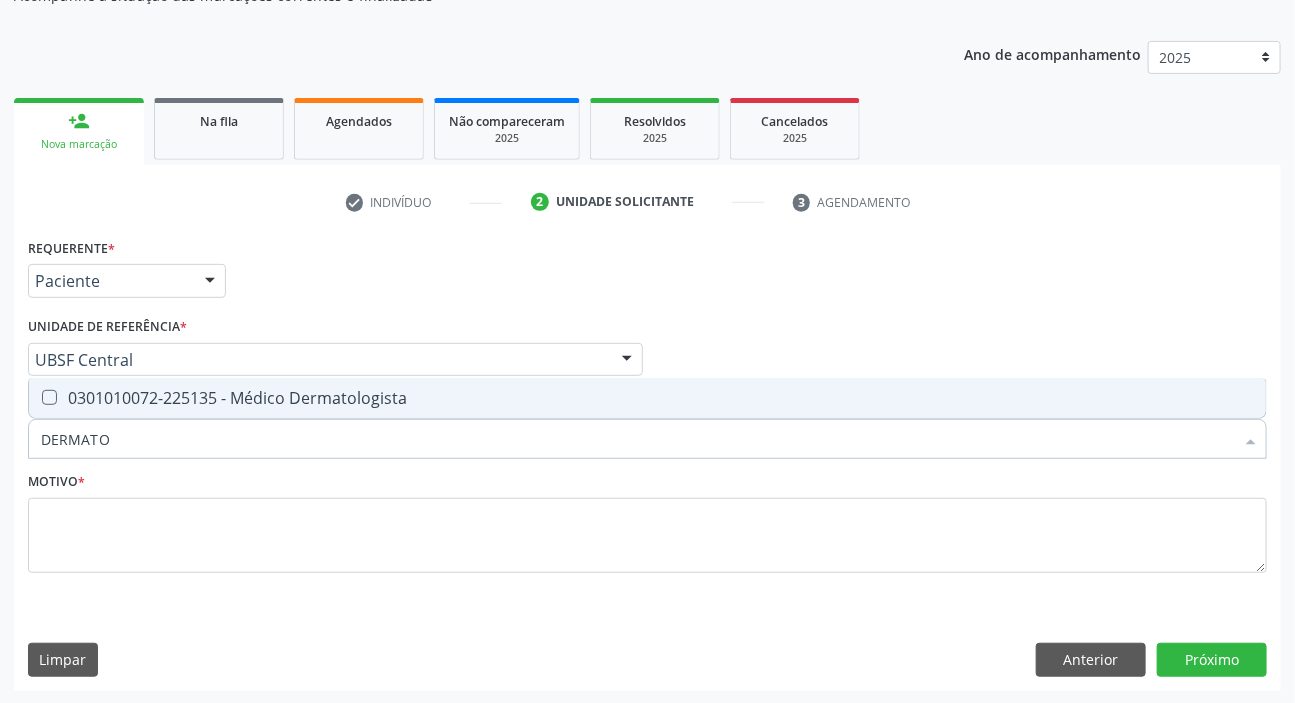 click on "DERMATO" at bounding box center (637, 439) 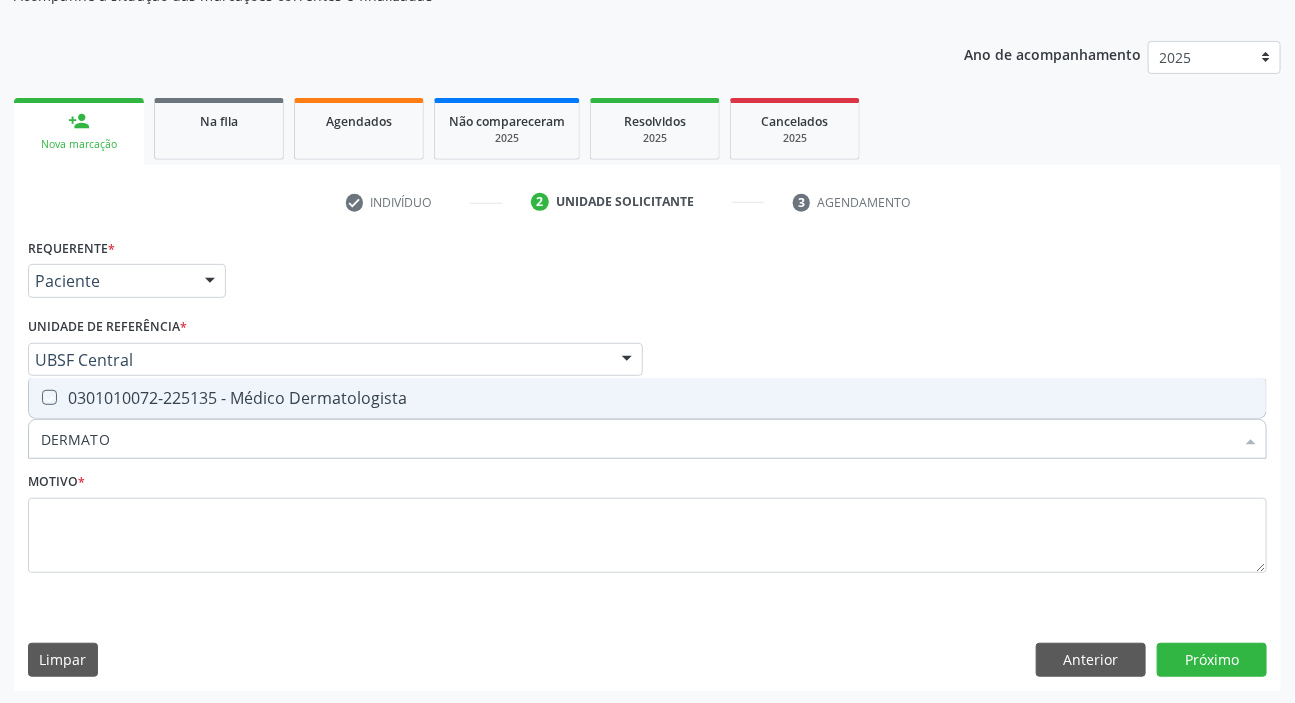 checkbox on "true" 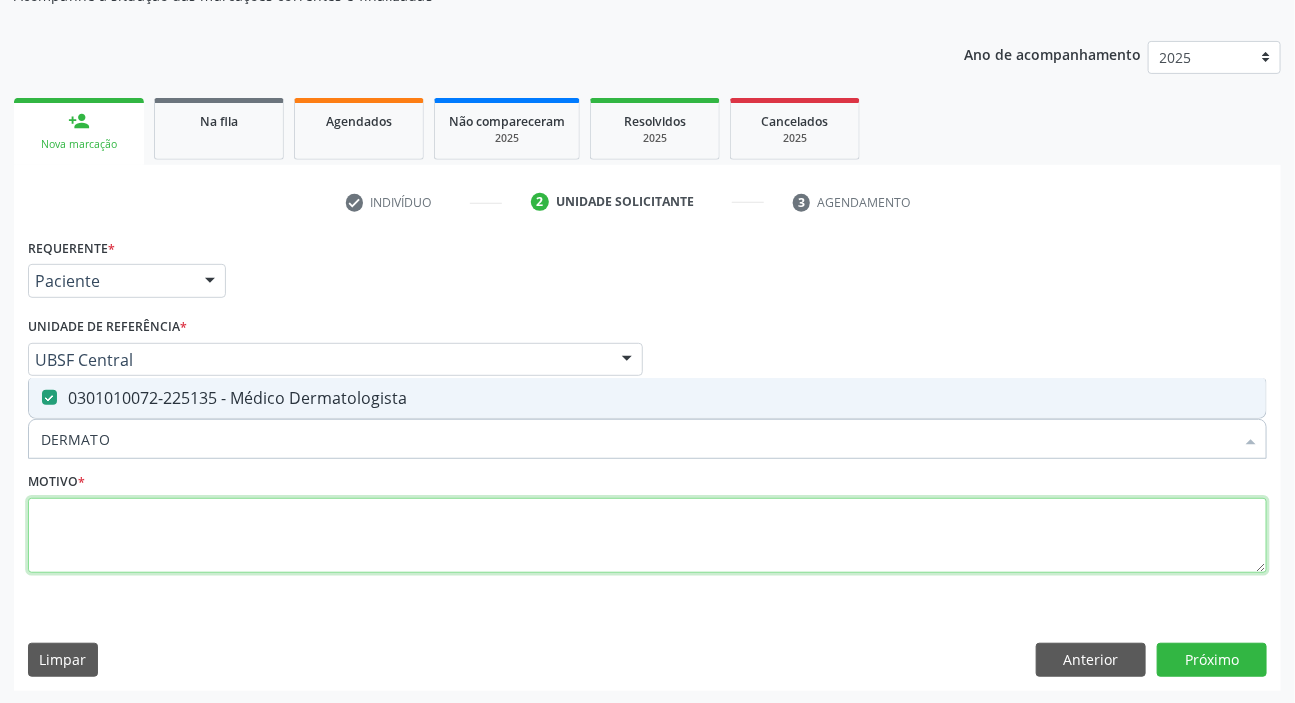 click at bounding box center (647, 536) 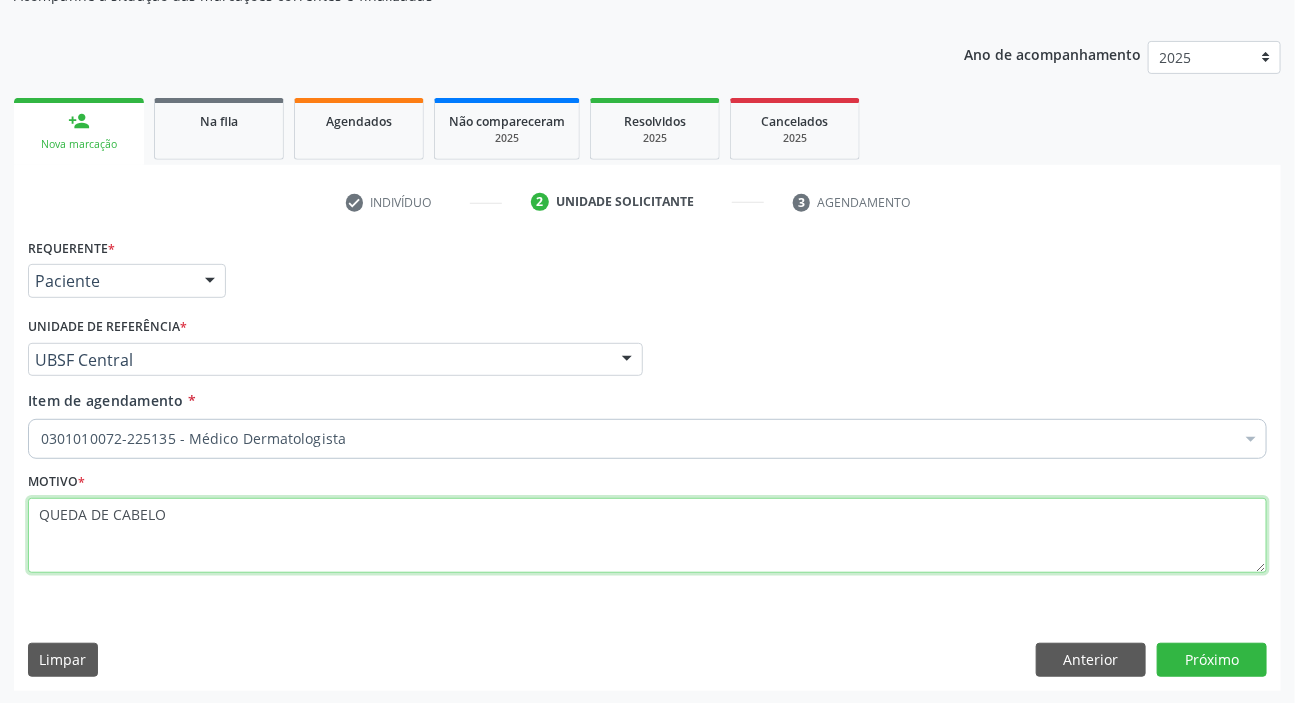 type on "QUEDA DE CABELO" 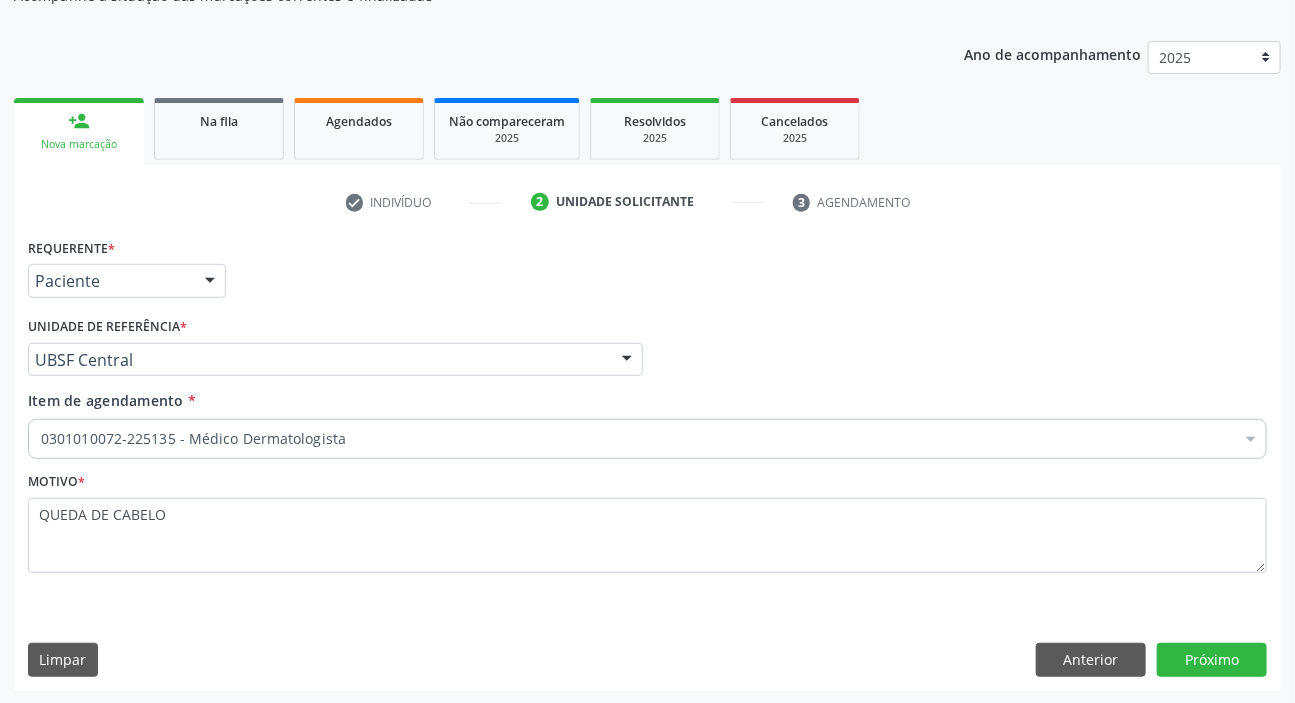 click on "Requerente
*
Paciente         Médico(a)   Enfermeiro(a)   Paciente
Nenhum resultado encontrado para: "   "
Não há nenhuma opção para ser exibida.
UF
PB         PB
Nenhum resultado encontrado para: "   "
Não há nenhuma opção para ser exibida.
Município
[GEOGRAPHIC_DATA]   Queimadas
Nenhum resultado encontrado para: "   "
Não há nenhuma opção para ser exibida.
Médico Solicitante
Por favor, selecione a Unidade de Atendimento primeiro
Nenhum resultado encontrado para: "   "
Não há nenhuma opção para ser exibida.
Unidade de referência
*
UBSF Central         UBSF Ligeiro II   UBSF Saulo Leal [PERSON_NAME]   UBSF Castanho   UBSF [GEOGRAPHIC_DATA]   UBSF Ze Velho   UBSF [GEOGRAPHIC_DATA]   UBSF Olho Dagua Salgado   UBSF Zumbi" at bounding box center [647, 461] 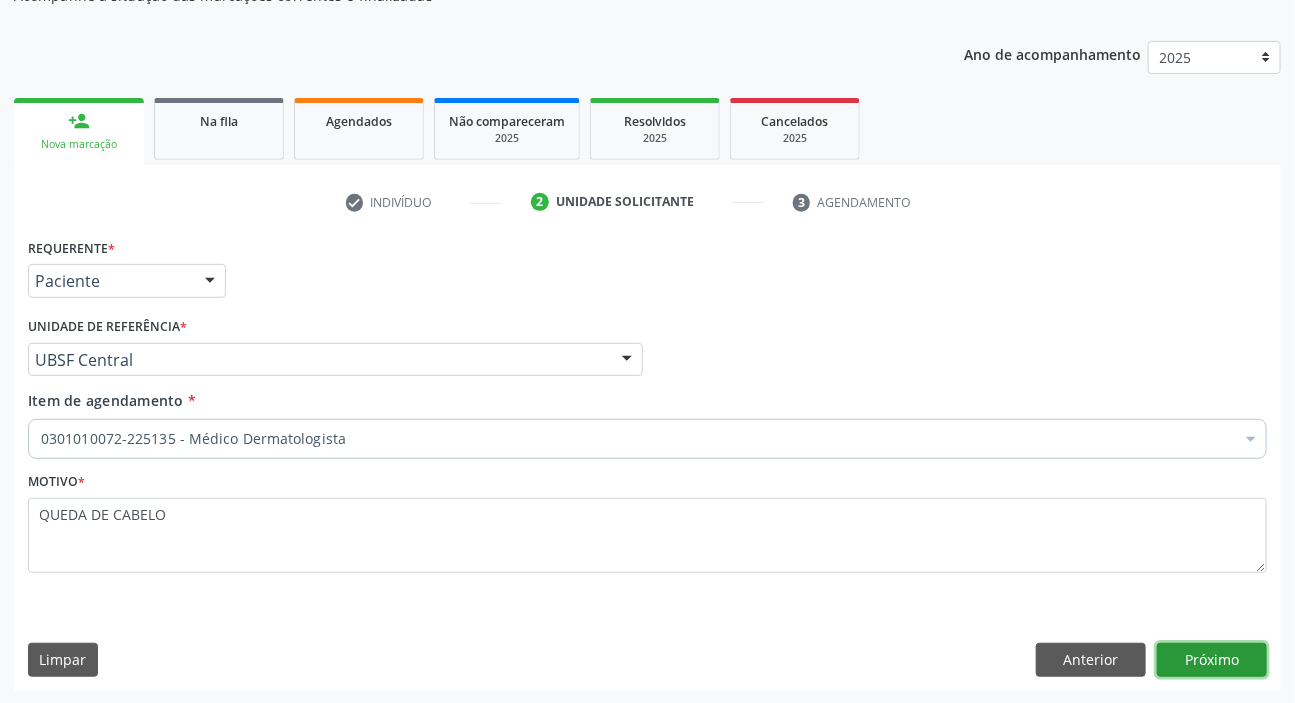 click on "Próximo" at bounding box center [1212, 660] 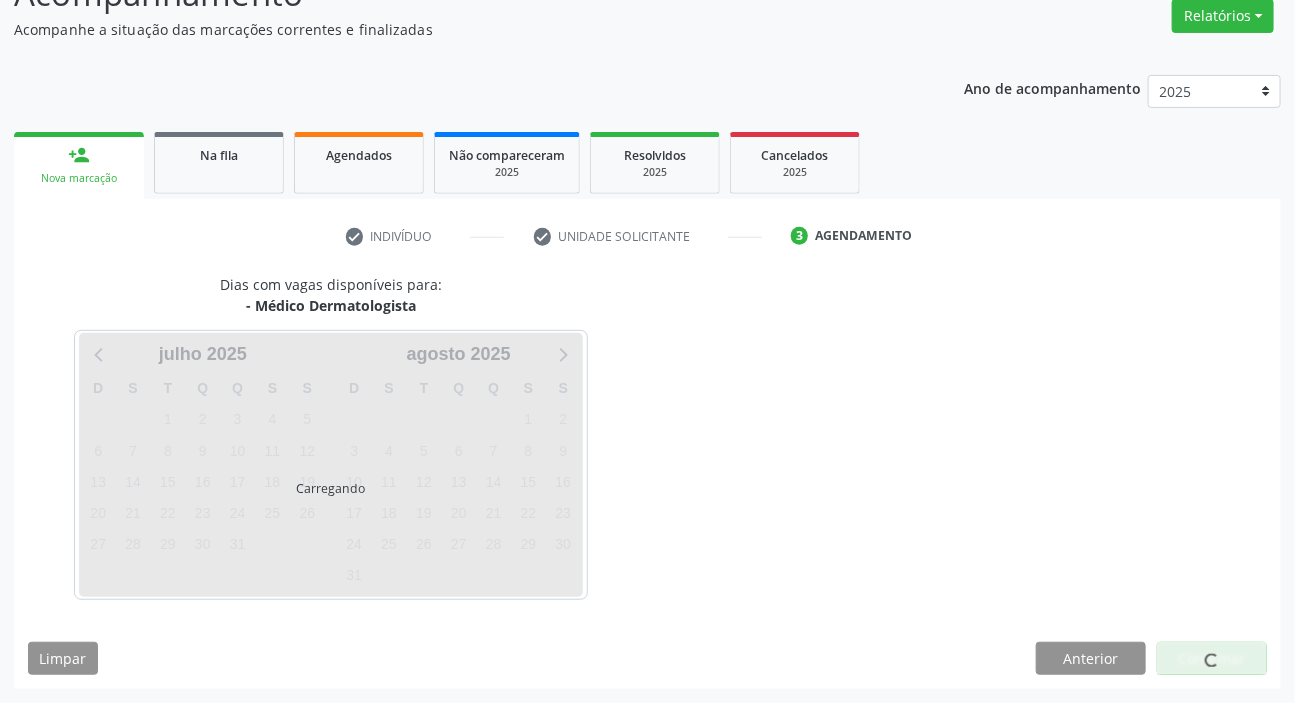 scroll, scrollTop: 166, scrollLeft: 0, axis: vertical 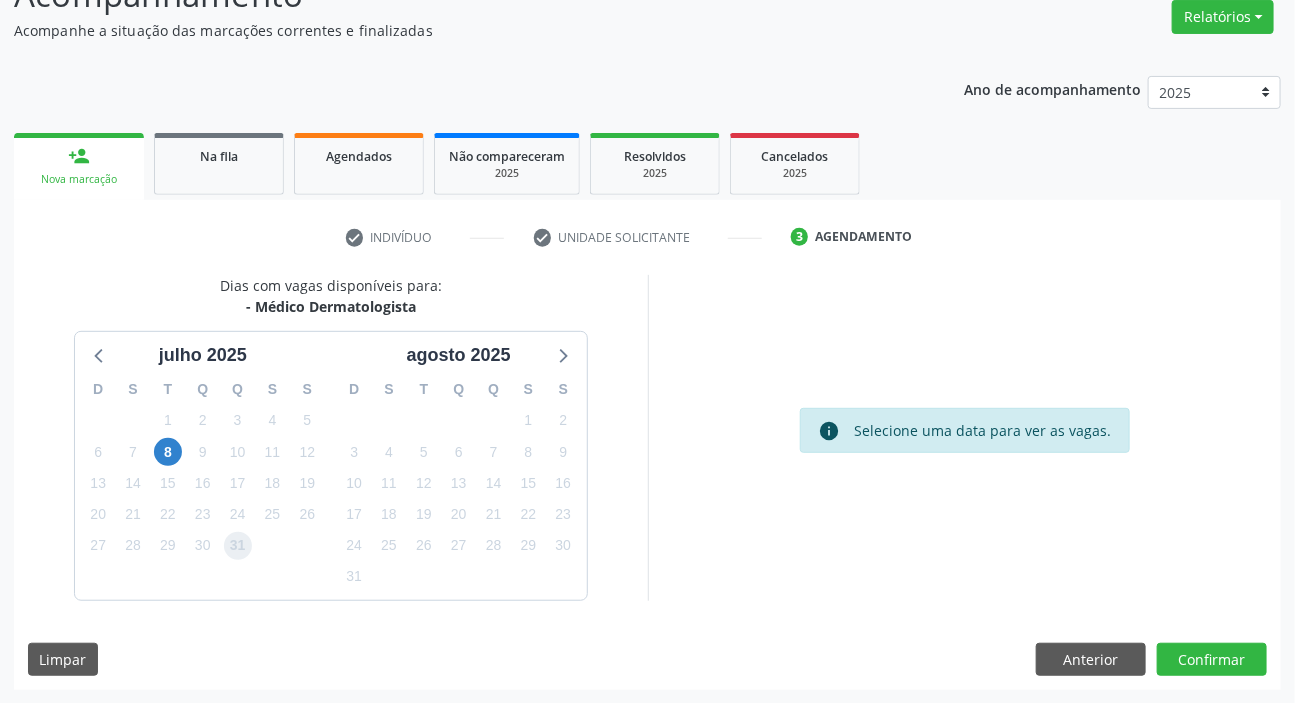 click on "31" at bounding box center (238, 546) 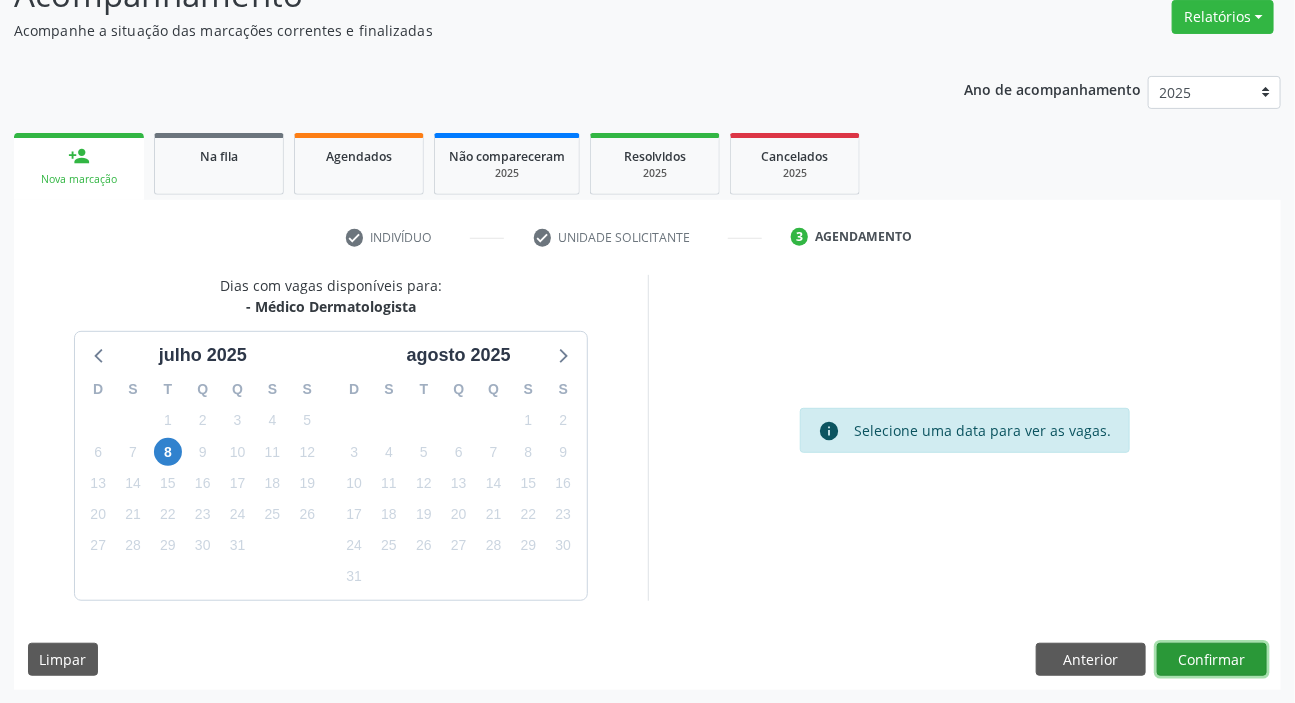 click on "Confirmar" at bounding box center [1212, 660] 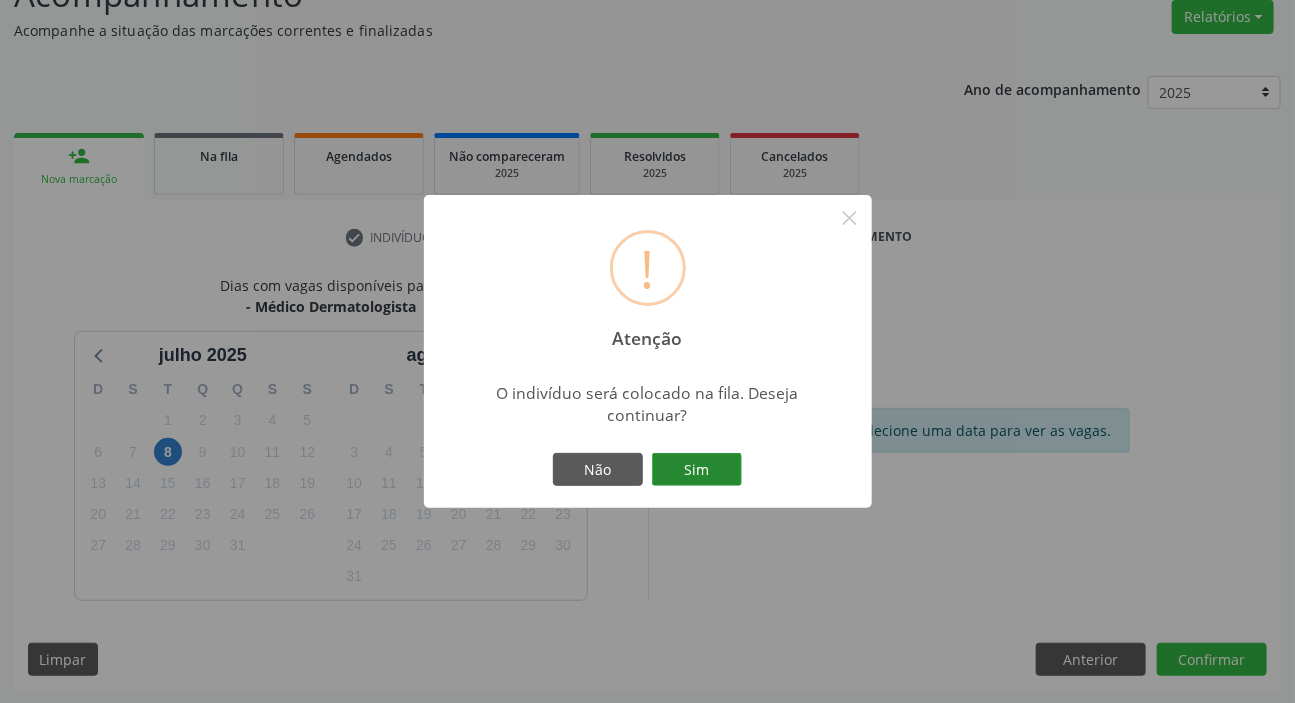 click on "Sim" at bounding box center [697, 470] 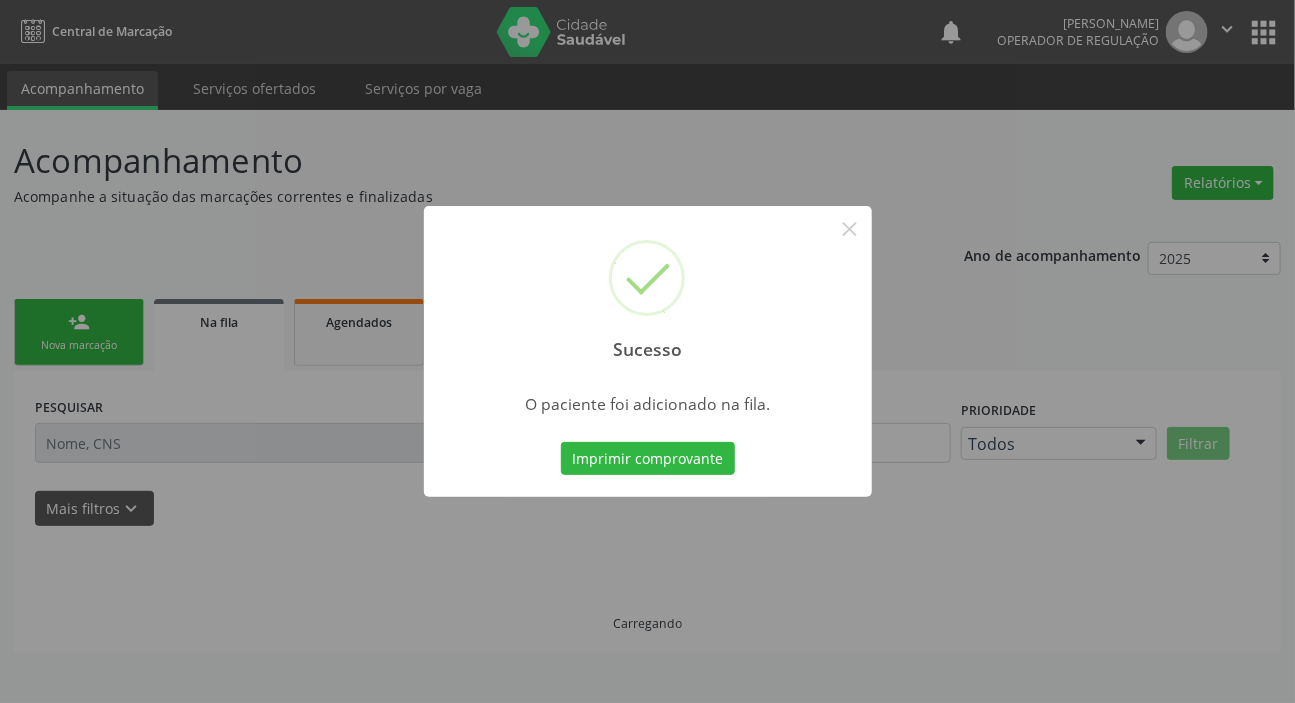 scroll, scrollTop: 0, scrollLeft: 0, axis: both 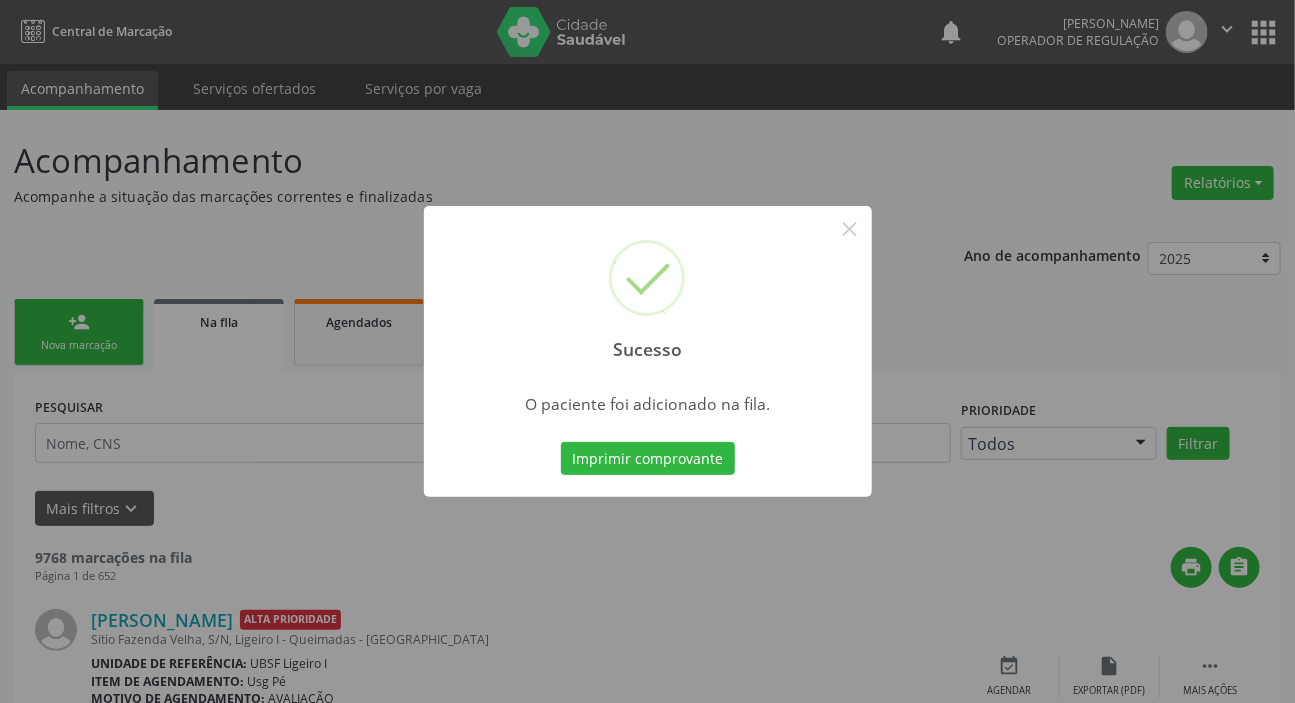 click on "Sucesso × O paciente foi adicionado na fila. Imprimir comprovante Cancel" at bounding box center (647, 351) 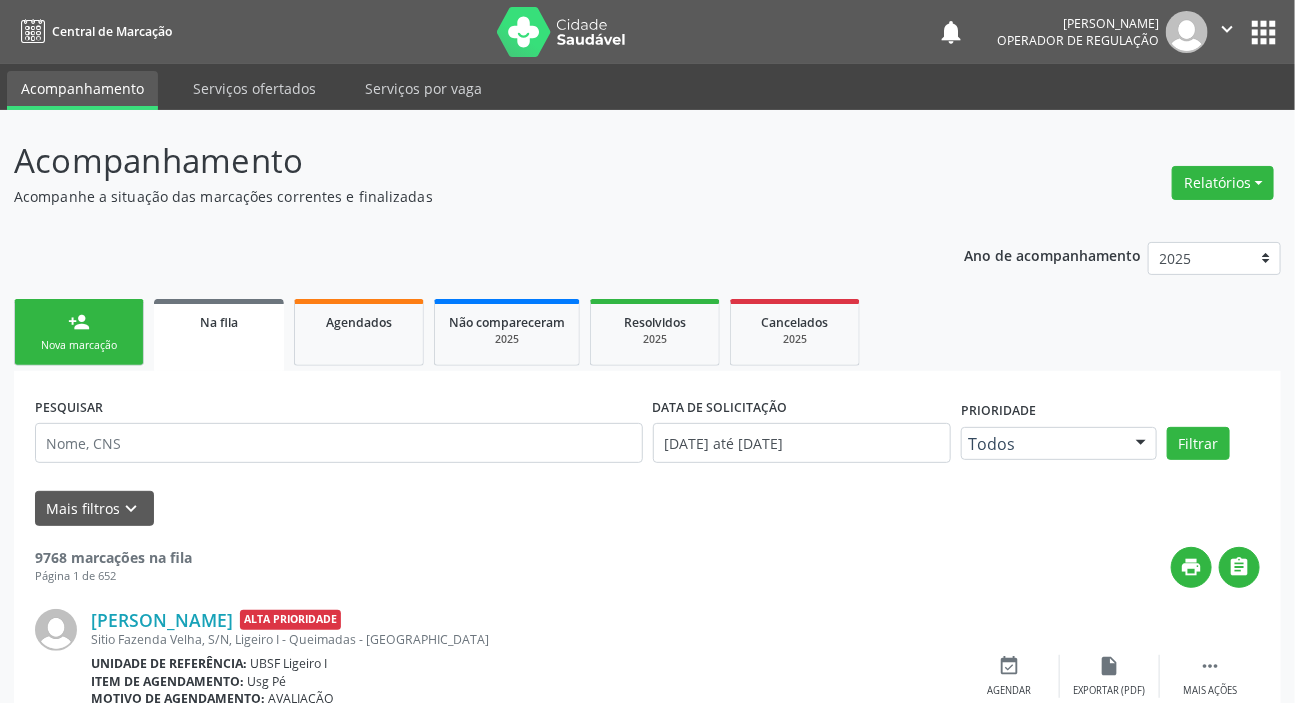 click on "person_add" at bounding box center (79, 322) 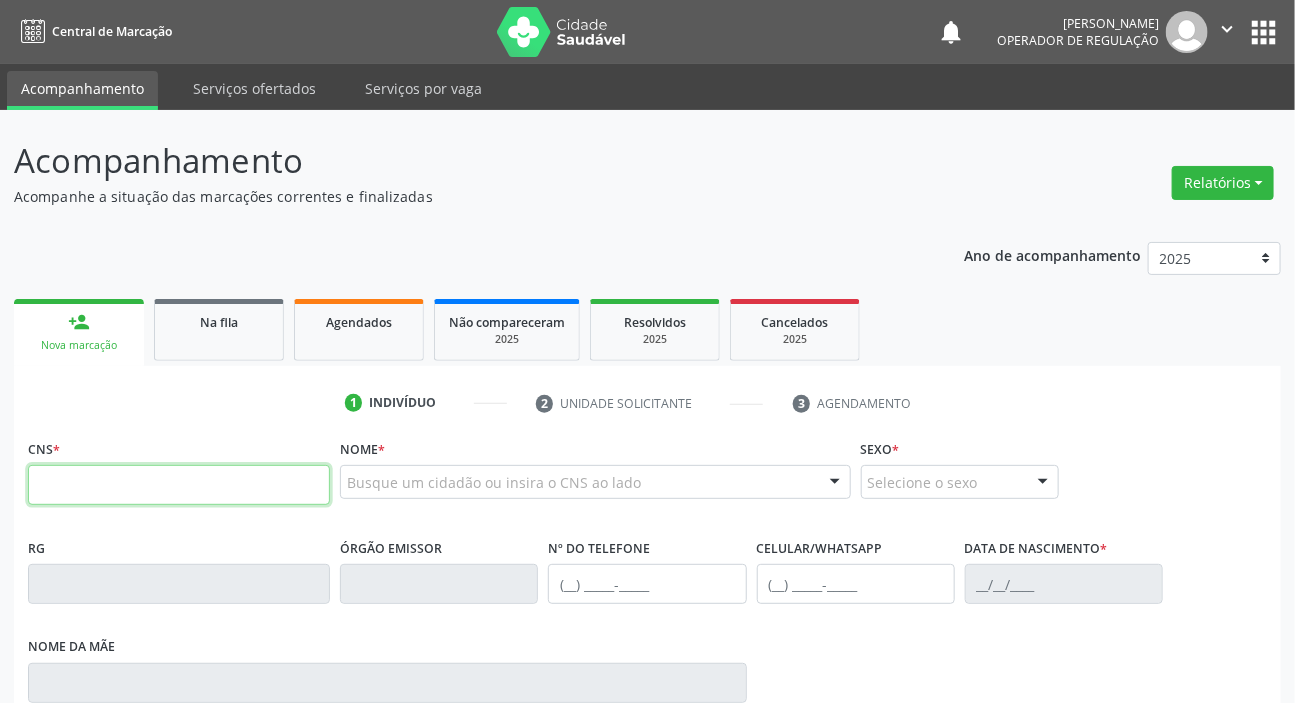 click at bounding box center (179, 485) 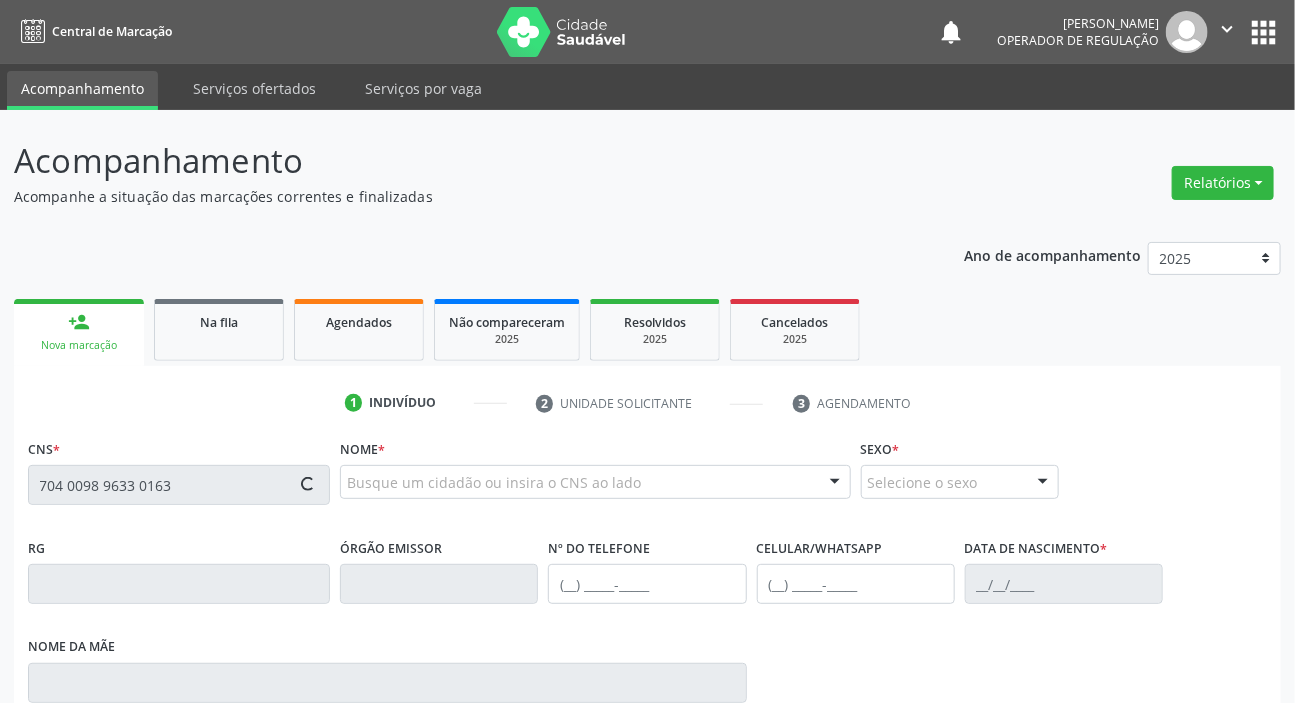type on "704 0098 9633 0163" 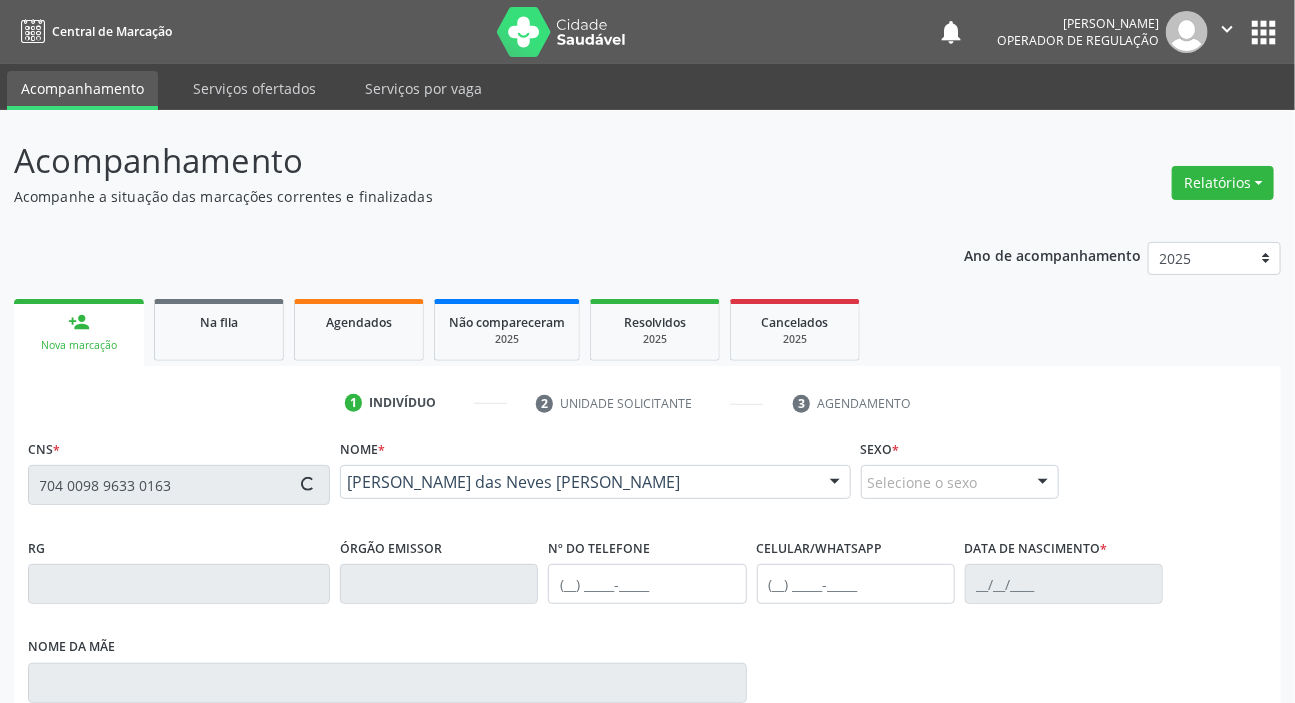 scroll, scrollTop: 366, scrollLeft: 0, axis: vertical 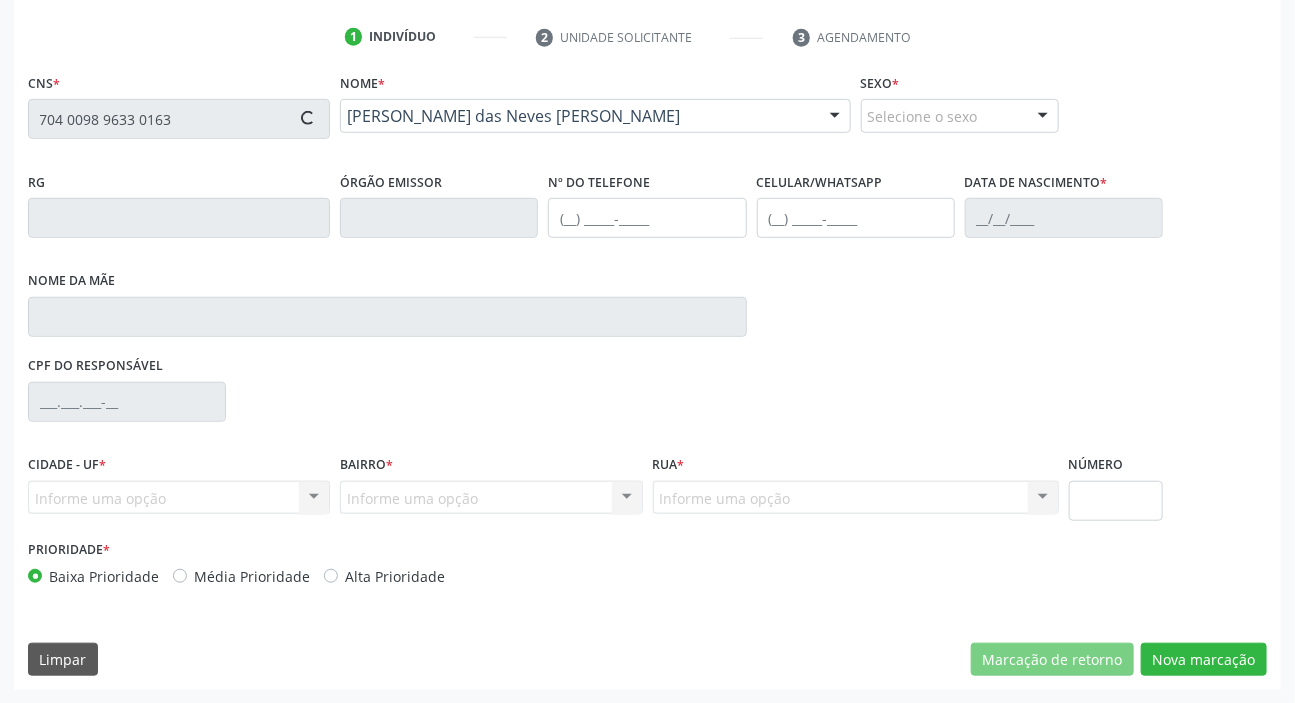 type on "[PHONE_NUMBER]" 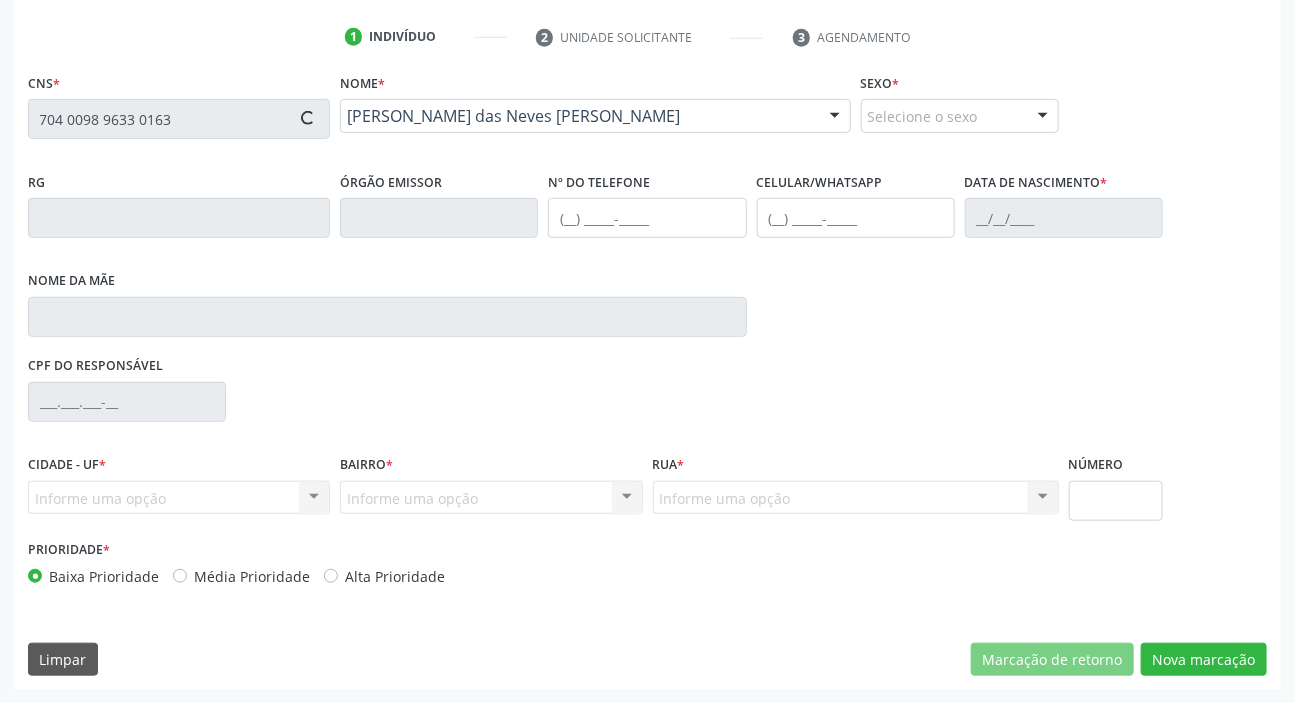 type on "[PHONE_NUMBER]" 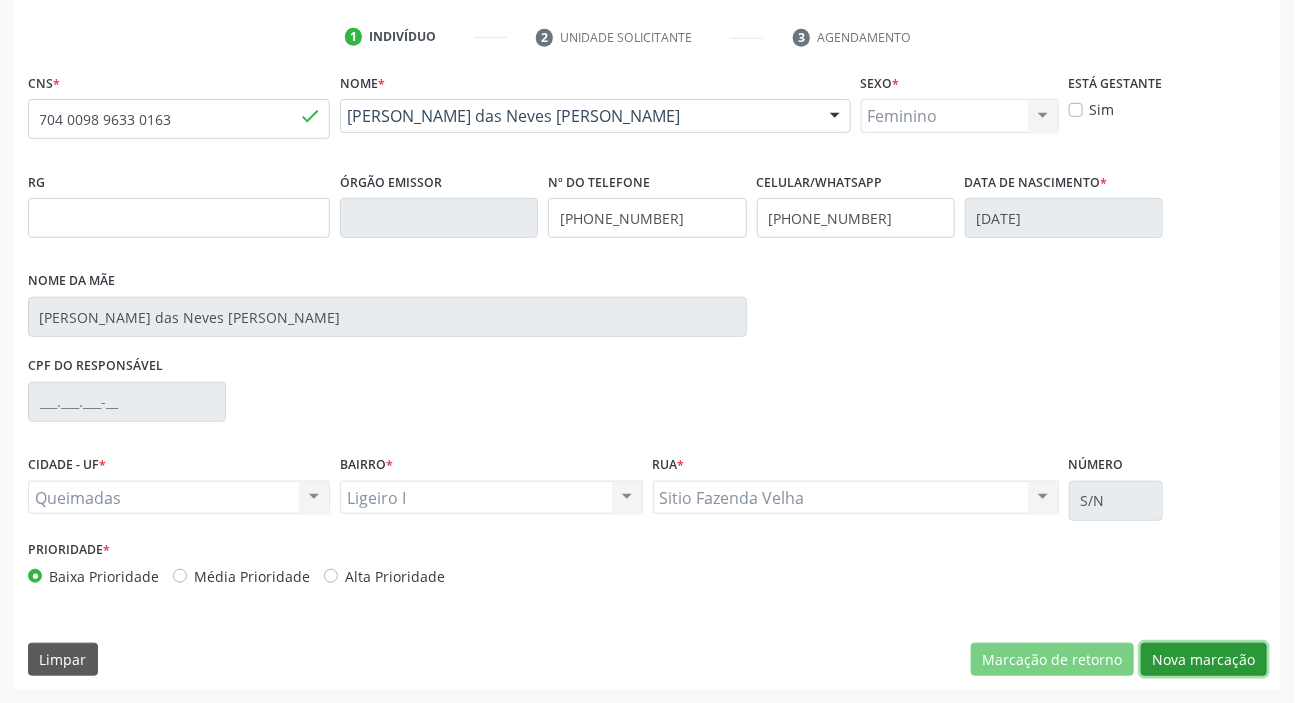 click on "Nova marcação" at bounding box center (1204, 660) 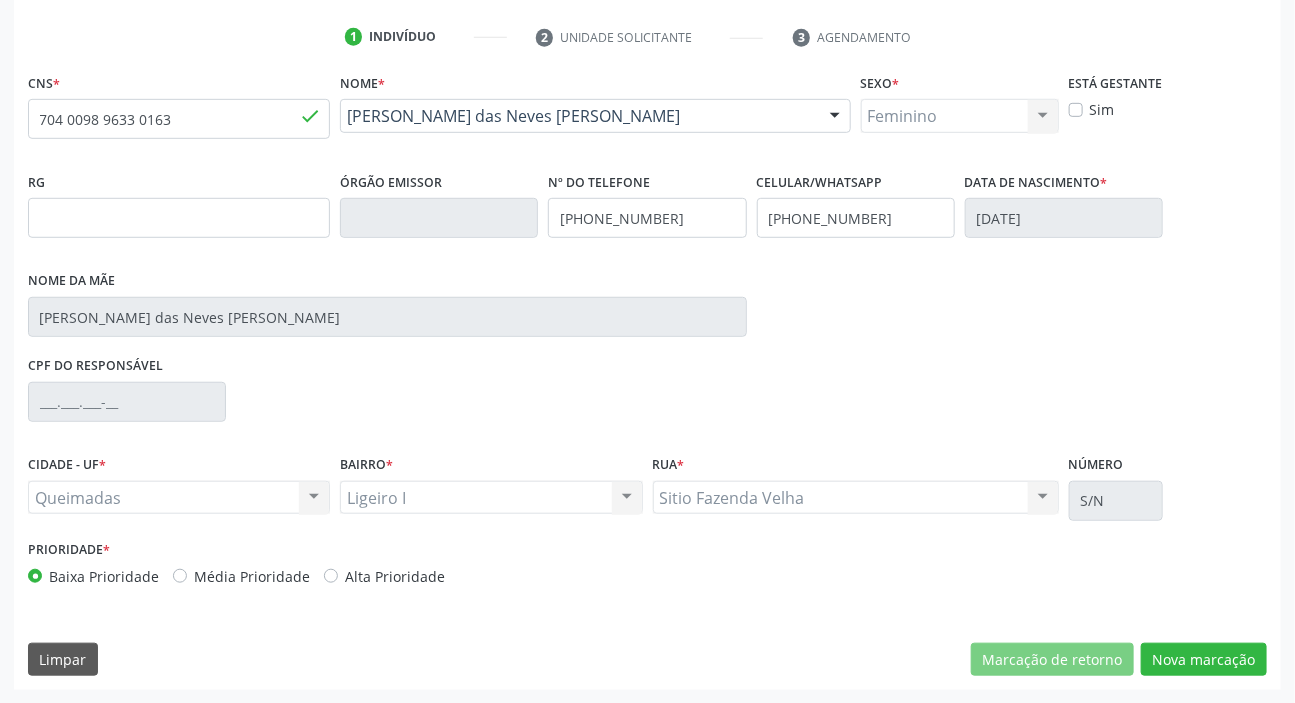 scroll, scrollTop: 201, scrollLeft: 0, axis: vertical 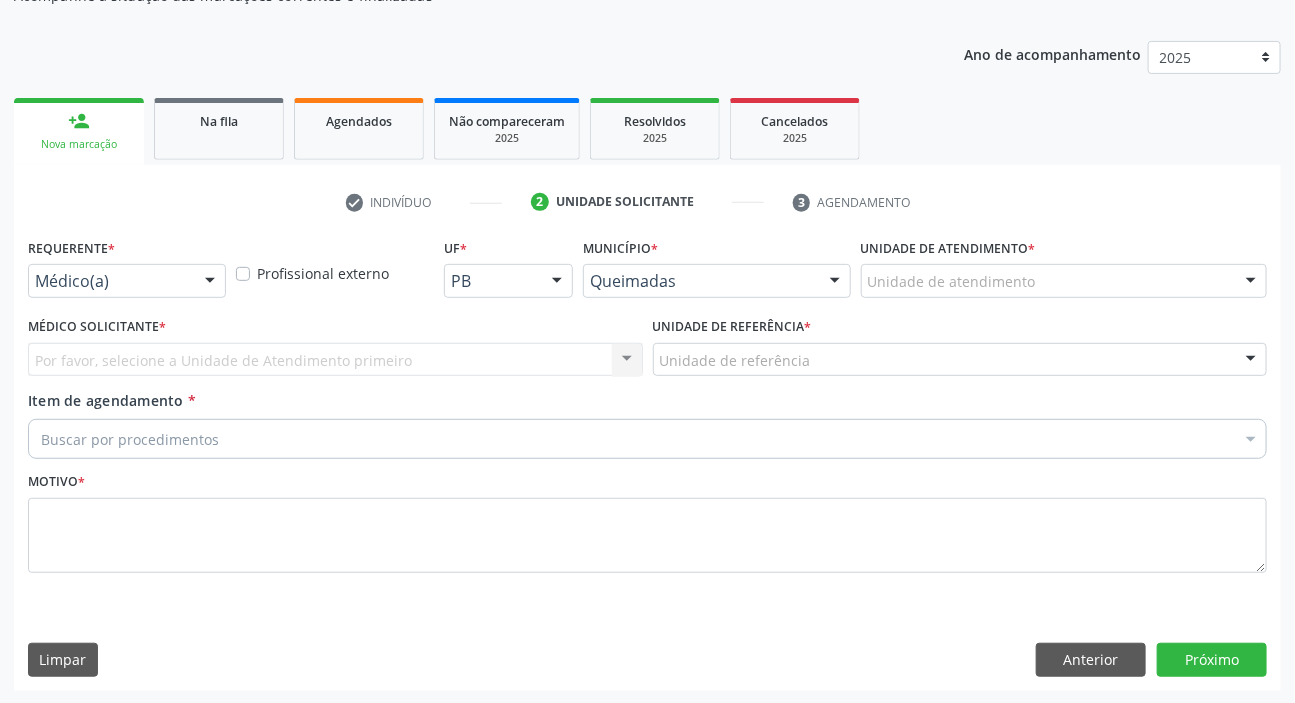 click on "Médico(a)" at bounding box center (127, 281) 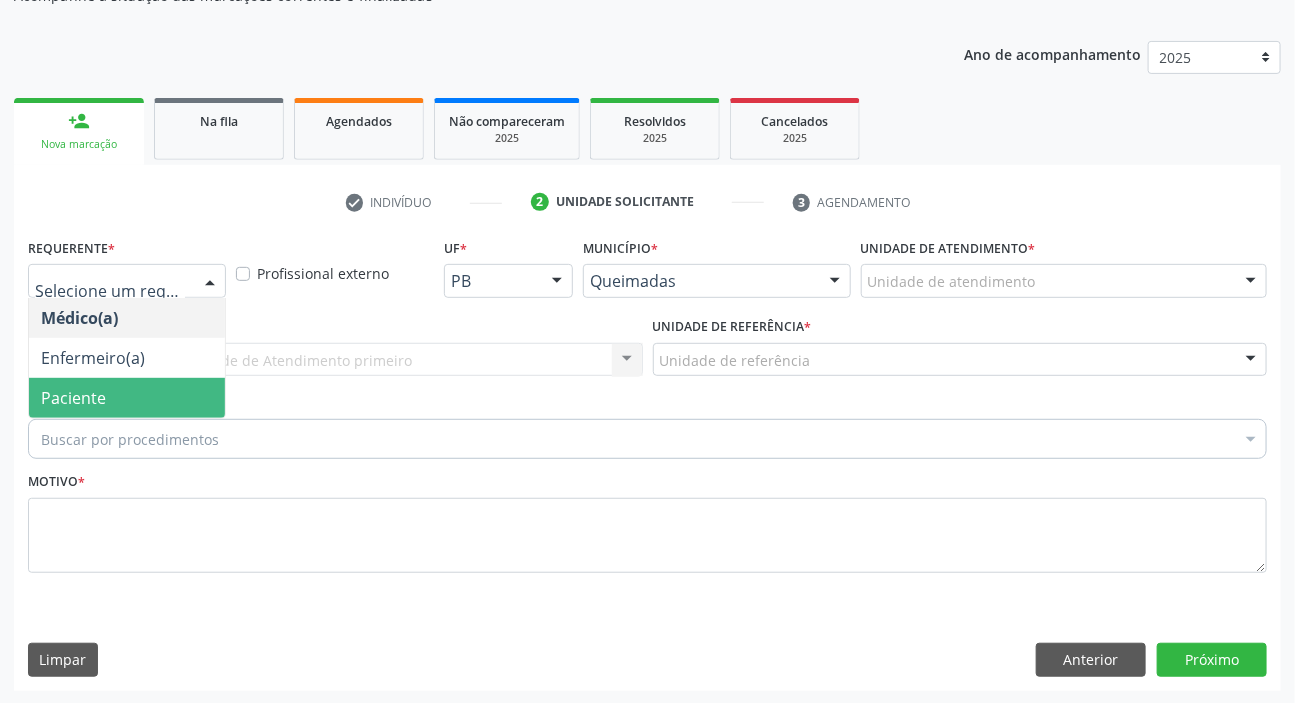 click on "Paciente" at bounding box center [73, 398] 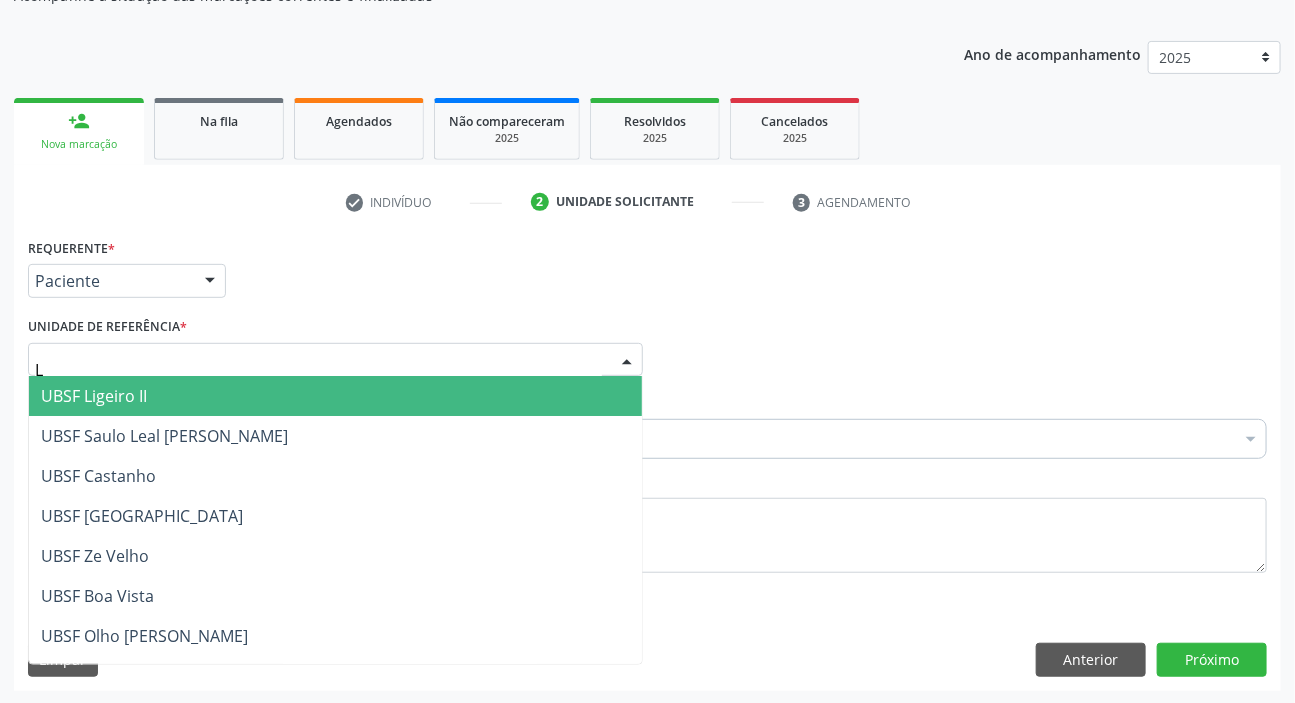 type on "LI" 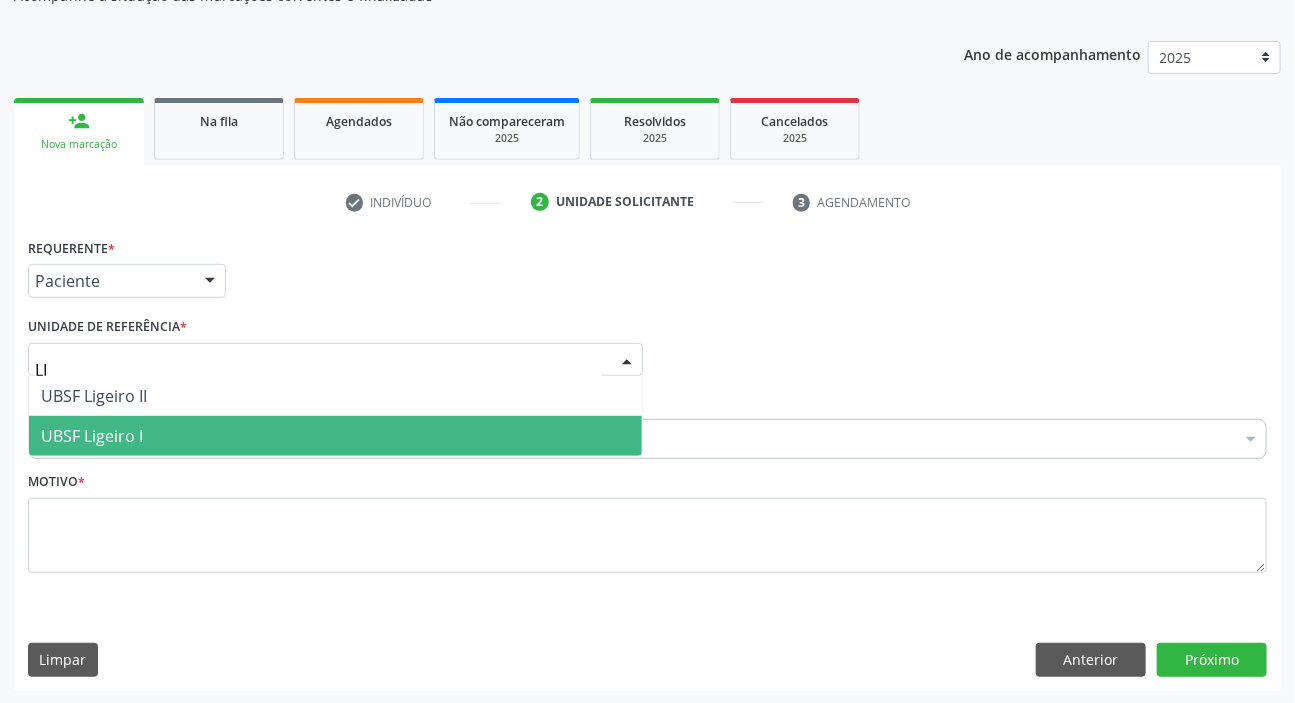 click on "UBSF Ligeiro I" at bounding box center [335, 436] 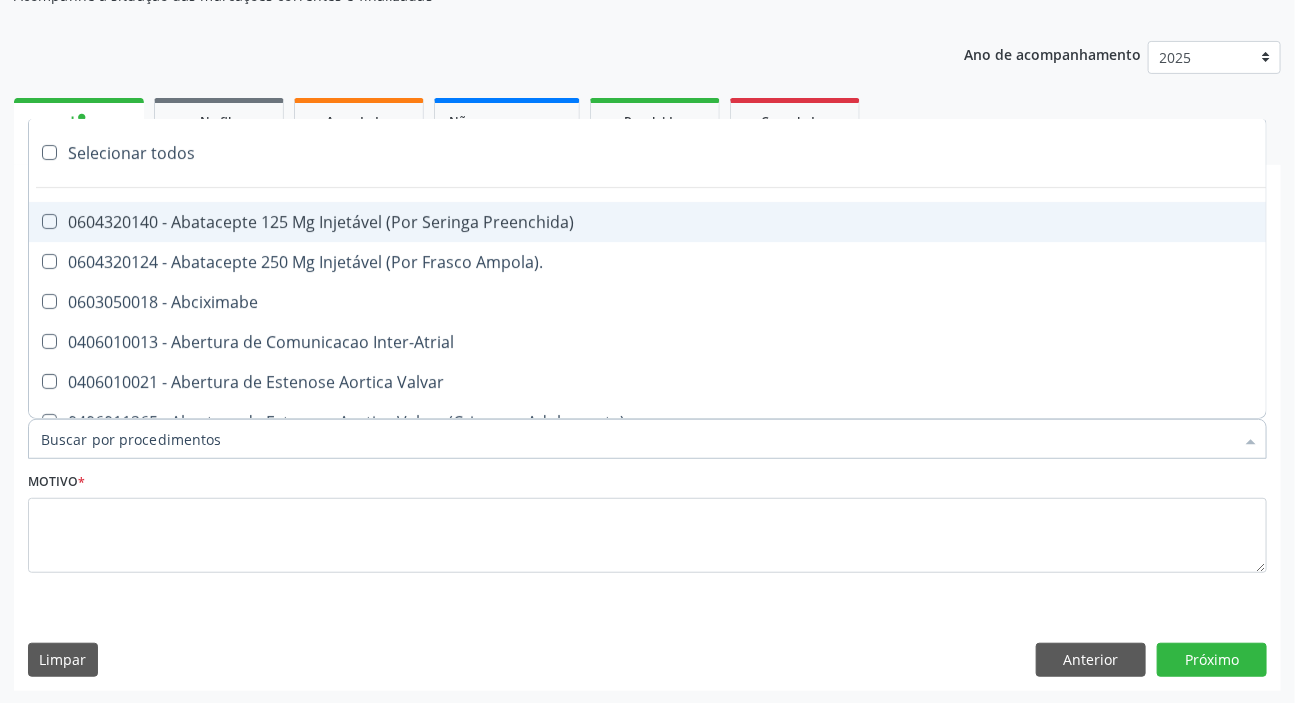paste on "DERMATO" 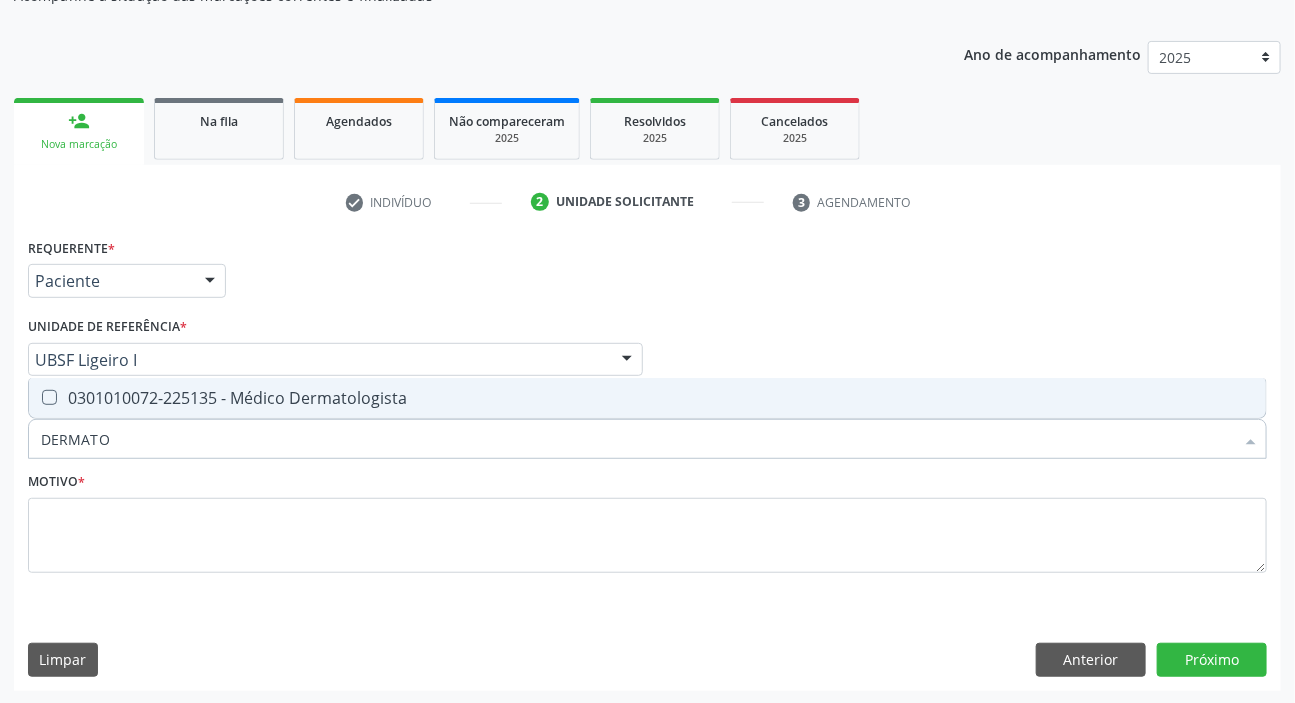 click on "0301010072-225135 - Médico Dermatologista" at bounding box center [647, 398] 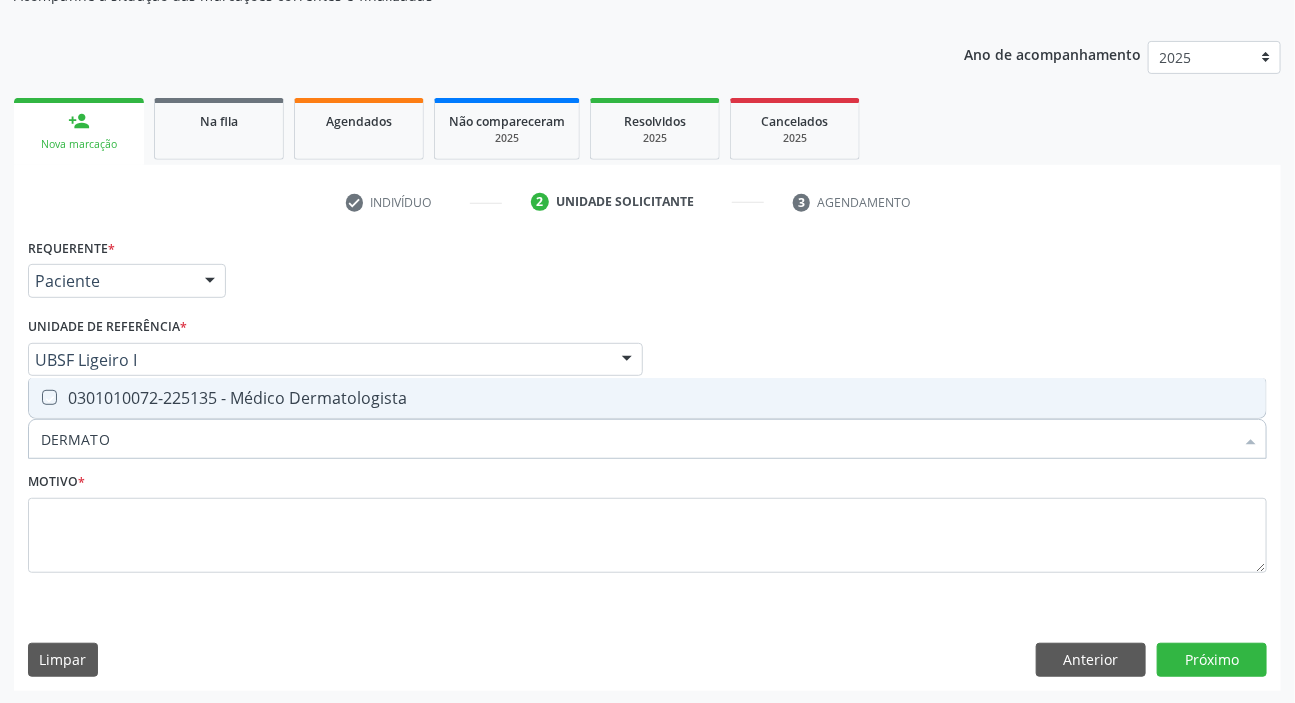 checkbox on "true" 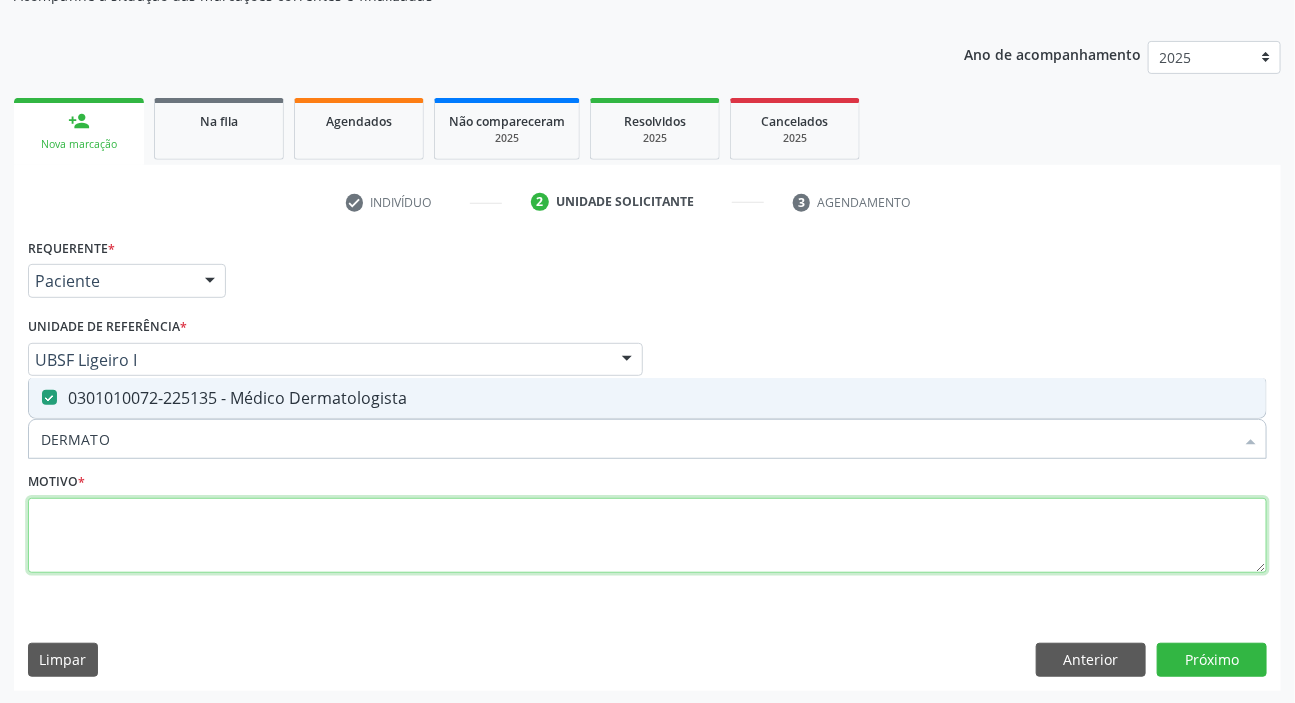 click at bounding box center (647, 536) 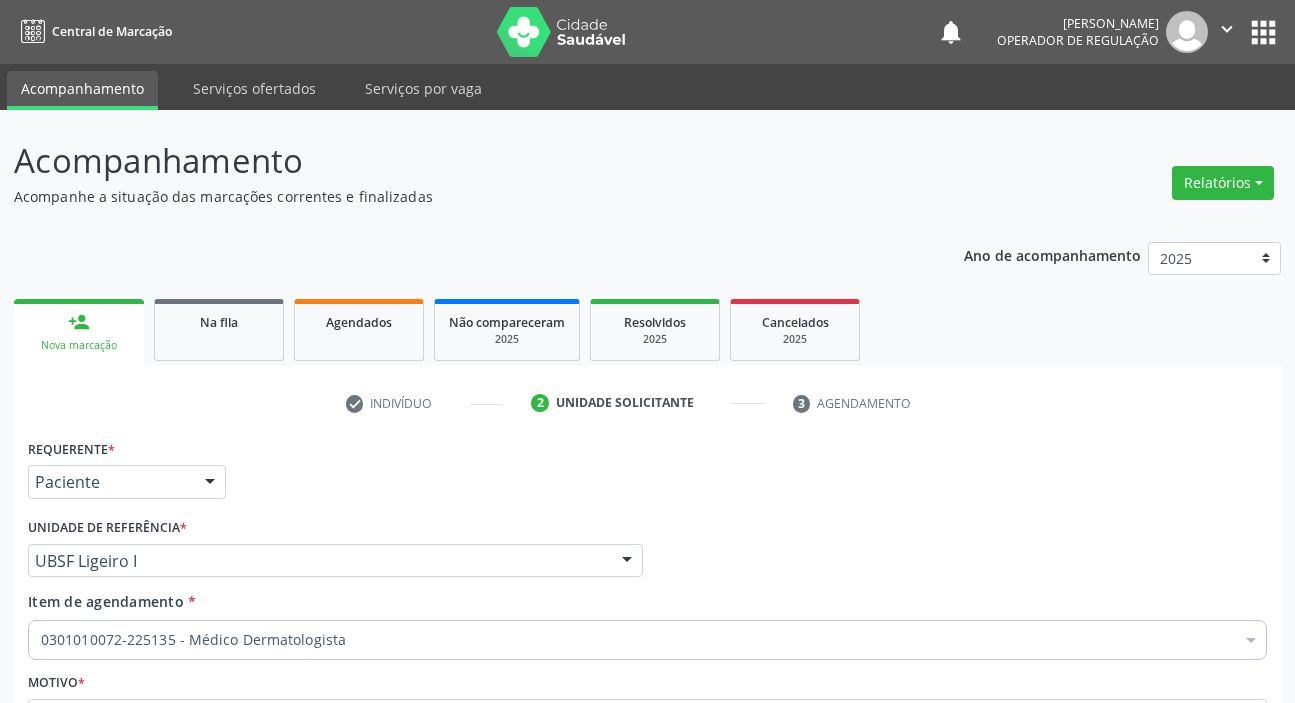 scroll, scrollTop: 201, scrollLeft: 0, axis: vertical 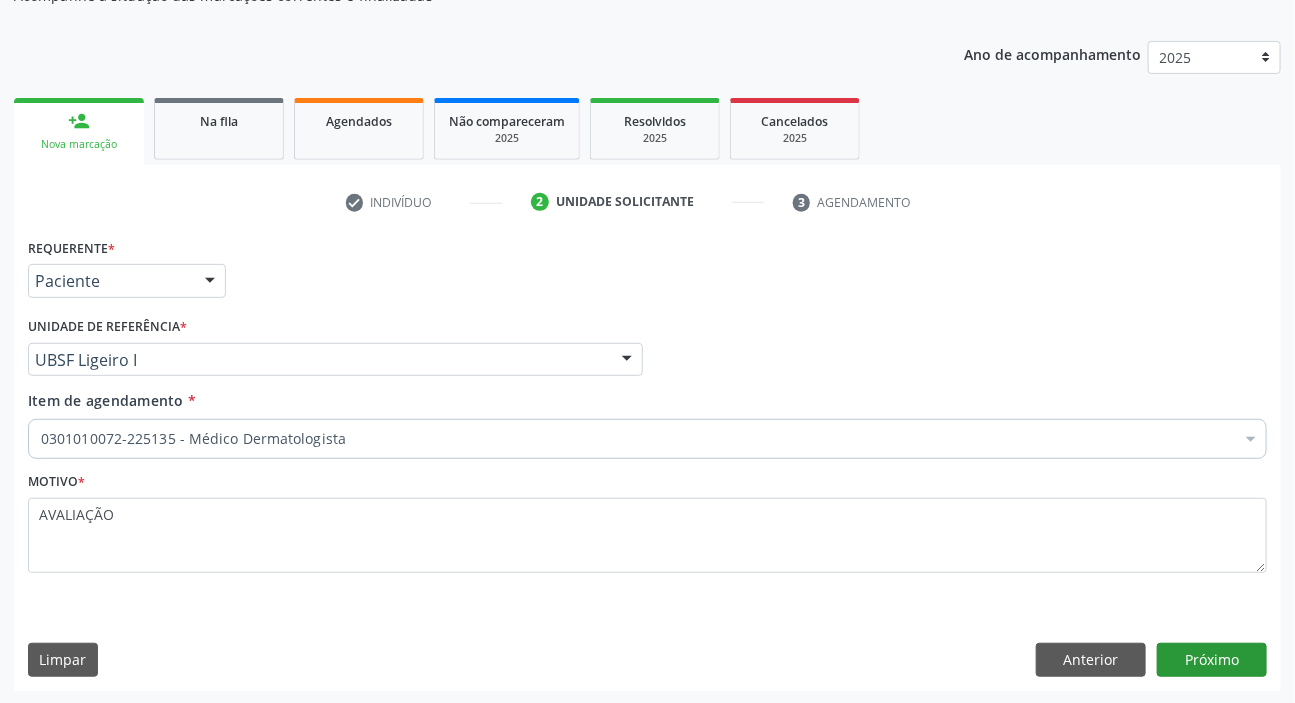 type on "AVALIAÇÃO" 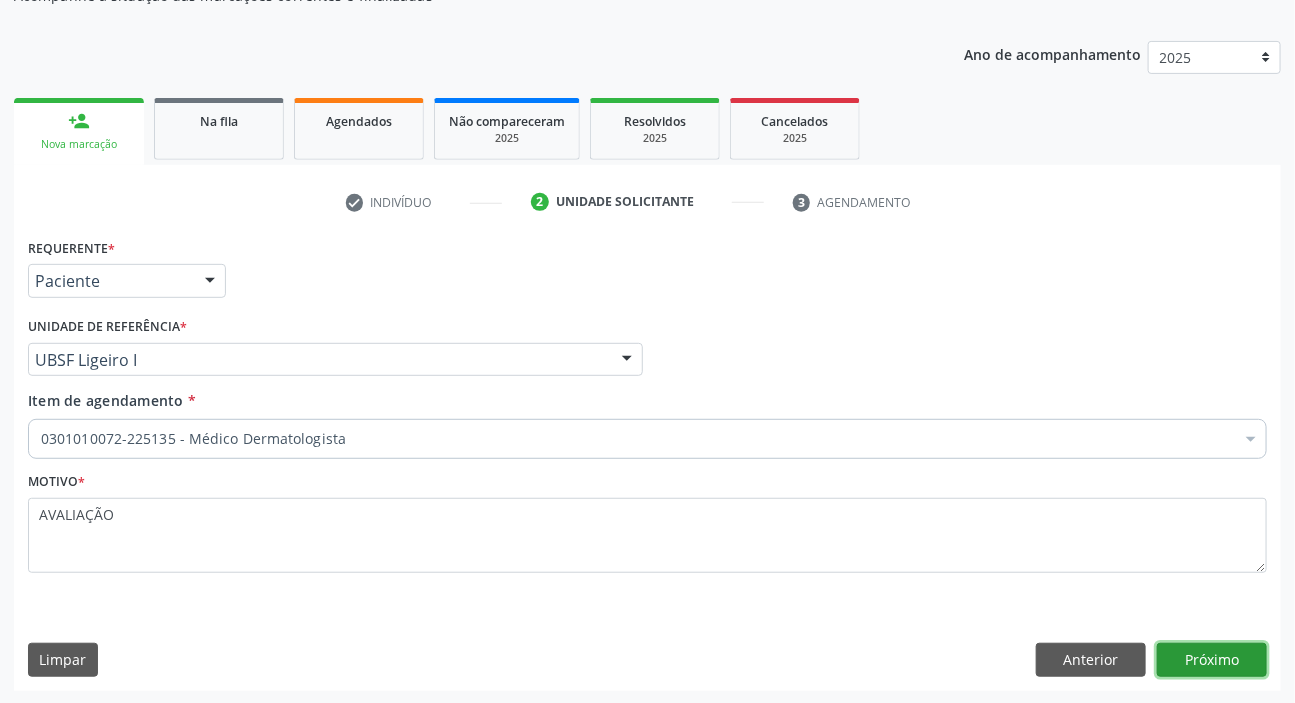 click on "Próximo" at bounding box center (1212, 660) 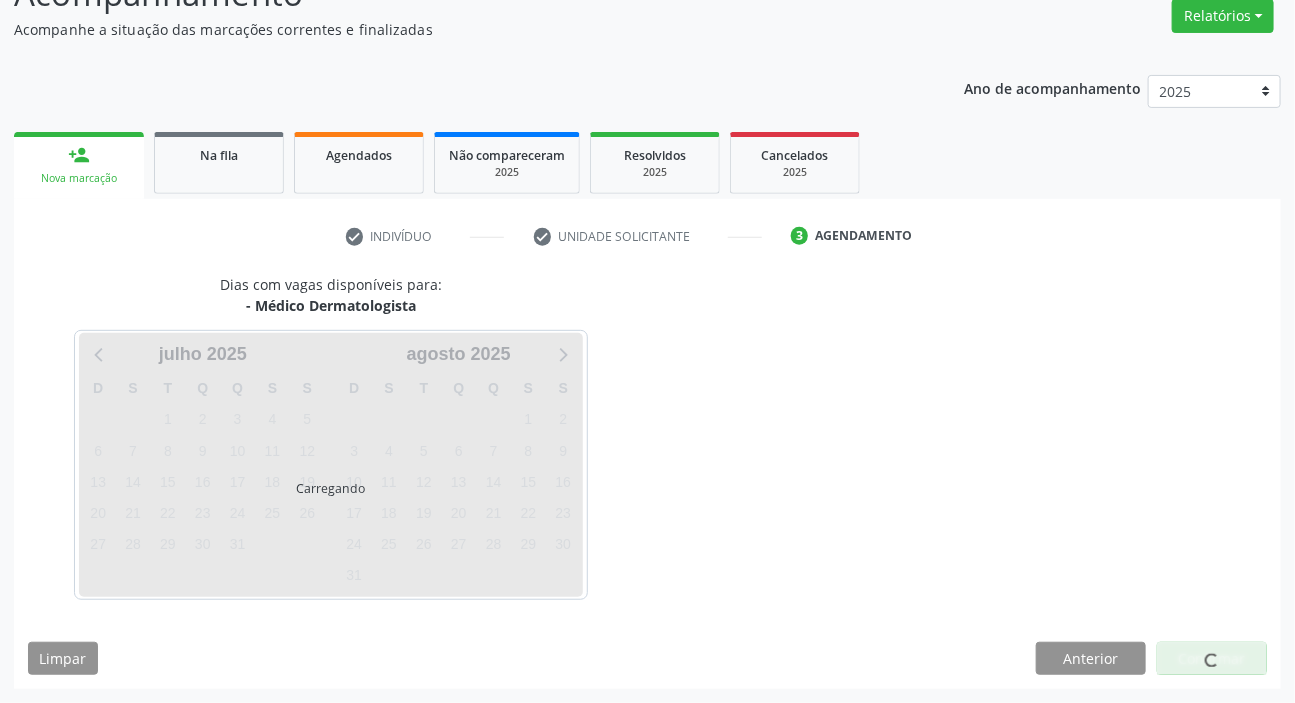 scroll, scrollTop: 166, scrollLeft: 0, axis: vertical 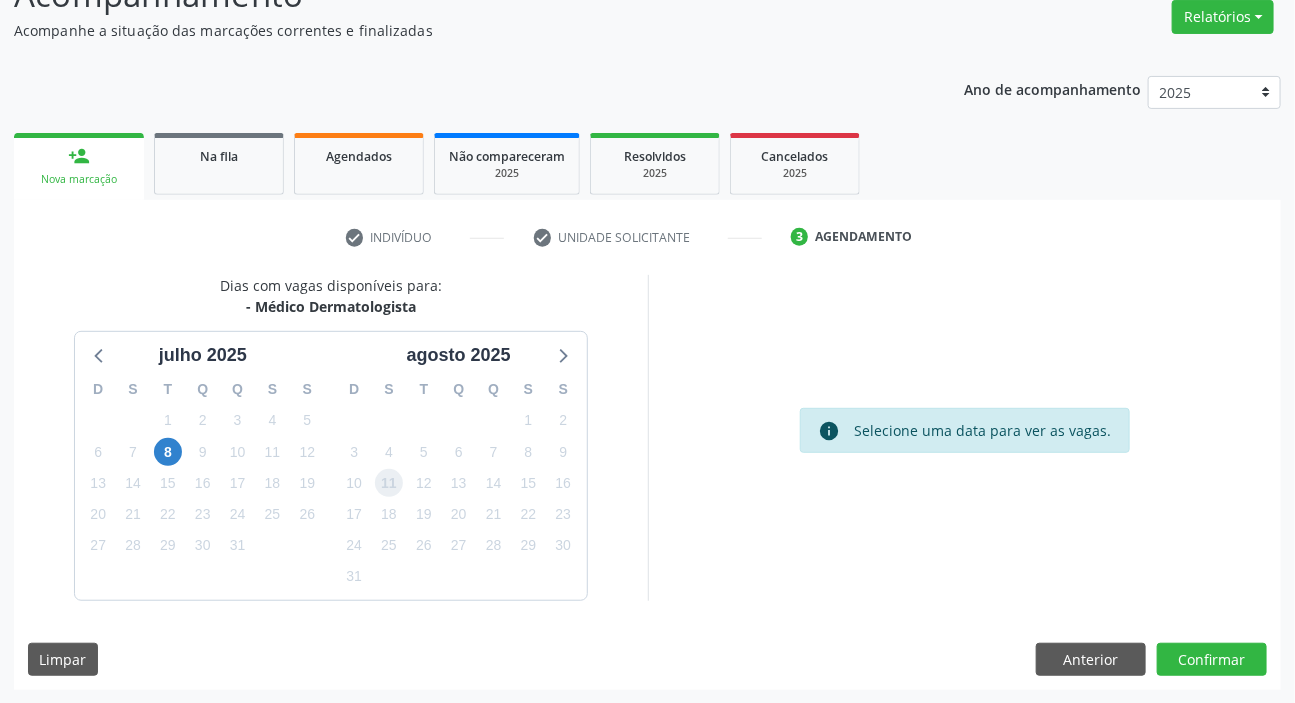 click on "11" at bounding box center (389, 483) 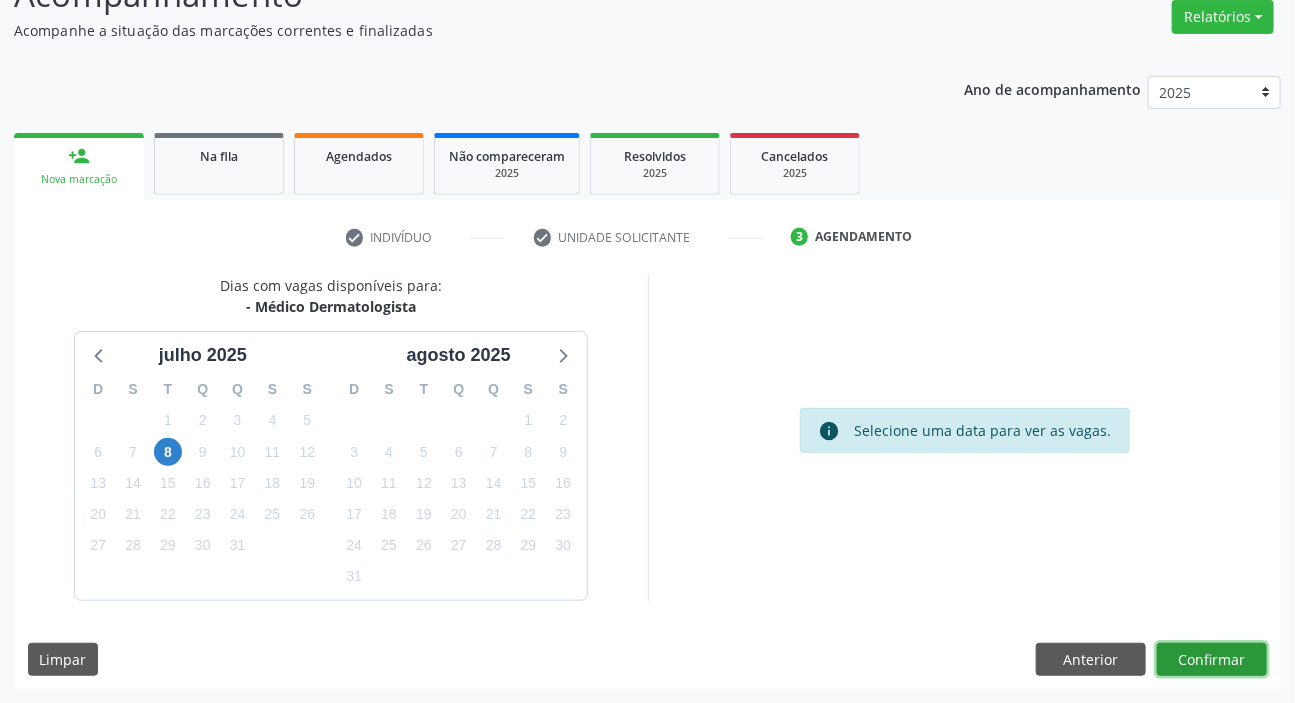 click on "Confirmar" at bounding box center [1212, 660] 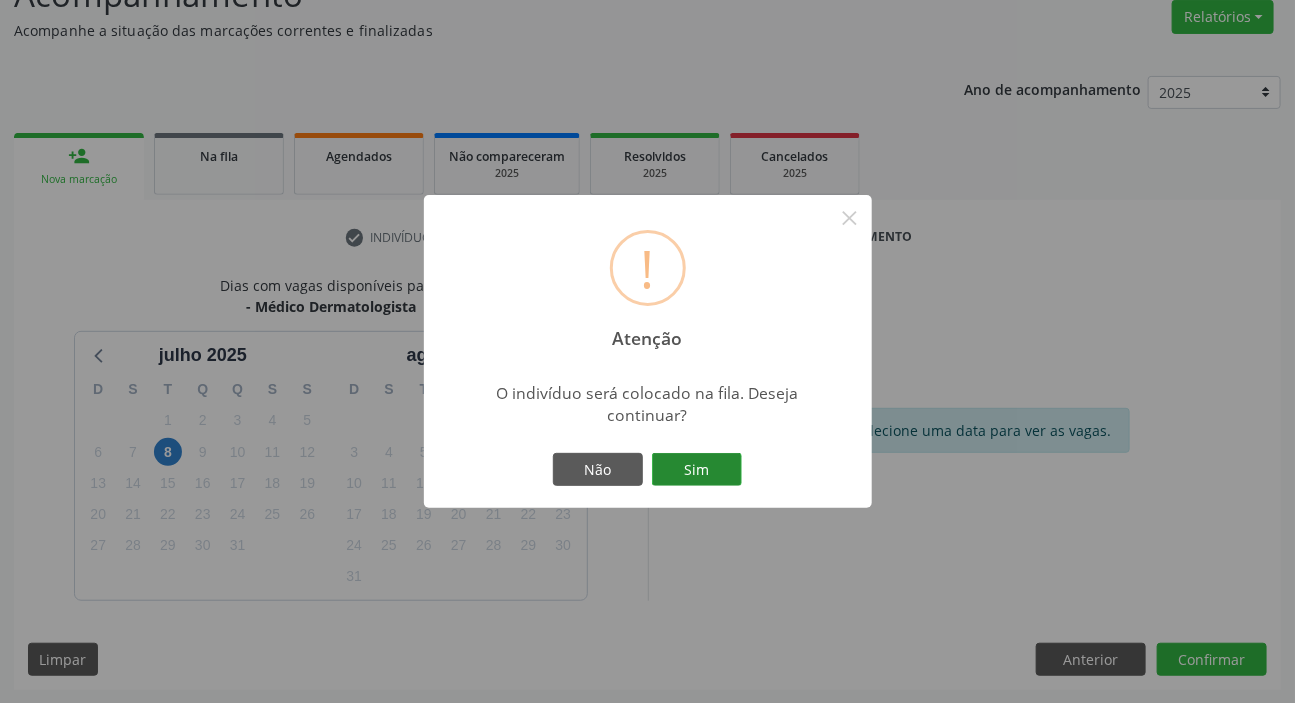 click on "Sim" at bounding box center (697, 470) 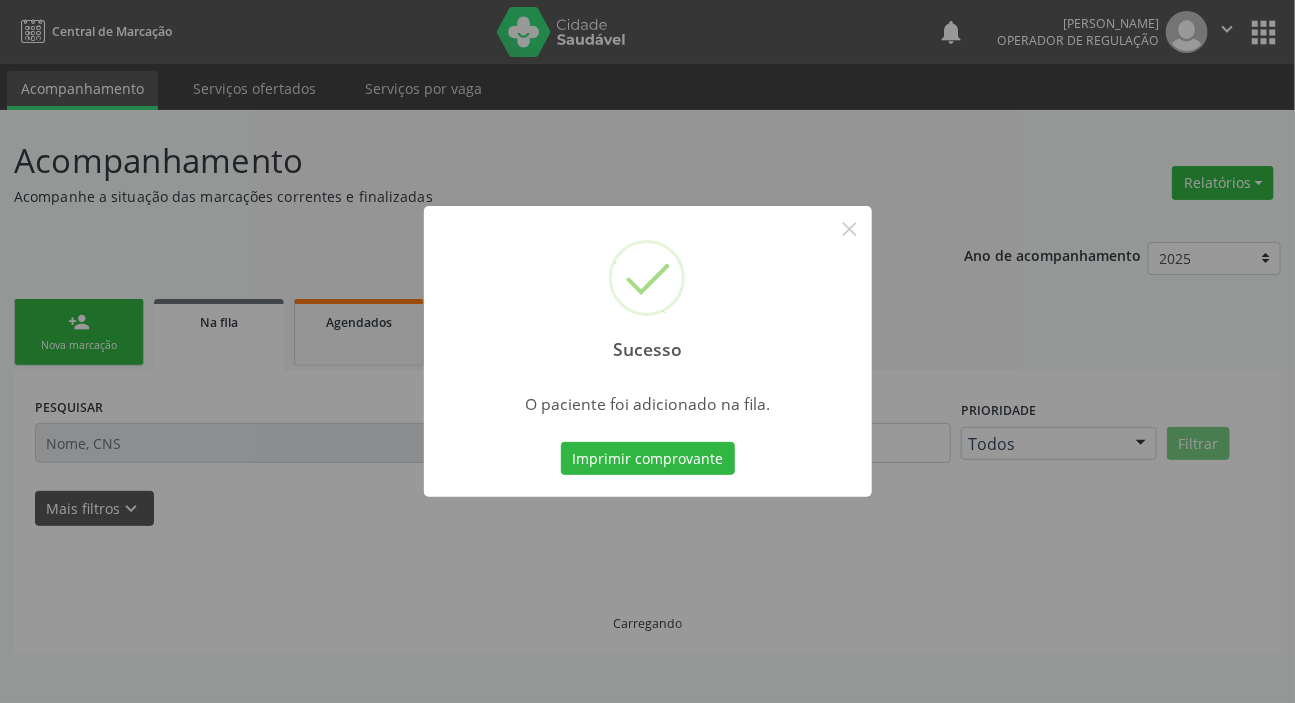 scroll, scrollTop: 0, scrollLeft: 0, axis: both 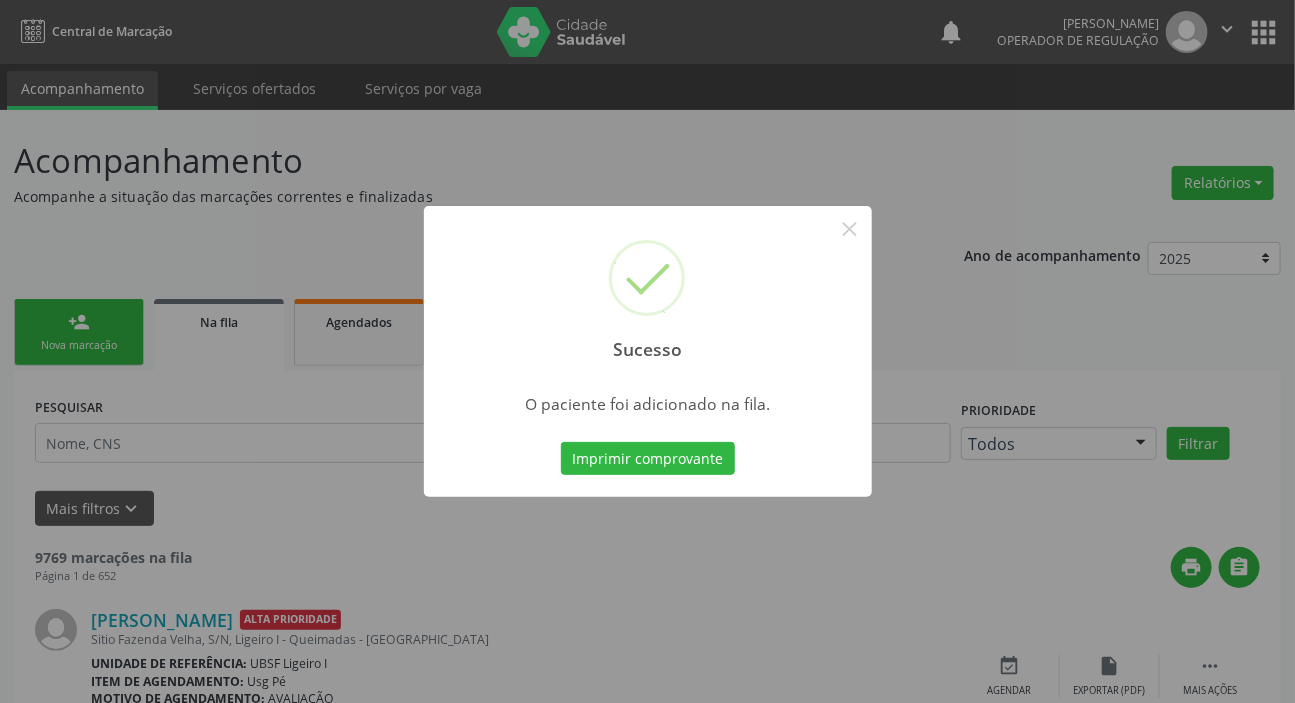 click on "Sucesso × O paciente foi adicionado na fila. Imprimir comprovante Cancel" at bounding box center (647, 351) 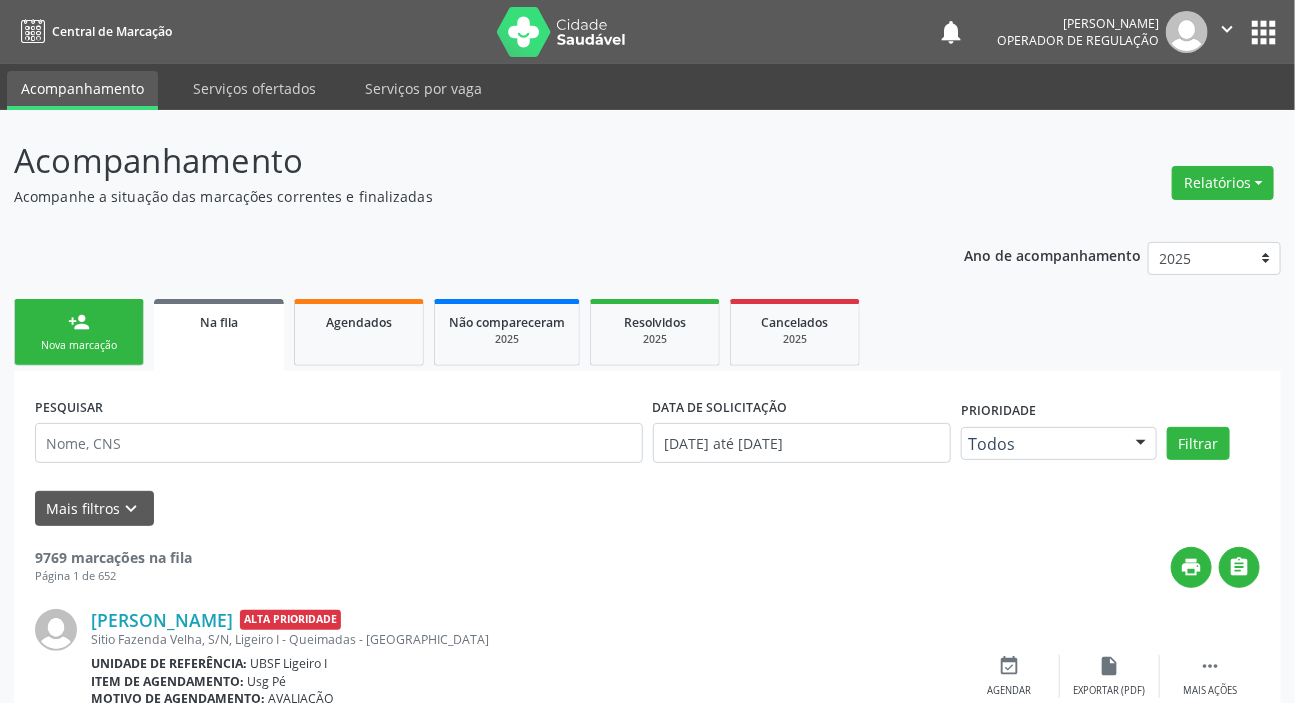 click on "Nova marcação" at bounding box center (79, 345) 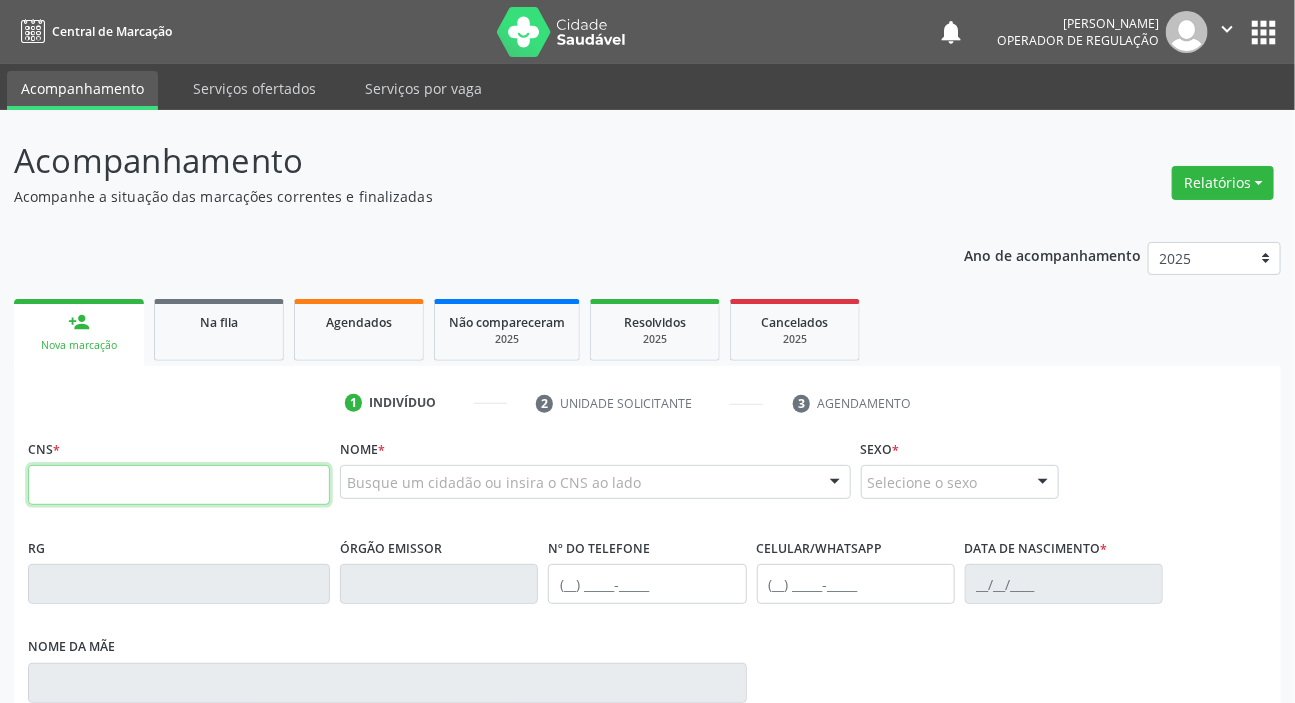 click at bounding box center [179, 485] 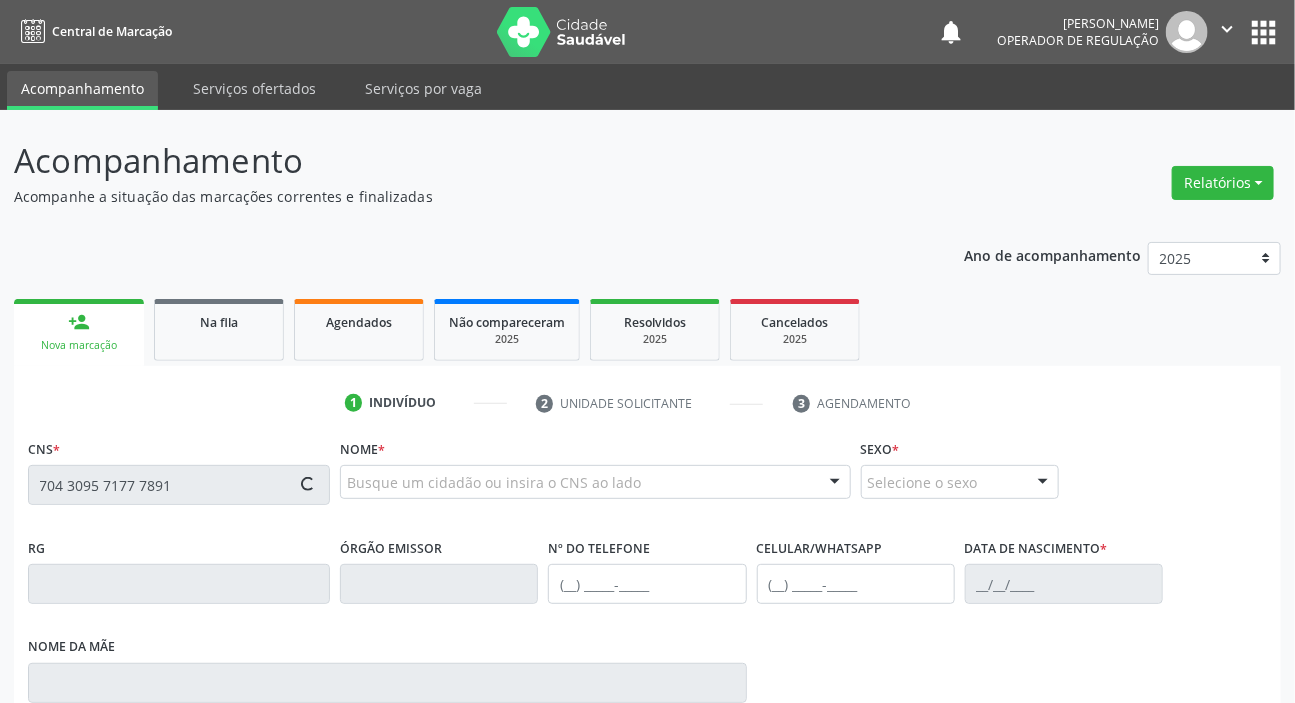 type on "704 3095 7177 7891" 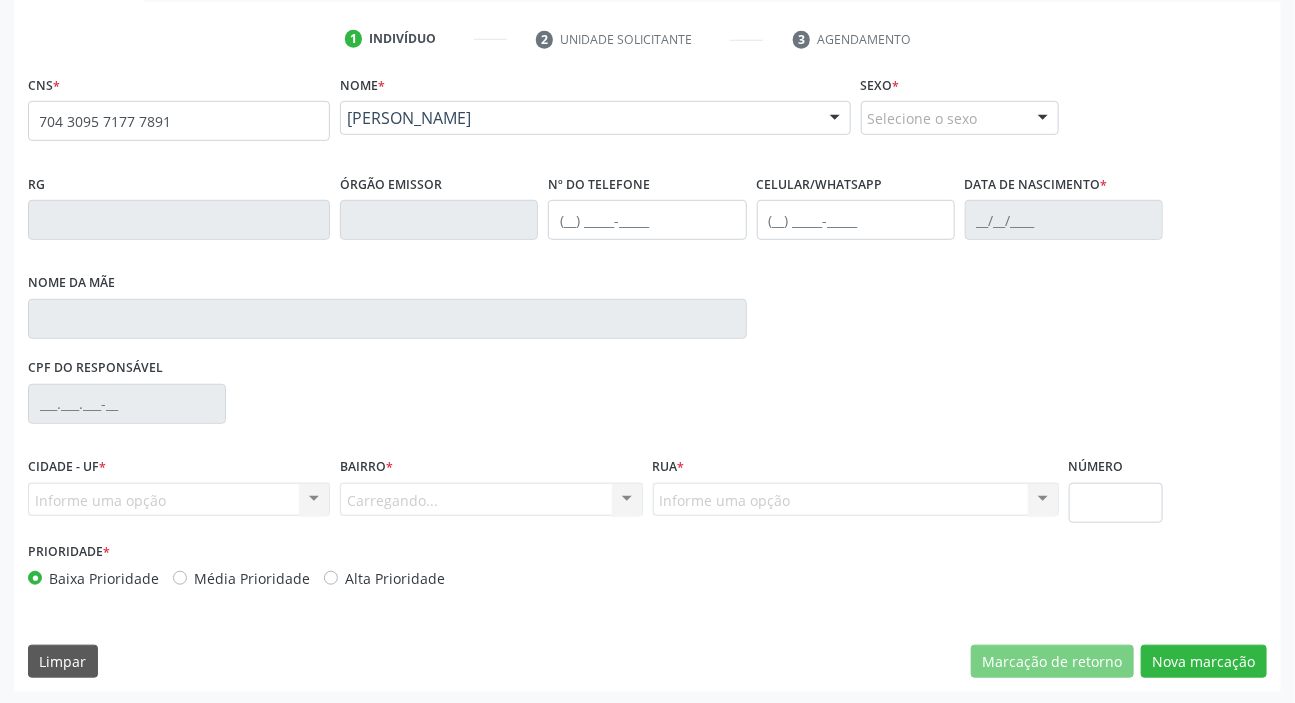 scroll, scrollTop: 366, scrollLeft: 0, axis: vertical 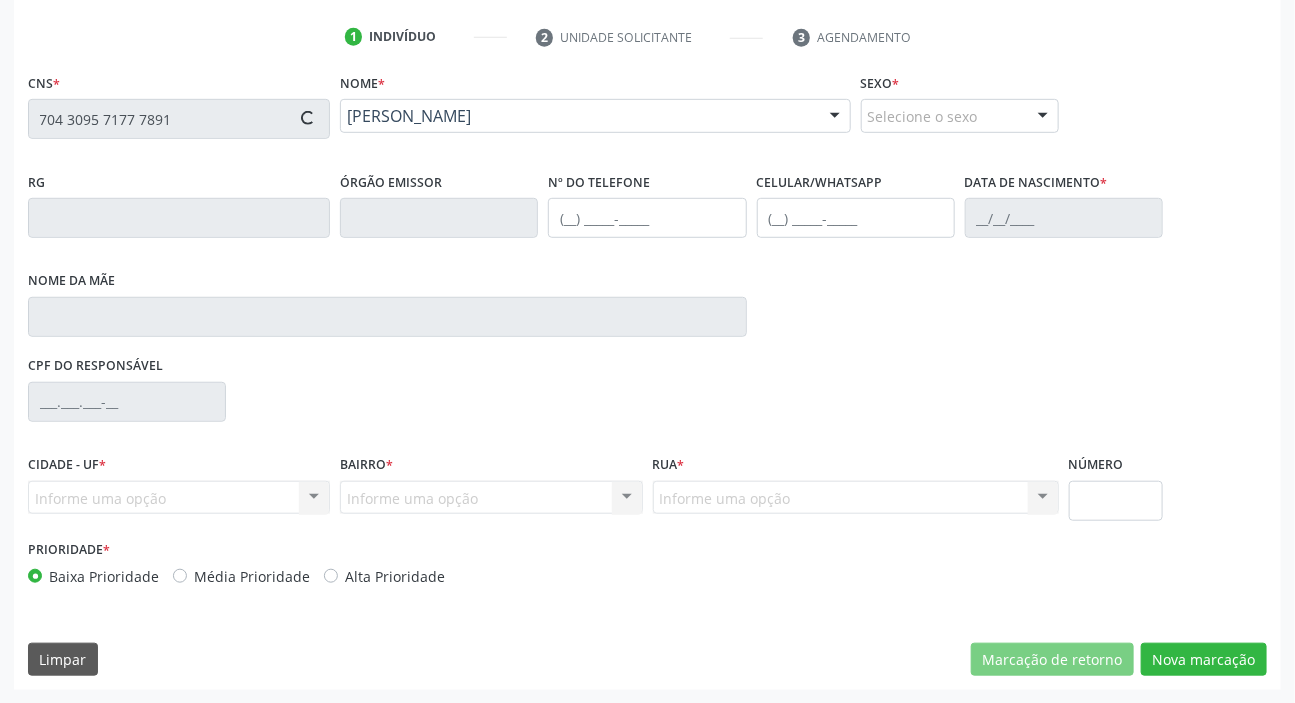 type on "(83) 99322-6837" 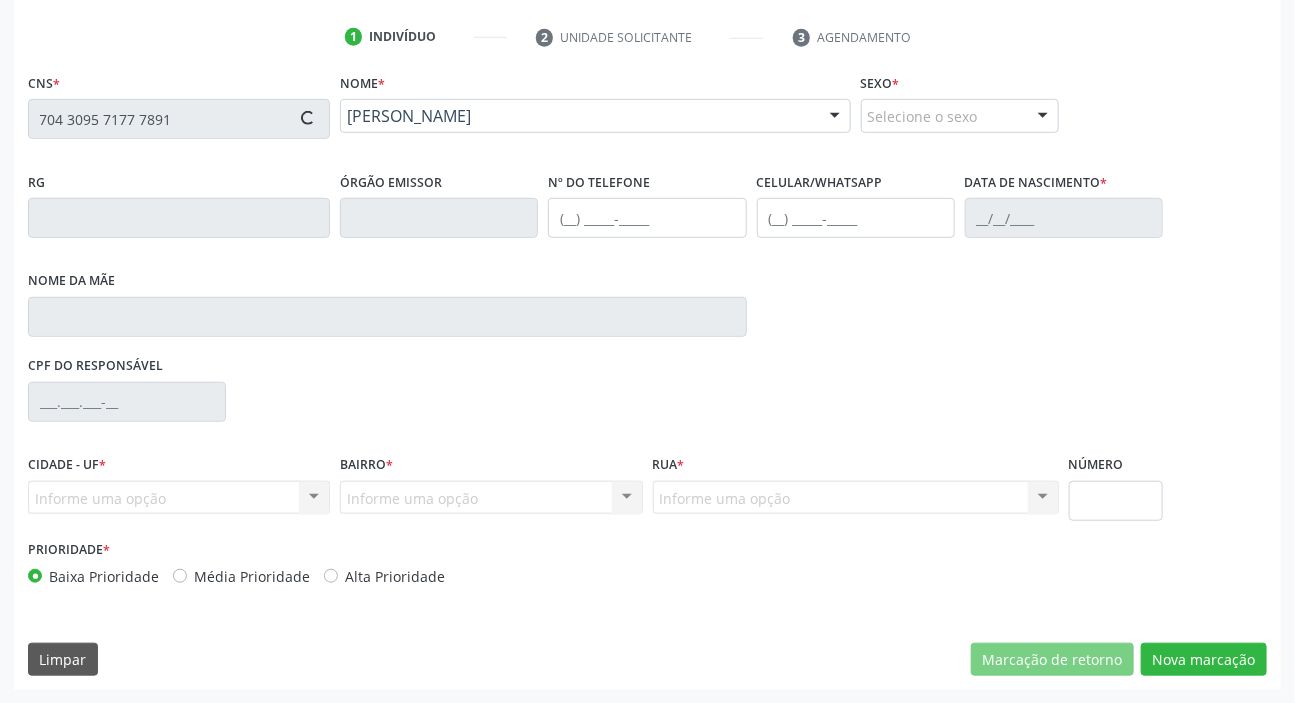 type on "20/08/1940" 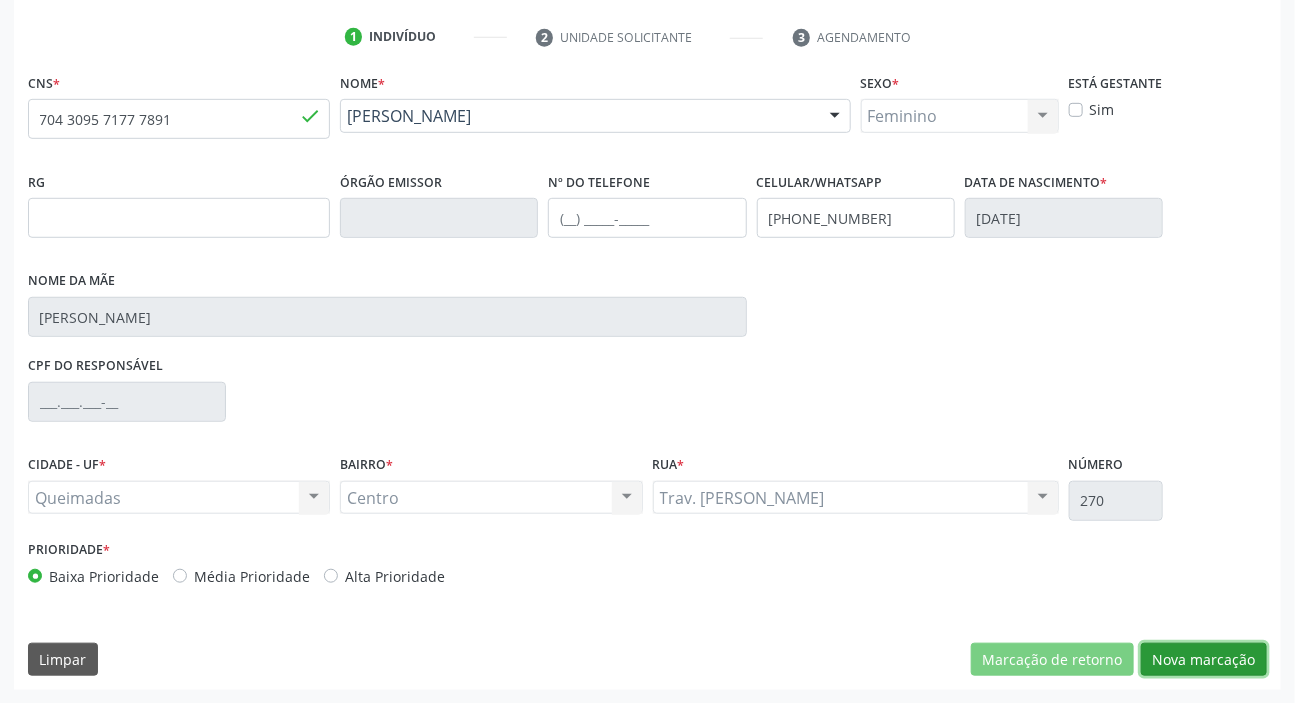 click on "Nova marcação" at bounding box center [1204, 660] 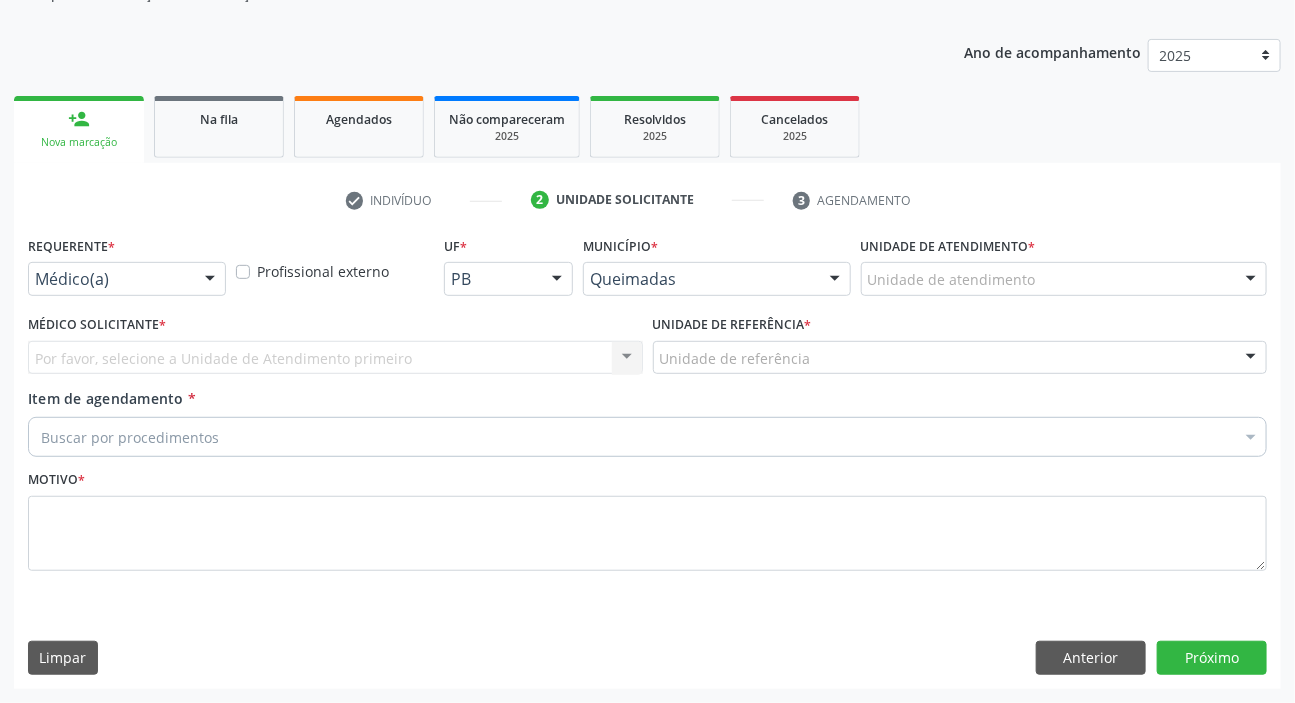 scroll, scrollTop: 201, scrollLeft: 0, axis: vertical 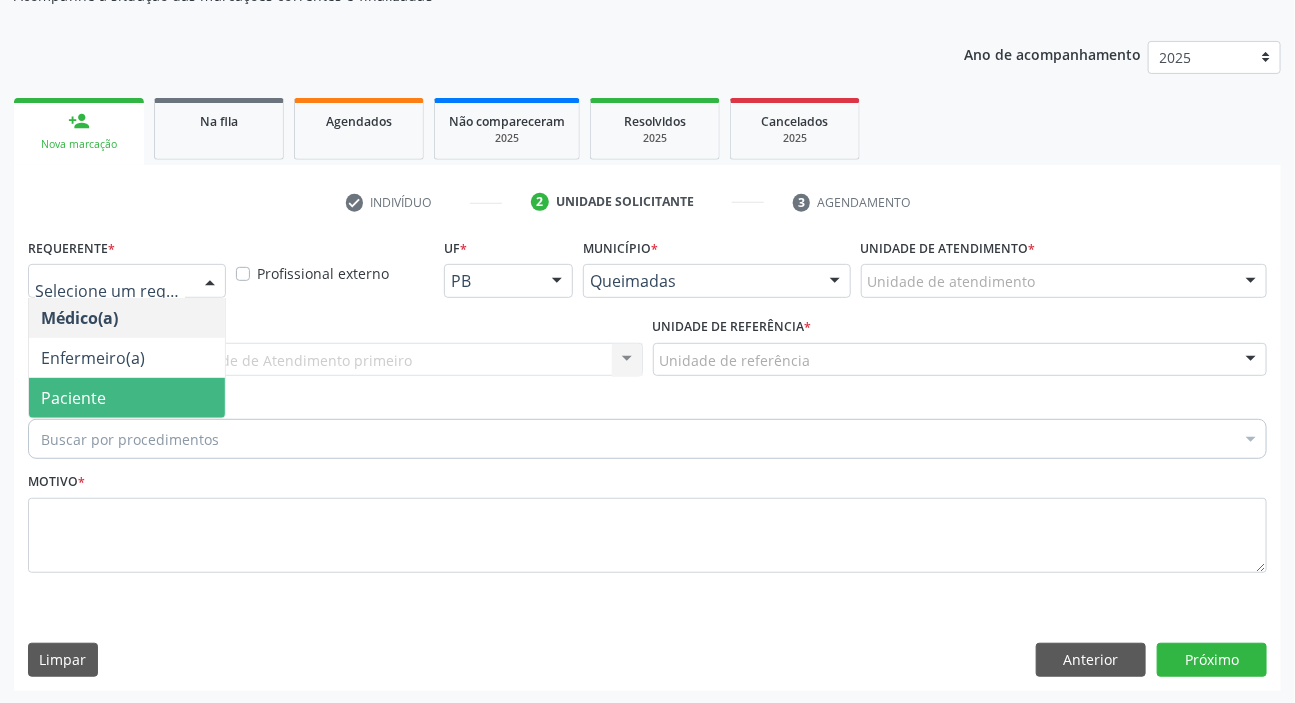 click on "Paciente" at bounding box center [73, 398] 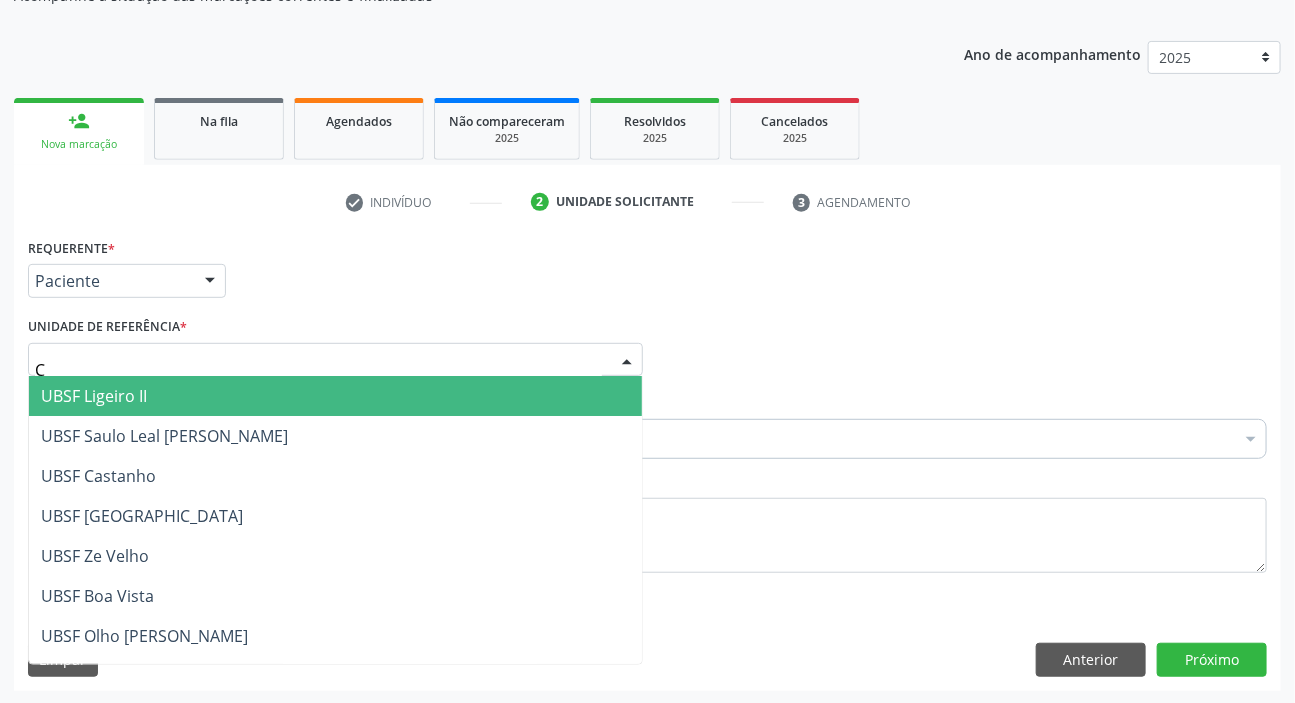 type on "CE" 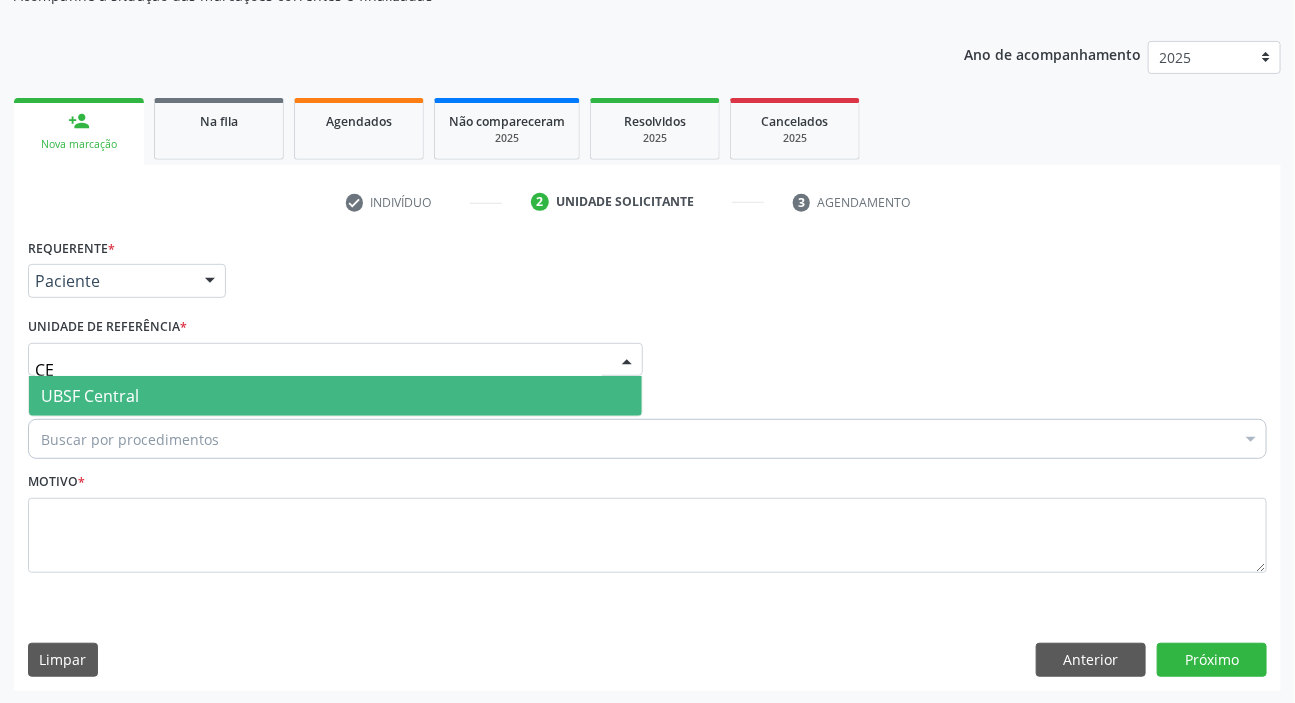 click on "UBSF Central" at bounding box center (90, 396) 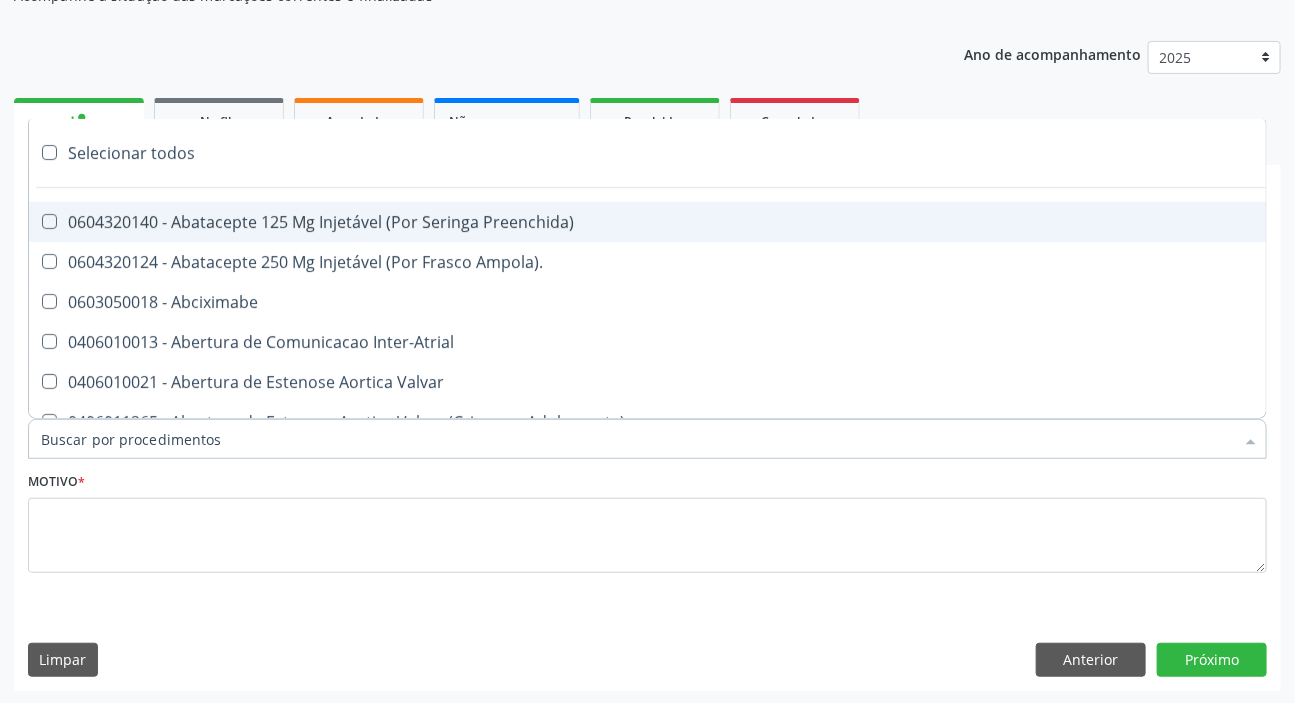 paste on "DERMATO" 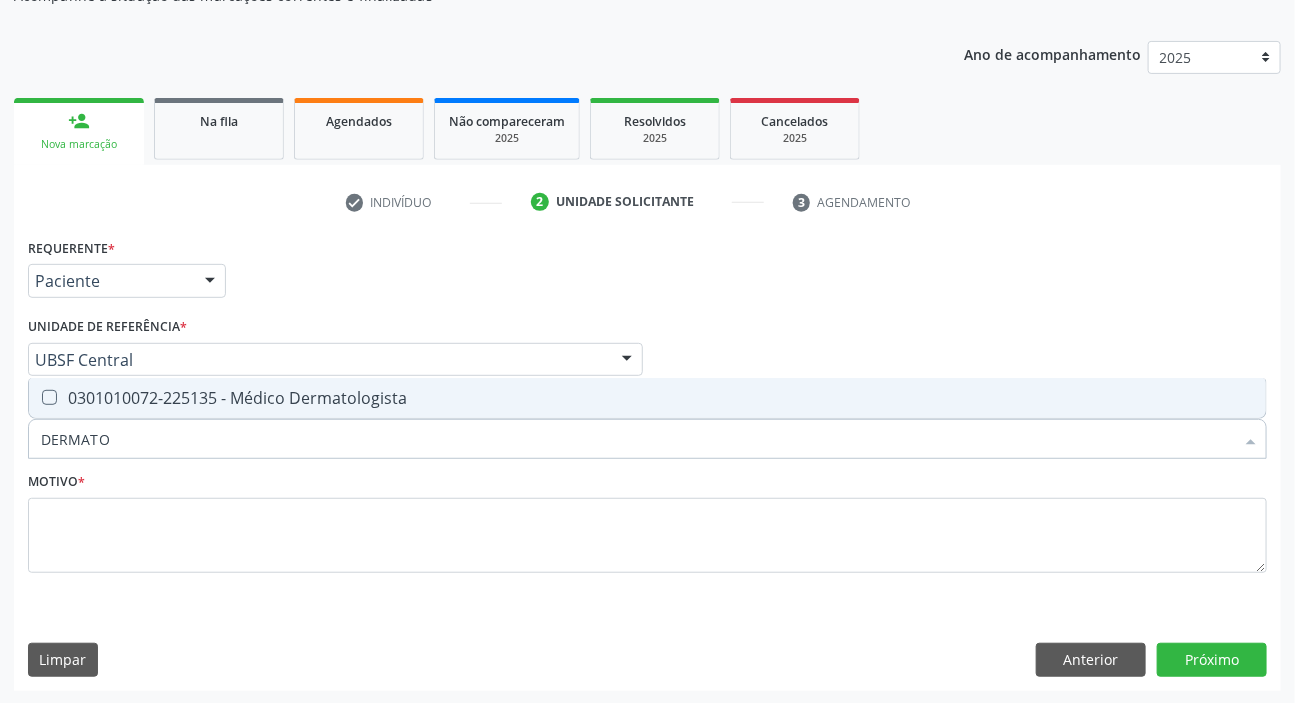 click on "0301010072-225135 - Médico Dermatologista" at bounding box center (647, 398) 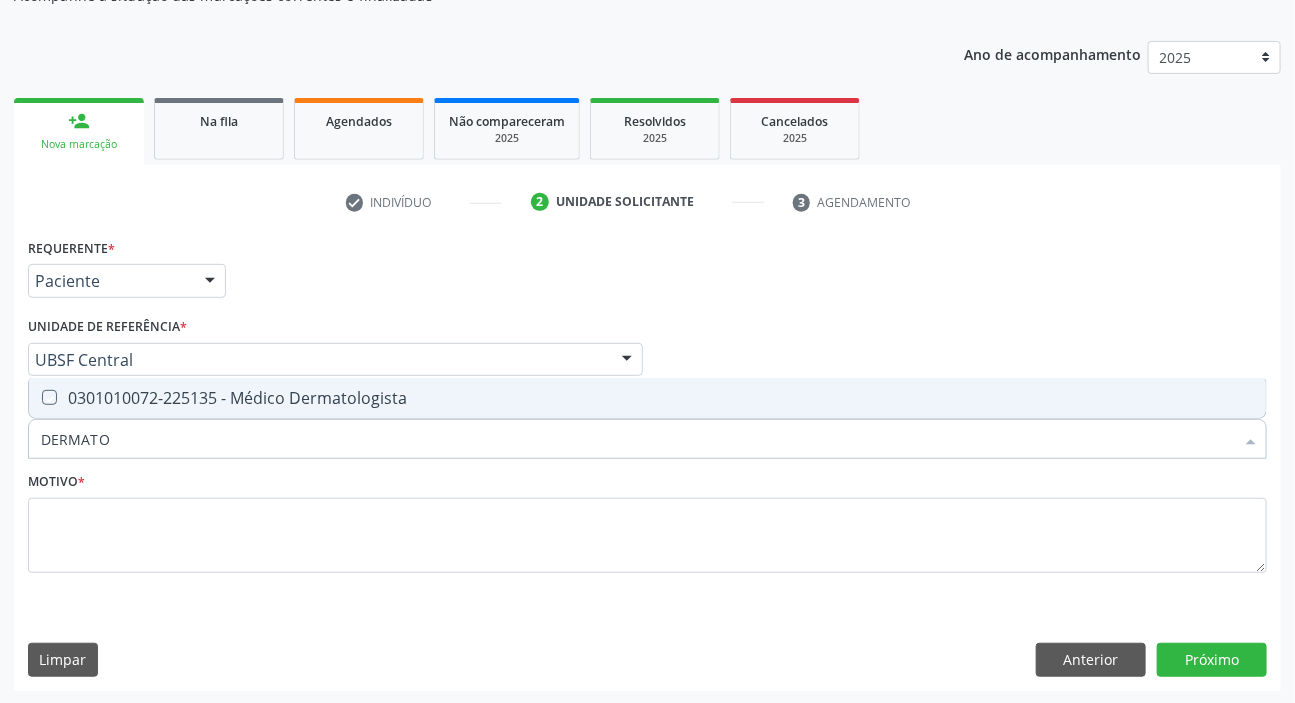 checkbox on "true" 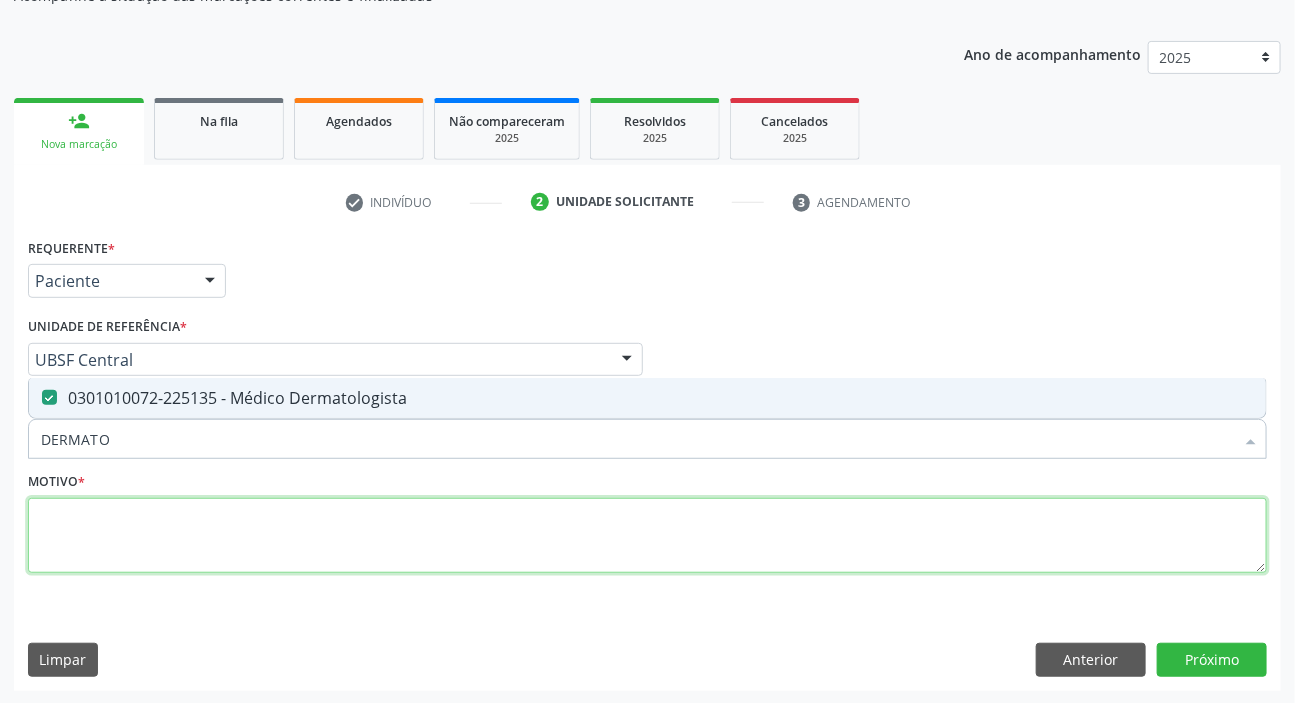 click at bounding box center [647, 536] 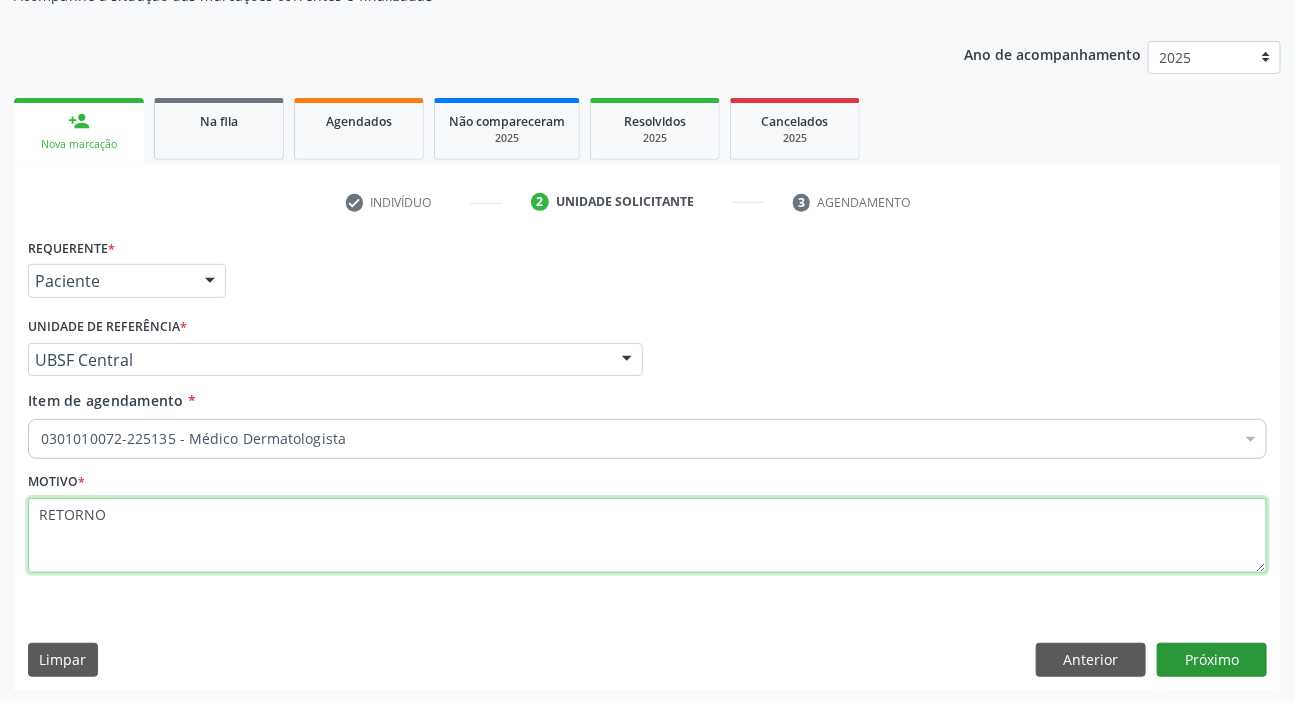 type on "RETORNO" 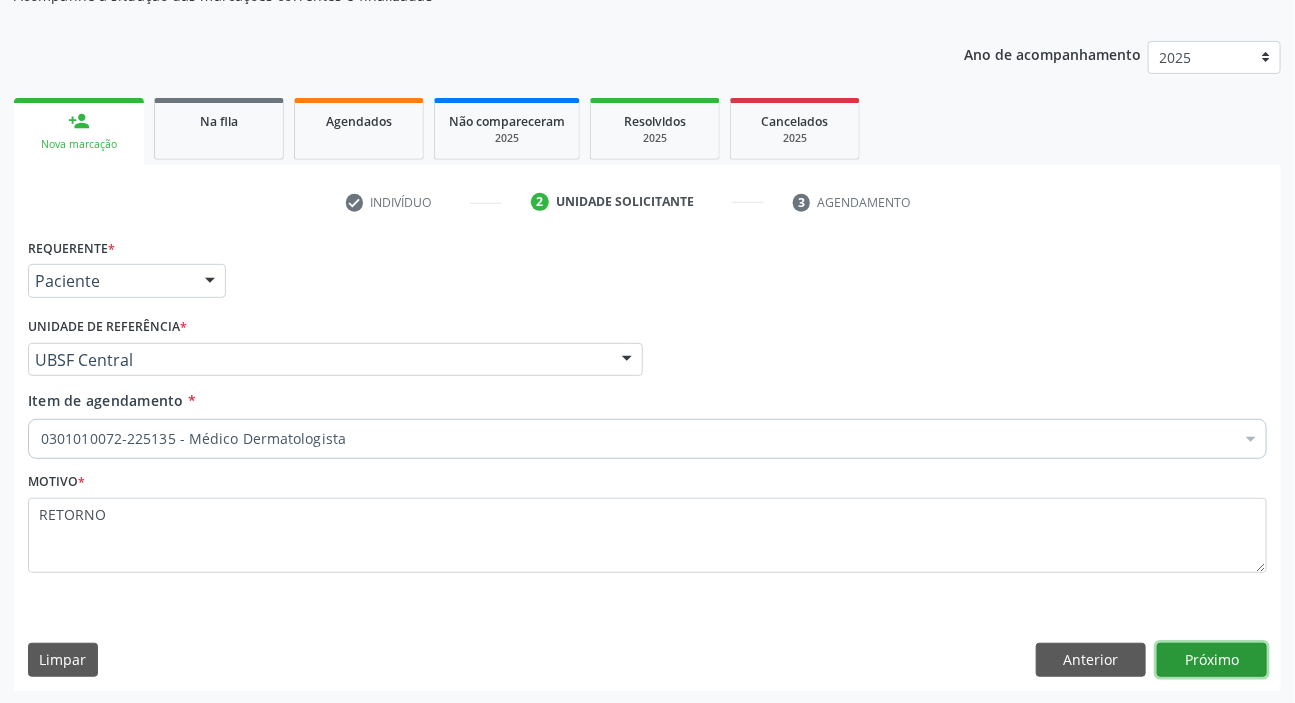 click on "Próximo" at bounding box center [1212, 660] 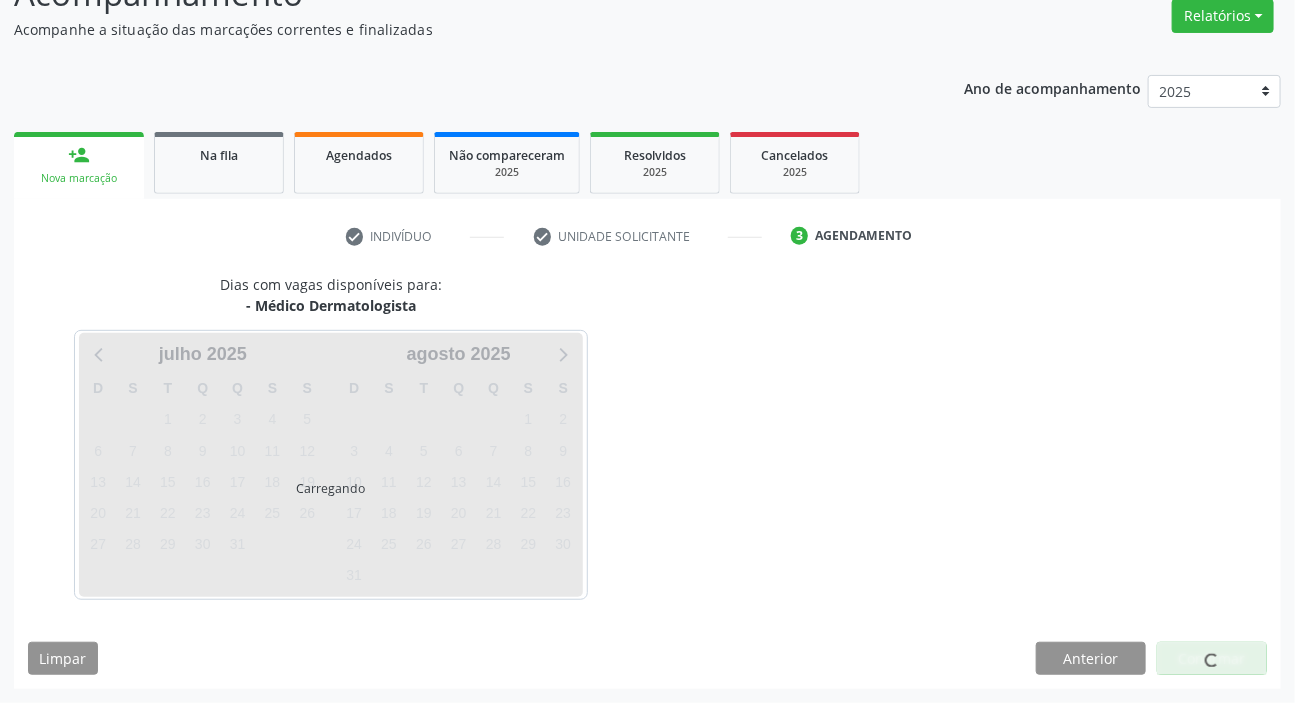 scroll, scrollTop: 166, scrollLeft: 0, axis: vertical 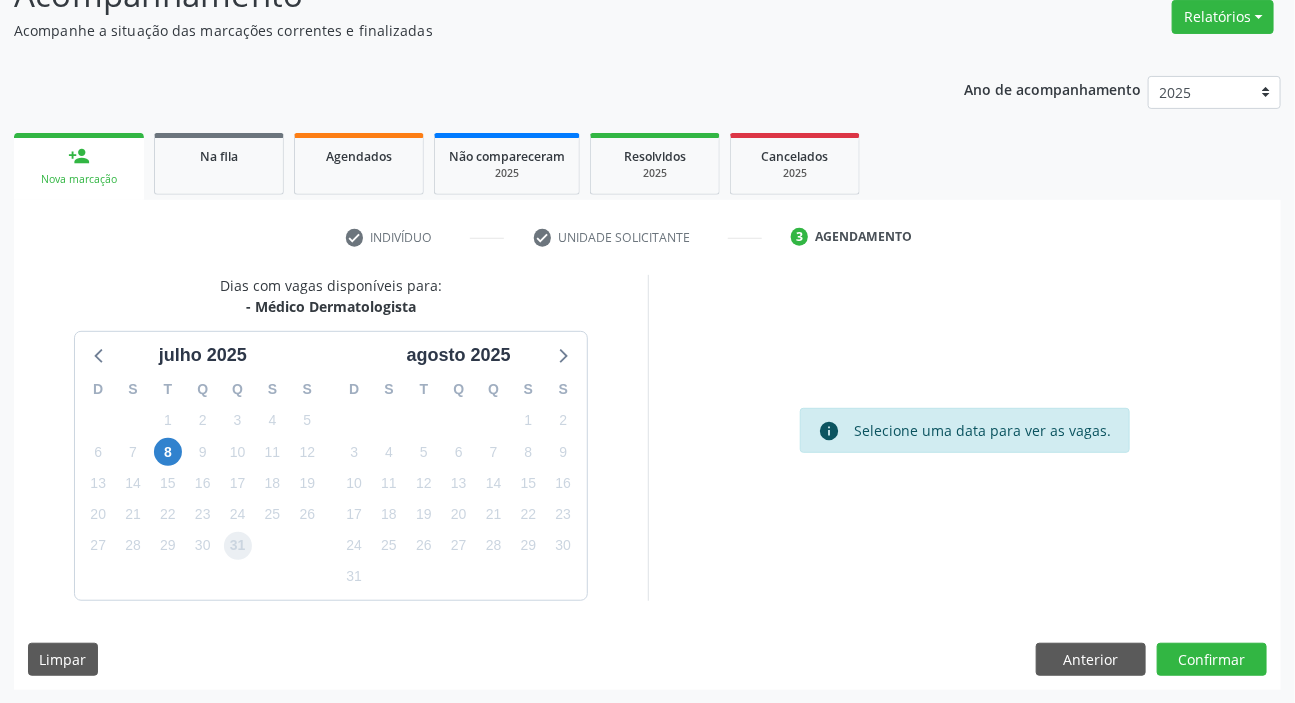 click on "31" at bounding box center [238, 546] 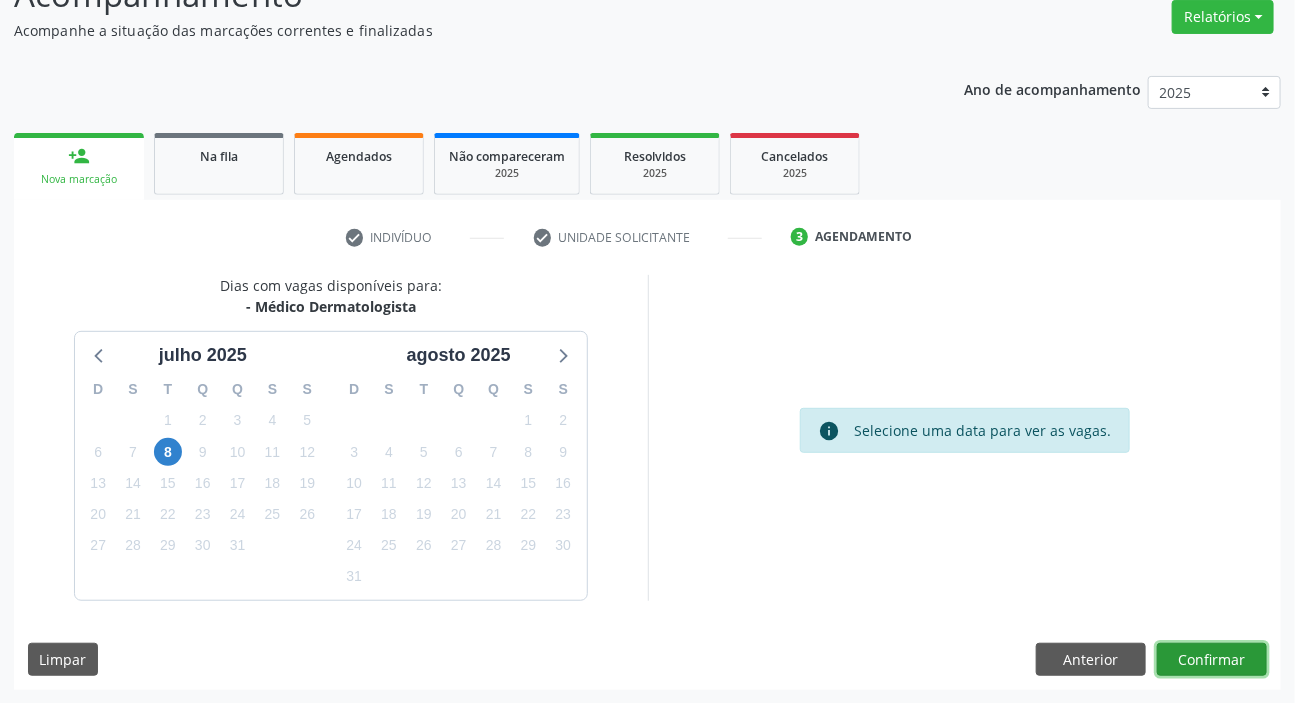 click on "Confirmar" at bounding box center [1212, 660] 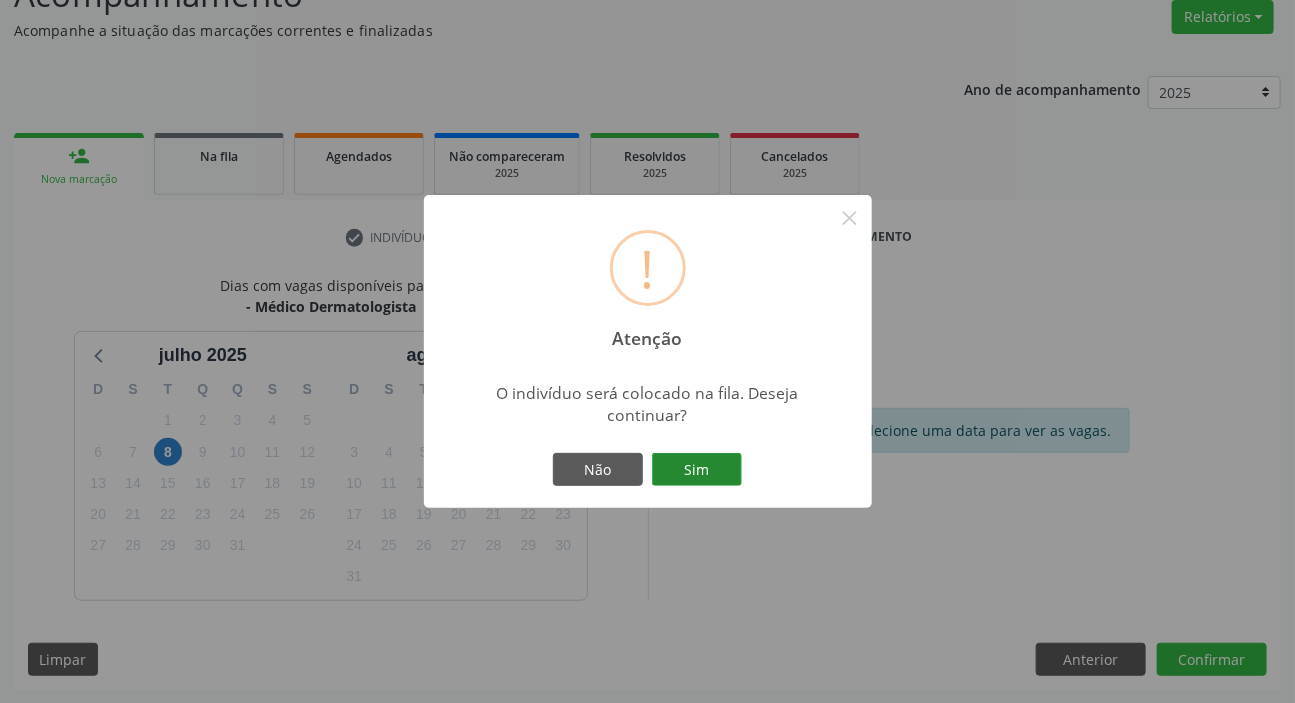 click on "Sim" at bounding box center [697, 470] 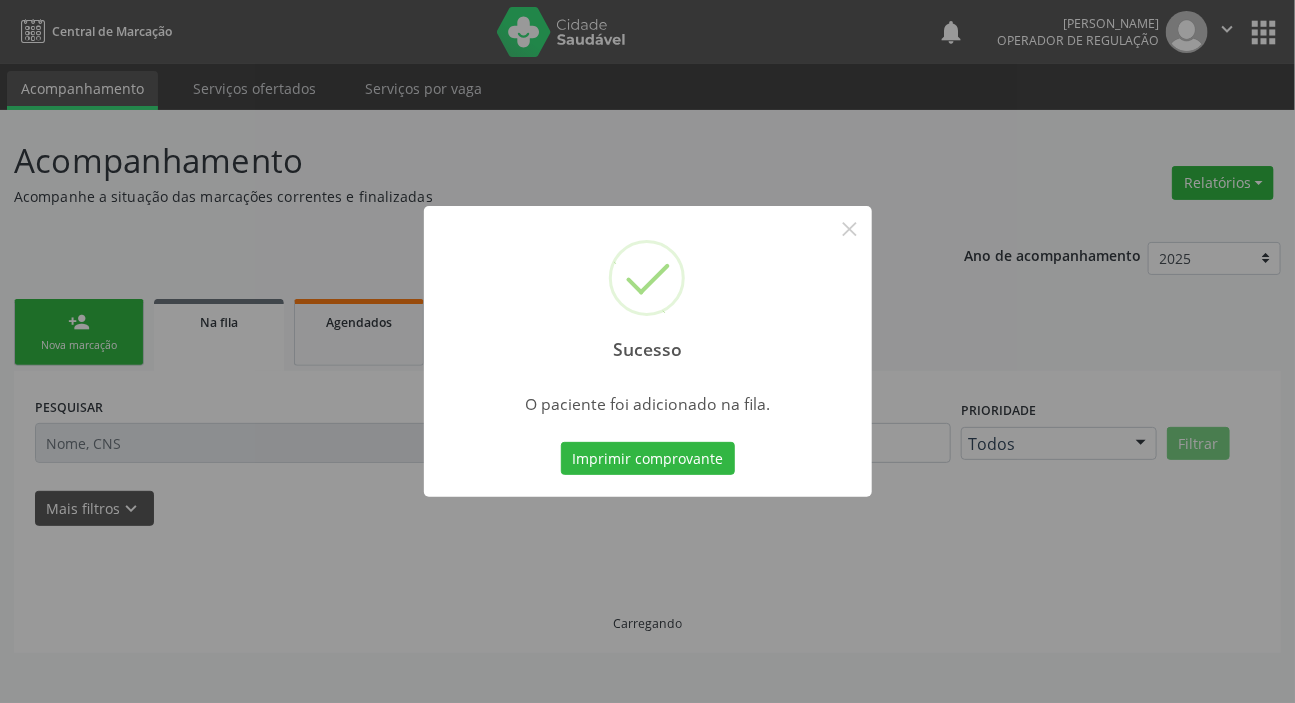 scroll, scrollTop: 0, scrollLeft: 0, axis: both 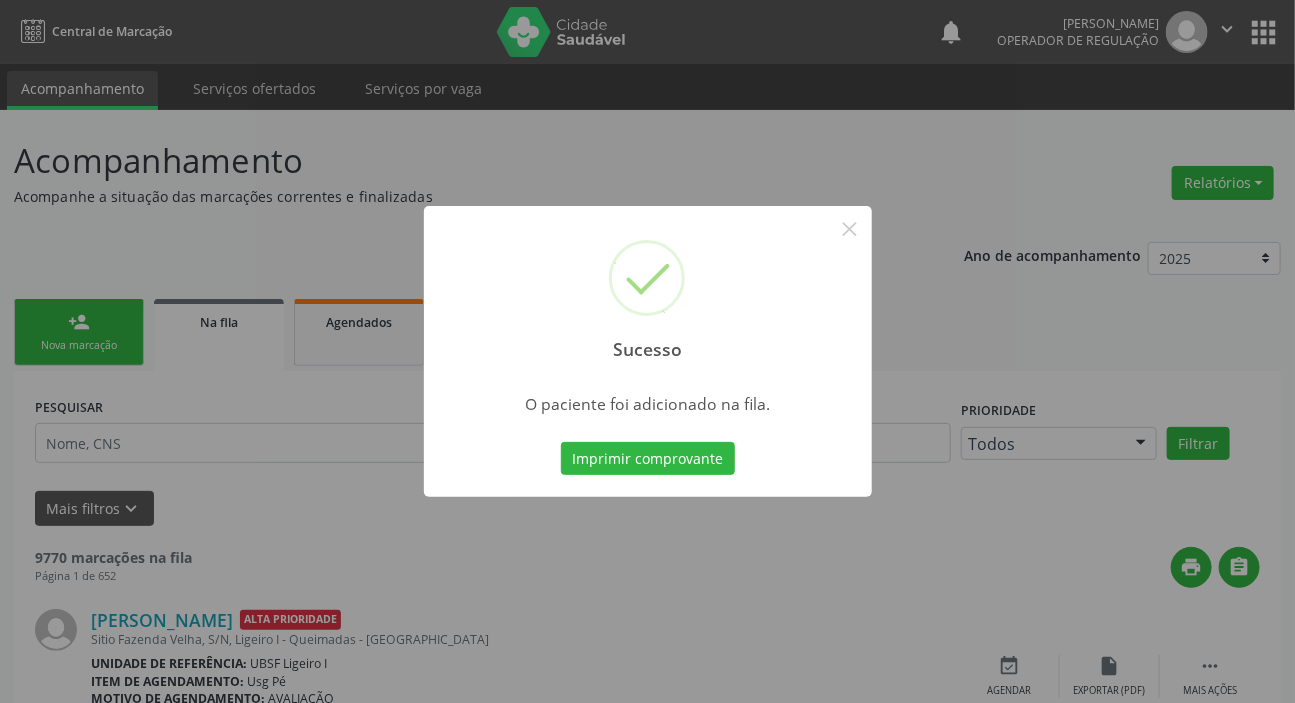 click on "Sucesso × O paciente foi adicionado na fila. Imprimir comprovante Cancel" at bounding box center [647, 351] 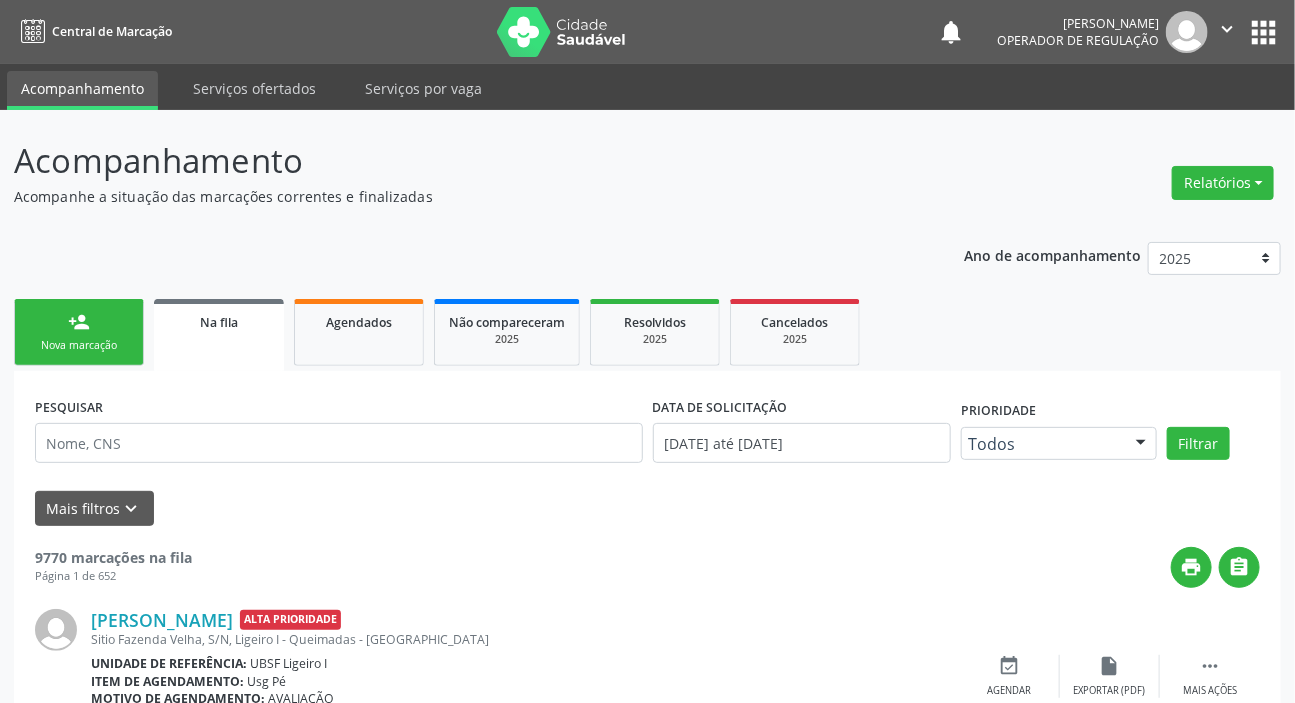 click on "person_add" at bounding box center [79, 322] 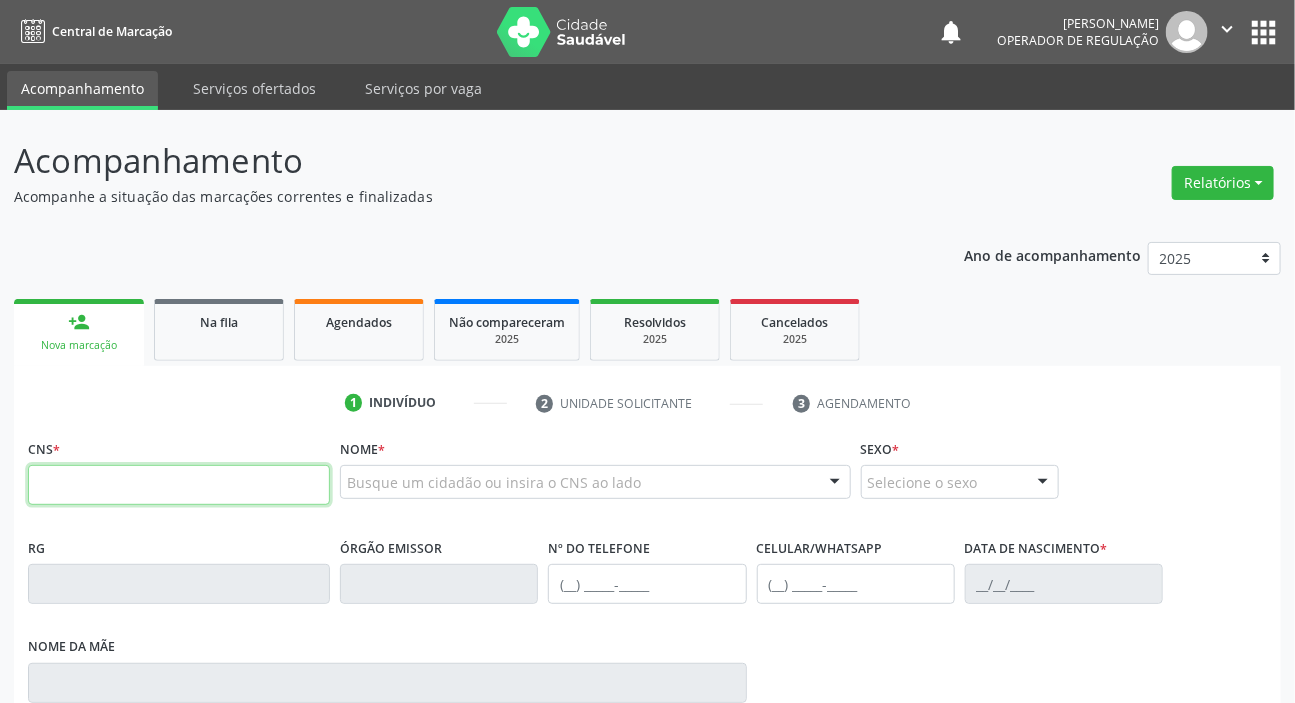 click at bounding box center (179, 485) 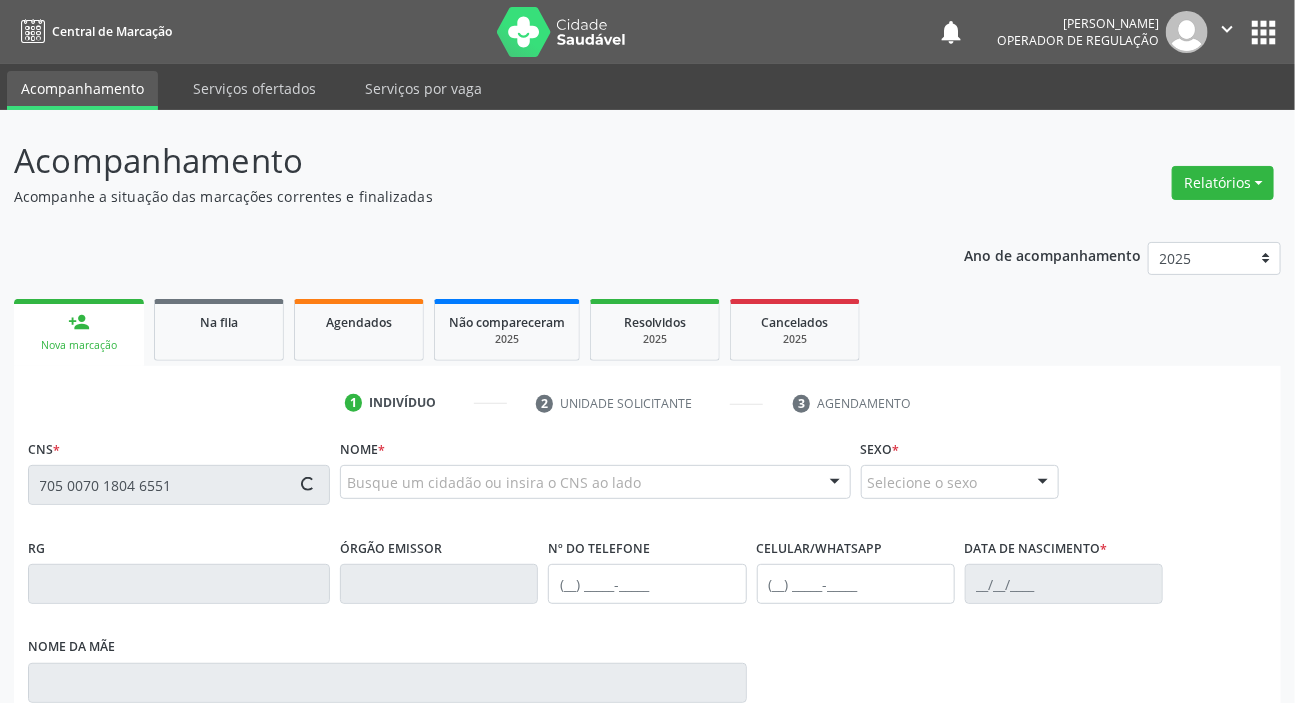 type on "705 0070 1804 6551" 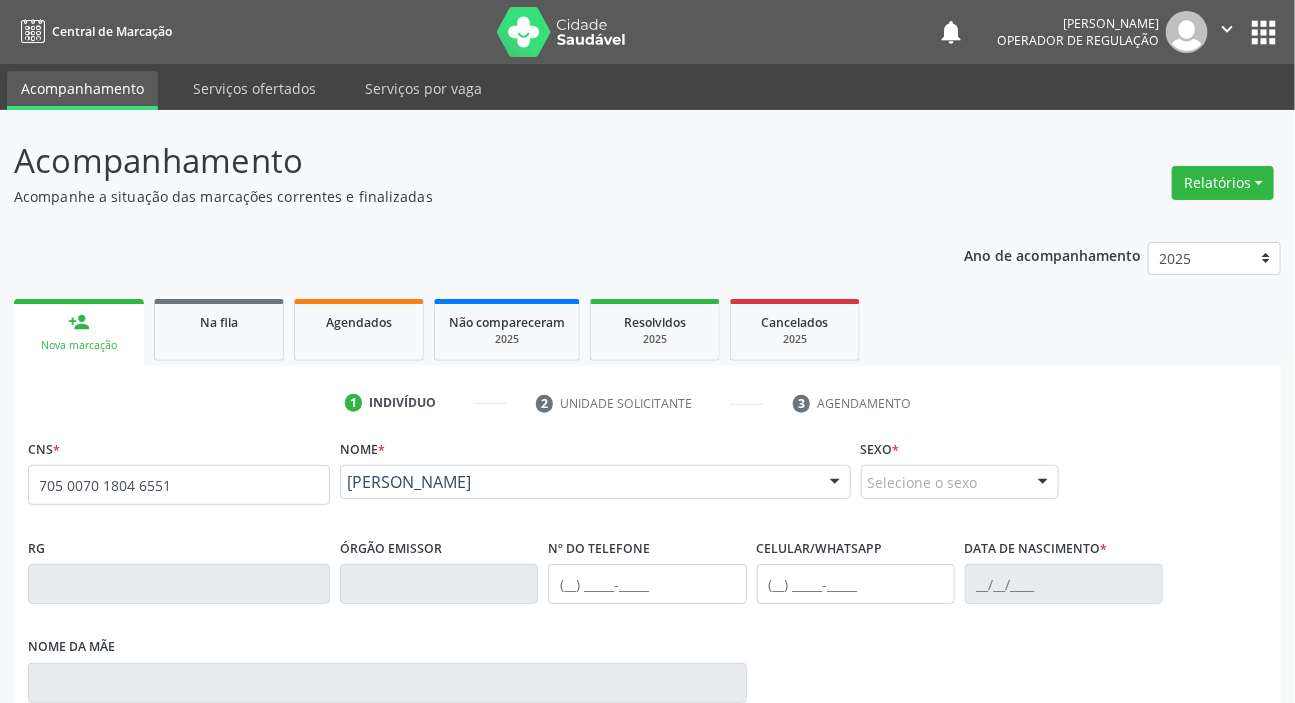 scroll, scrollTop: 366, scrollLeft: 0, axis: vertical 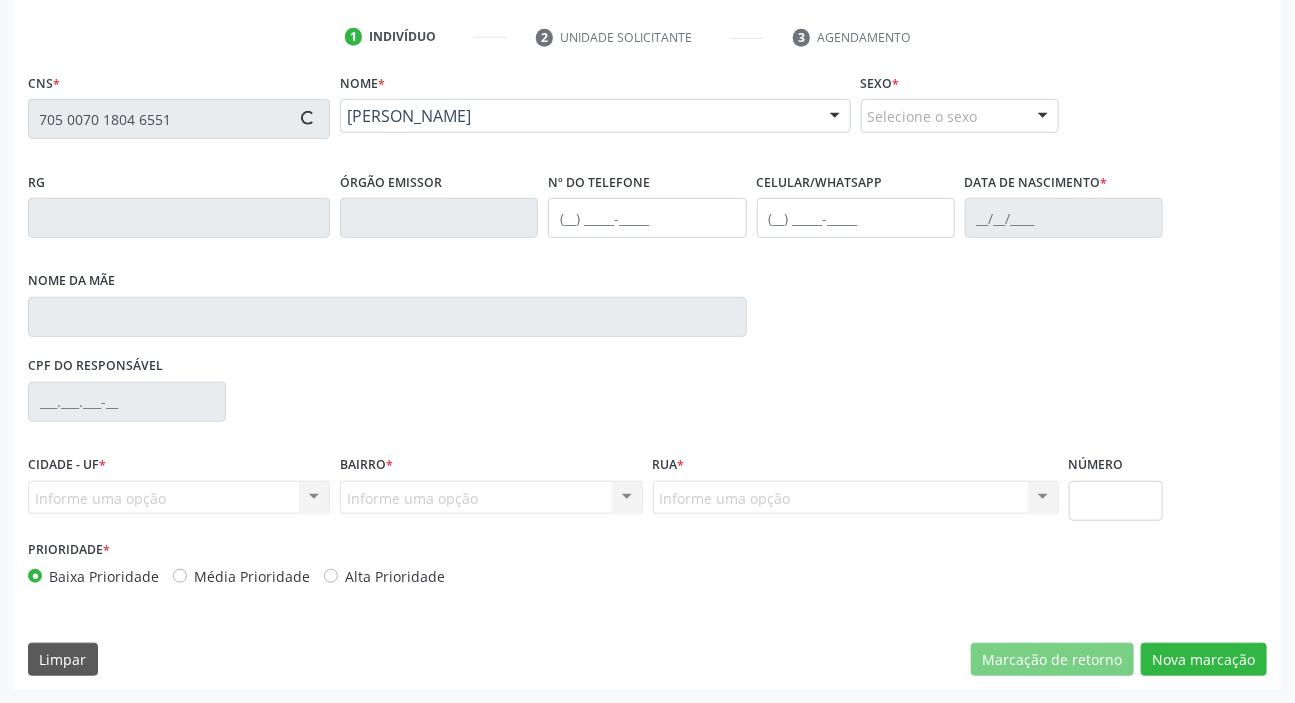type on "(83) 99128-7876" 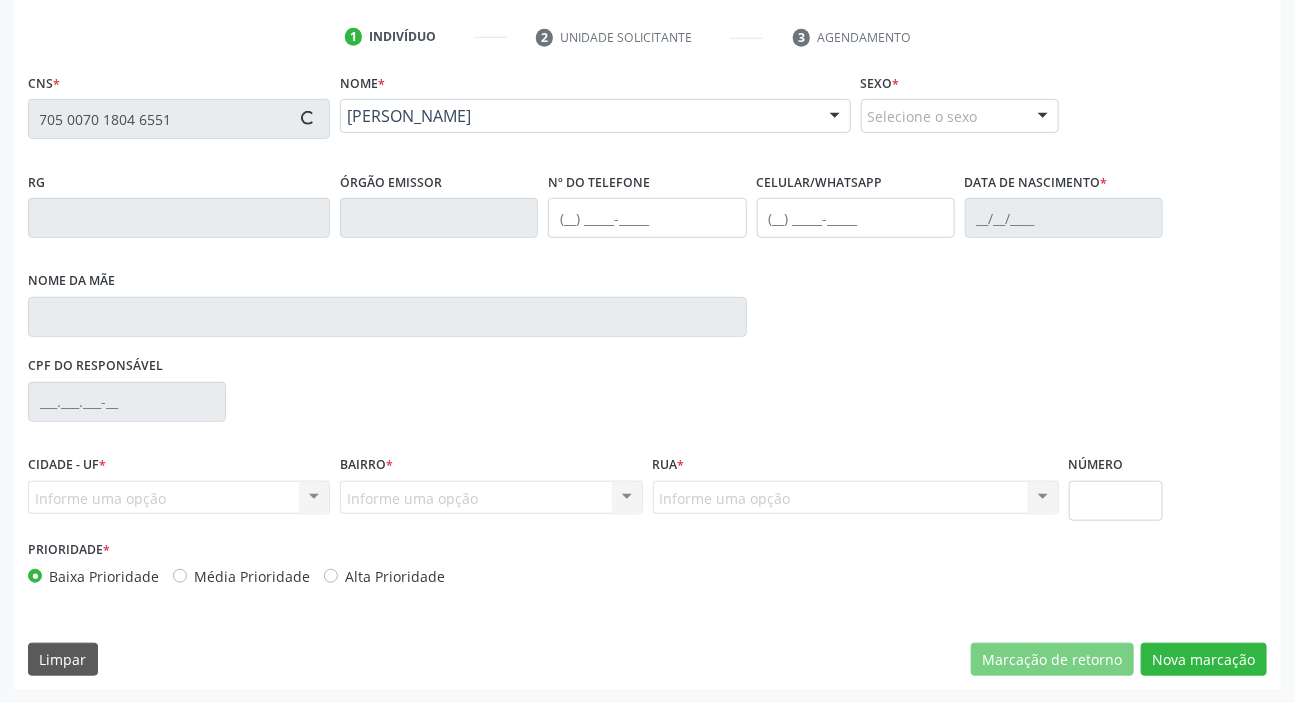 type on "(83) 99128-7876" 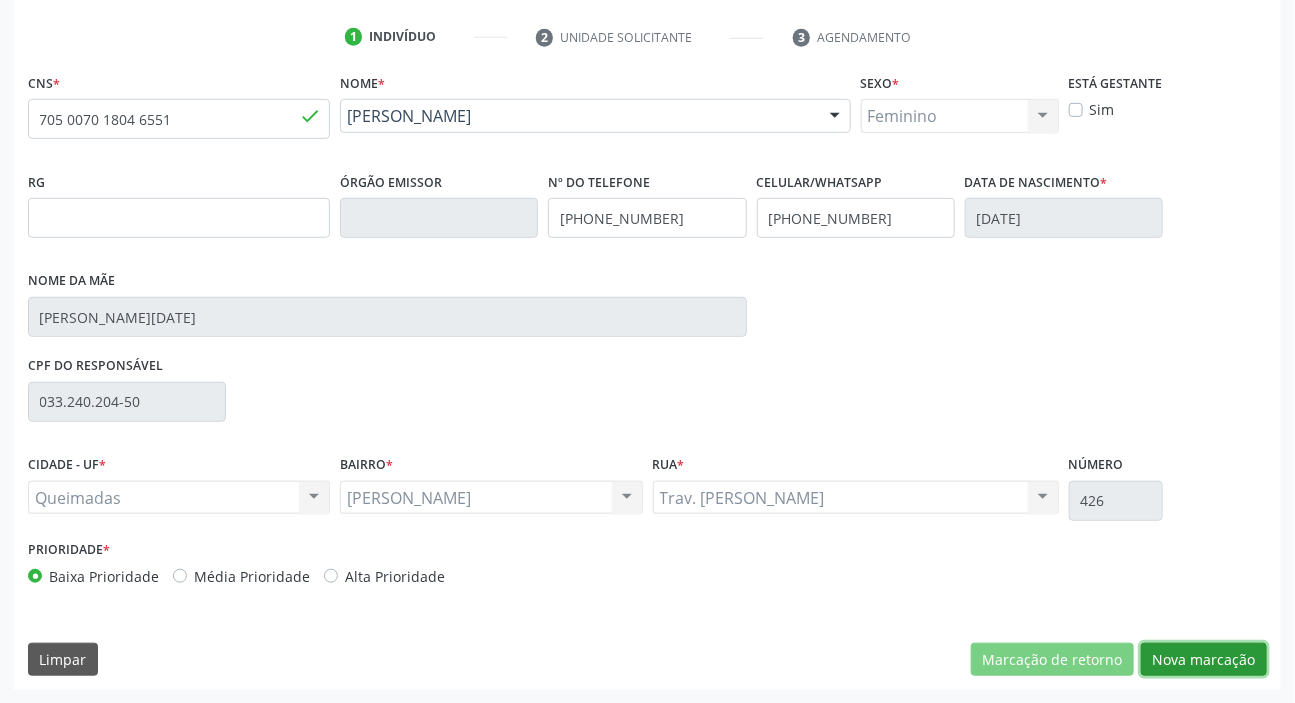click on "Nova marcação" at bounding box center [1204, 660] 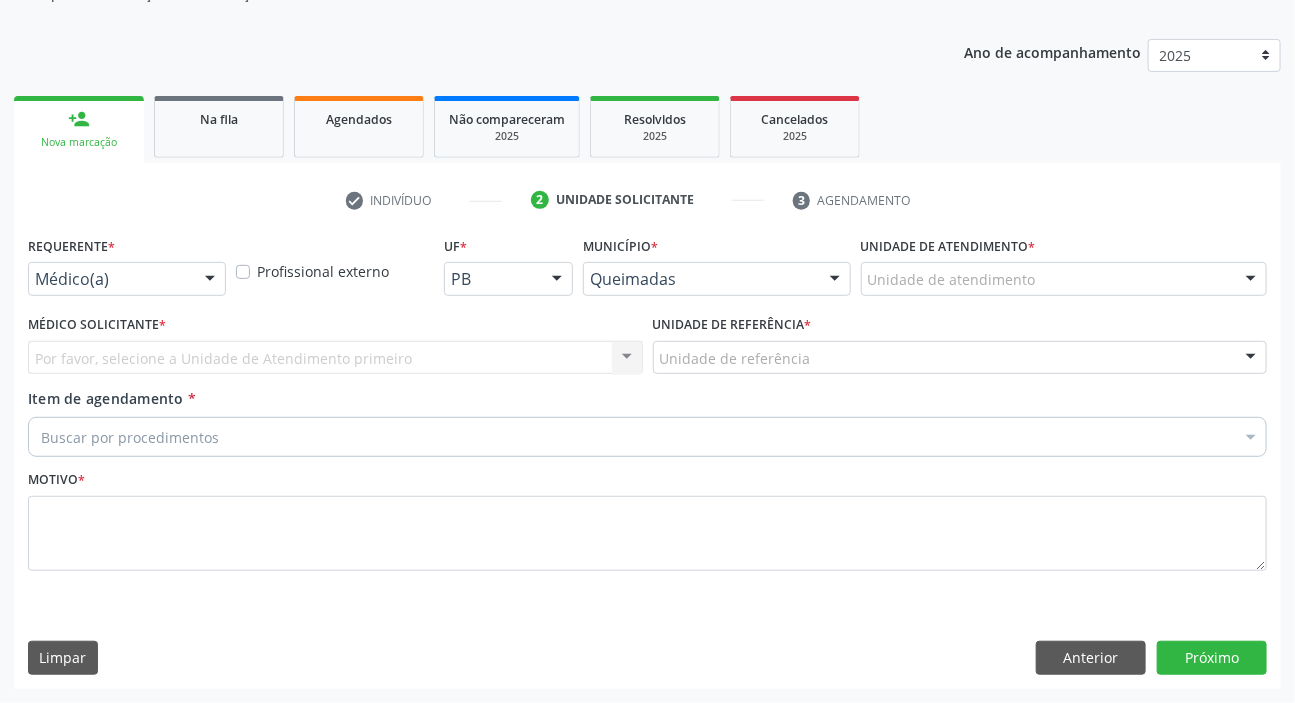 scroll, scrollTop: 201, scrollLeft: 0, axis: vertical 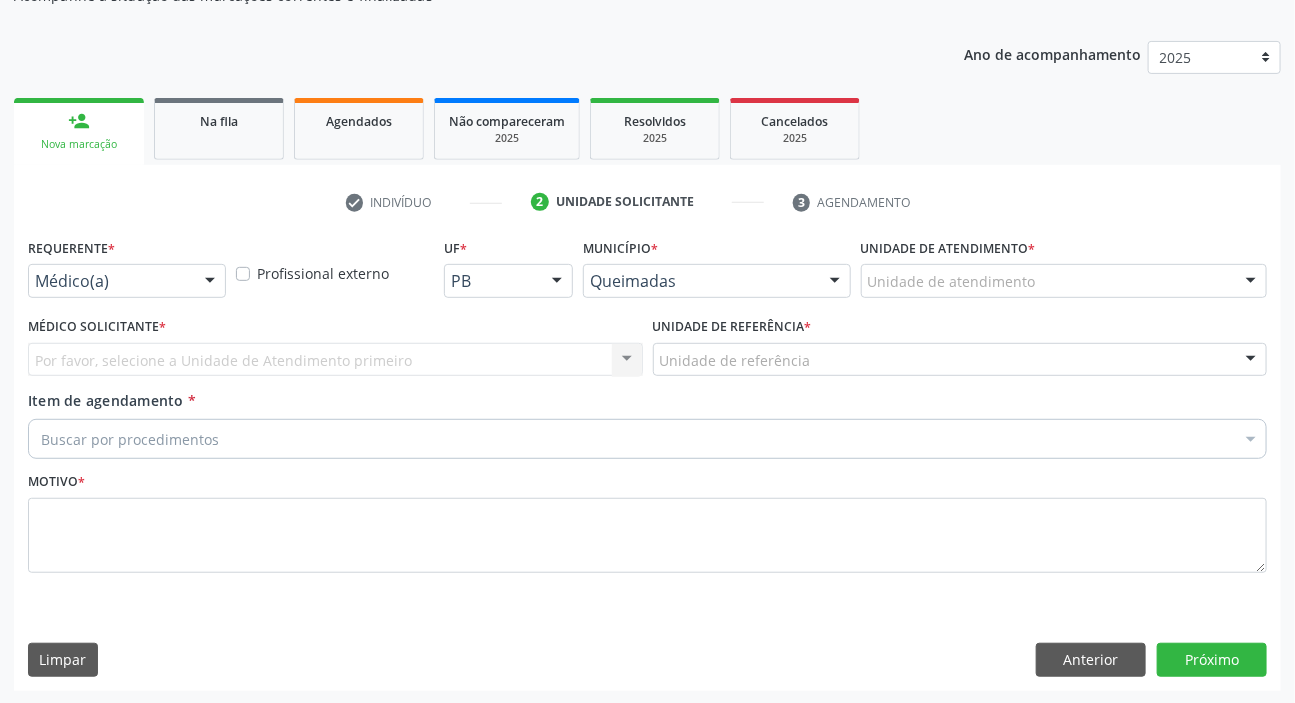 click on "Médico(a)" at bounding box center [127, 281] 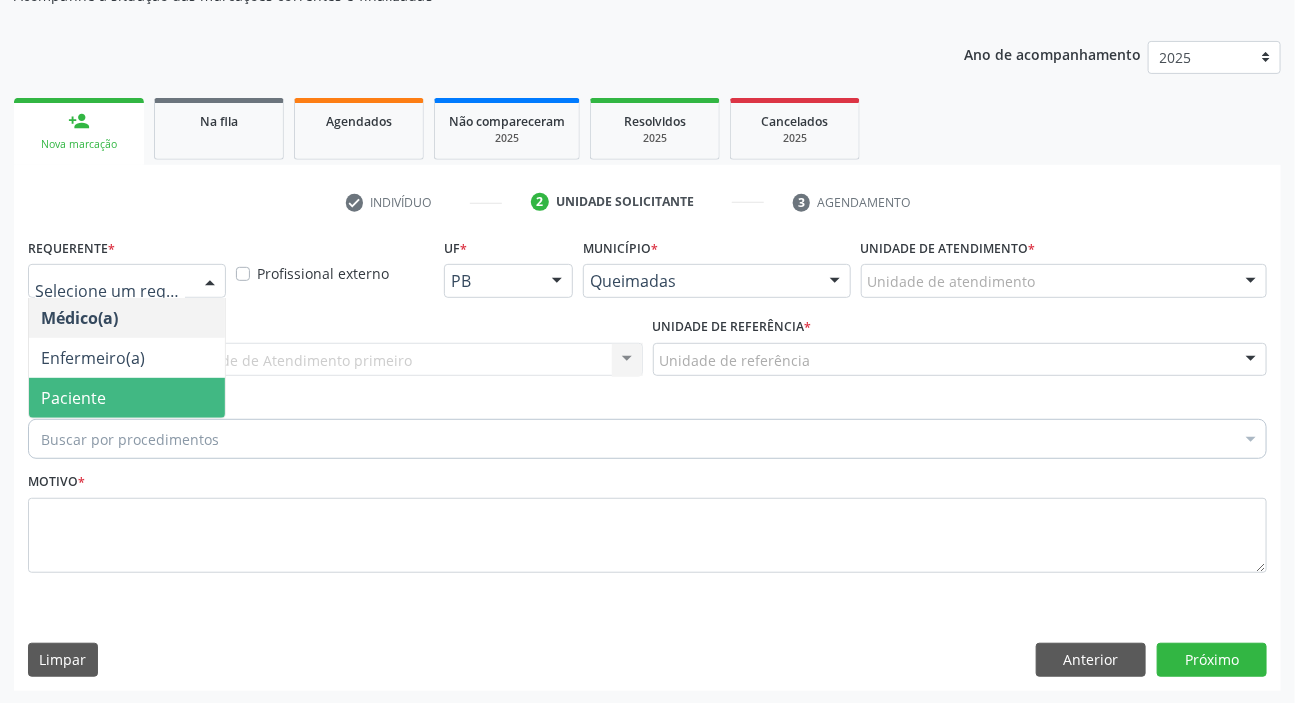 click on "Paciente" at bounding box center (127, 398) 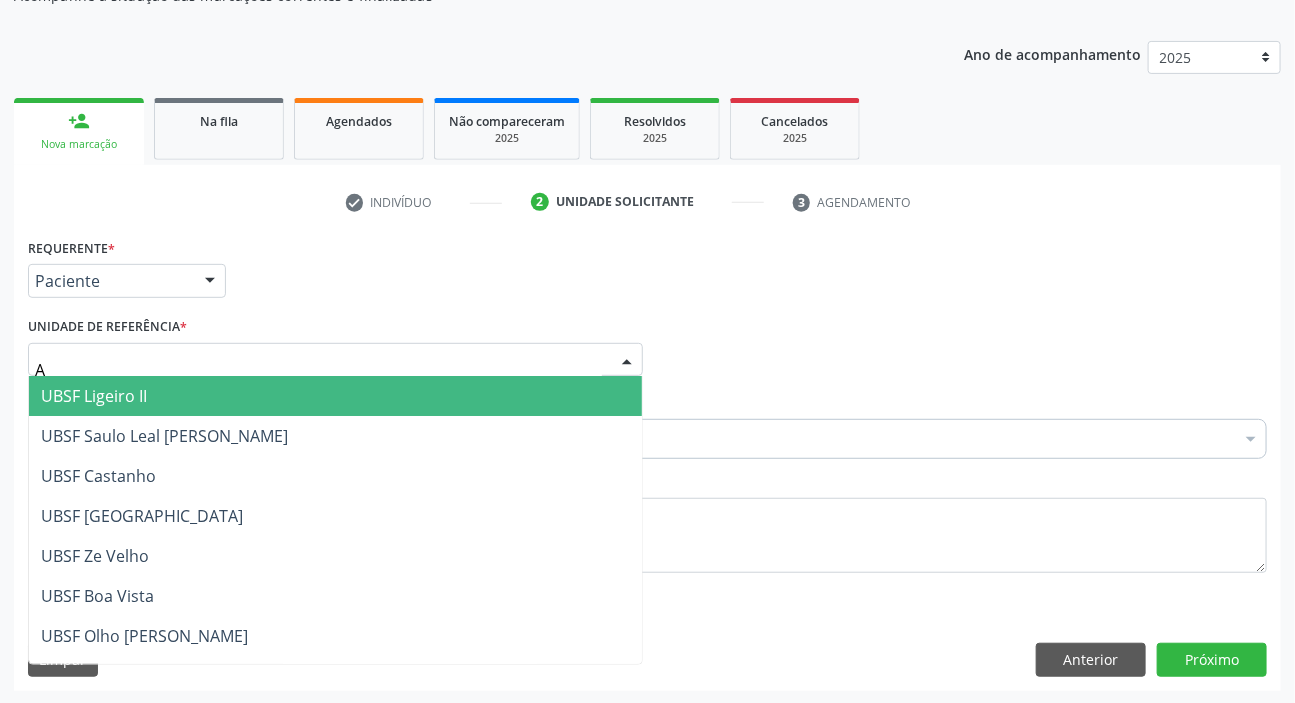 type on "AN" 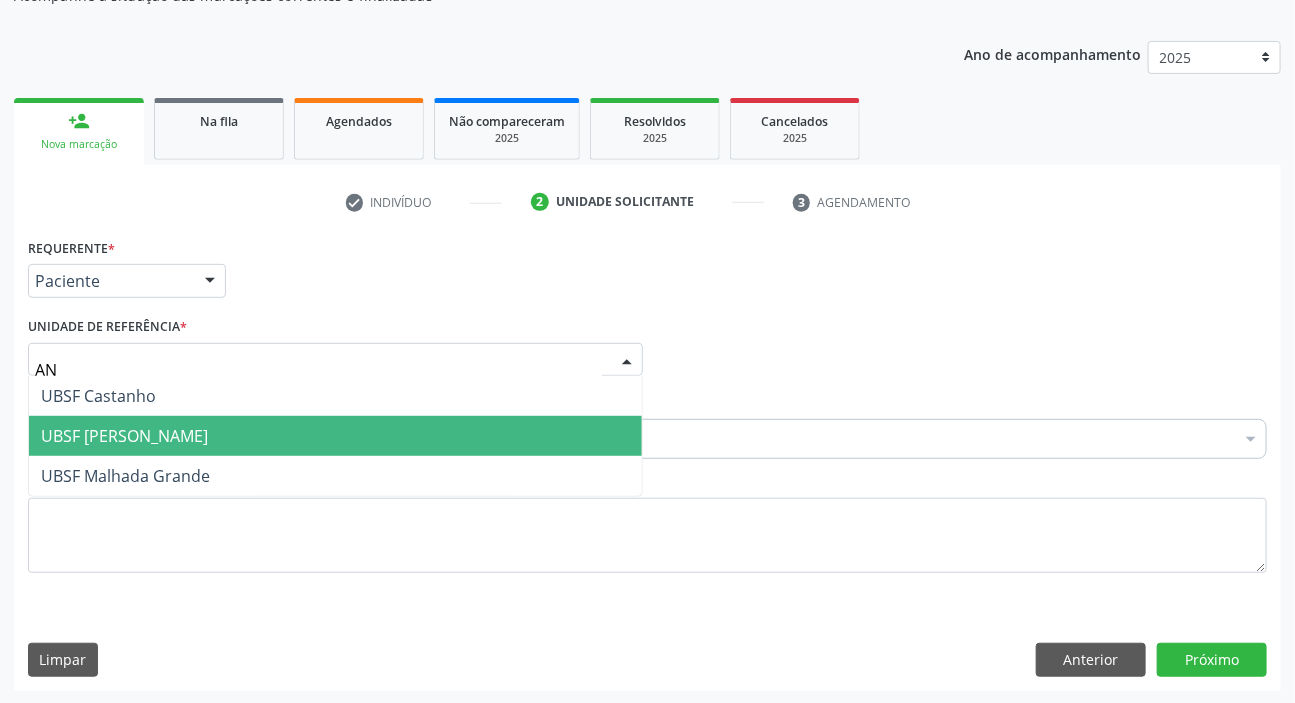 click on "UBSF [PERSON_NAME]" at bounding box center (124, 436) 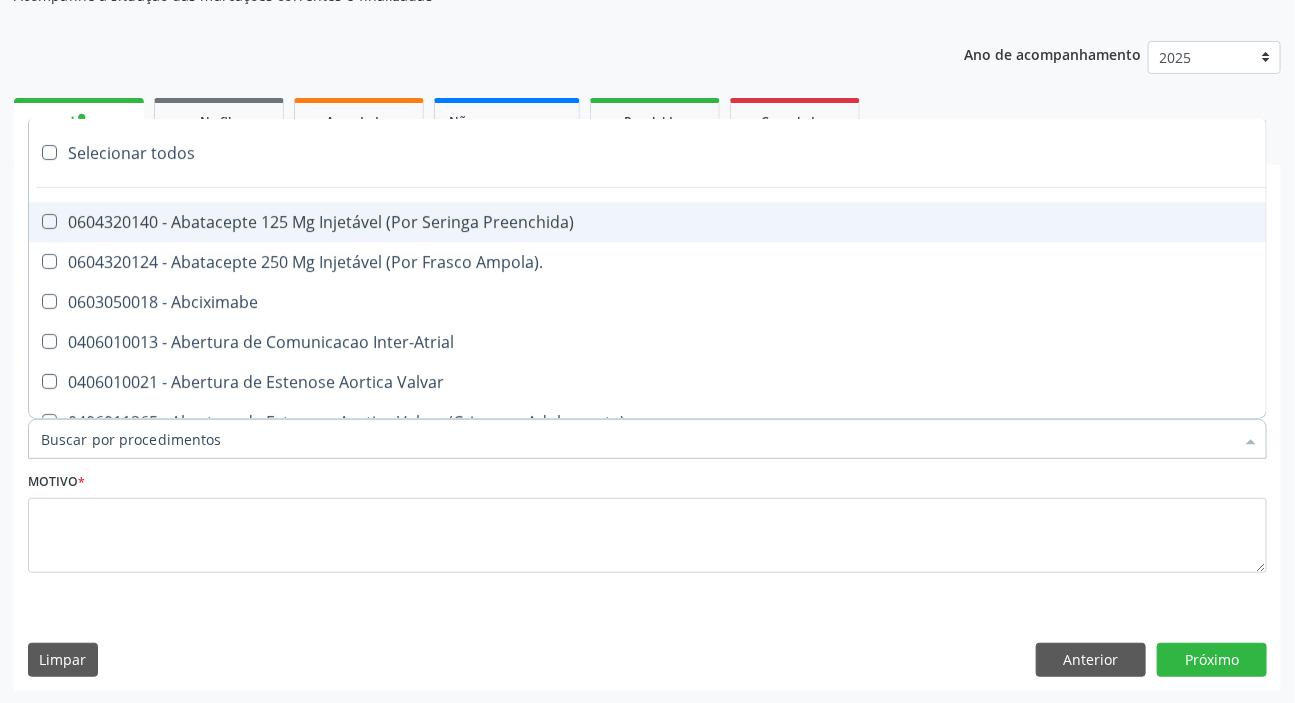 paste on "DERMATO" 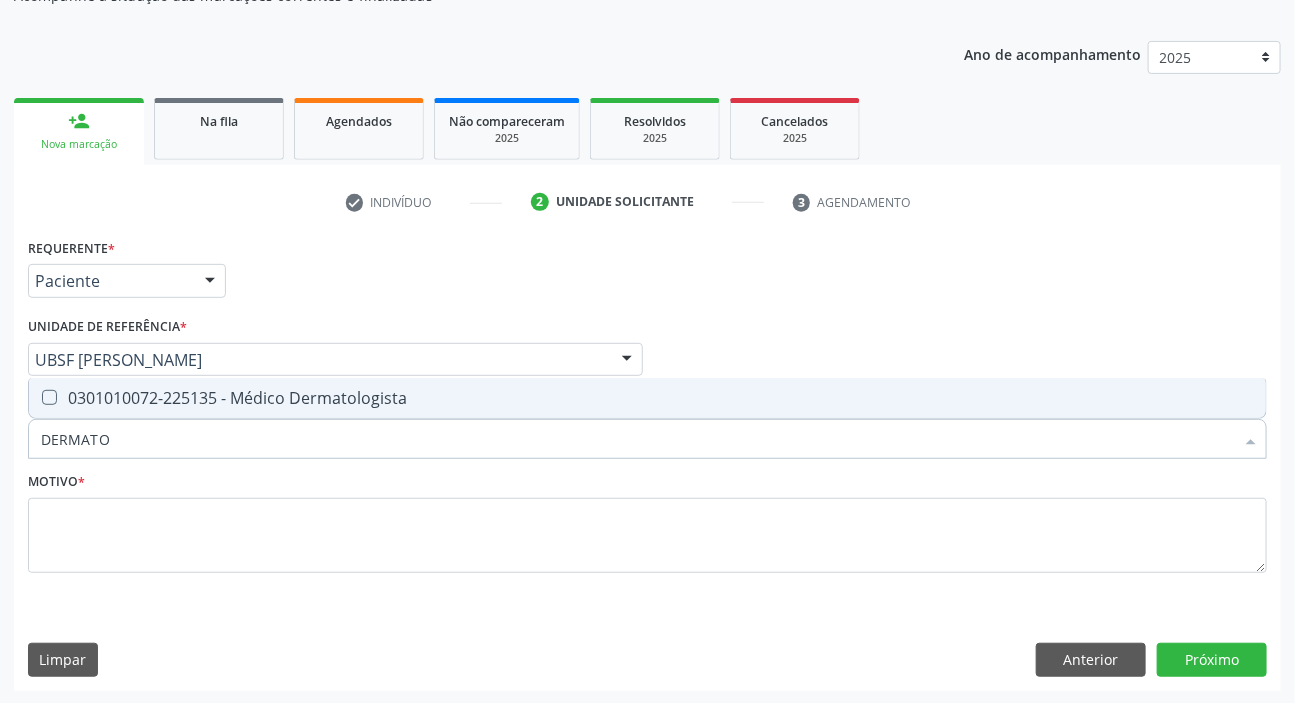 click on "0301010072-225135 - Médico Dermatologista" at bounding box center (647, 398) 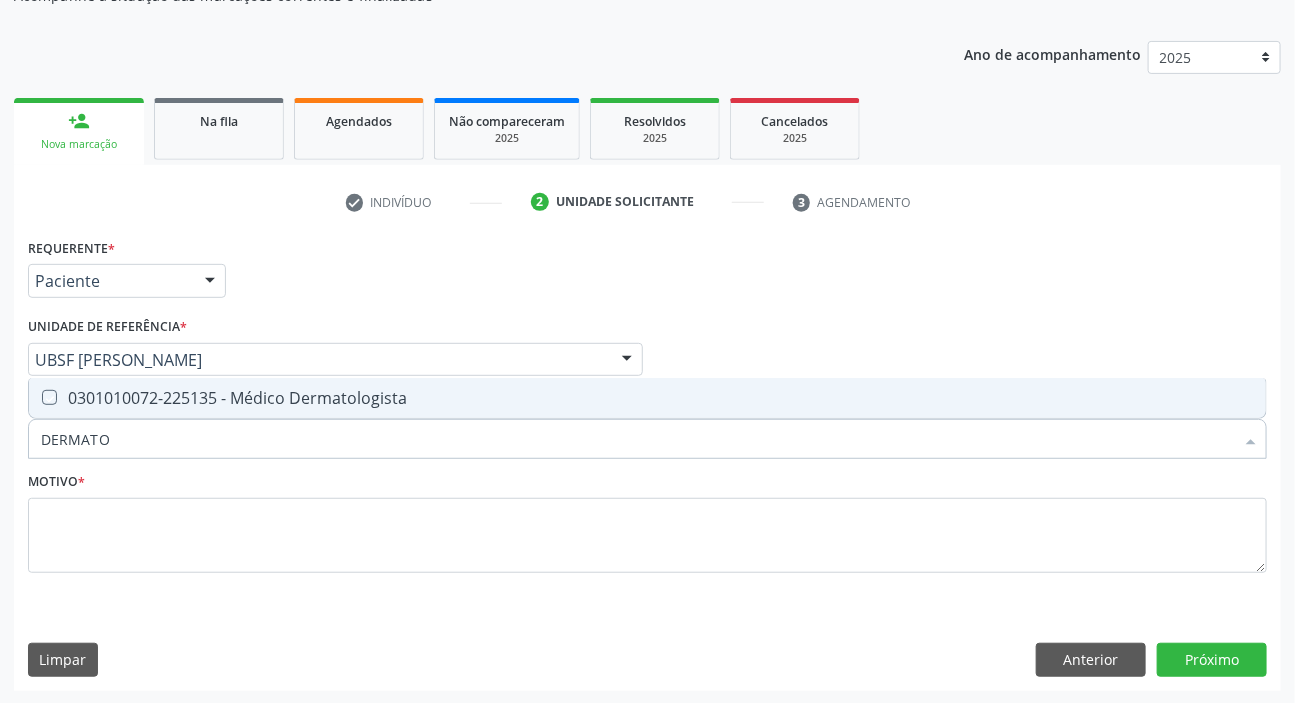 checkbox on "true" 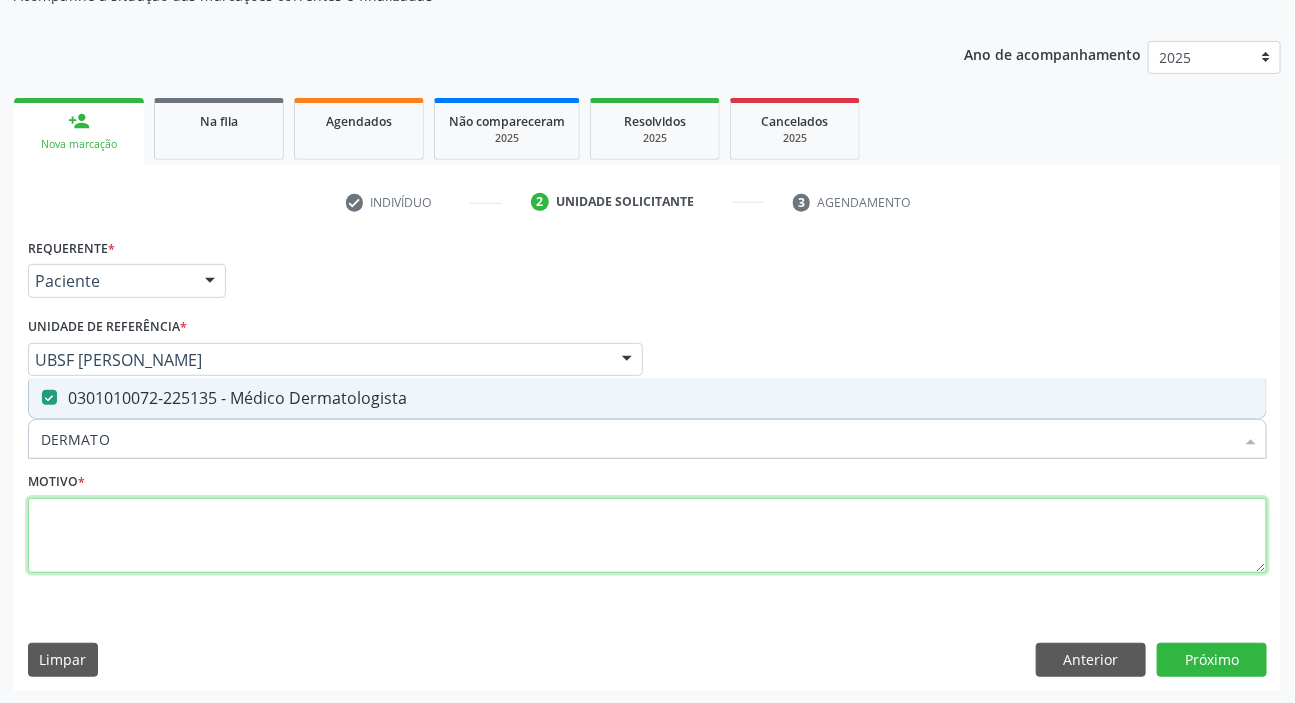 click at bounding box center [647, 536] 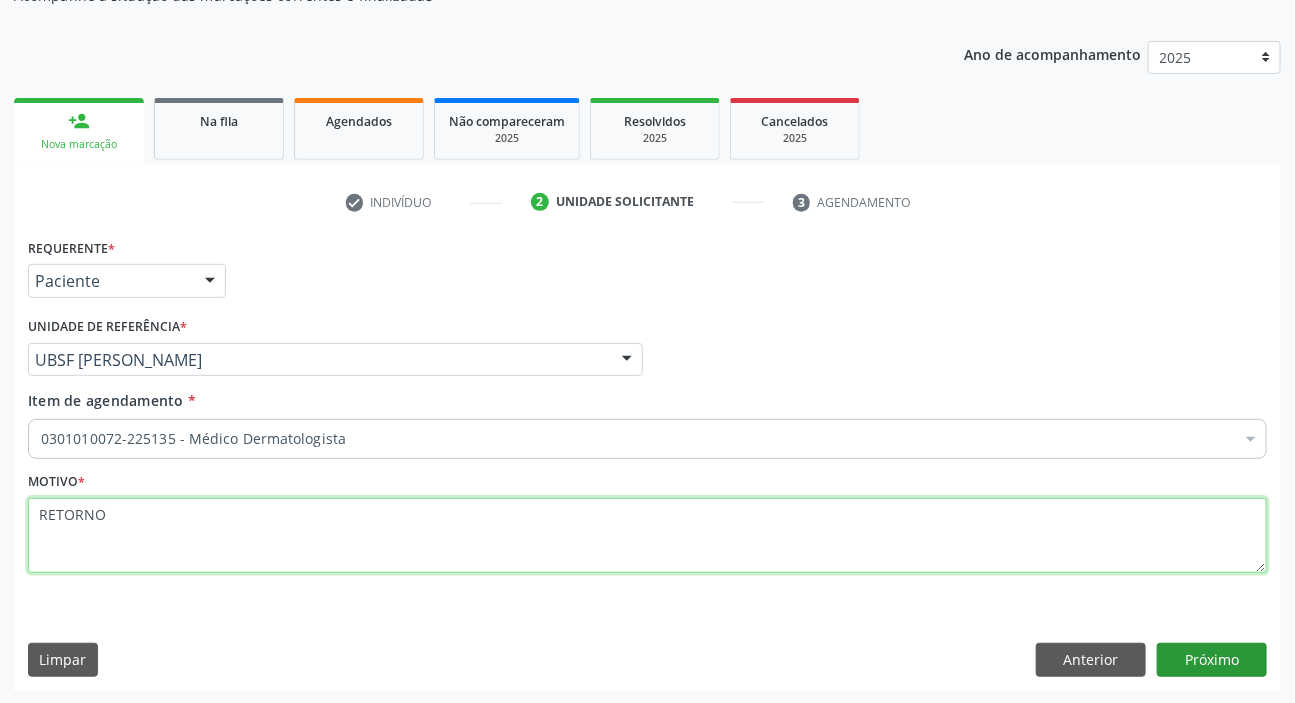 type on "RETORNO" 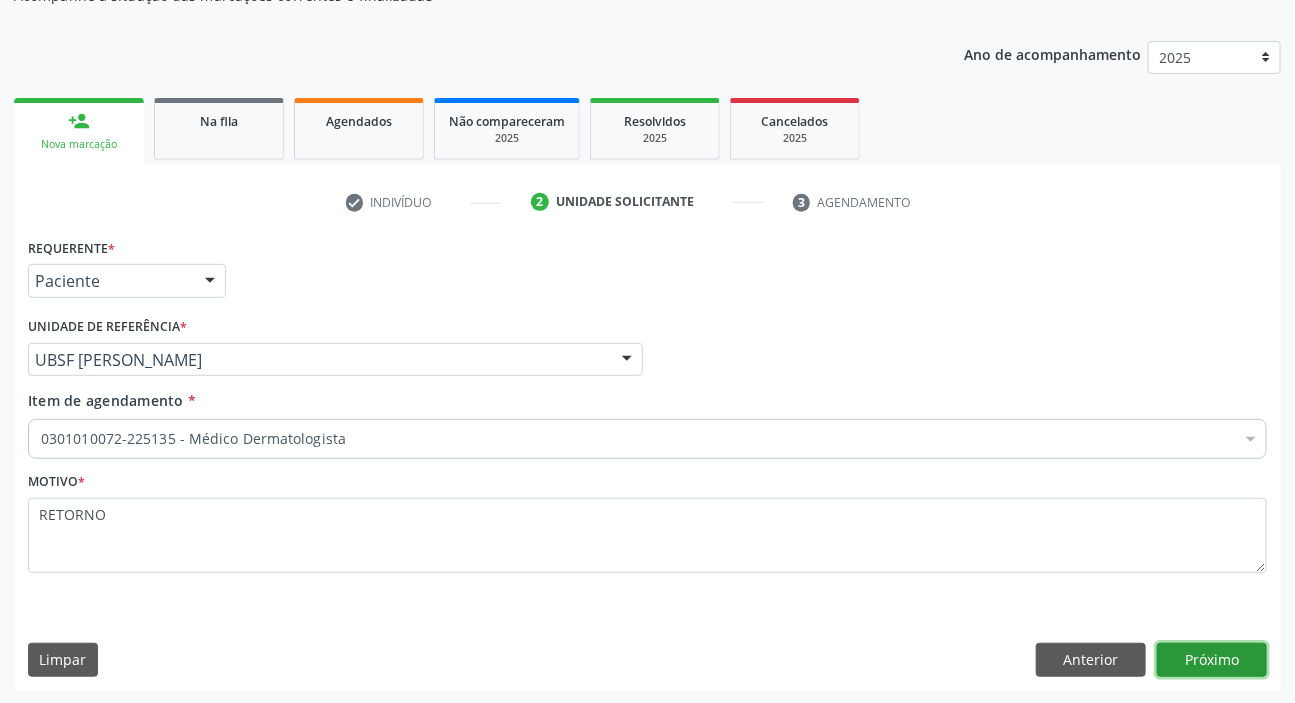 click on "Próximo" at bounding box center (1212, 660) 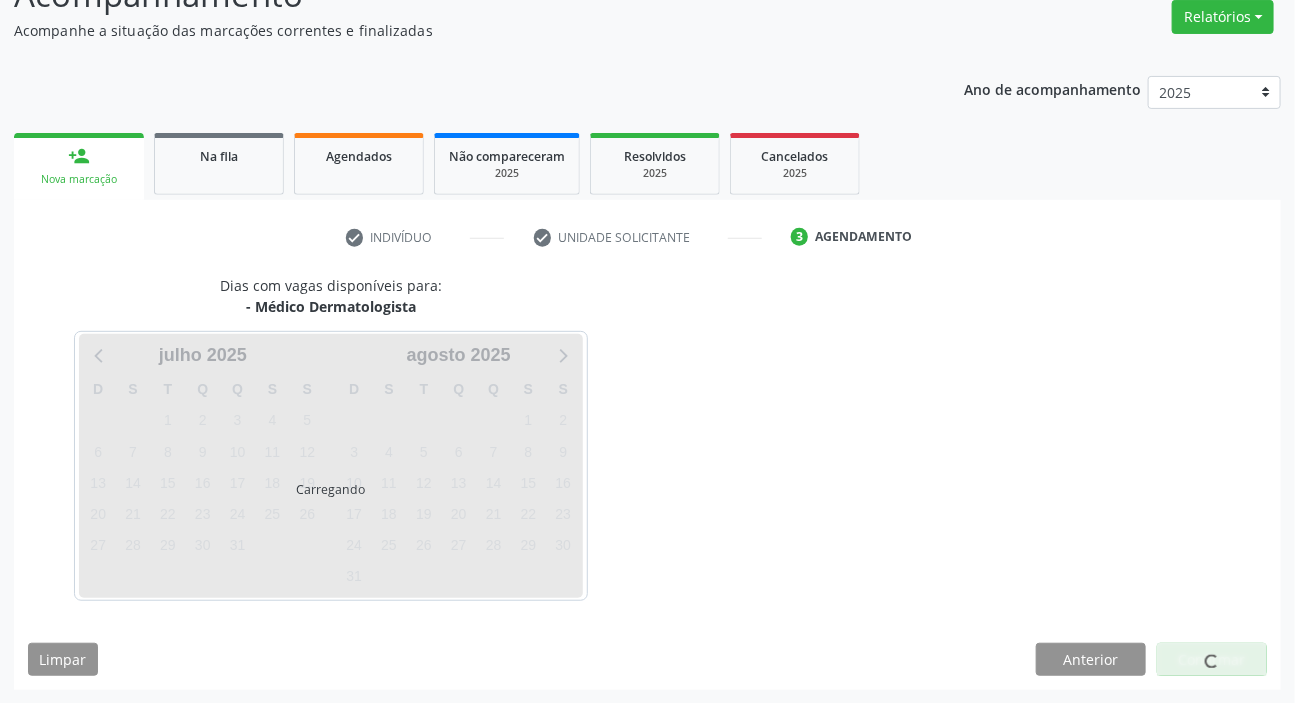scroll, scrollTop: 166, scrollLeft: 0, axis: vertical 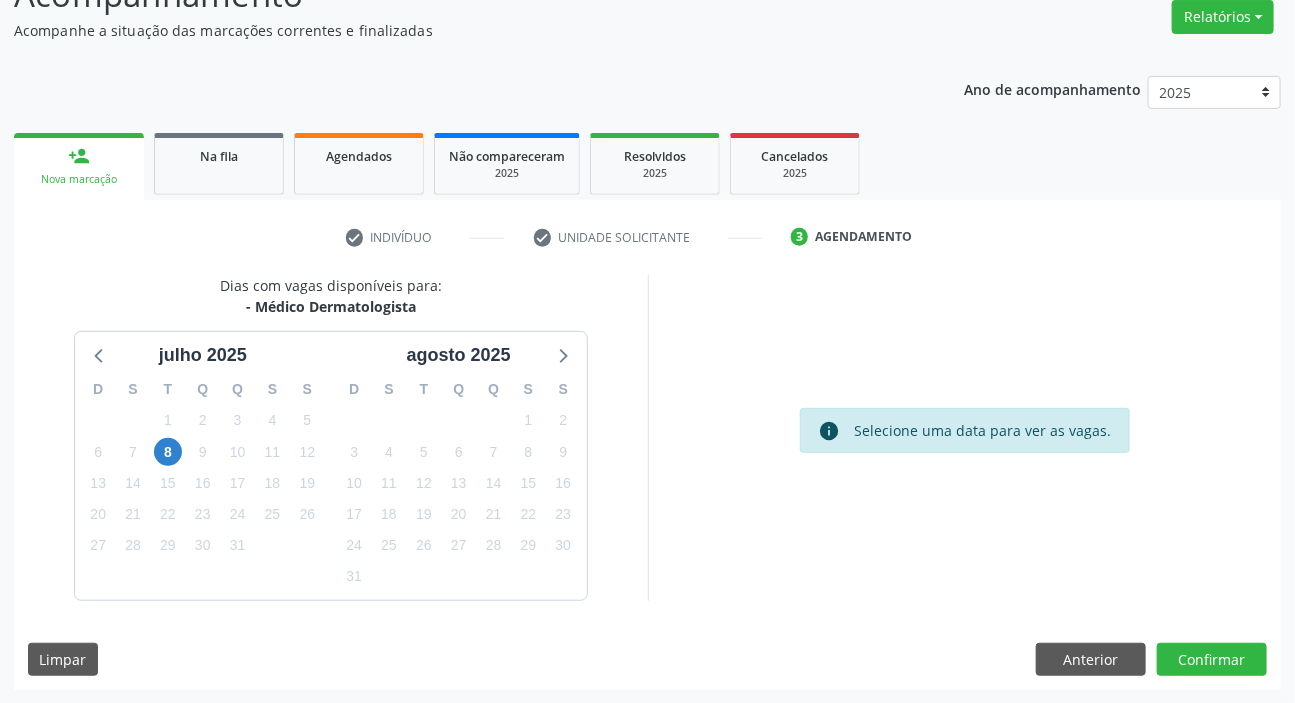click on "25" at bounding box center [272, 514] 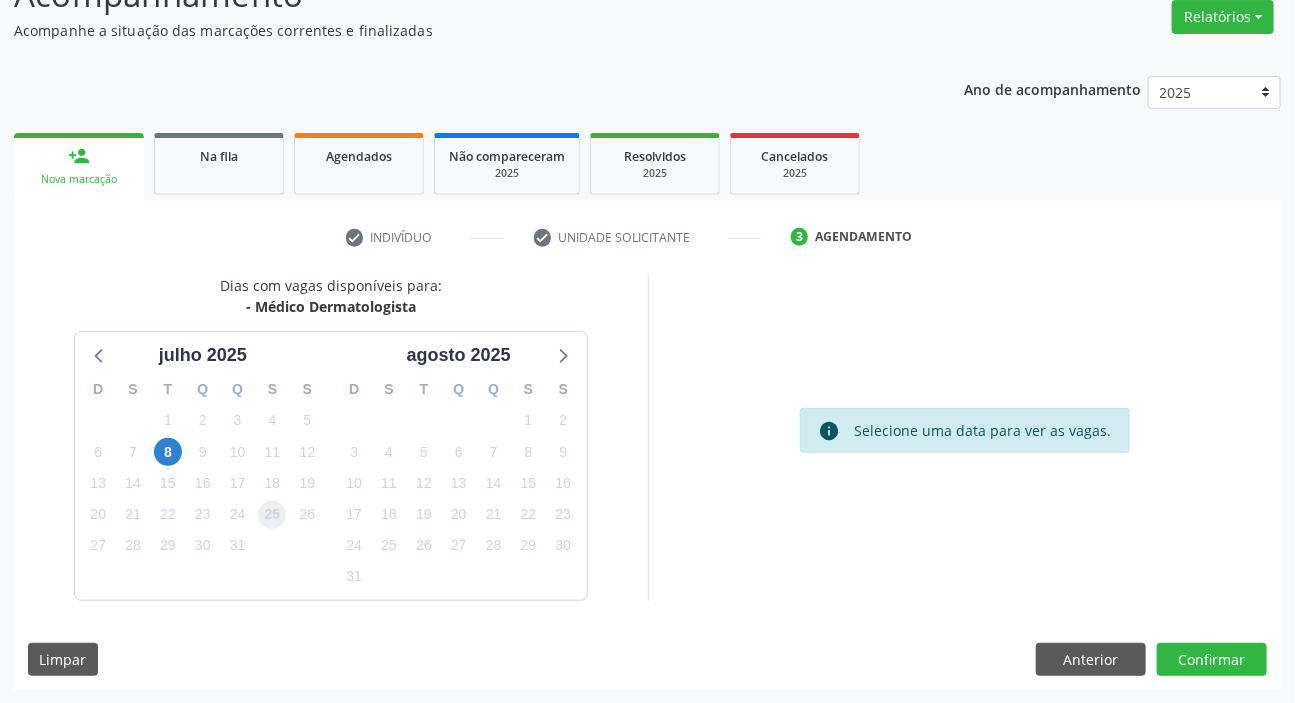 click on "25" at bounding box center (272, 515) 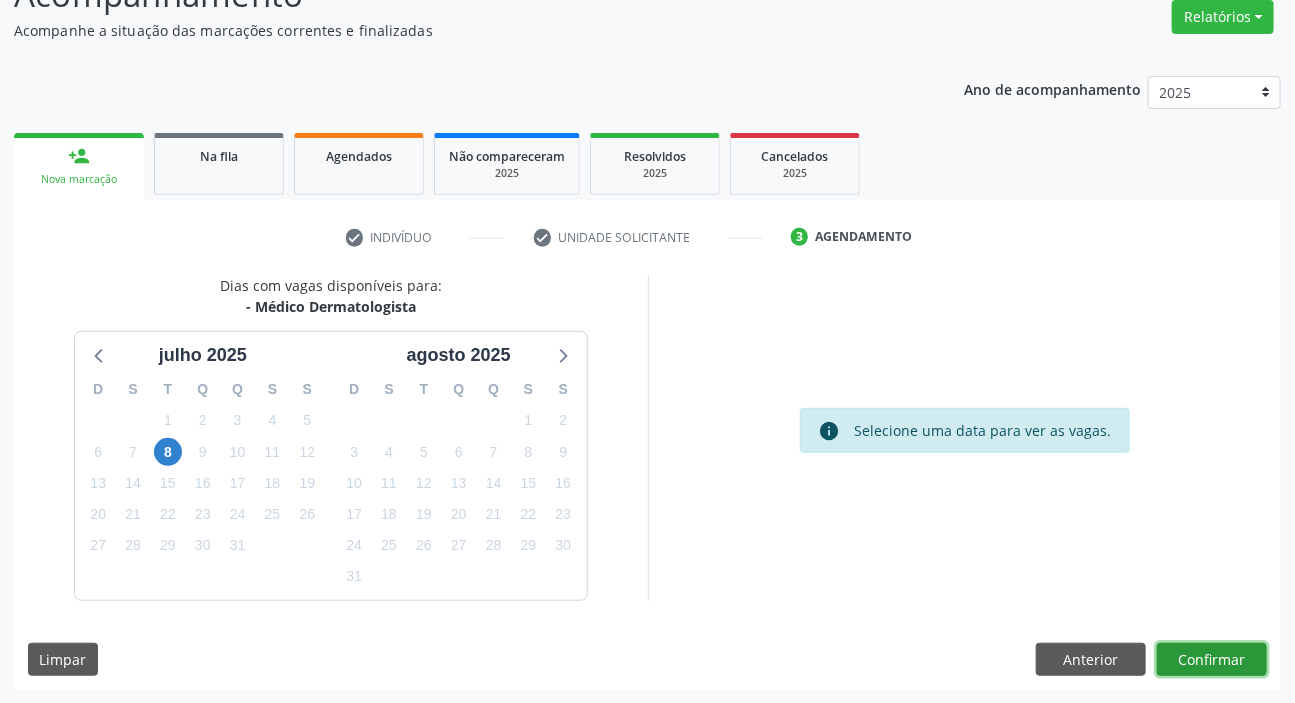 click on "Confirmar" at bounding box center [1212, 660] 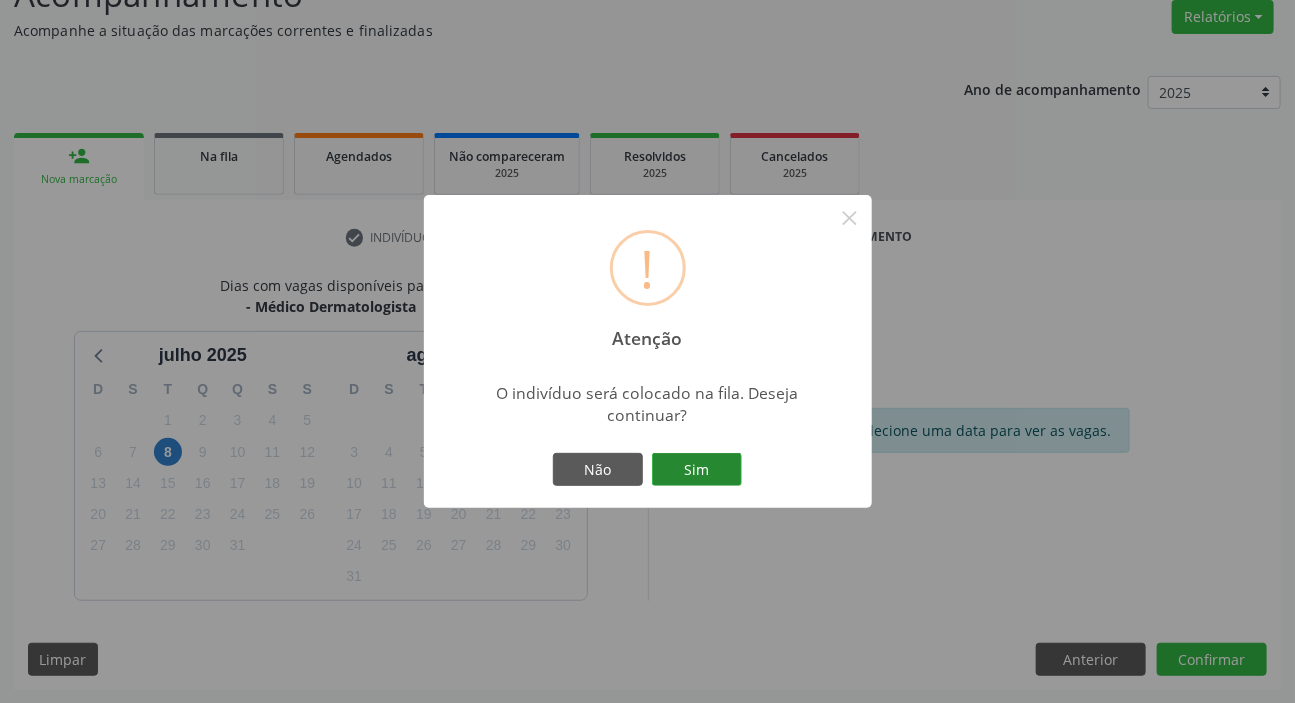 click on "Sim" at bounding box center [697, 470] 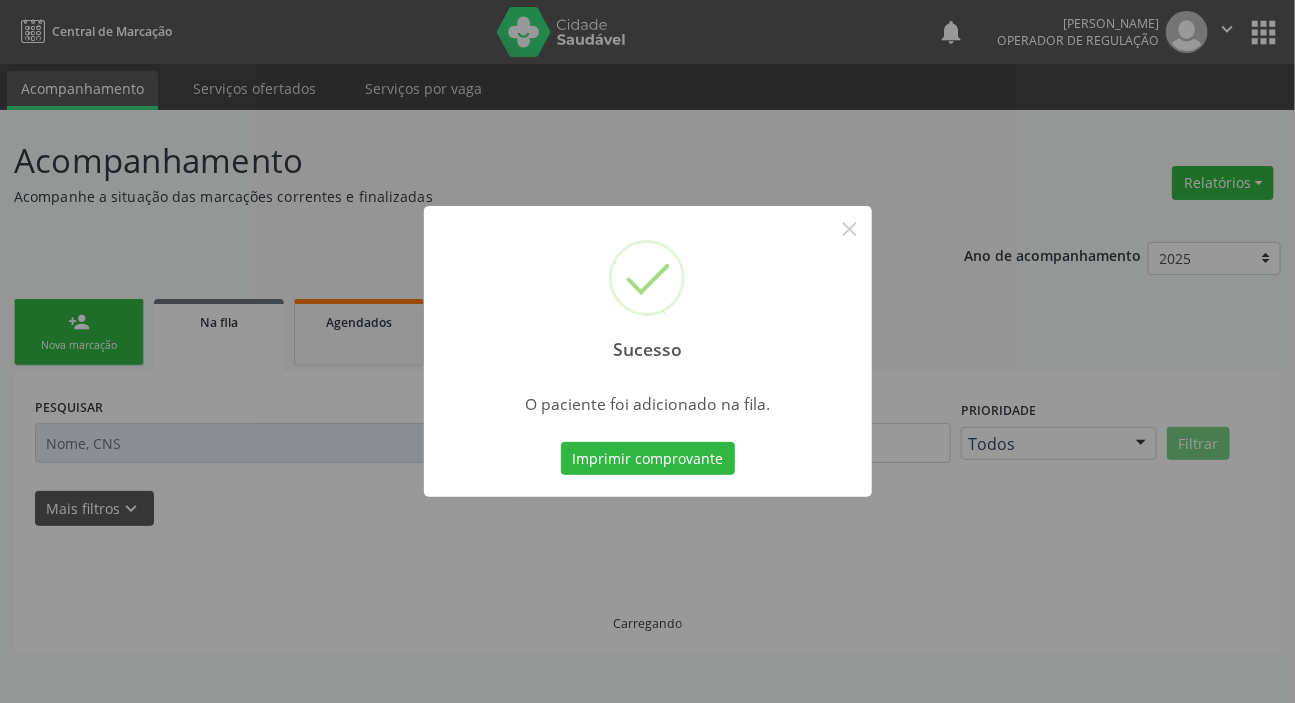 scroll, scrollTop: 0, scrollLeft: 0, axis: both 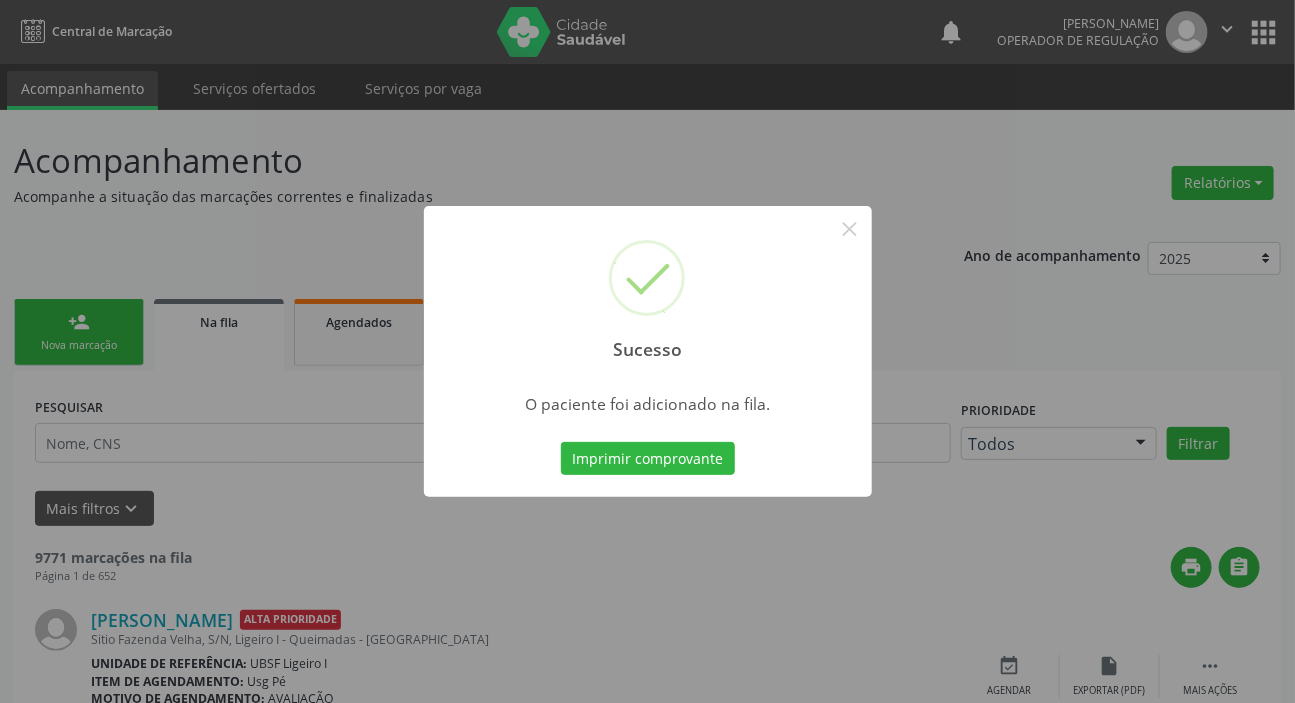 click on "Sucesso × O paciente foi adicionado na fila. Imprimir comprovante Cancel" at bounding box center [647, 351] 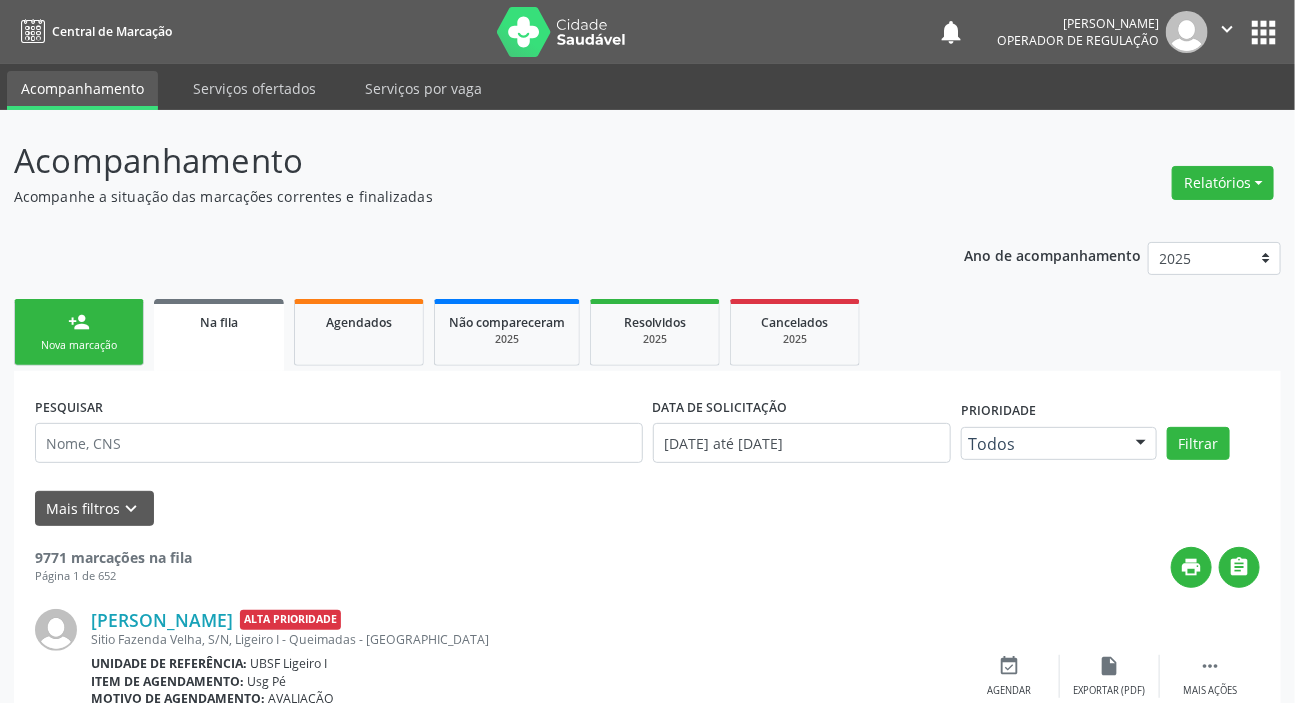click on "person_add
Nova marcação" at bounding box center [79, 332] 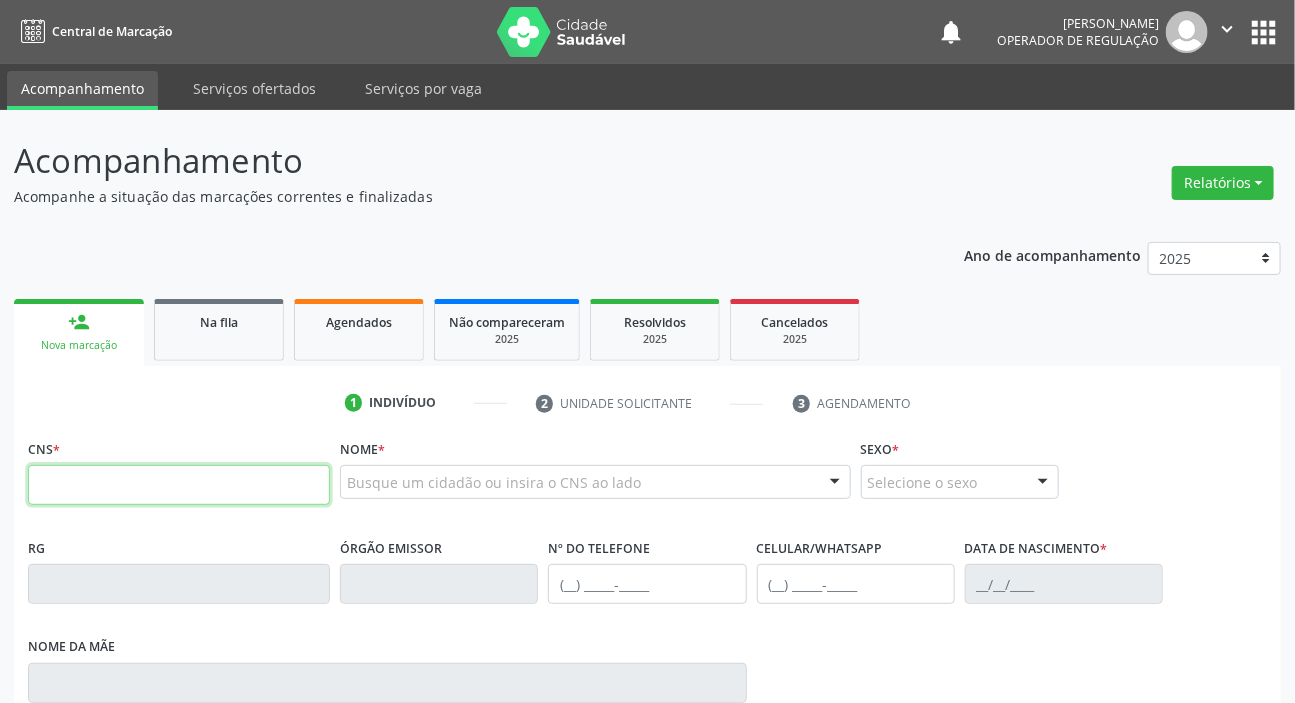 click at bounding box center (179, 485) 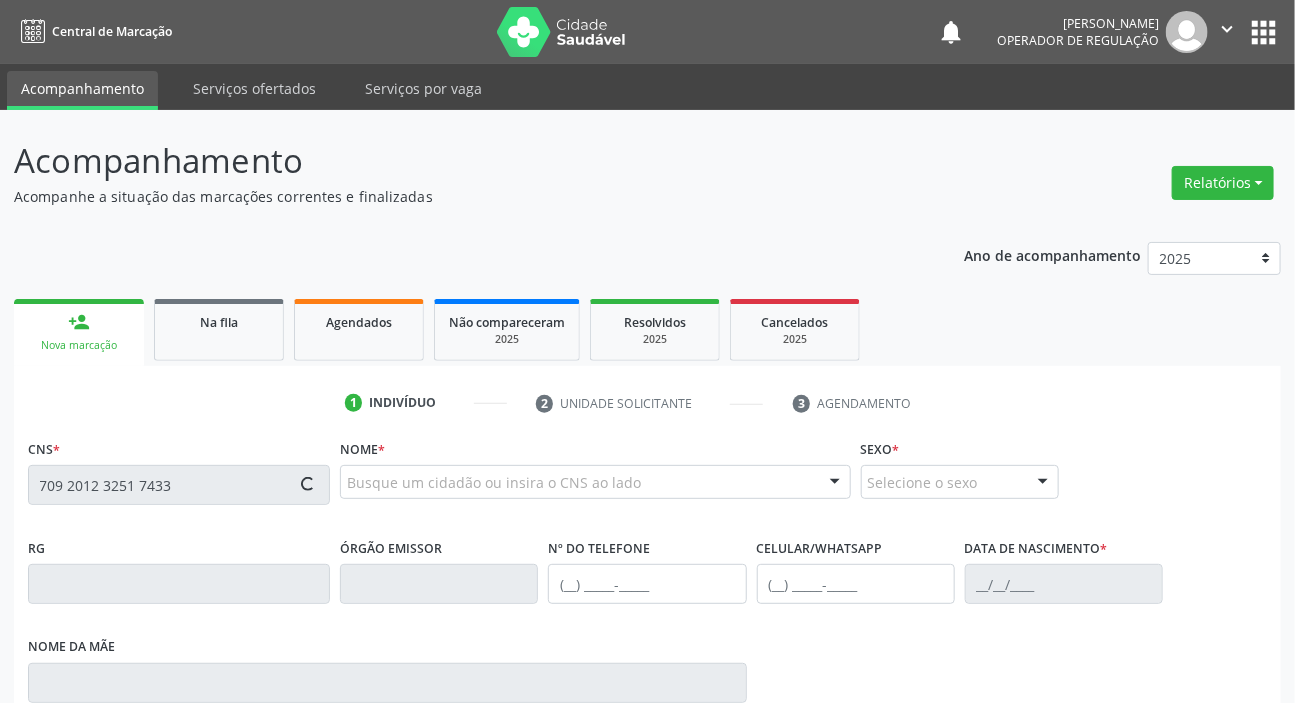 type on "709 2012 3251 7433" 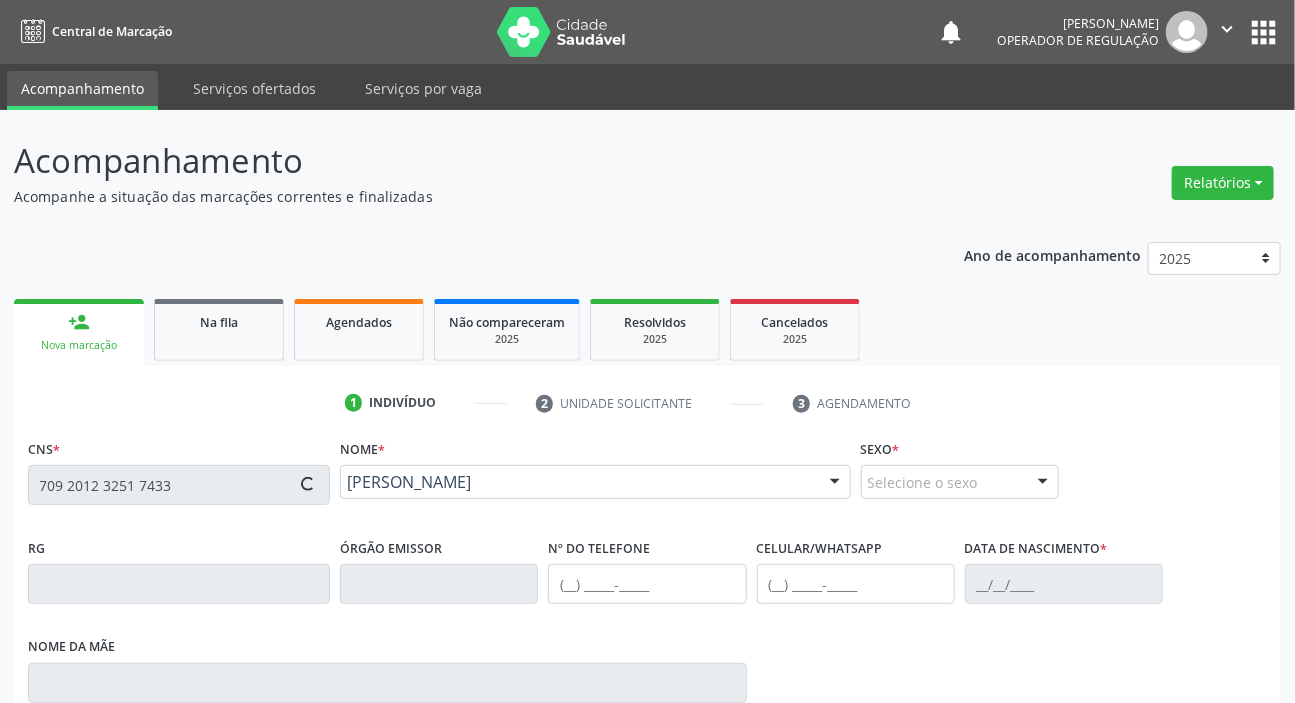 type on "(83) 99139-5869" 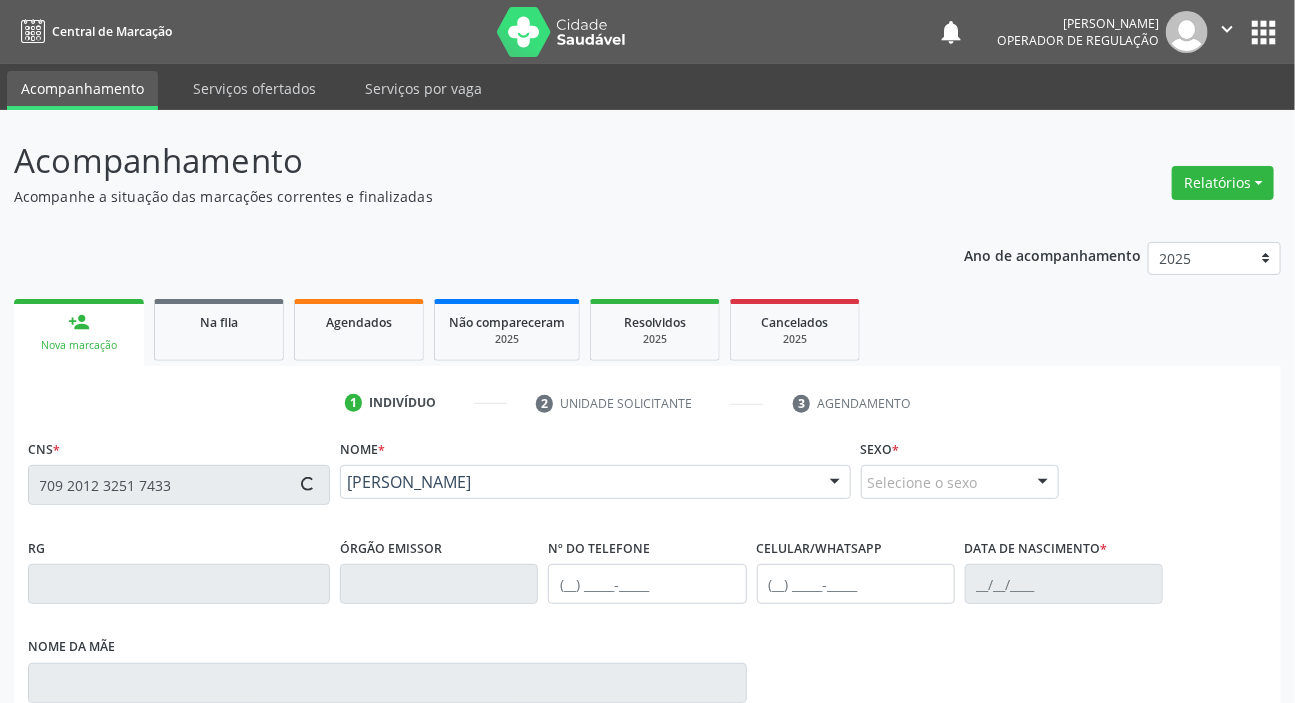 type on "(83) 99139-5869" 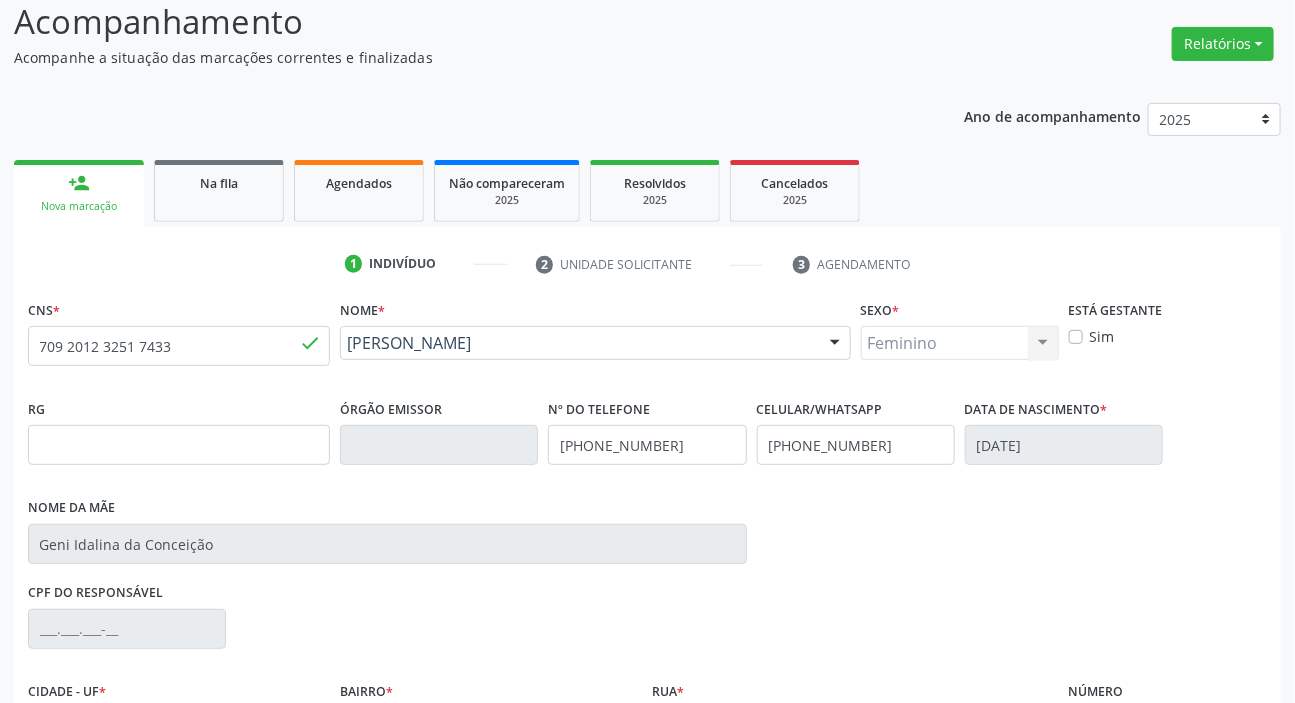 scroll, scrollTop: 366, scrollLeft: 0, axis: vertical 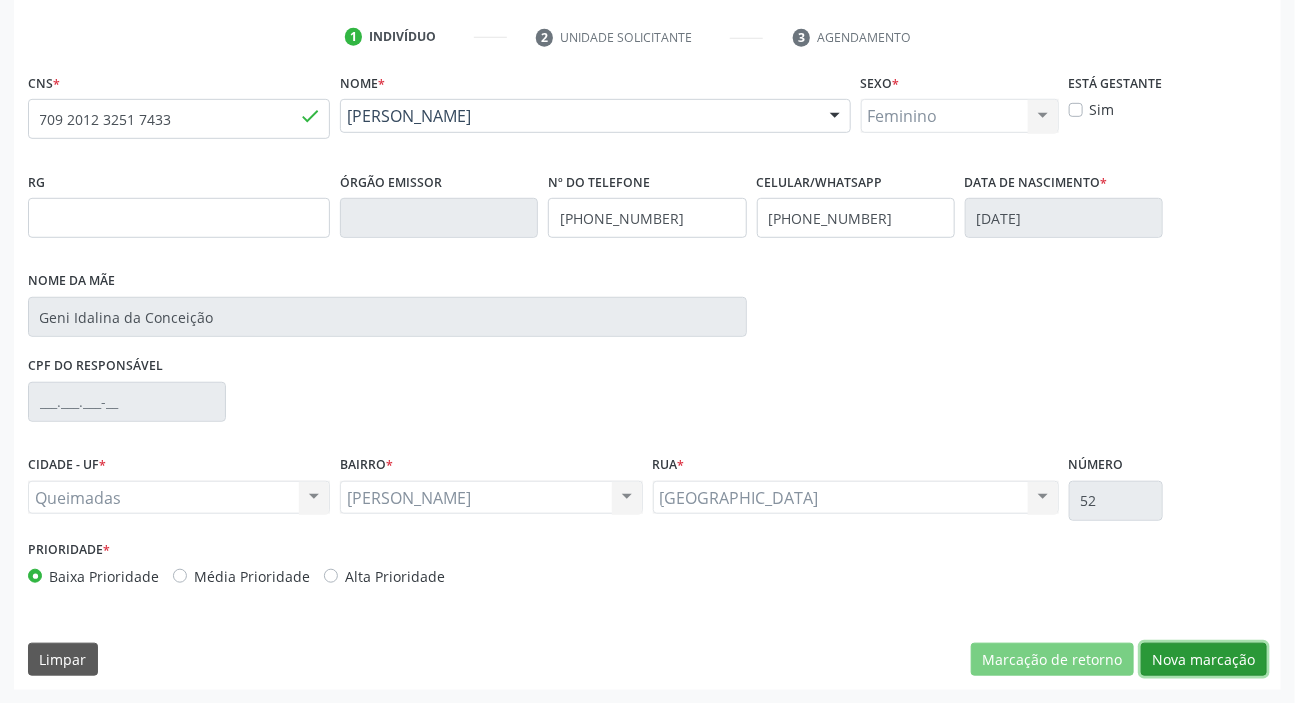 click on "Nova marcação" at bounding box center (1204, 660) 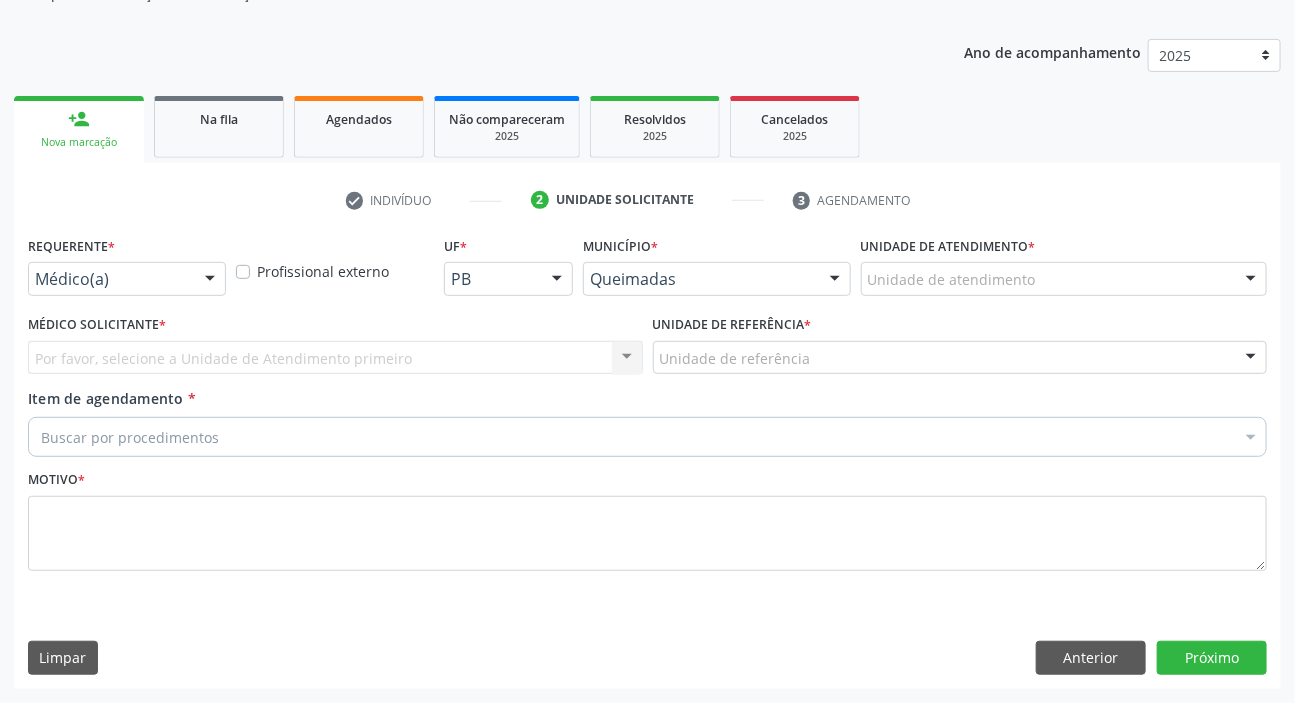 scroll, scrollTop: 201, scrollLeft: 0, axis: vertical 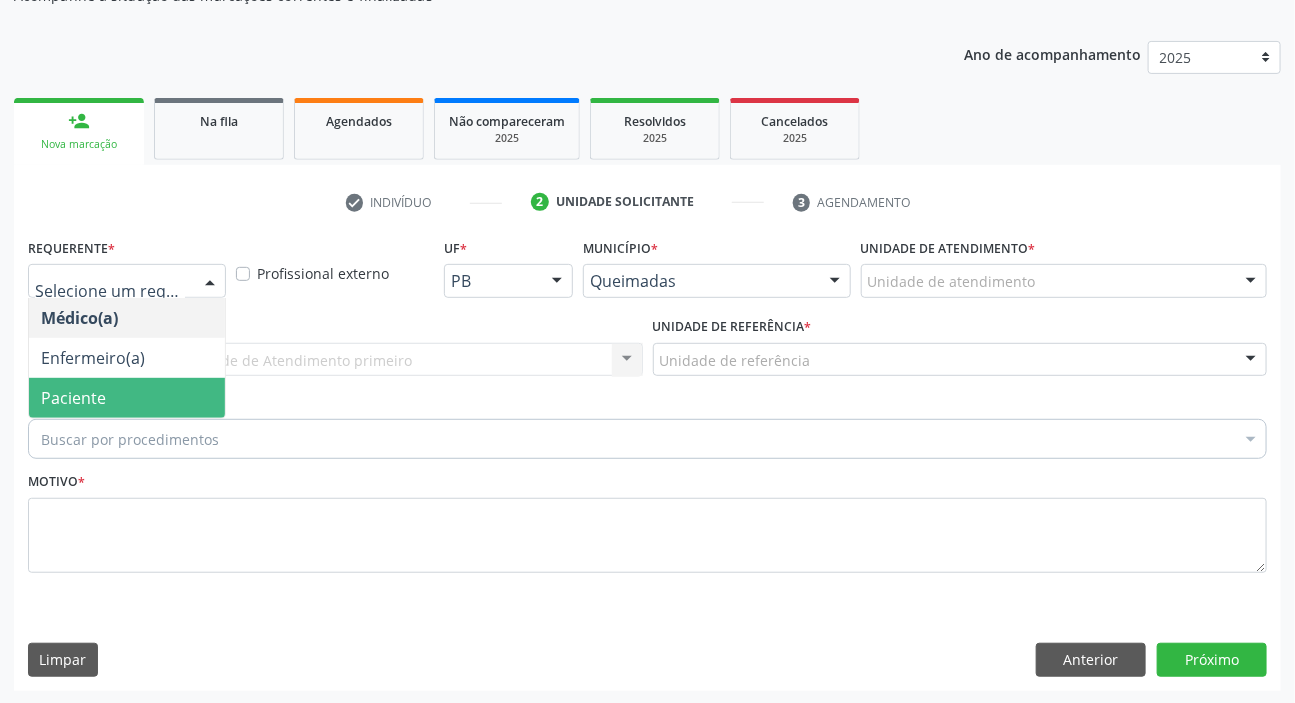 click on "Paciente" at bounding box center (73, 398) 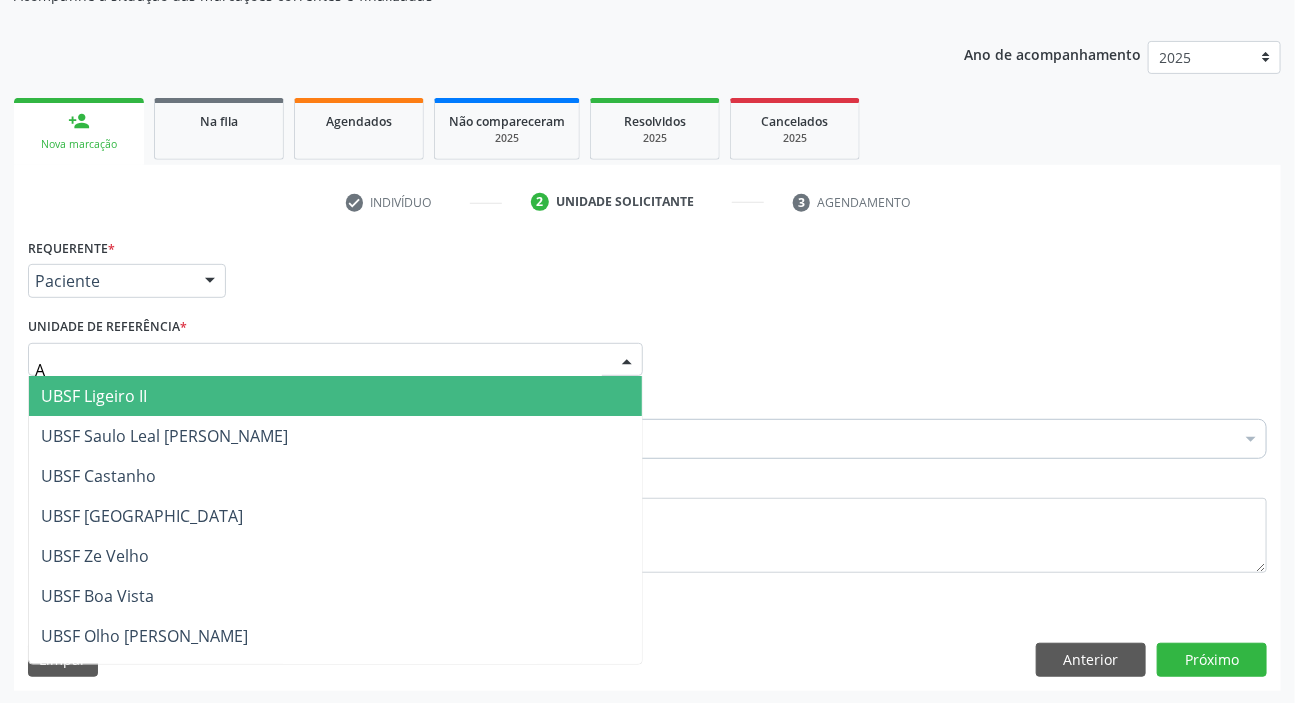 type on "AN" 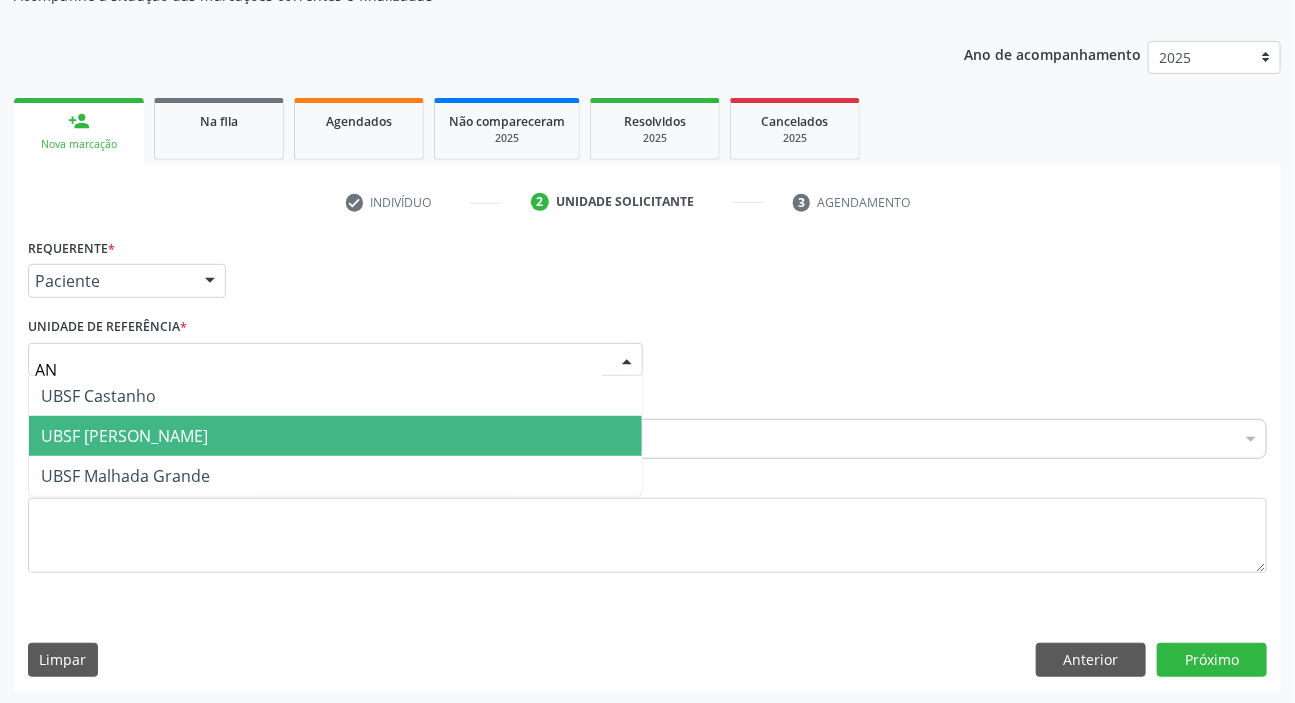 click on "UBSF [PERSON_NAME]" at bounding box center (124, 436) 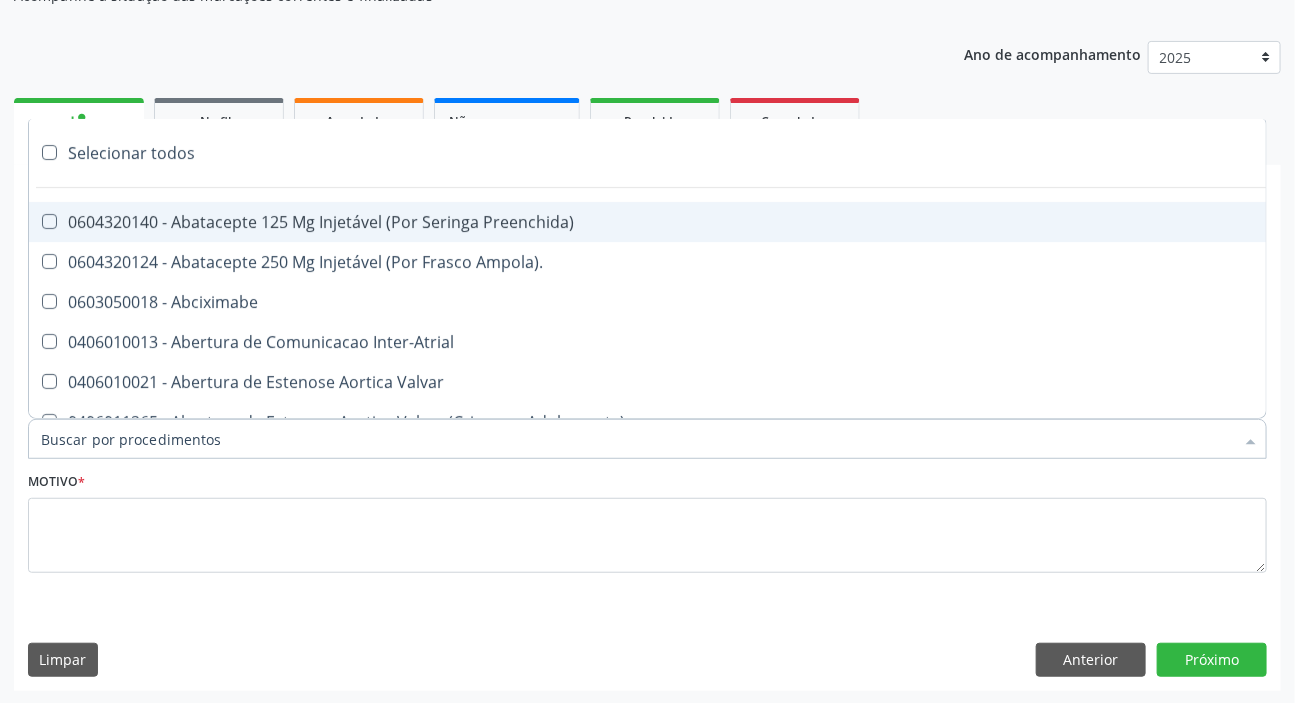 paste on "DERMATO" 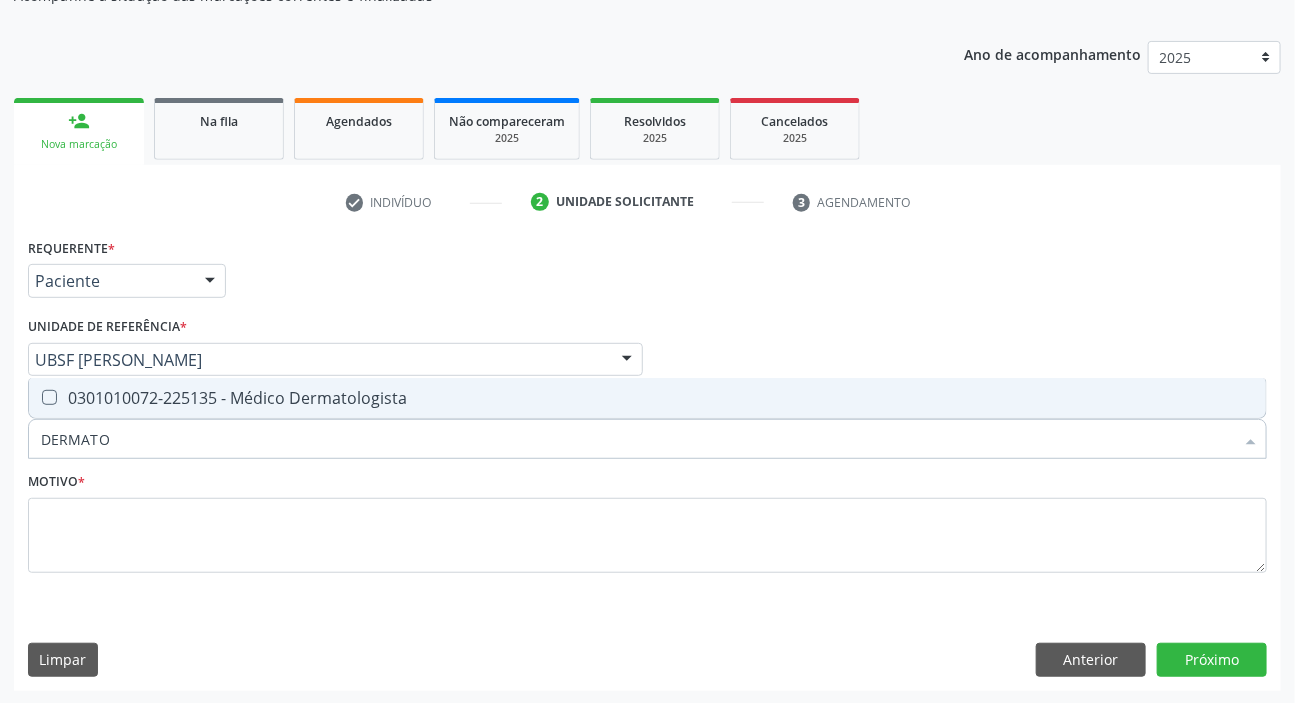 click on "0301010072-225135 - Médico Dermatologista" at bounding box center (647, 398) 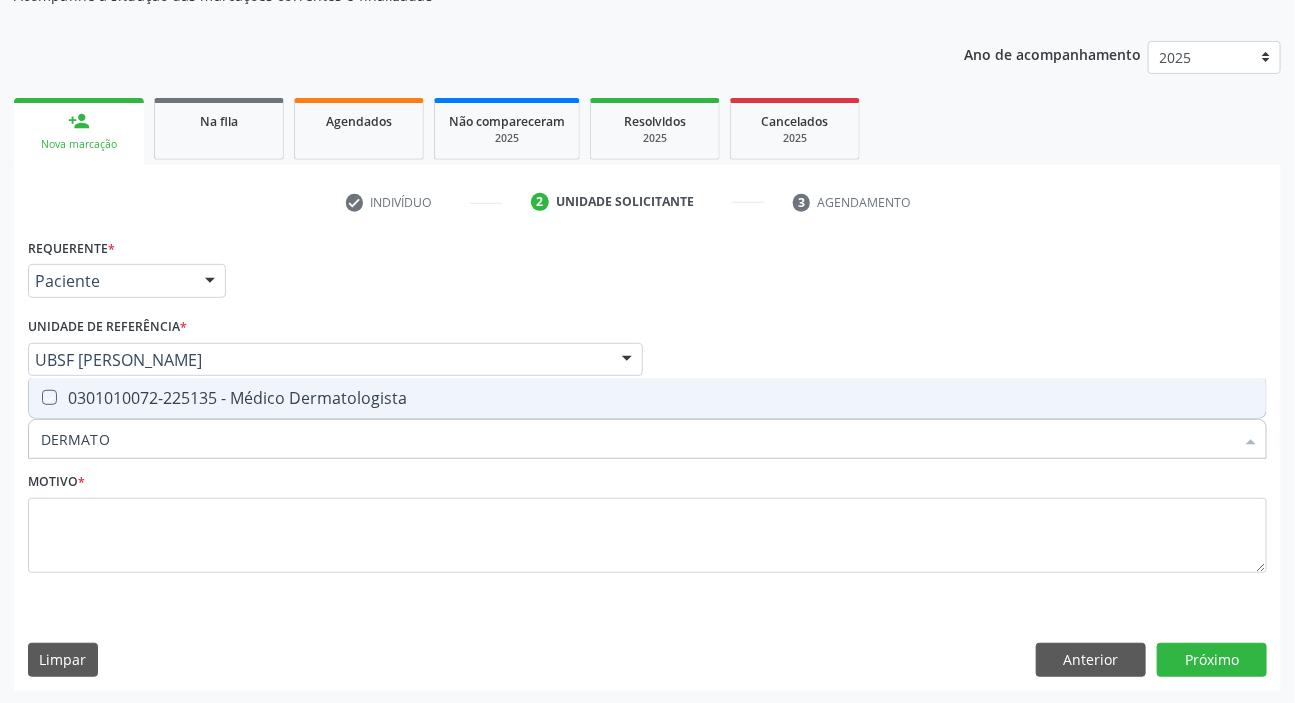 checkbox on "true" 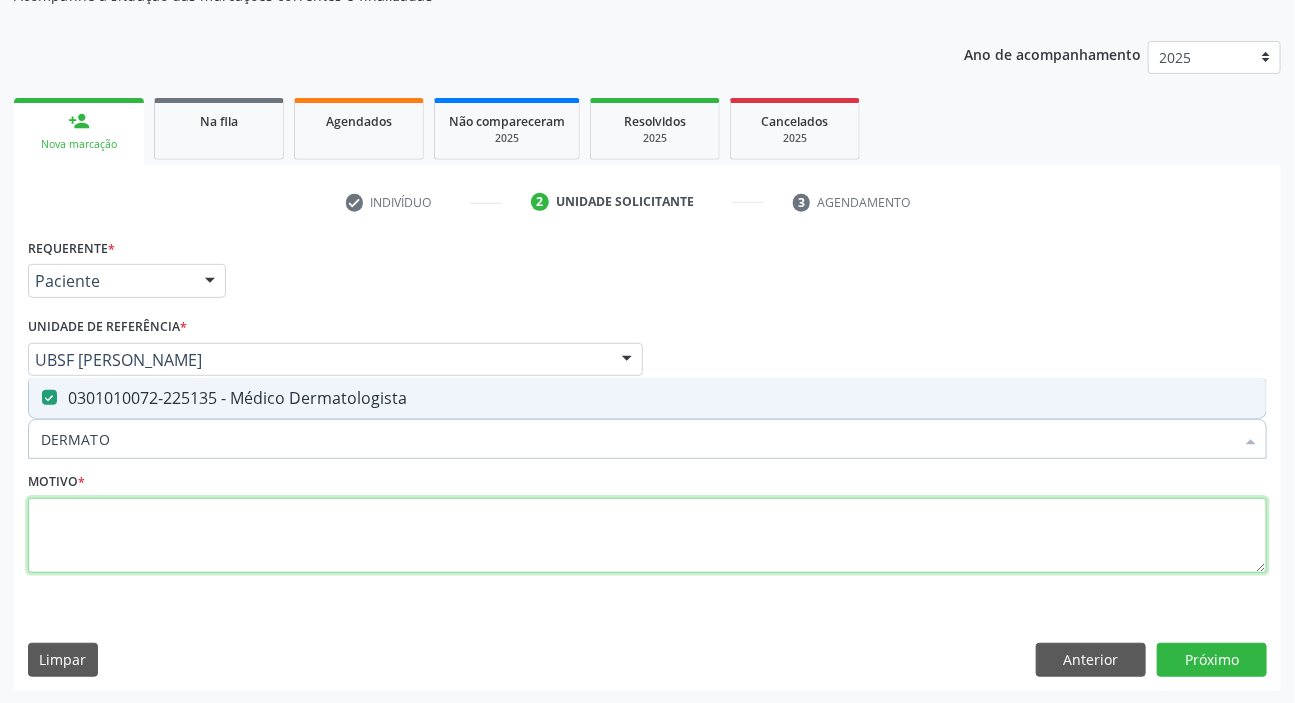click at bounding box center (647, 536) 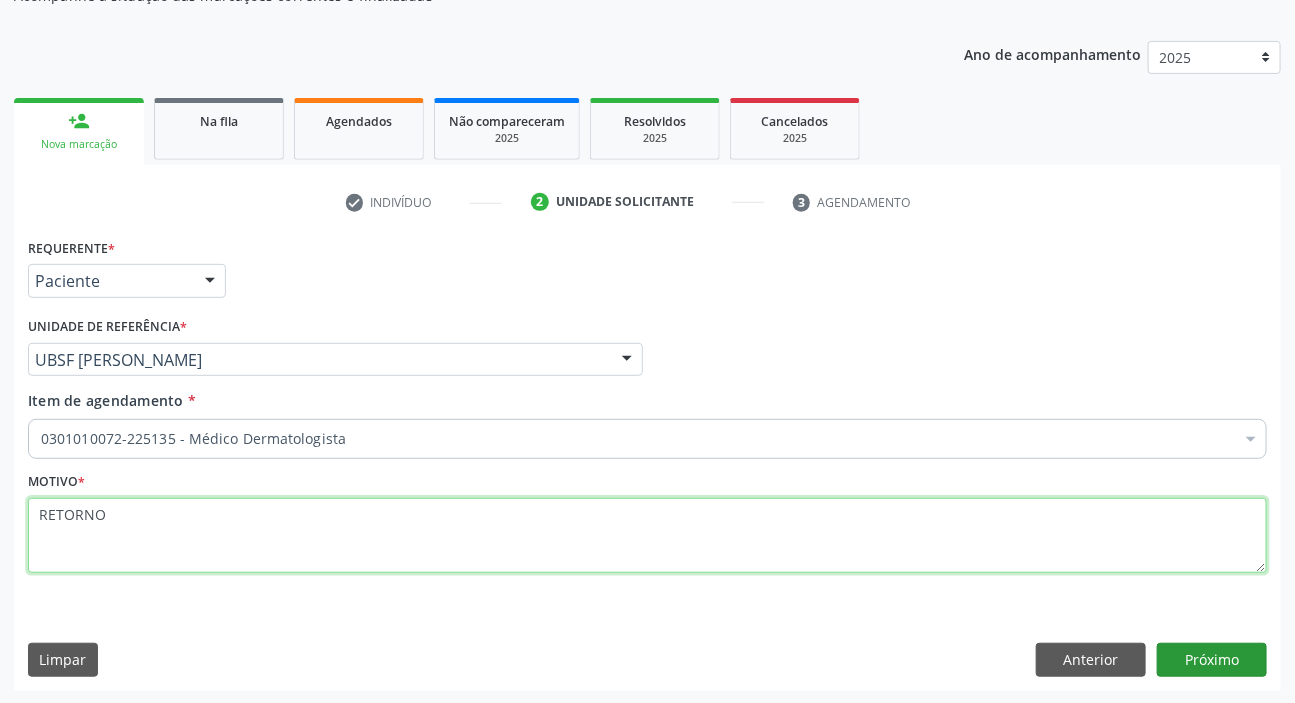 type on "RETORNO" 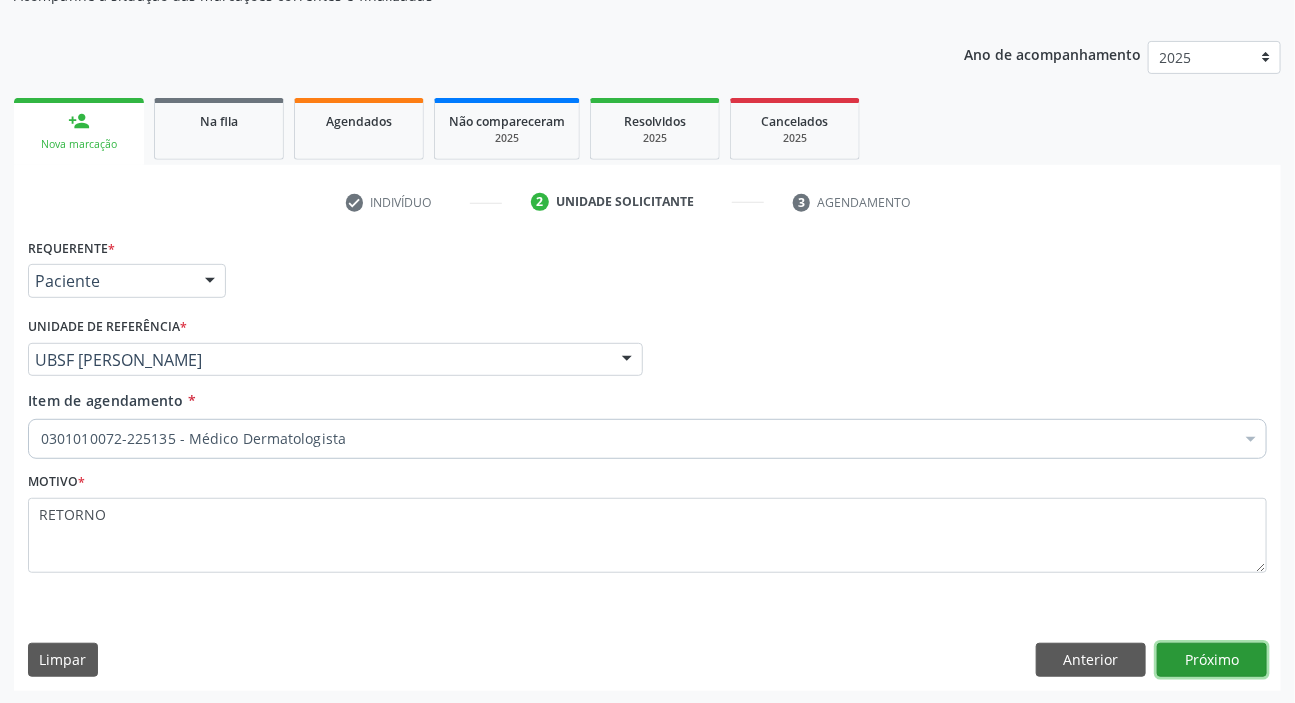 click on "Próximo" at bounding box center [1212, 660] 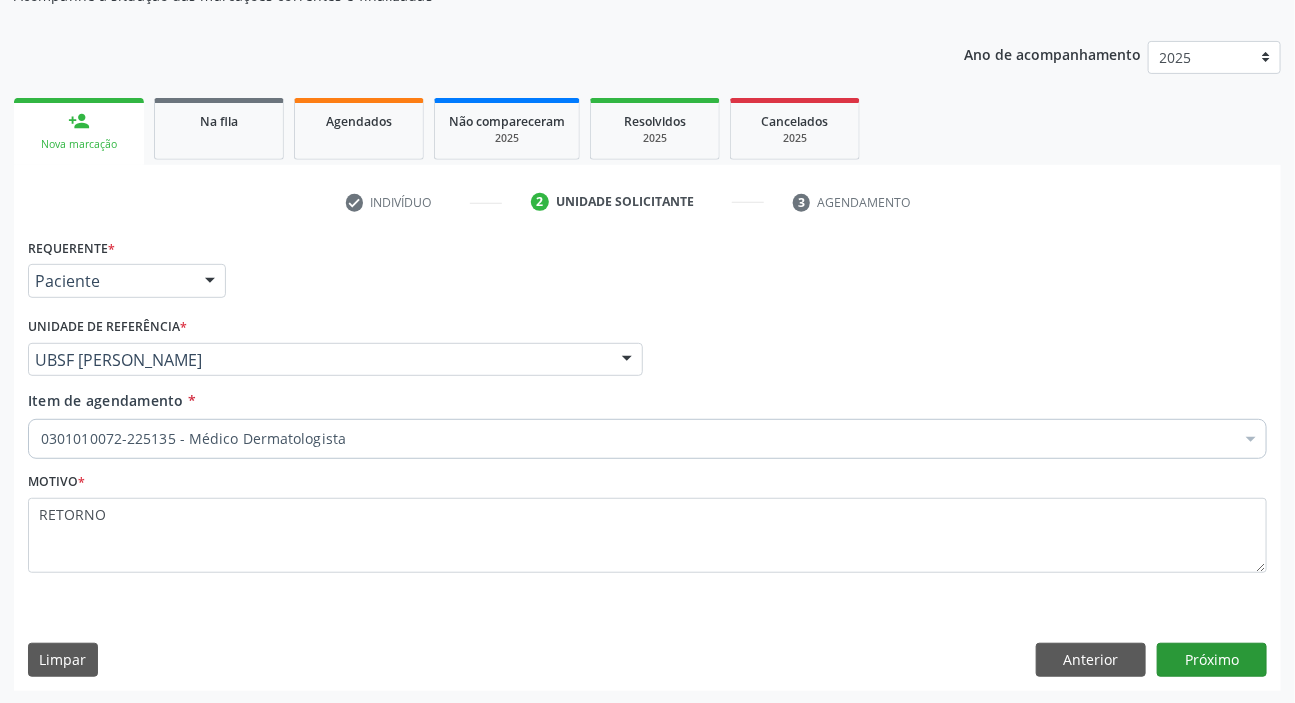 scroll, scrollTop: 166, scrollLeft: 0, axis: vertical 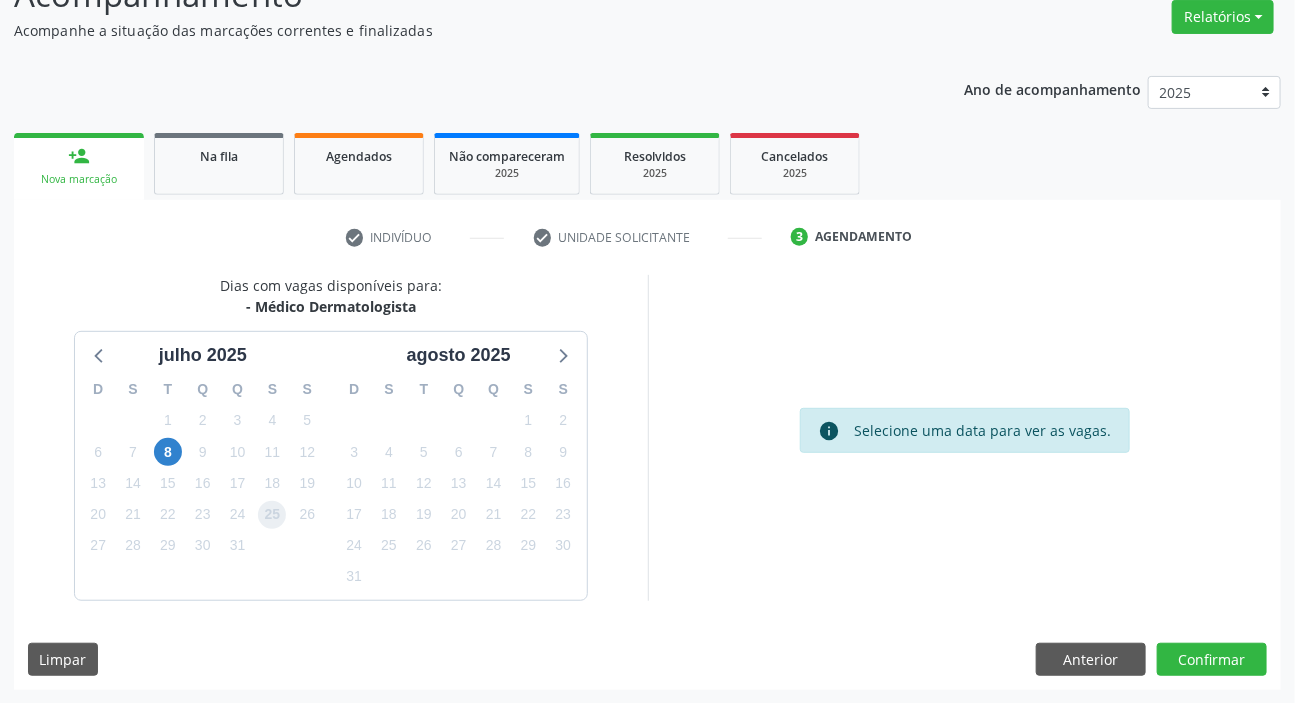 click on "25" at bounding box center (272, 515) 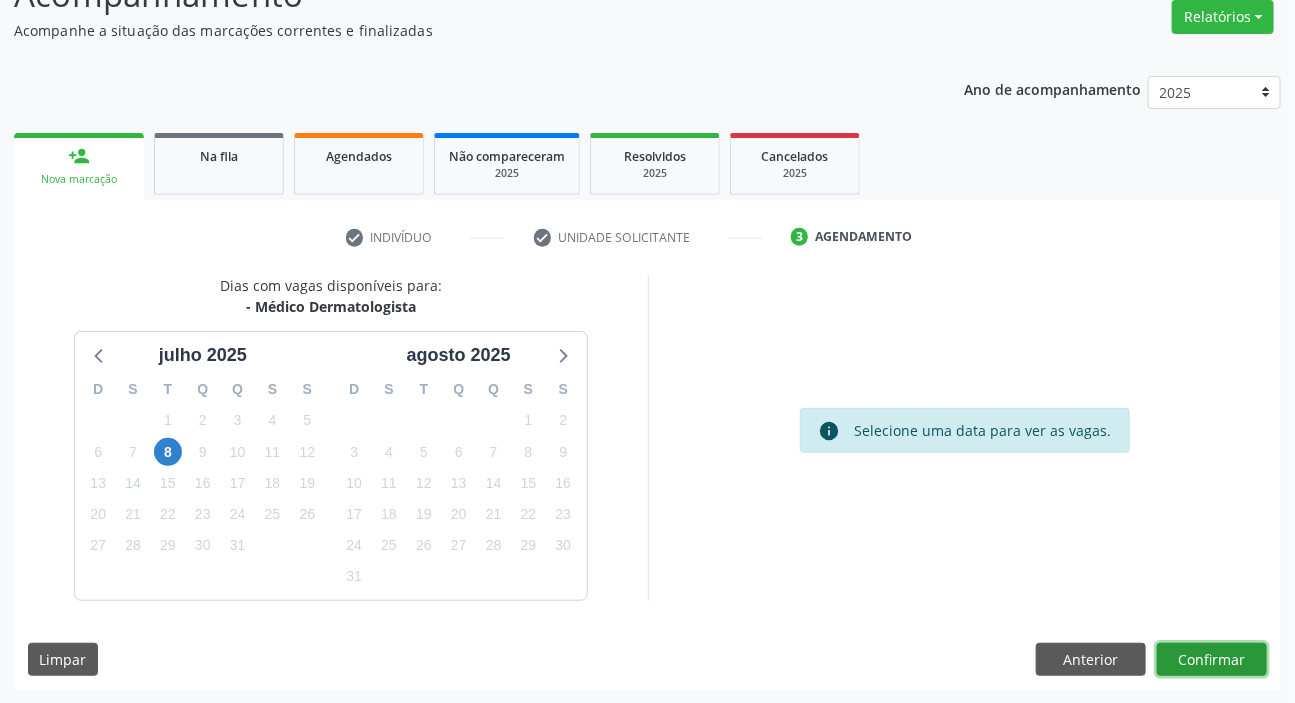 click on "Confirmar" at bounding box center (1212, 660) 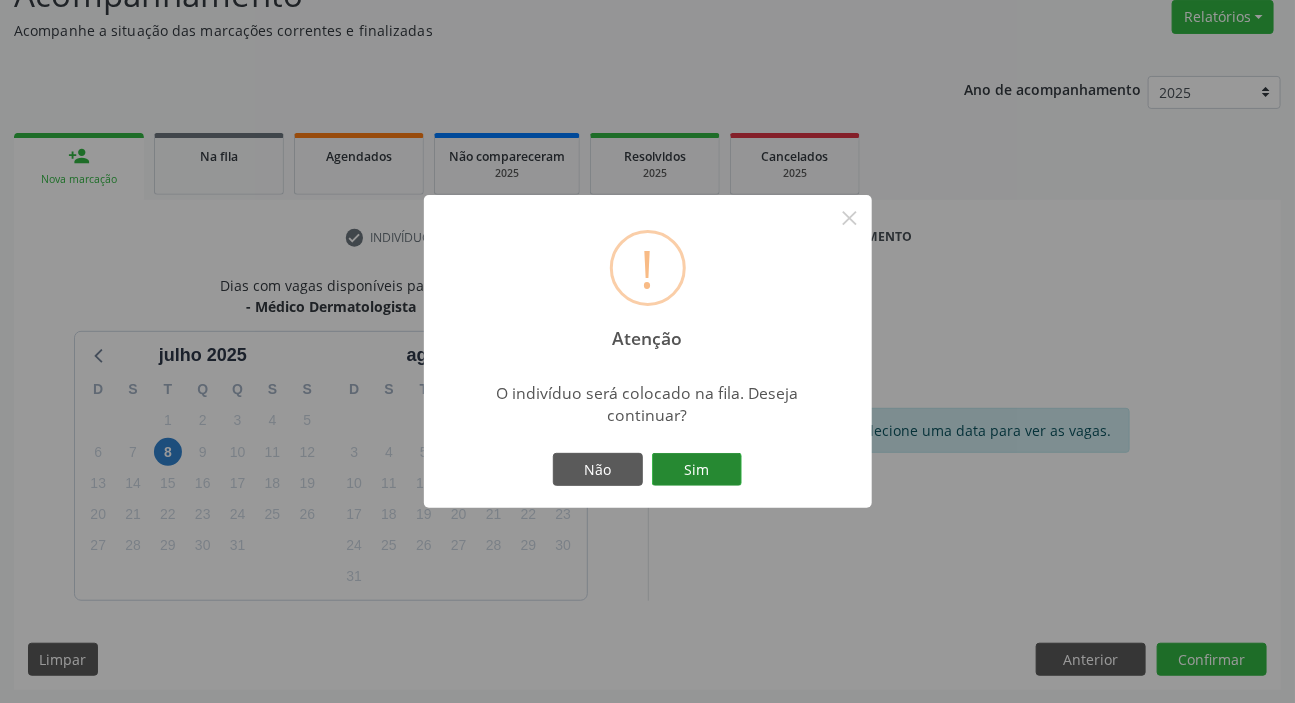 click on "Sim" at bounding box center (697, 470) 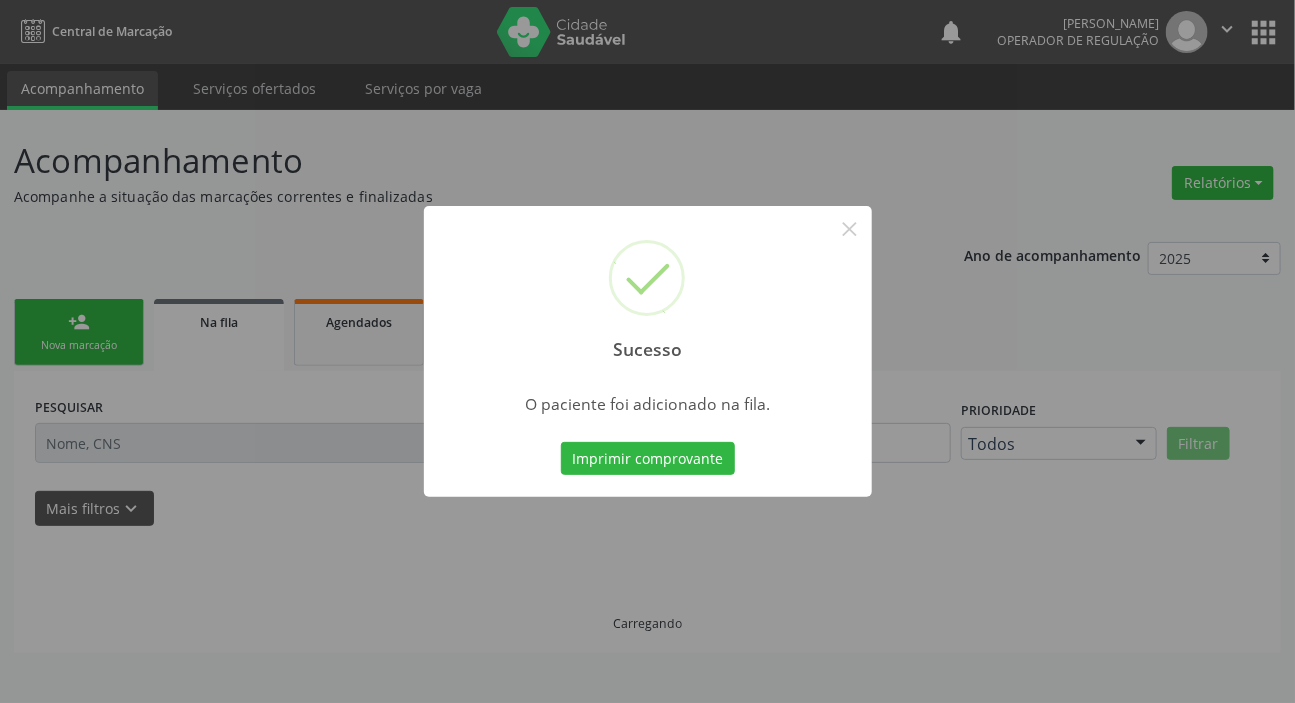 scroll, scrollTop: 0, scrollLeft: 0, axis: both 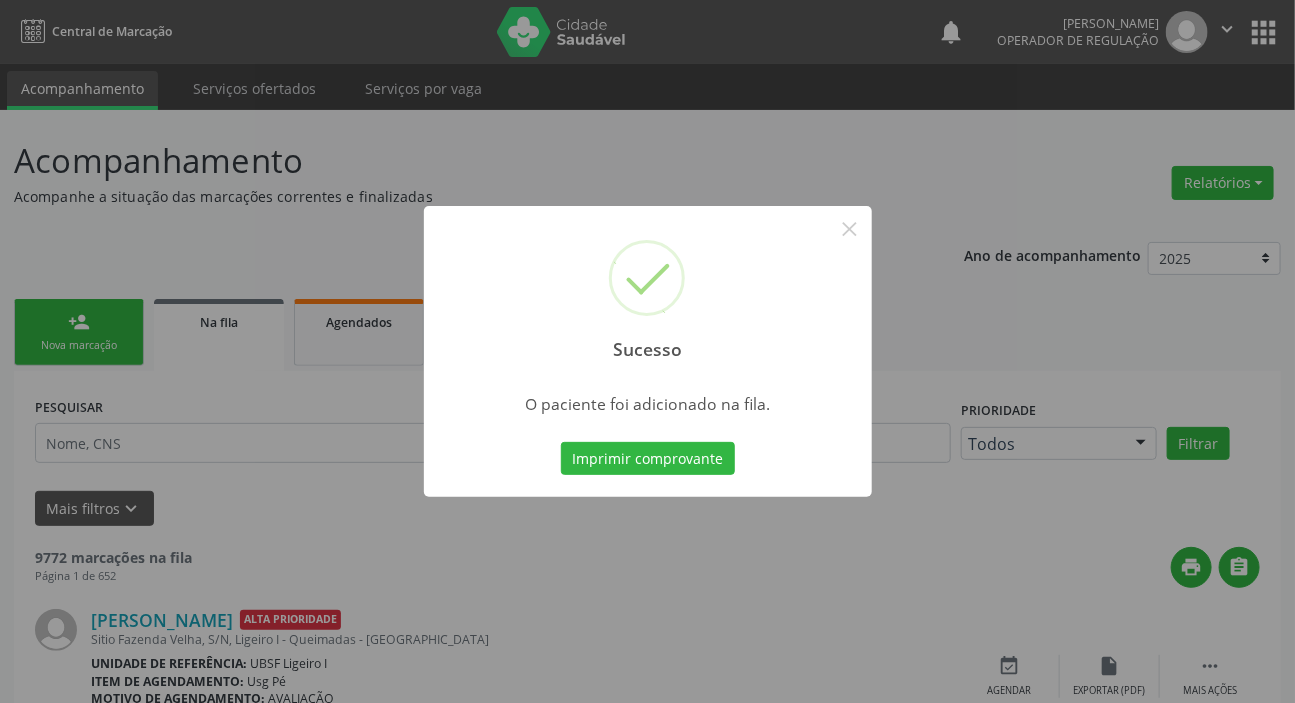 click on "Sucesso × O paciente foi adicionado na fila. Imprimir comprovante Cancel" at bounding box center (647, 351) 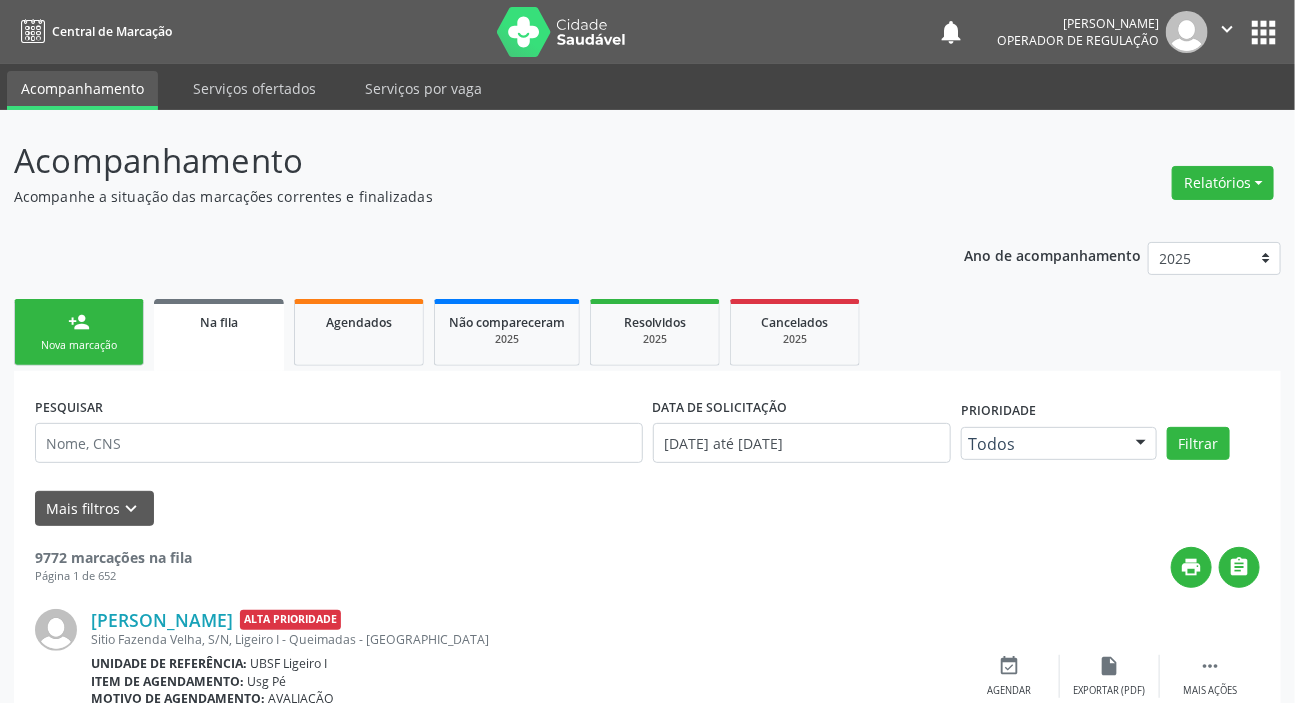 click on "person_add
Nova marcação" at bounding box center [79, 332] 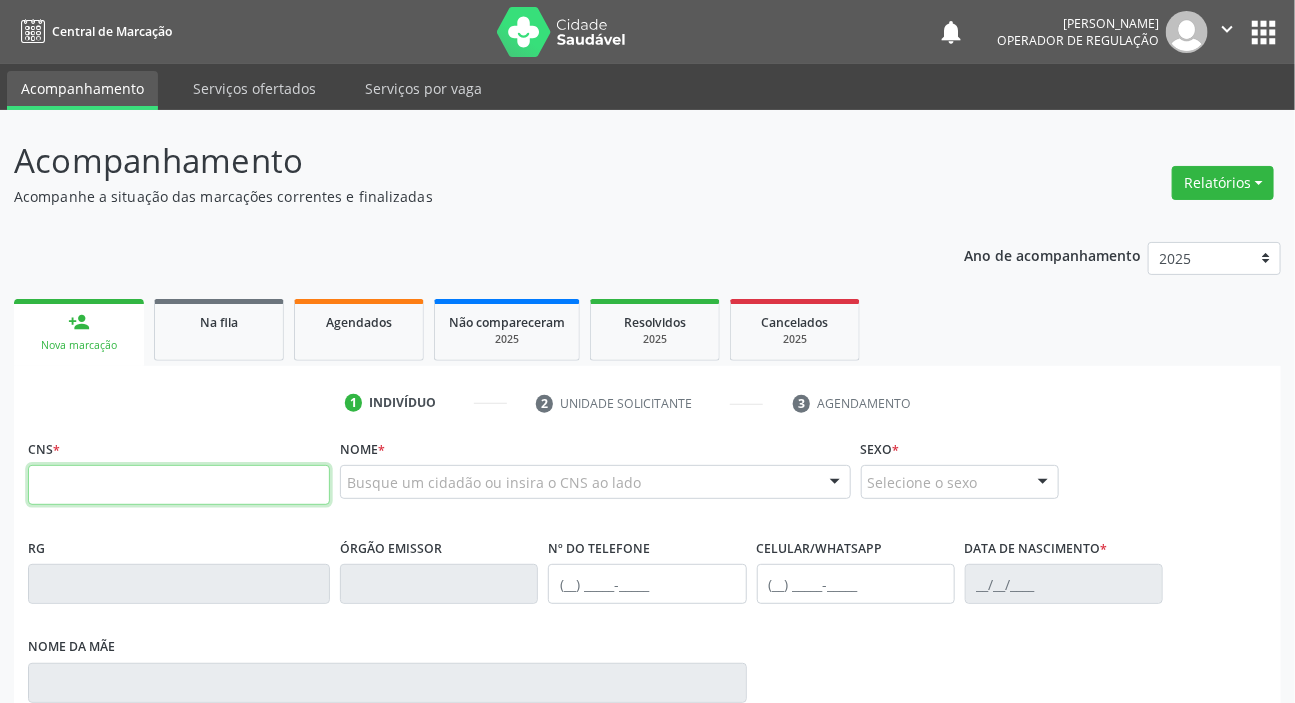 click at bounding box center [179, 485] 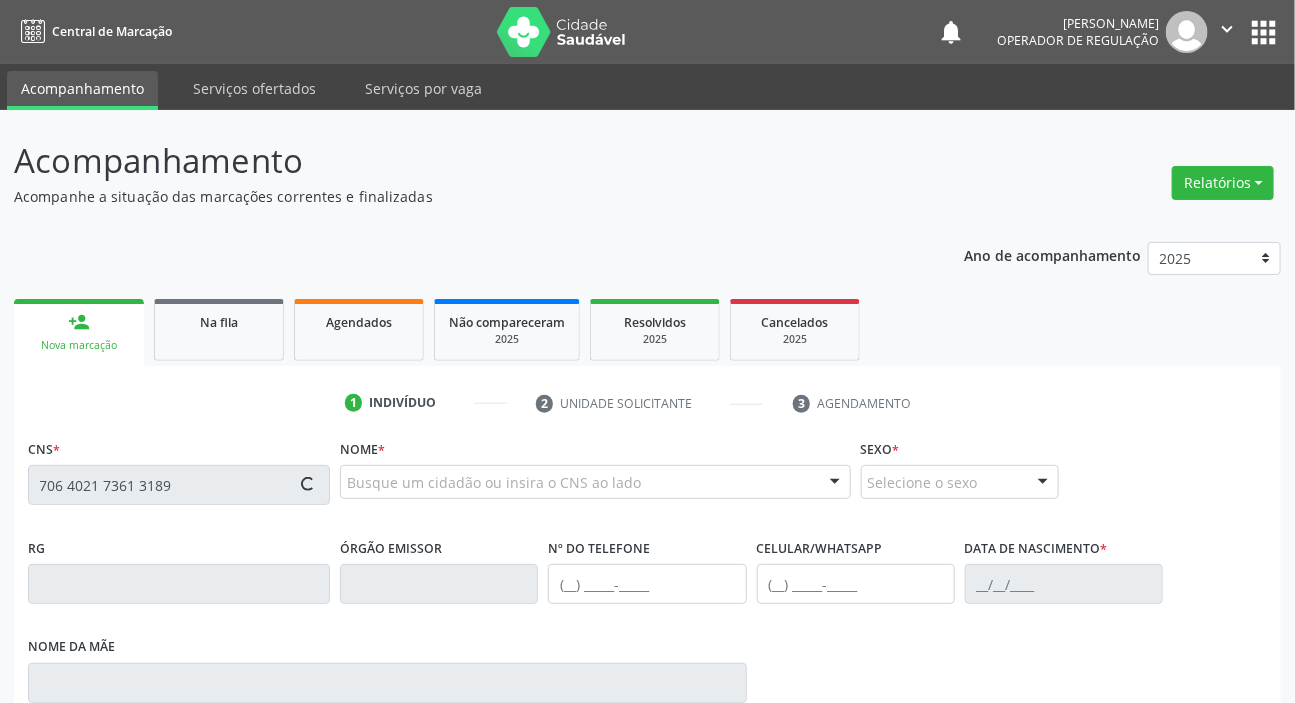 type on "706 4021 7361 3189" 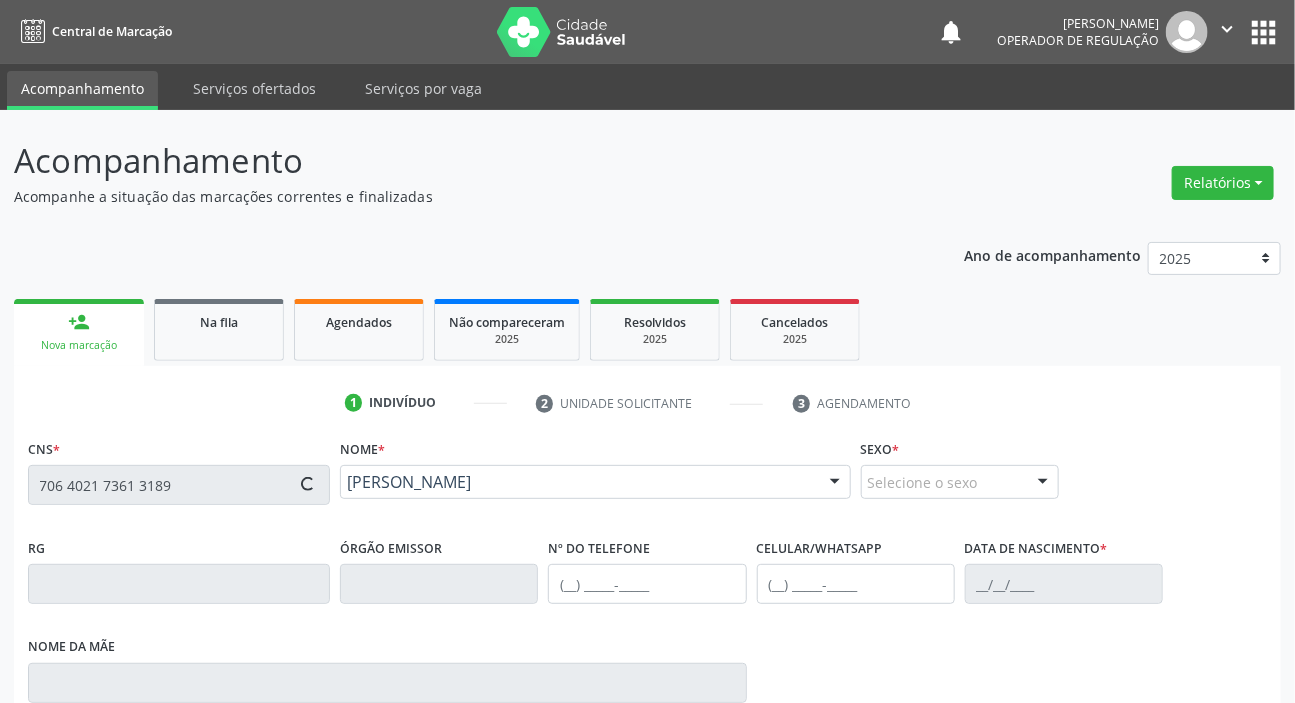 type on "(83) 99142-5893" 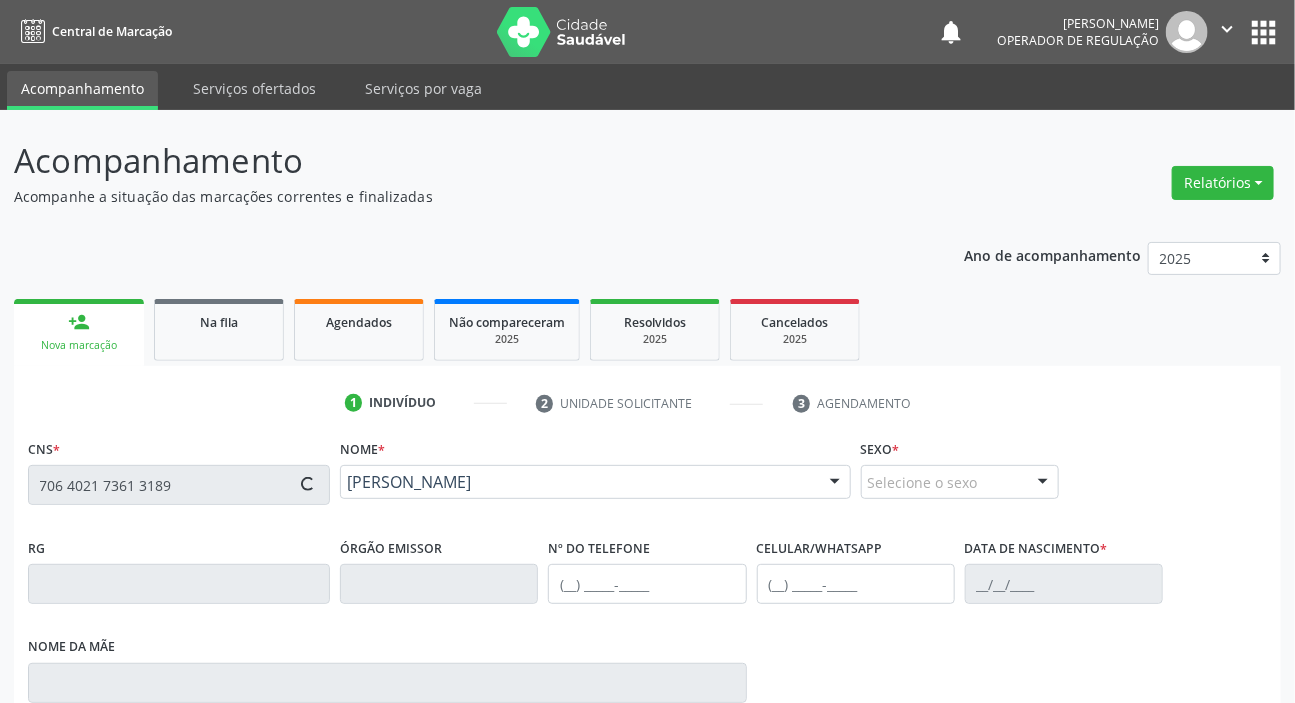 type on "(83) 99142-5893" 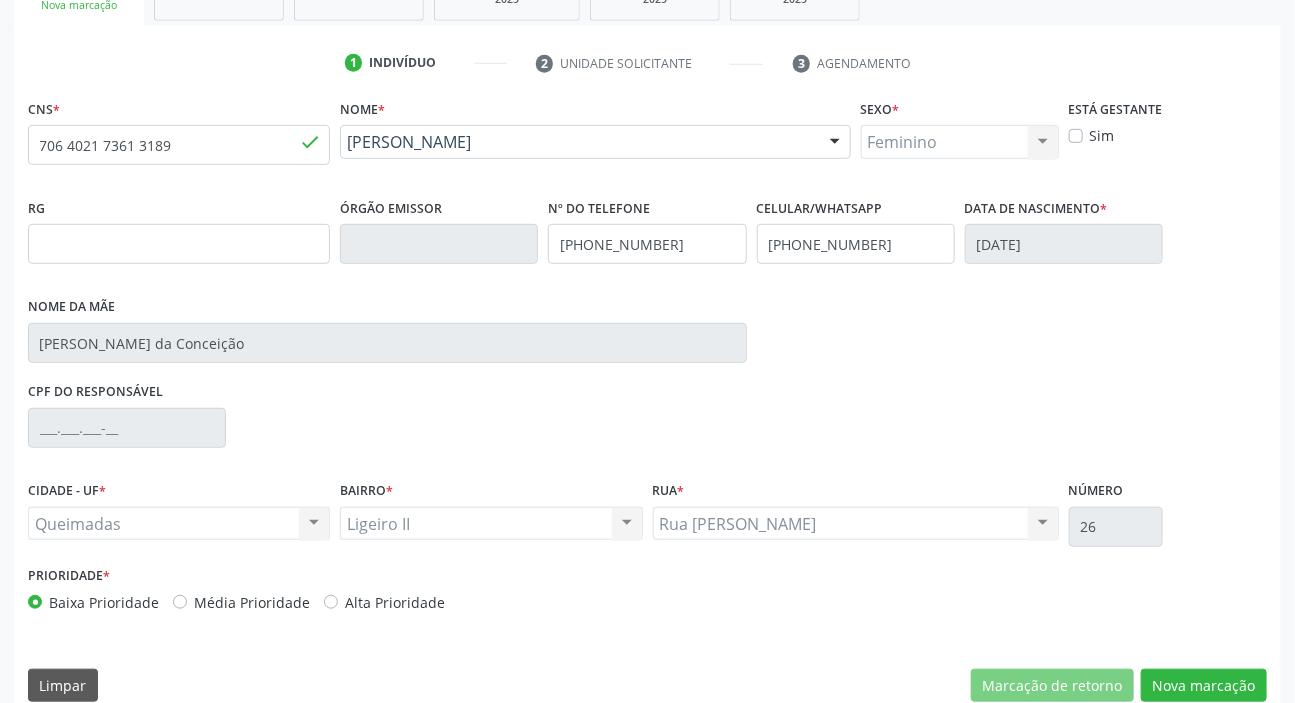 scroll, scrollTop: 366, scrollLeft: 0, axis: vertical 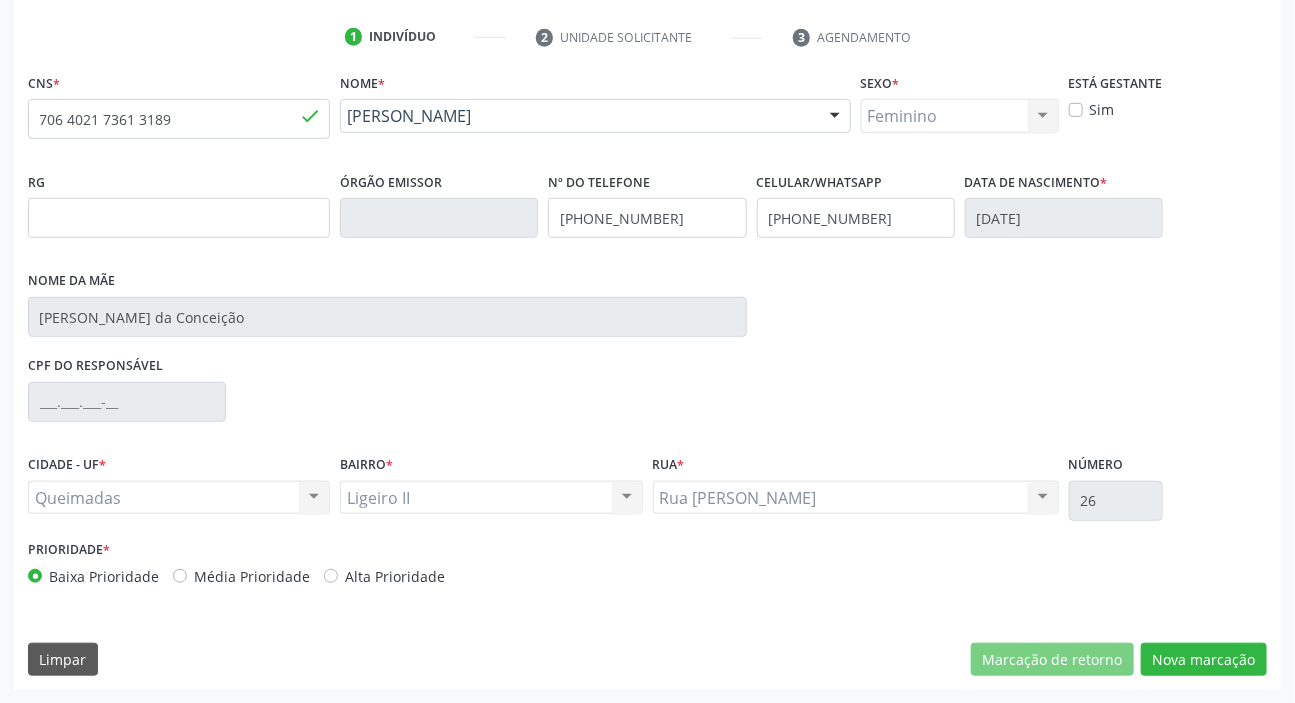 click on "Média Prioridade" at bounding box center [252, 576] 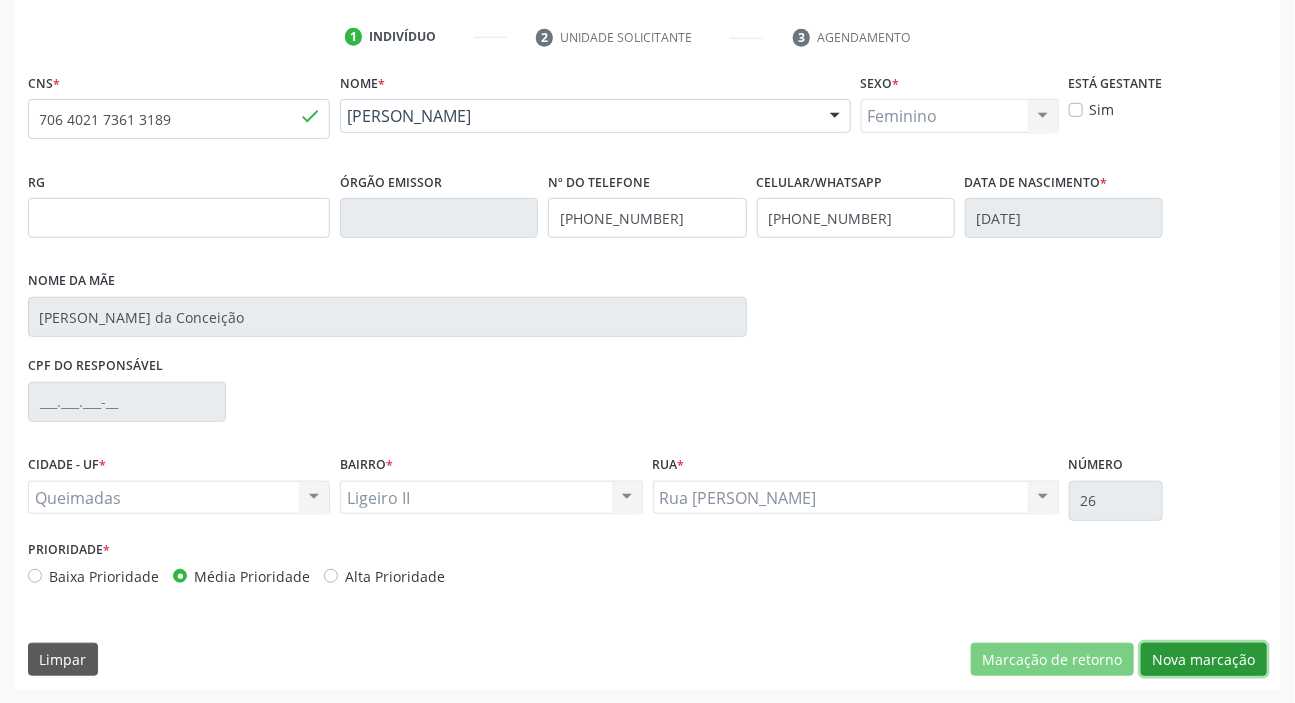 click on "Nova marcação" at bounding box center [1204, 660] 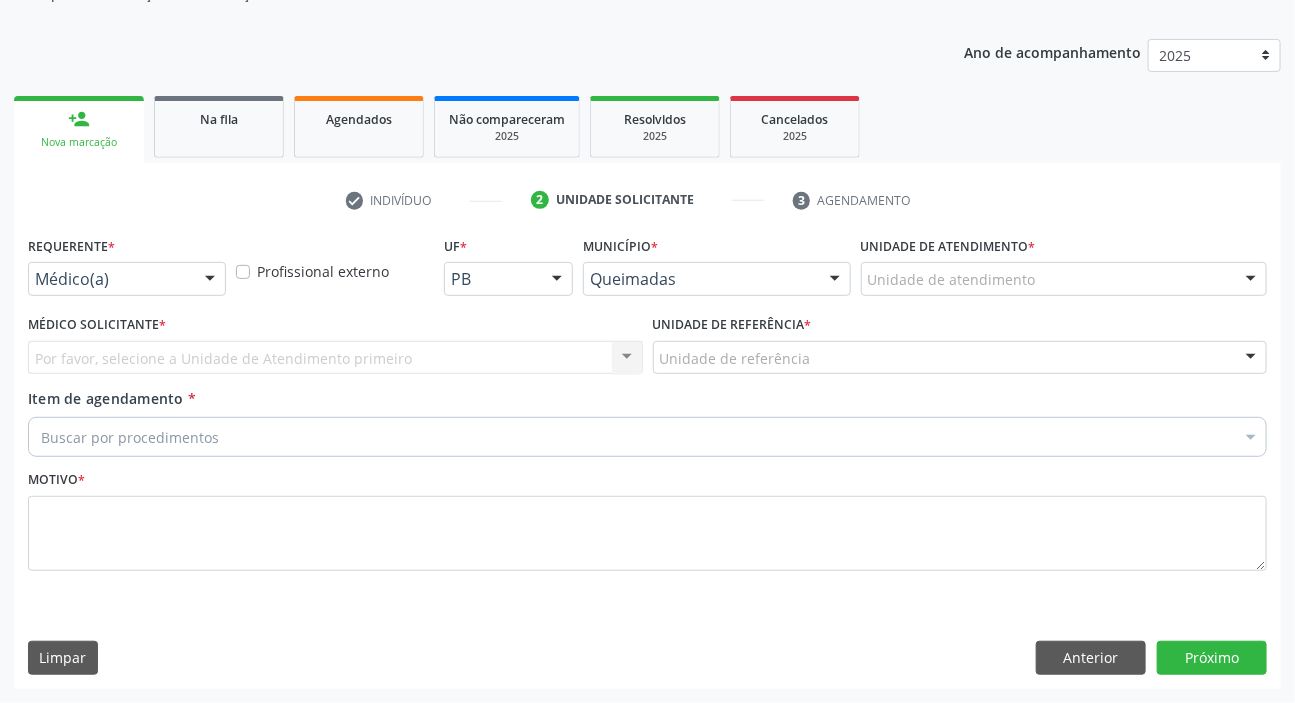 scroll, scrollTop: 201, scrollLeft: 0, axis: vertical 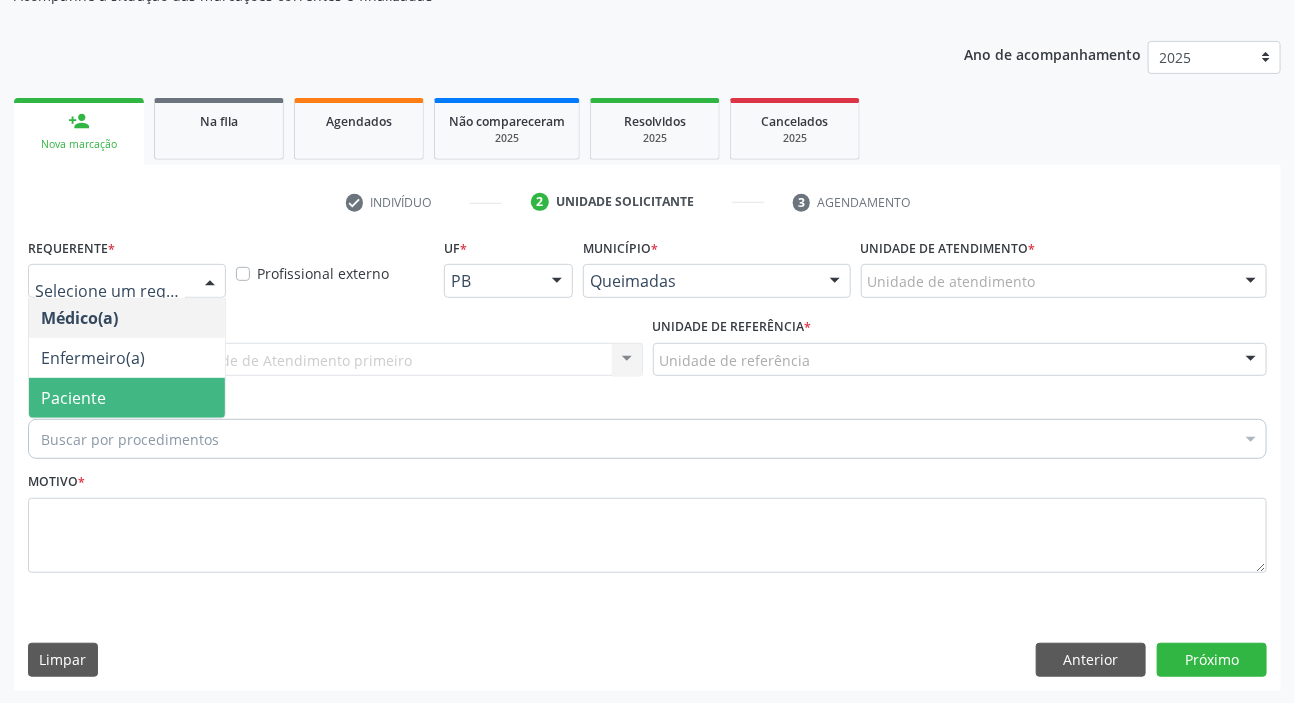 click on "Paciente" at bounding box center [73, 398] 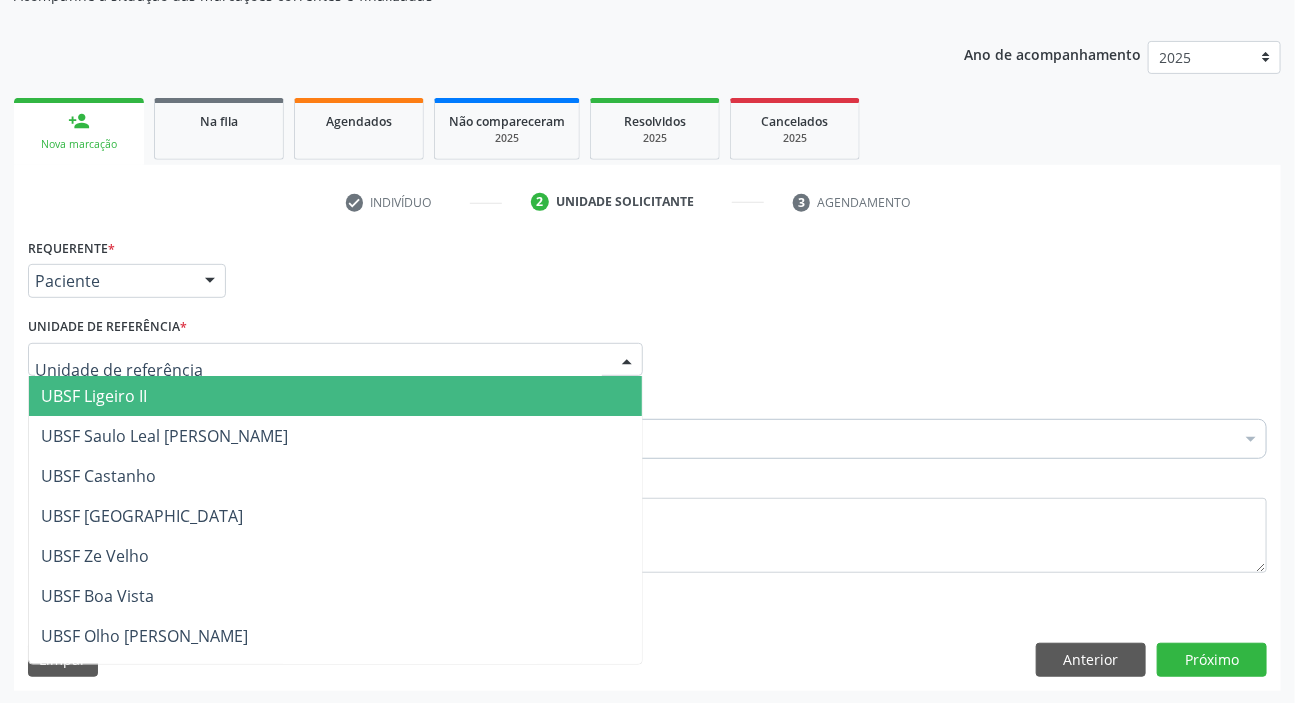 drag, startPoint x: 94, startPoint y: 389, endPoint x: 98, endPoint y: 411, distance: 22.36068 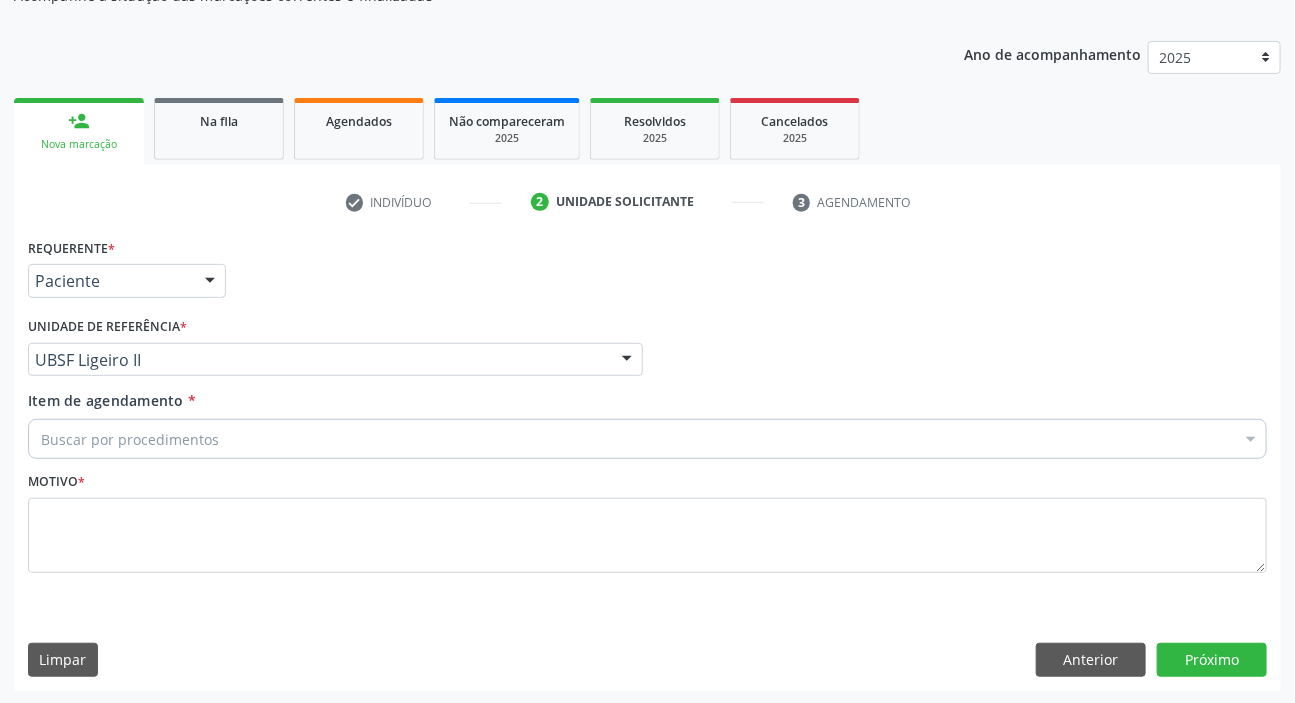 click on "Buscar por procedimentos" at bounding box center [647, 439] 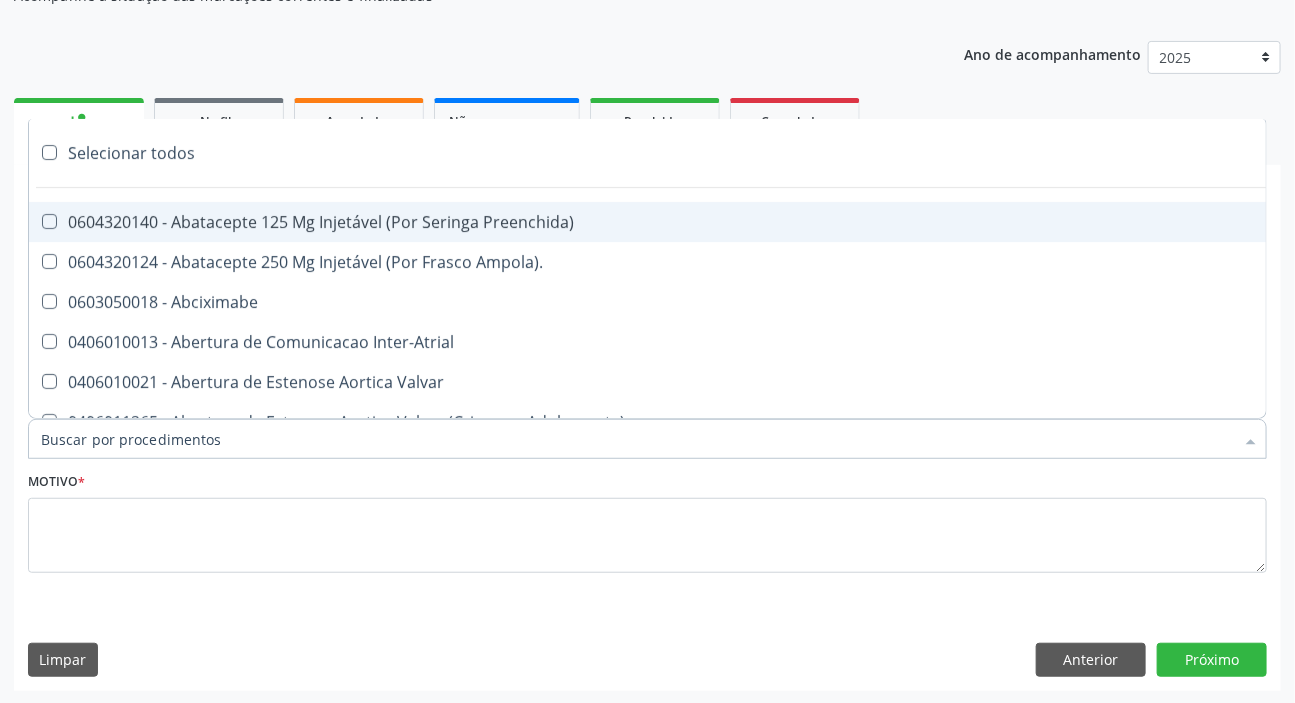 paste on "DERMATO" 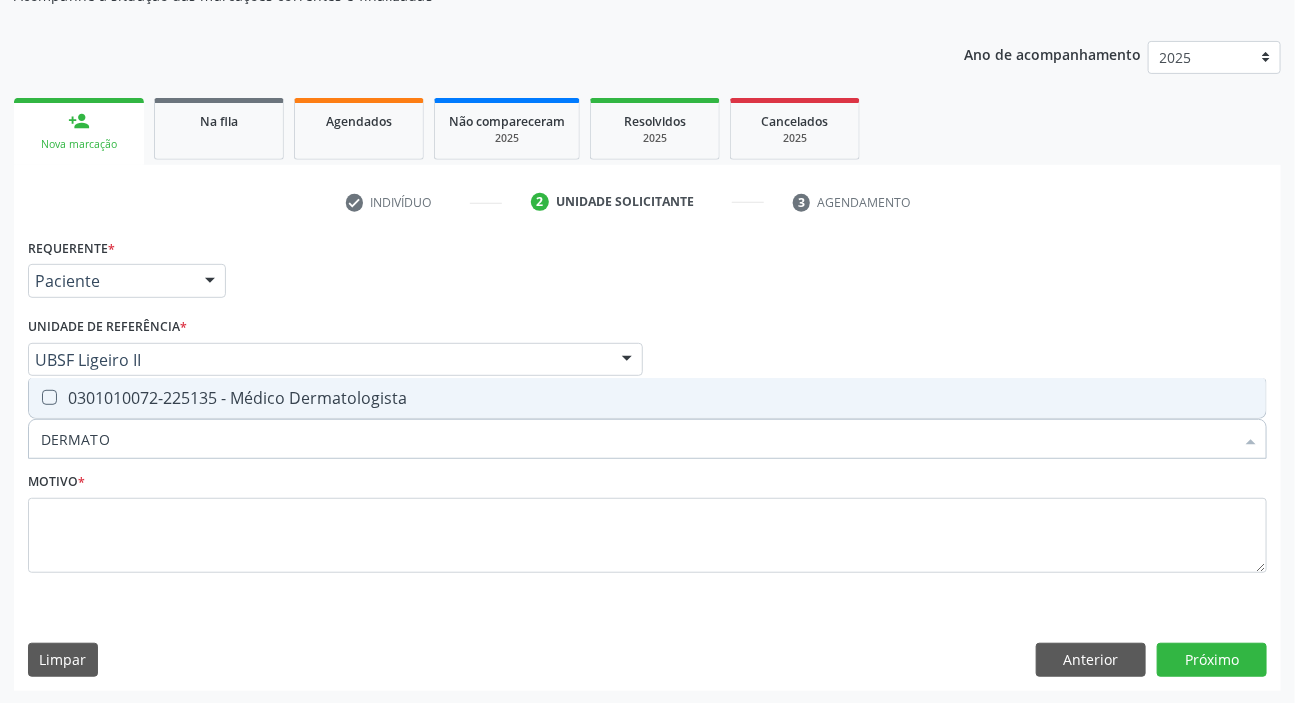 click on "0301010072-225135 - Médico Dermatologista" at bounding box center [647, 398] 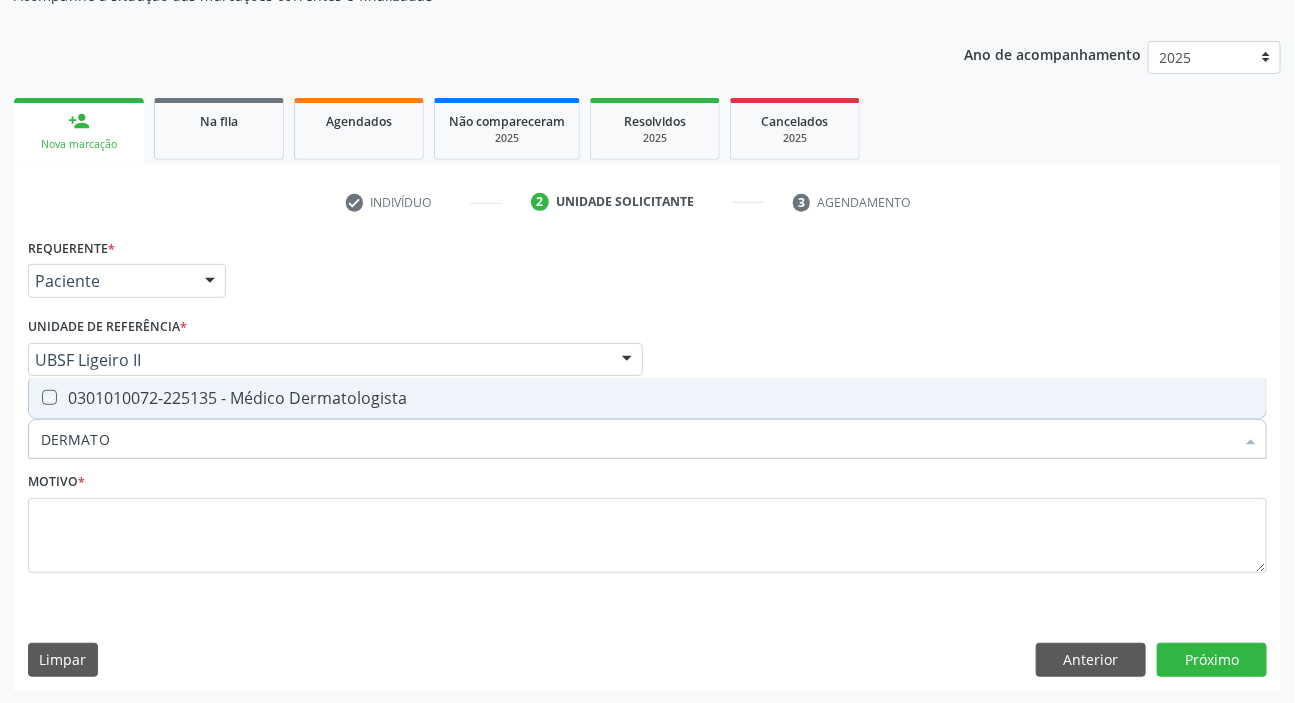 checkbox on "true" 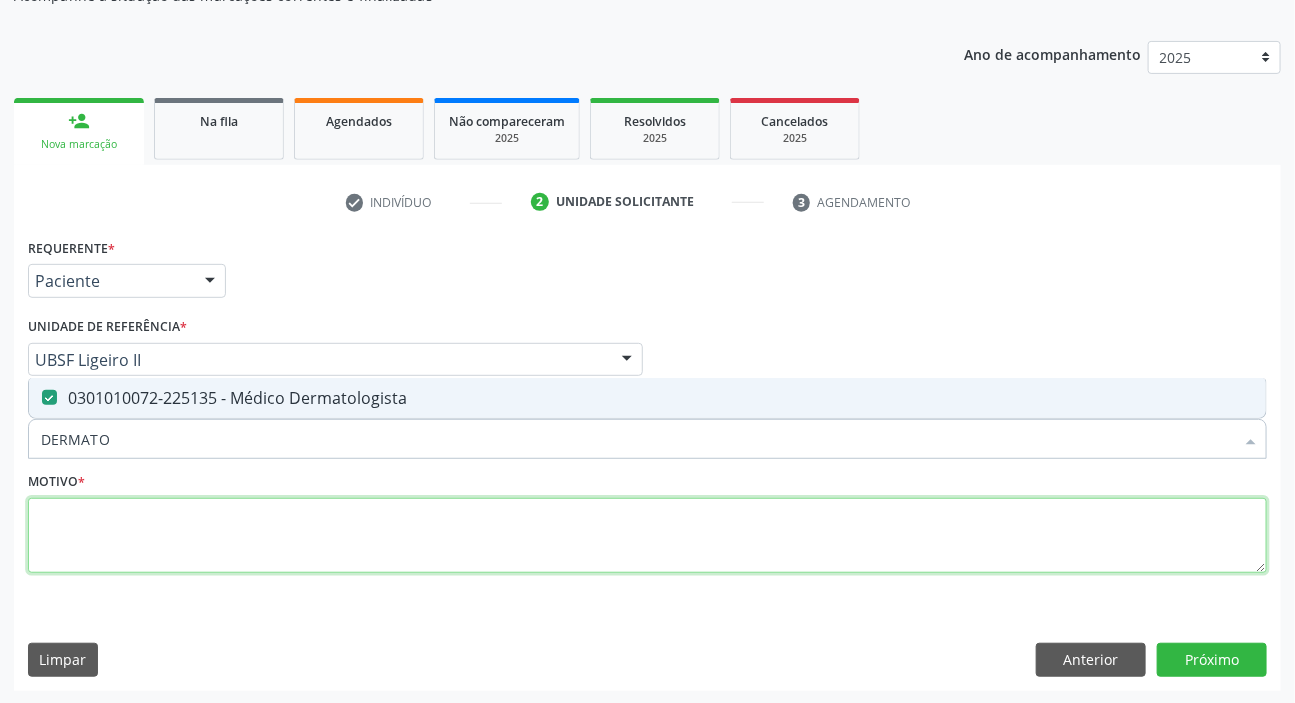 click at bounding box center [647, 536] 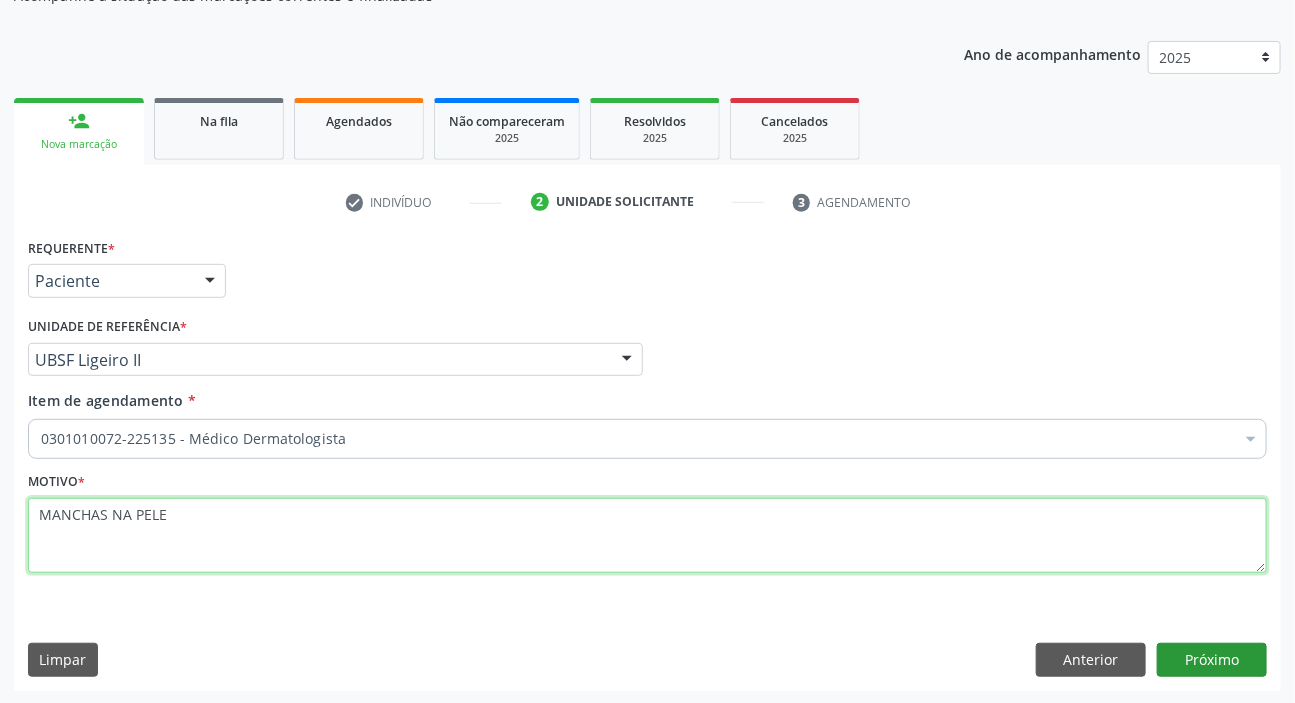 type on "MANCHAS NA PELE" 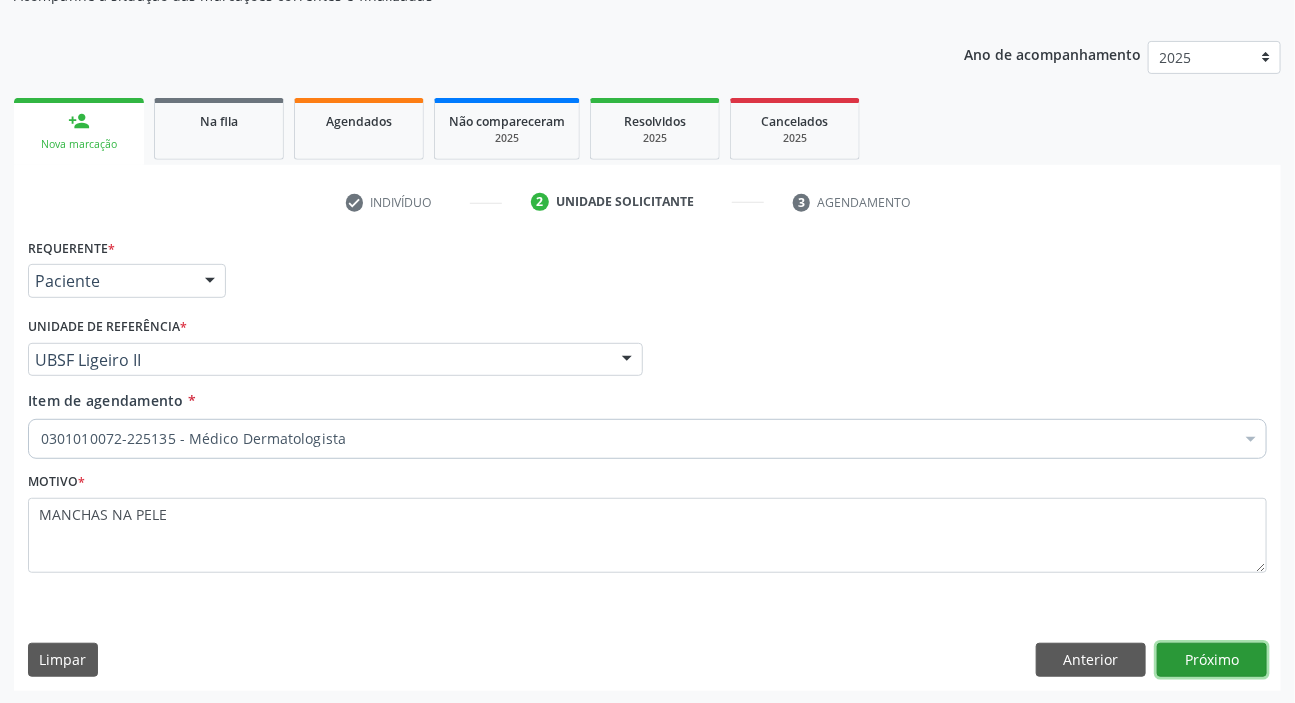 click on "Próximo" at bounding box center (1212, 660) 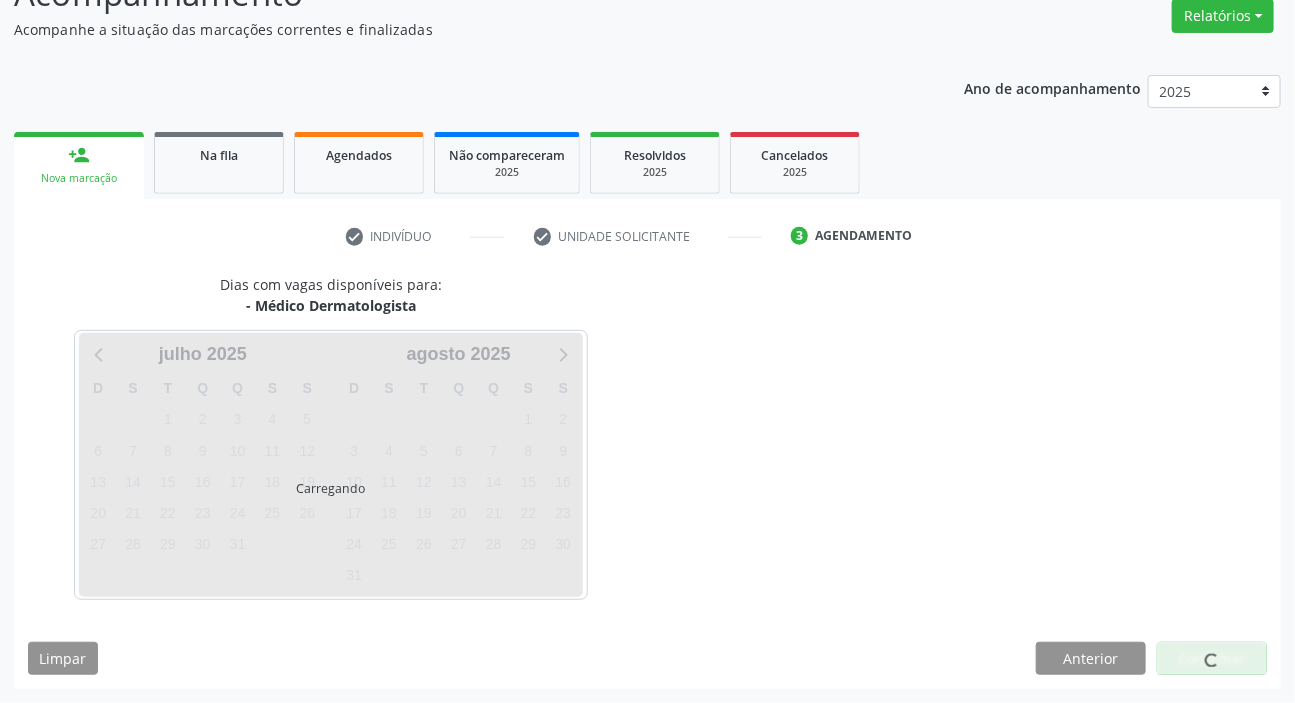 scroll, scrollTop: 166, scrollLeft: 0, axis: vertical 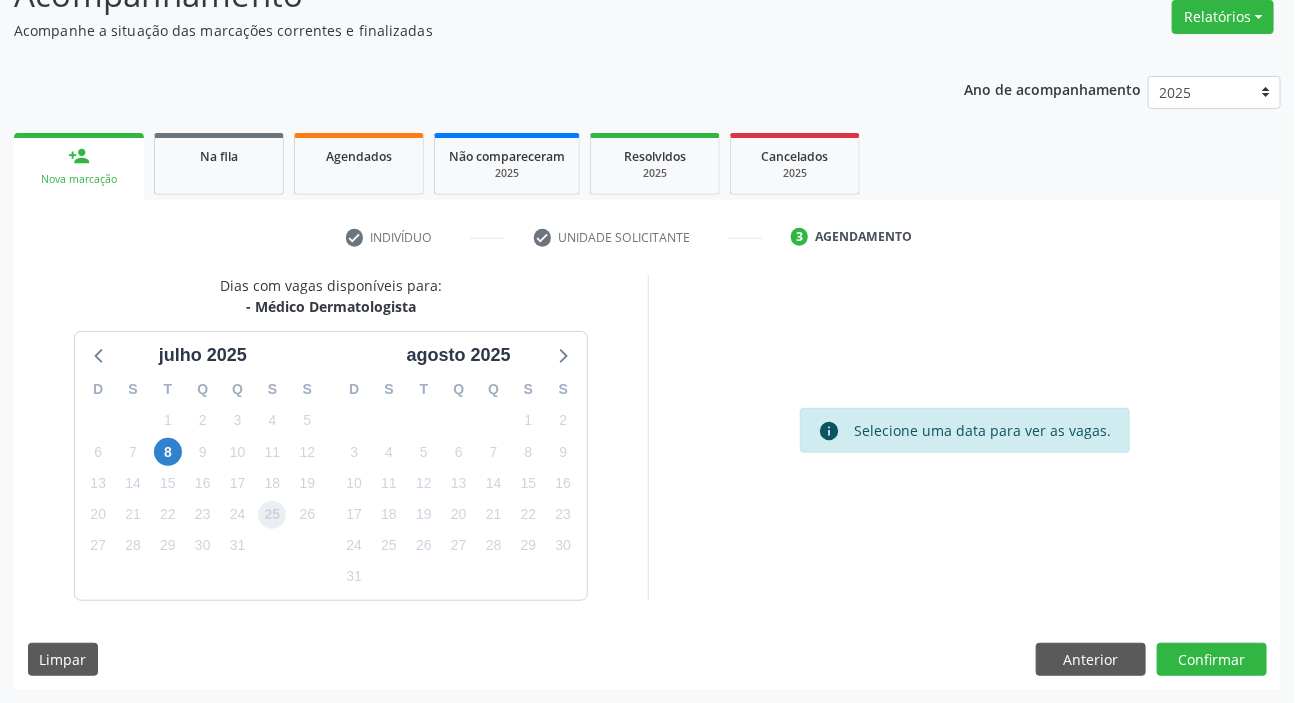 click on "25" at bounding box center [272, 515] 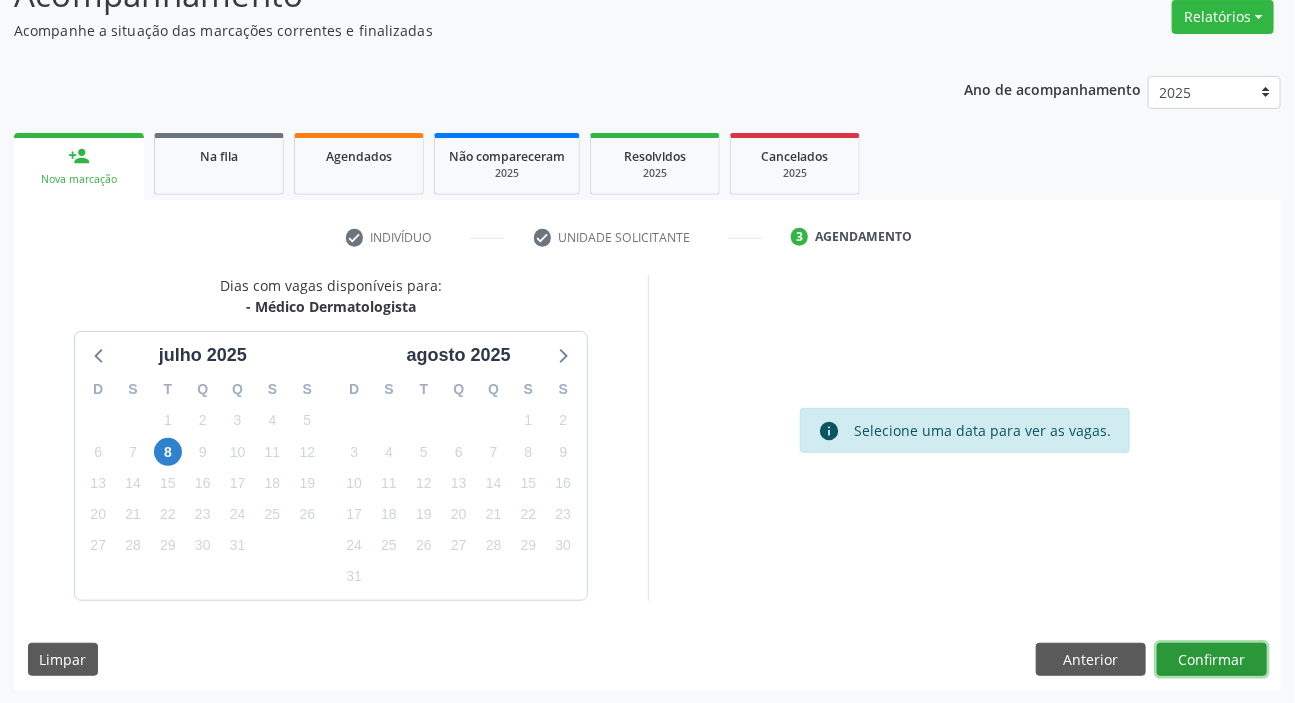 click on "Confirmar" at bounding box center (1212, 660) 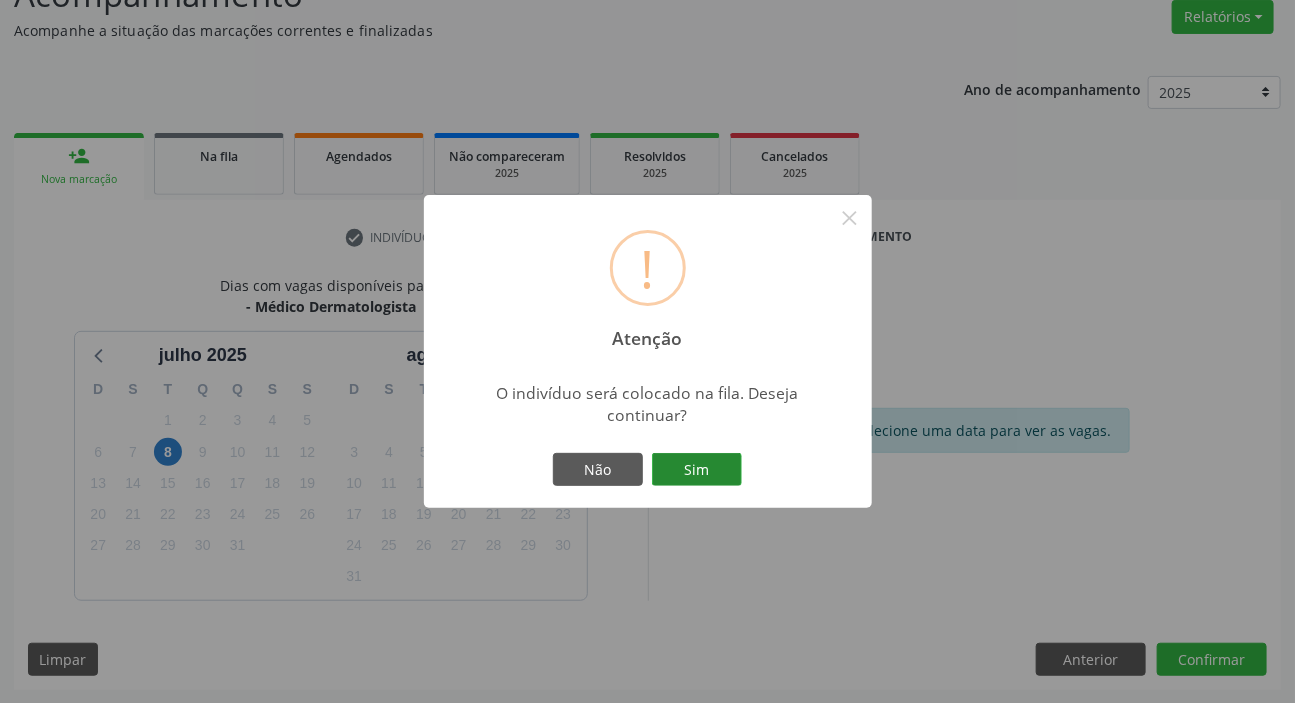 click on "Sim" at bounding box center (697, 470) 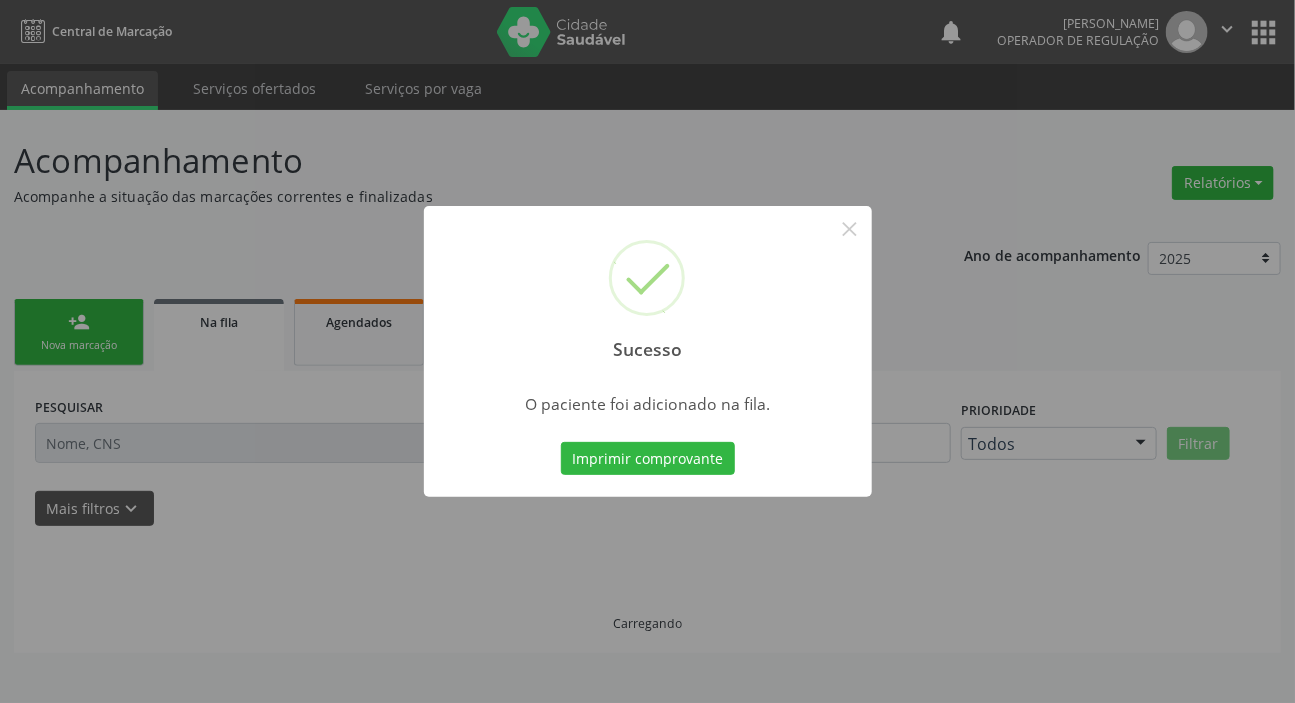 scroll, scrollTop: 0, scrollLeft: 0, axis: both 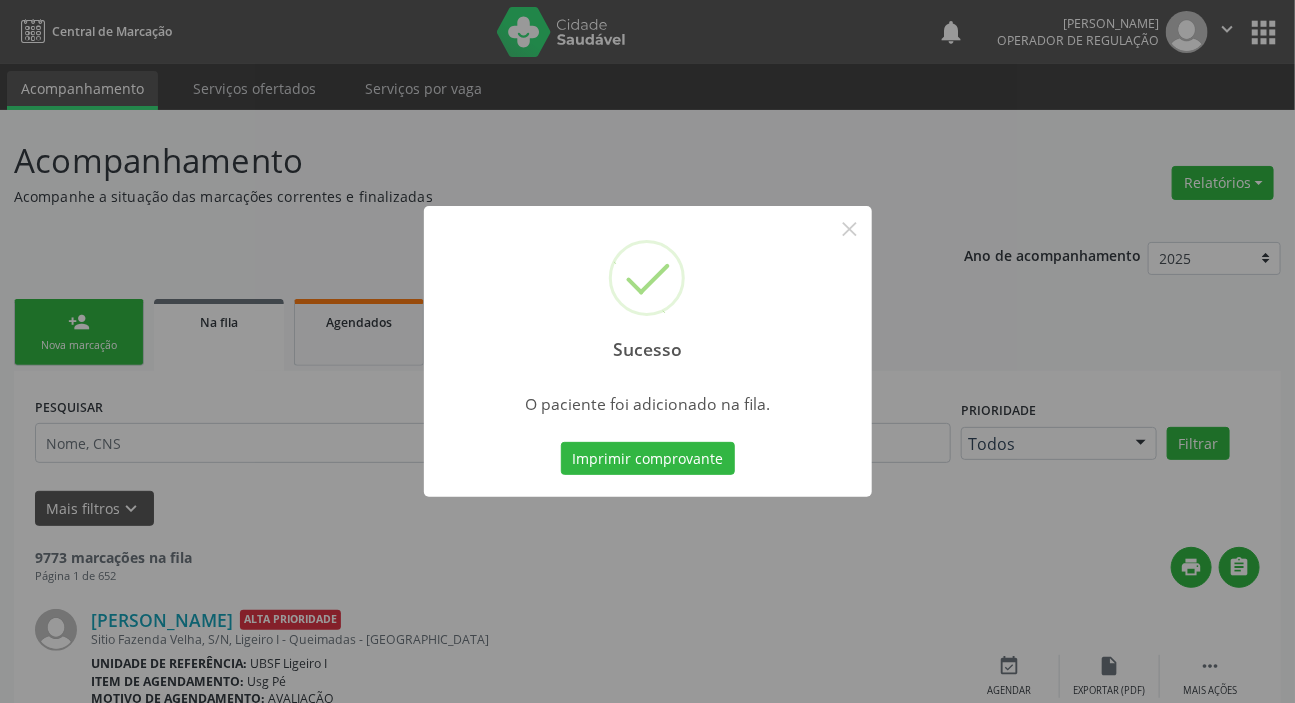 click on "Sucesso × O paciente foi adicionado na fila. Imprimir comprovante Cancel" at bounding box center (647, 351) 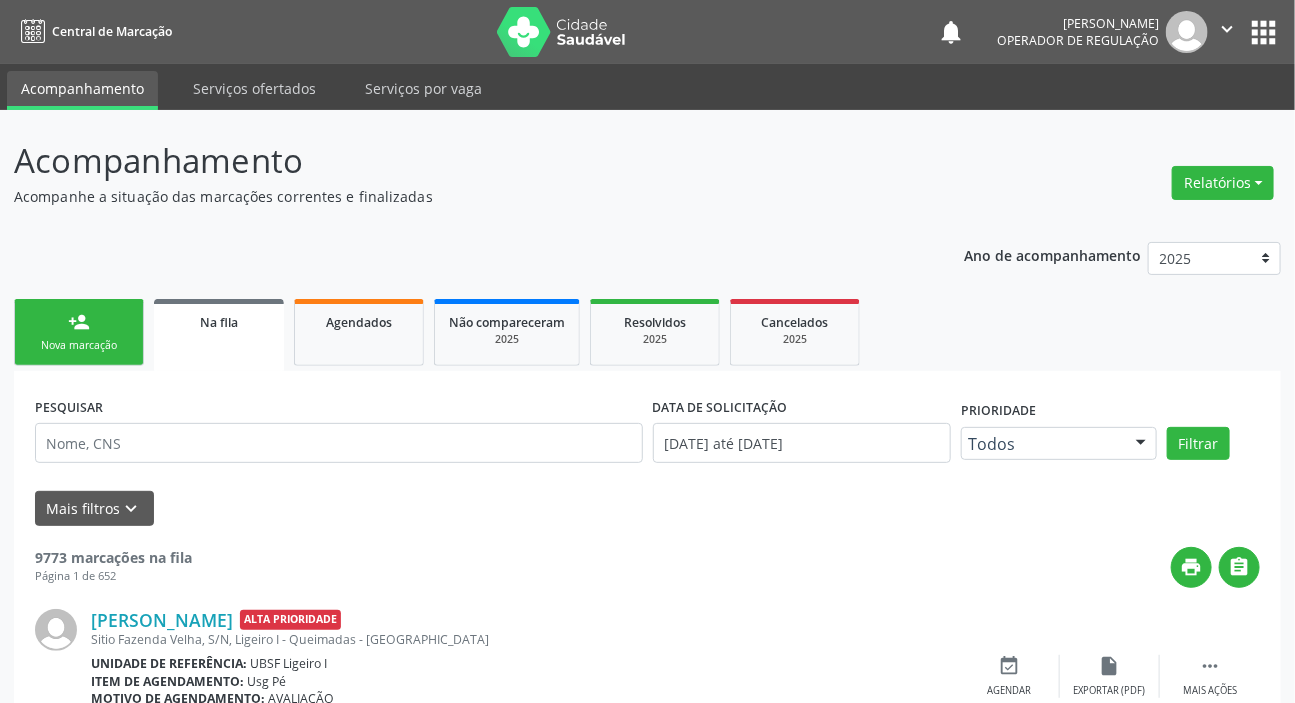 click on "person_add
Nova marcação" at bounding box center (79, 332) 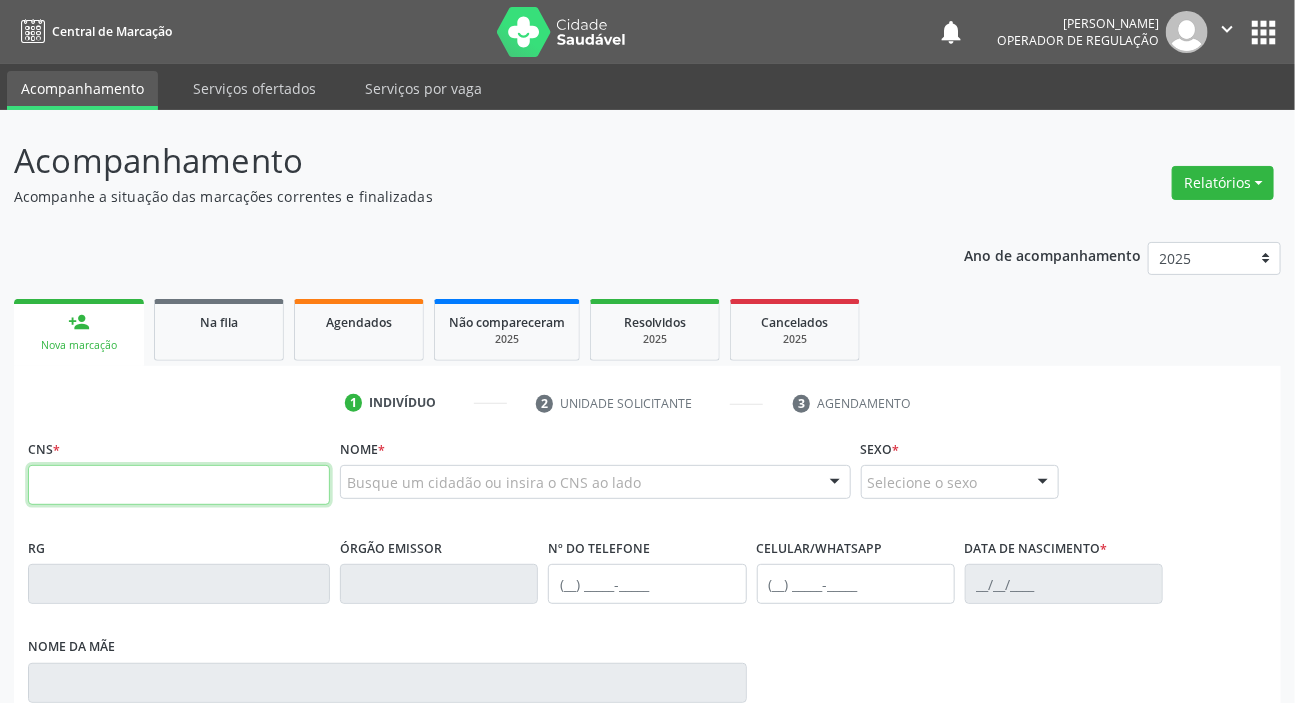 click at bounding box center [179, 485] 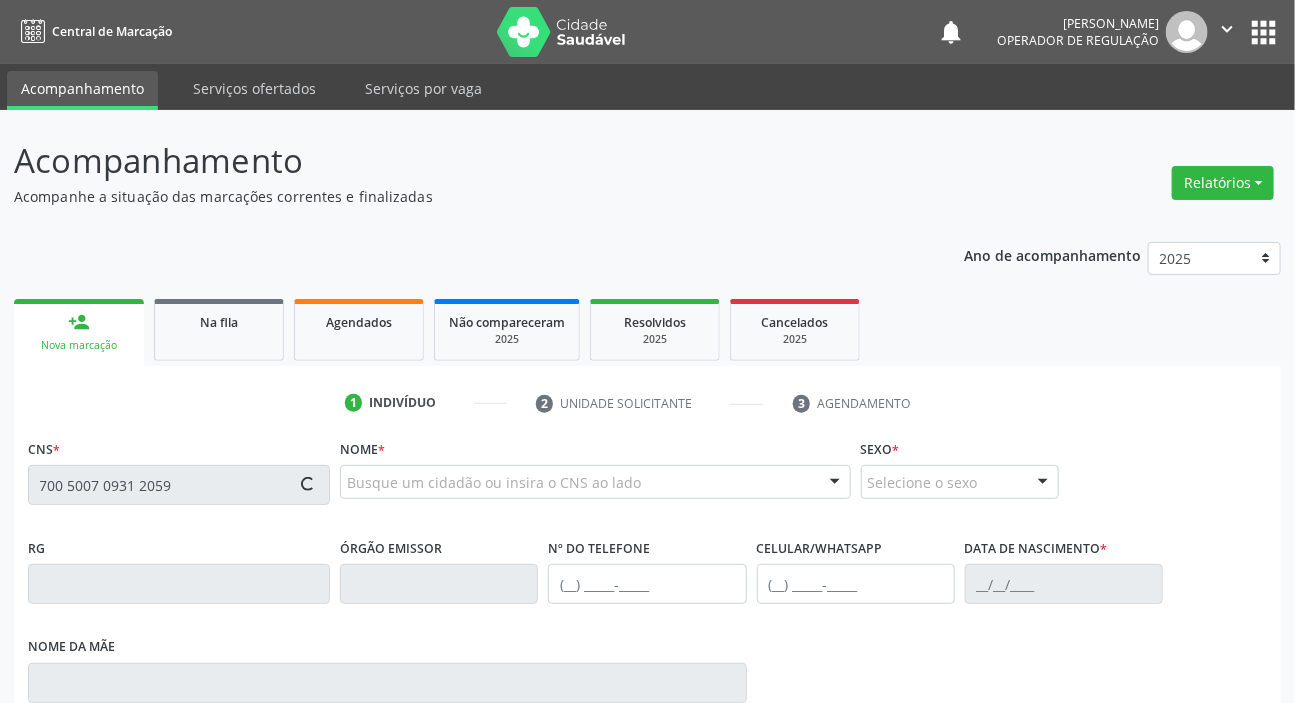 type on "700 5007 0931 2059" 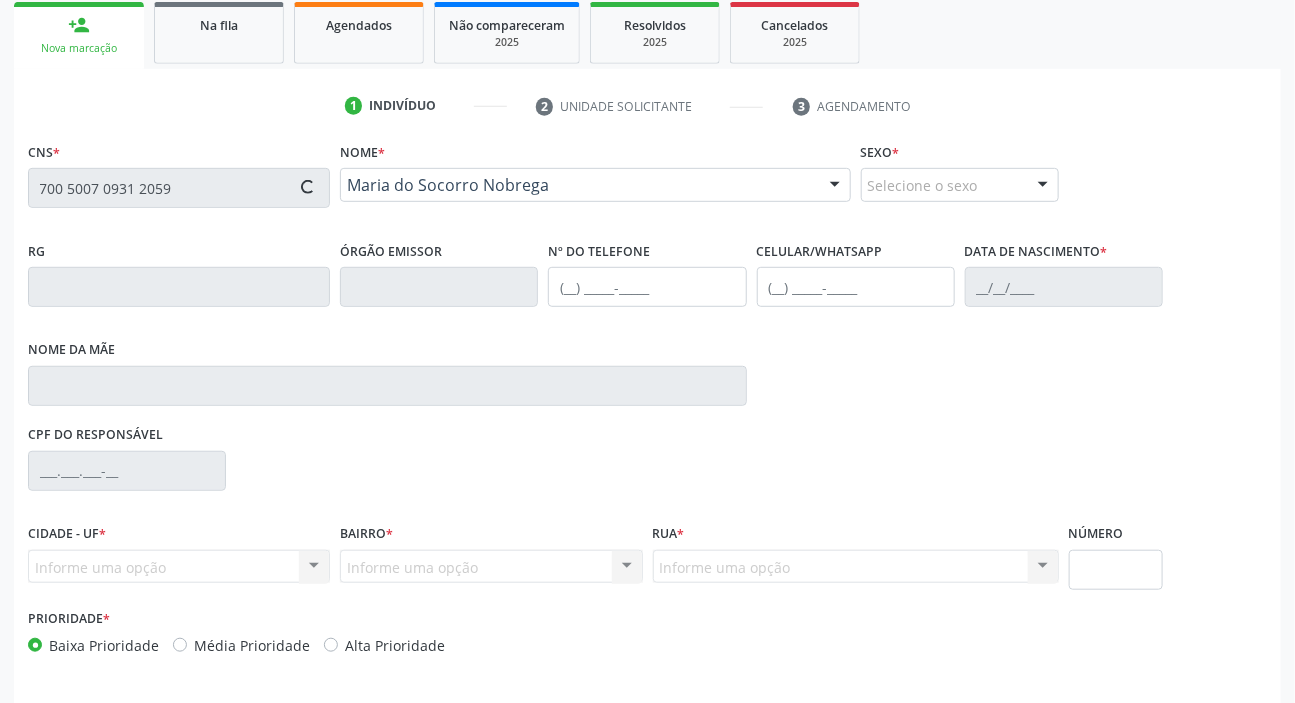 scroll, scrollTop: 366, scrollLeft: 0, axis: vertical 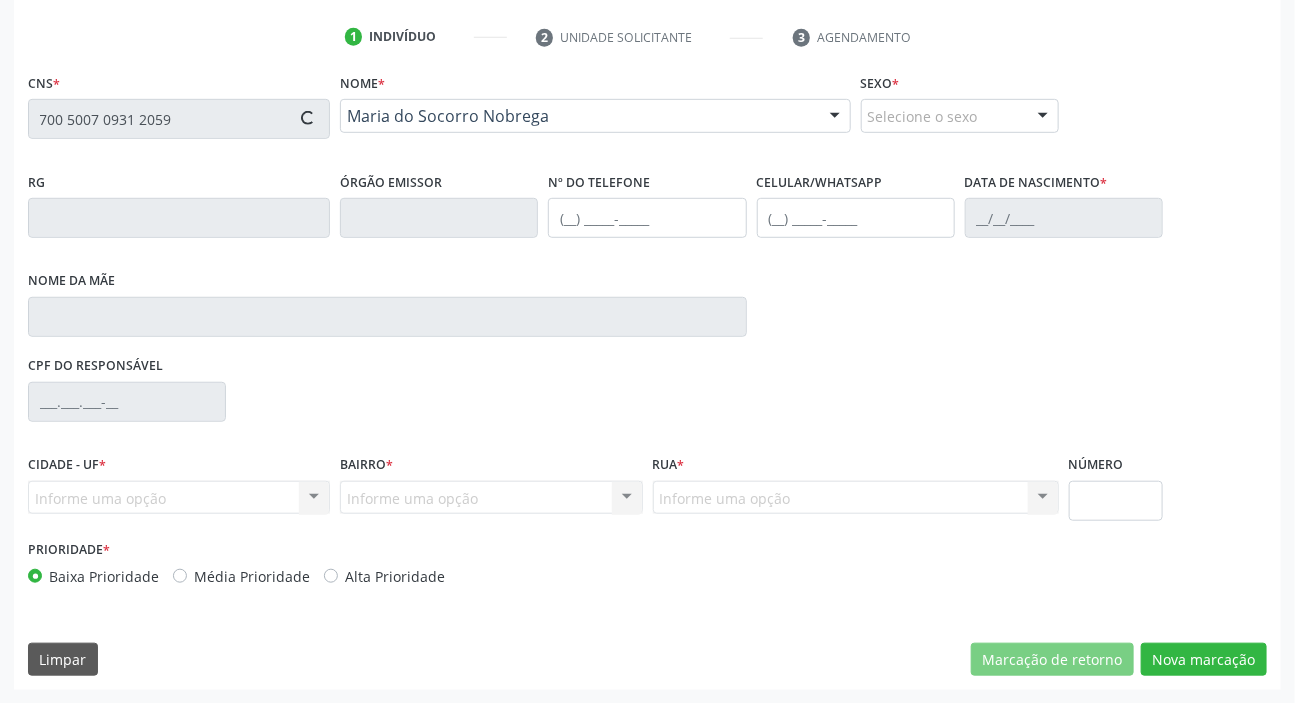 type on "(83) 99134-1753" 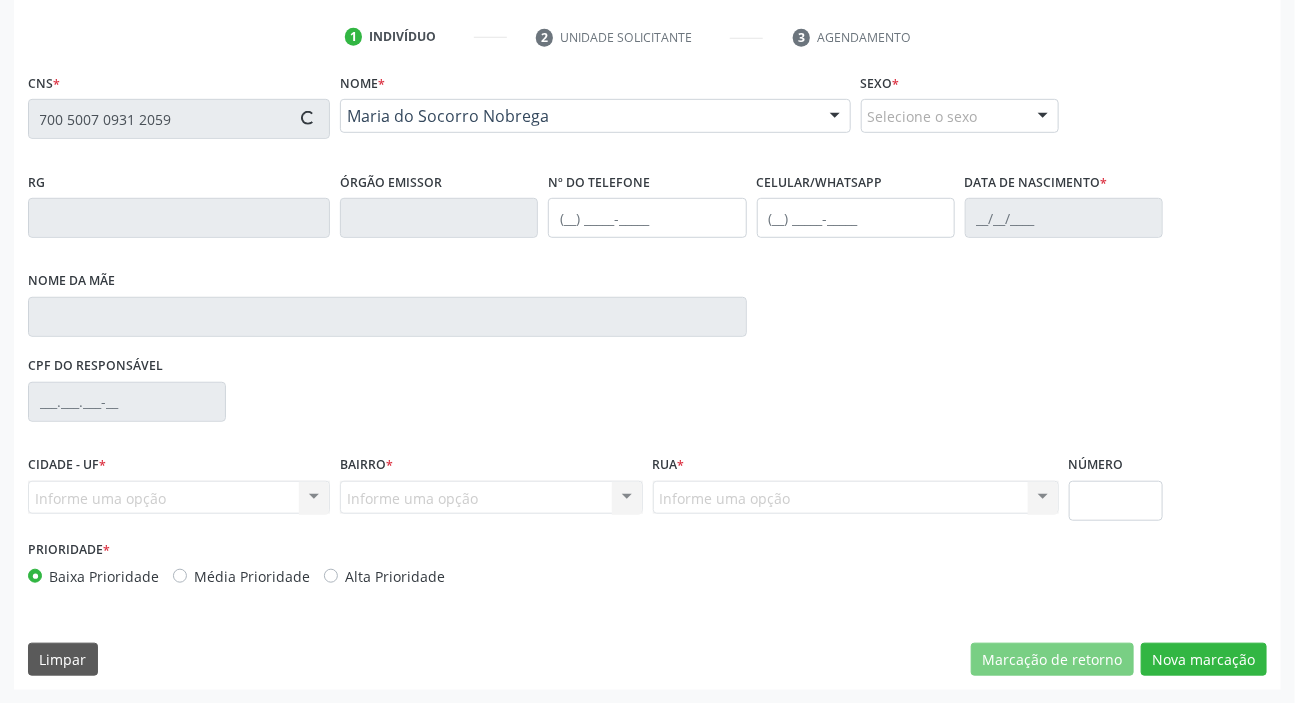 type on "03/07/1962" 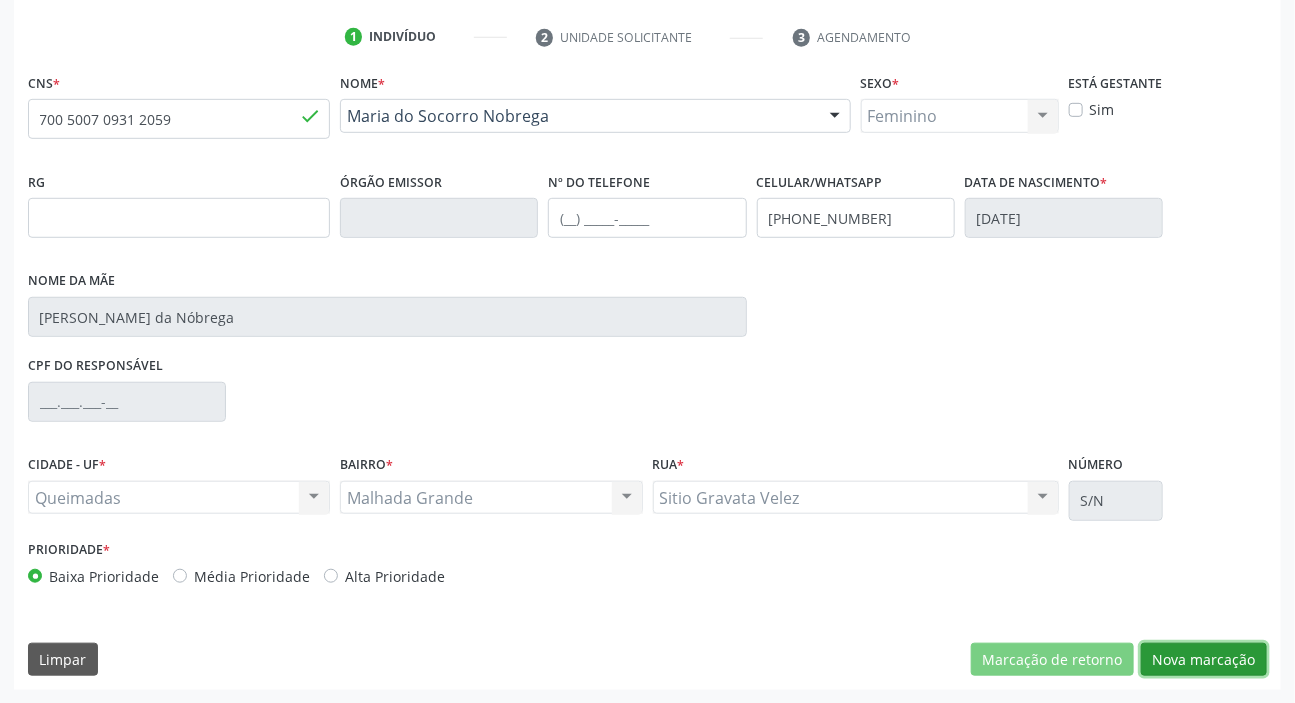click on "Nova marcação" at bounding box center [1204, 660] 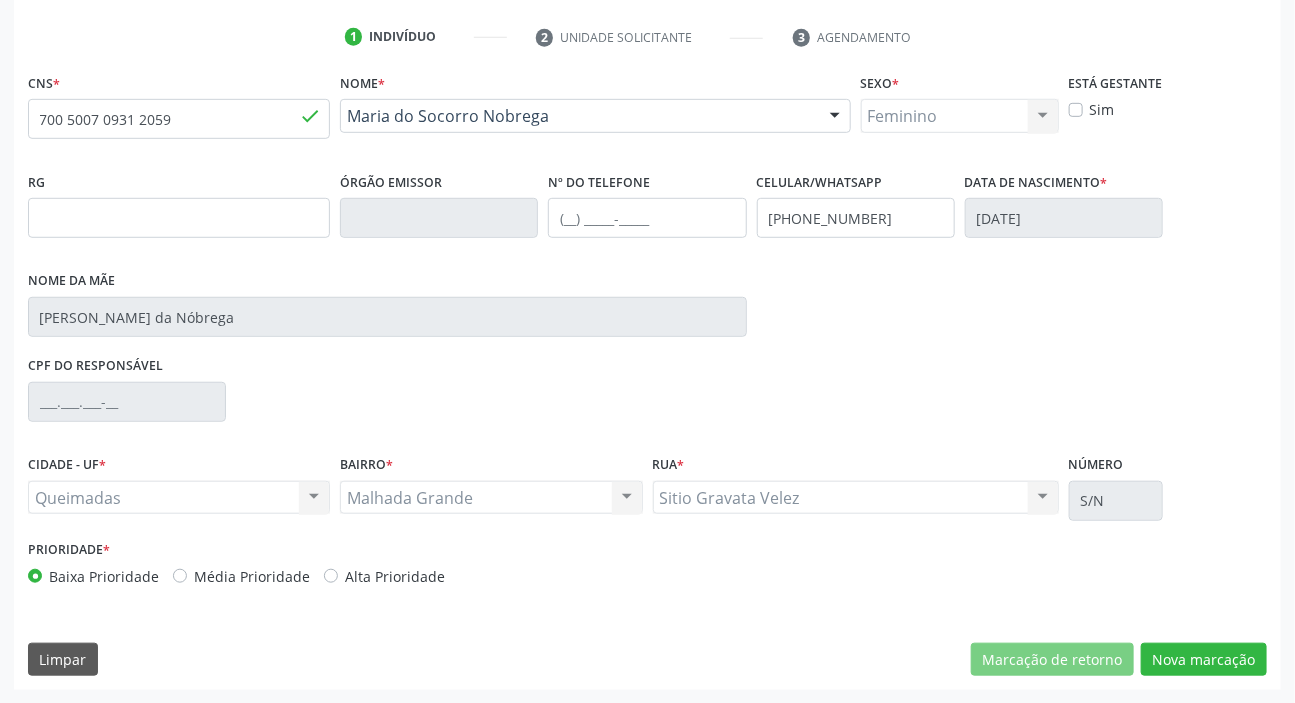 scroll, scrollTop: 201, scrollLeft: 0, axis: vertical 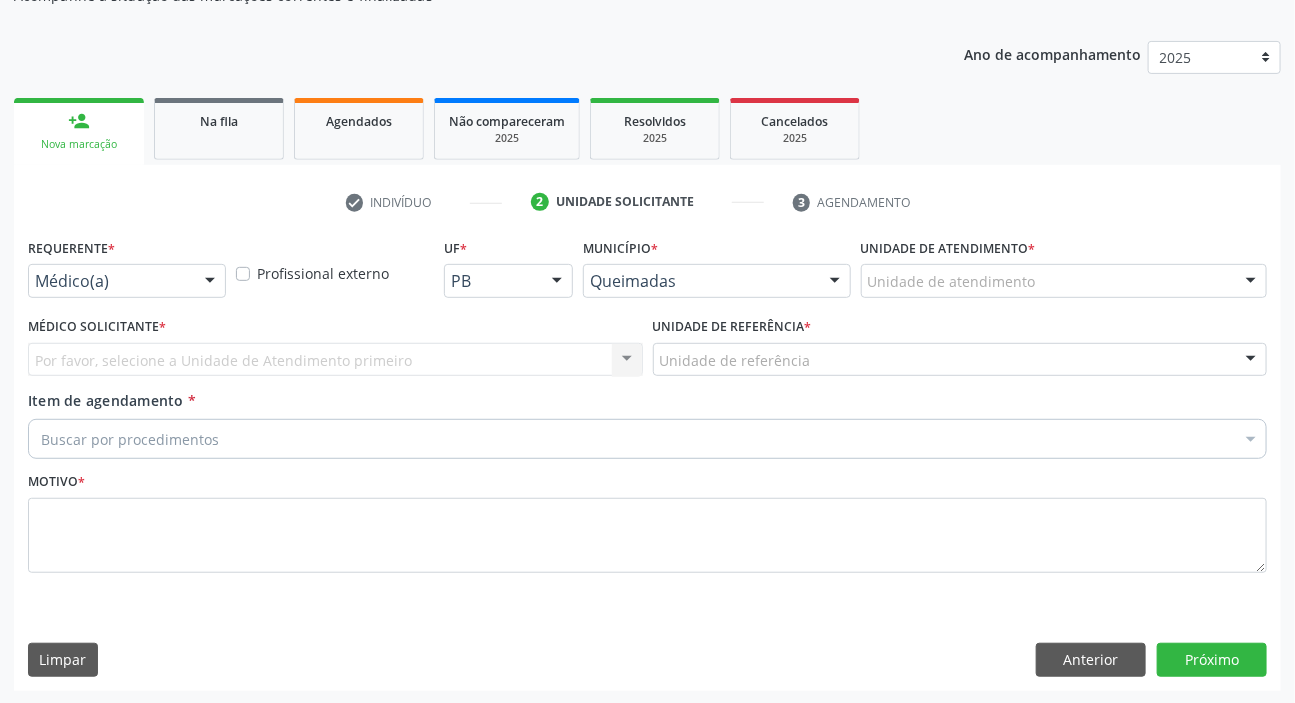 click on "Médico(a)         Médico(a)   Enfermeiro(a)   Paciente
Nenhum resultado encontrado para: "   "
Não há nenhuma opção para ser exibida." at bounding box center (127, 281) 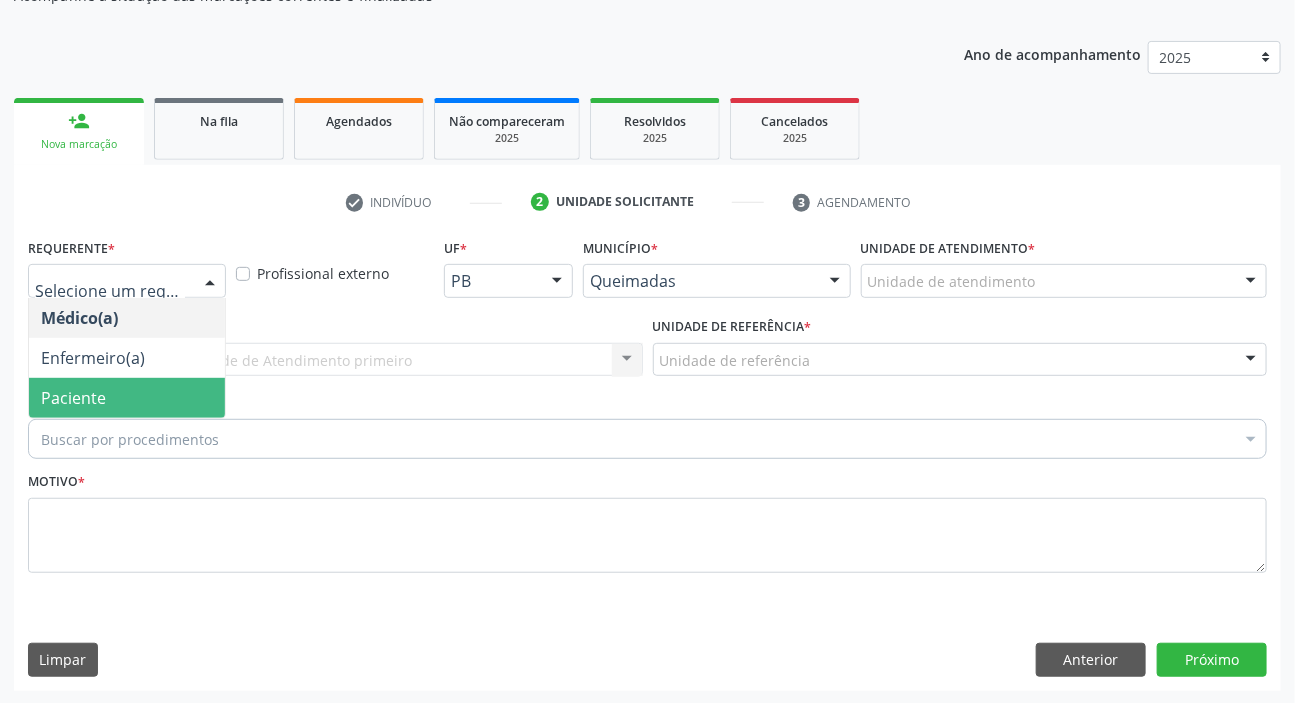 click on "Paciente" at bounding box center [127, 398] 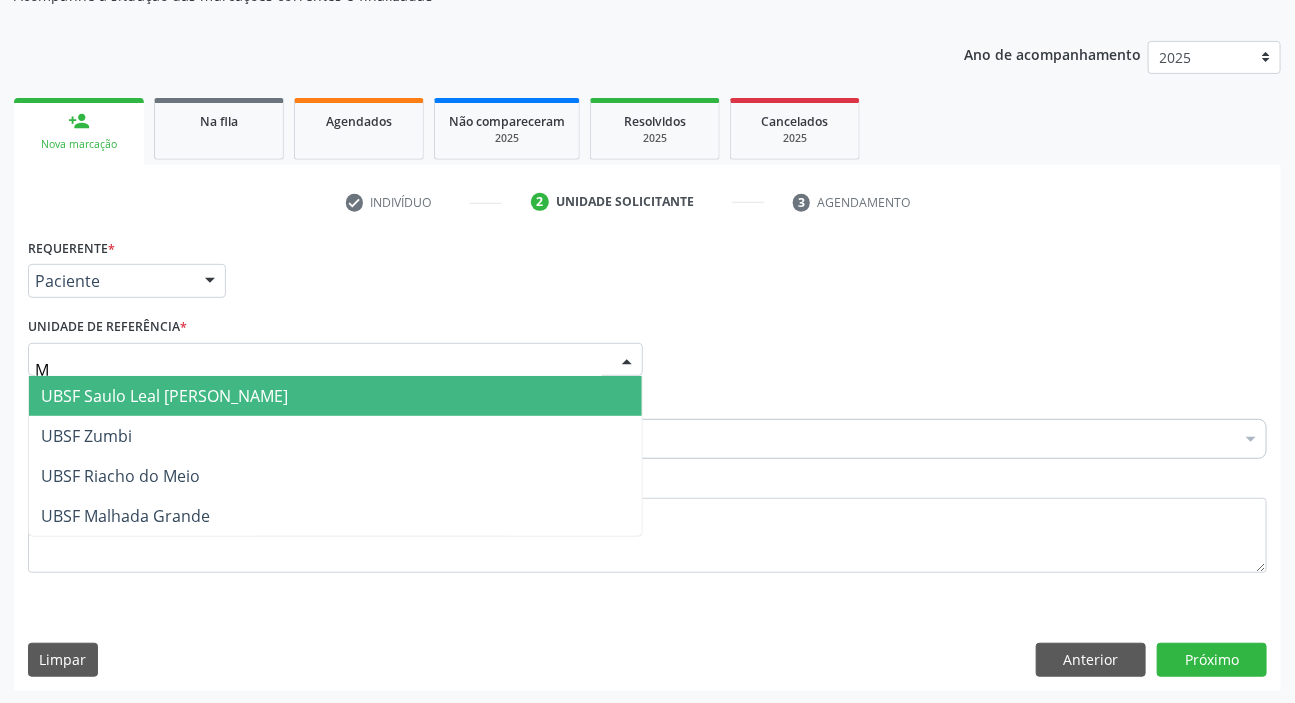 type on "MA" 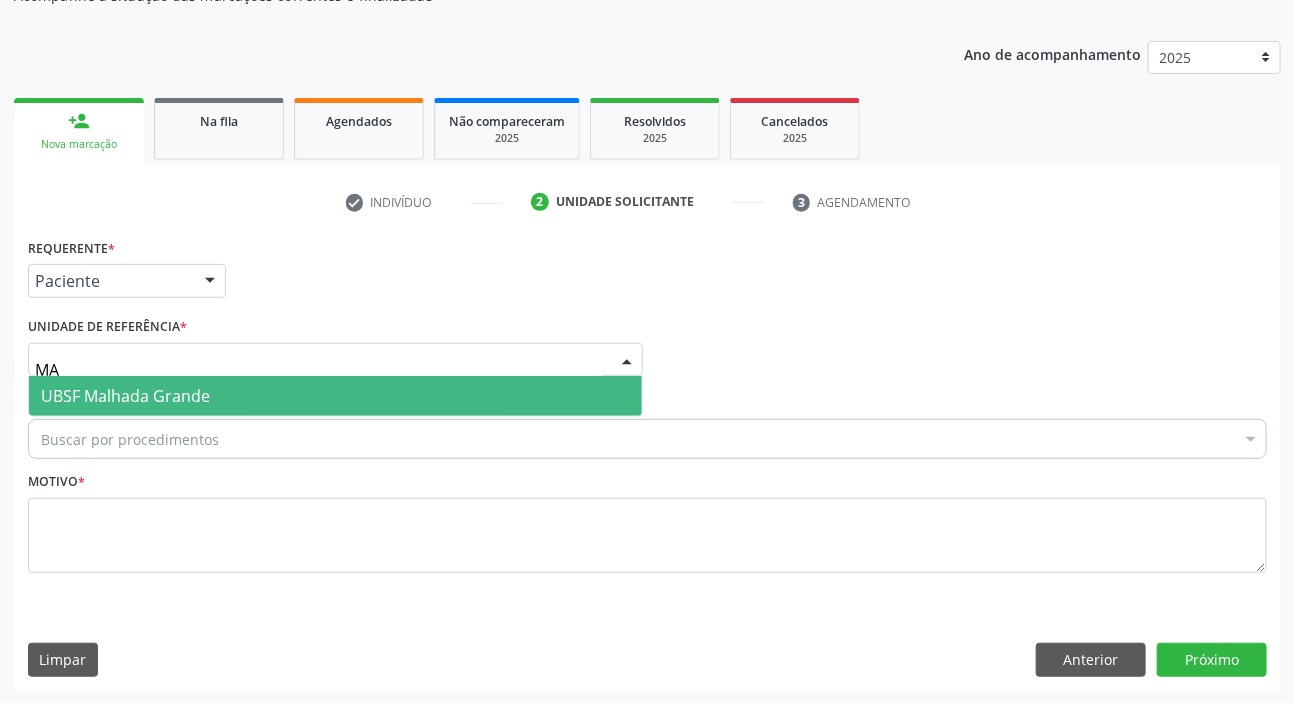 click on "UBSF Malhada Grande" at bounding box center (125, 396) 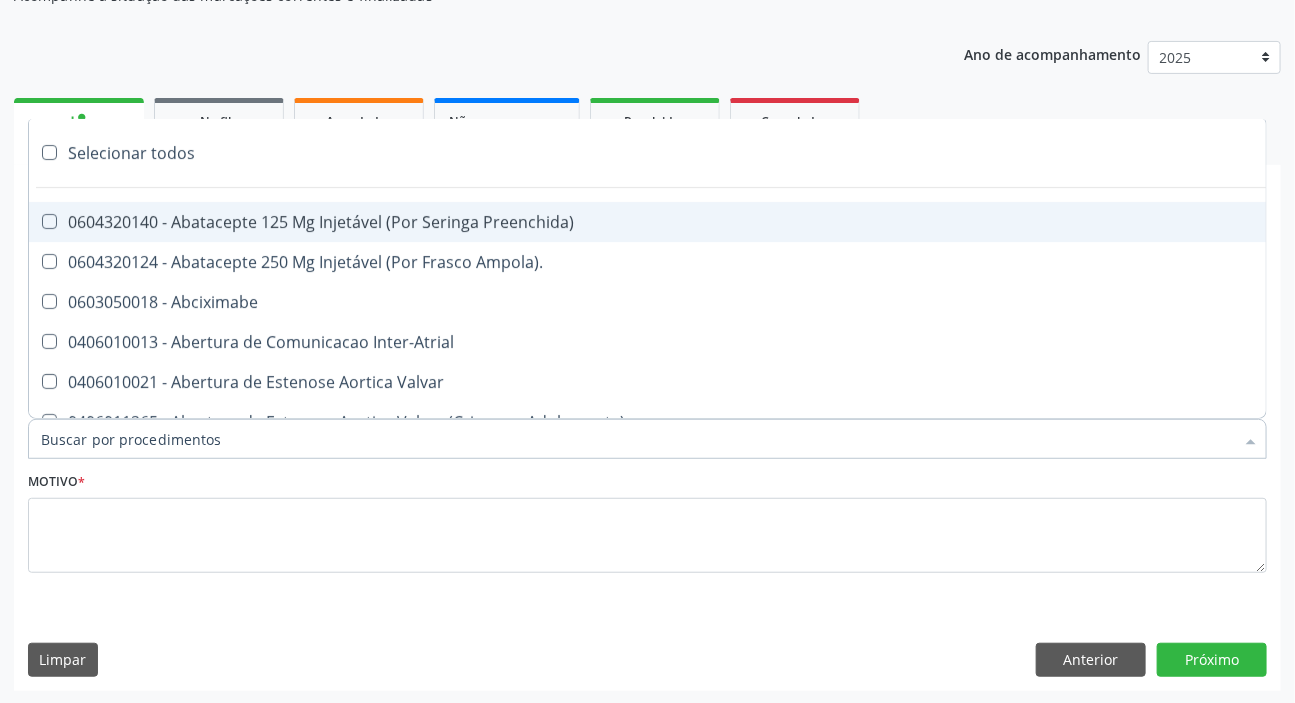 paste on "DERMATO" 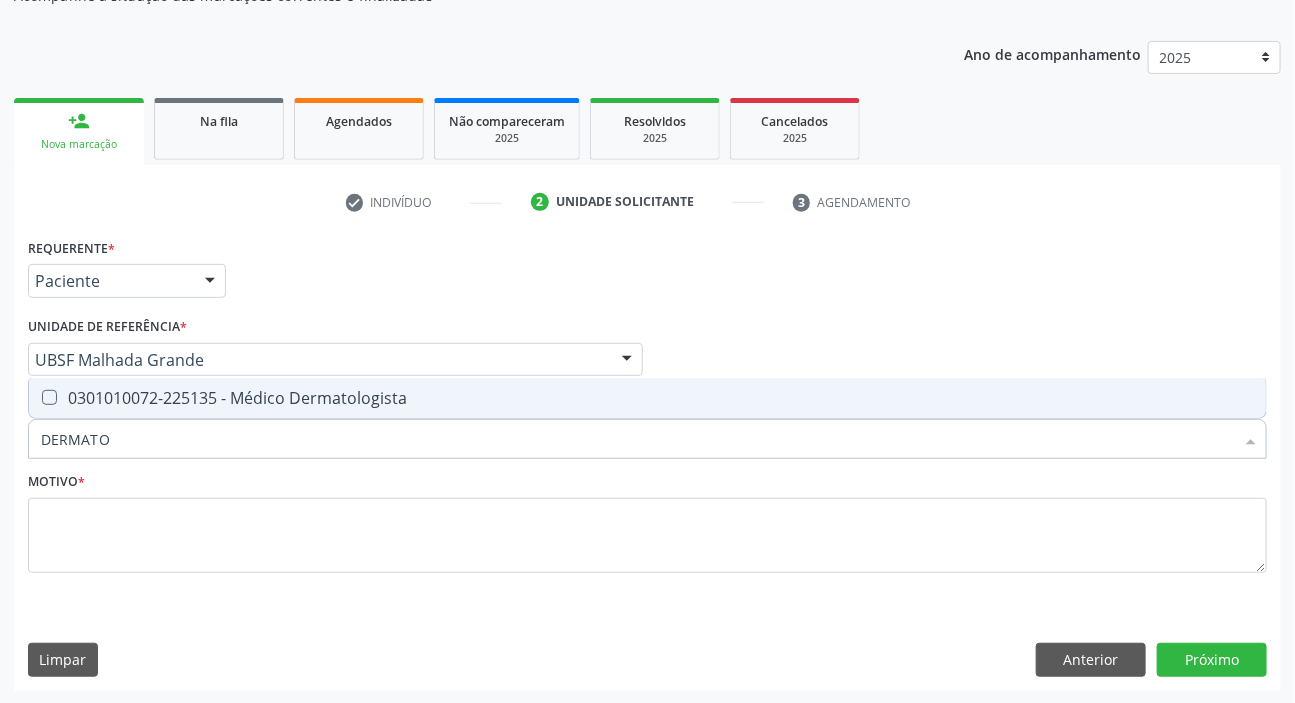 click on "0301010072-225135 - Médico Dermatologista" at bounding box center [647, 398] 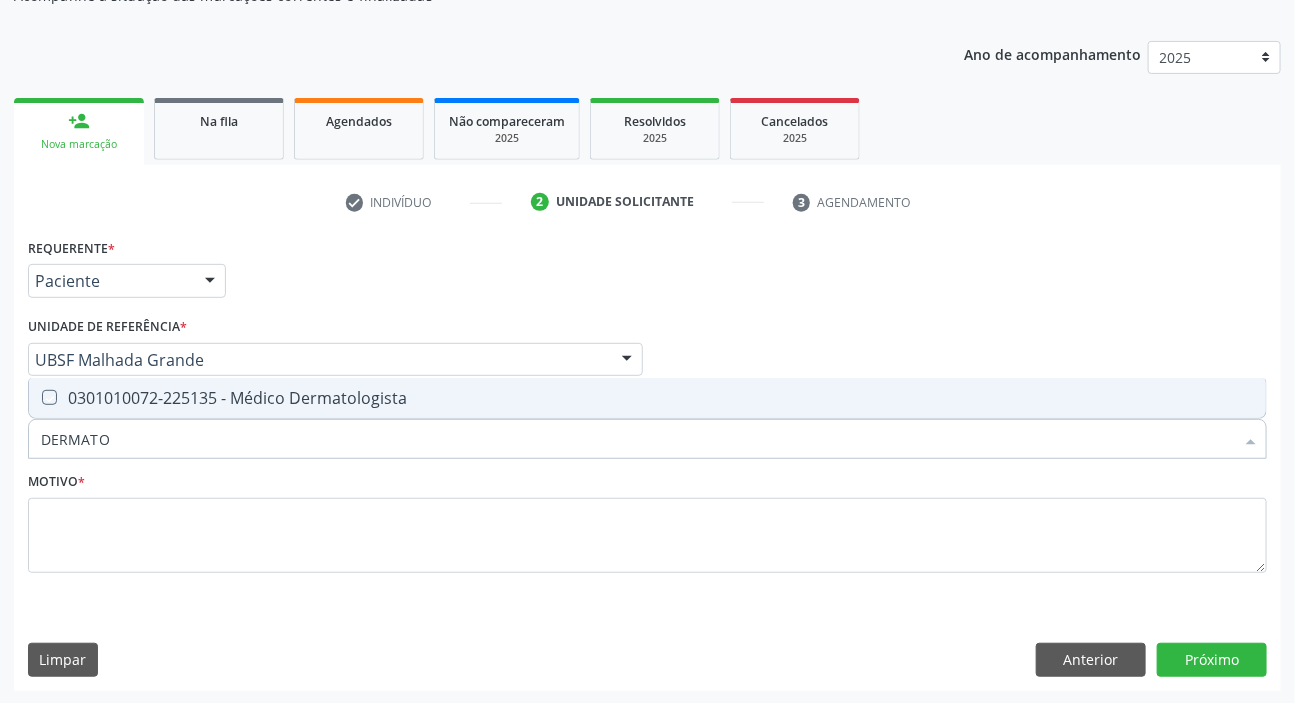 checkbox on "true" 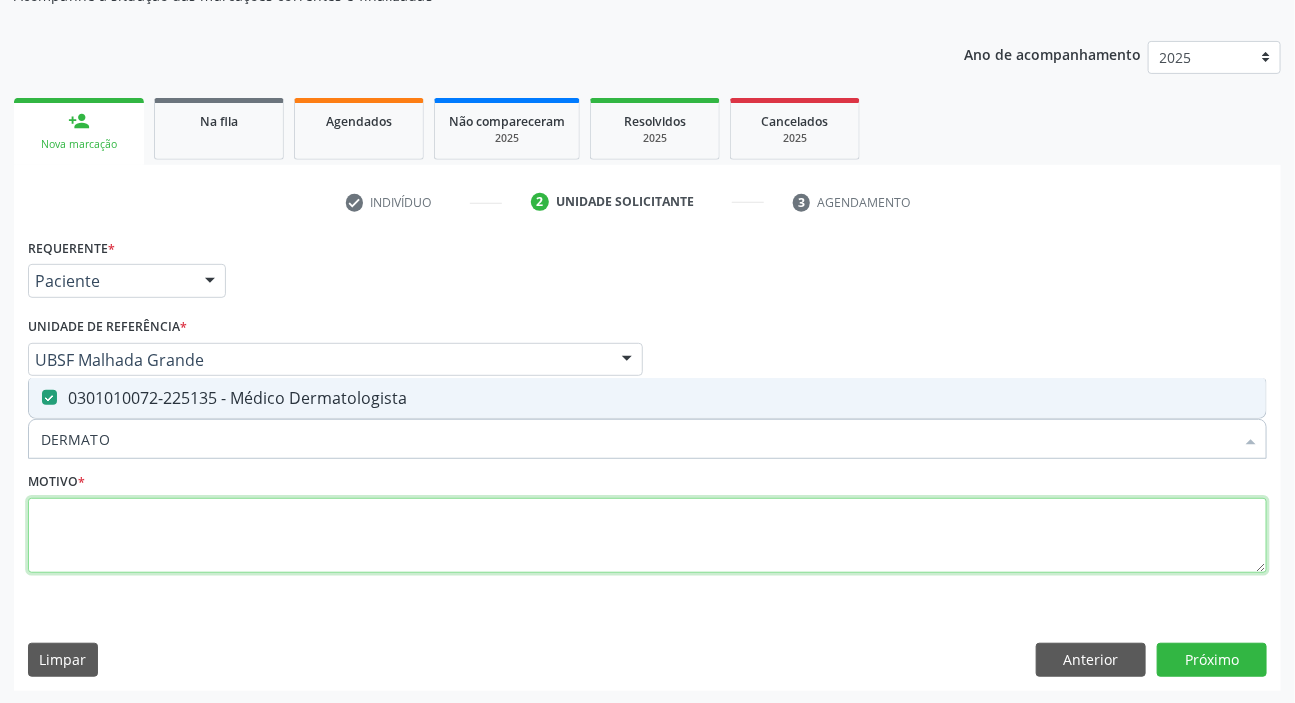 click at bounding box center (647, 536) 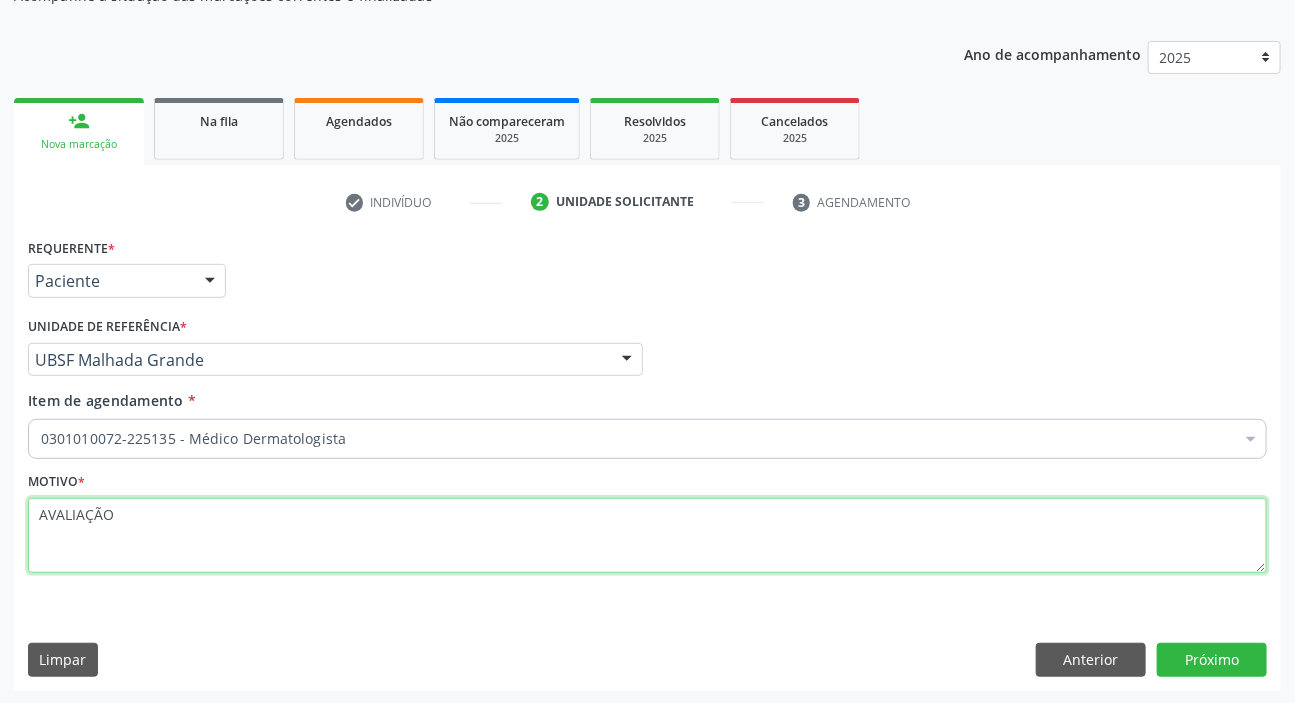 click on "AVALIAÇÃO" at bounding box center [647, 536] 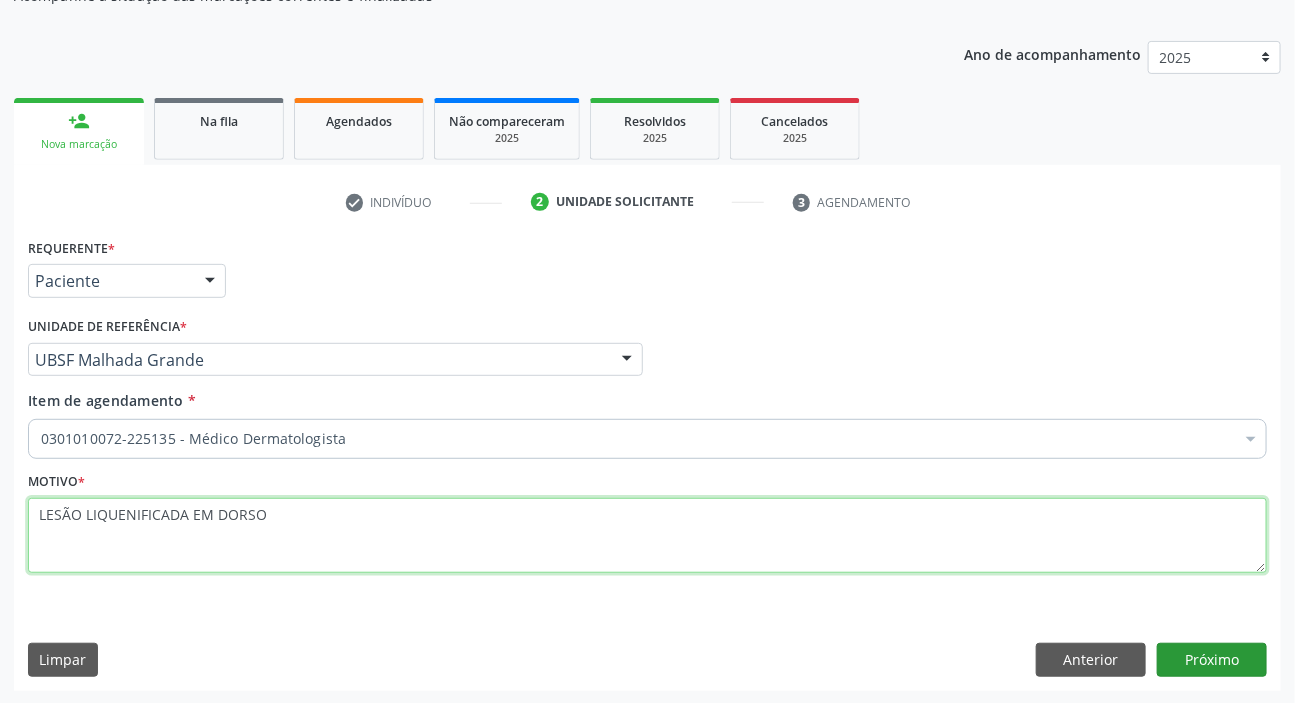 type on "LESÃO LIQUENIFICADA EM DORSO" 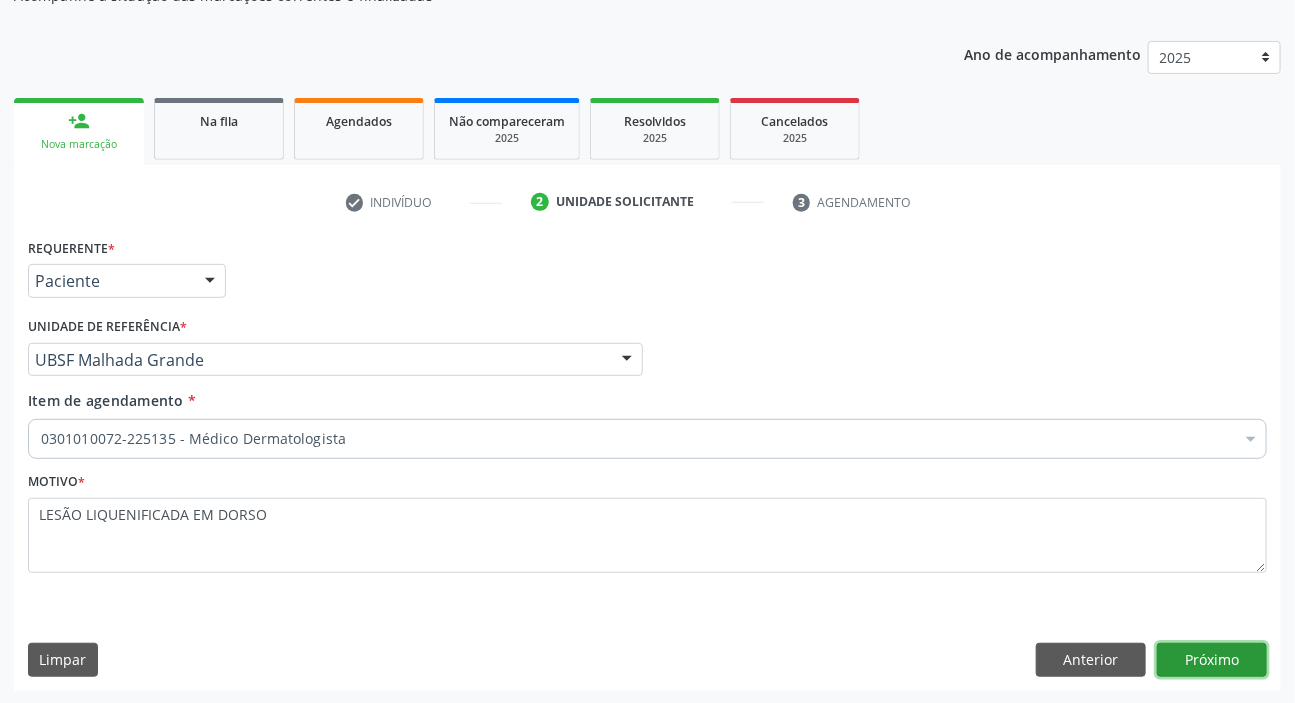 click on "Próximo" at bounding box center [1212, 660] 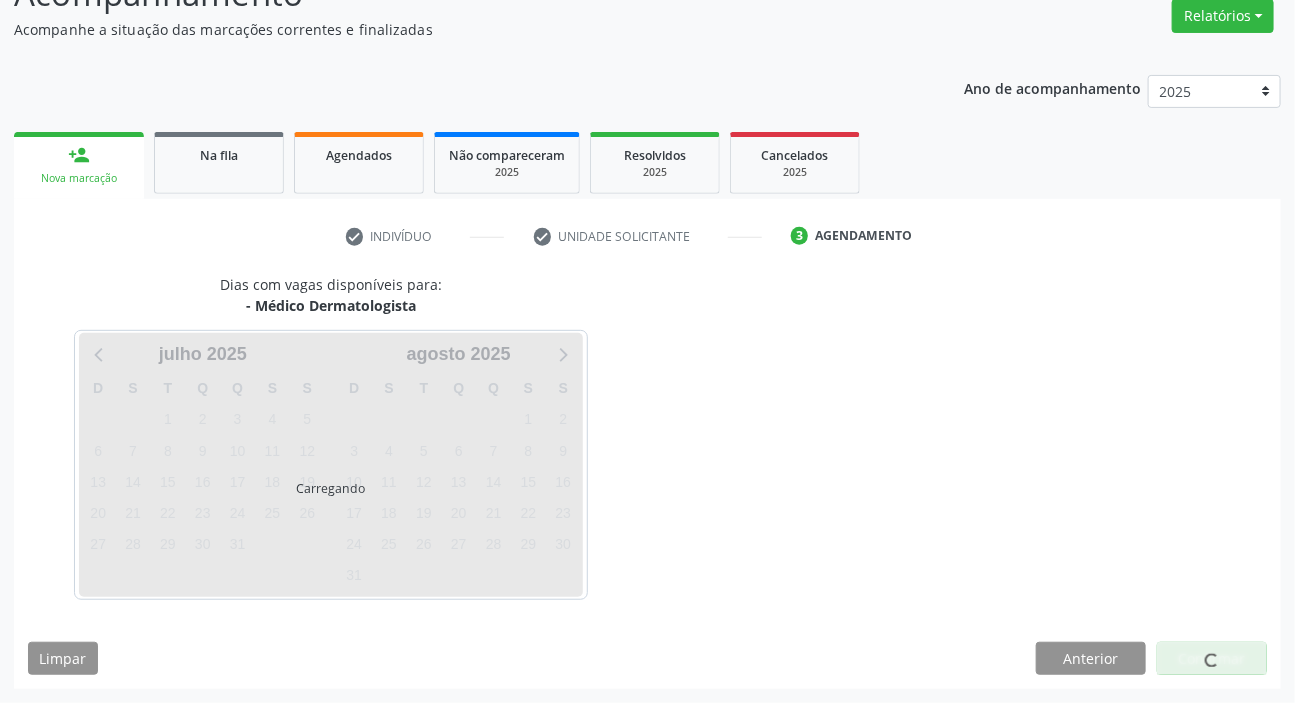 scroll, scrollTop: 166, scrollLeft: 0, axis: vertical 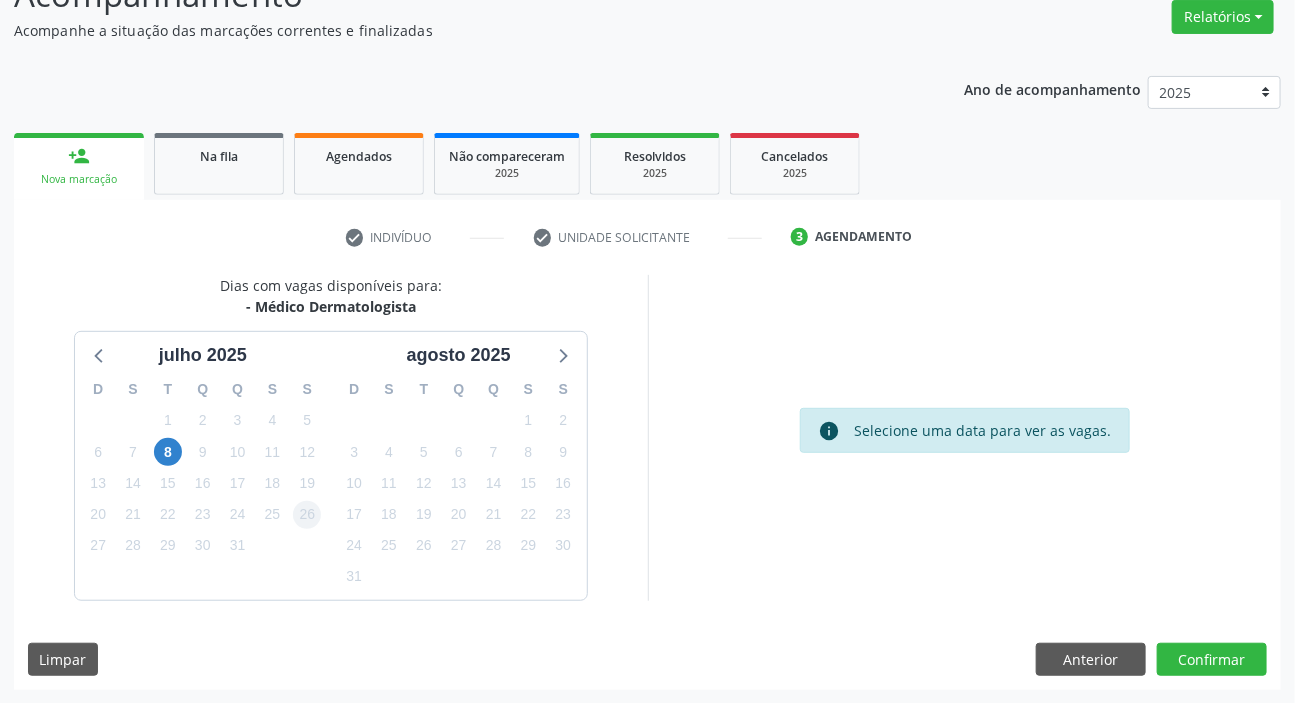 click on "2" at bounding box center (307, 545) 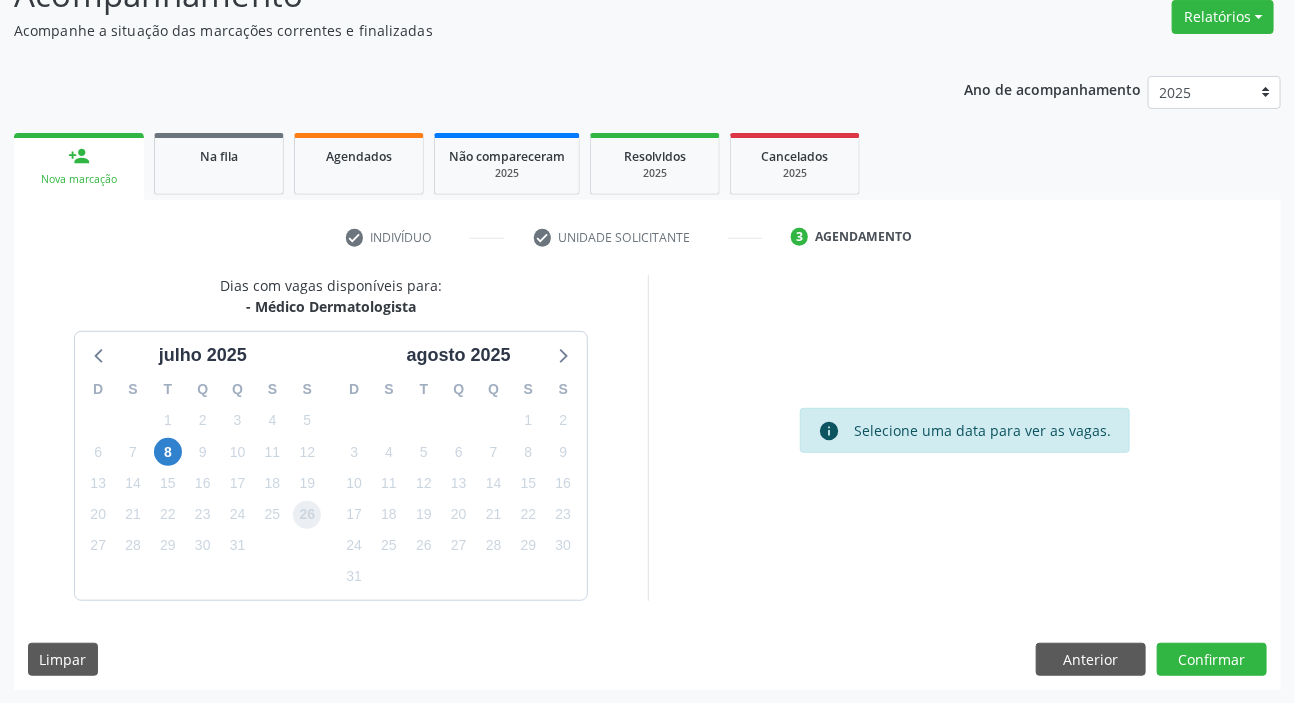 click on "26" at bounding box center (307, 515) 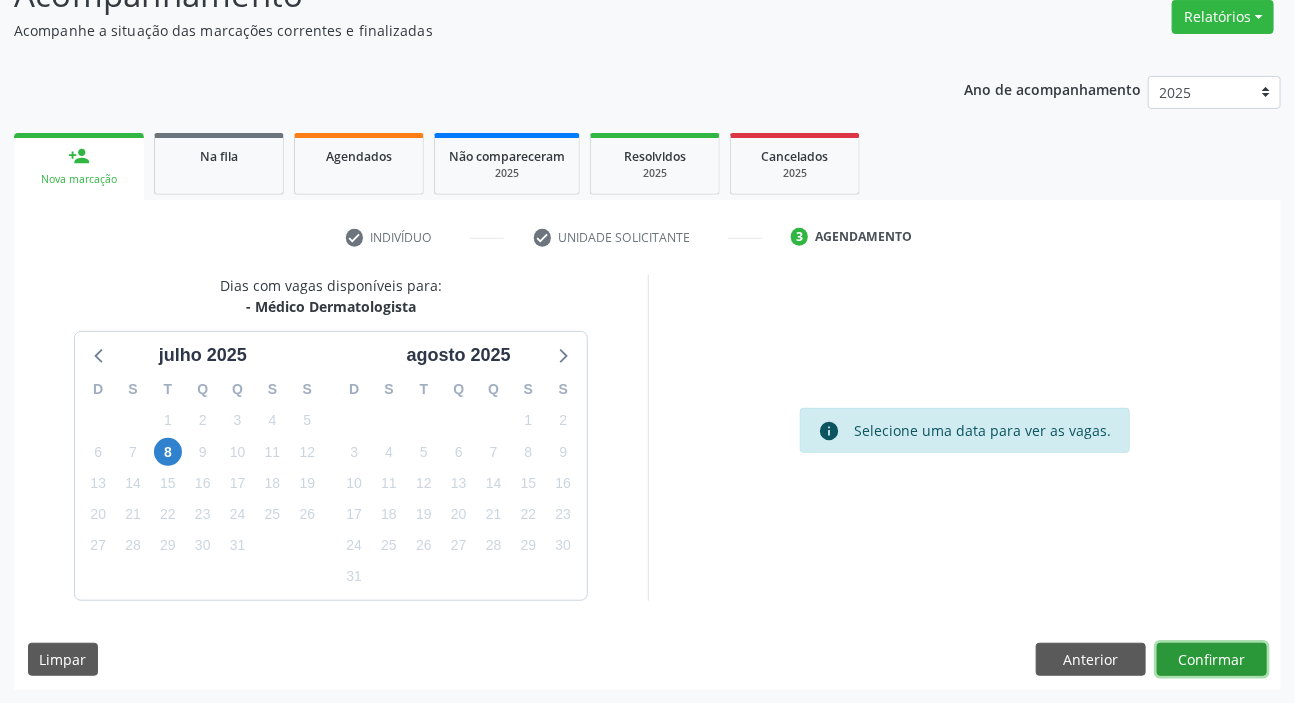 click on "Confirmar" at bounding box center [1212, 660] 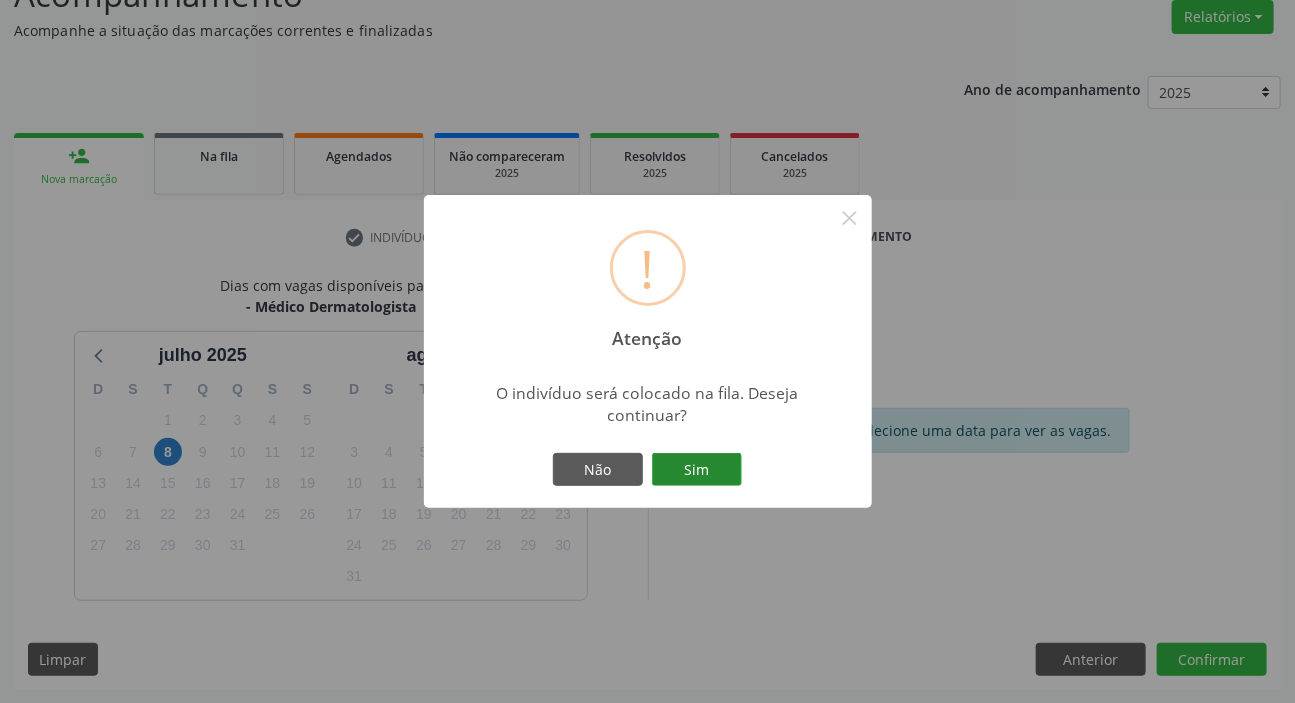 click on "Sim" at bounding box center [697, 470] 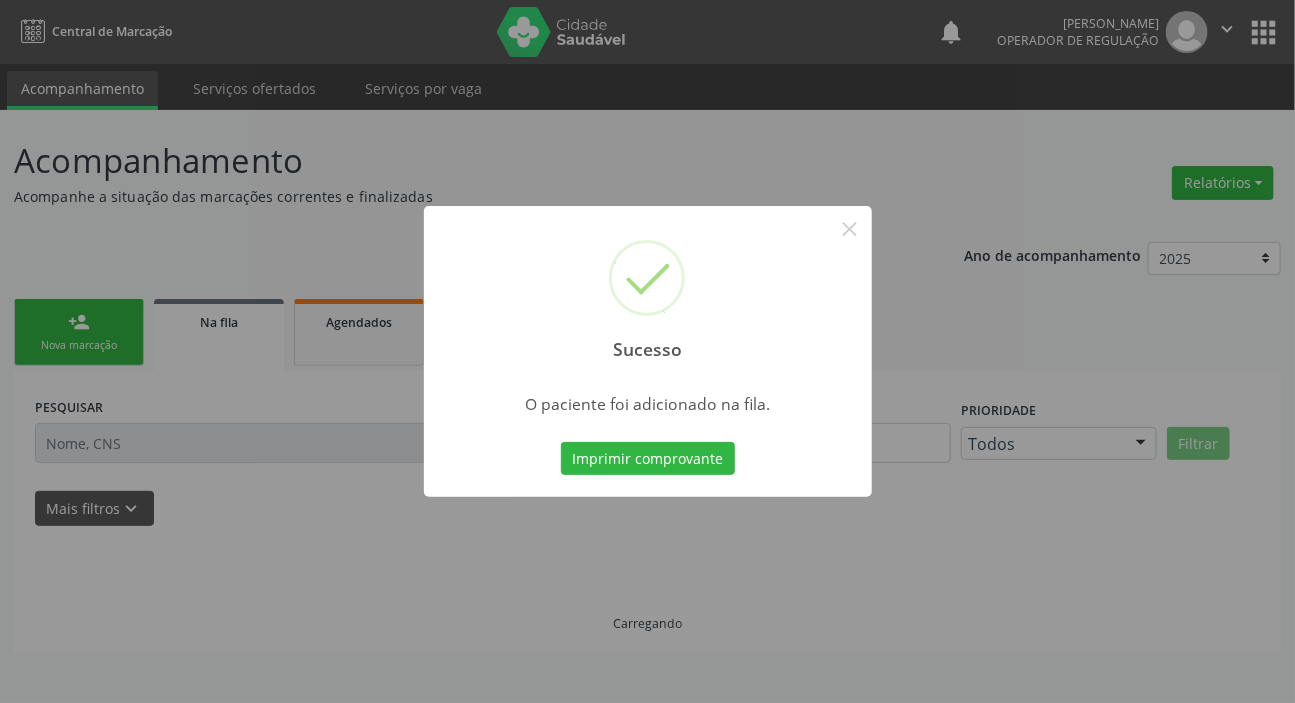 scroll, scrollTop: 0, scrollLeft: 0, axis: both 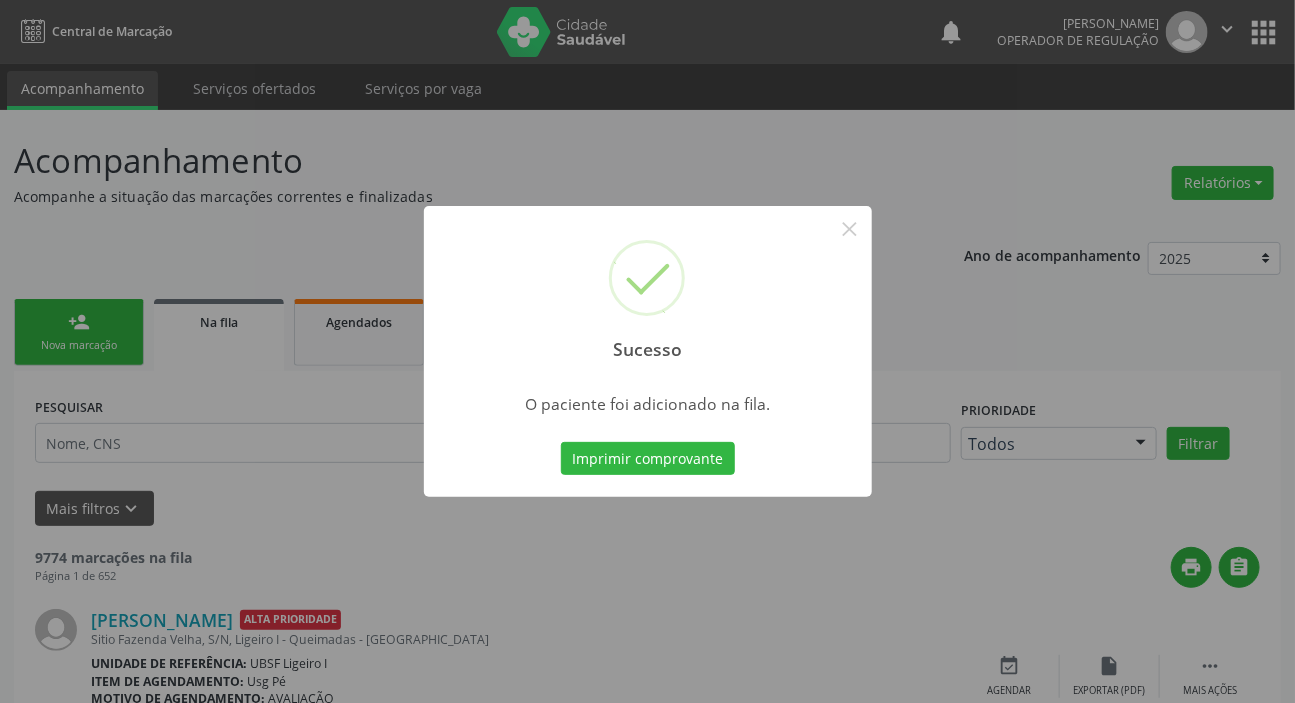 click on "Sucesso × O paciente foi adicionado na fila. Imprimir comprovante Cancel" at bounding box center [647, 351] 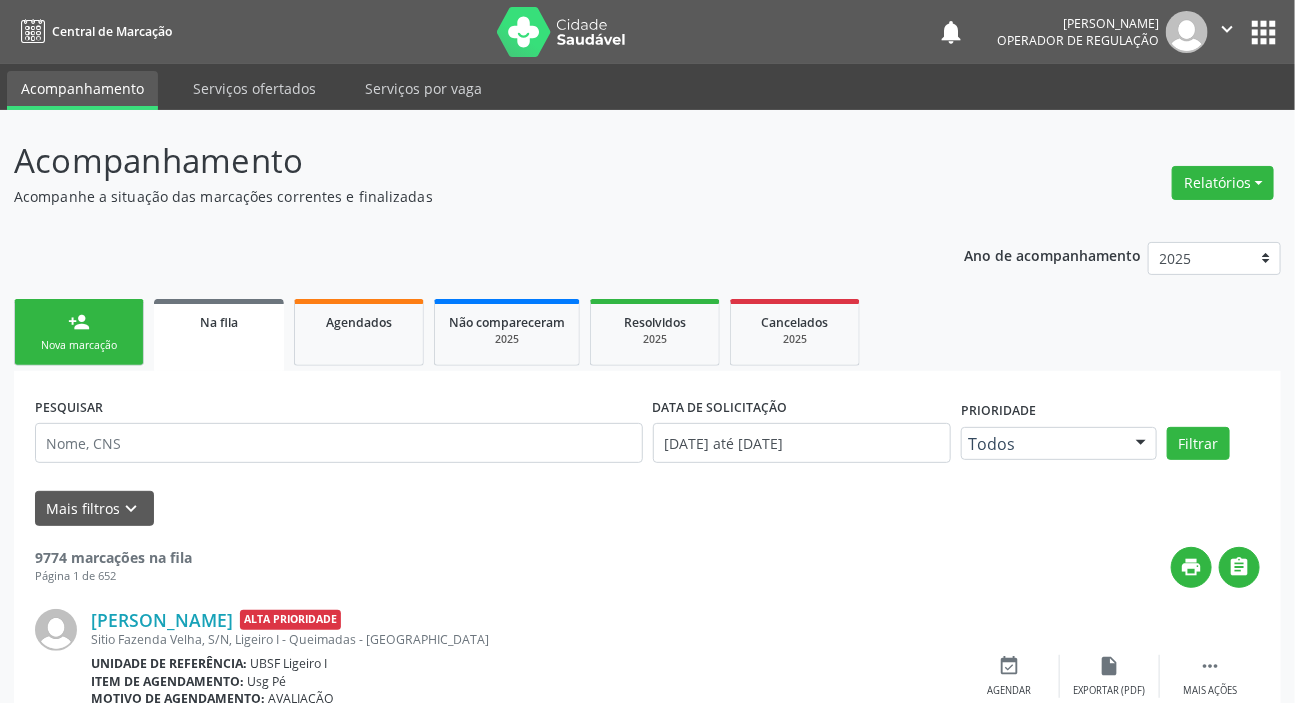 click on "Nova marcação" at bounding box center (79, 345) 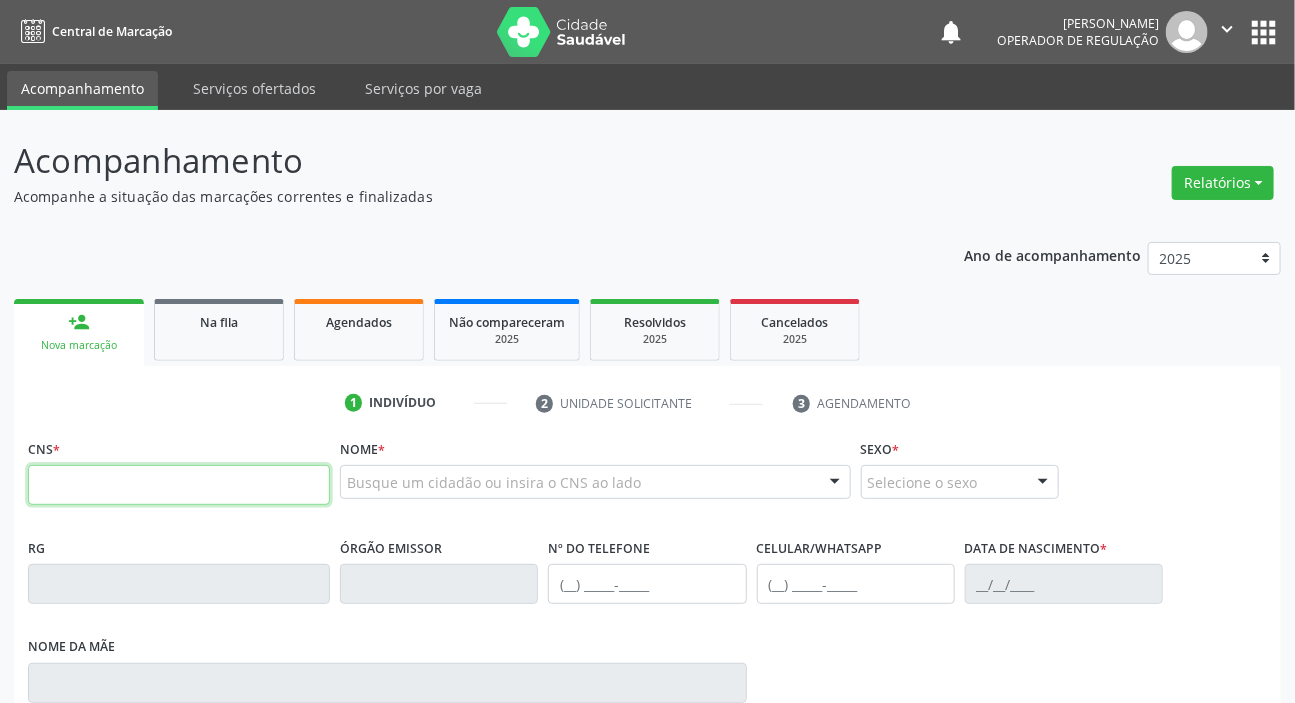 click at bounding box center (179, 485) 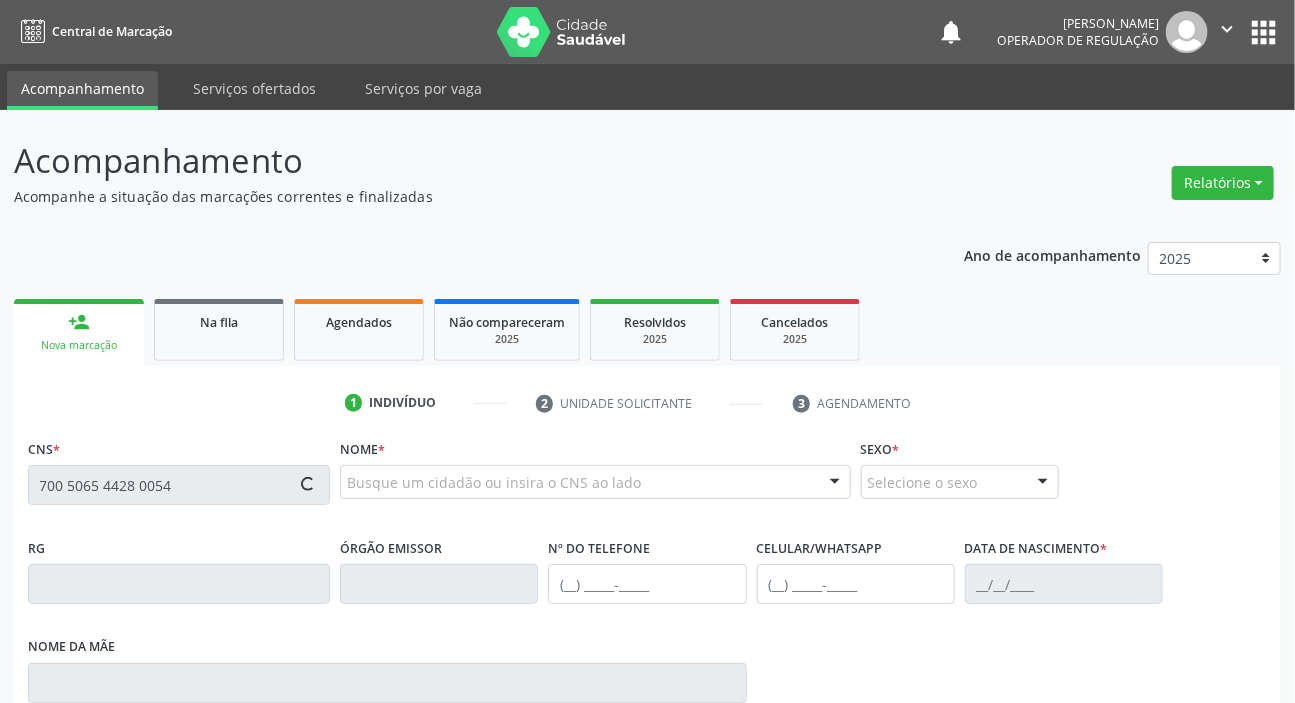 scroll, scrollTop: 366, scrollLeft: 0, axis: vertical 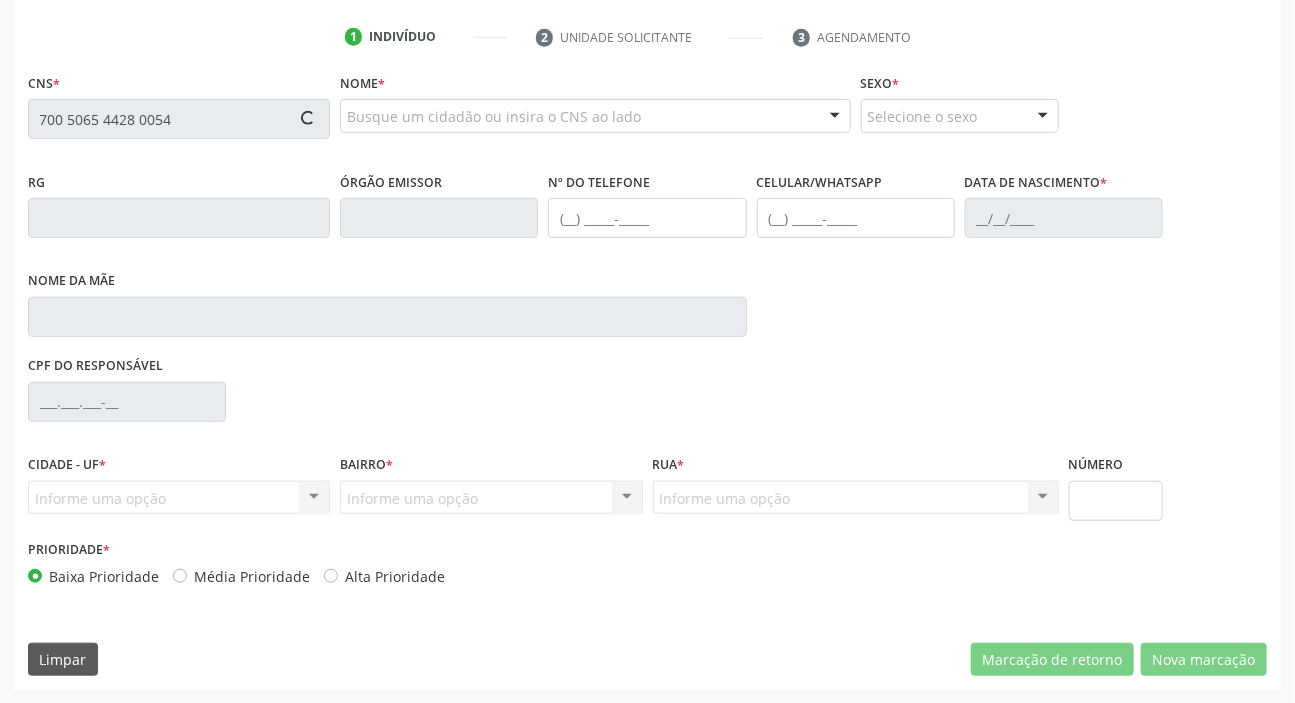 type on "700 5065 4428 0054" 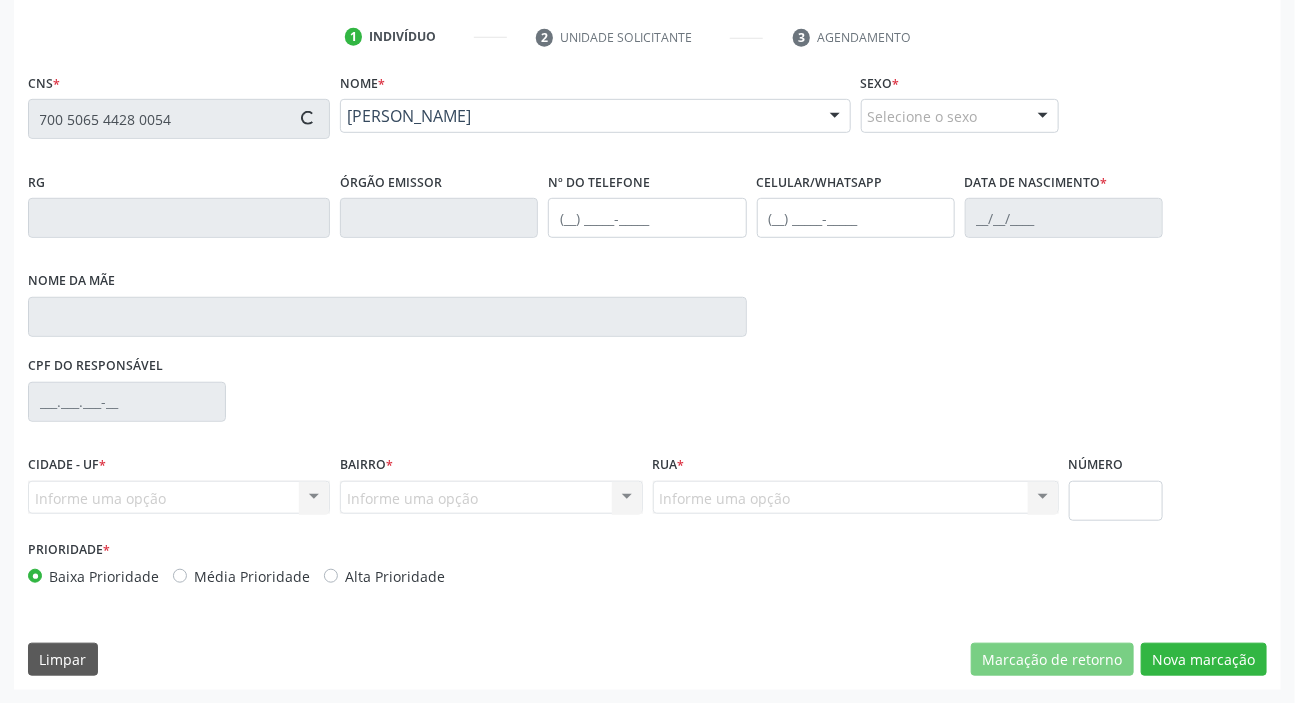 type on "(83) 99404-9968" 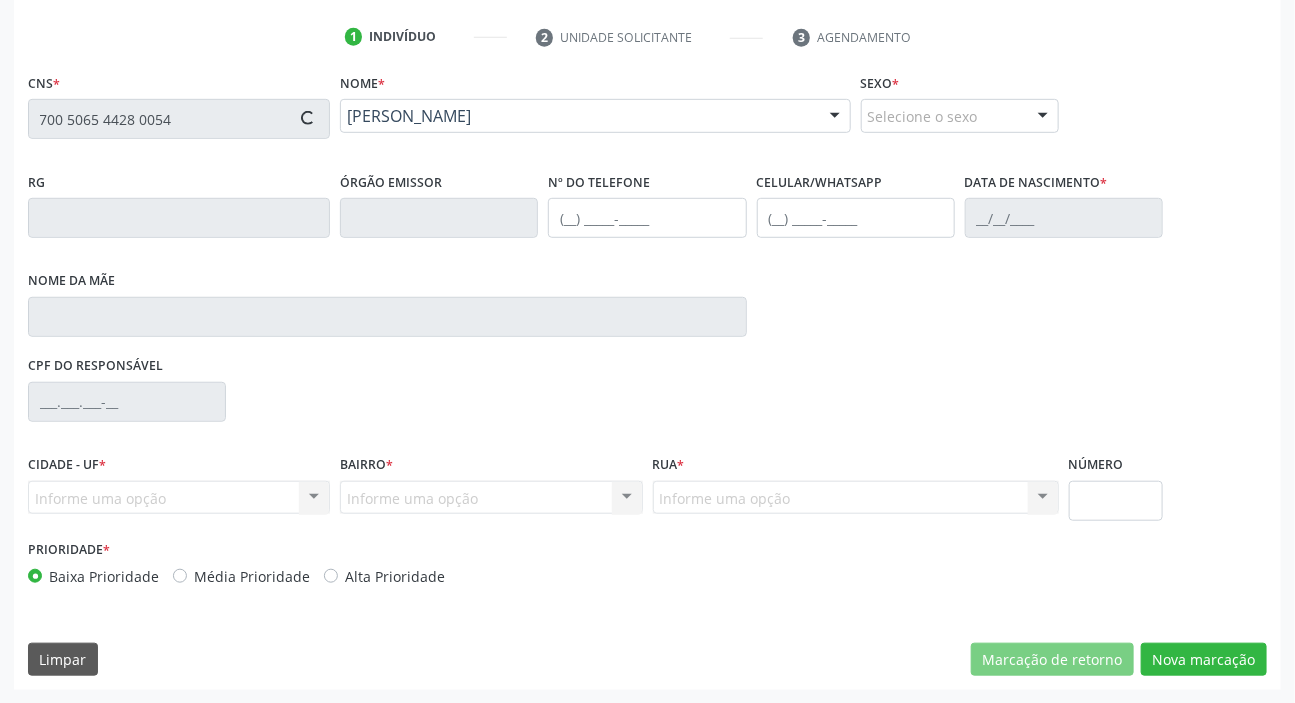 type on "09/11/1986" 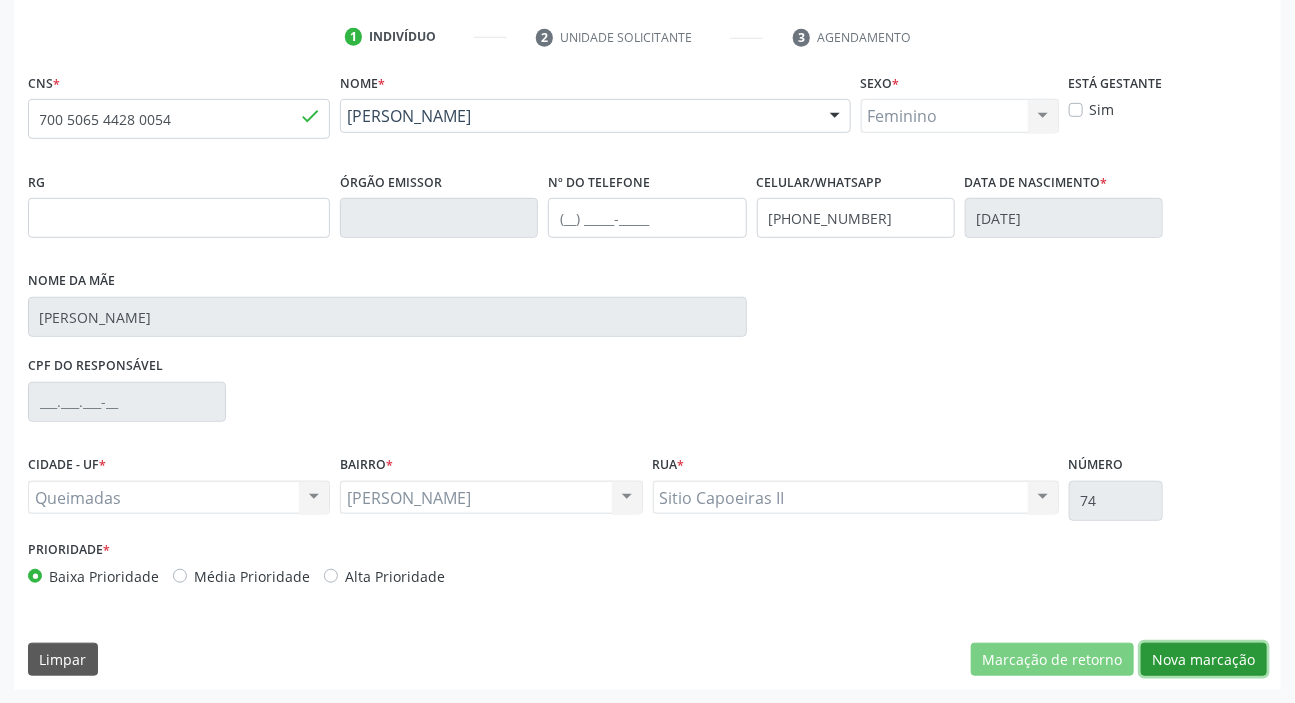 click on "Nova marcação" at bounding box center (1204, 660) 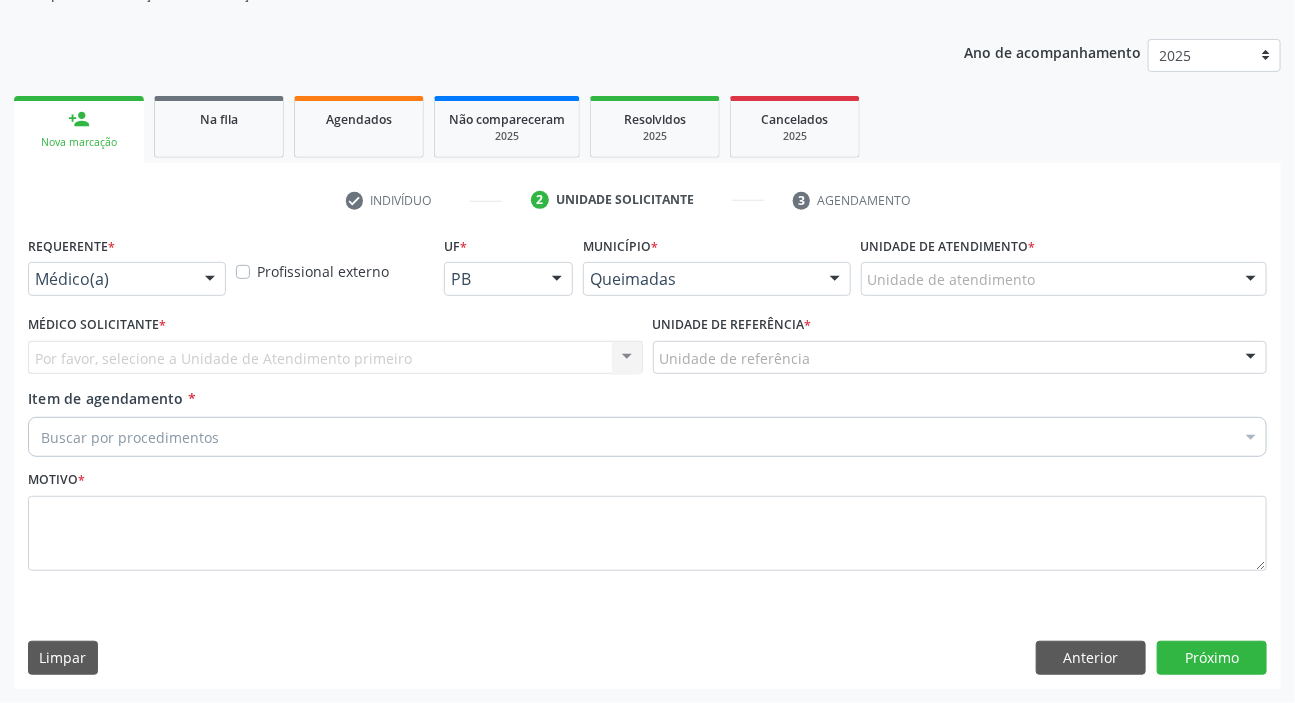 scroll, scrollTop: 201, scrollLeft: 0, axis: vertical 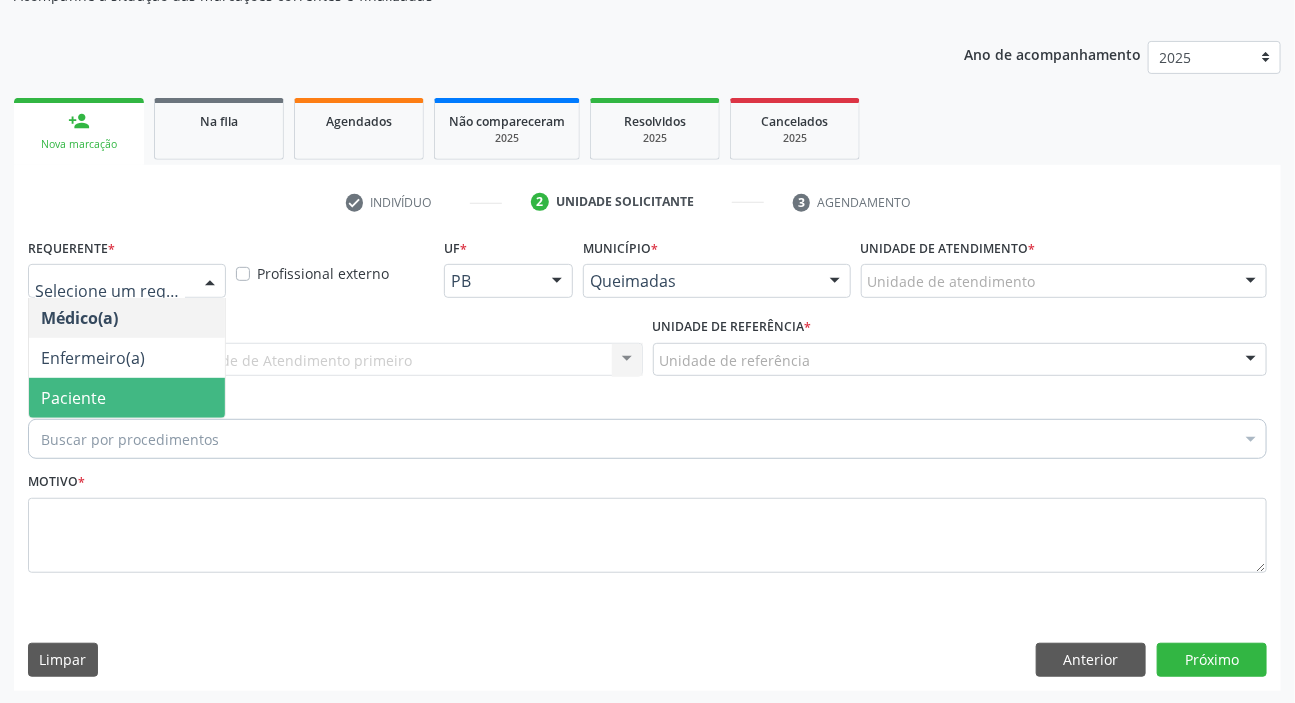 click on "Paciente" at bounding box center (127, 398) 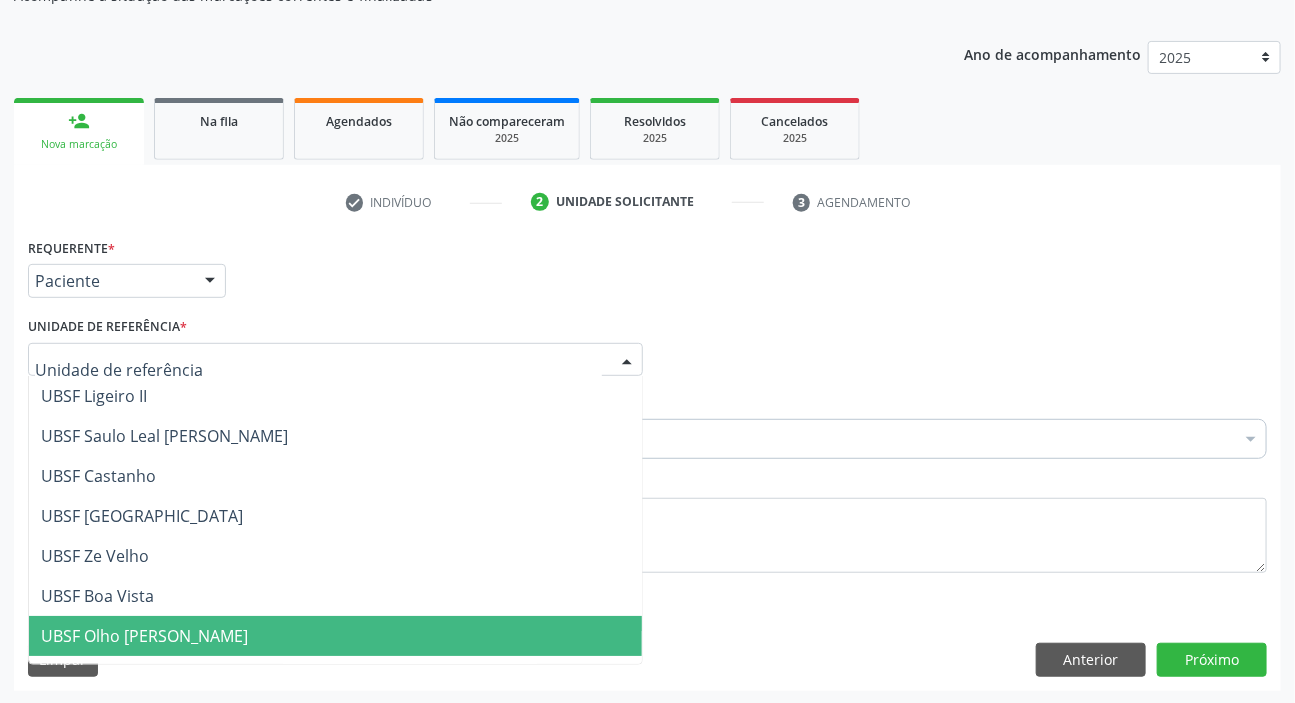 click on "UBSF Olho [PERSON_NAME]" at bounding box center (144, 636) 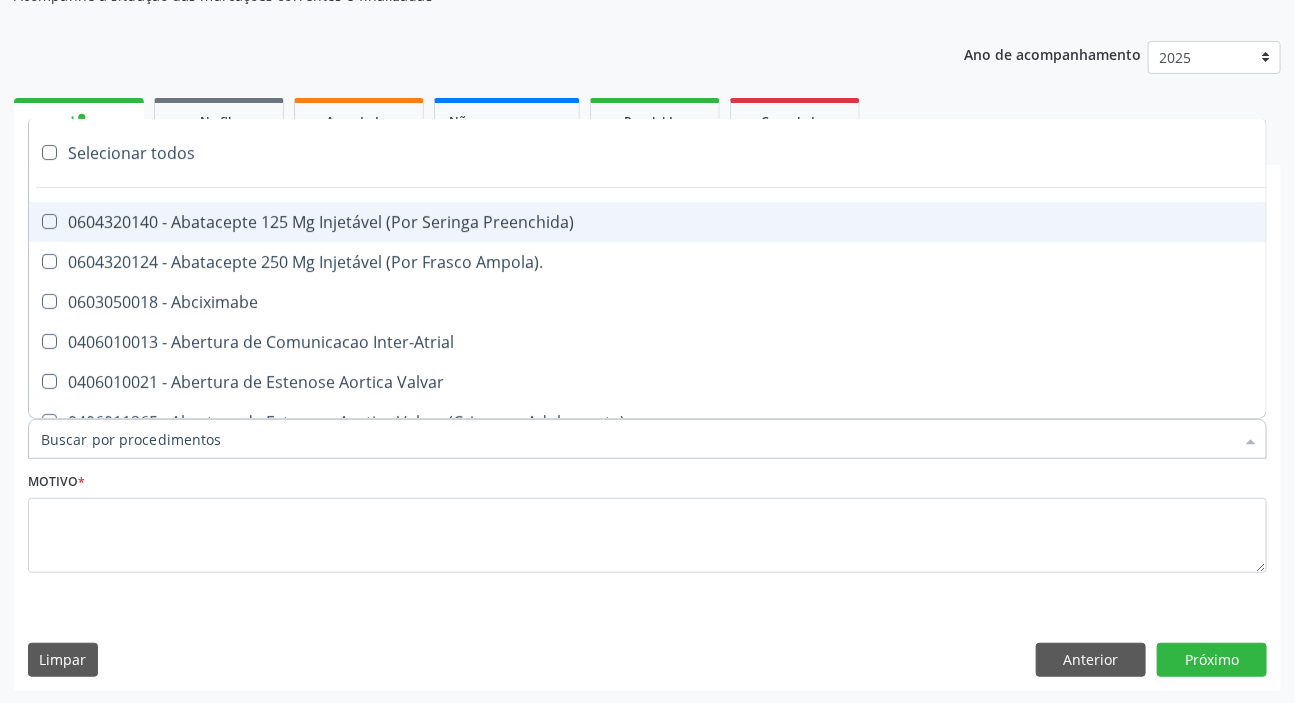 paste on "DERMATO" 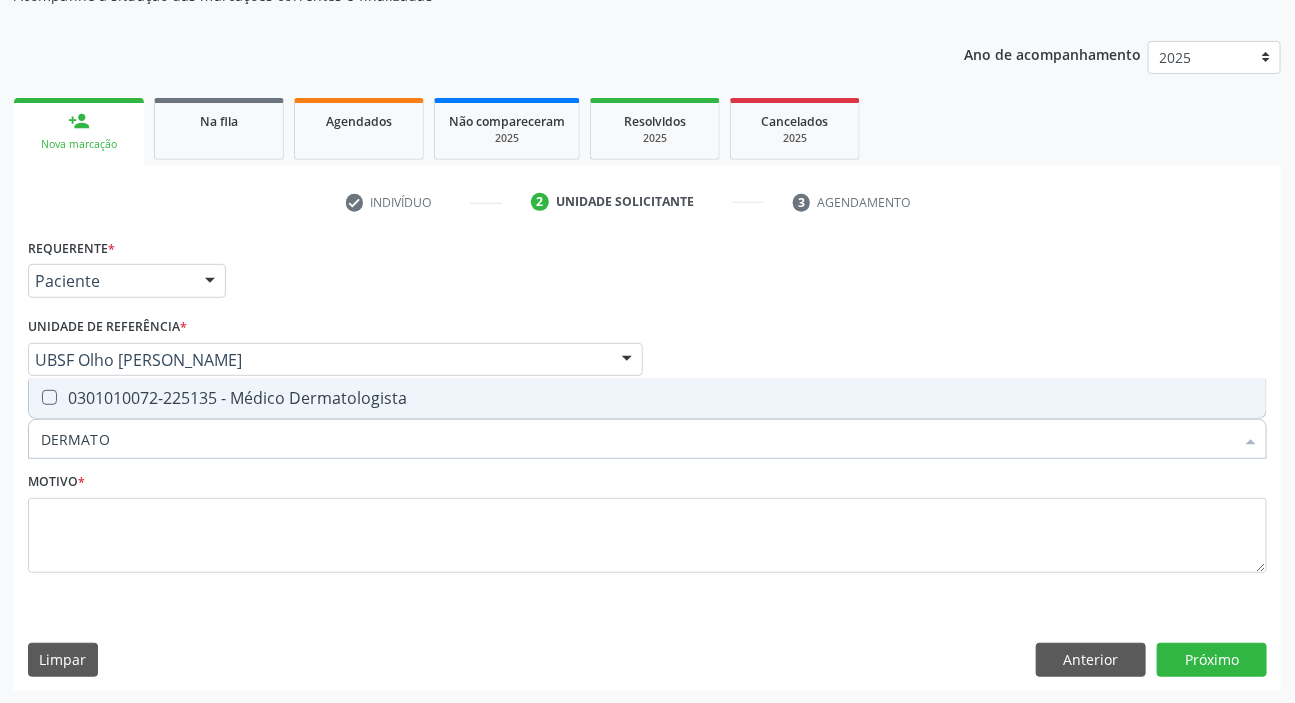 click on "0301010072-225135 - Médico Dermatologista" at bounding box center [647, 398] 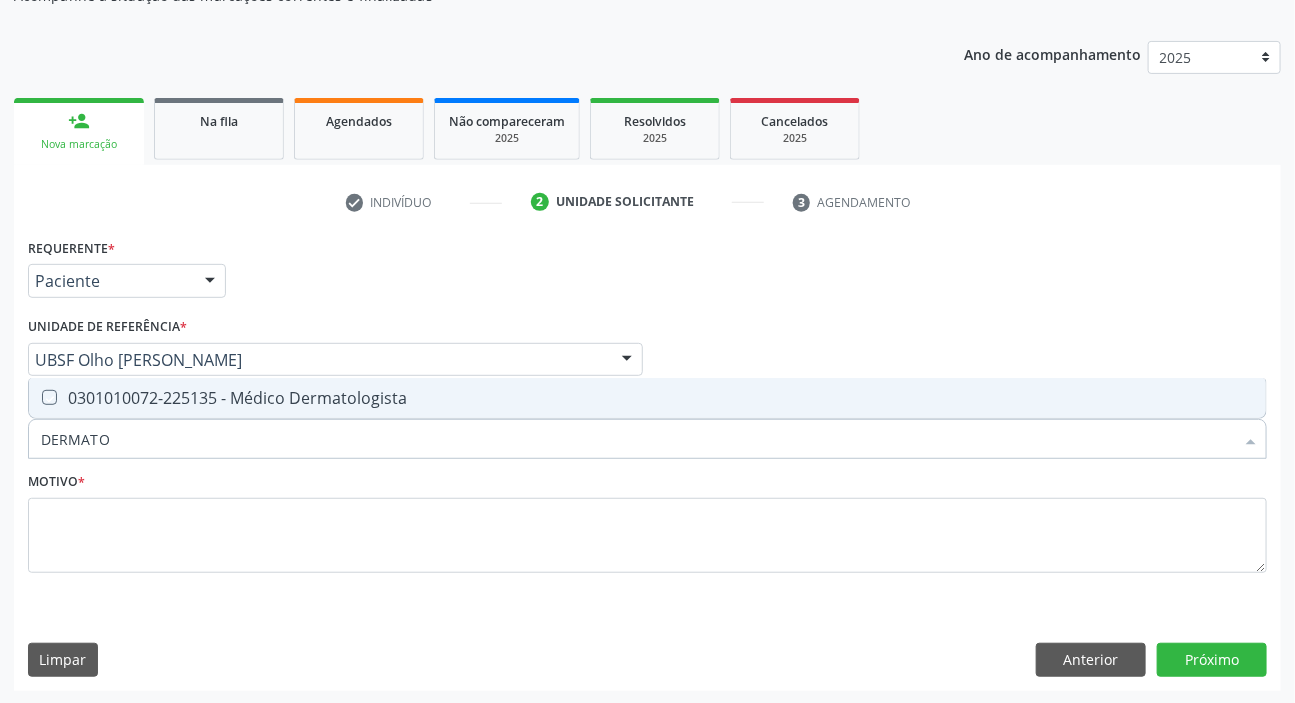 checkbox on "true" 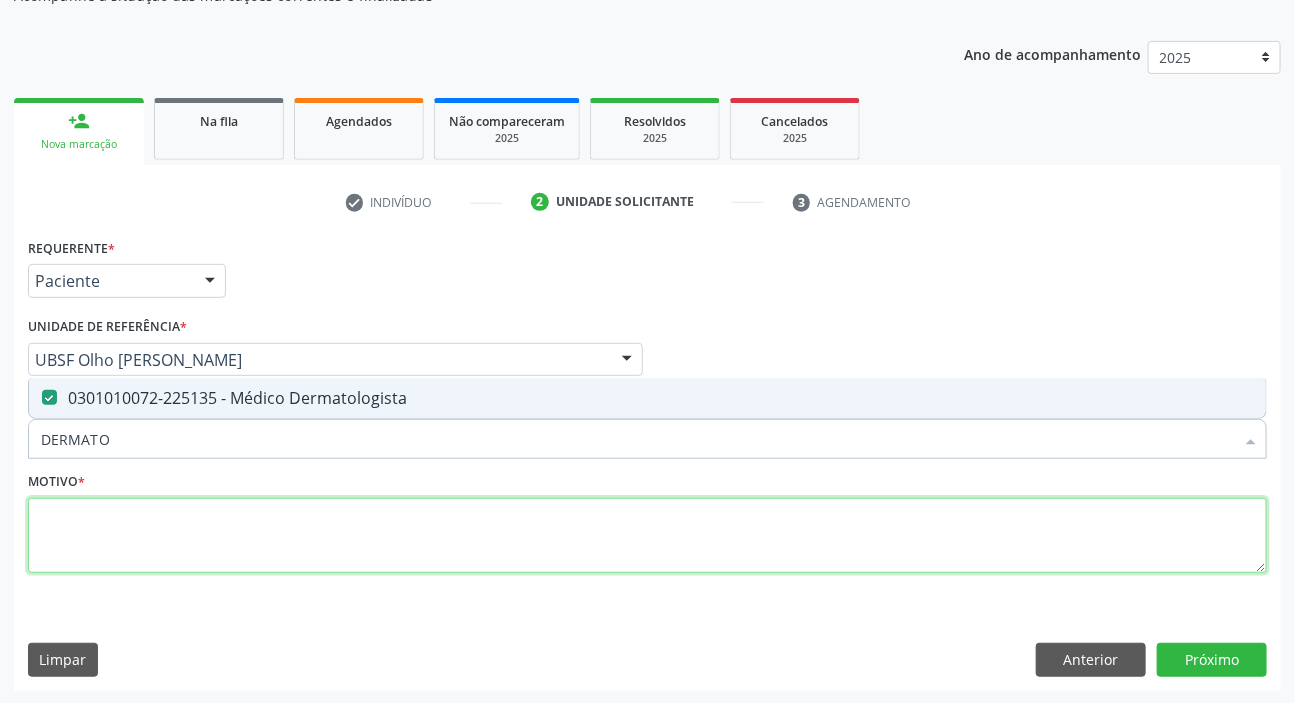 click at bounding box center (647, 536) 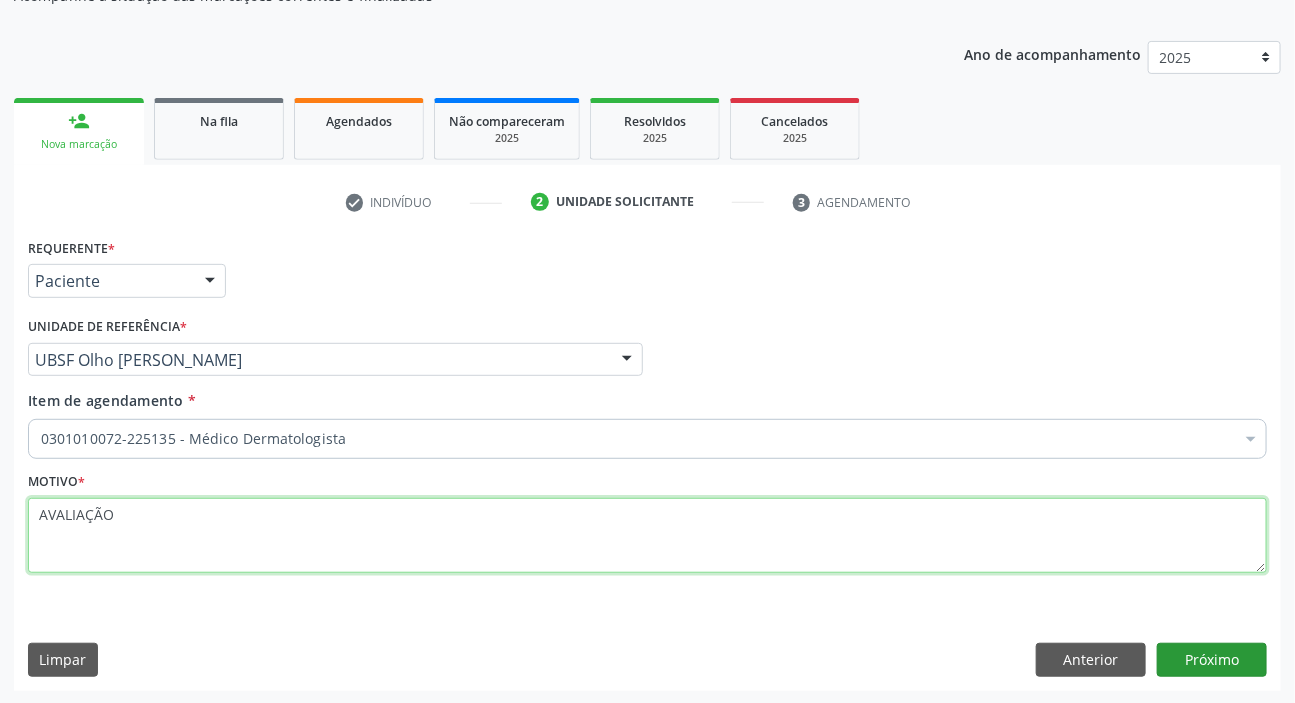 type on "AVALIAÇÃO" 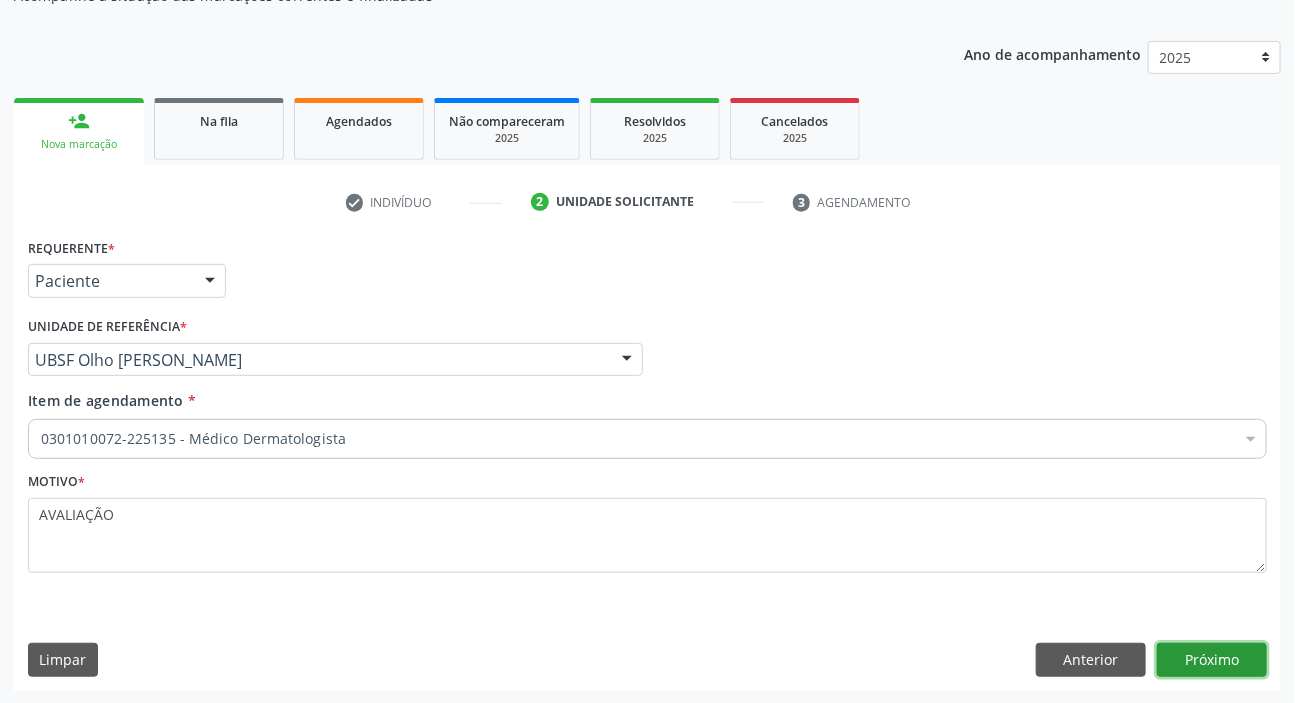 click on "Próximo" at bounding box center (1212, 660) 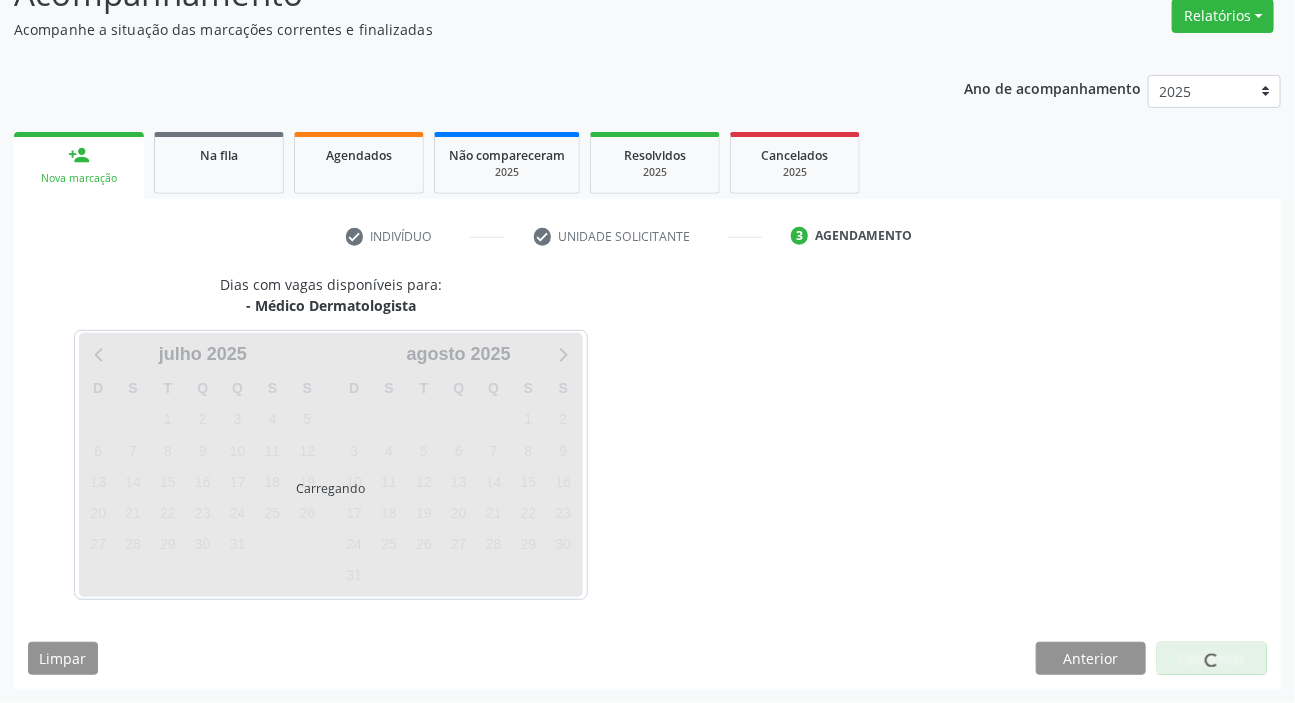 scroll, scrollTop: 166, scrollLeft: 0, axis: vertical 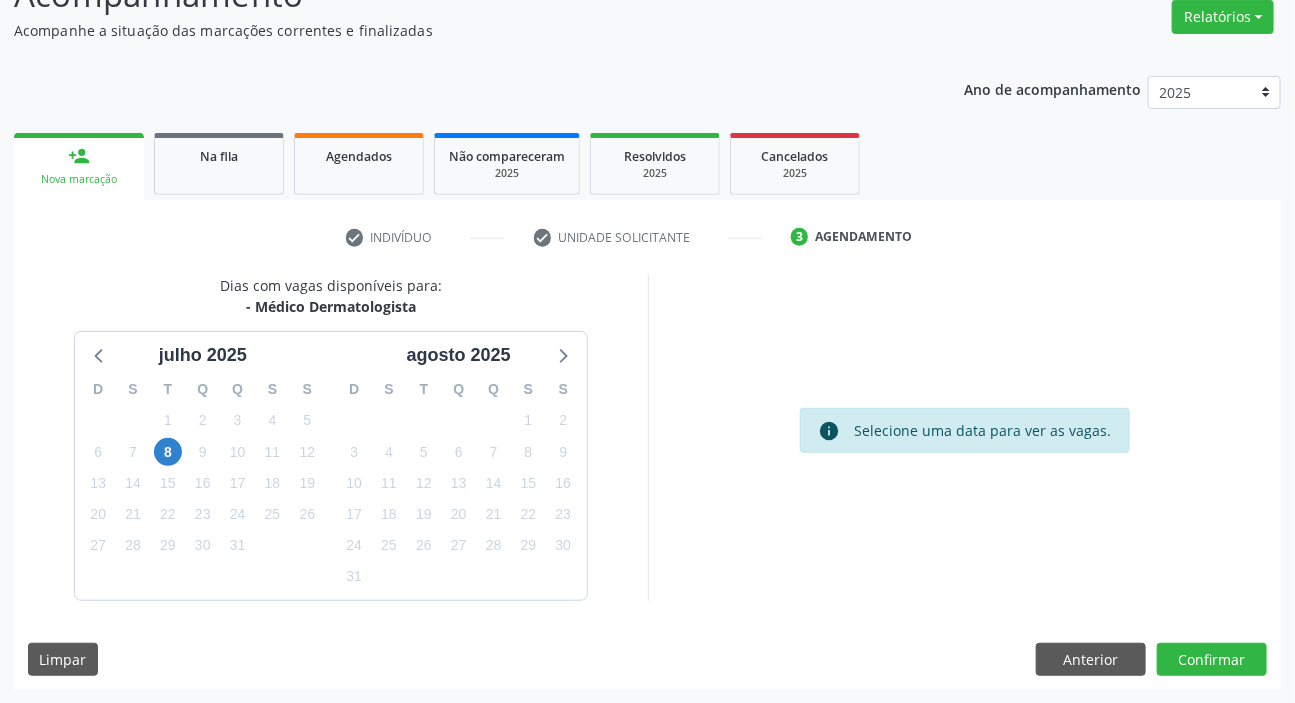 click on "26" at bounding box center (307, 514) 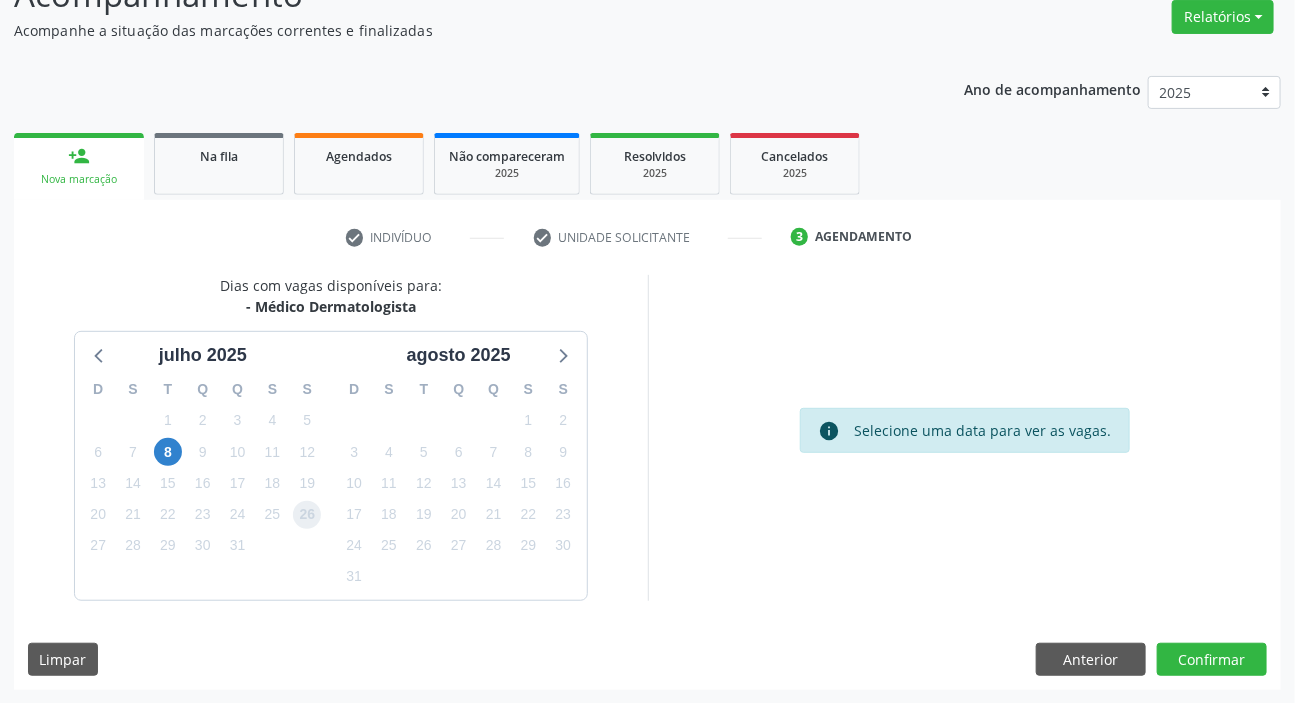 click on "26" at bounding box center [307, 515] 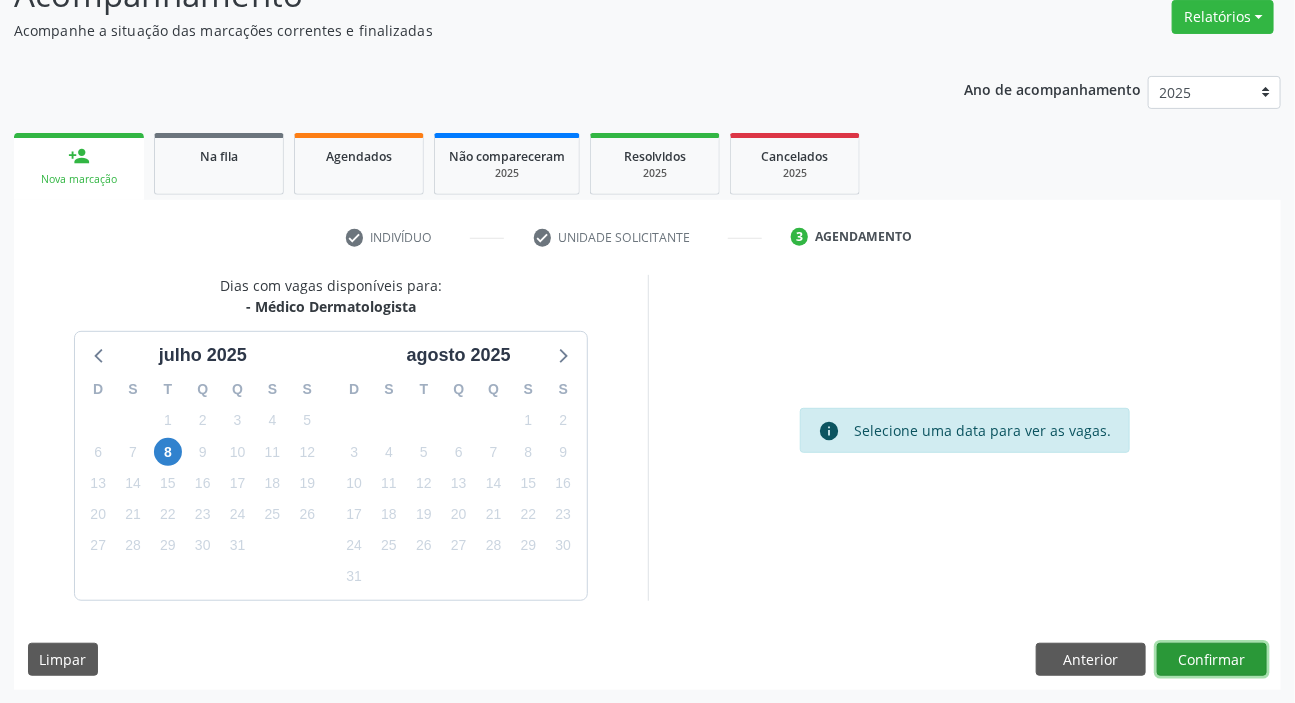 click on "Confirmar" at bounding box center (1212, 660) 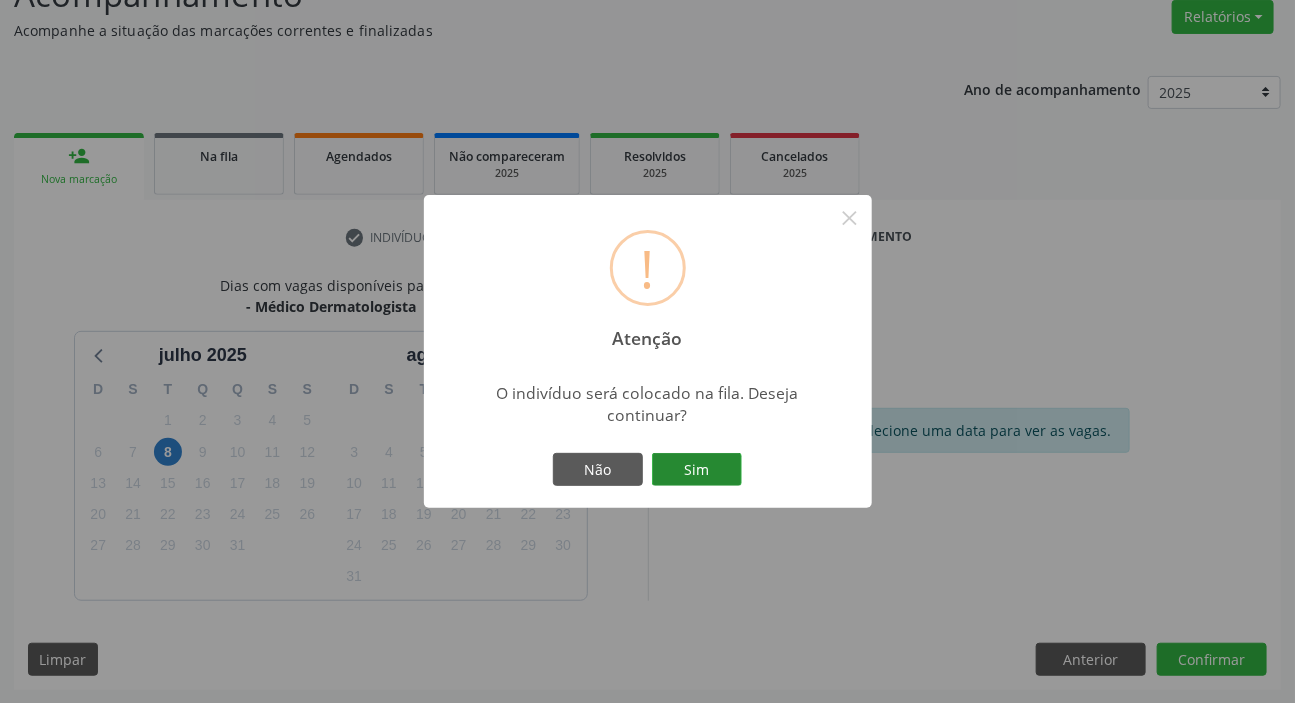 click on "Sim" at bounding box center (697, 470) 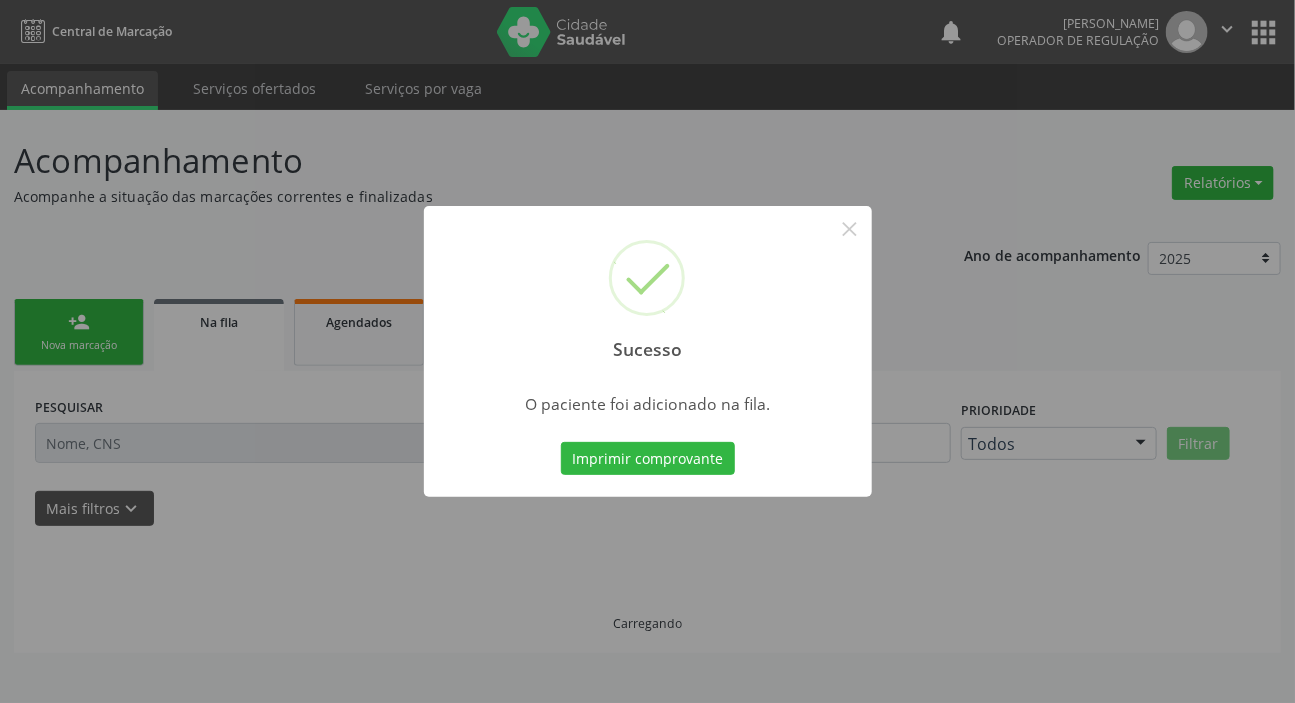scroll, scrollTop: 0, scrollLeft: 0, axis: both 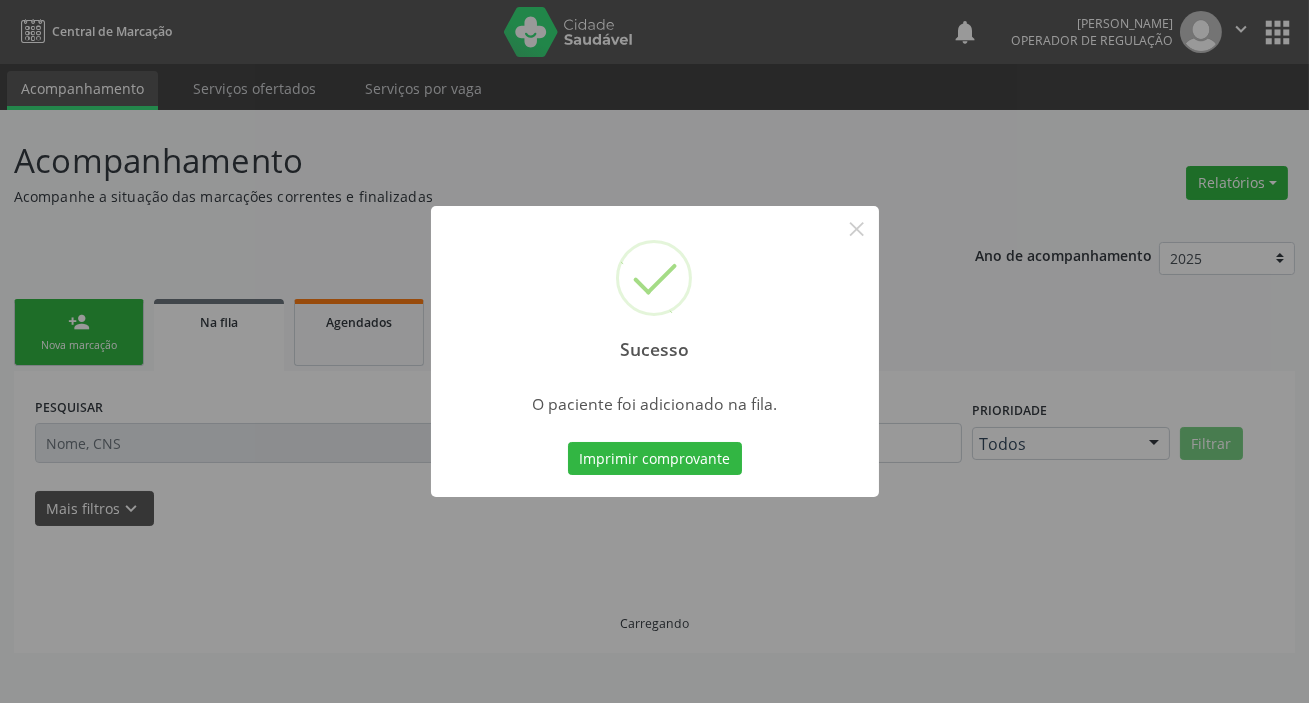 click on "Sucesso × O paciente foi adicionado na fila. Imprimir comprovante Cancel" at bounding box center (654, 351) 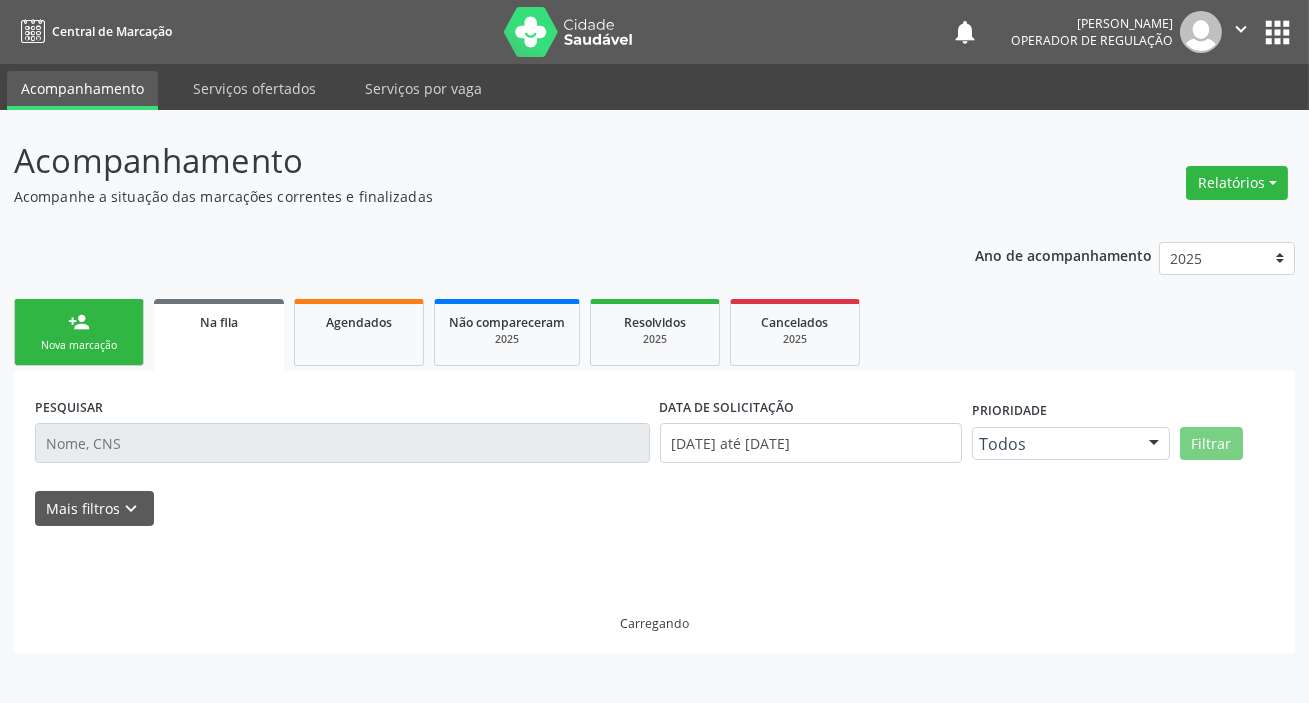 click on "person_add
Nova marcação" at bounding box center (79, 332) 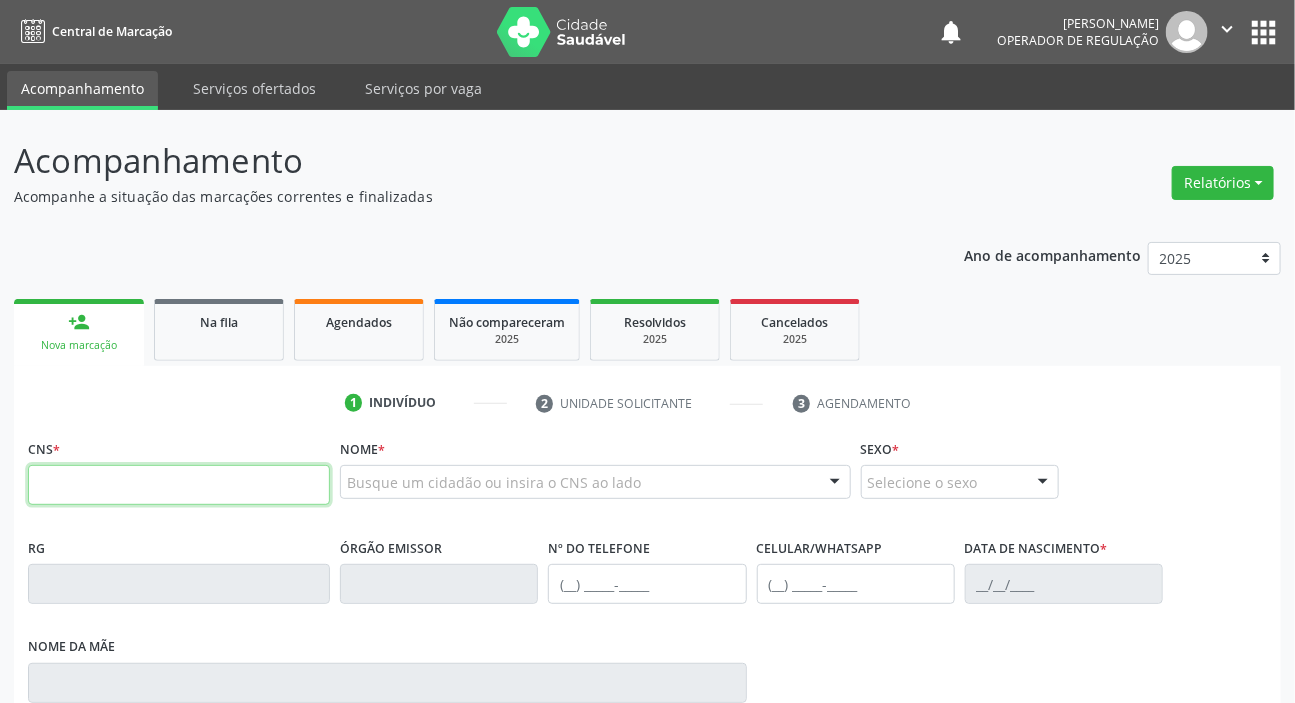 click at bounding box center [179, 485] 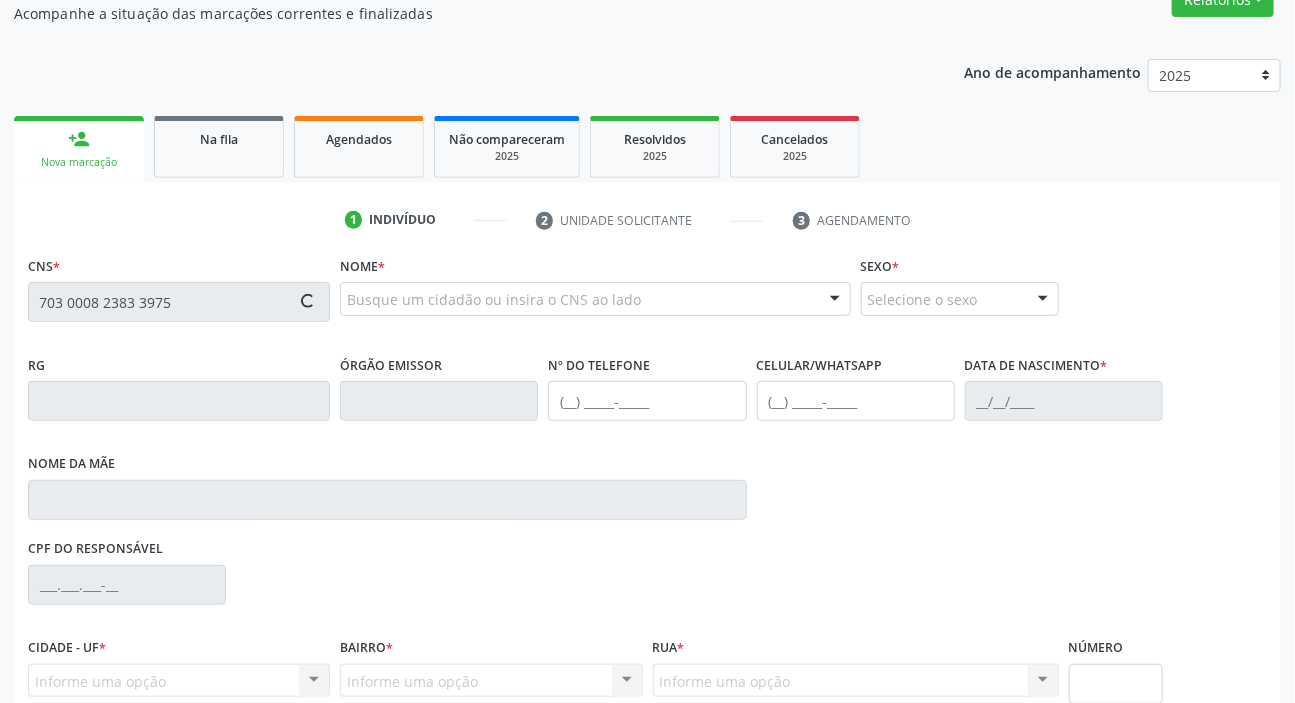 scroll, scrollTop: 366, scrollLeft: 0, axis: vertical 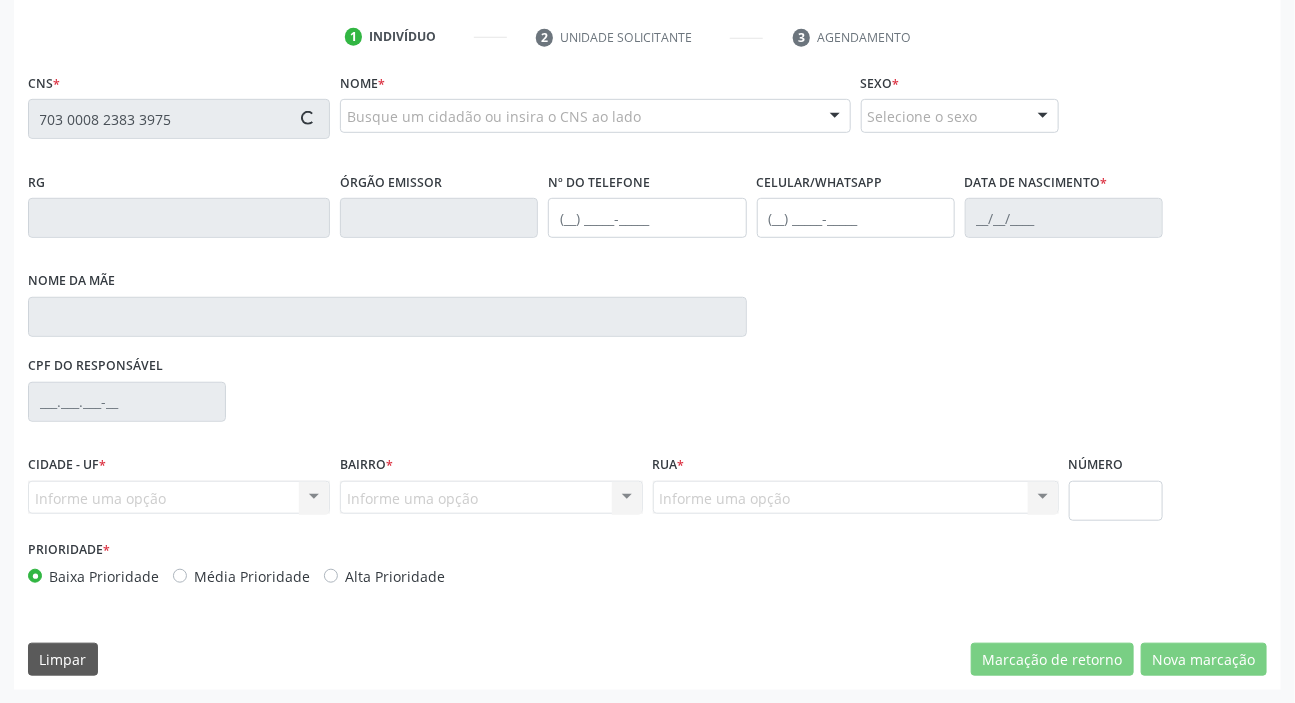 type on "703 0008 2383 3975" 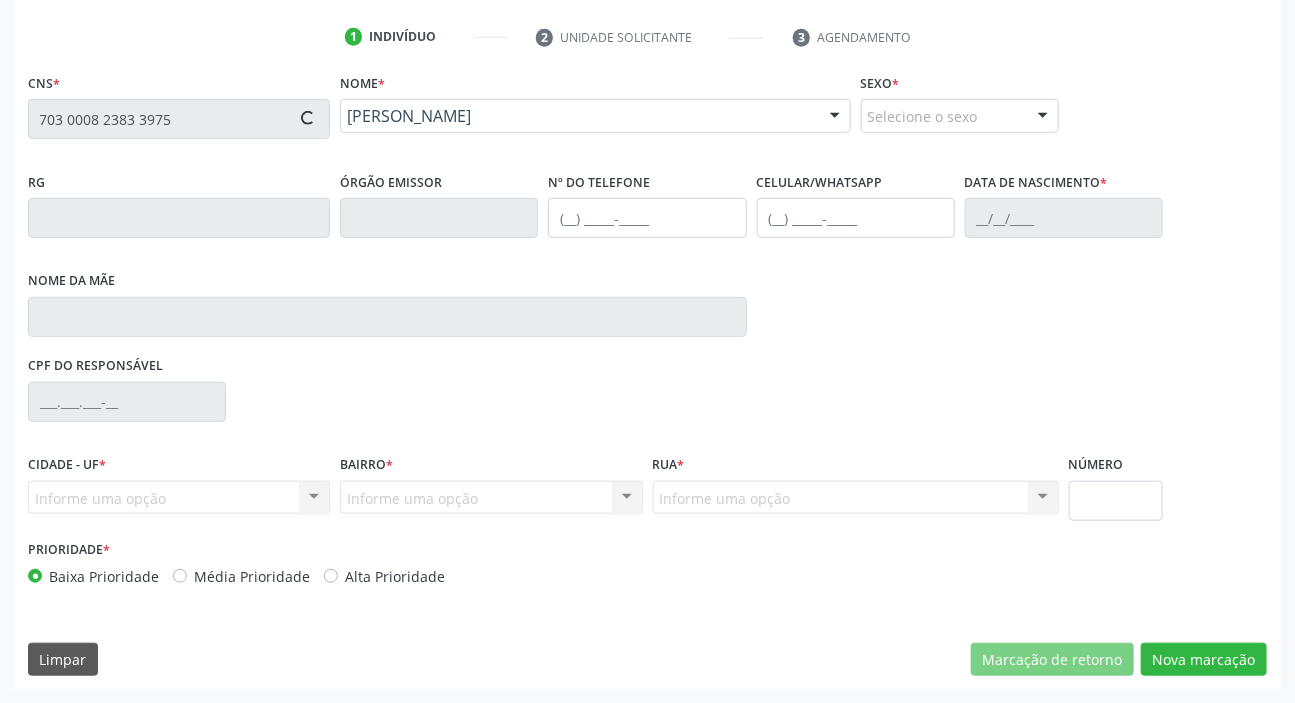 type on "(83) 99136-1869" 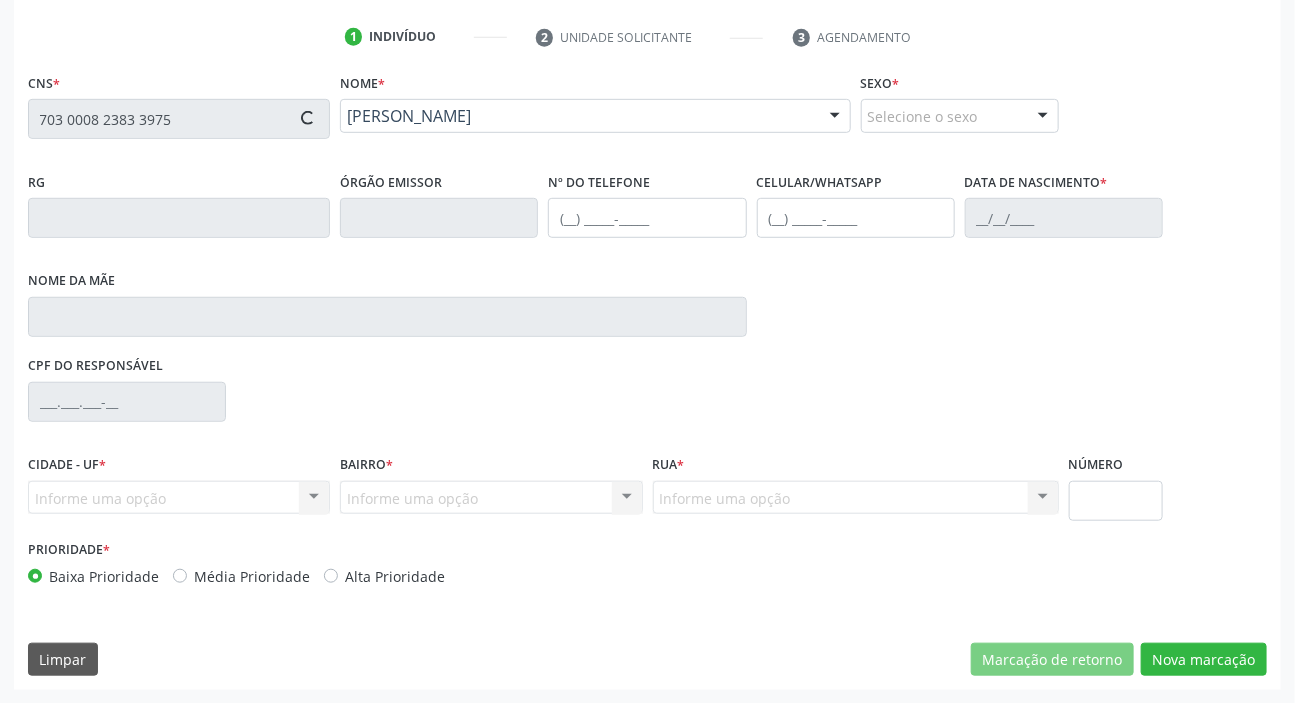 type on "31/03/1960" 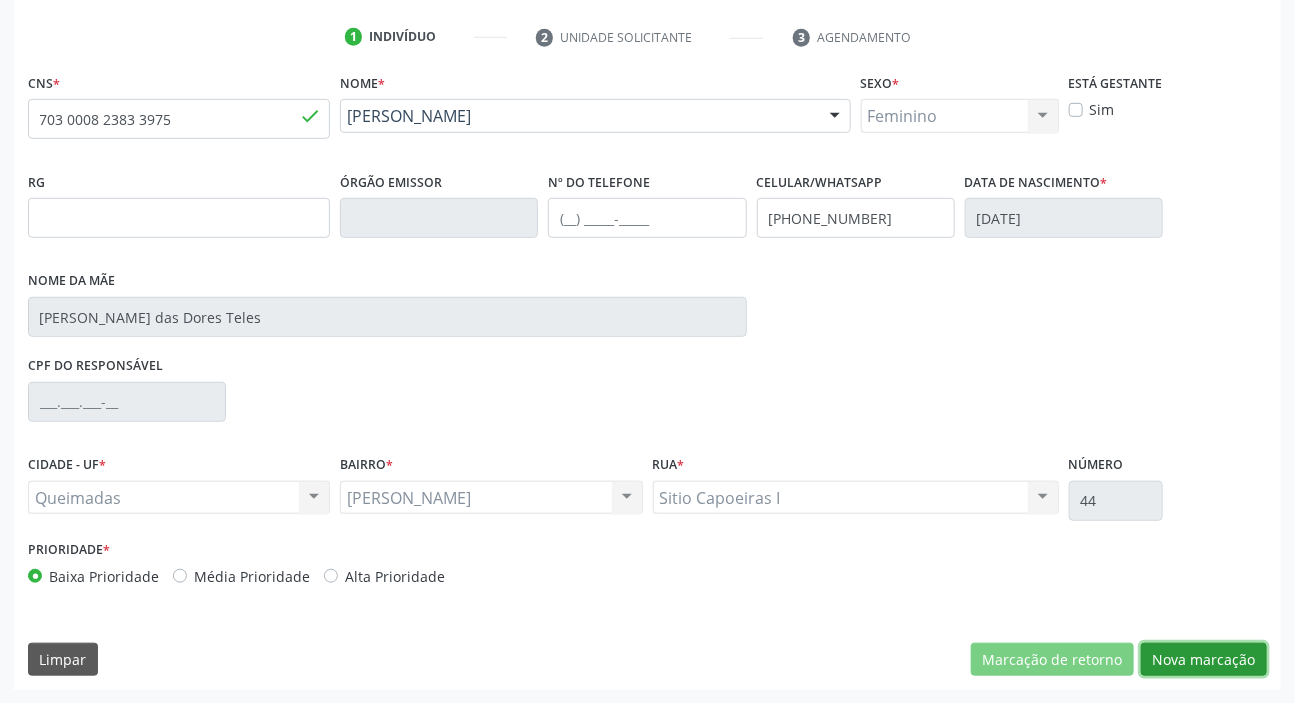 click on "Nova marcação" at bounding box center [1204, 660] 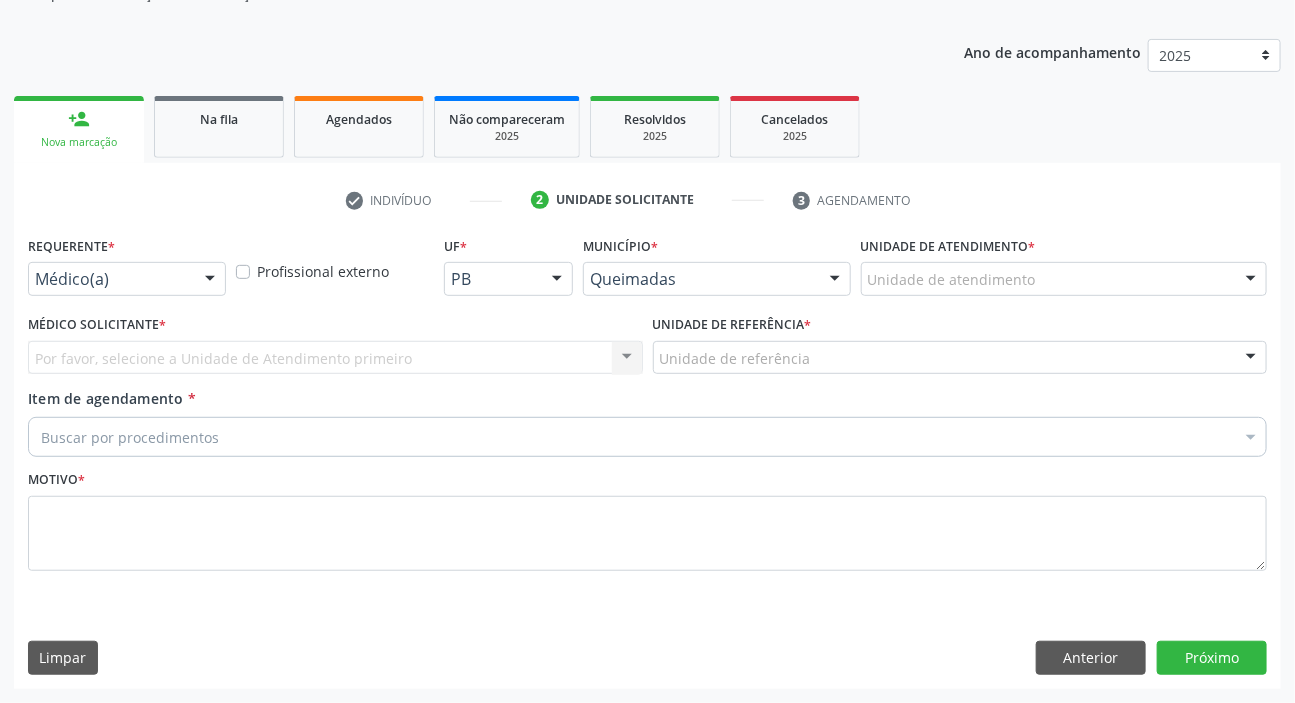 scroll, scrollTop: 201, scrollLeft: 0, axis: vertical 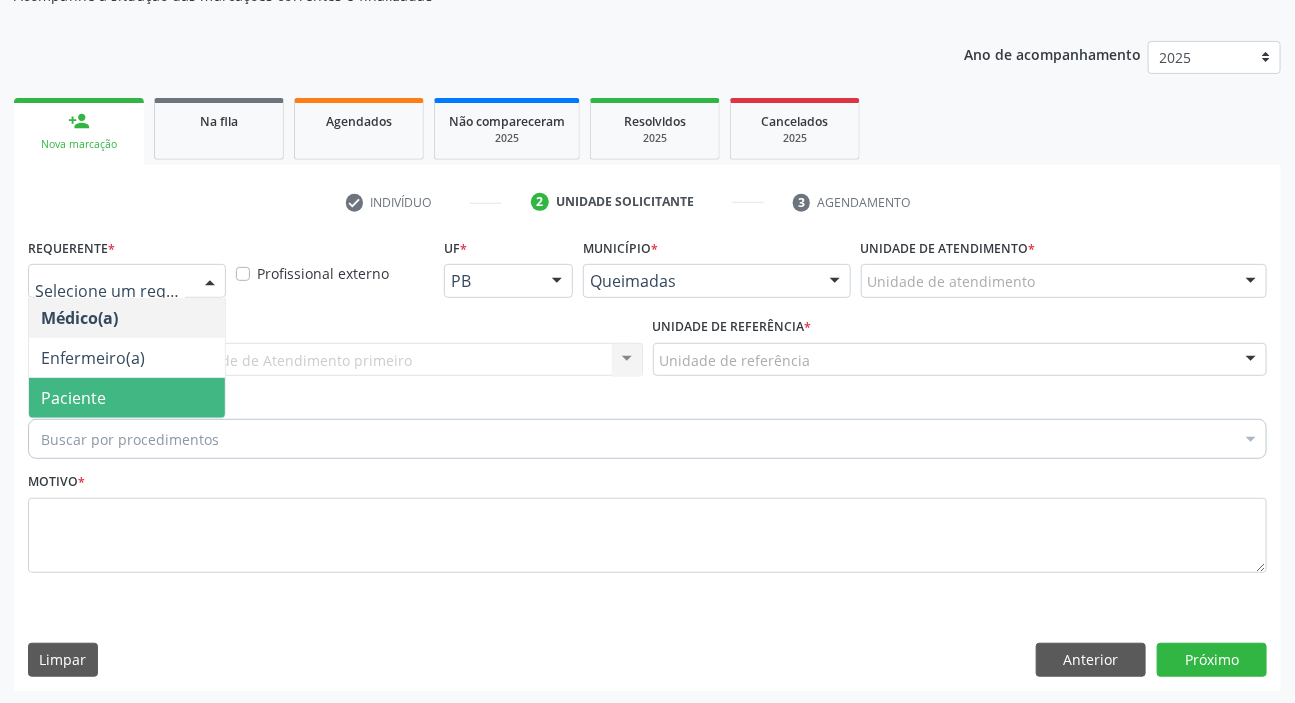 click on "Paciente" at bounding box center [73, 398] 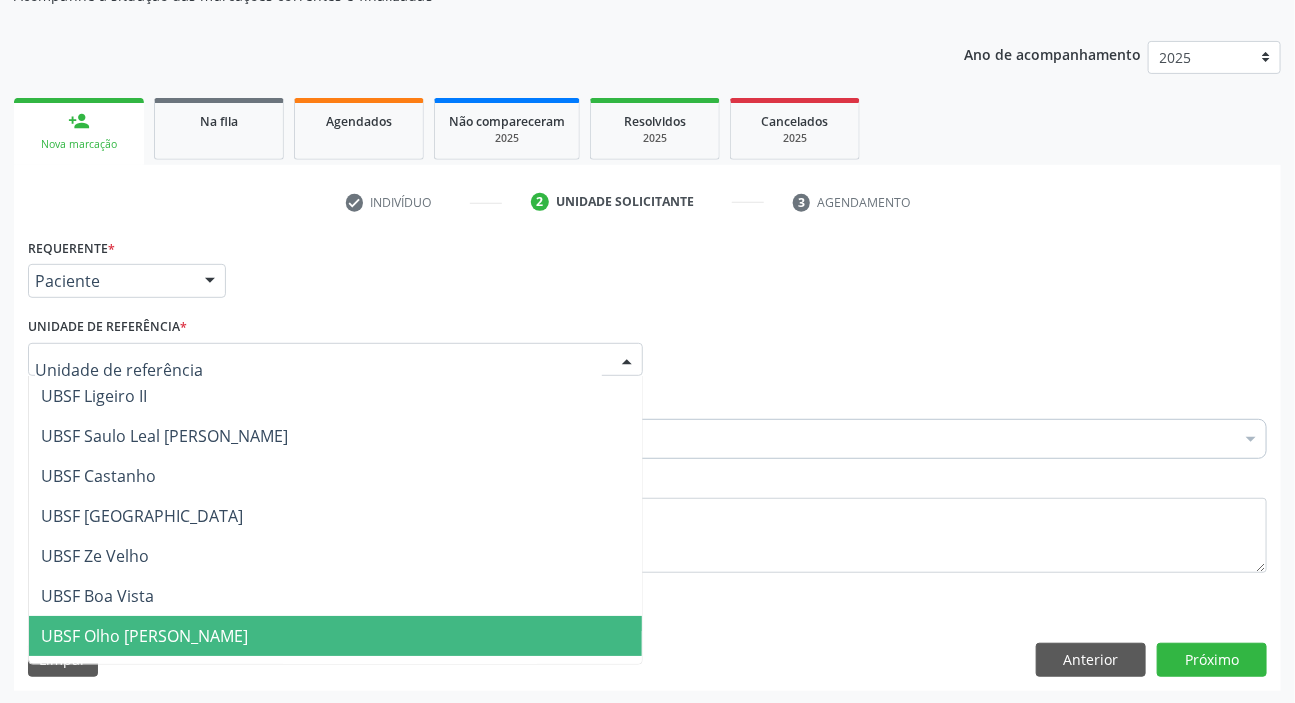 click on "UBSF Olho [PERSON_NAME]" at bounding box center (144, 636) 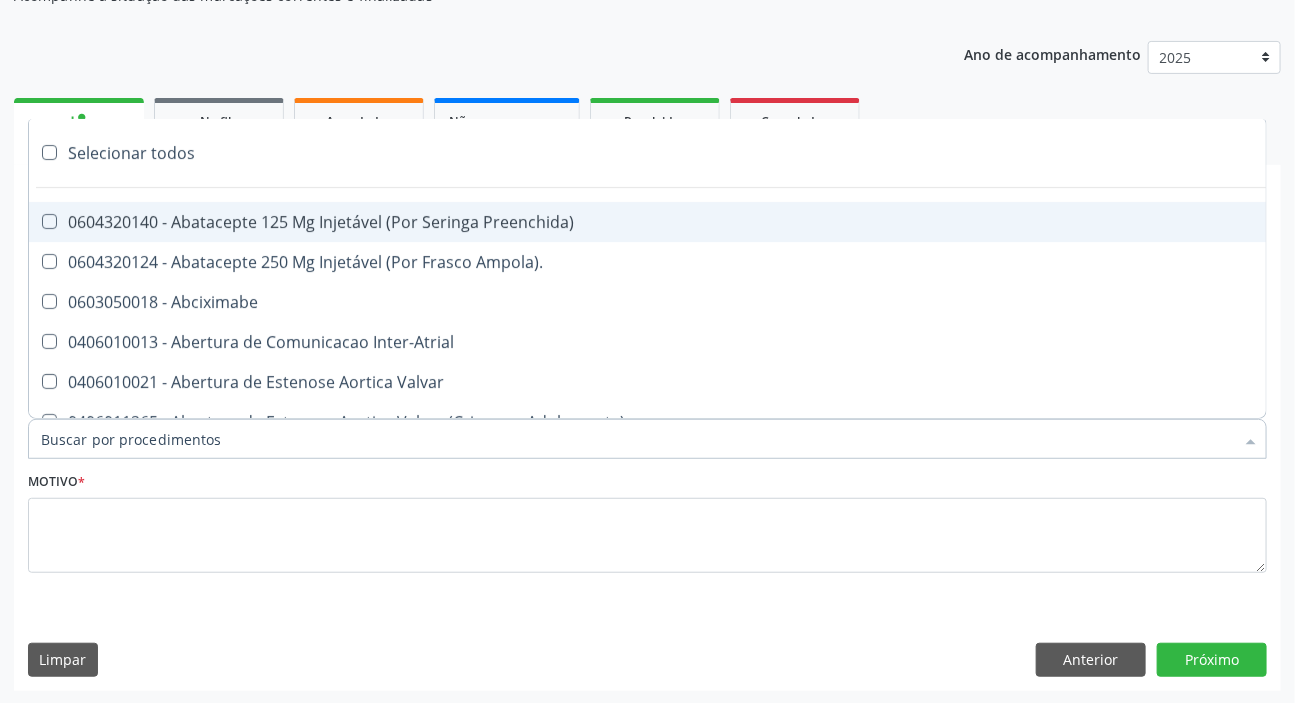 paste on "DERMATO" 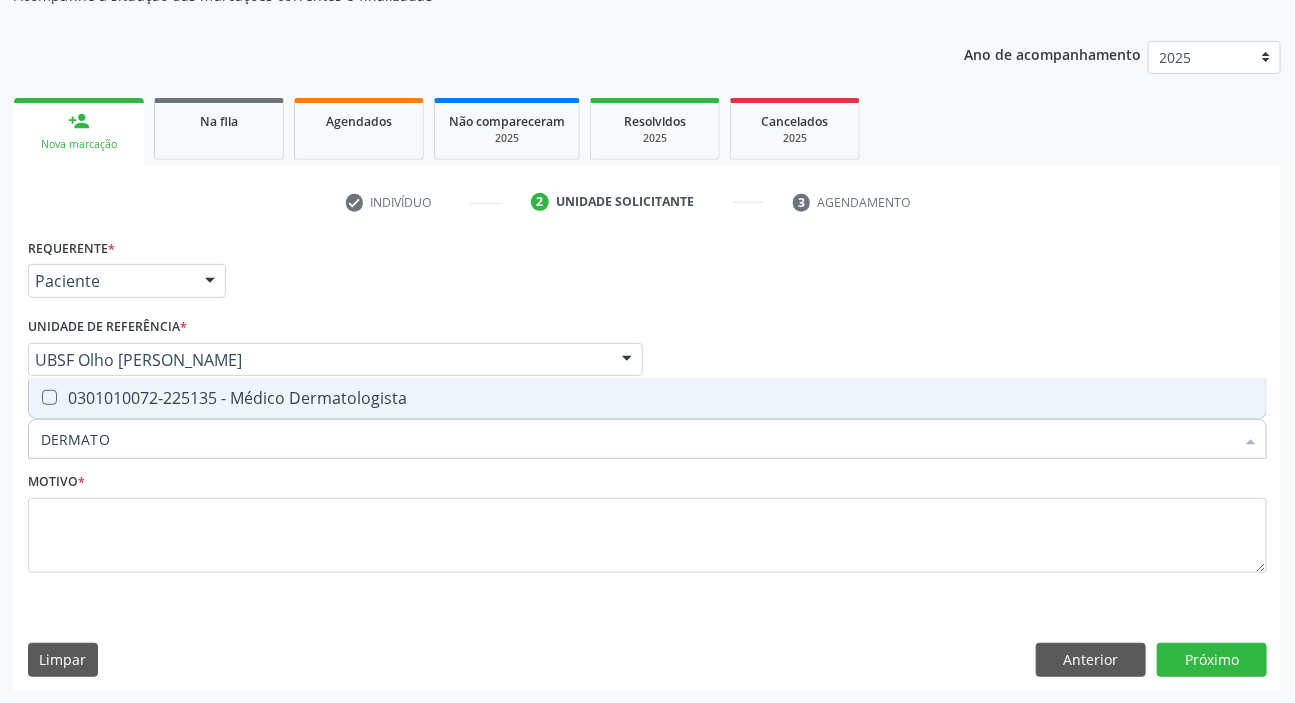 click on "0301010072-225135 - Médico Dermatologista" at bounding box center [647, 398] 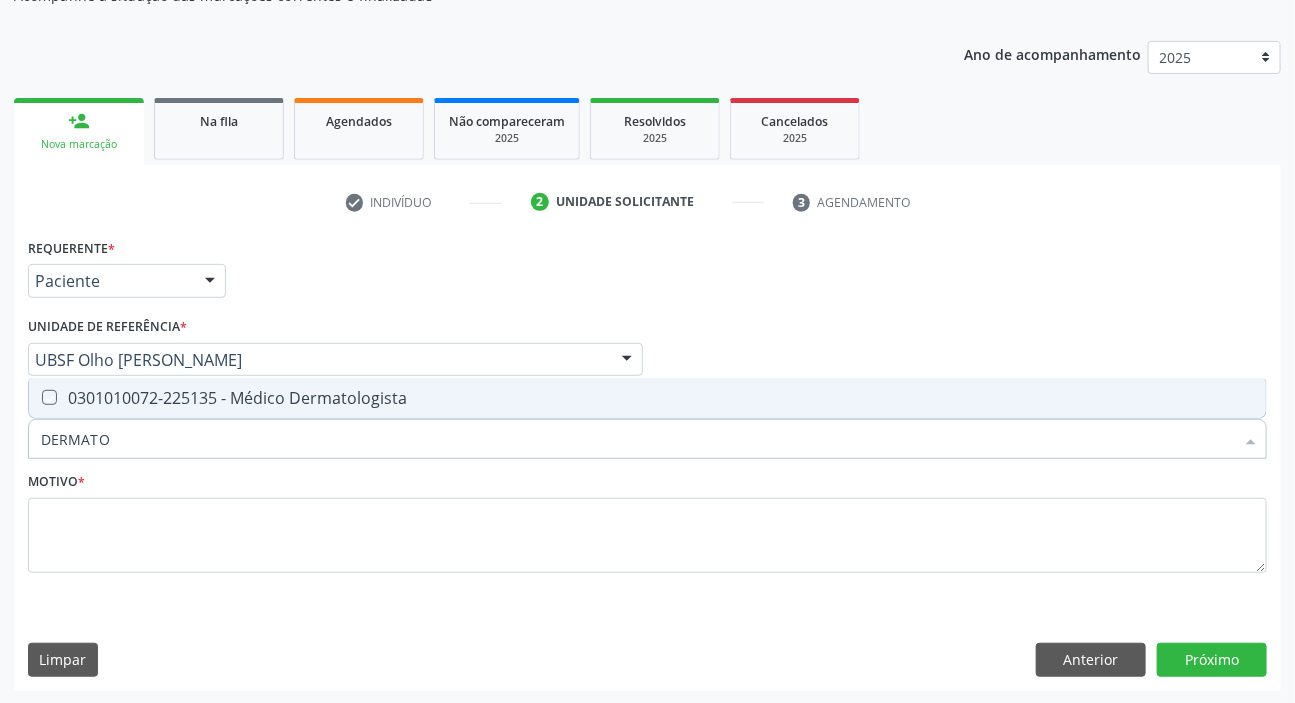 checkbox on "true" 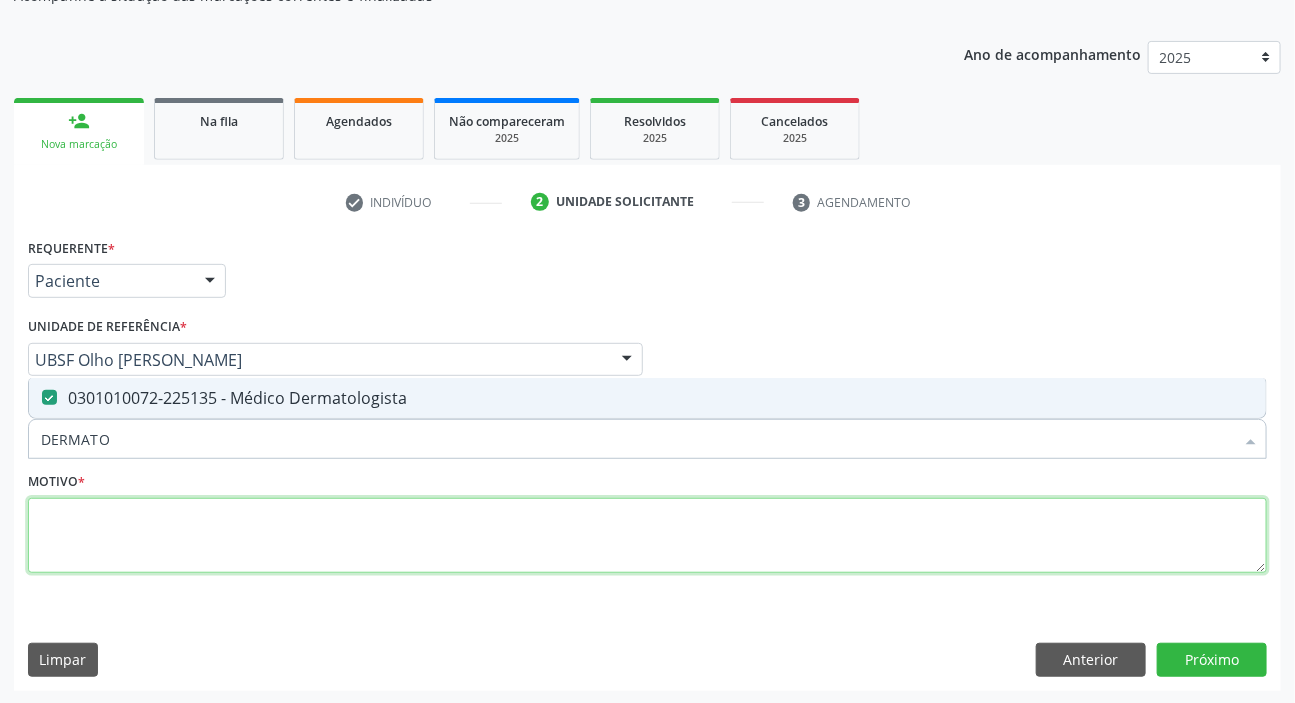click at bounding box center (647, 536) 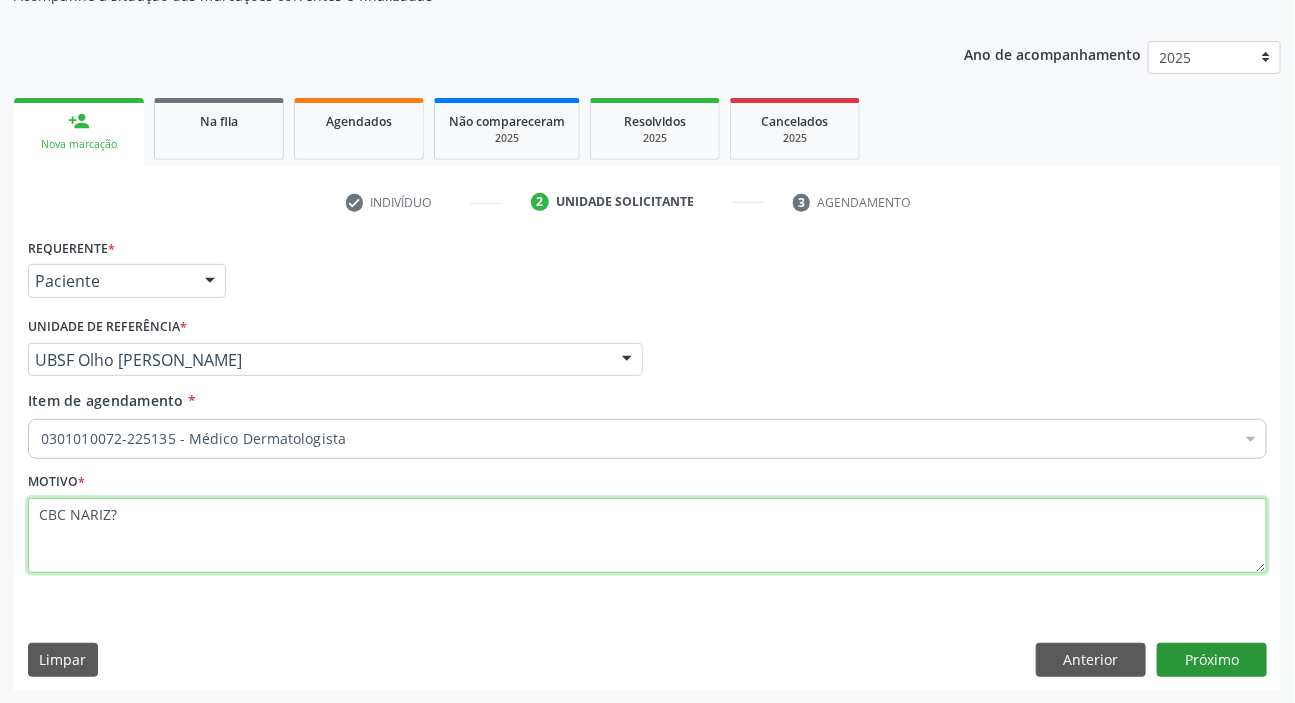 type on "CBC NARIZ?" 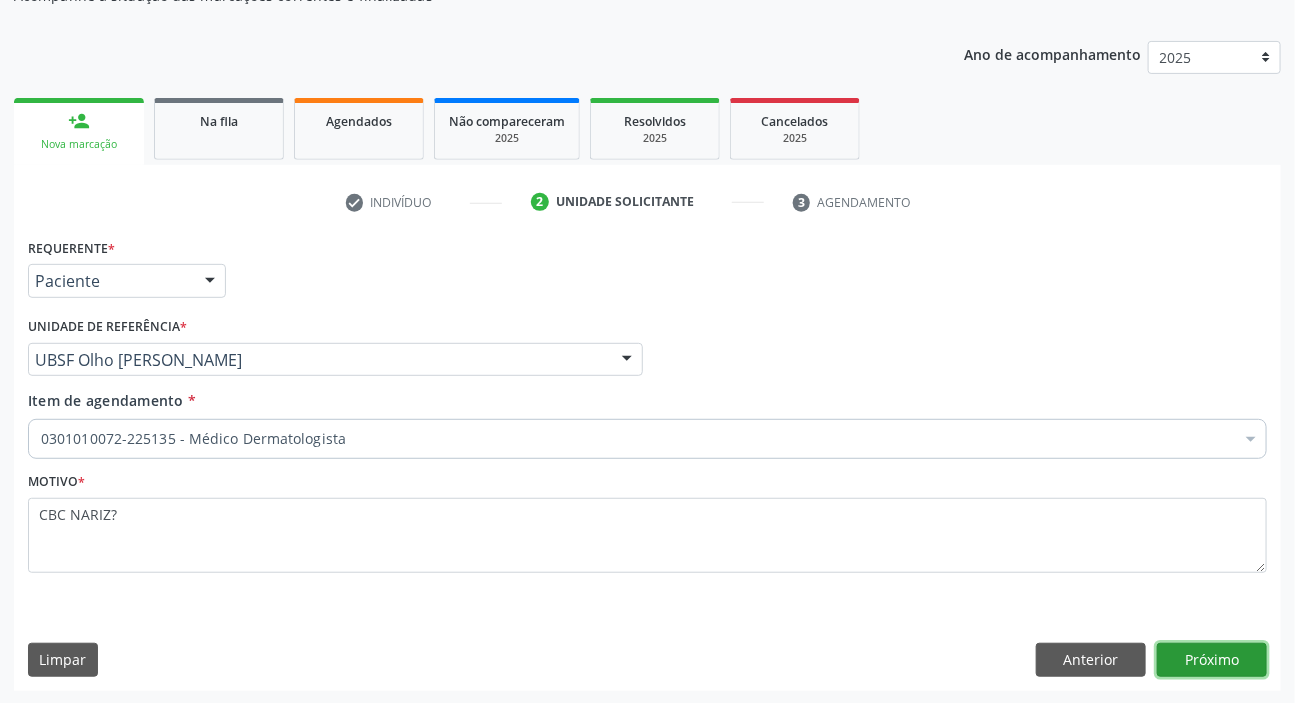 click on "Próximo" at bounding box center (1212, 660) 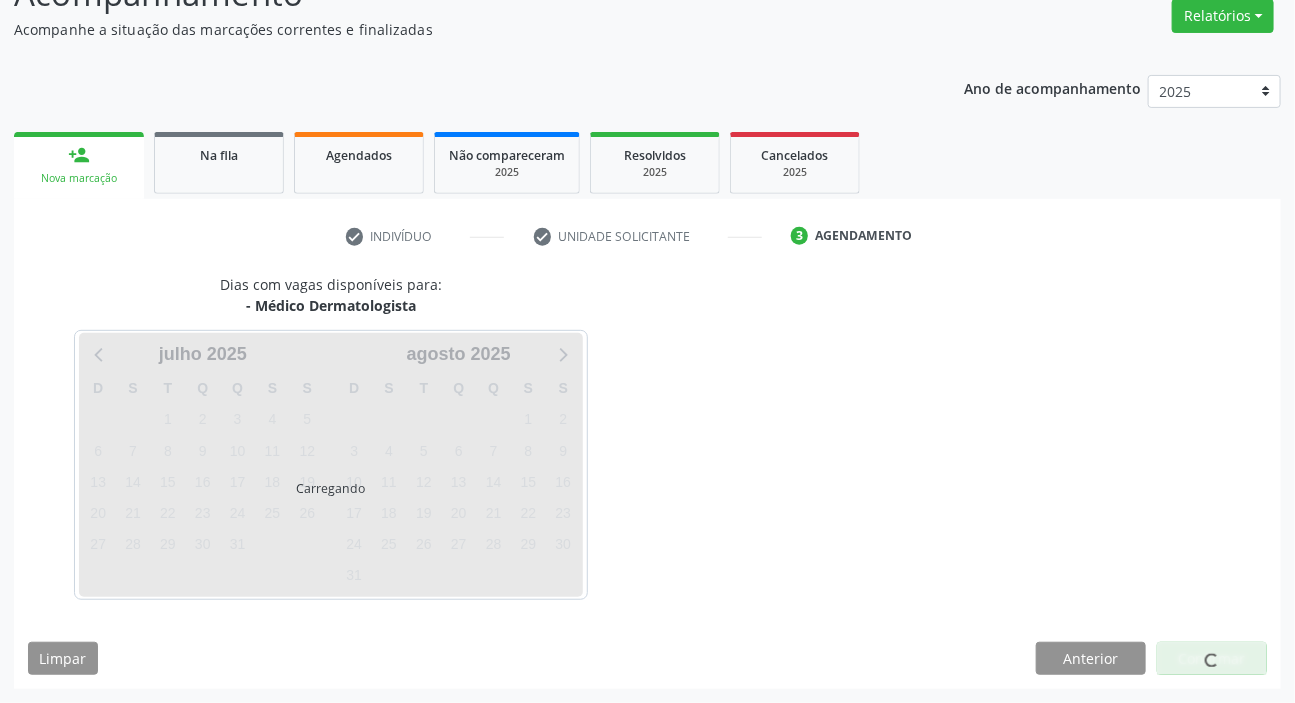 scroll, scrollTop: 166, scrollLeft: 0, axis: vertical 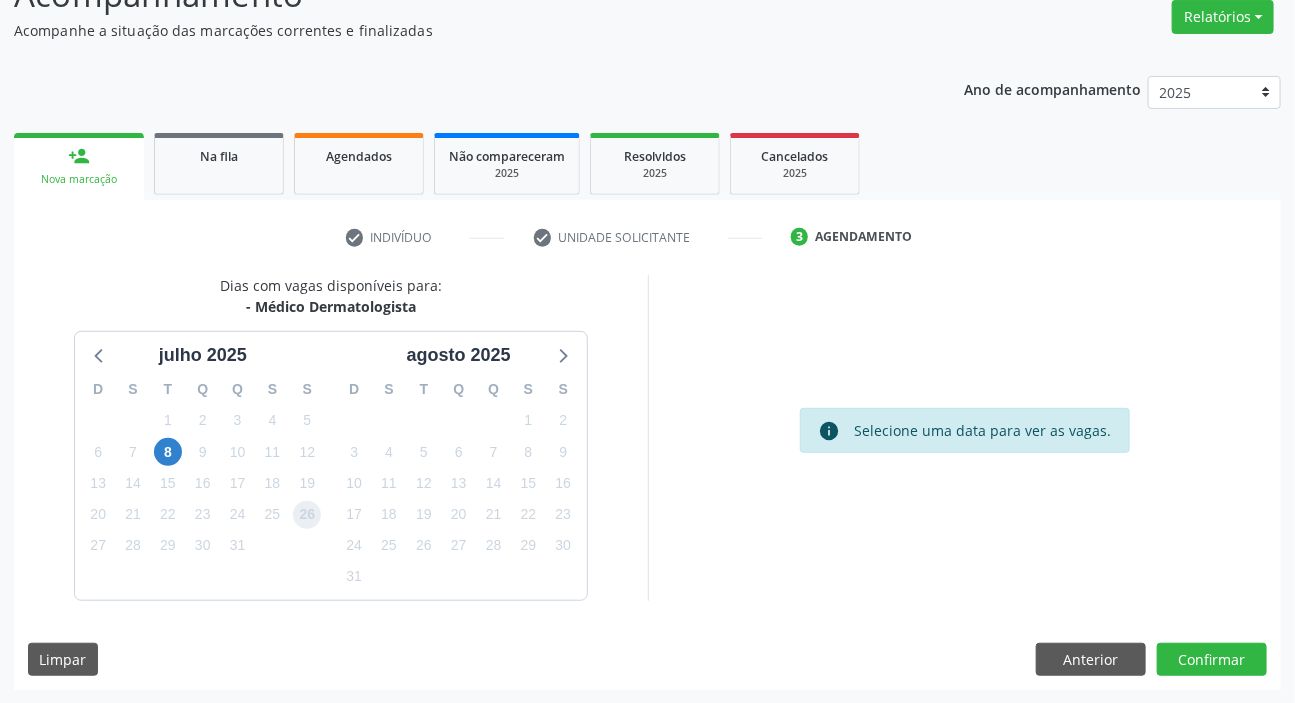 click on "26" at bounding box center (307, 515) 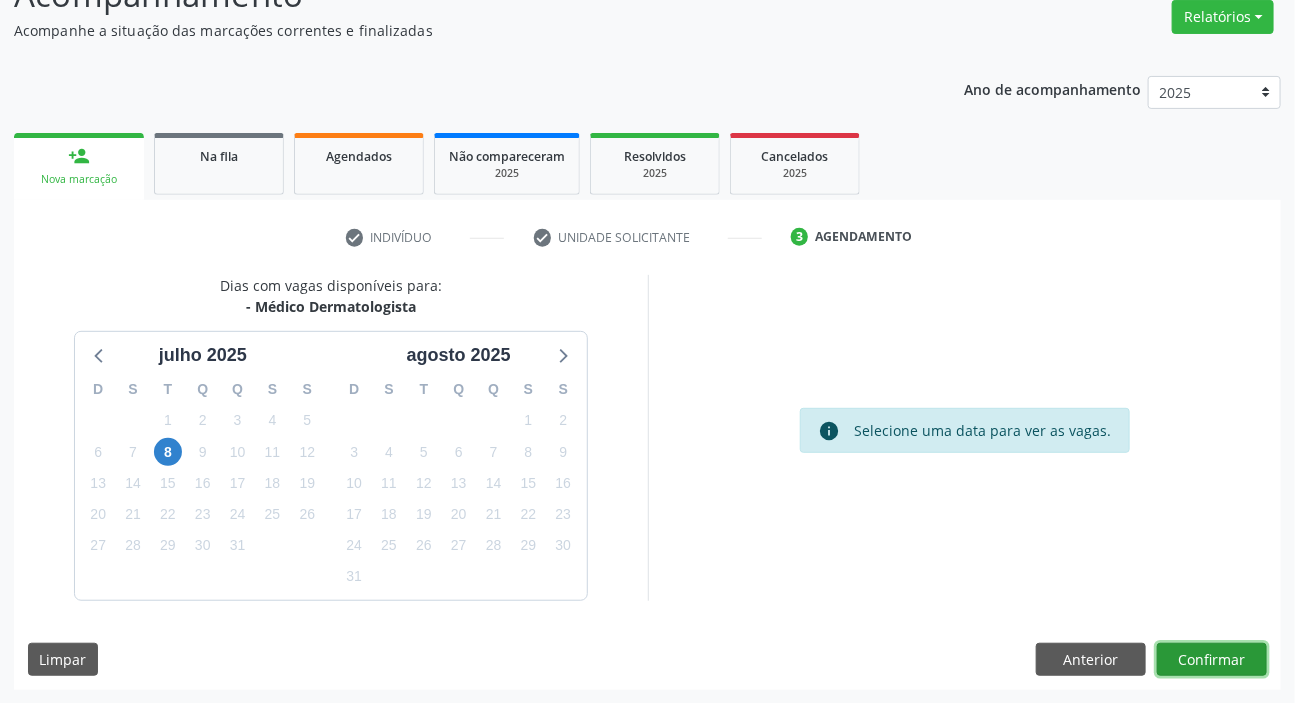 click on "Confirmar" at bounding box center [1212, 660] 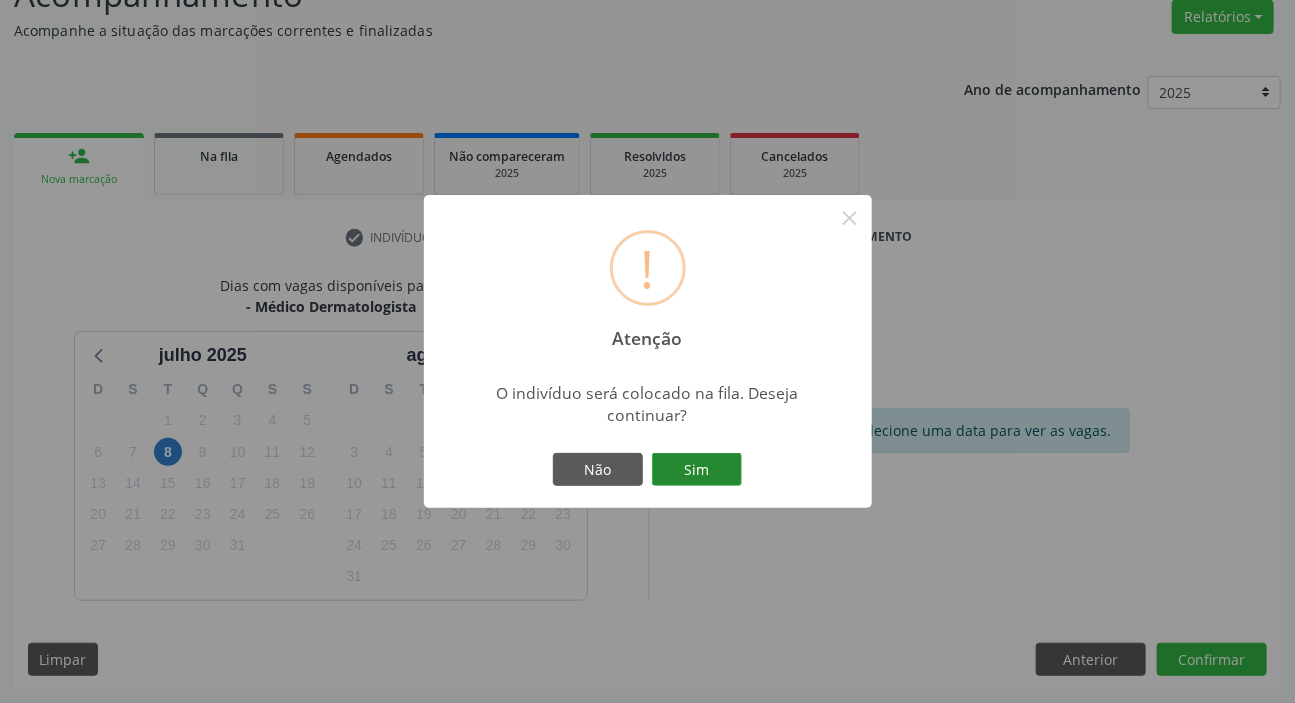 click on "Sim" at bounding box center [697, 470] 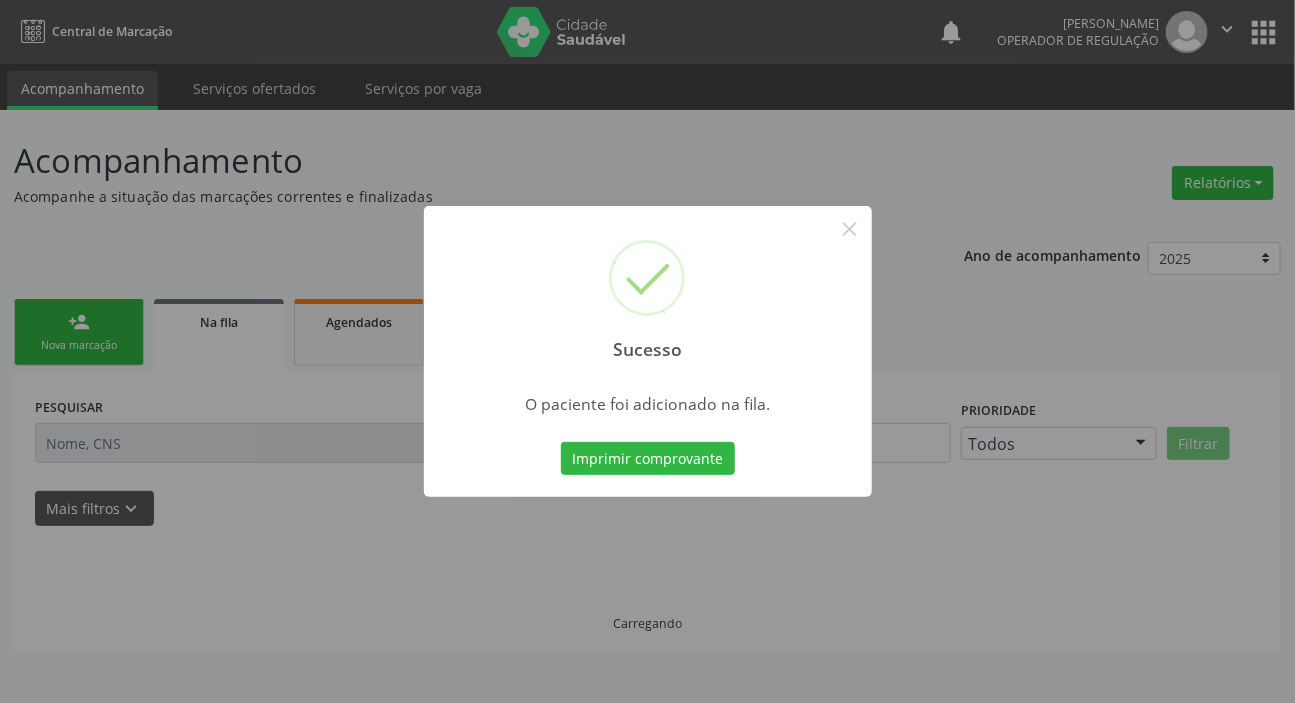 scroll, scrollTop: 0, scrollLeft: 0, axis: both 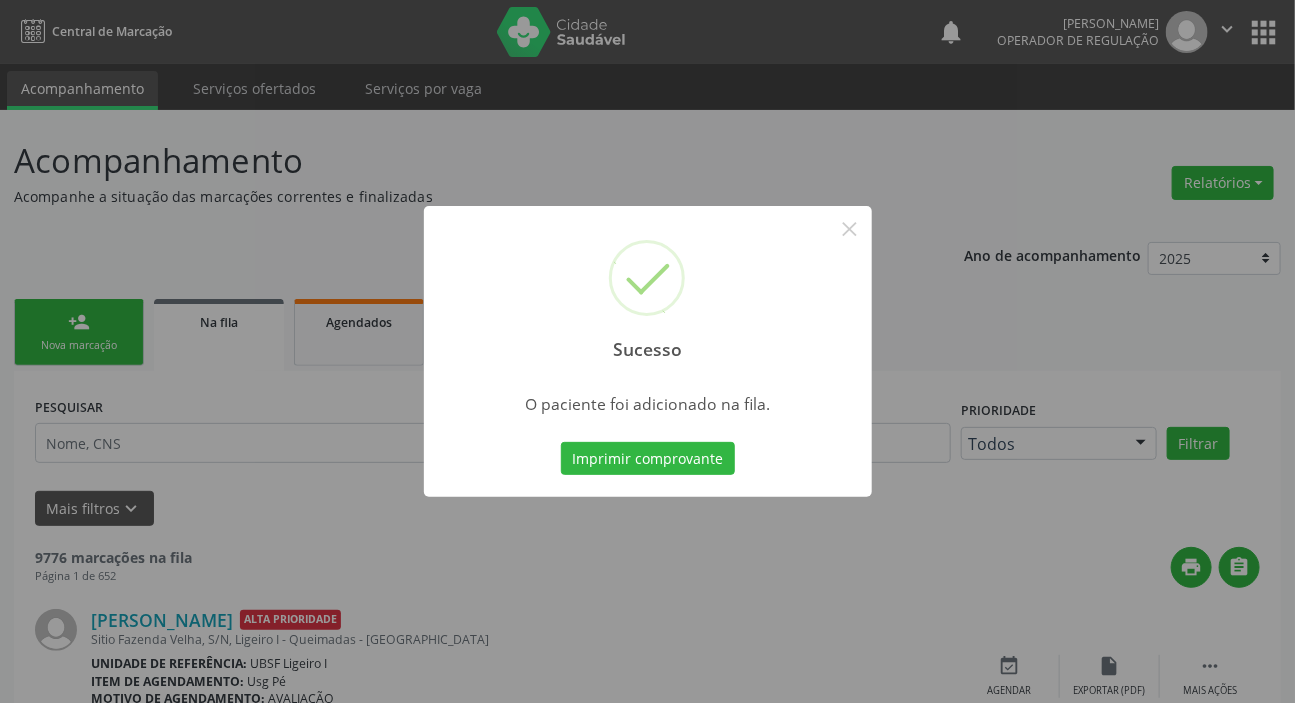 click on "Sucesso × O paciente foi adicionado na fila. Imprimir comprovante Cancel" at bounding box center (647, 351) 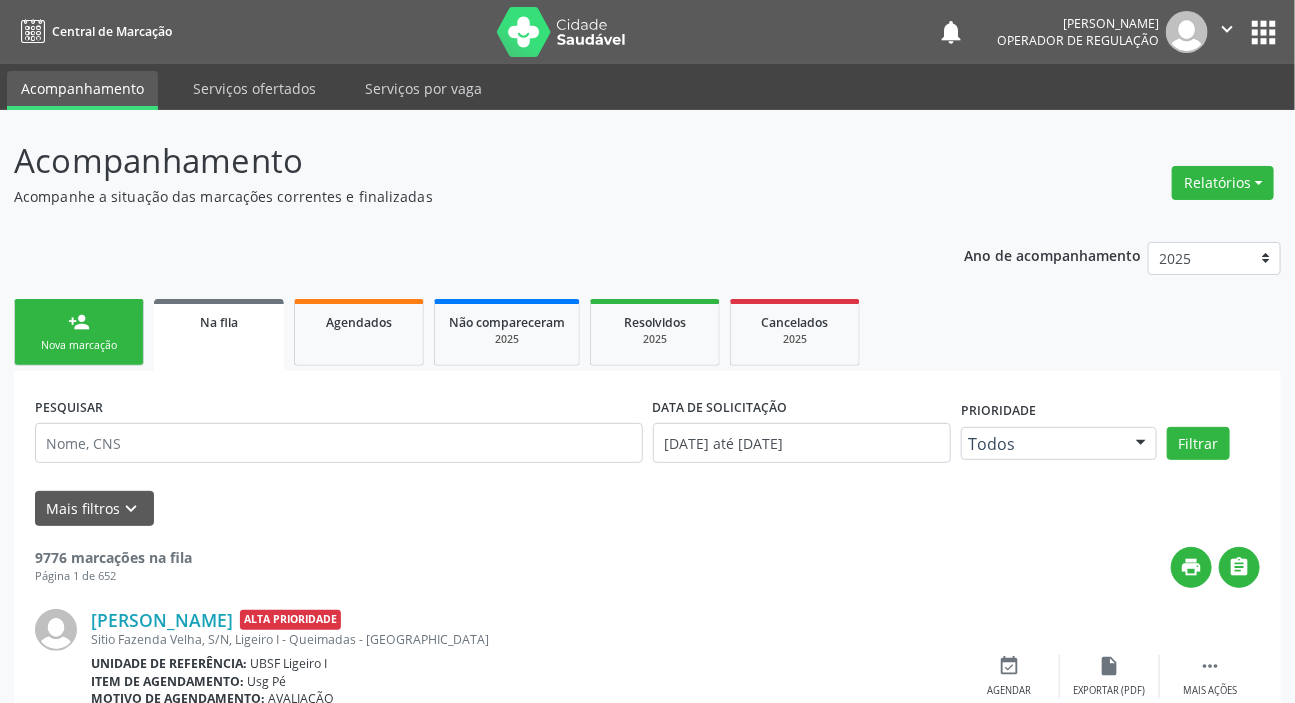 click on "person_add" at bounding box center (79, 322) 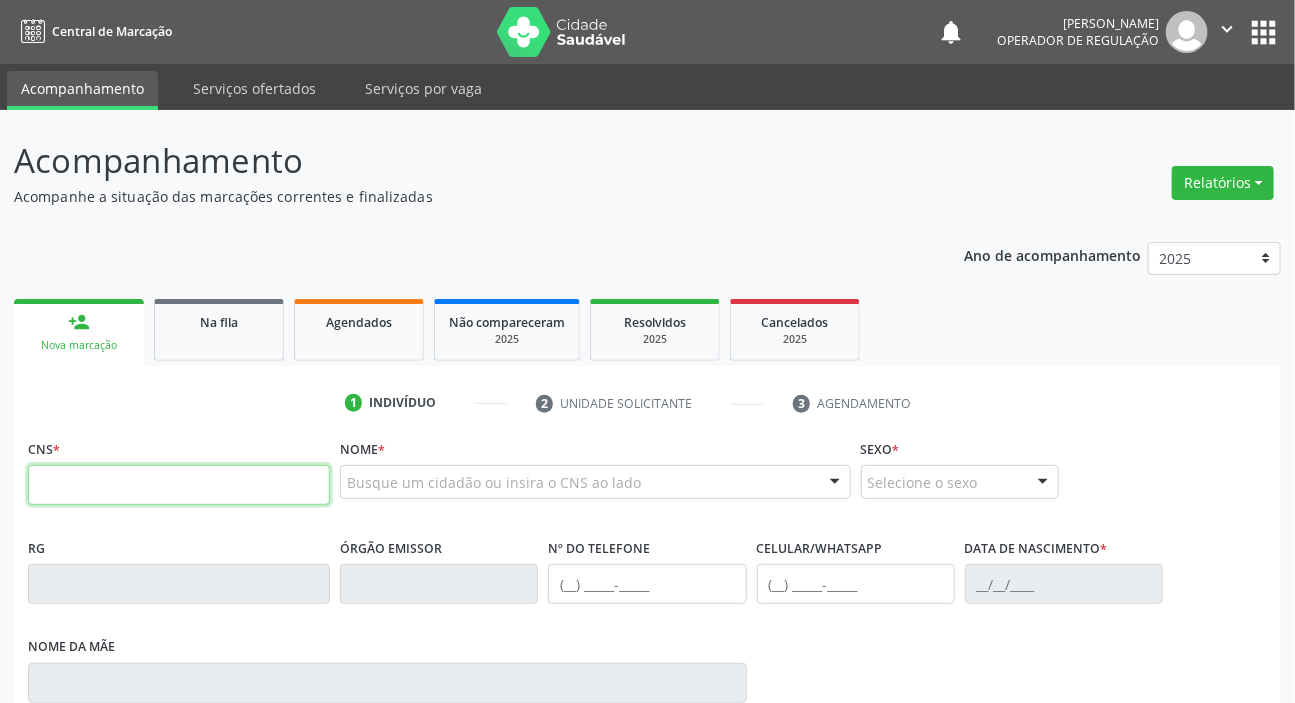 click at bounding box center [179, 485] 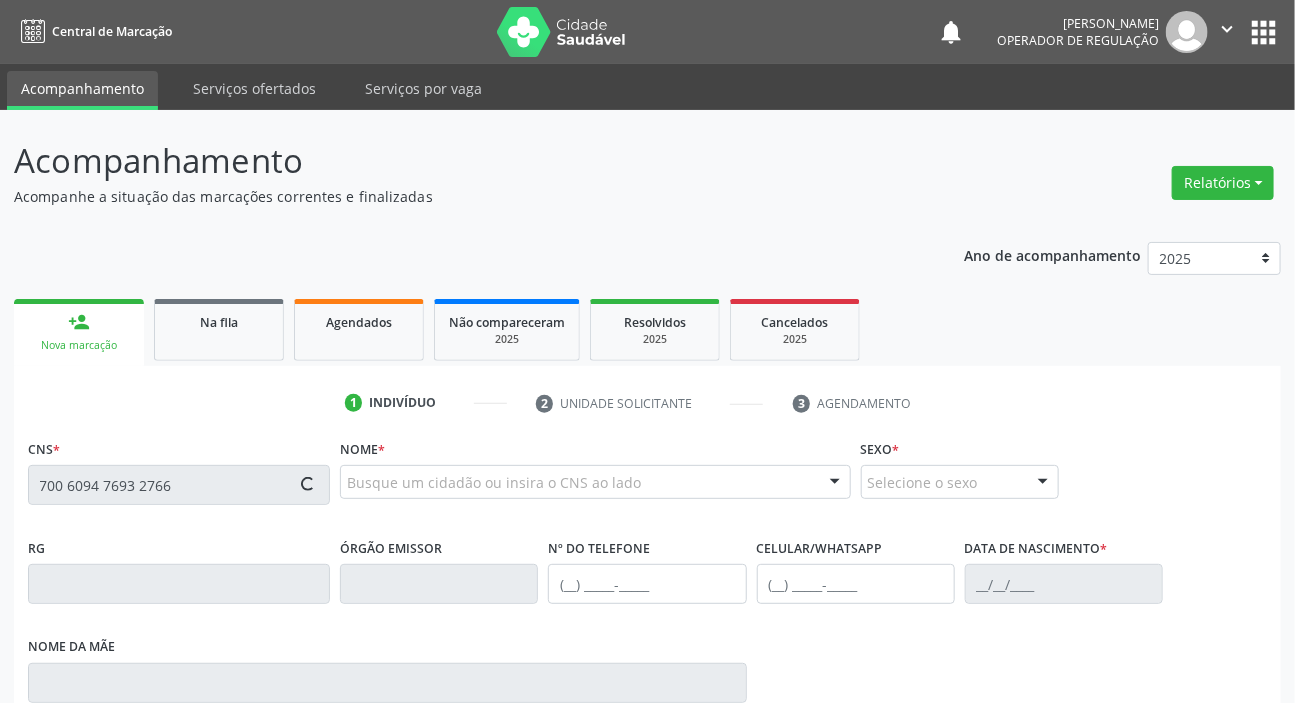 type on "700 6094 7693 2766" 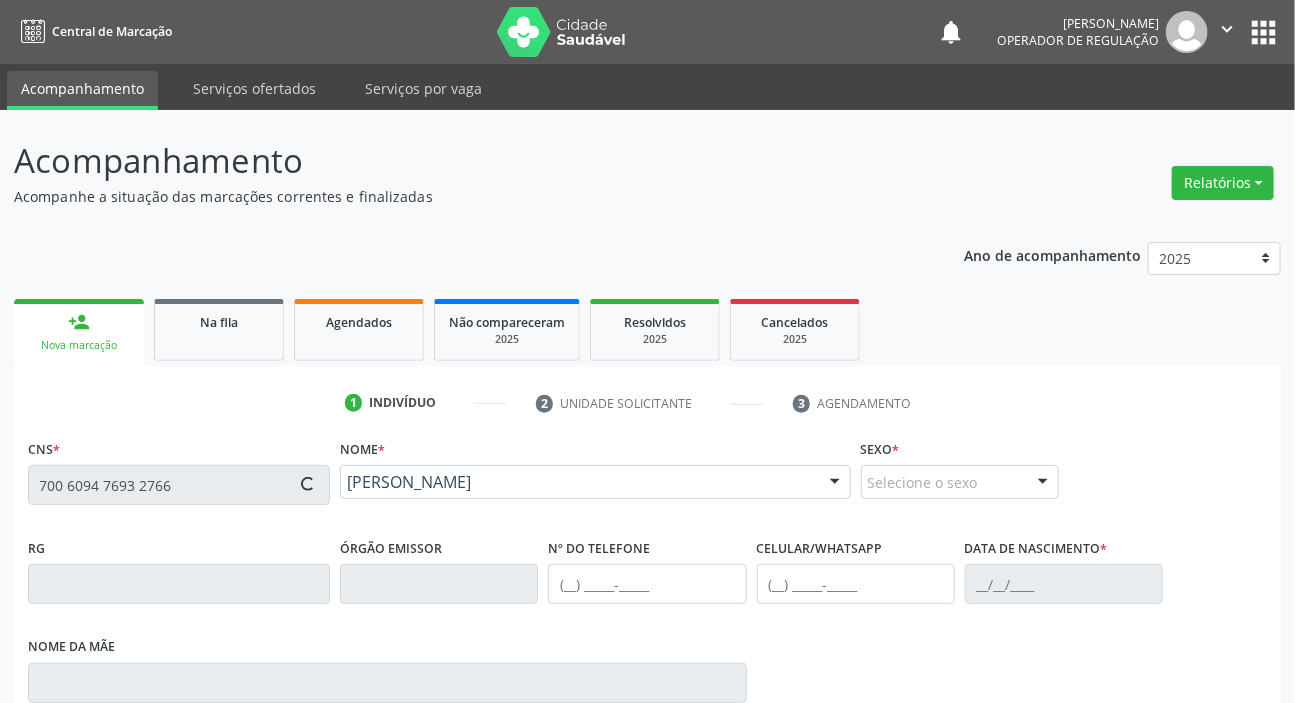 type on "(83) 99189-1315" 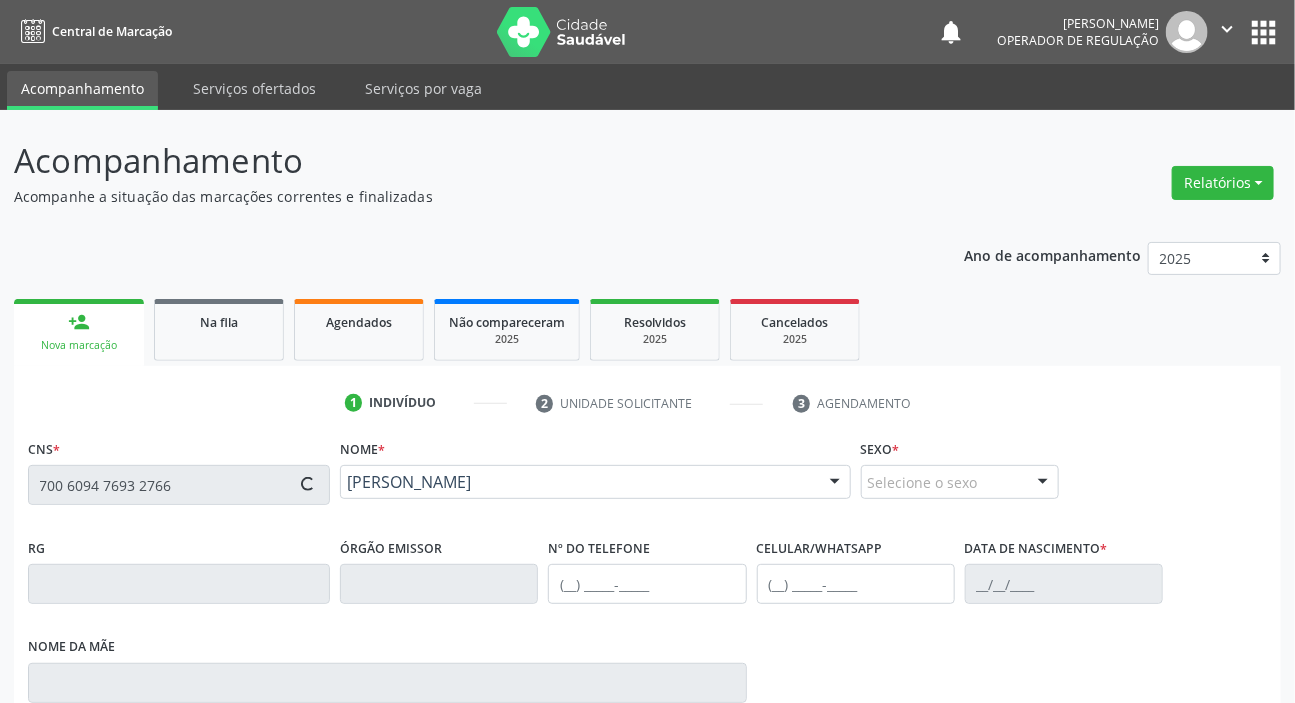 type on "21/04/2006" 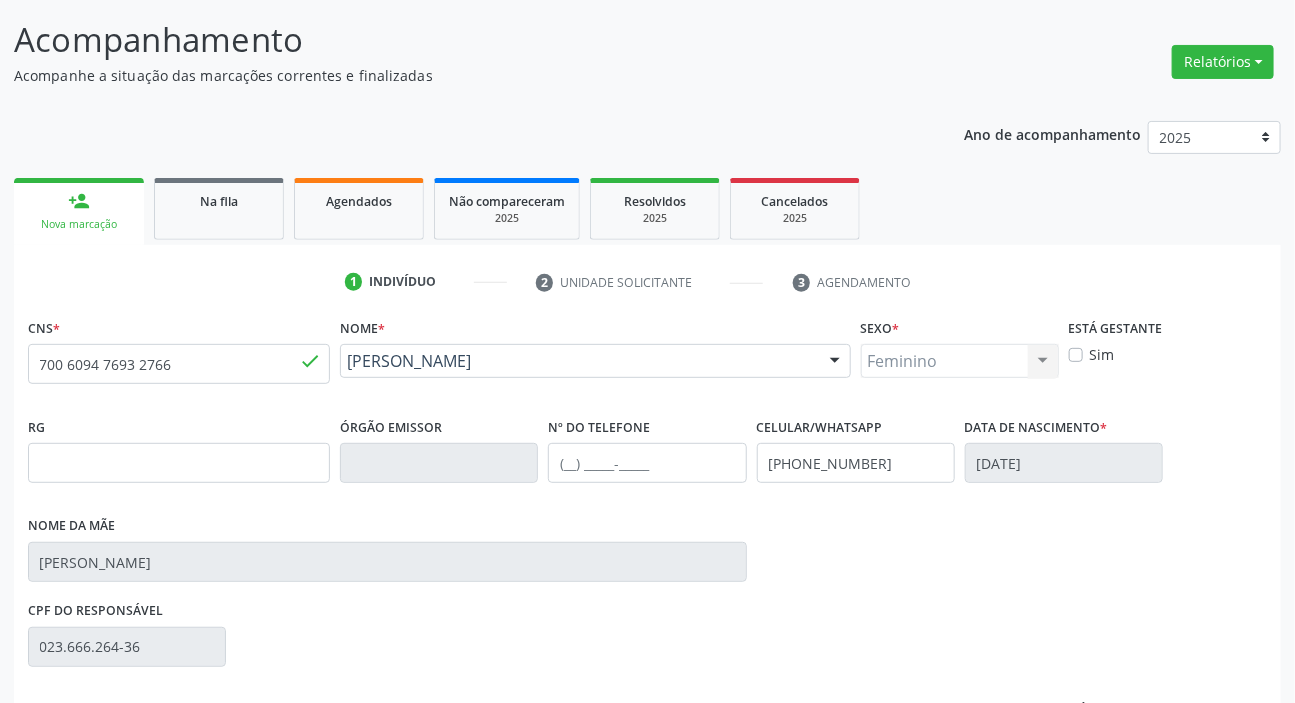 scroll, scrollTop: 366, scrollLeft: 0, axis: vertical 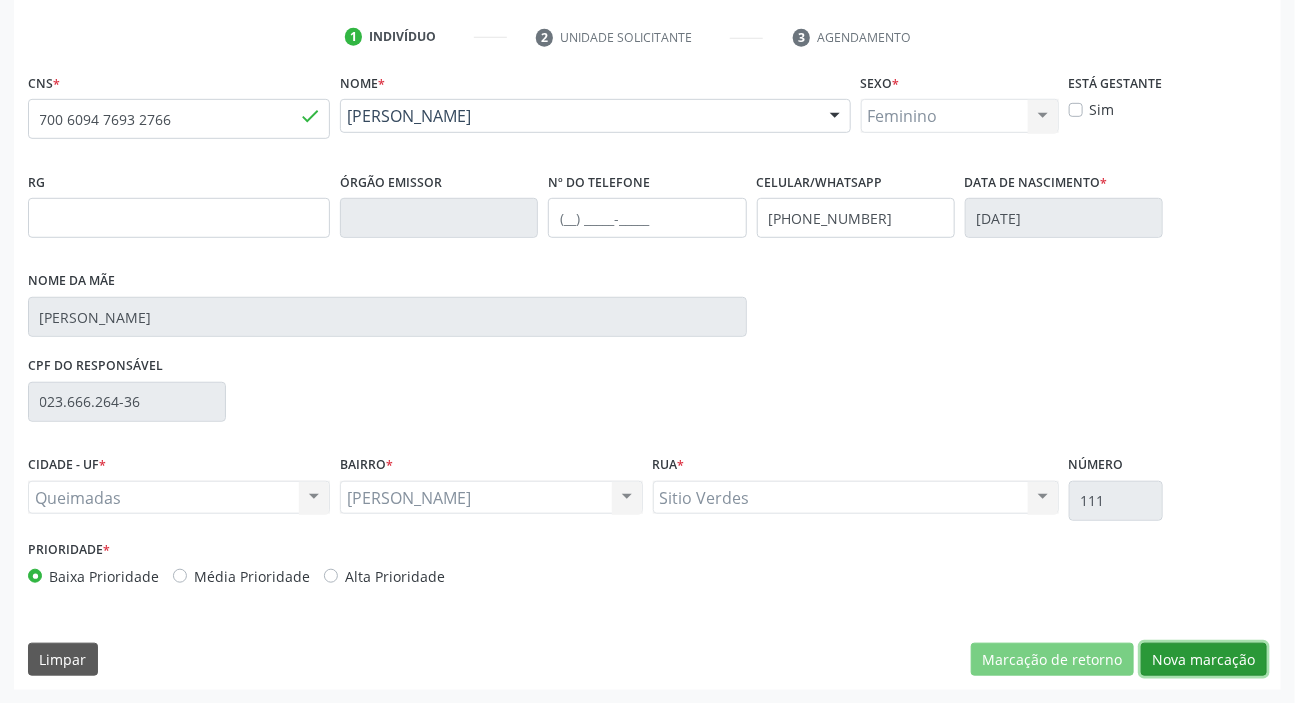 drag, startPoint x: 1252, startPoint y: 663, endPoint x: 1019, endPoint y: 622, distance: 236.5798 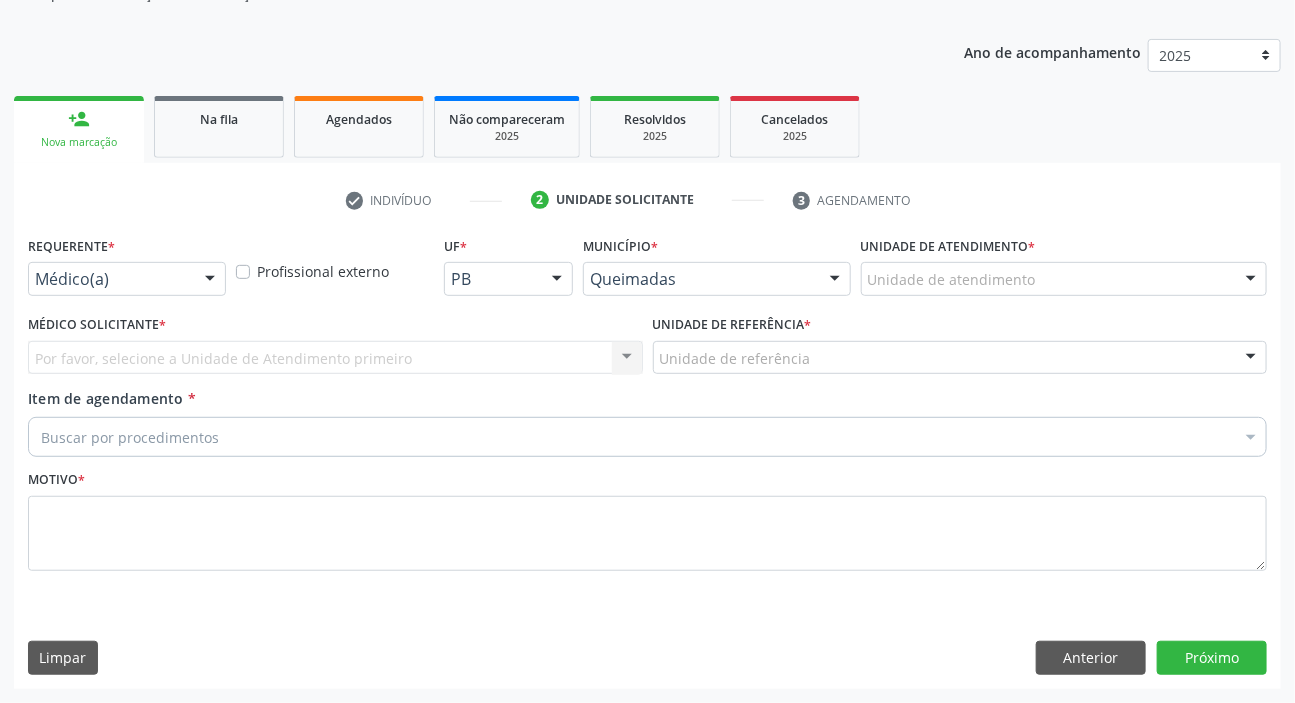 scroll, scrollTop: 201, scrollLeft: 0, axis: vertical 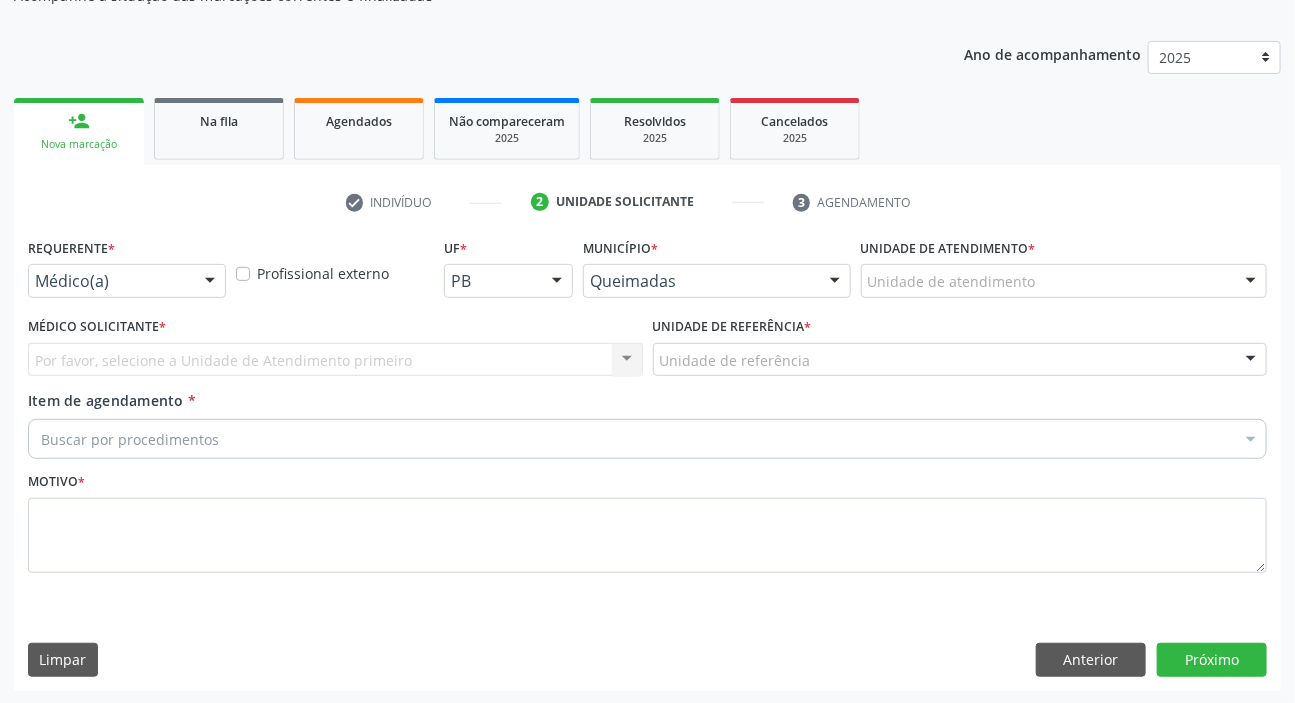 click on "Médico(a)" at bounding box center [127, 281] 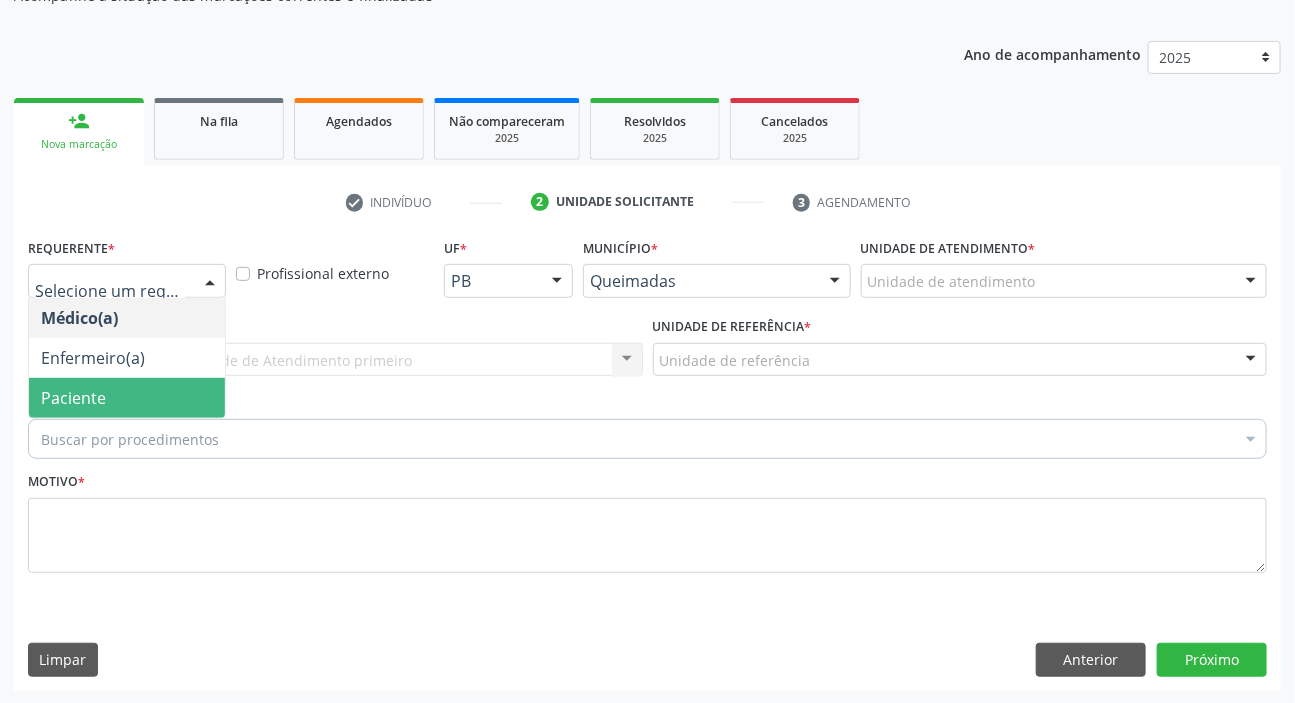 click on "Paciente" at bounding box center [127, 398] 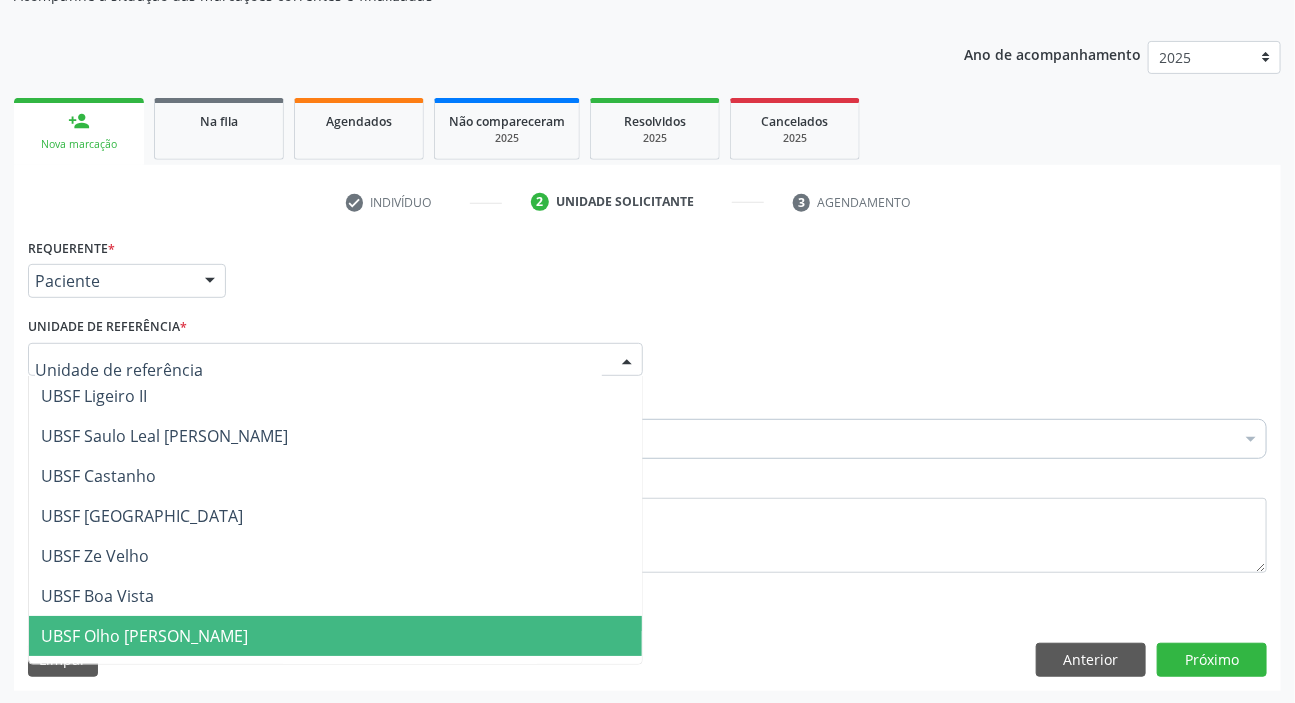 click on "UBSF Olho [PERSON_NAME]" at bounding box center [144, 636] 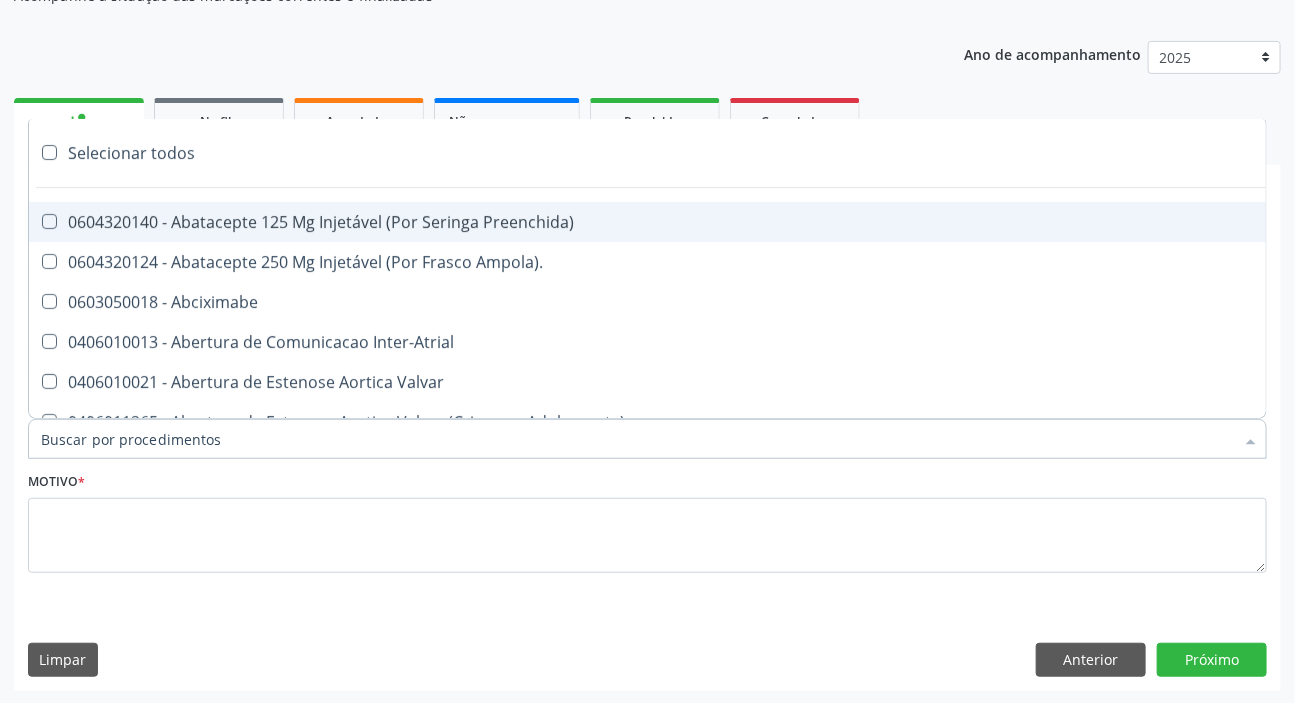 paste on "DERMATO" 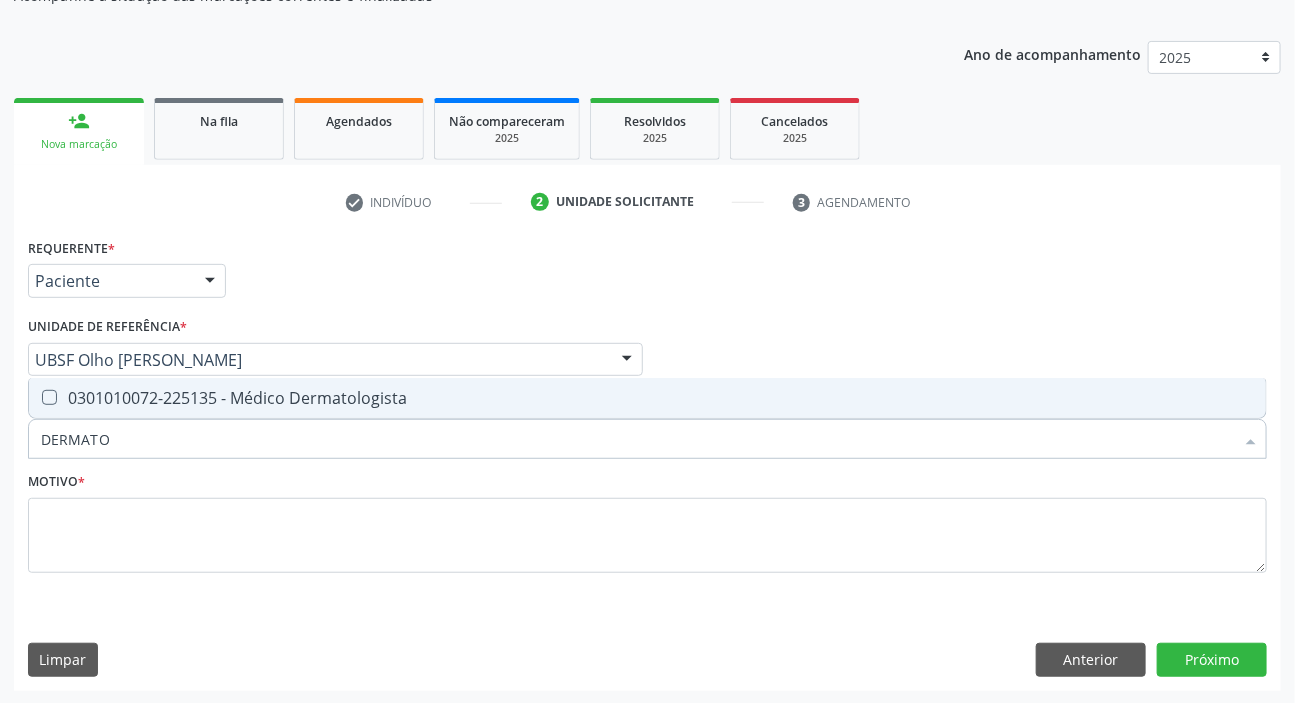 click on "0301010072-225135 - Médico Dermatologista" at bounding box center (647, 398) 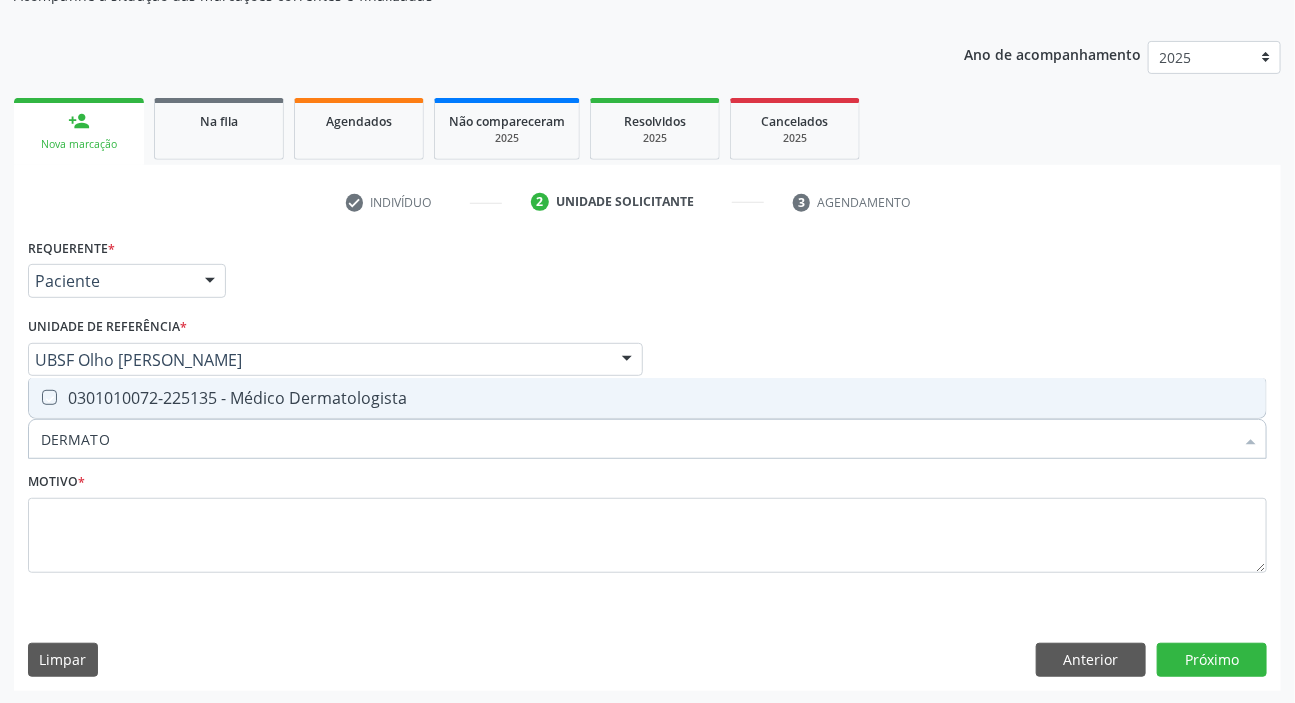 checkbox on "true" 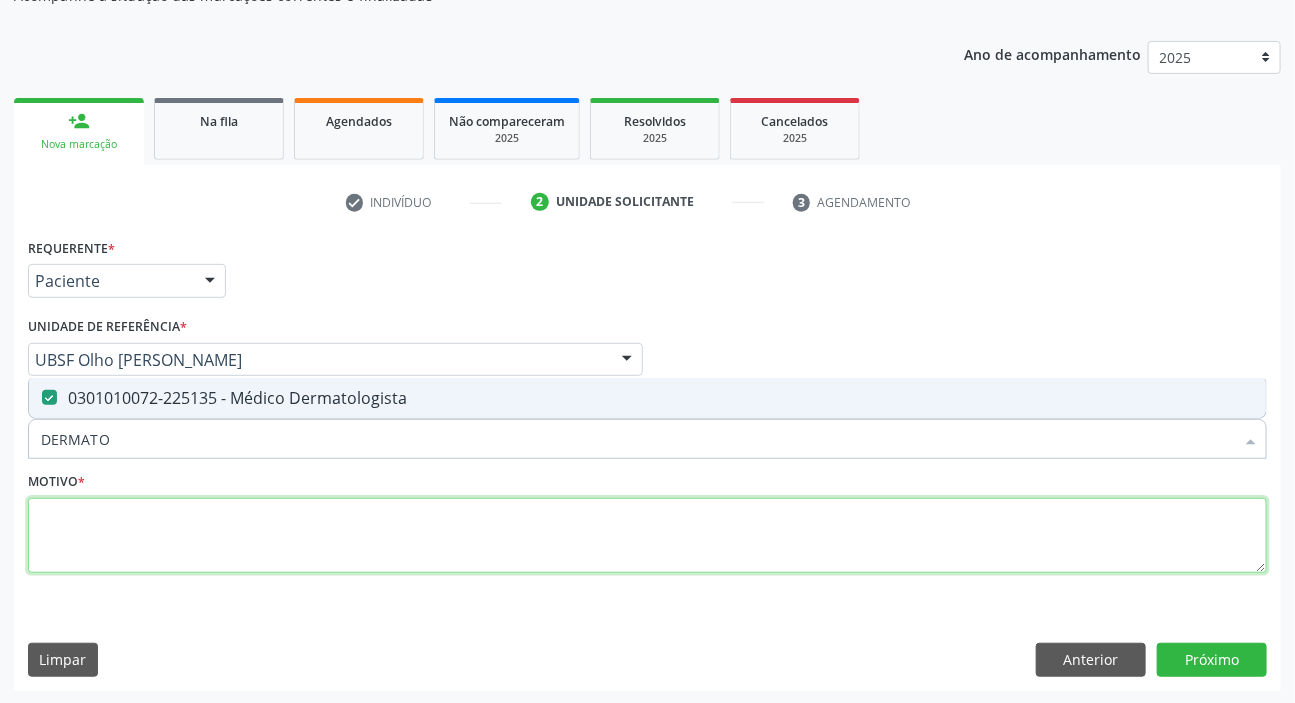click at bounding box center (647, 536) 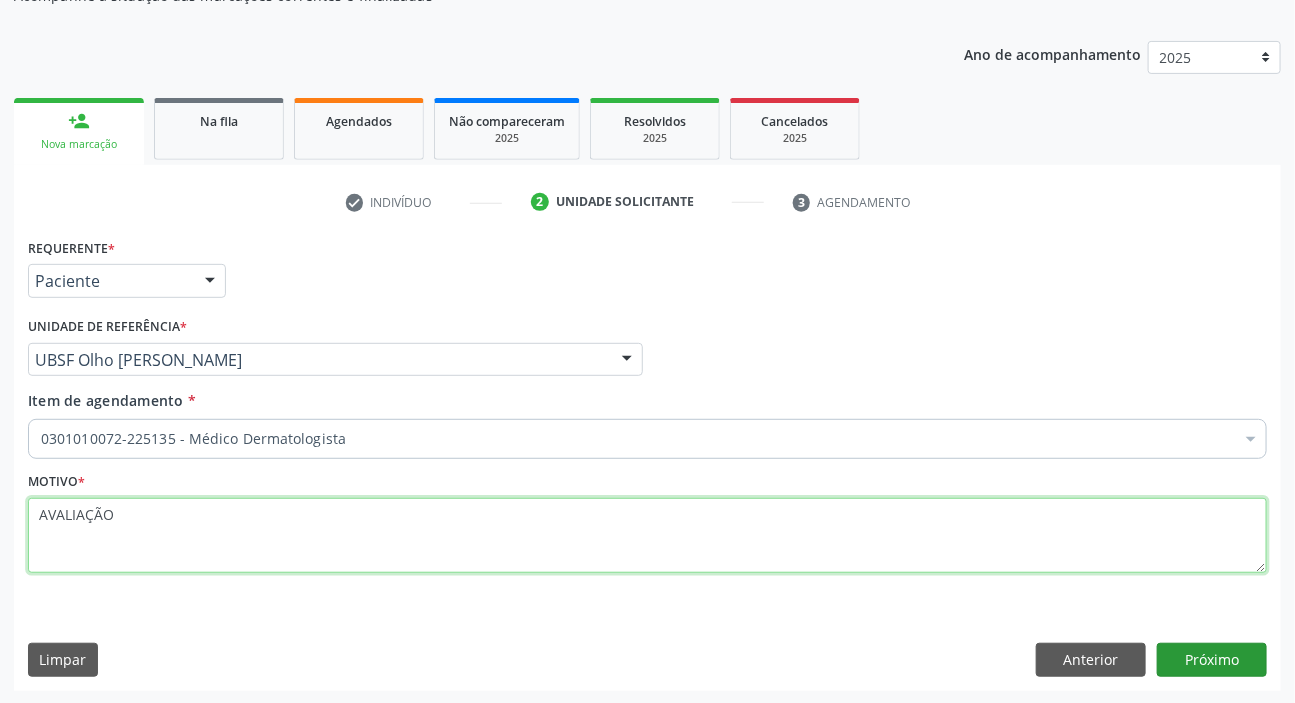 type on "AVALIAÇÃO" 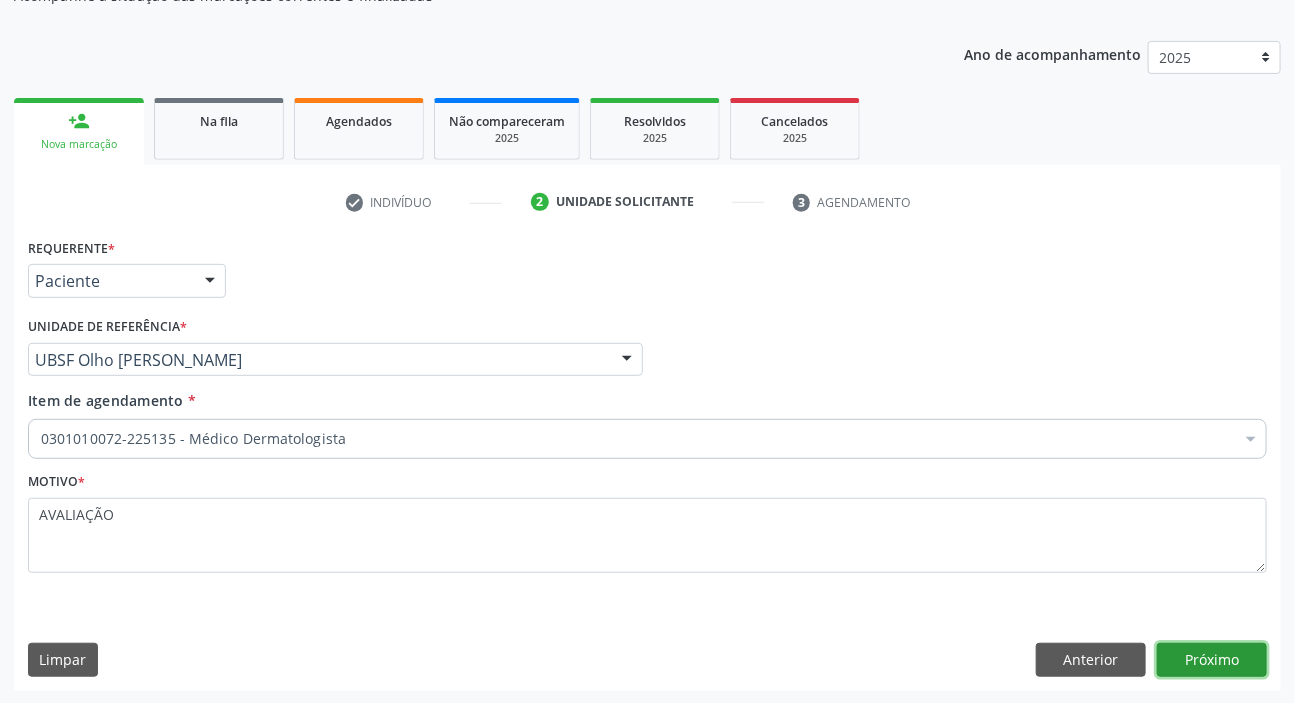 click on "Próximo" at bounding box center (1212, 660) 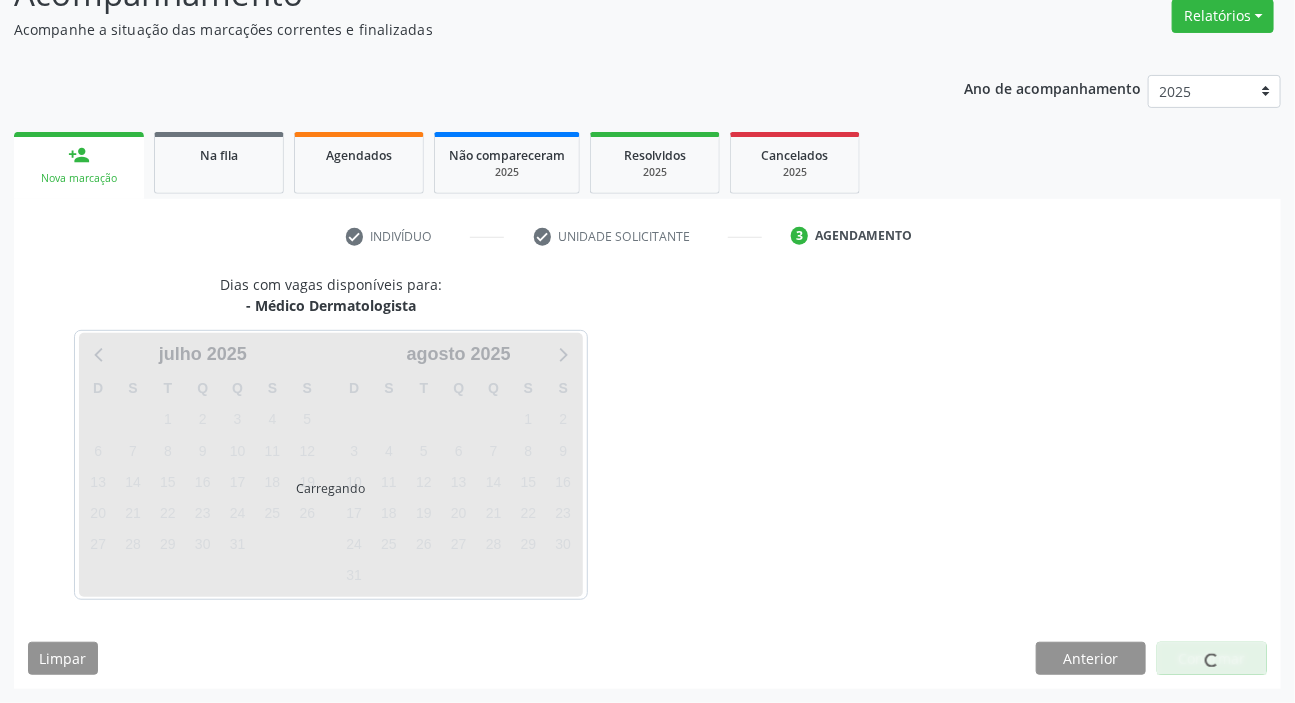 scroll, scrollTop: 166, scrollLeft: 0, axis: vertical 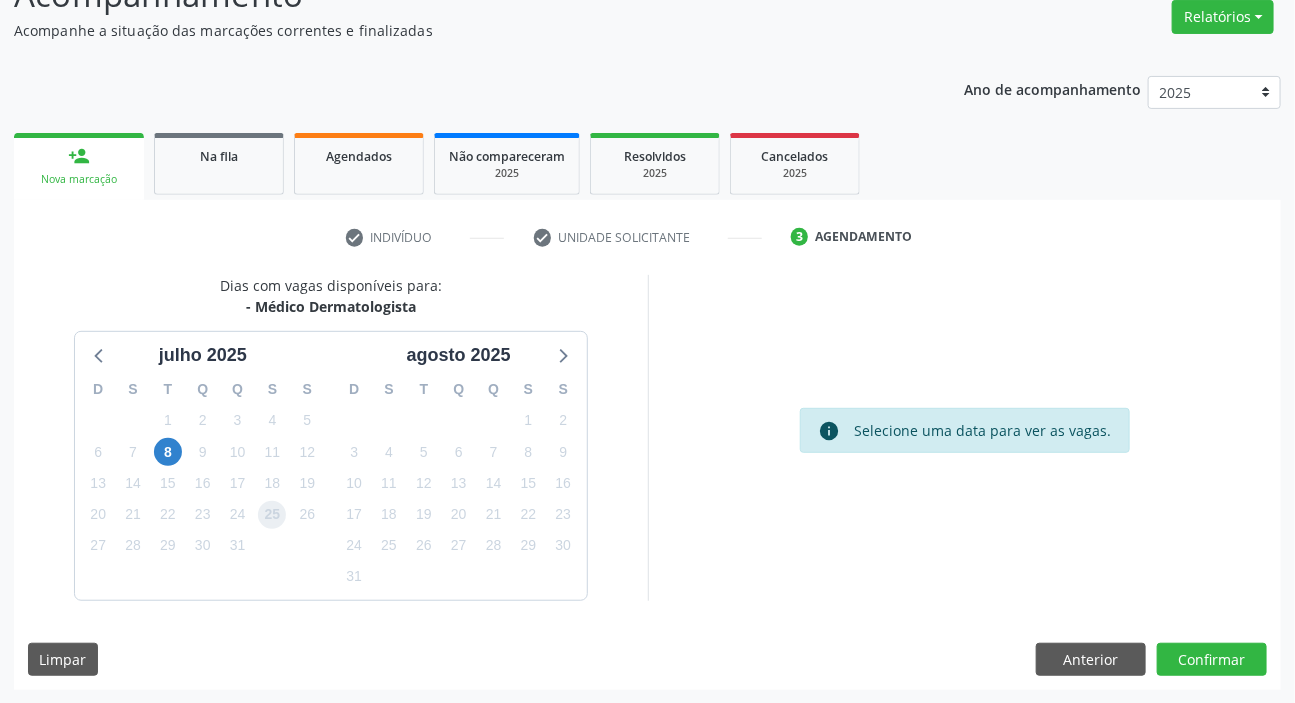 click on "25" at bounding box center [272, 515] 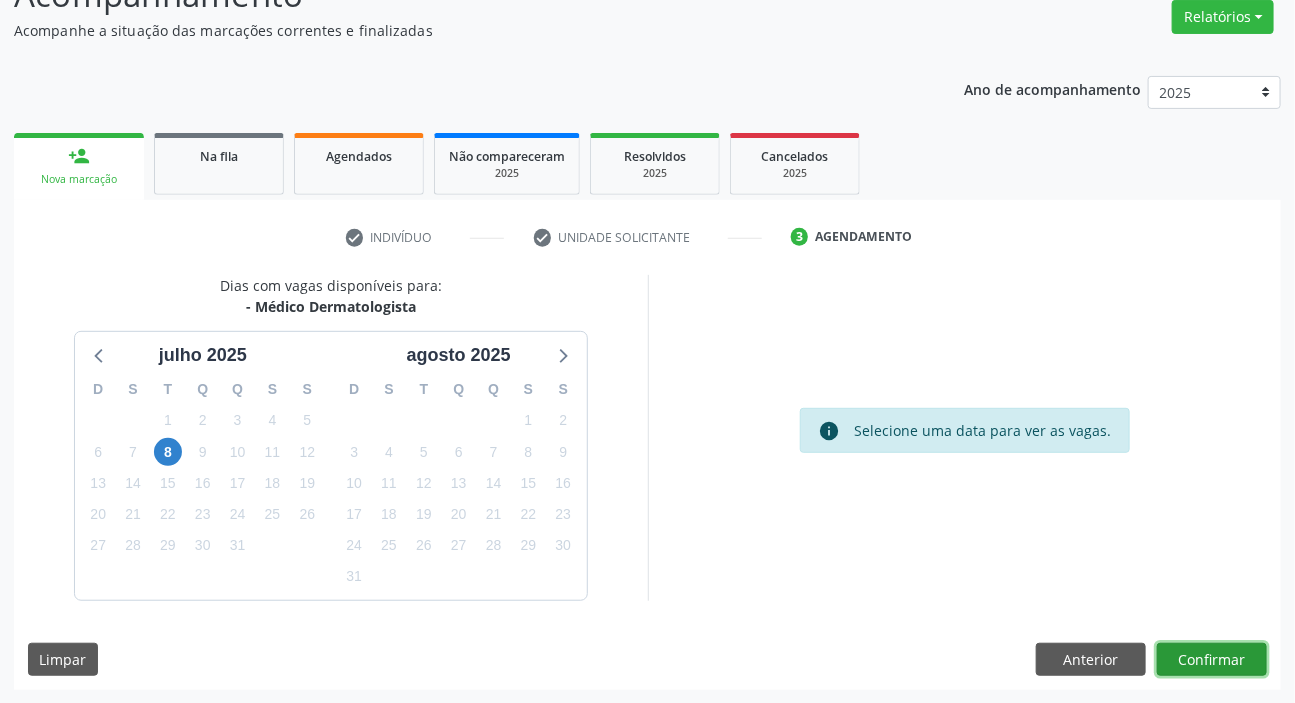 click on "Confirmar" at bounding box center [1212, 660] 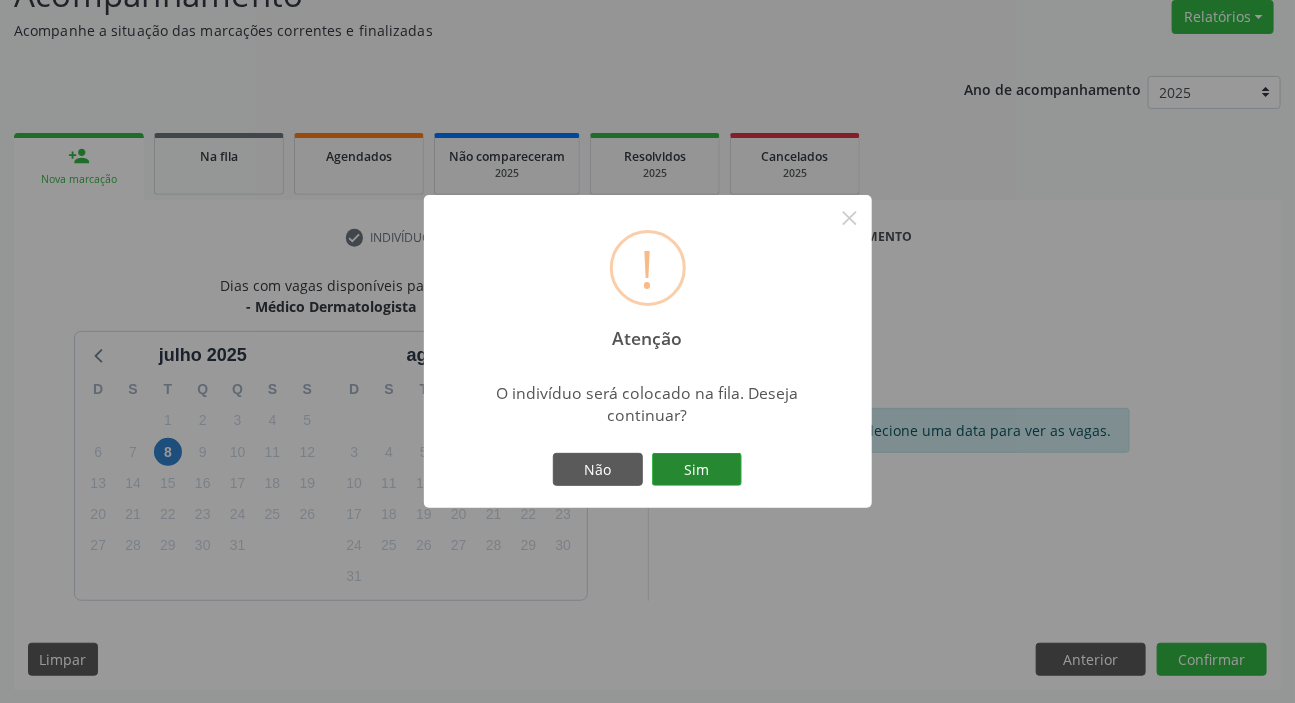 click on "Sim" at bounding box center [697, 470] 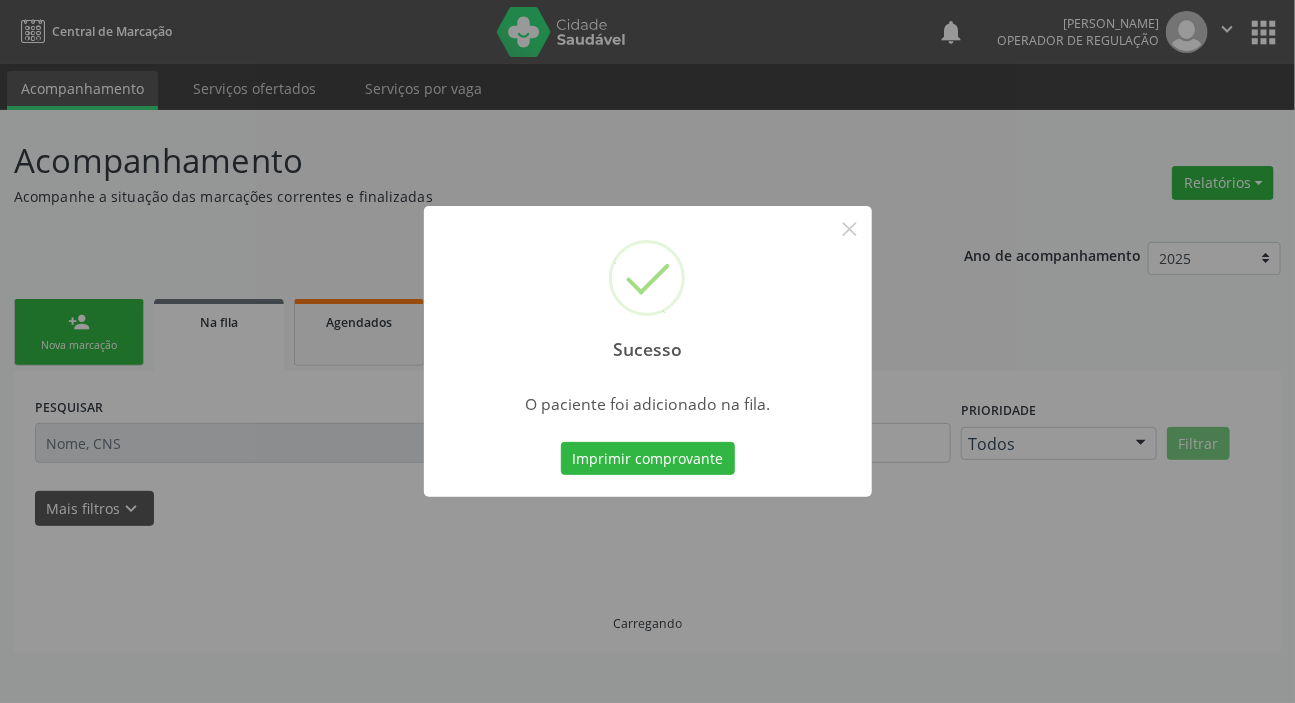scroll, scrollTop: 0, scrollLeft: 0, axis: both 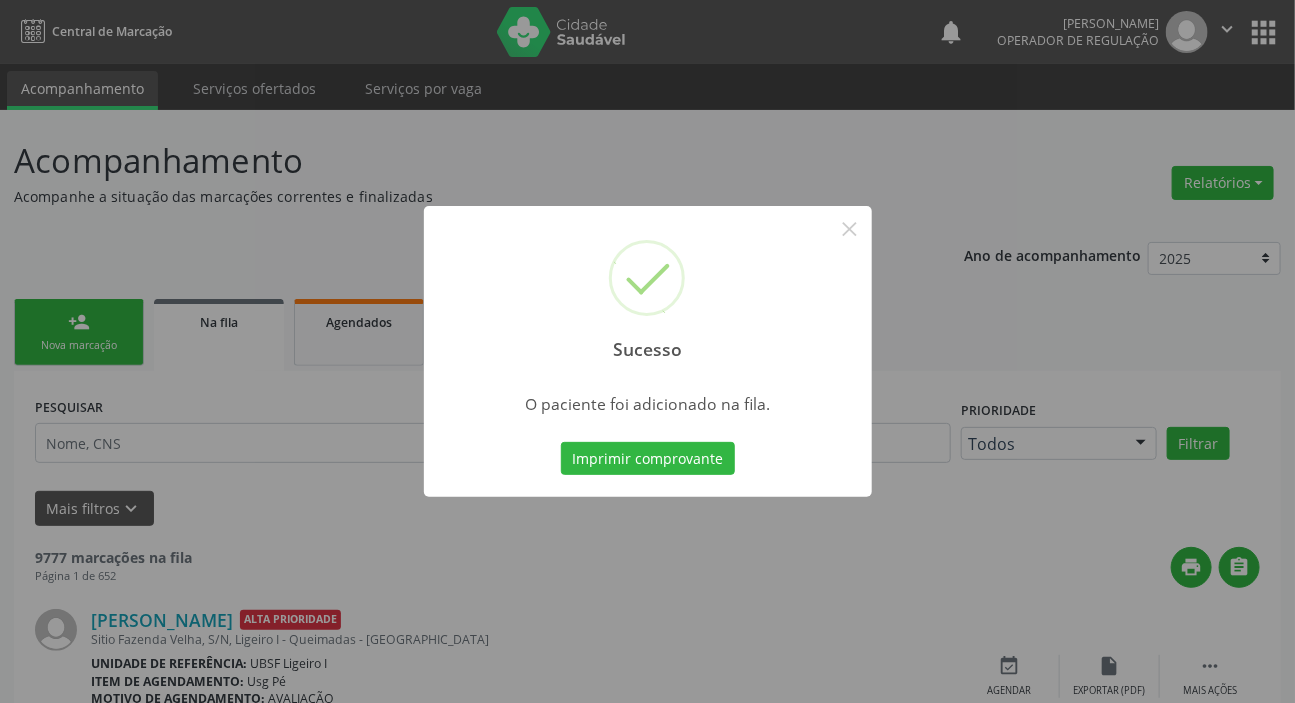 click on "Sucesso × O paciente foi adicionado na fila. Imprimir comprovante Cancel" at bounding box center [647, 351] 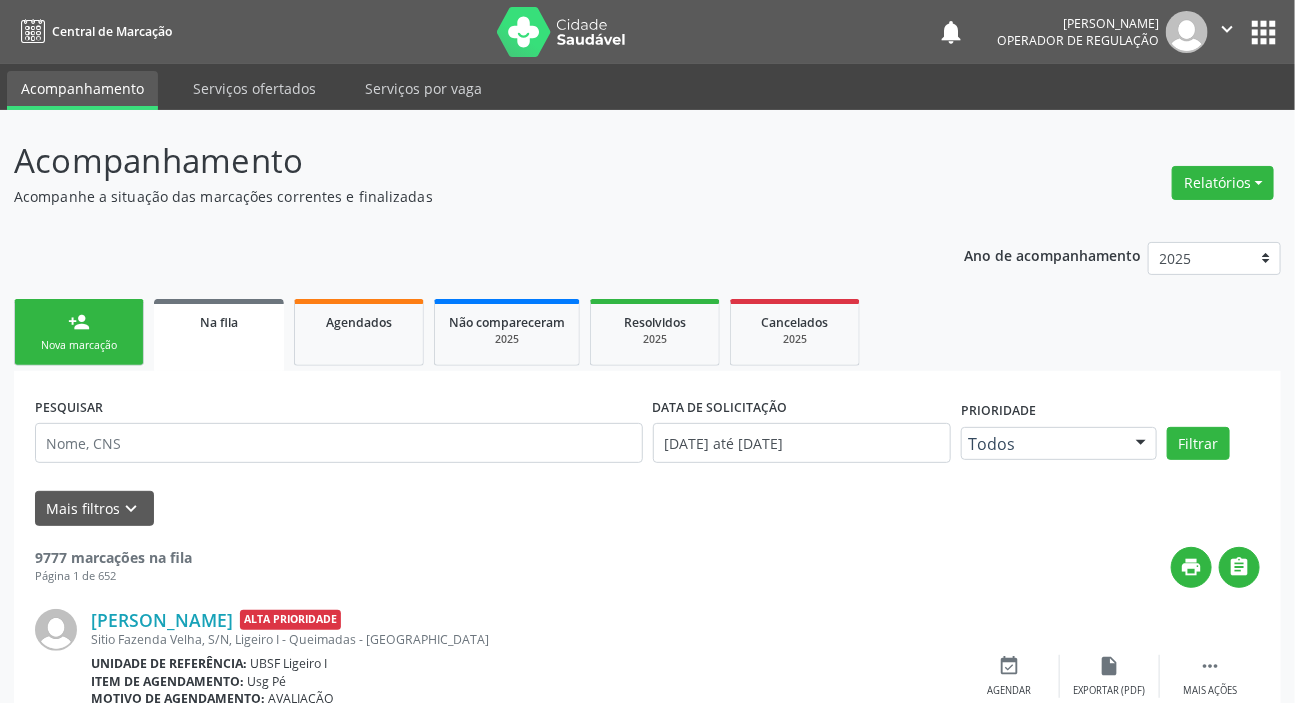 click on "person_add" at bounding box center (79, 322) 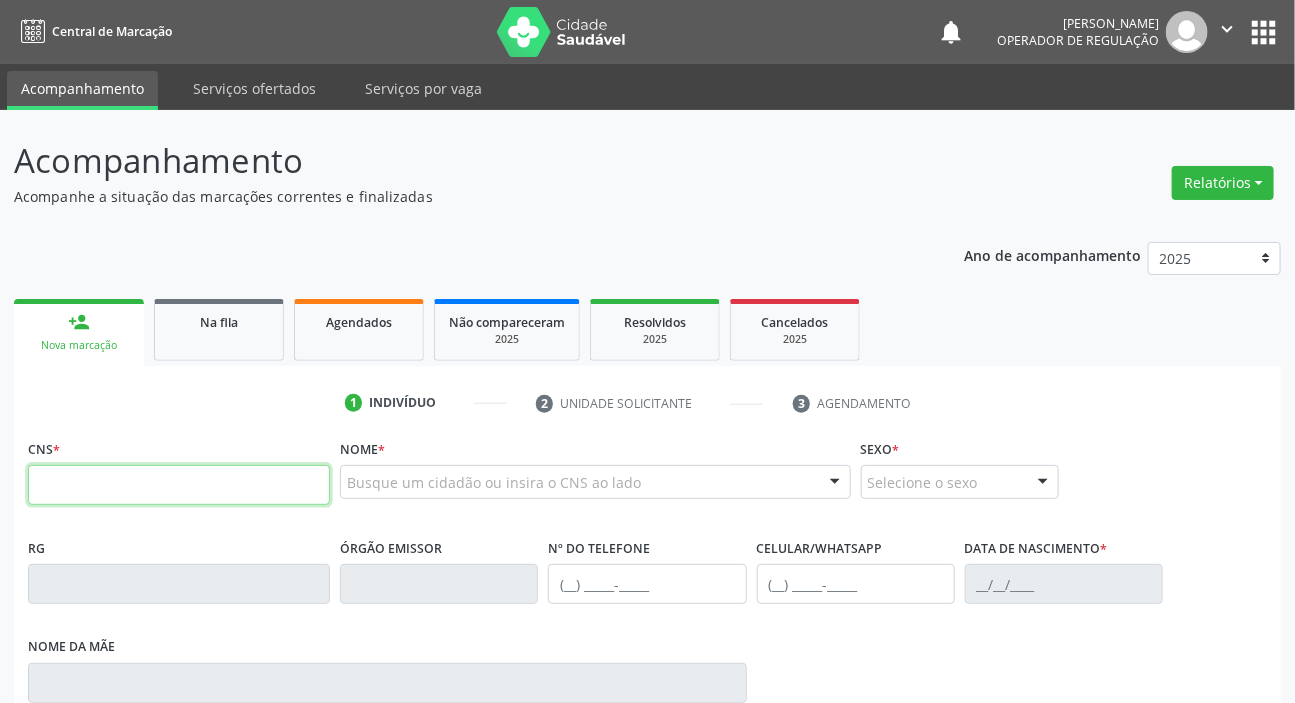 click at bounding box center [179, 485] 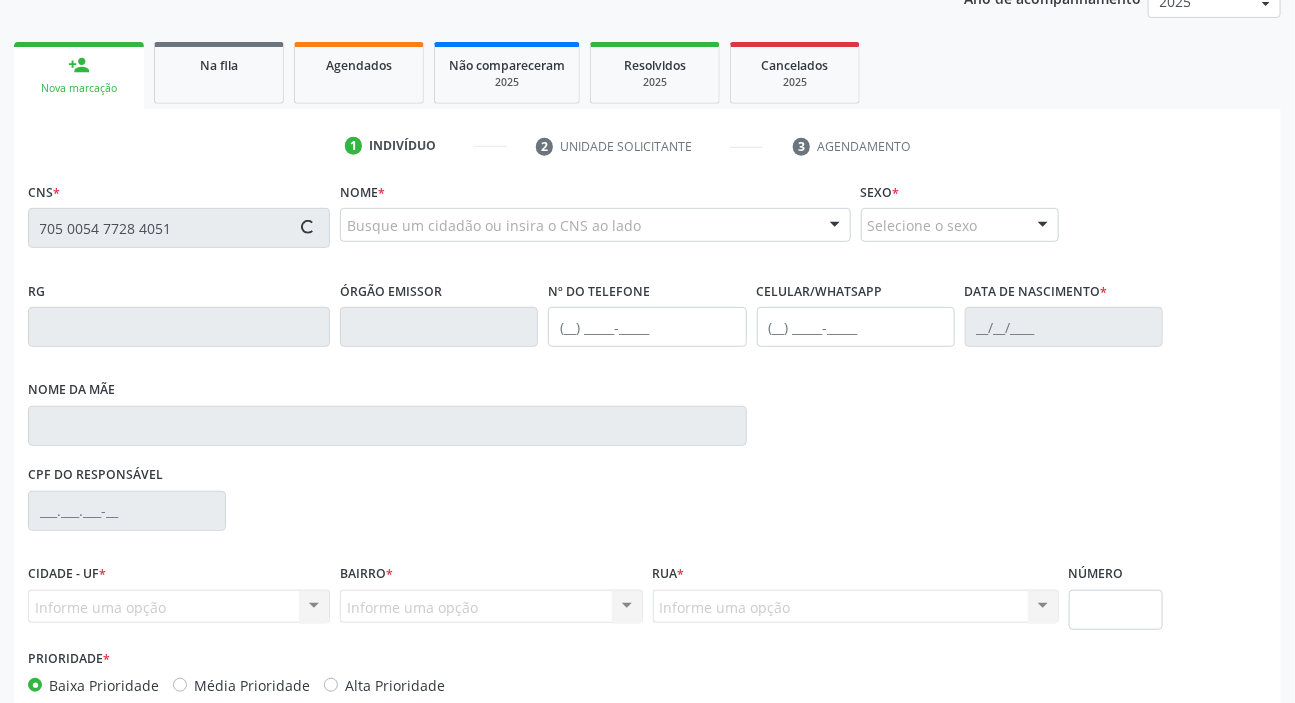 type on "705 0054 7728 4051" 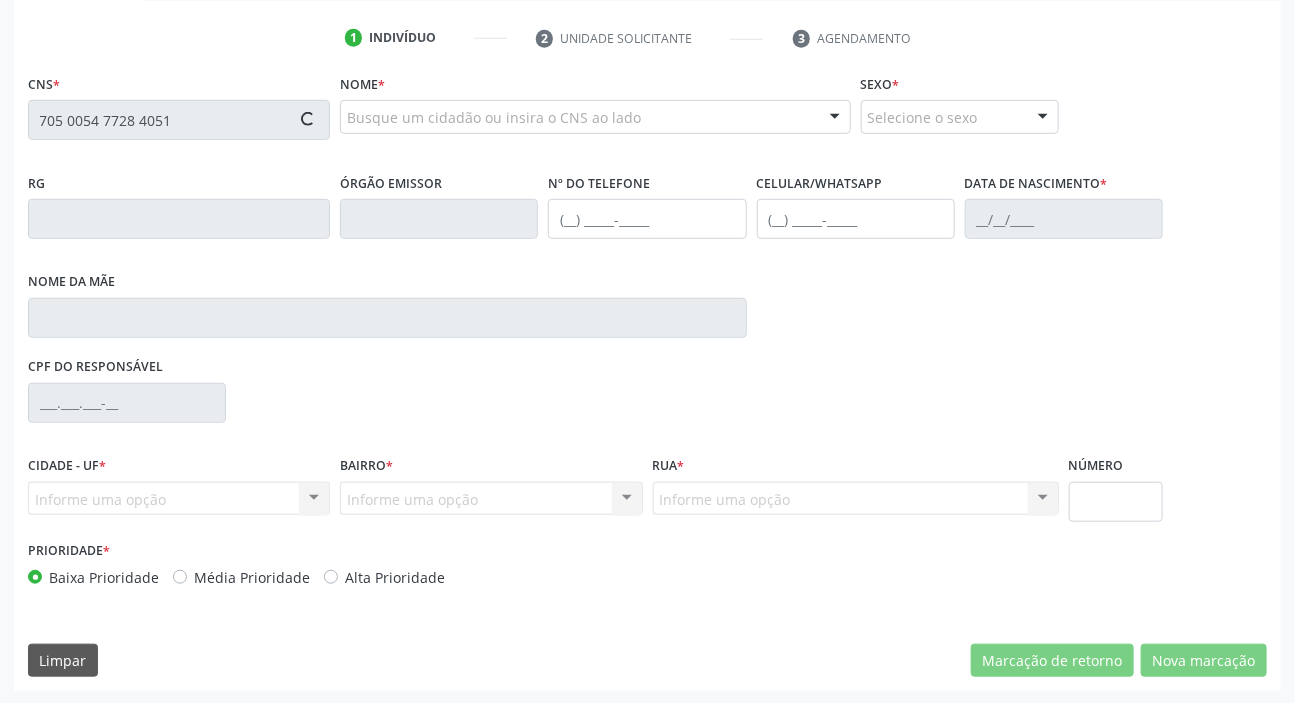 scroll, scrollTop: 366, scrollLeft: 0, axis: vertical 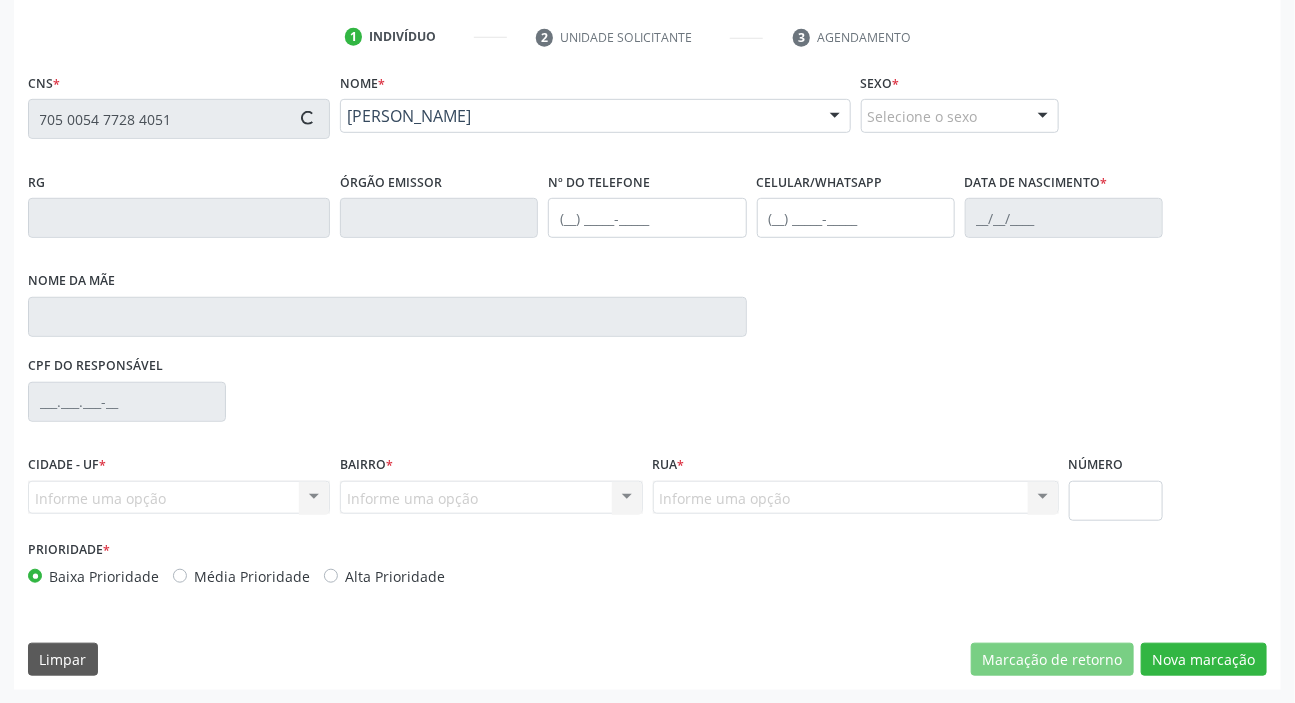 type on "(83) 99113-0448" 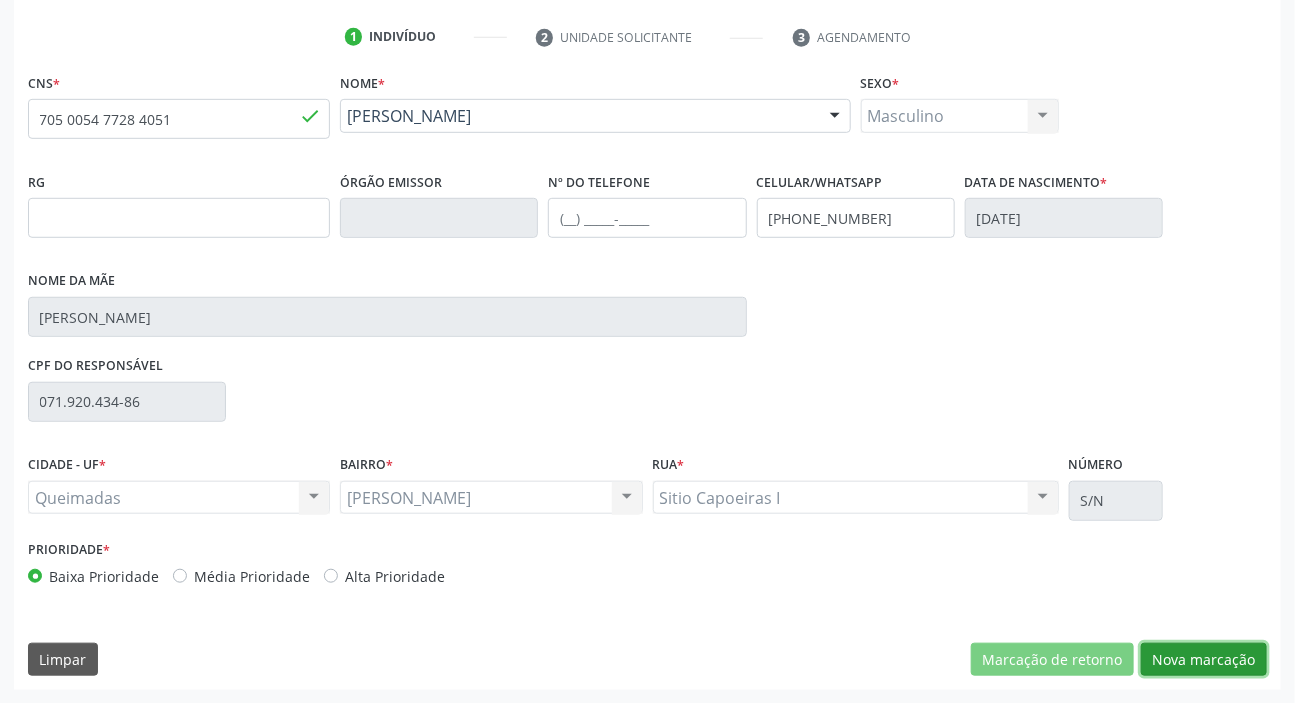 click on "Nova marcação" at bounding box center [1204, 660] 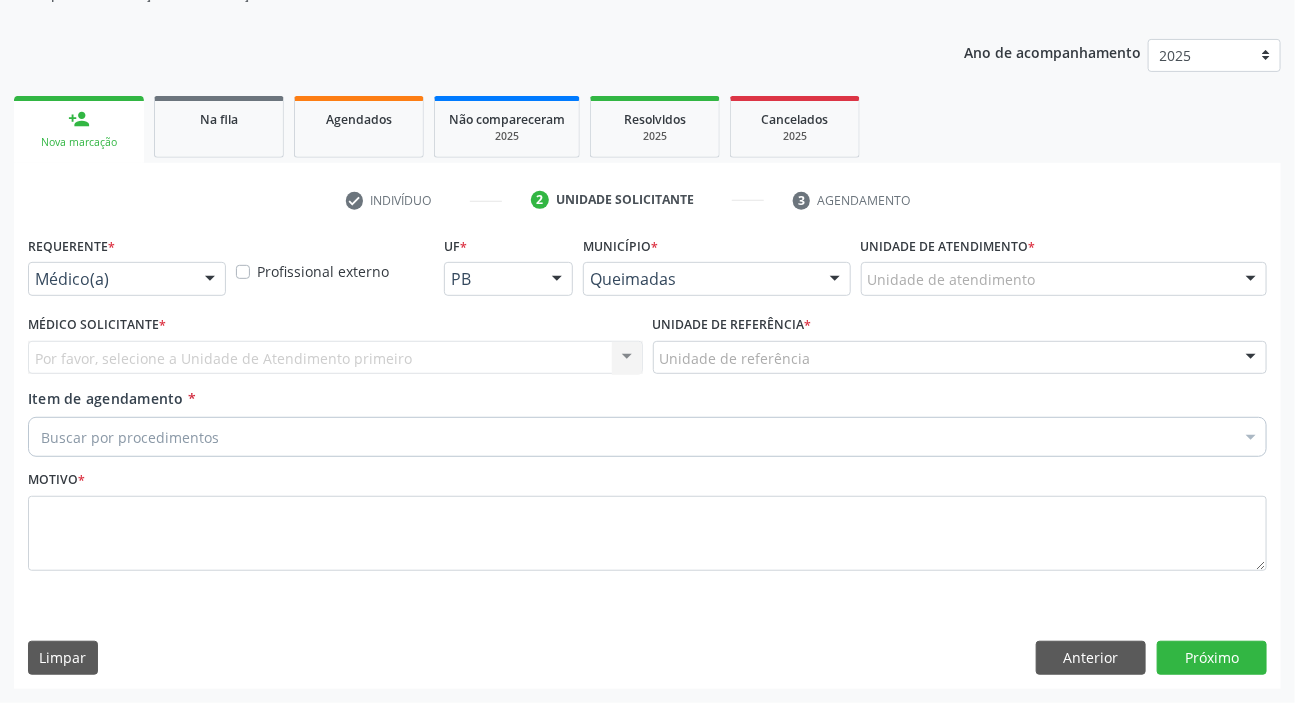 scroll, scrollTop: 201, scrollLeft: 0, axis: vertical 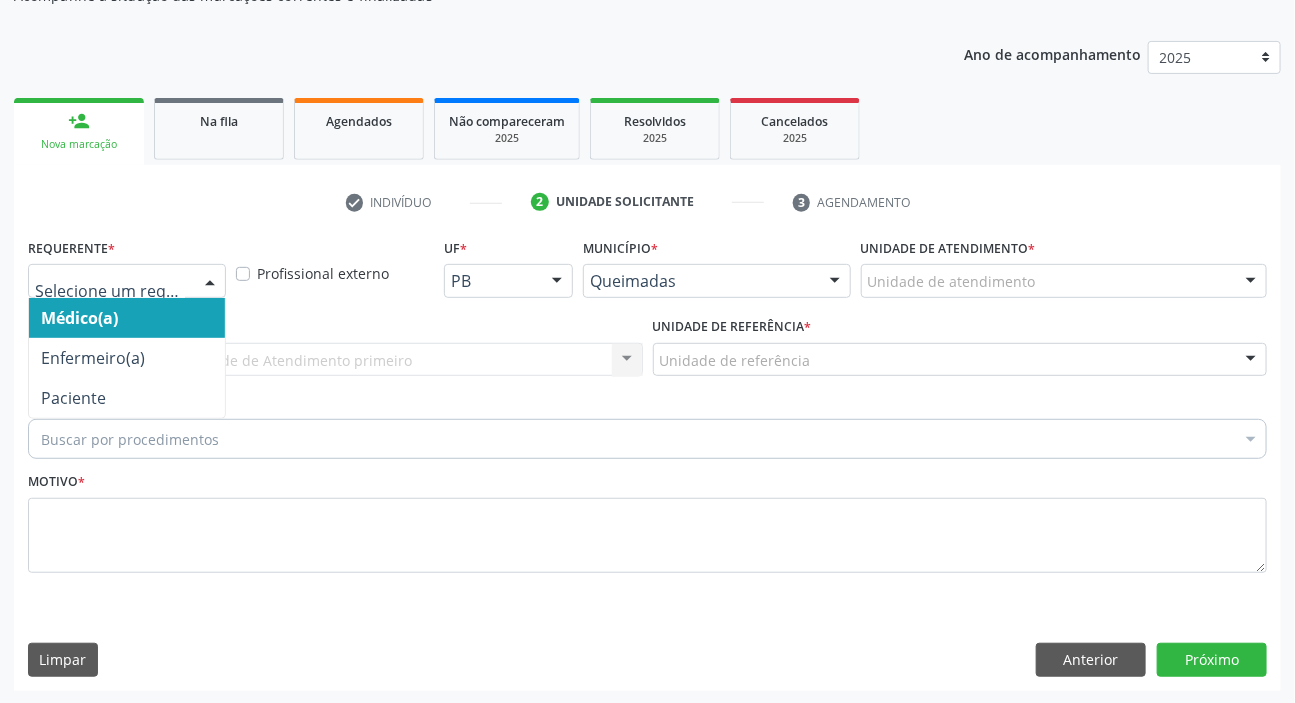 drag, startPoint x: 115, startPoint y: 280, endPoint x: 92, endPoint y: 360, distance: 83.240616 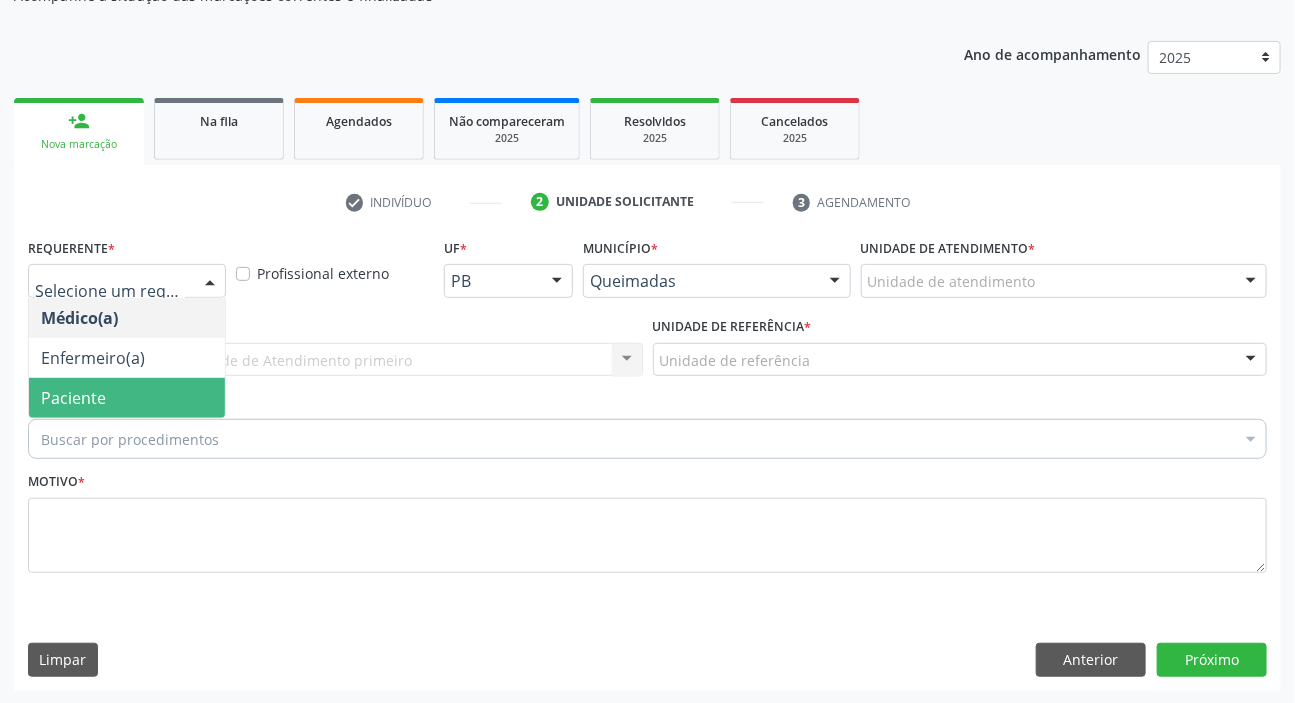 click on "Paciente" at bounding box center [73, 398] 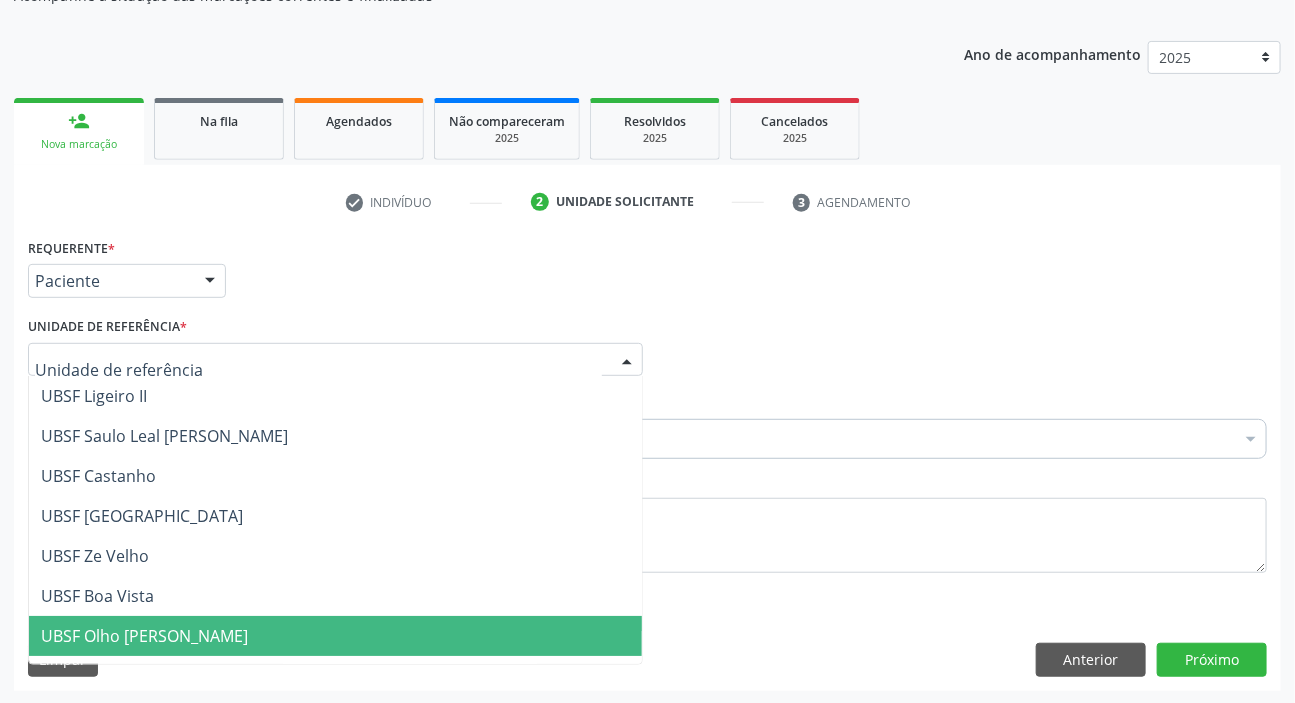 click on "UBSF Olho [PERSON_NAME]" at bounding box center [144, 636] 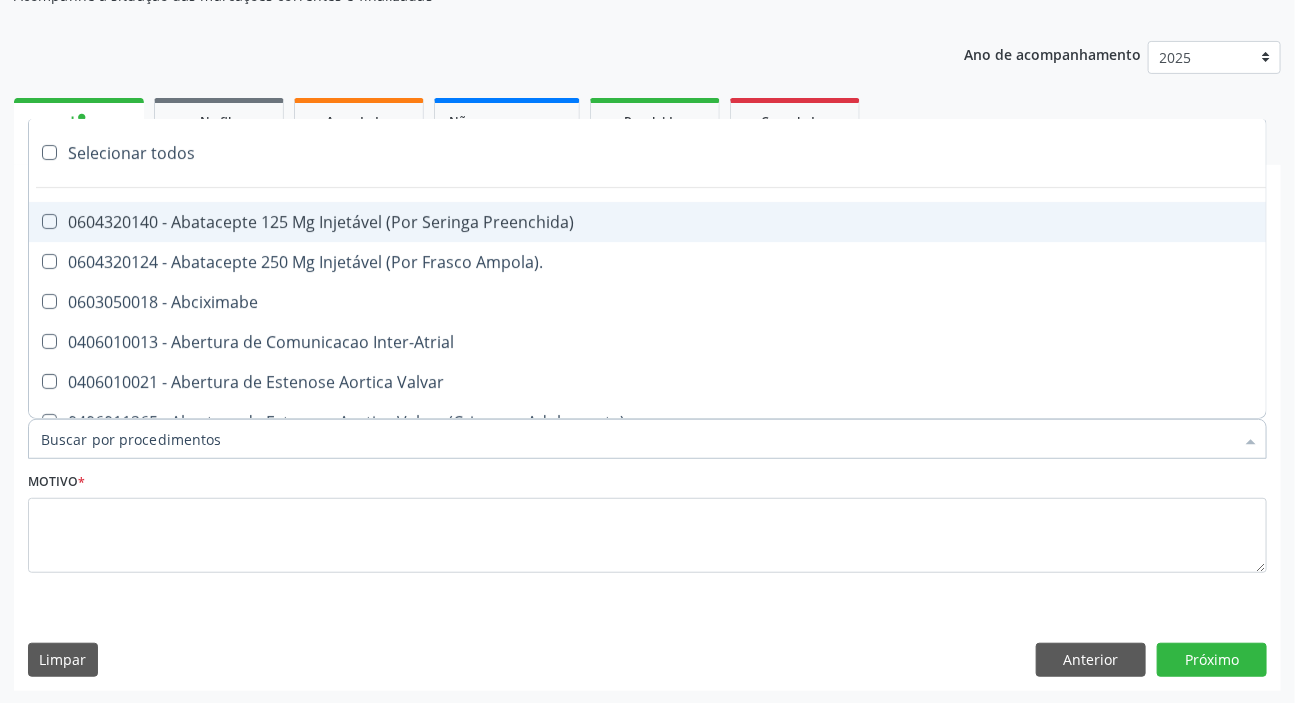 paste on "DERMATO" 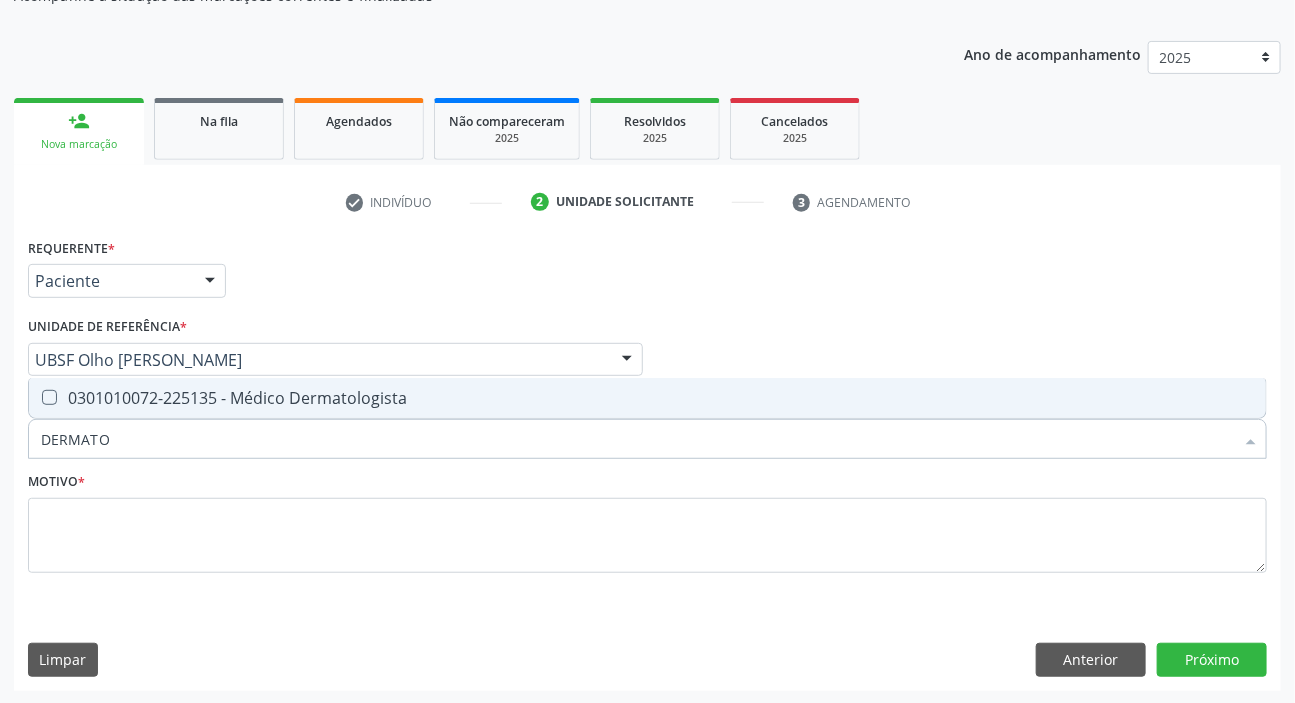 click on "0301010072-225135 - Médico Dermatologista" at bounding box center (647, 398) 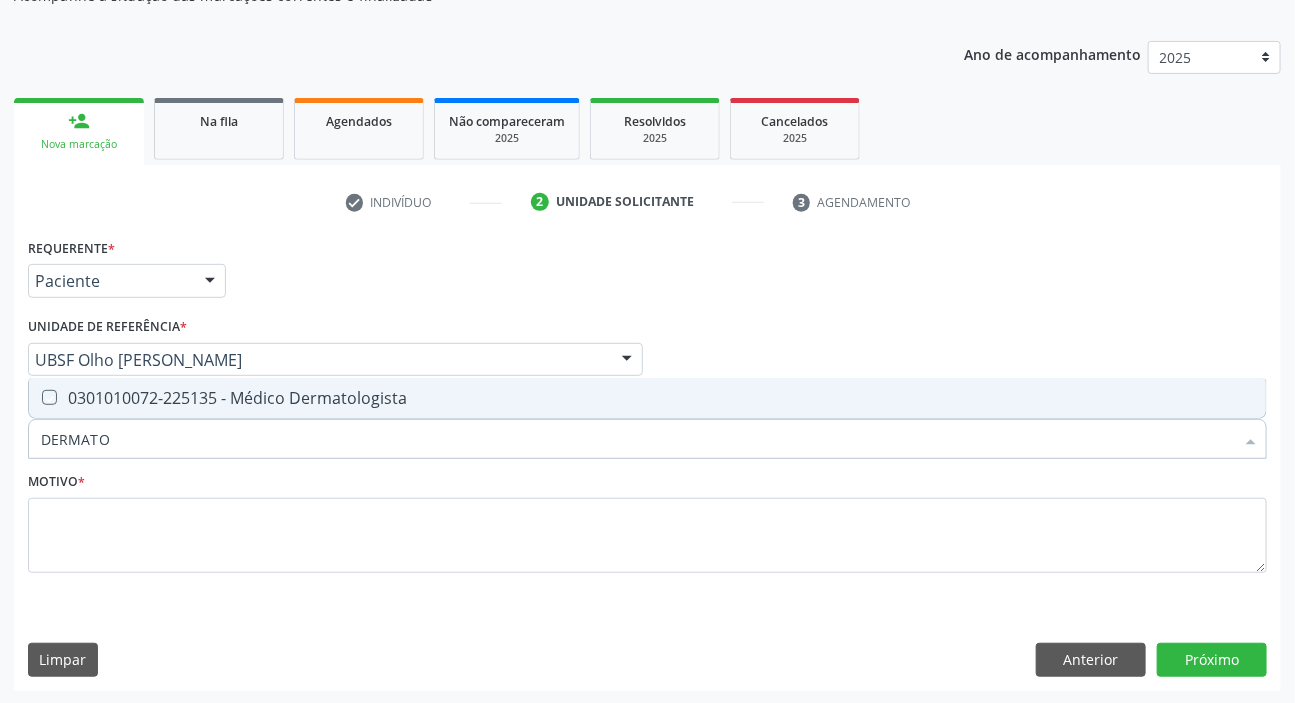 checkbox on "true" 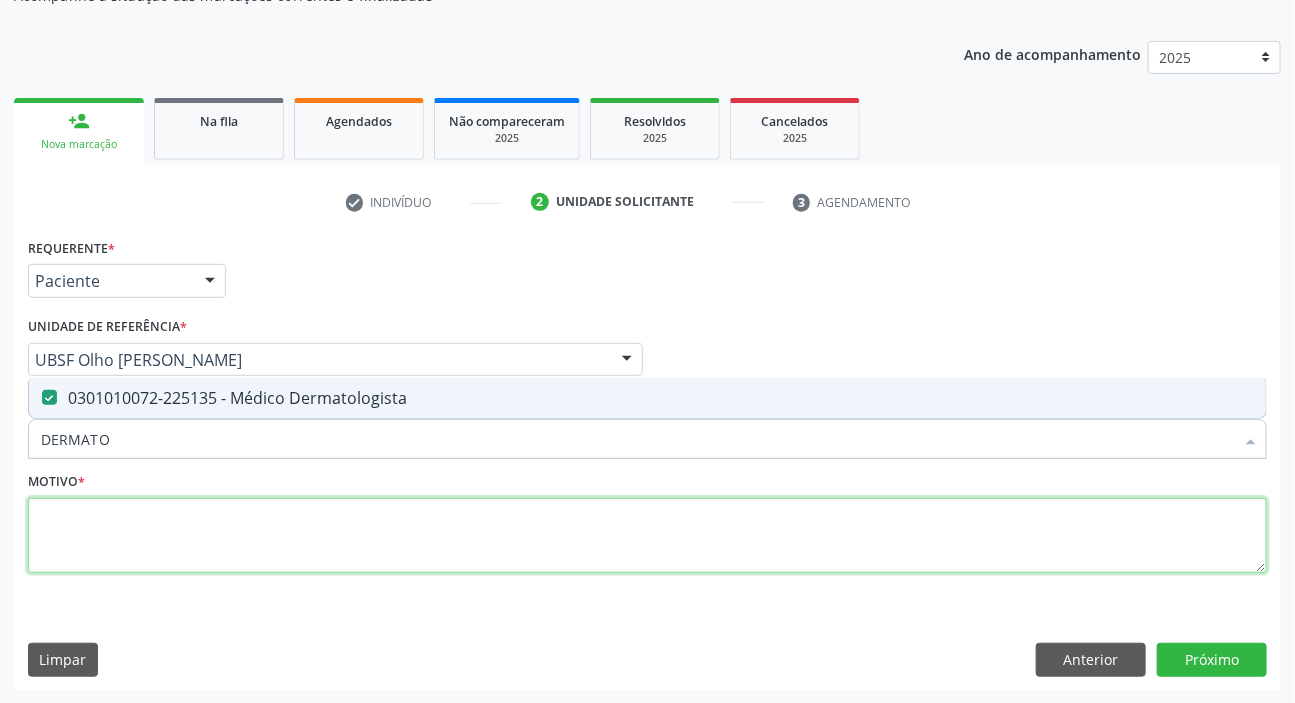 click at bounding box center (647, 536) 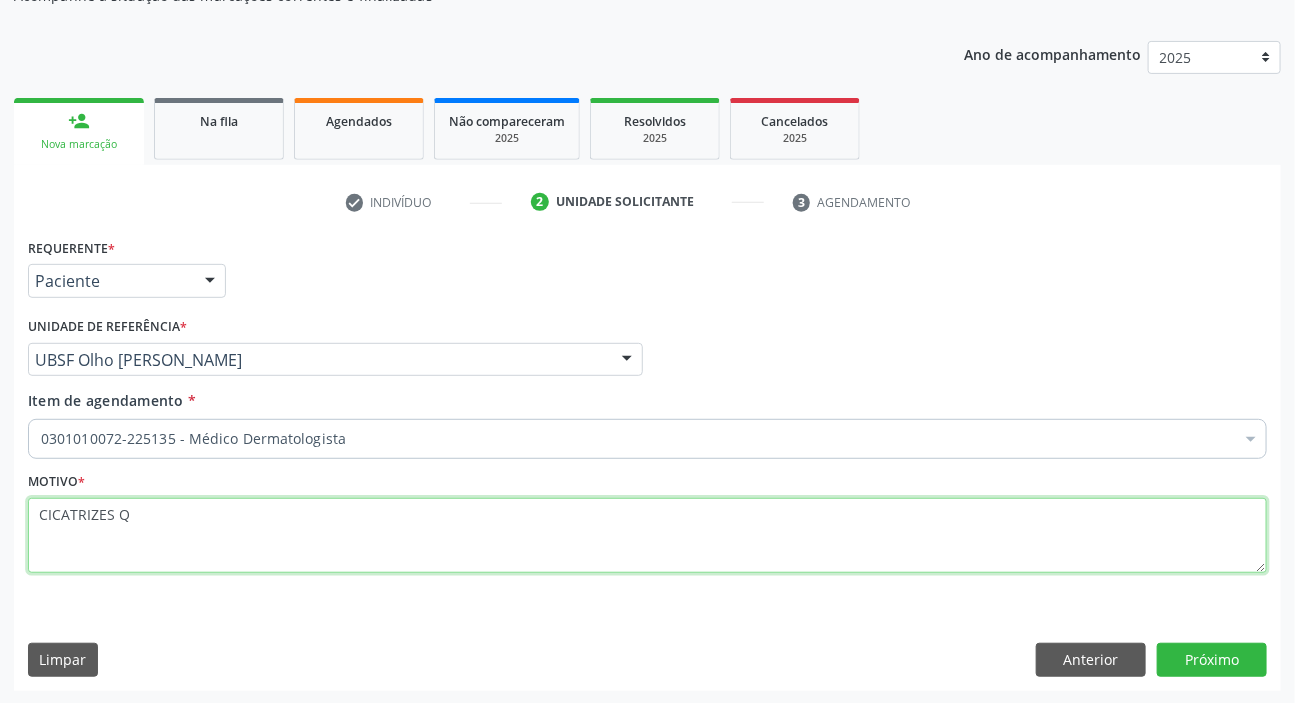 type on "CICATRIZES Q" 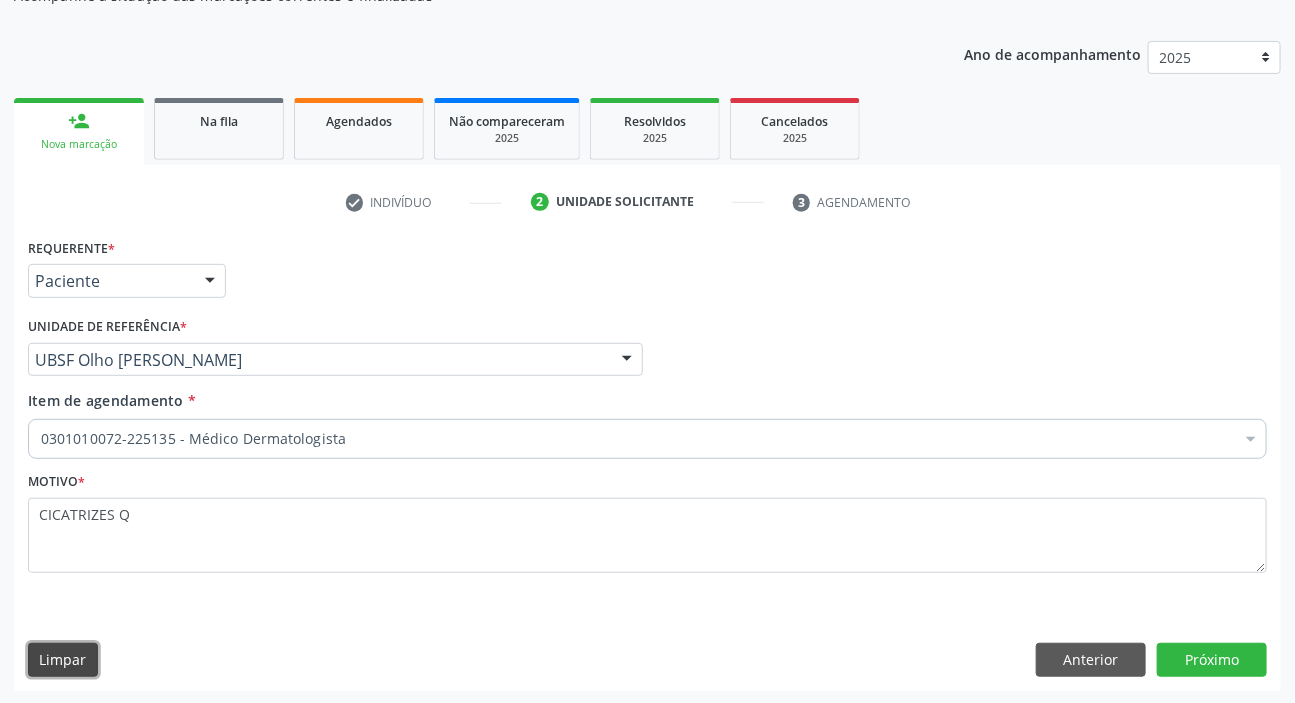type 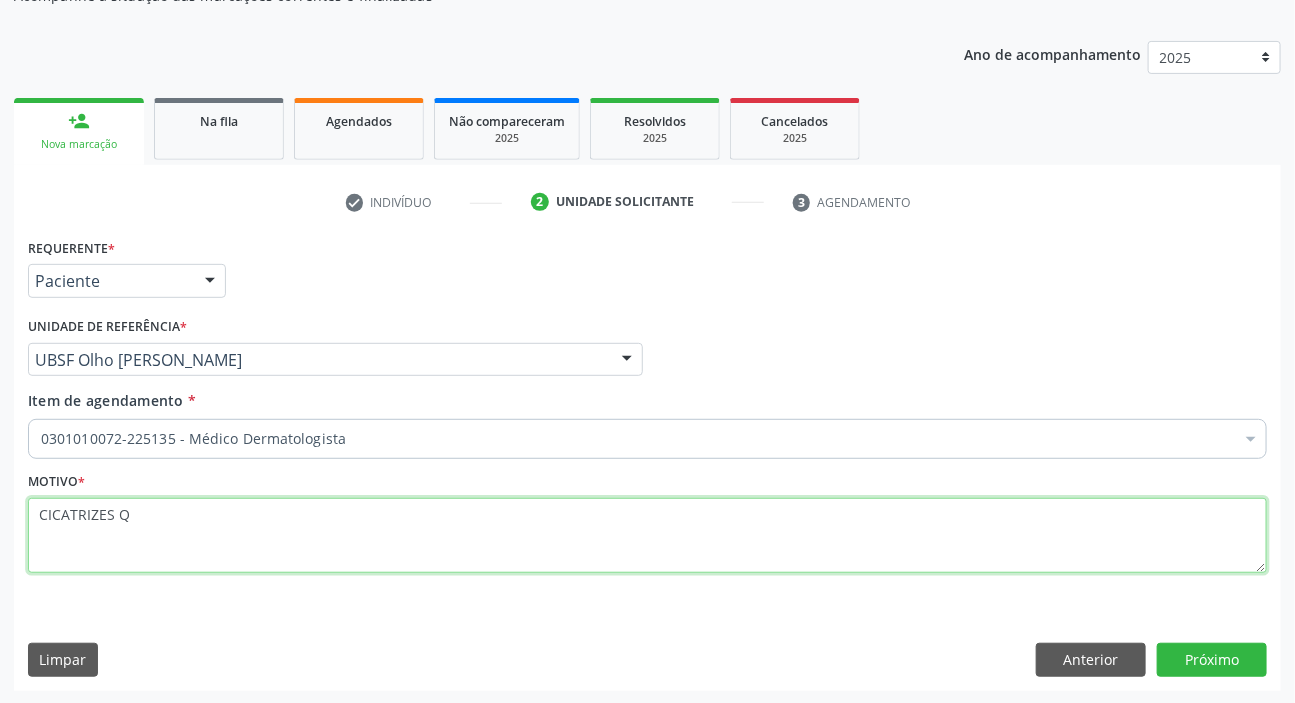 click on "CICATRIZES Q" at bounding box center [647, 536] 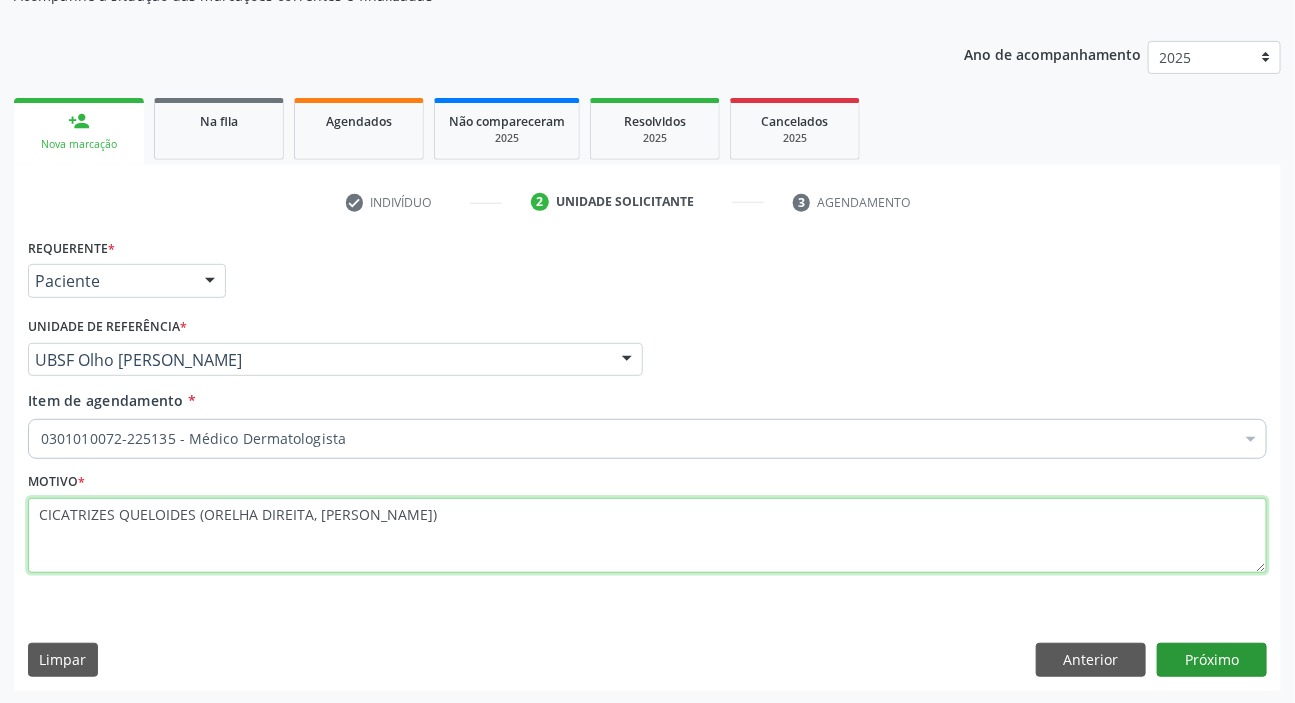 type on "CICATRIZES QUELOIDES (ORELHA DIREITA, JOELHO)" 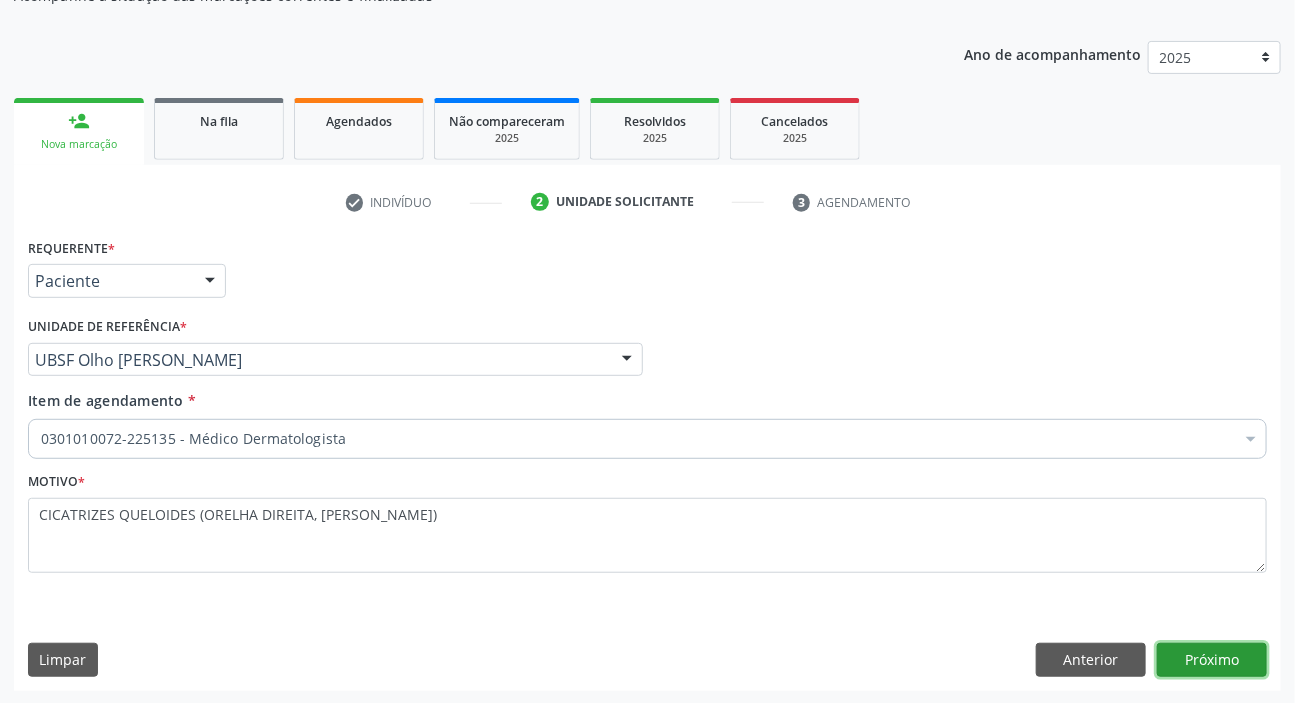 click on "Próximo" at bounding box center (1212, 660) 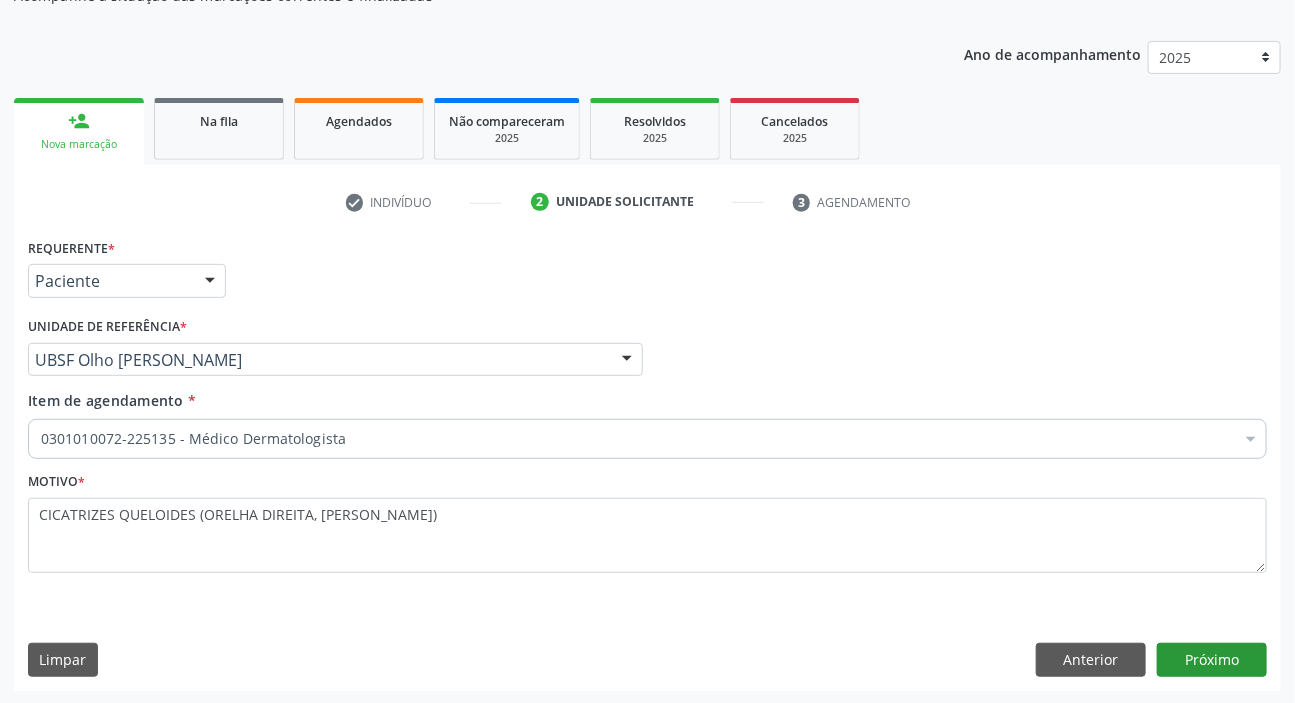 scroll, scrollTop: 166, scrollLeft: 0, axis: vertical 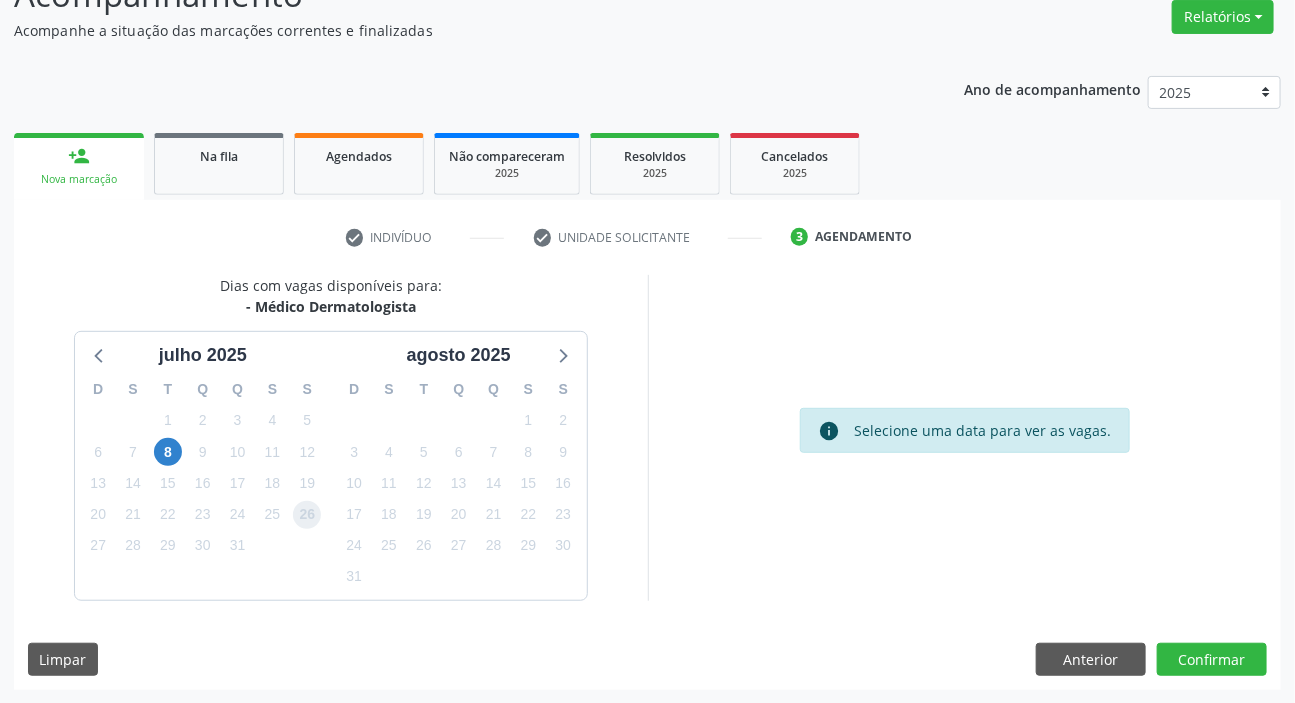 click on "26" at bounding box center [307, 515] 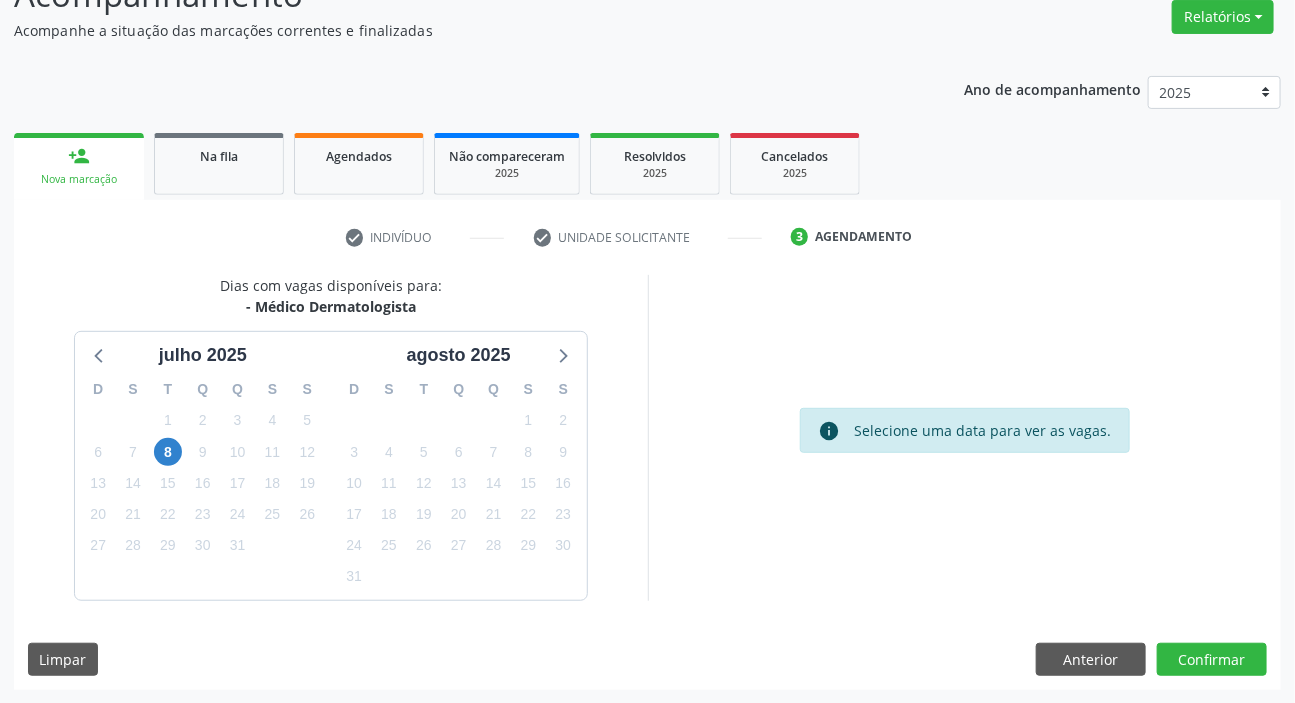 click on "Dias com vagas disponíveis para:
- Médico Dermatologista
julho 2025 D S T Q Q S S 29 30 1 2 3 4 5 6 7 8 9 10 11 12 13 14 15 16 17 18 19 20 21 22 23 24 25 26 27 28 29 30 31 1 2 3 4 5 6 7 8 9 agosto 2025 D S T Q Q S S 27 28 29 30 31 1 2 3 4 5 6 7 8 9 10 11 12 13 14 15 16 17 18 19 20 21 22 23 24 25 26 27 28 29 30 31 1 2 3 4 5 6
info
Selecione uma data para ver as vagas.
Limpar
Anterior
Confirmar" at bounding box center [647, 482] 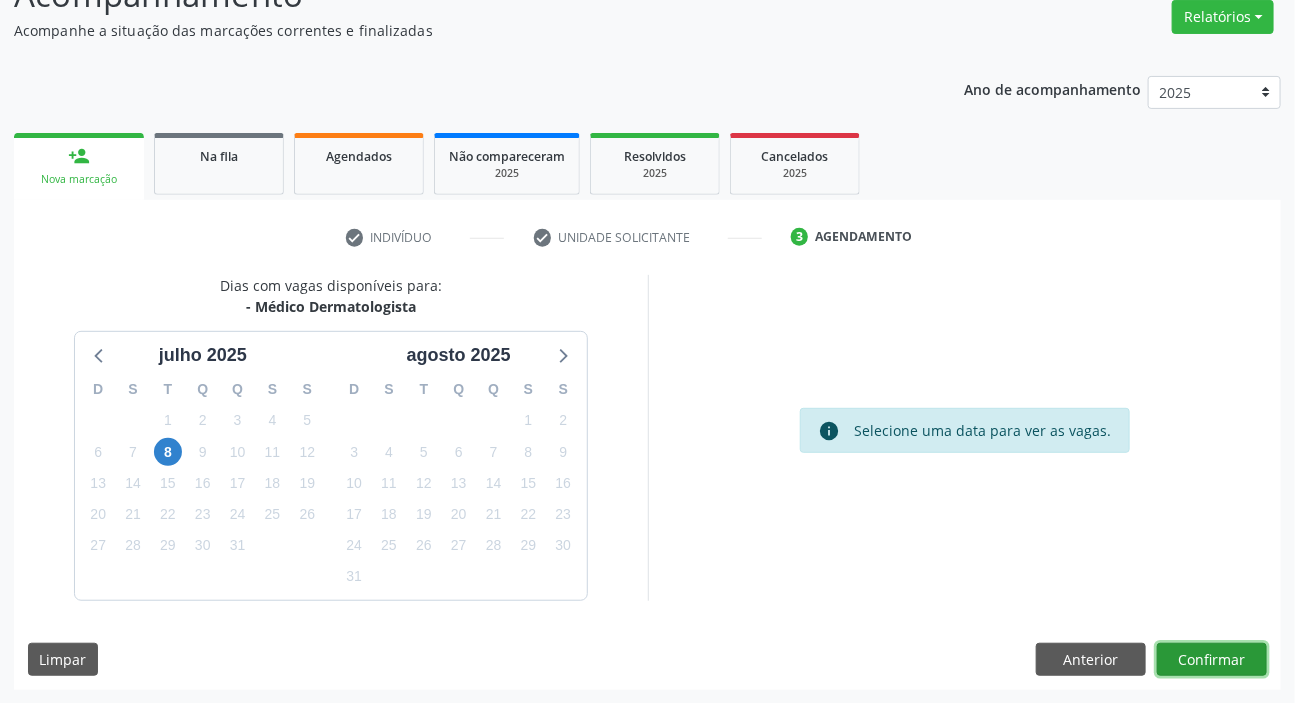 click on "Confirmar" at bounding box center (1212, 660) 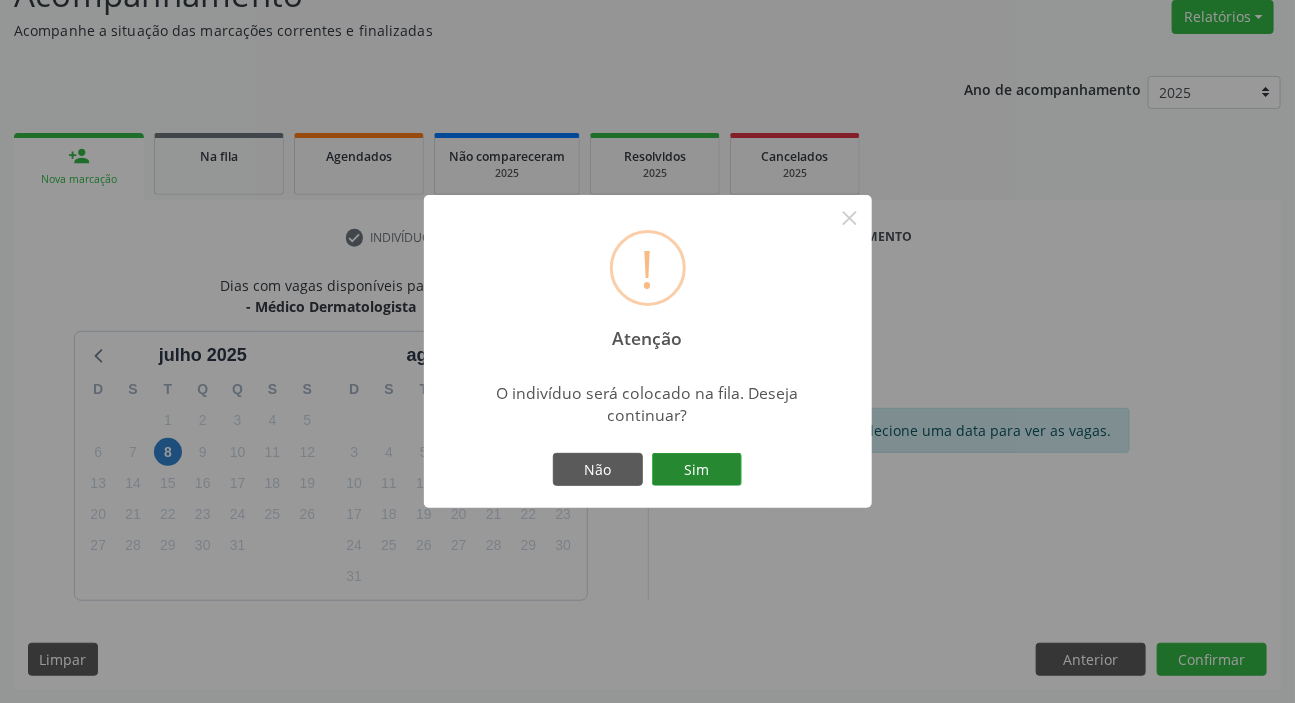 click on "Sim" at bounding box center [697, 470] 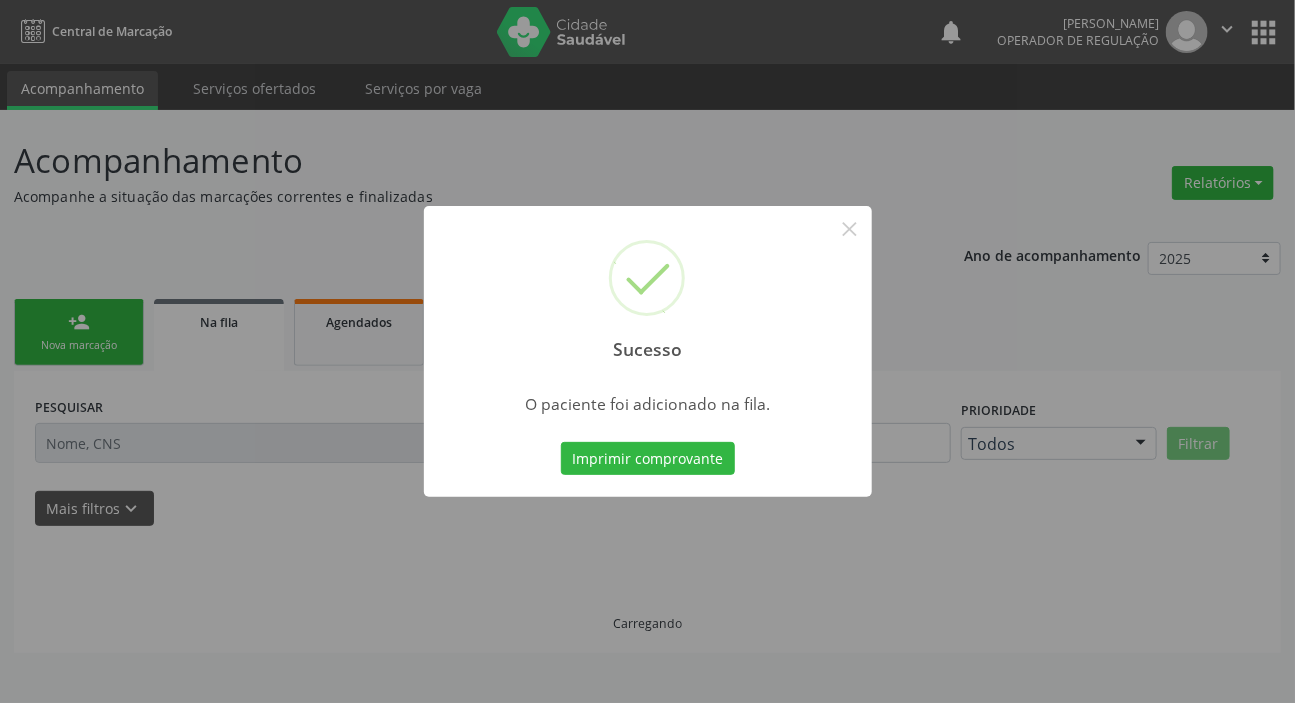 scroll, scrollTop: 0, scrollLeft: 0, axis: both 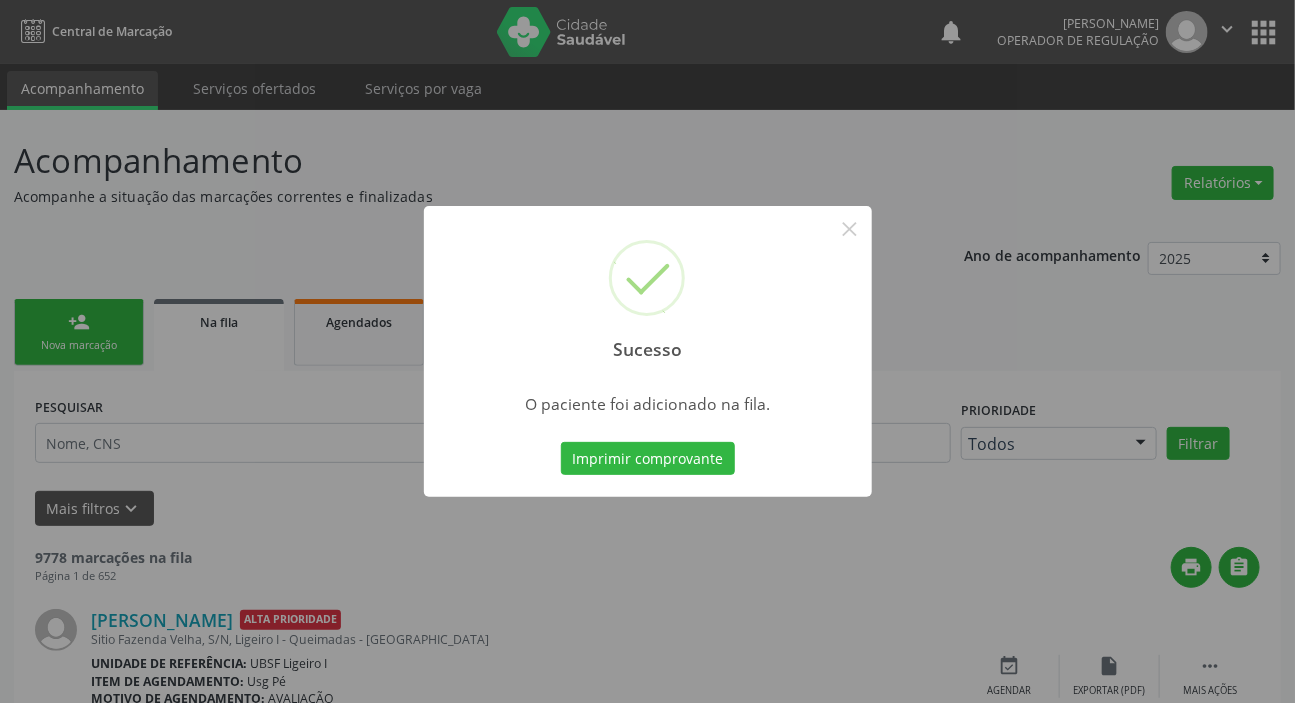 click on "Sucesso × O paciente foi adicionado na fila. Imprimir comprovante Cancel" at bounding box center [647, 351] 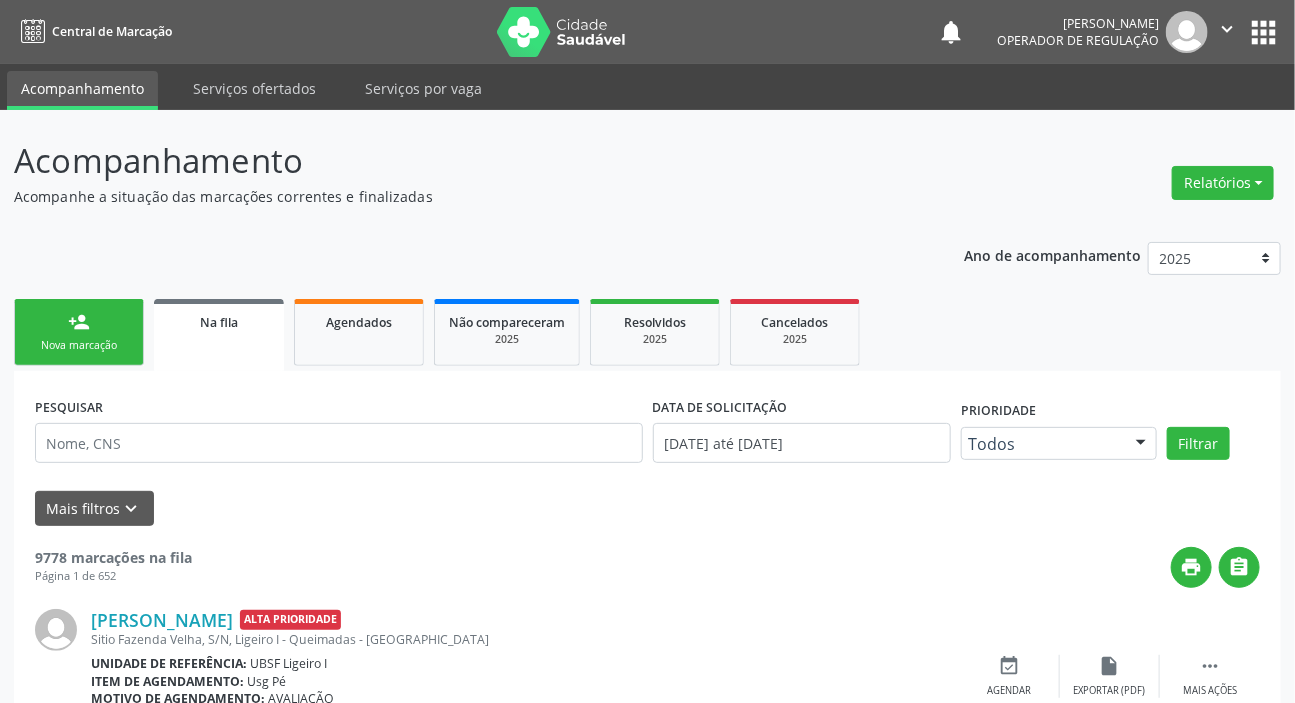 click on "person_add
Nova marcação" at bounding box center (79, 332) 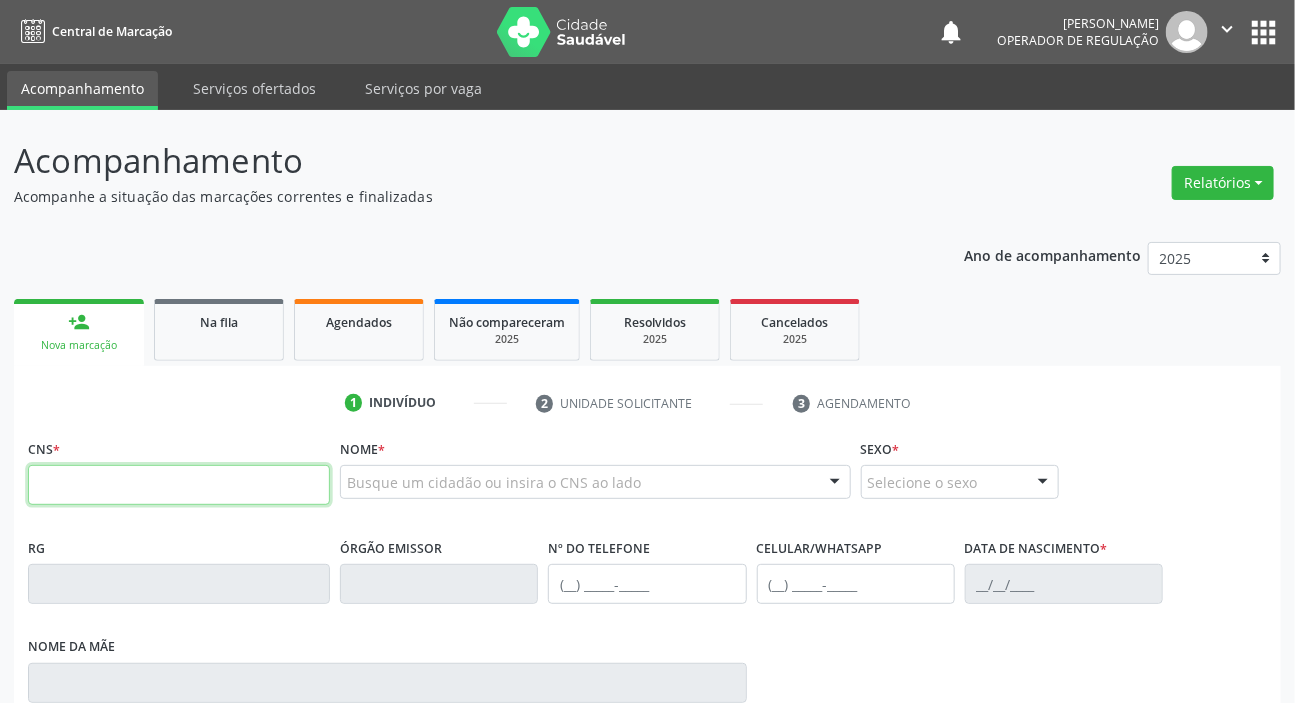 click at bounding box center (179, 485) 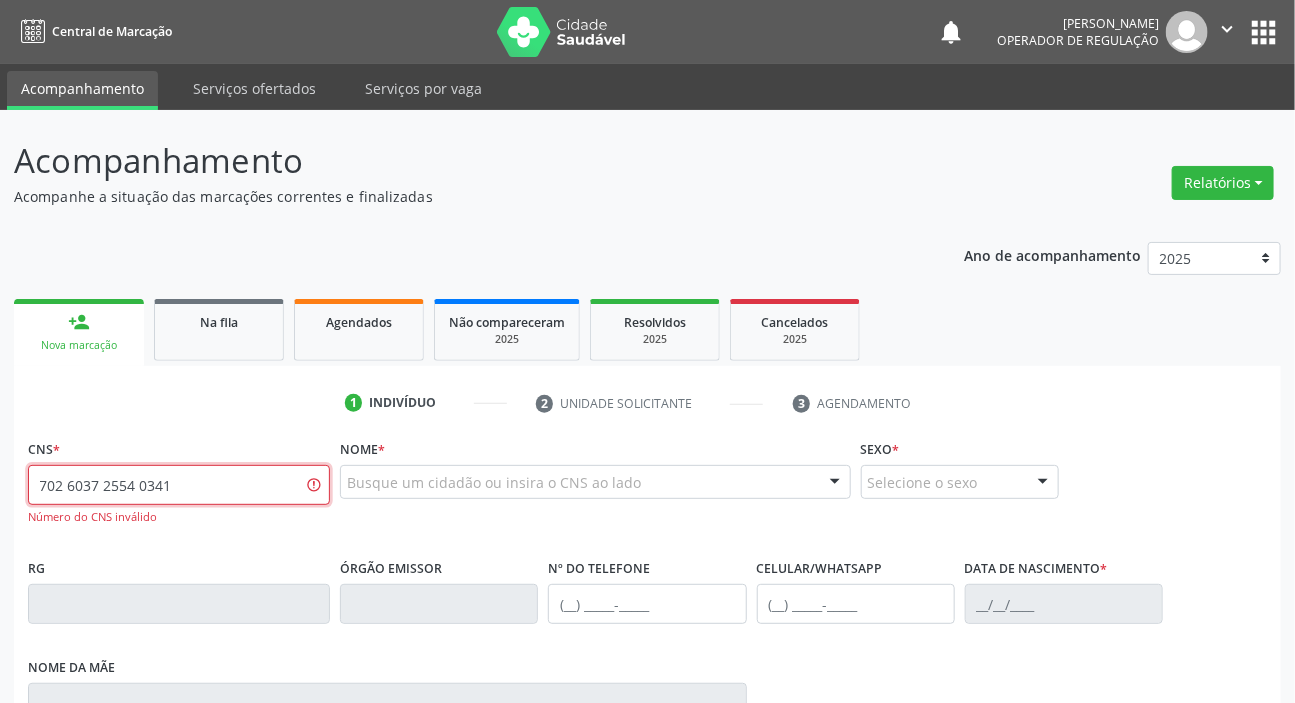 click on "702 6037 2554 0341" at bounding box center [179, 485] 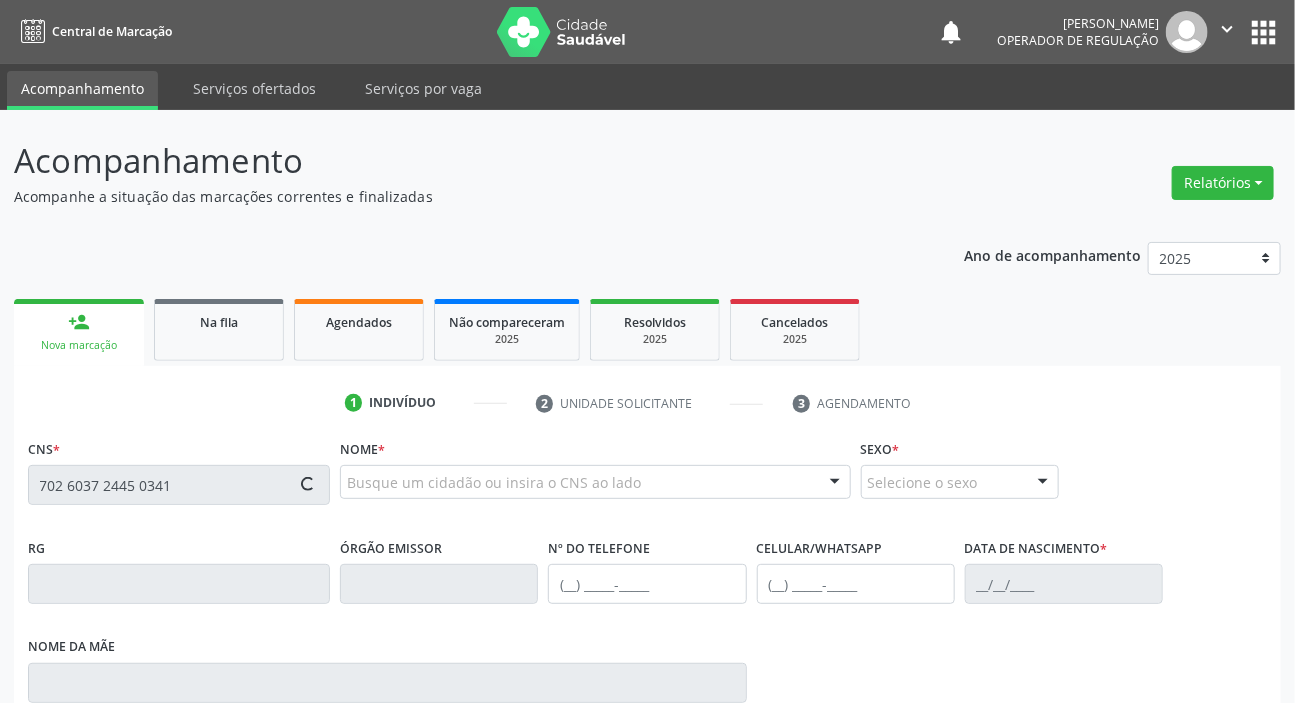 type on "702 6037 2445 0341" 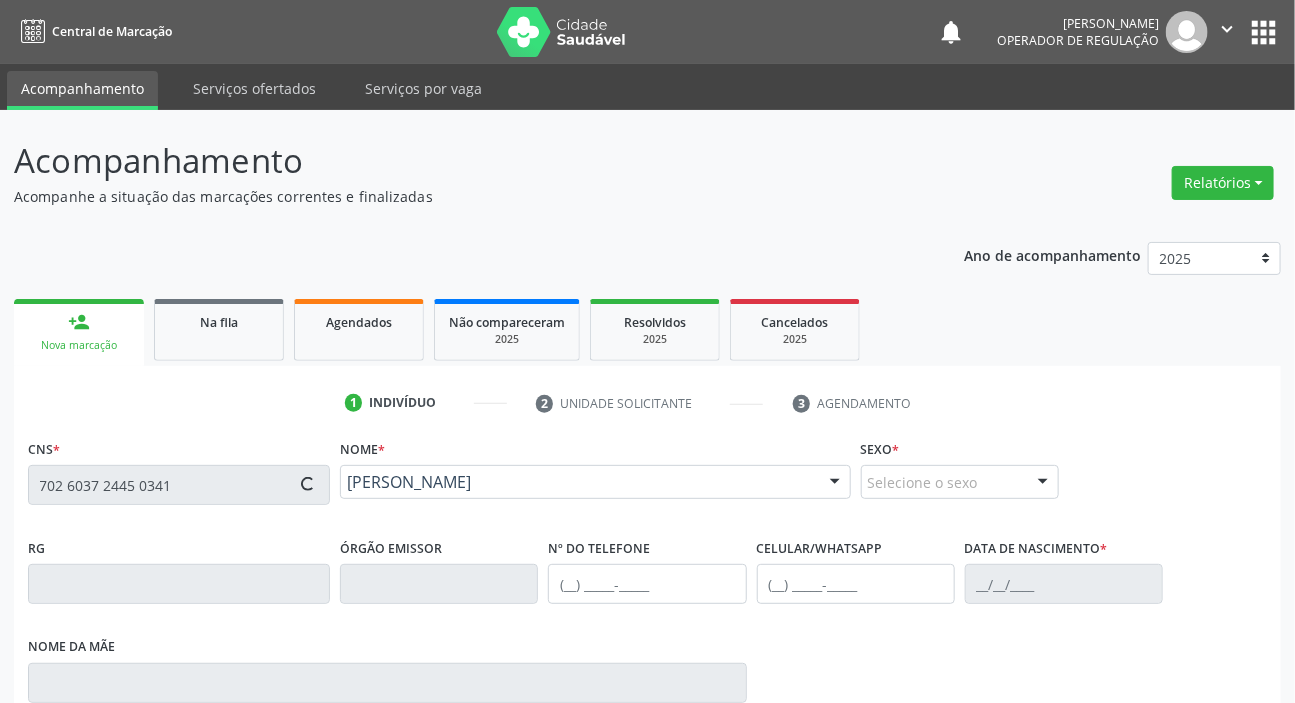type on "(83) 99186-7768" 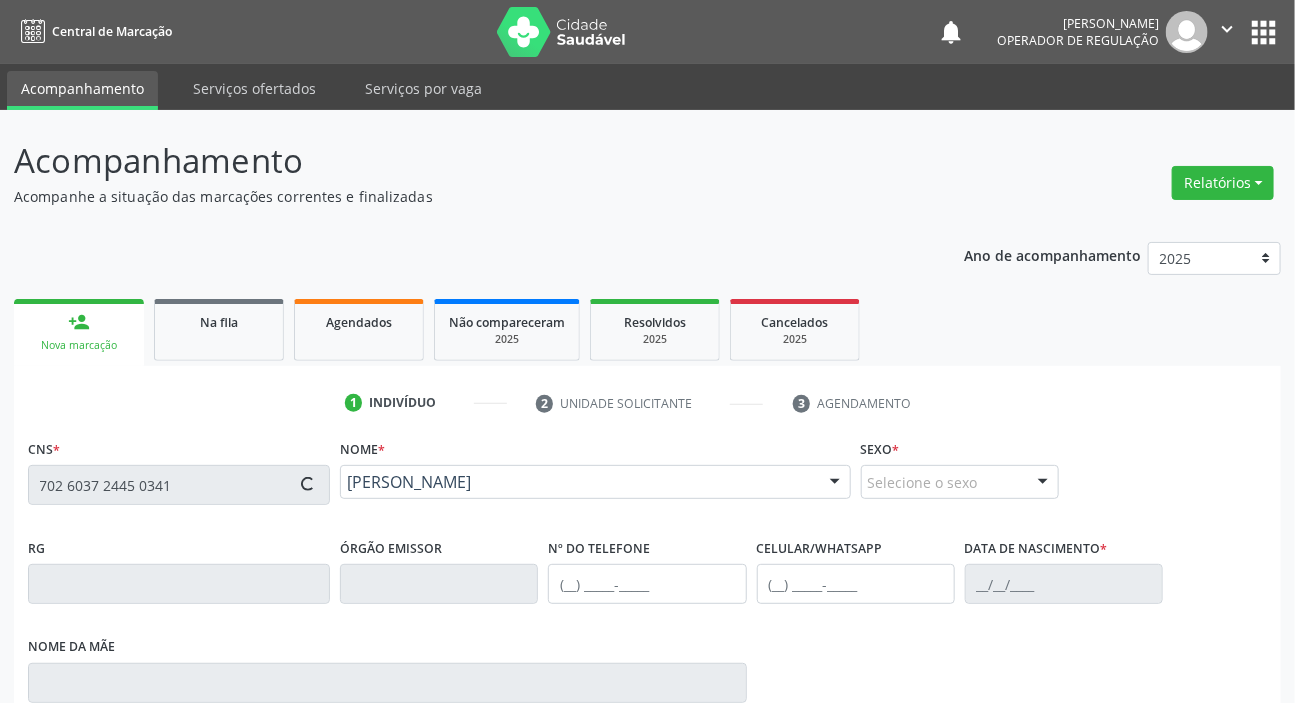type on "06/01/1973" 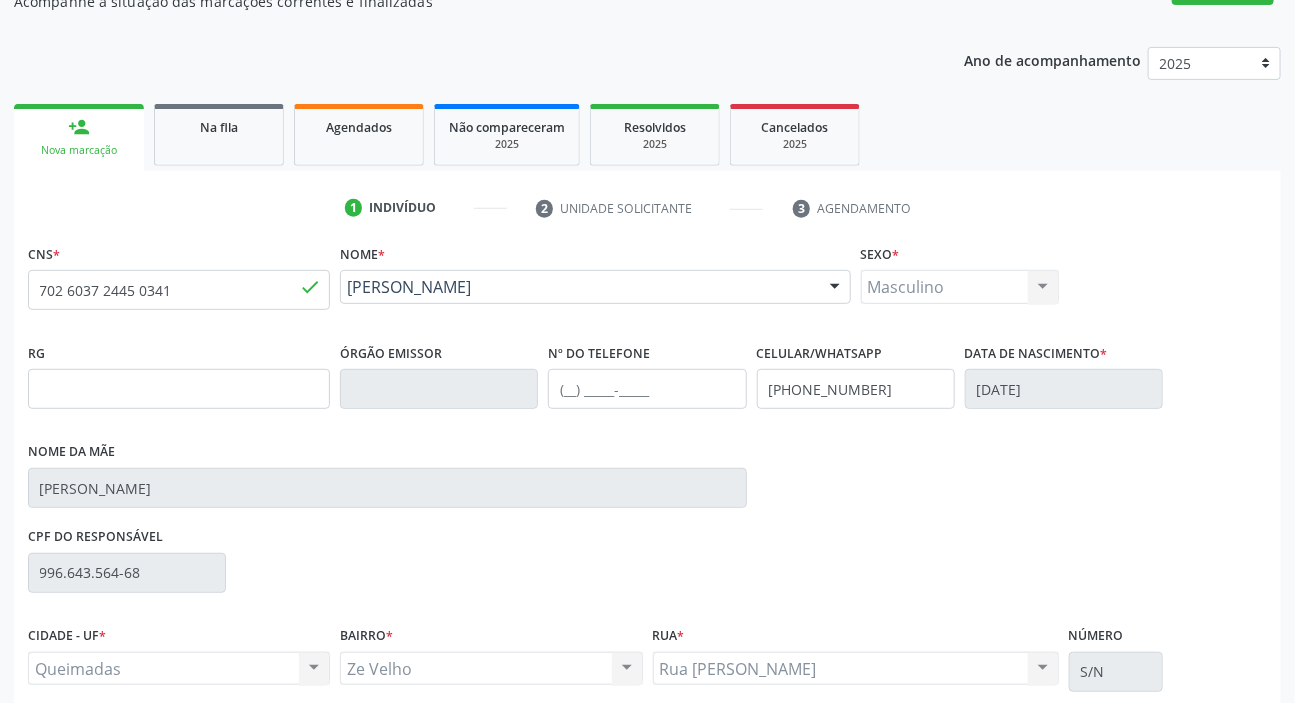 scroll, scrollTop: 366, scrollLeft: 0, axis: vertical 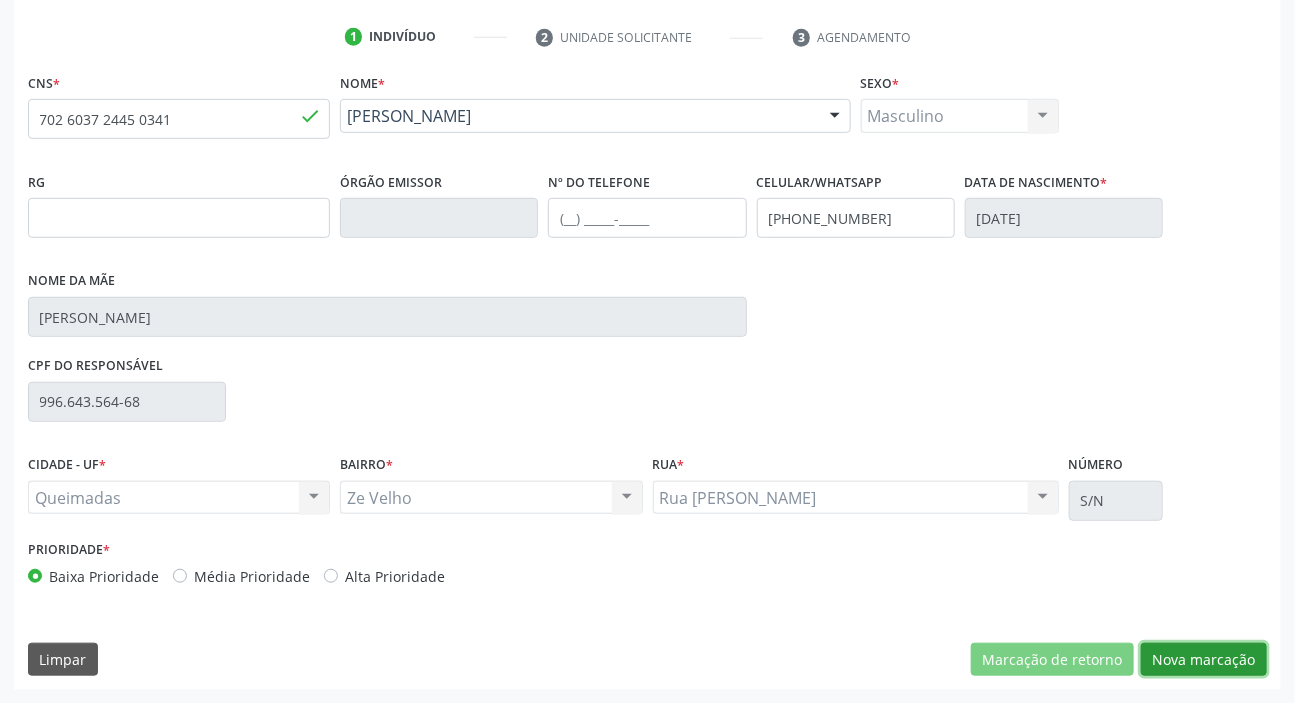 click on "Nova marcação" at bounding box center [1204, 660] 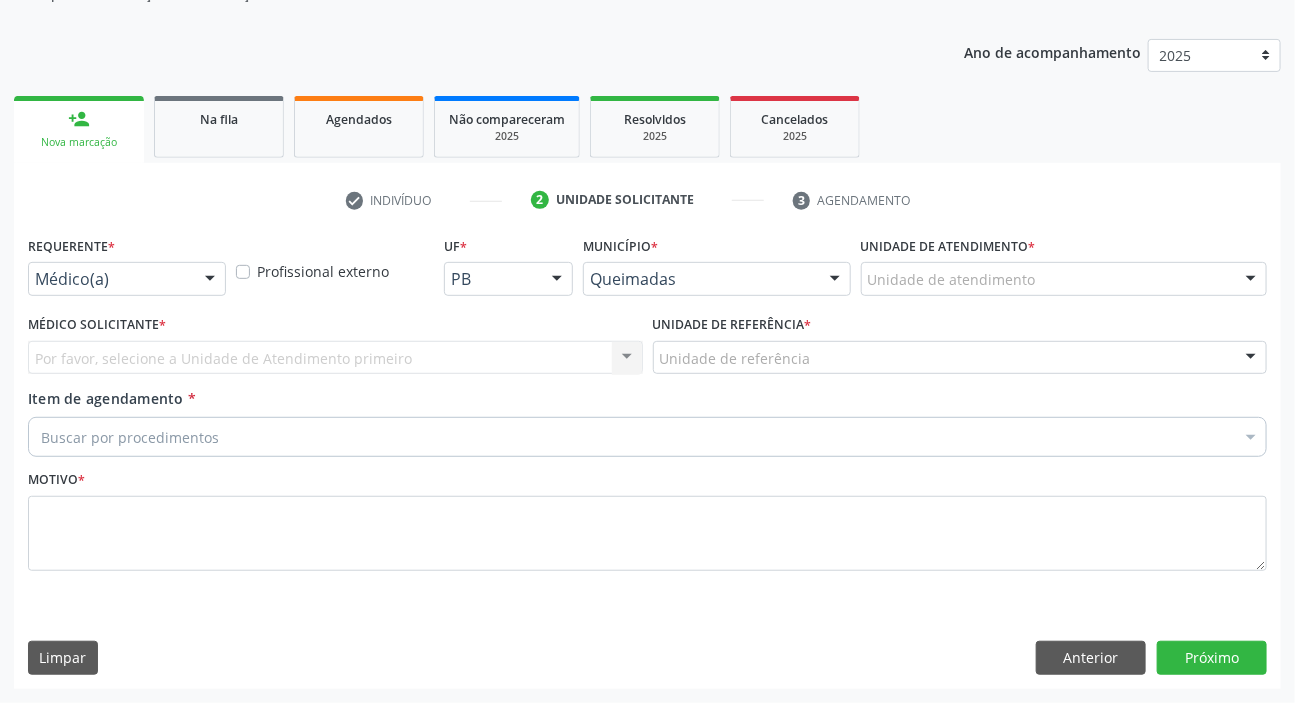 scroll, scrollTop: 201, scrollLeft: 0, axis: vertical 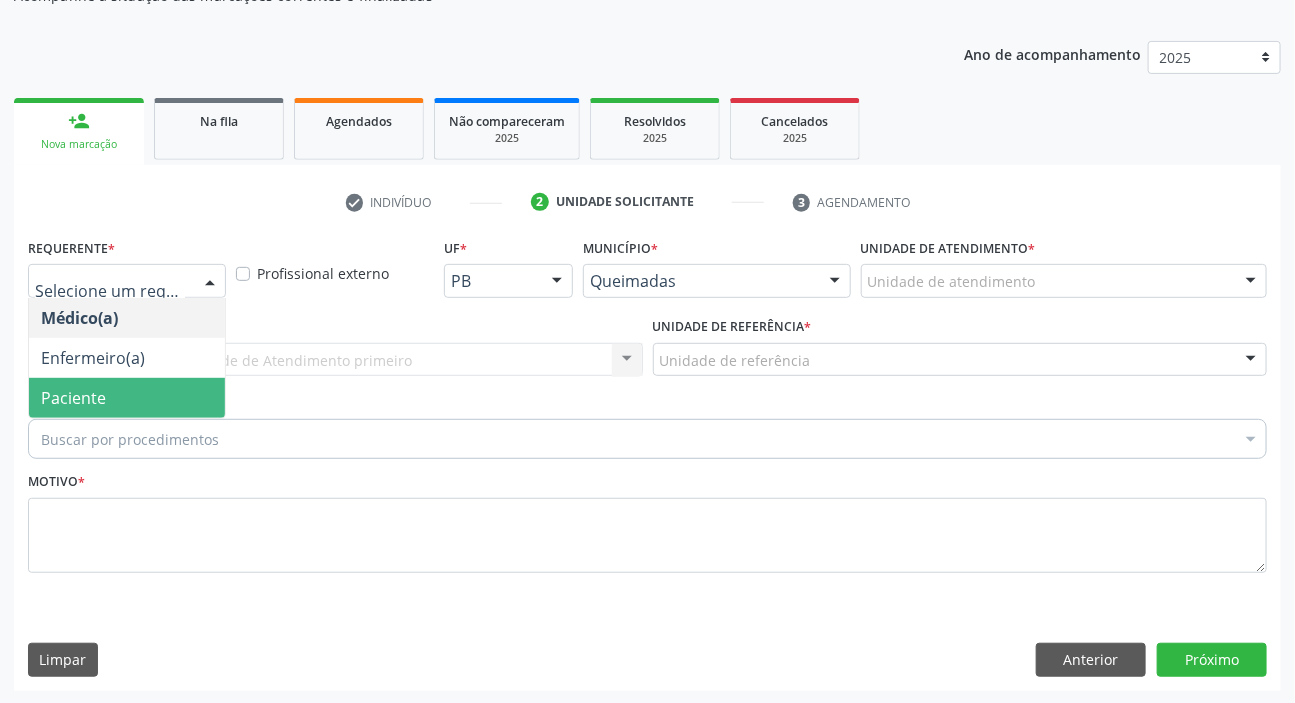 click on "Paciente" at bounding box center [127, 398] 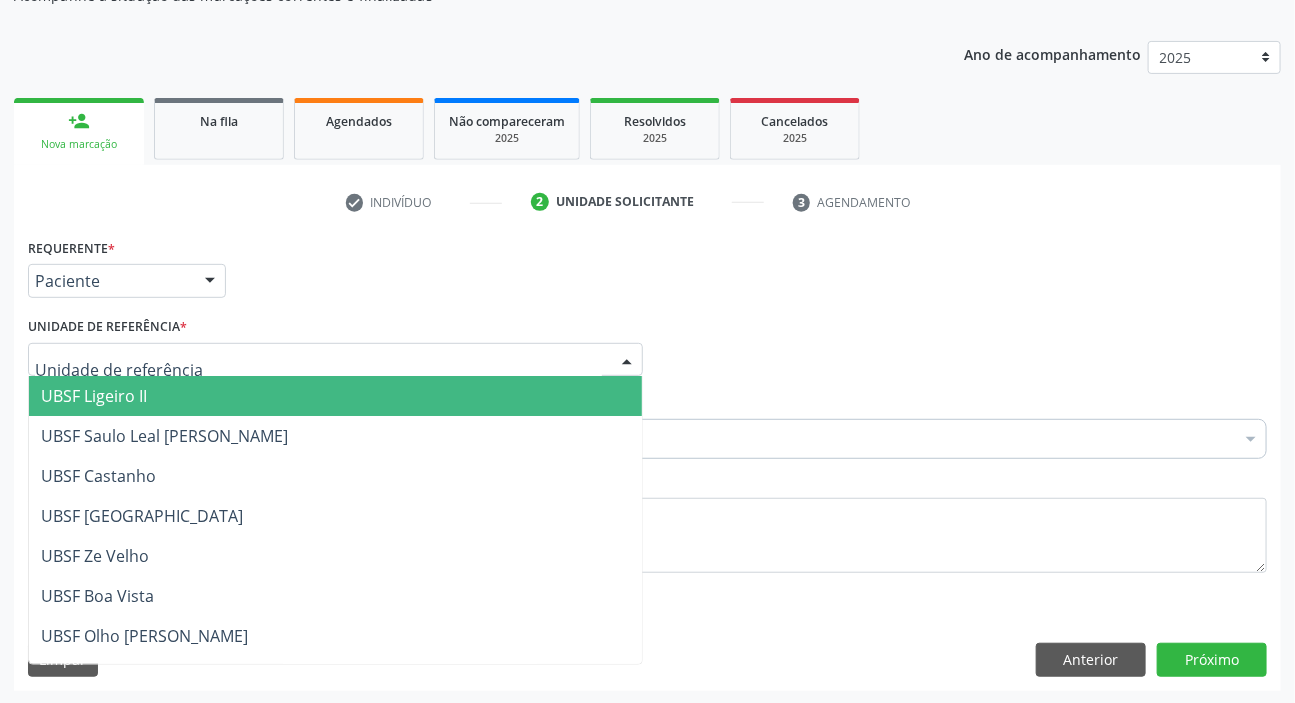 type on "Z" 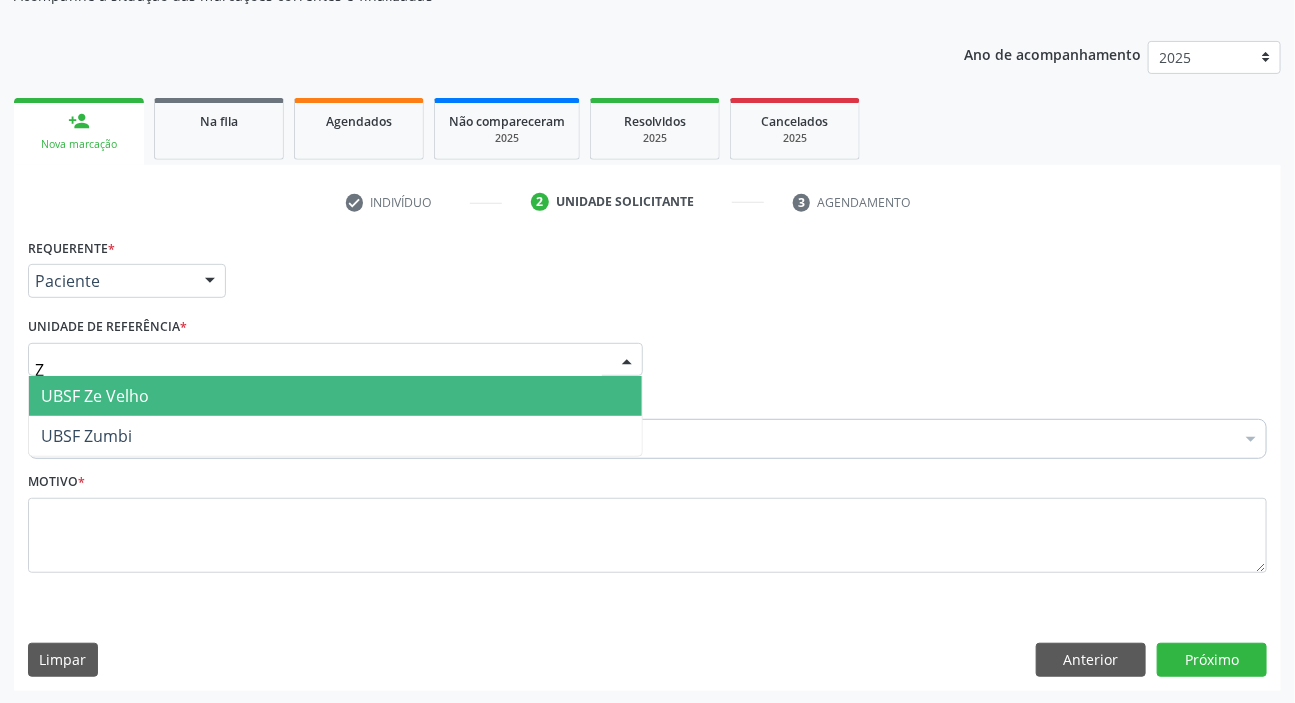 click on "UBSF Ze Velho" at bounding box center [95, 396] 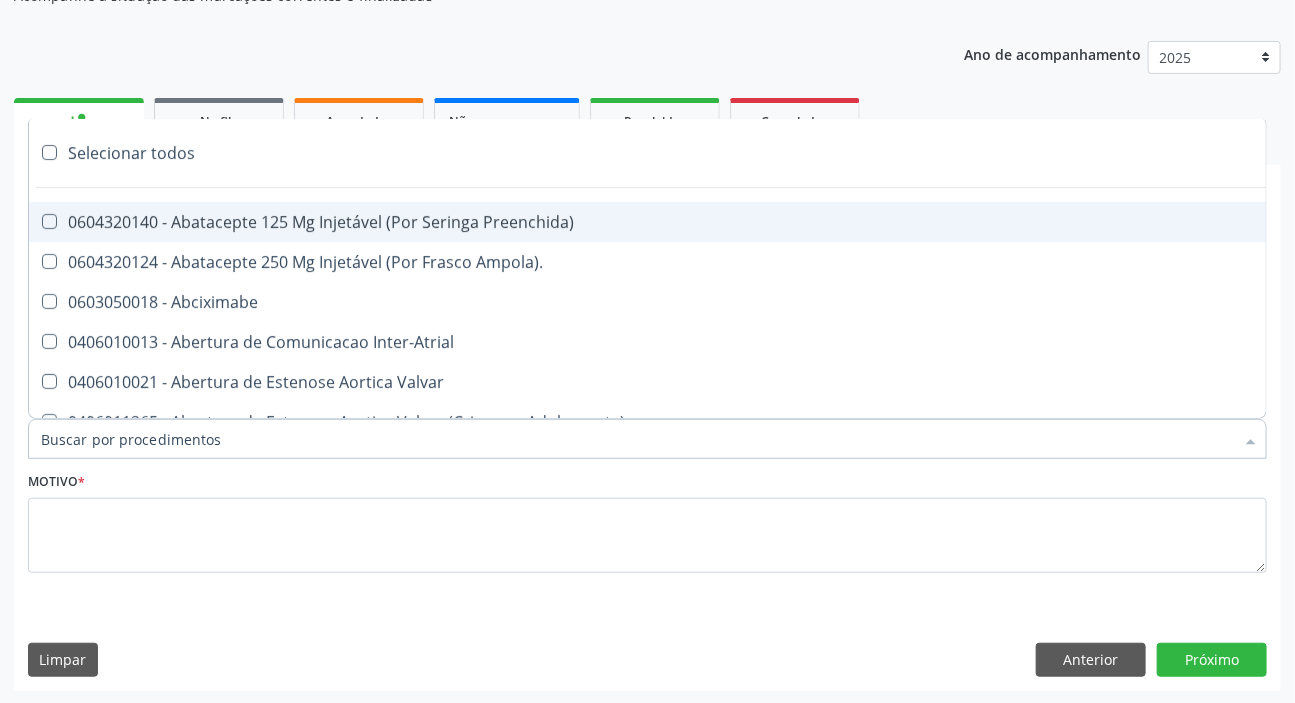 paste on "DERMATO" 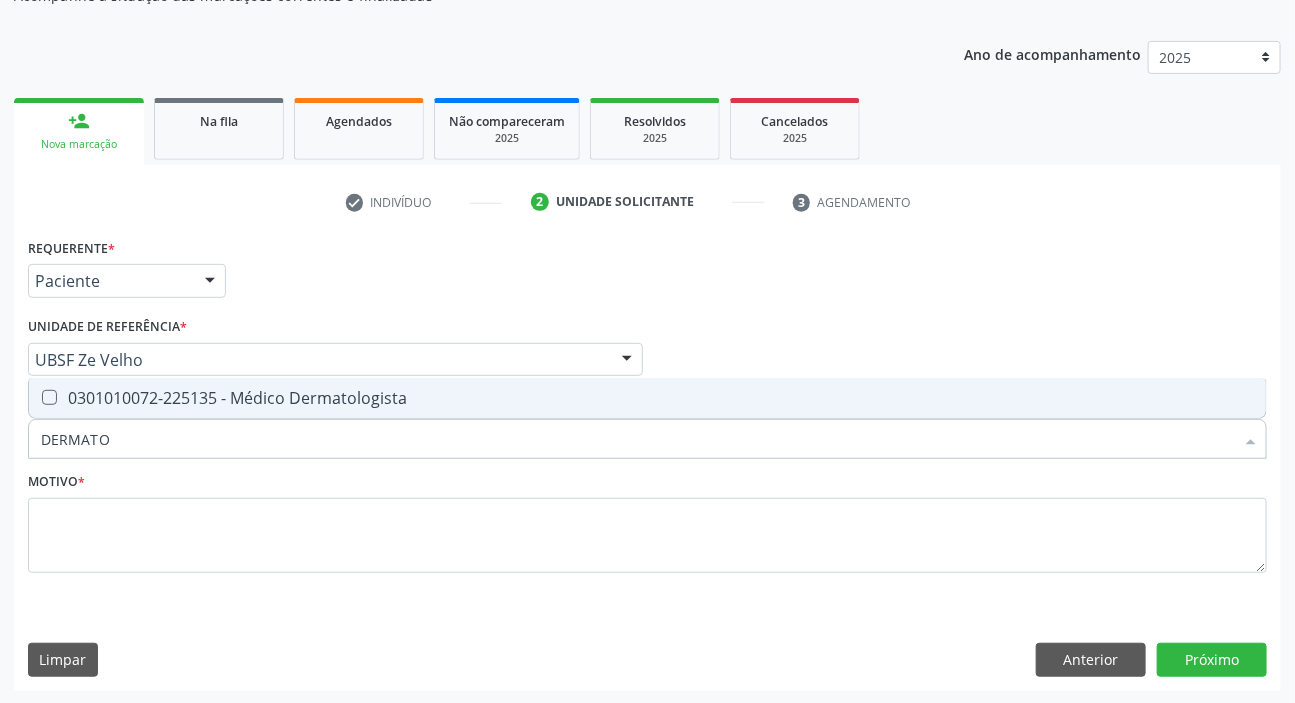 click on "0301010072-225135 - Médico Dermatologista" at bounding box center [647, 398] 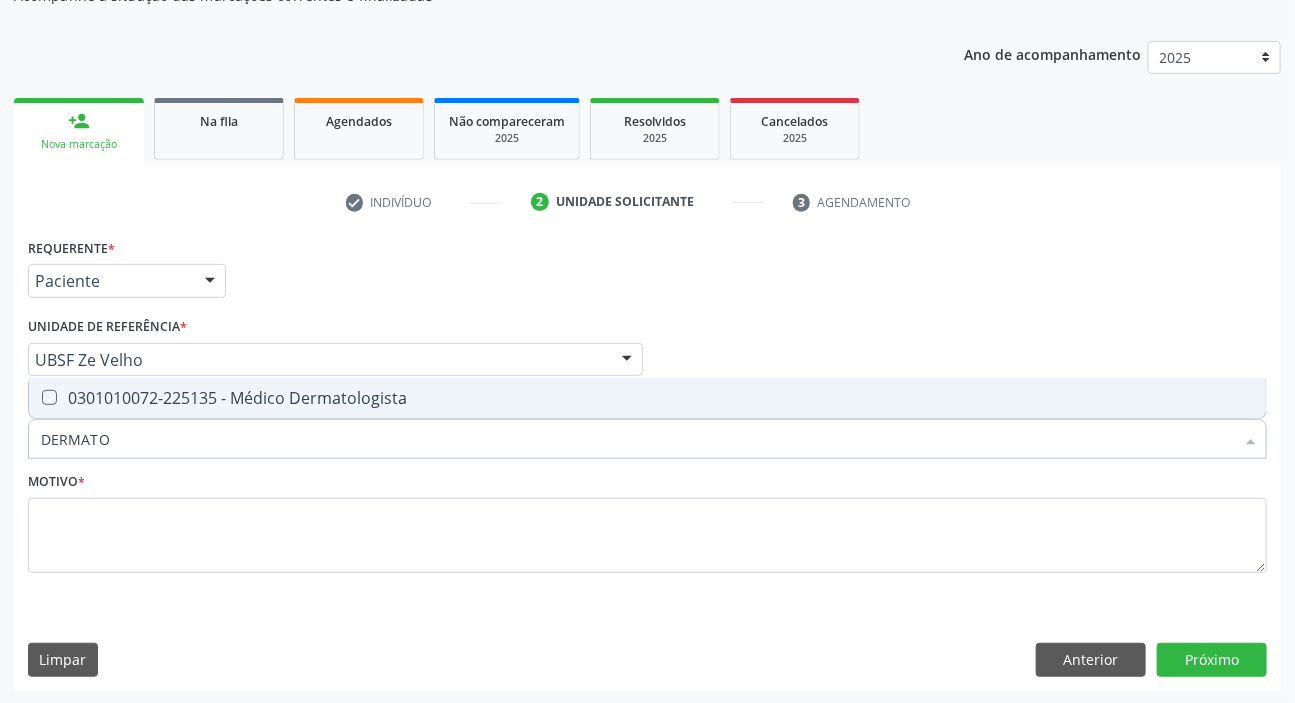 checkbox on "true" 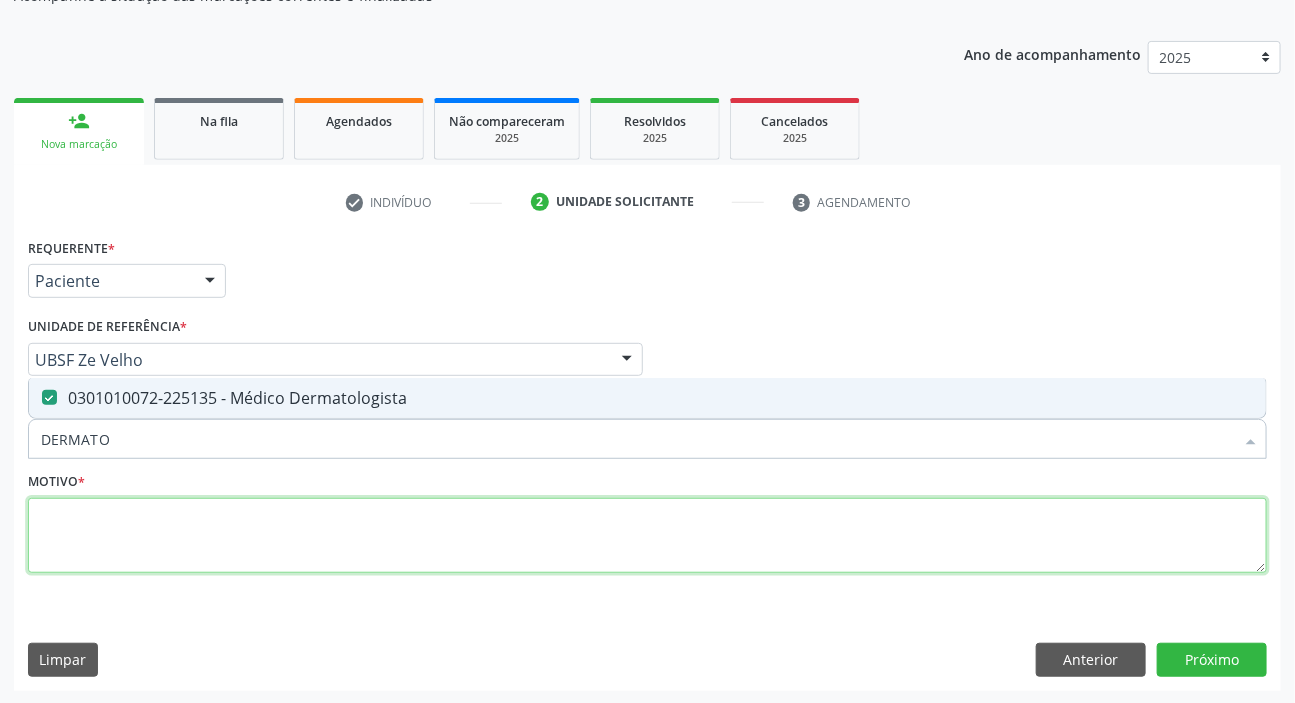 click at bounding box center (647, 536) 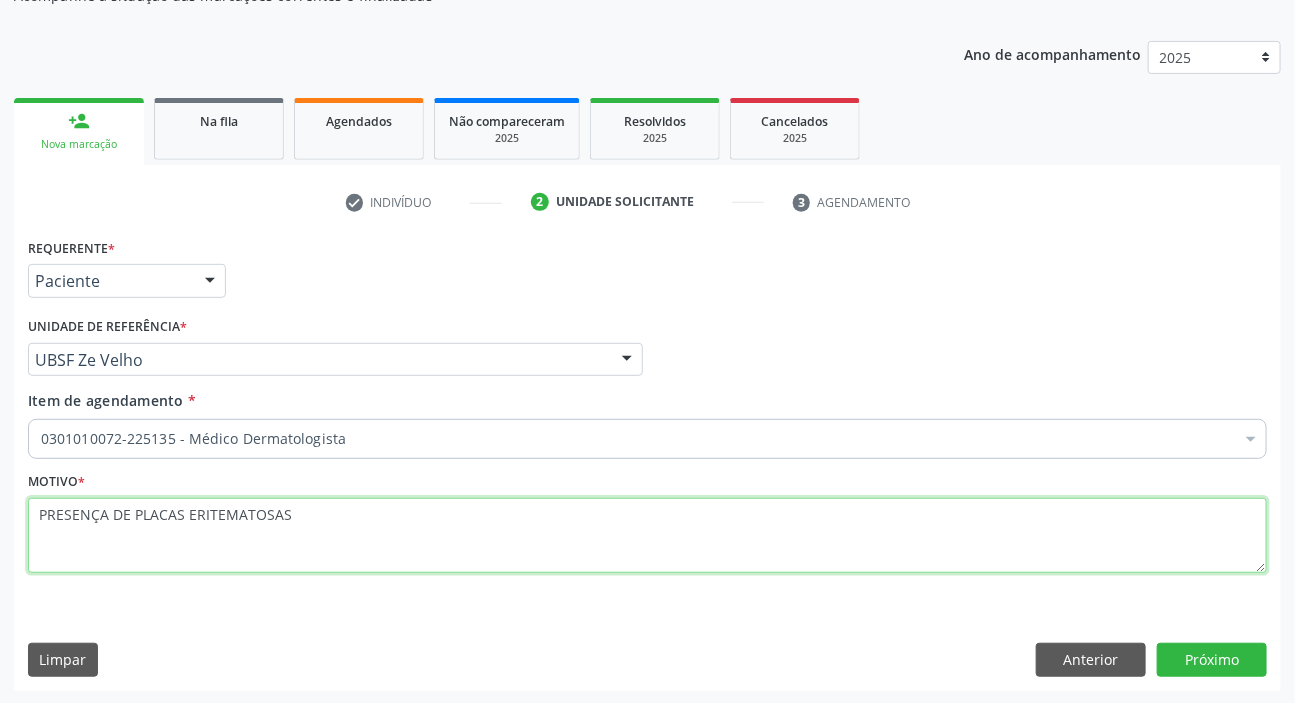 type on "PRESENÇA DE PLACAS ERITEMATOSAS" 